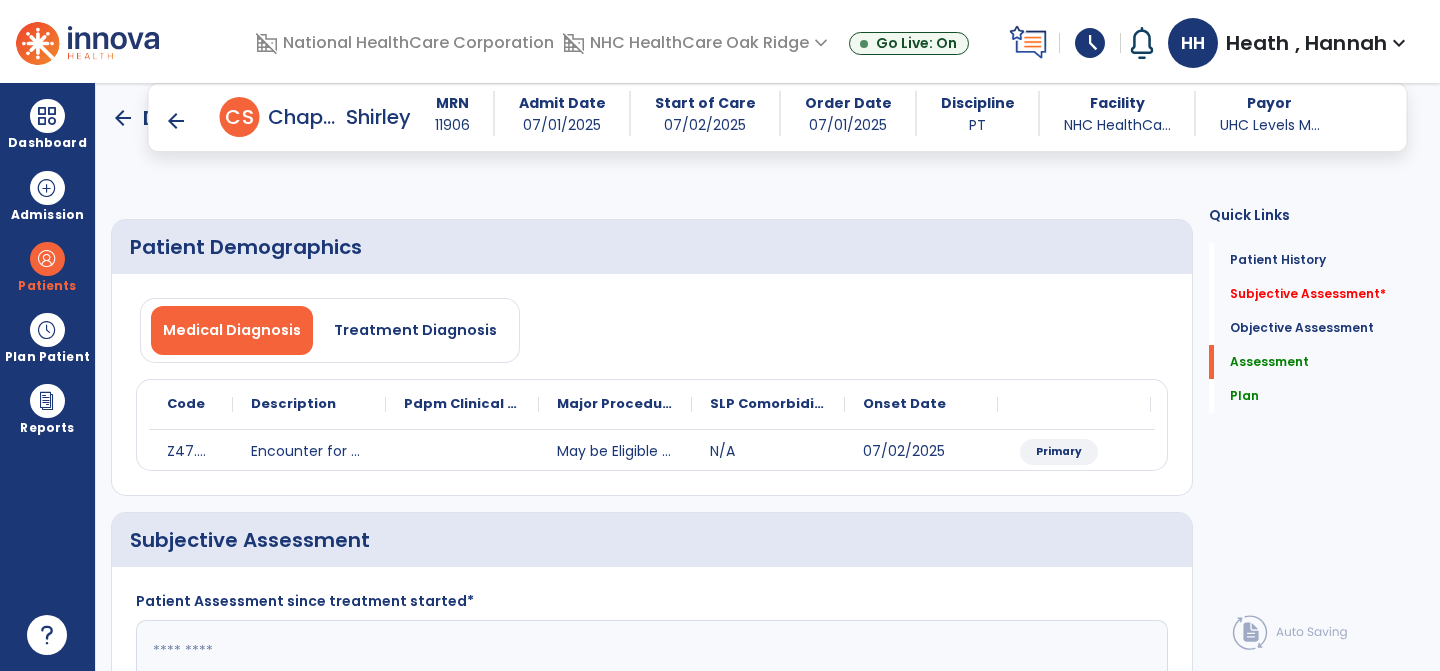select on "****" 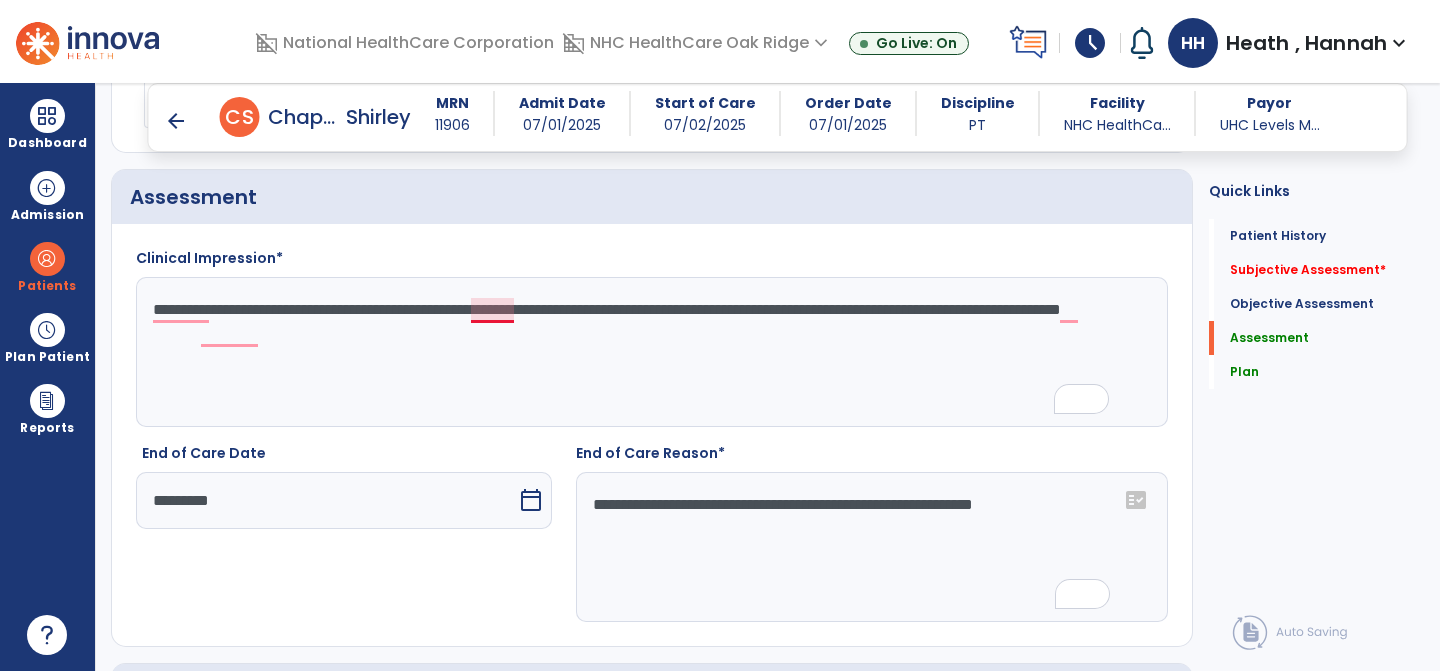 click on "**********" 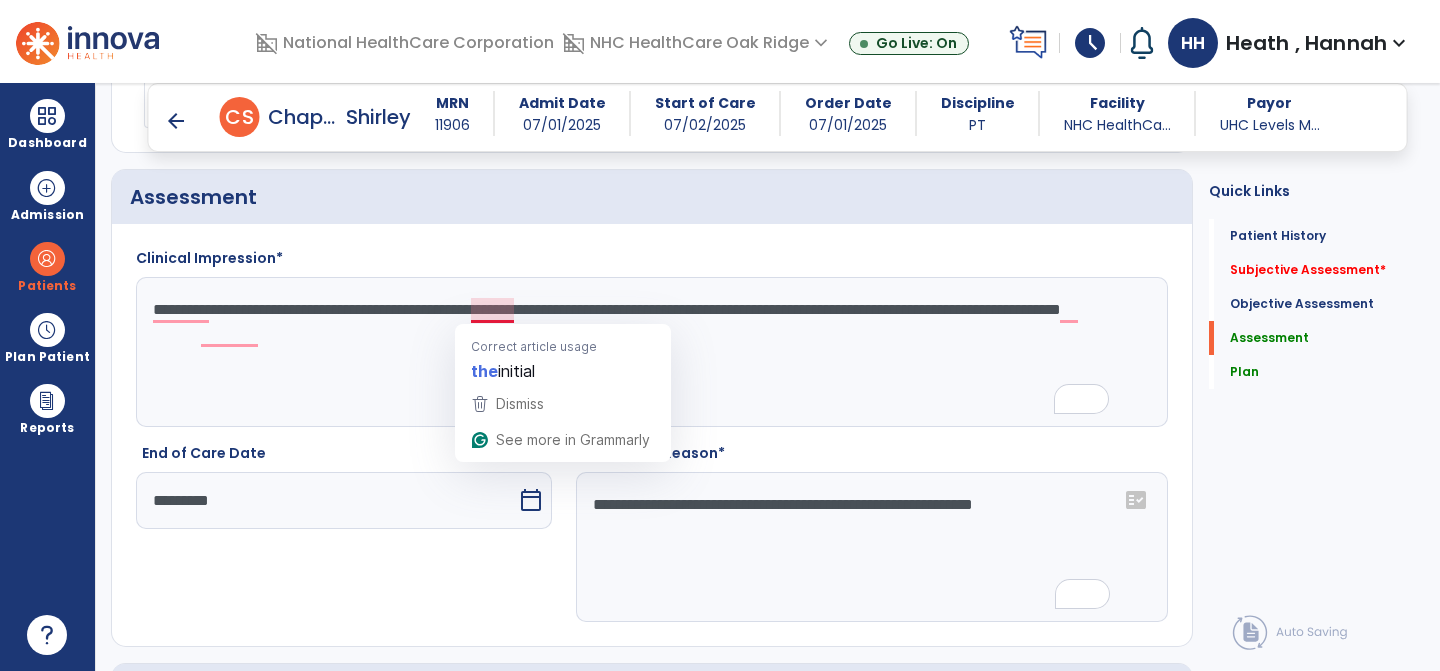 click on "**********" 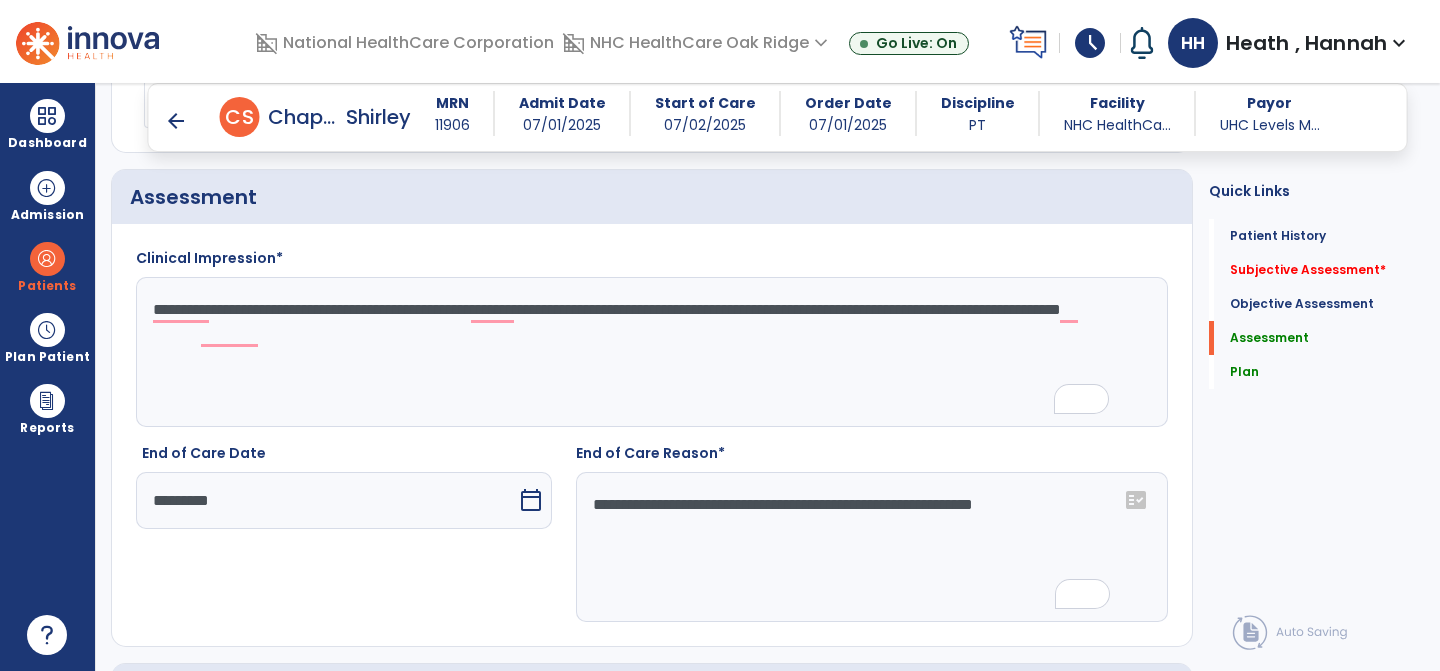 click on "**********" 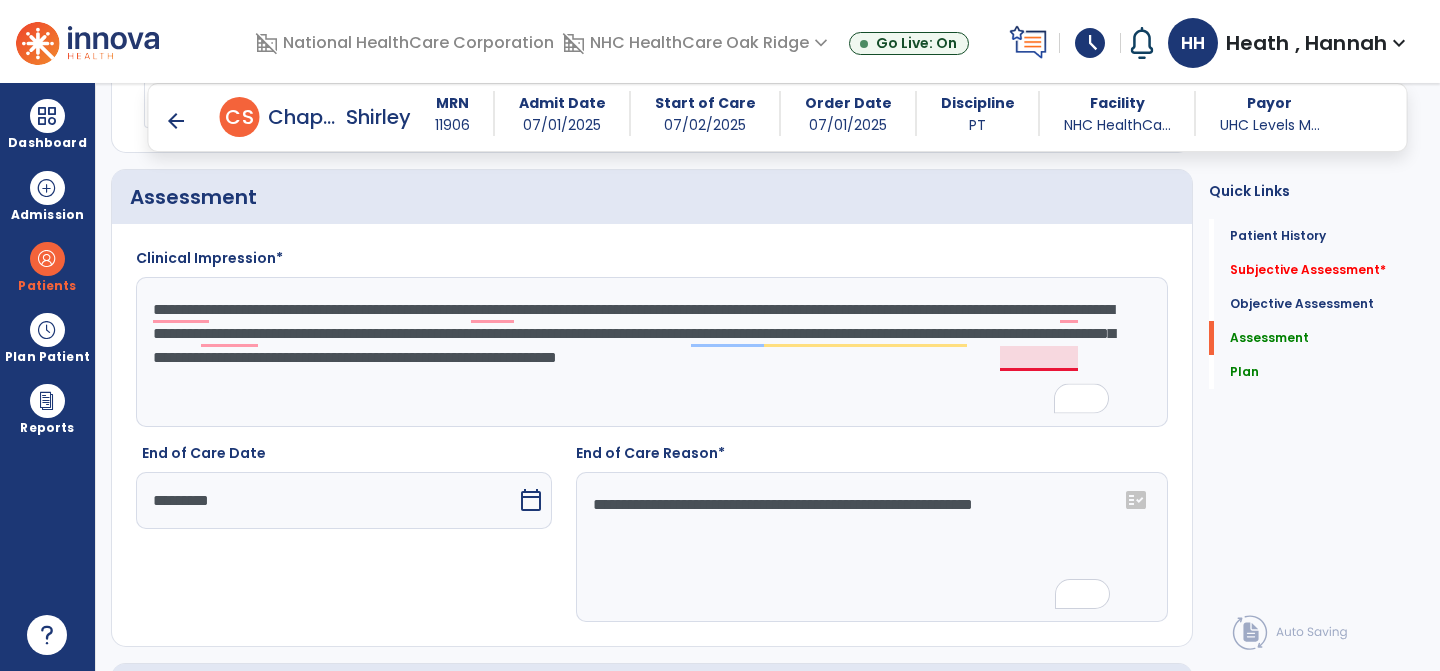 click on "**********" 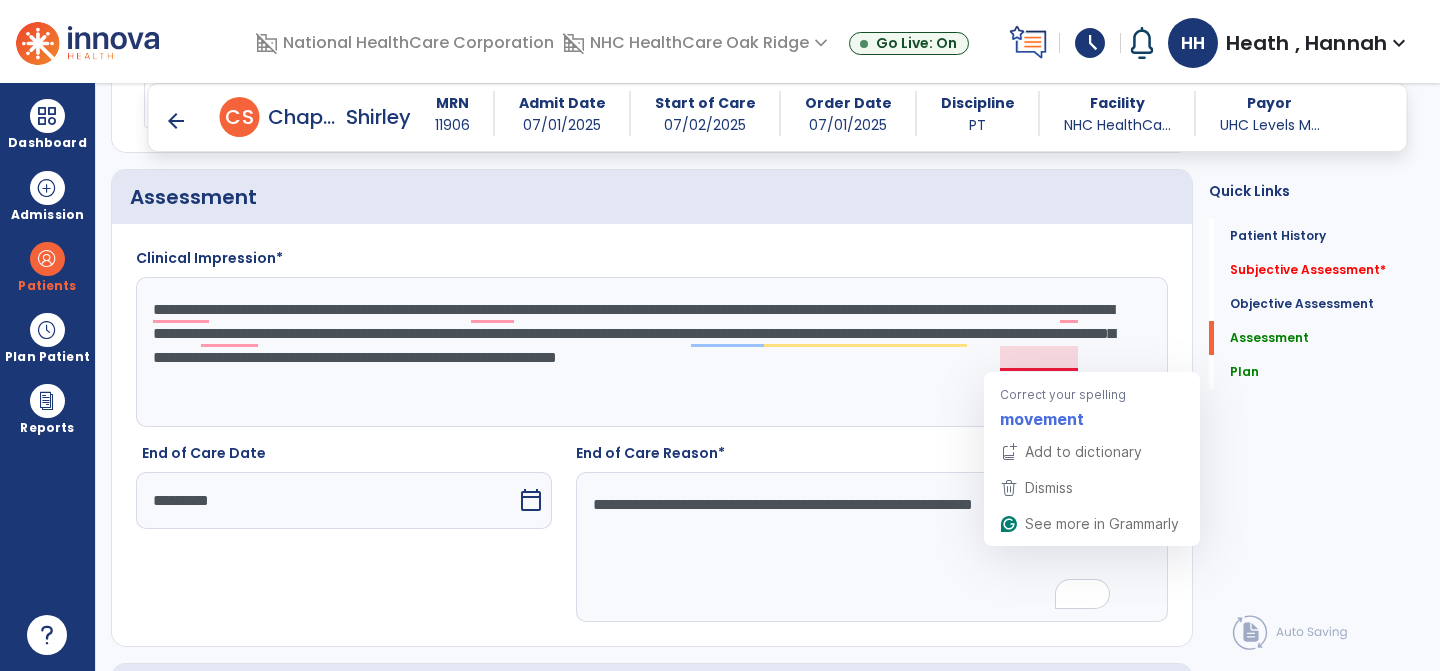 click on "**********" 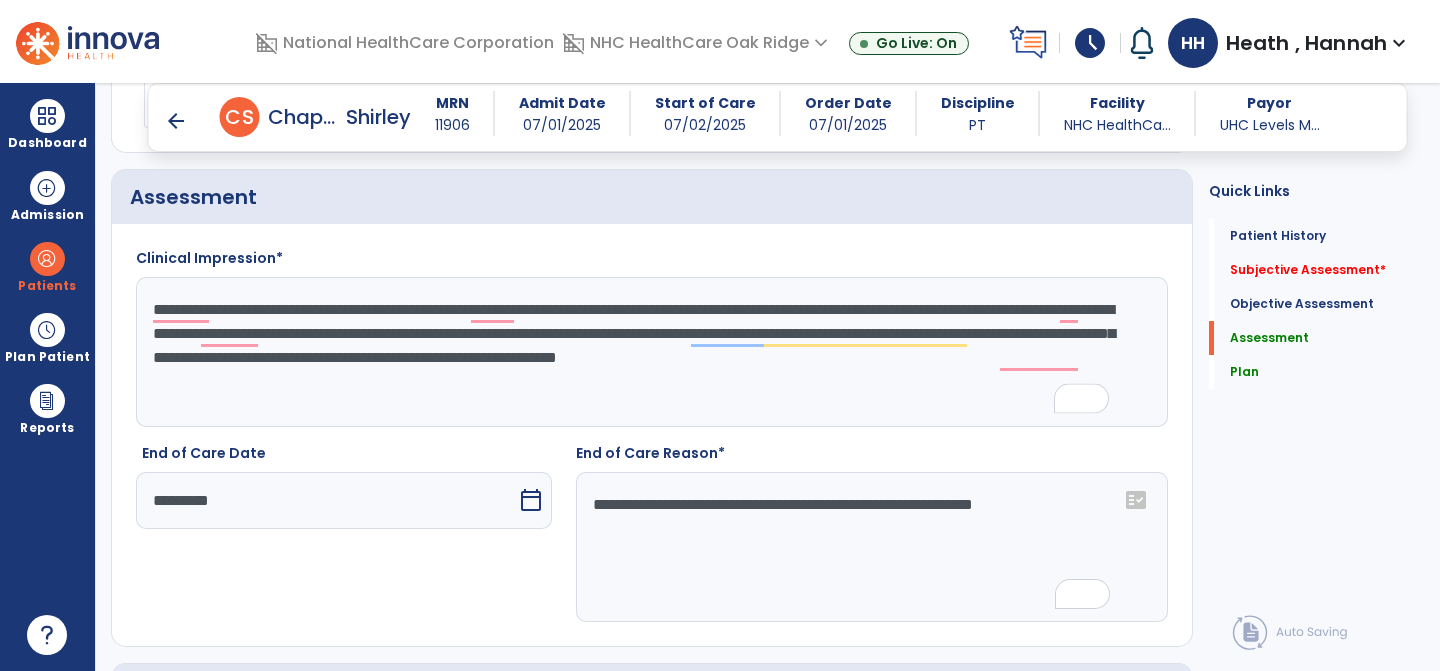 click on "**********" 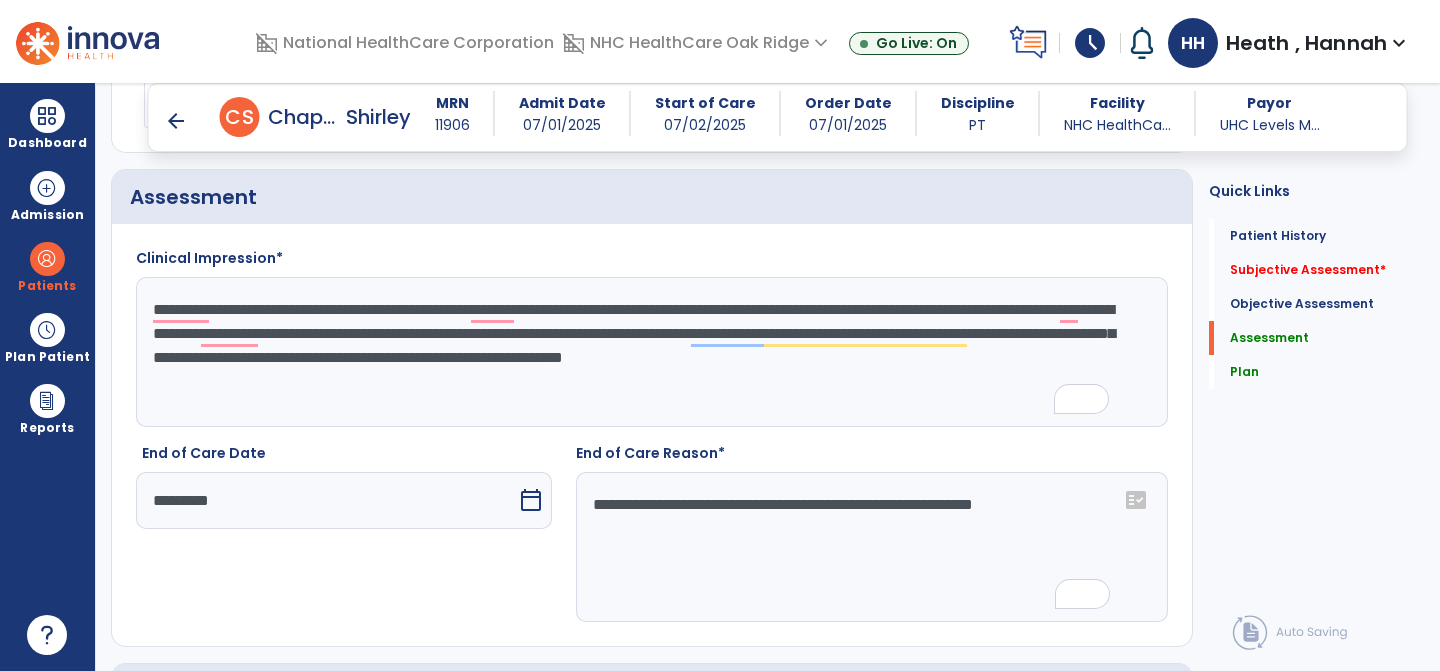 click on "**********" 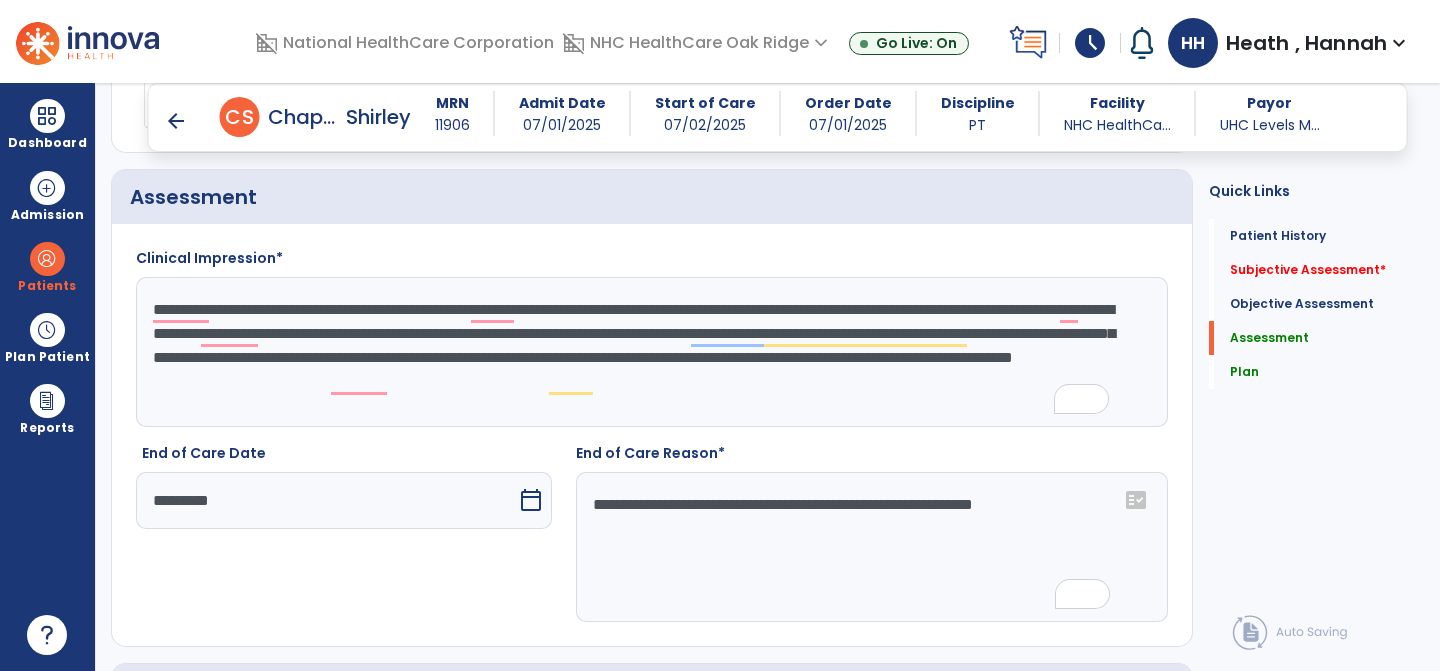 scroll, scrollTop: 2652, scrollLeft: 0, axis: vertical 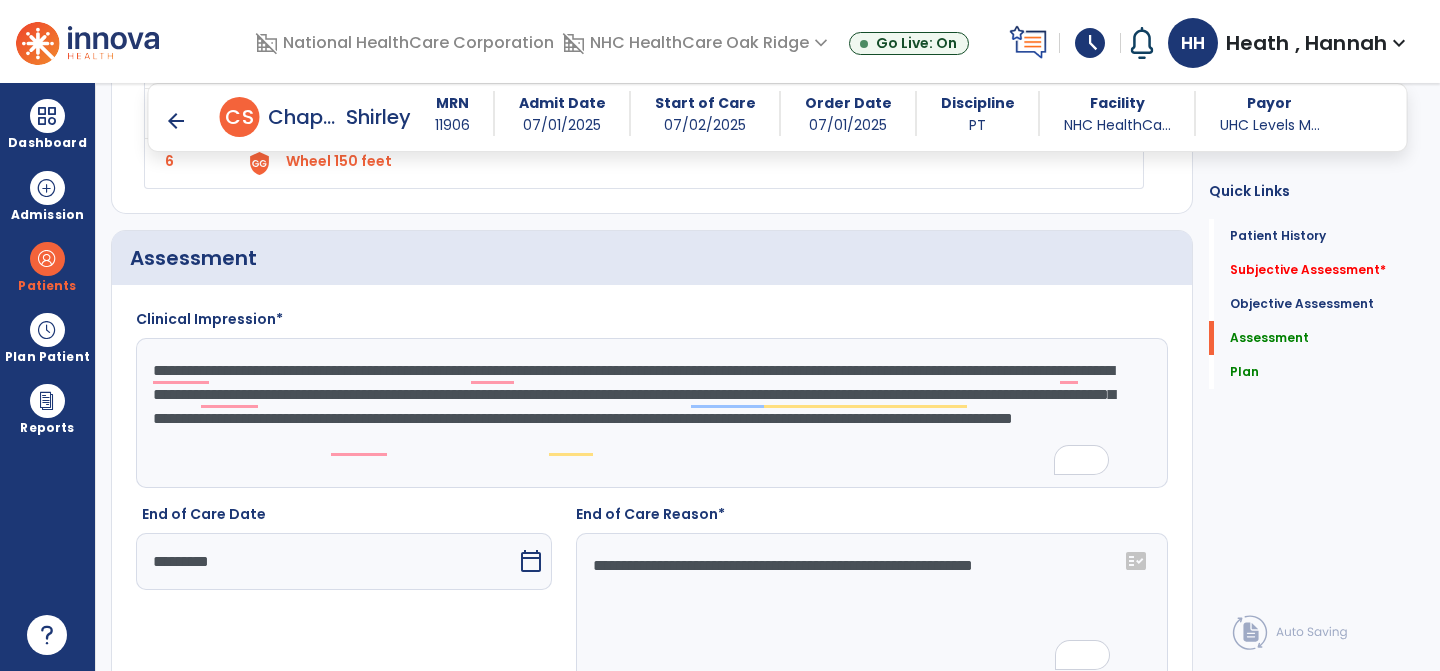 click on "**********" 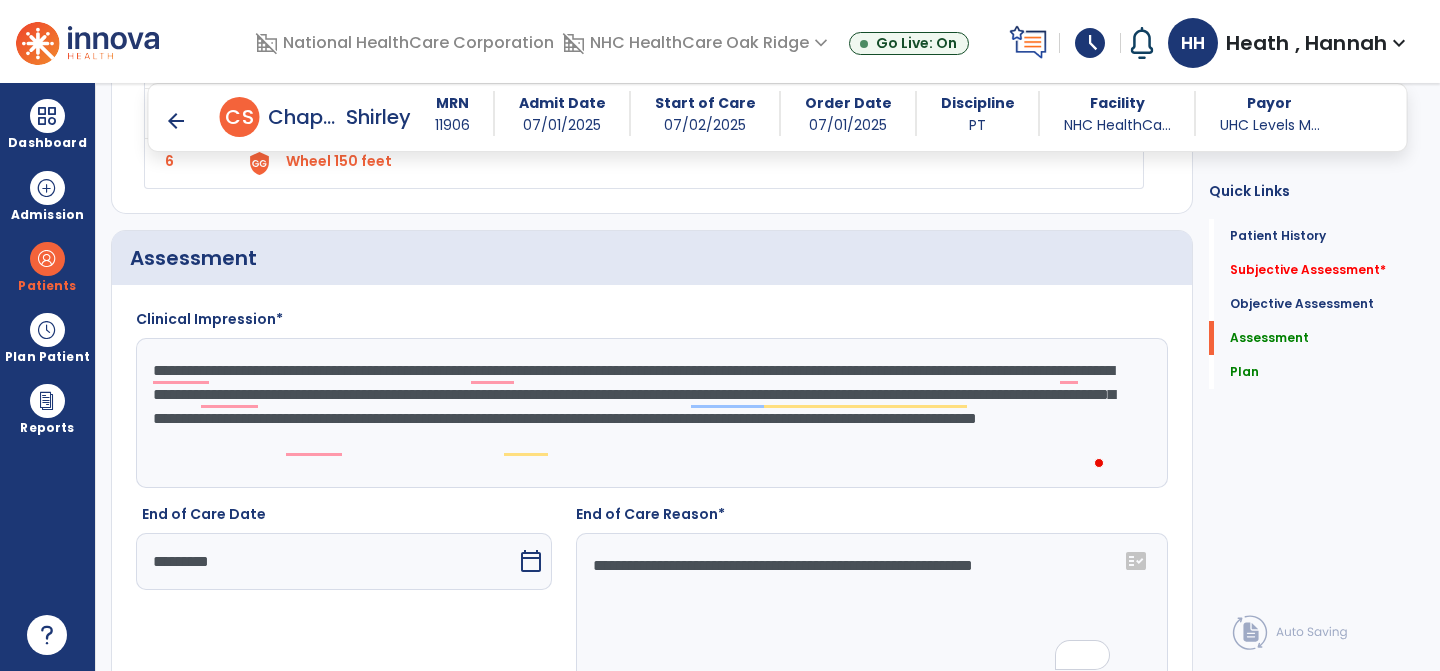 type on "**********" 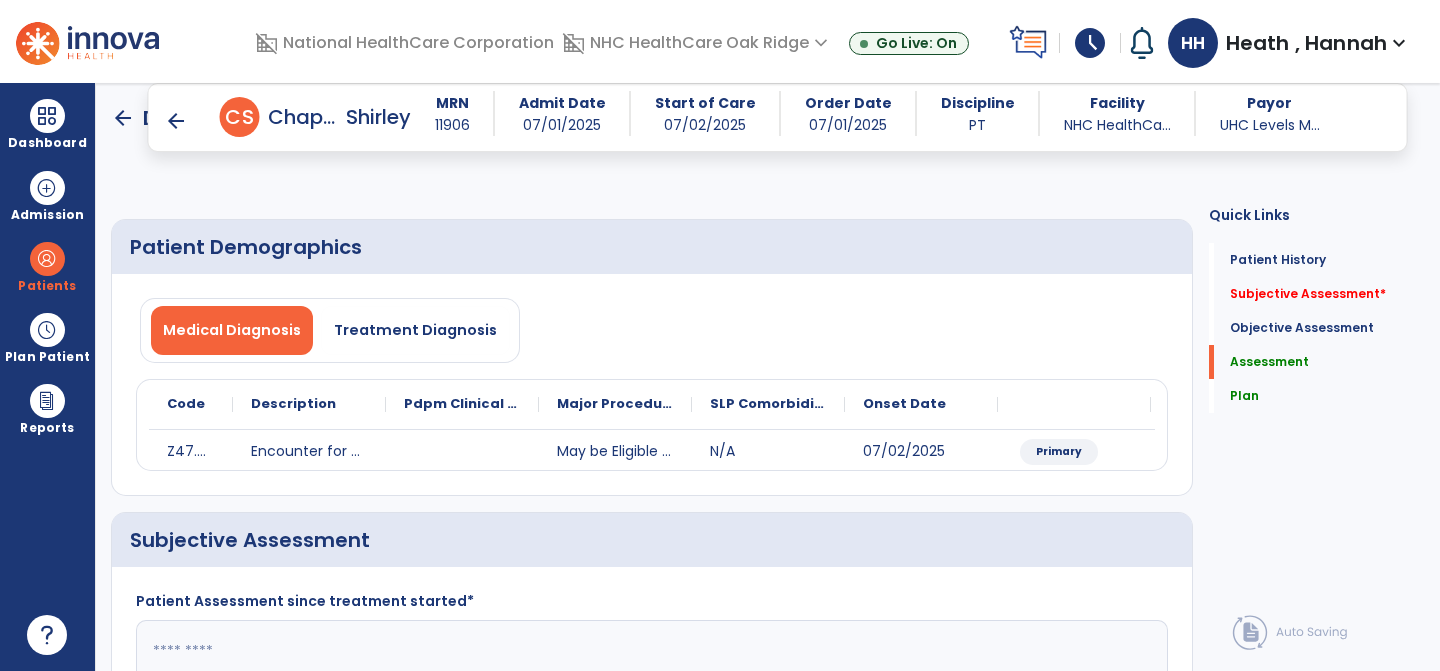 select on "****" 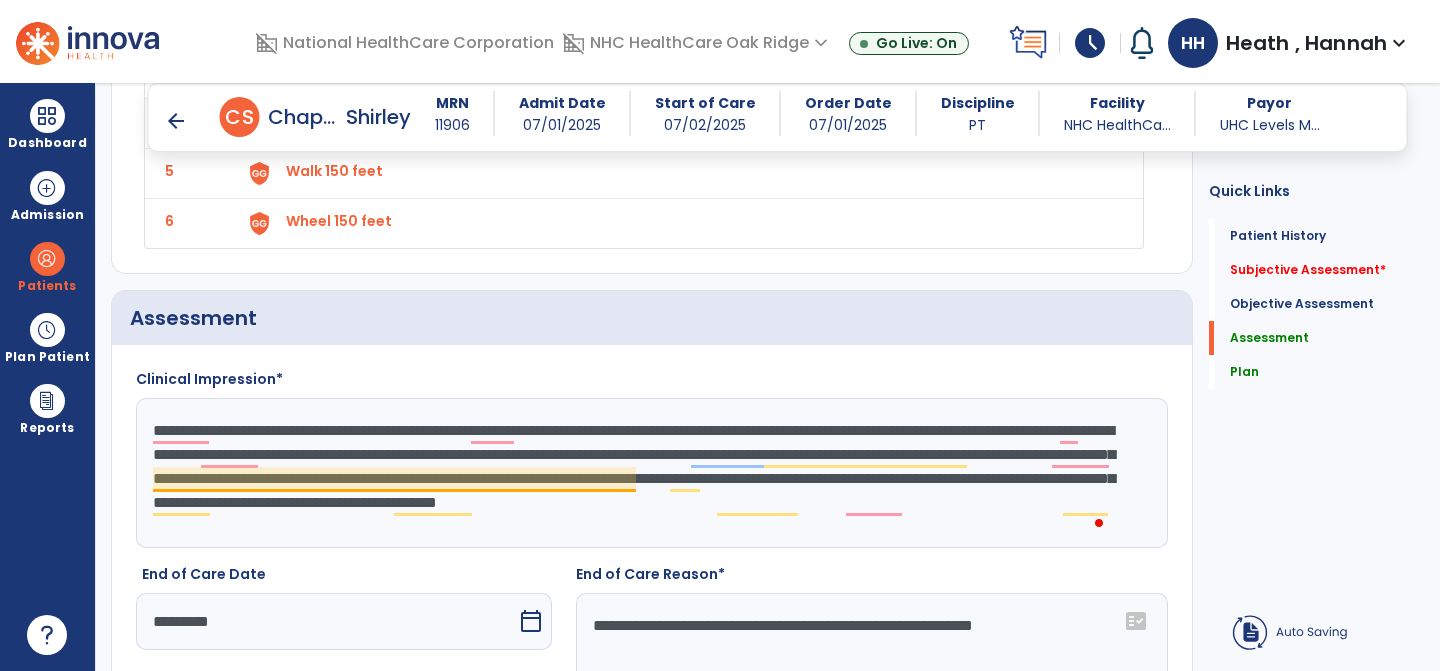 click on "**********" 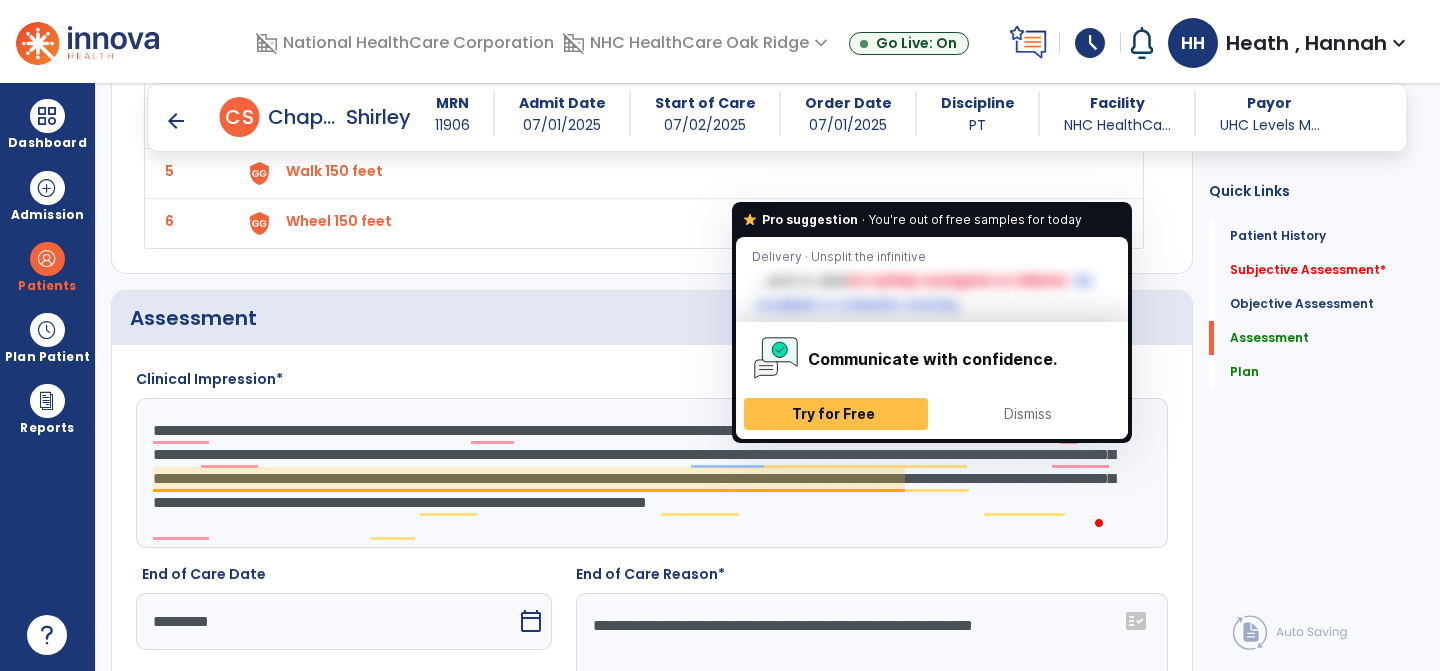 click on "**********" 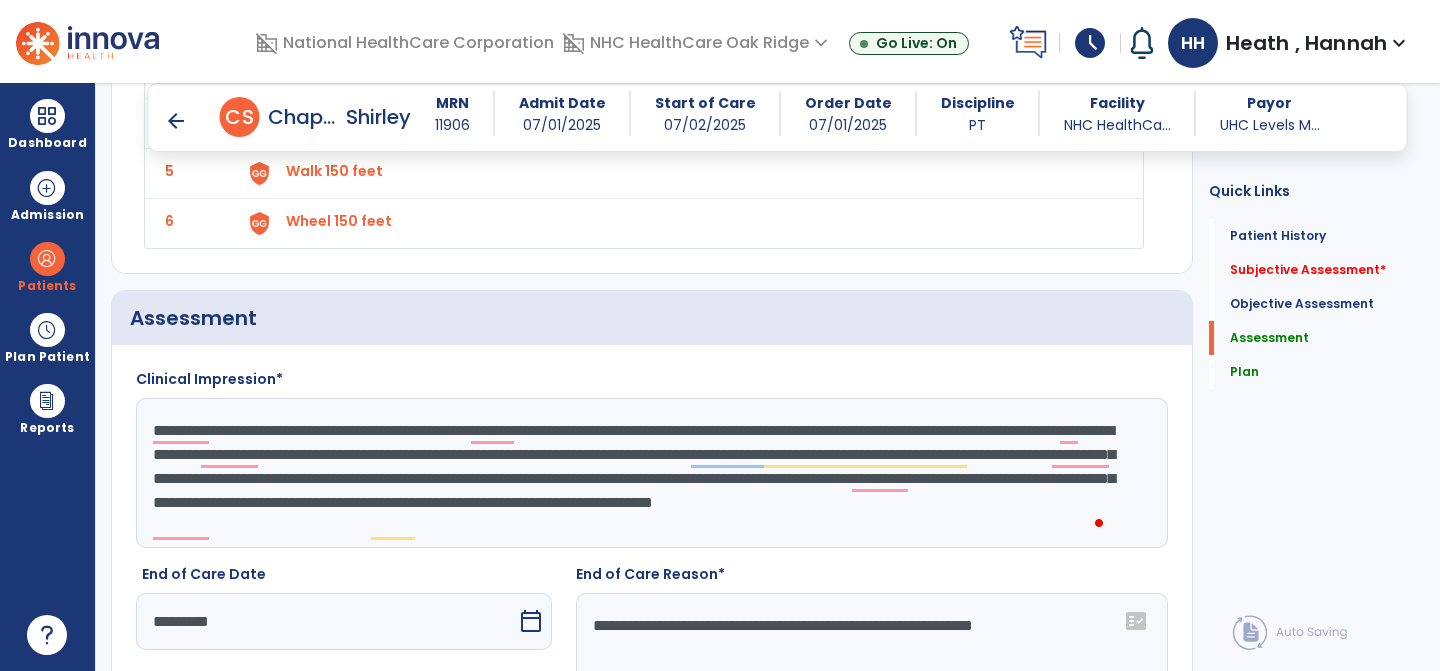 click on "**********" 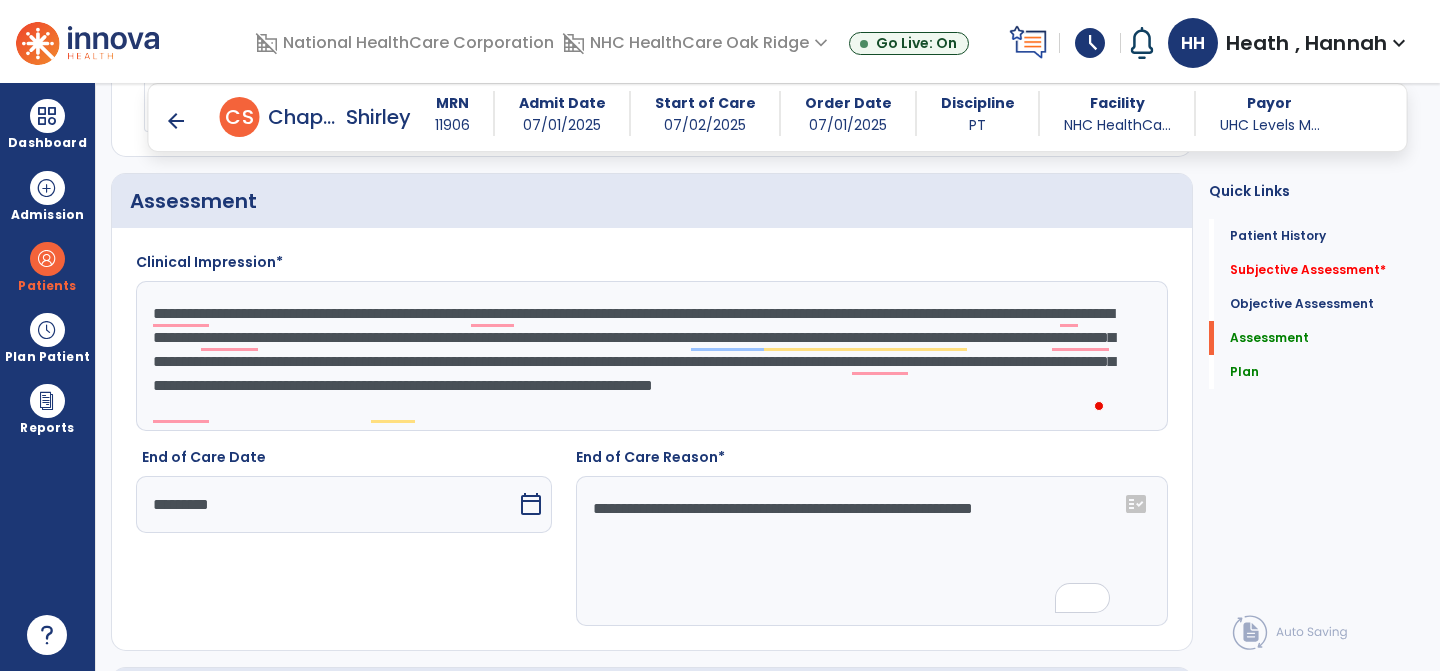 scroll, scrollTop: 2731, scrollLeft: 0, axis: vertical 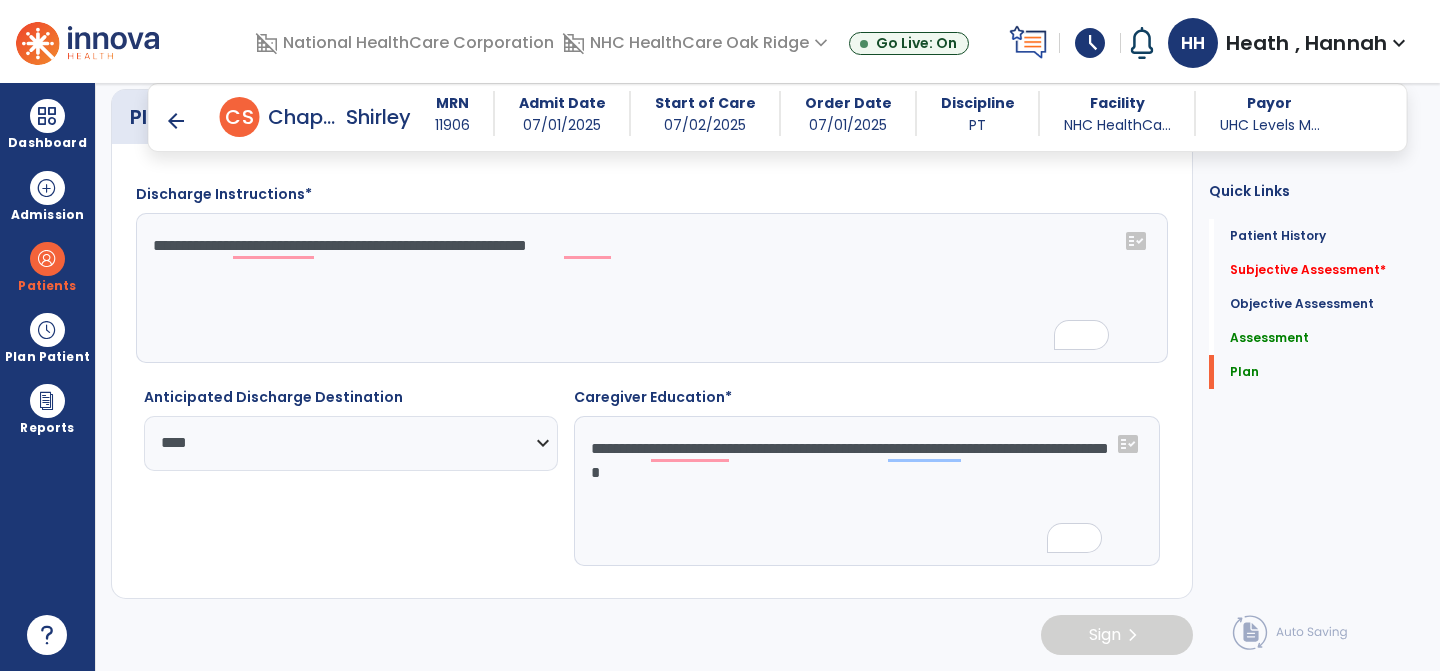 type on "**********" 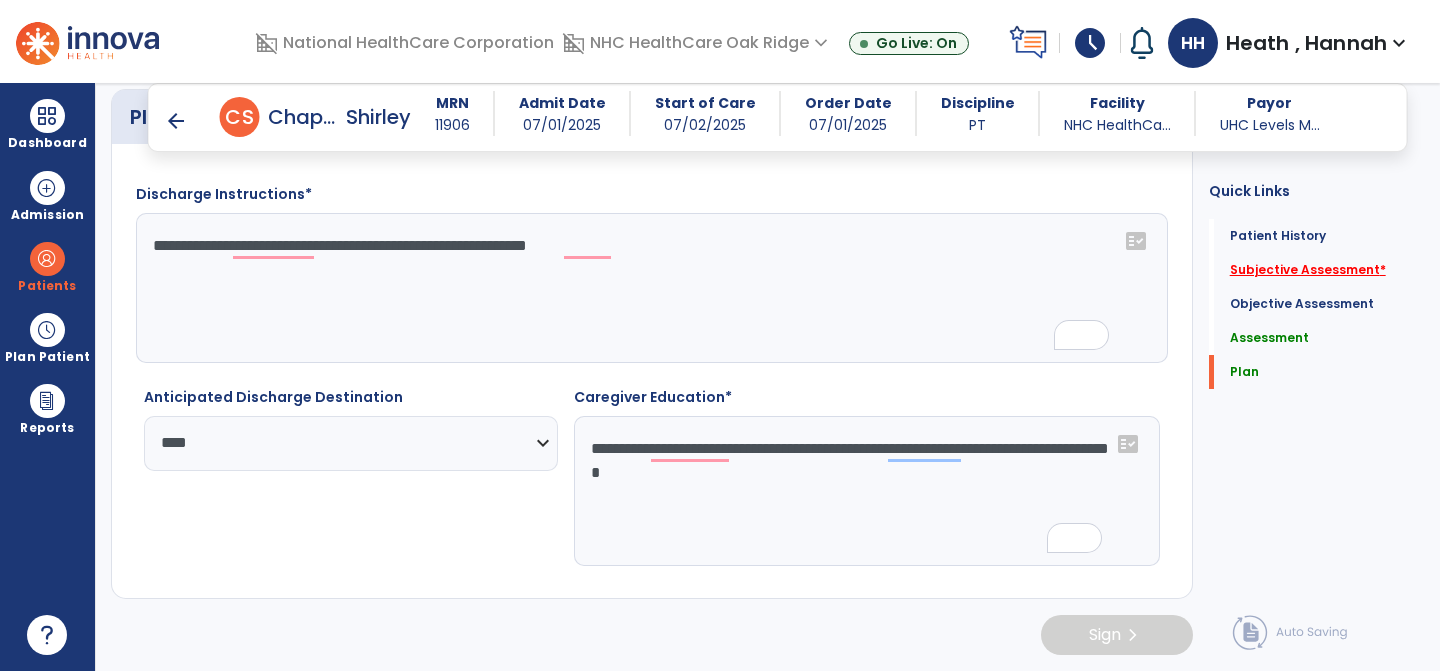 click on "Subjective Assessment   *" 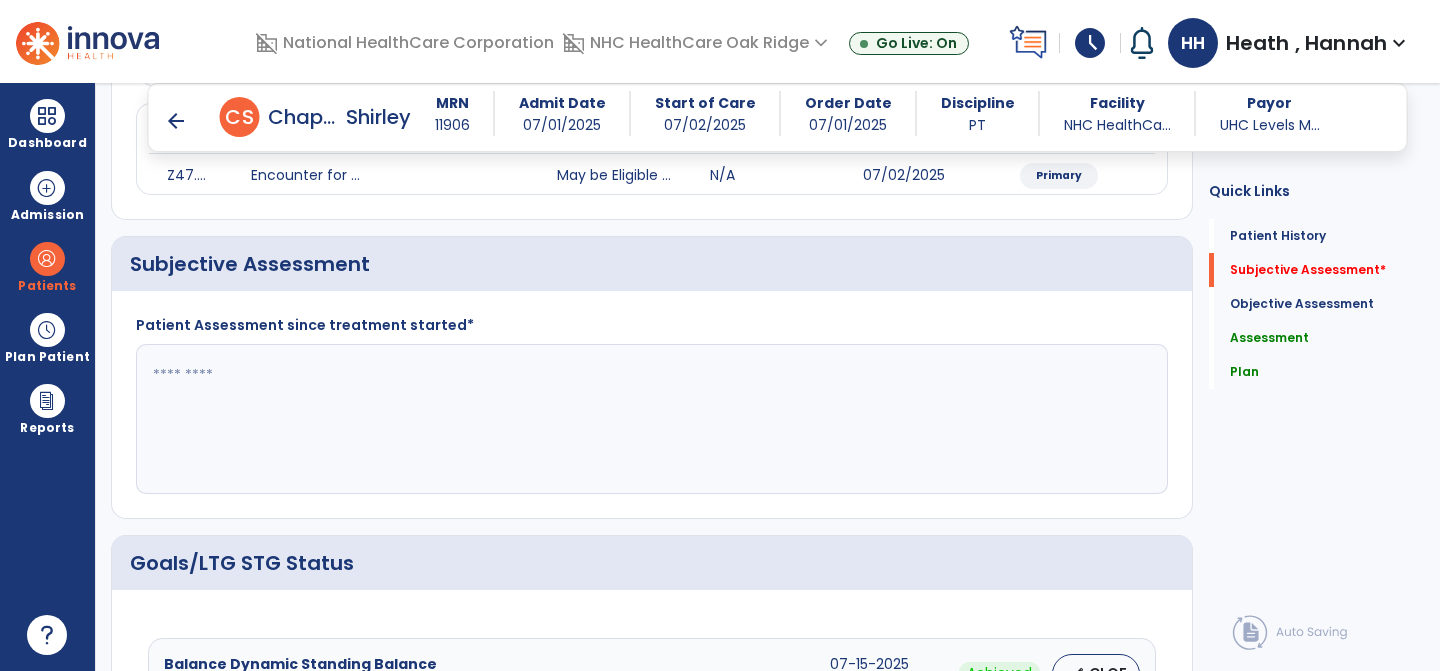 click 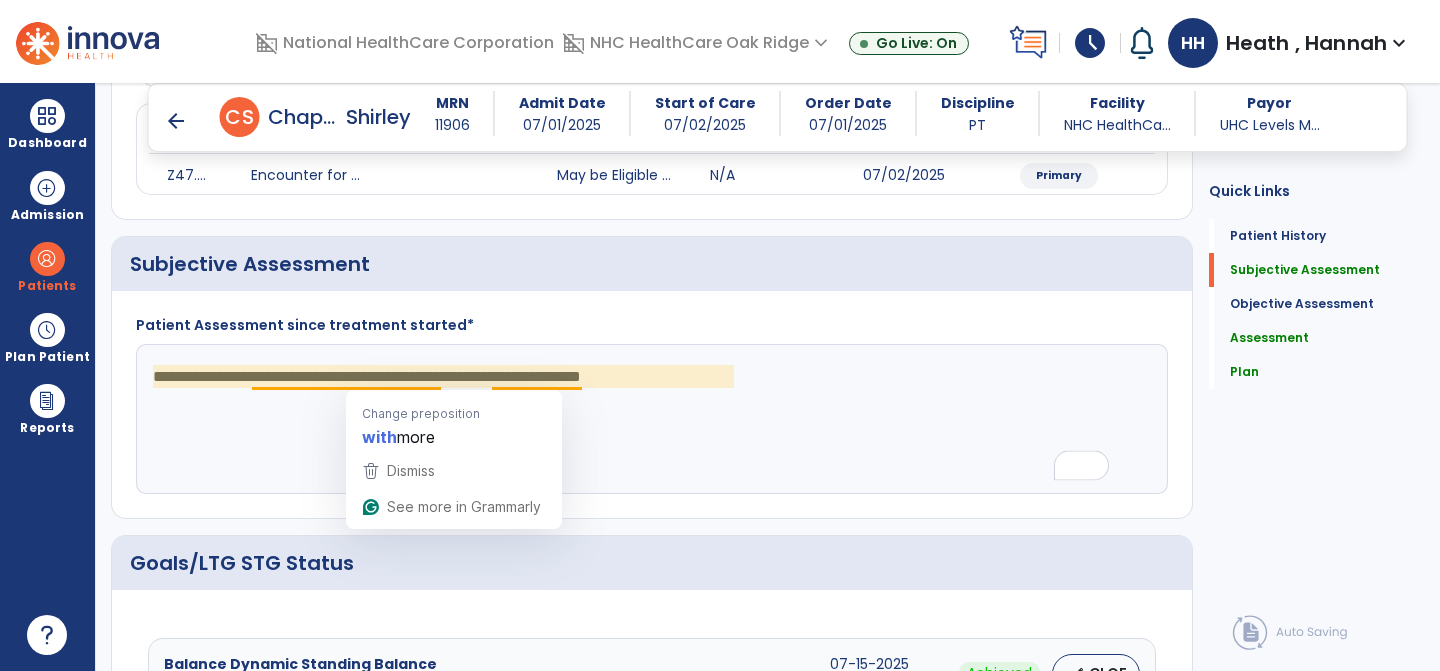 click on "**********" 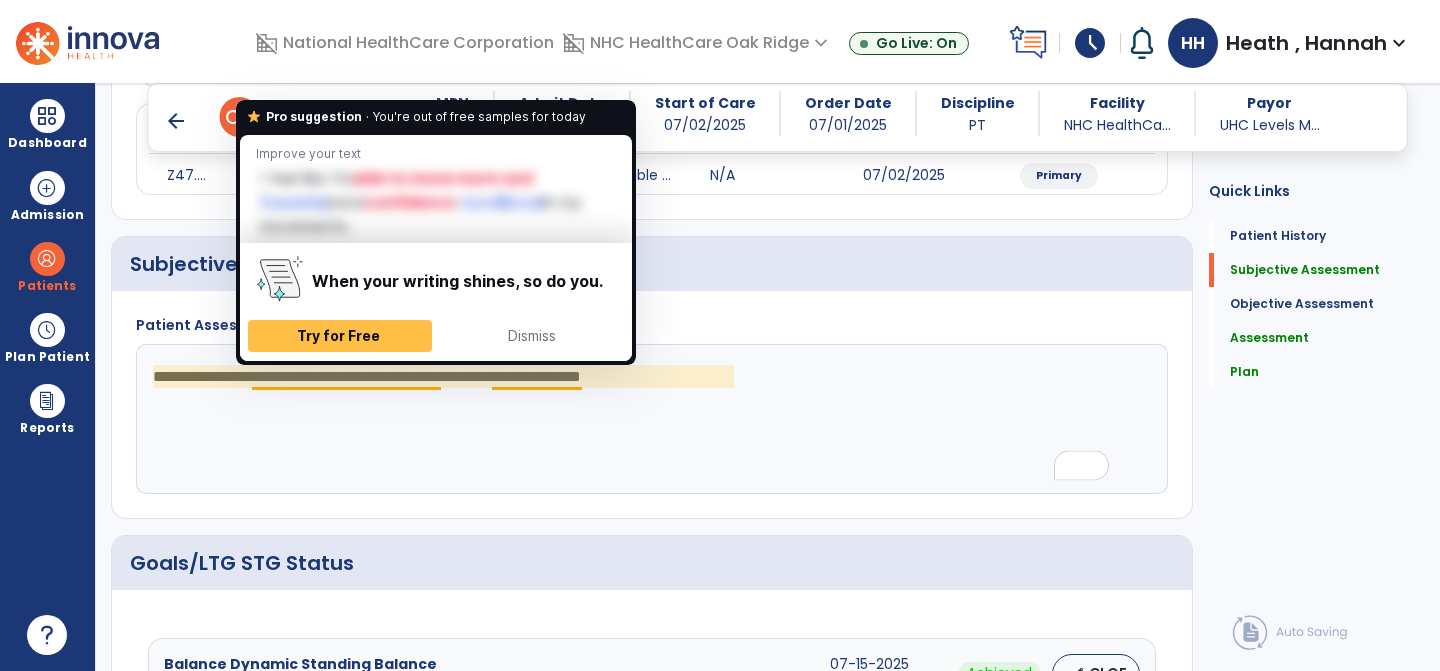 click on "**********" 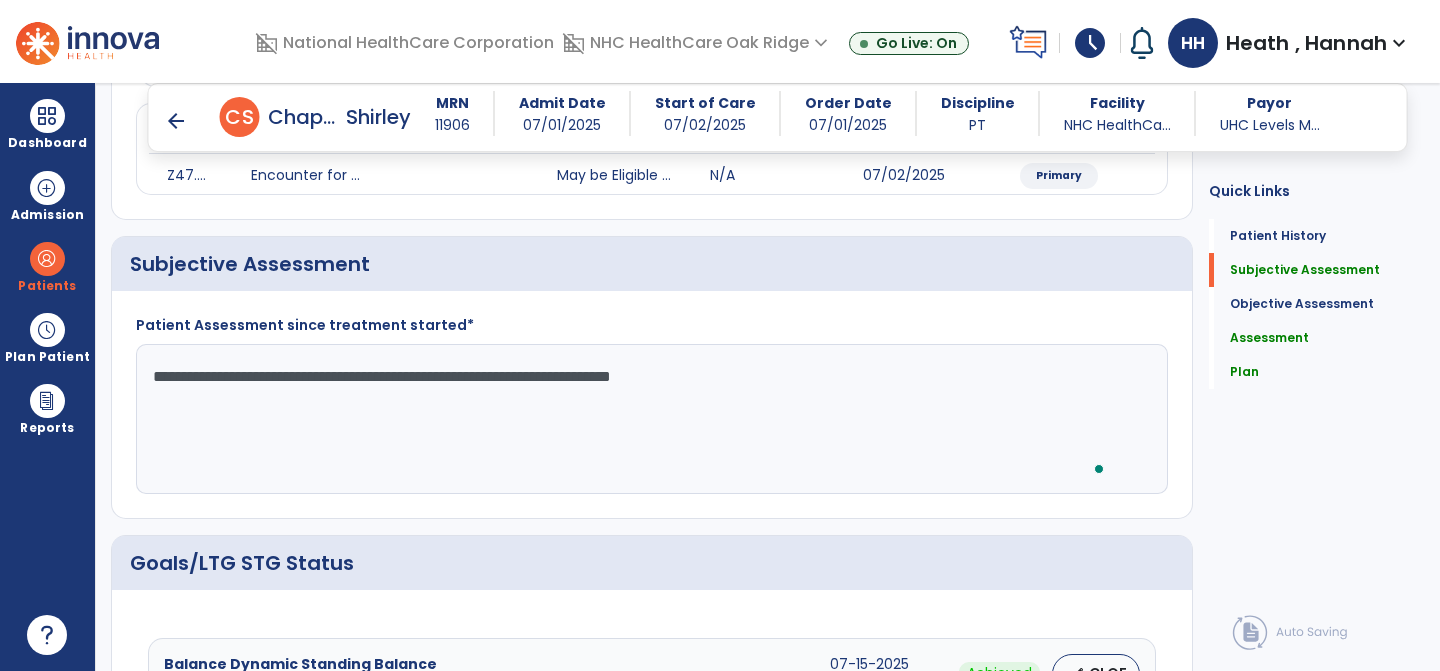 click on "**********" 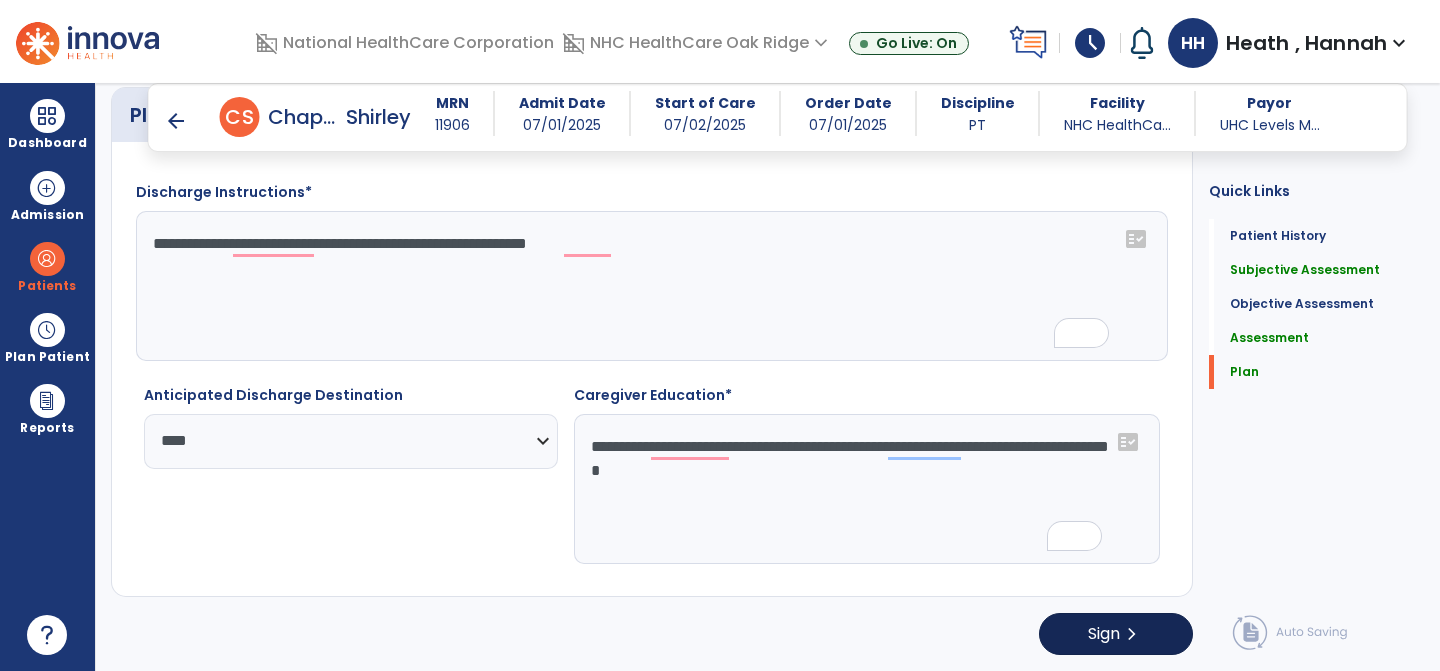 type on "**********" 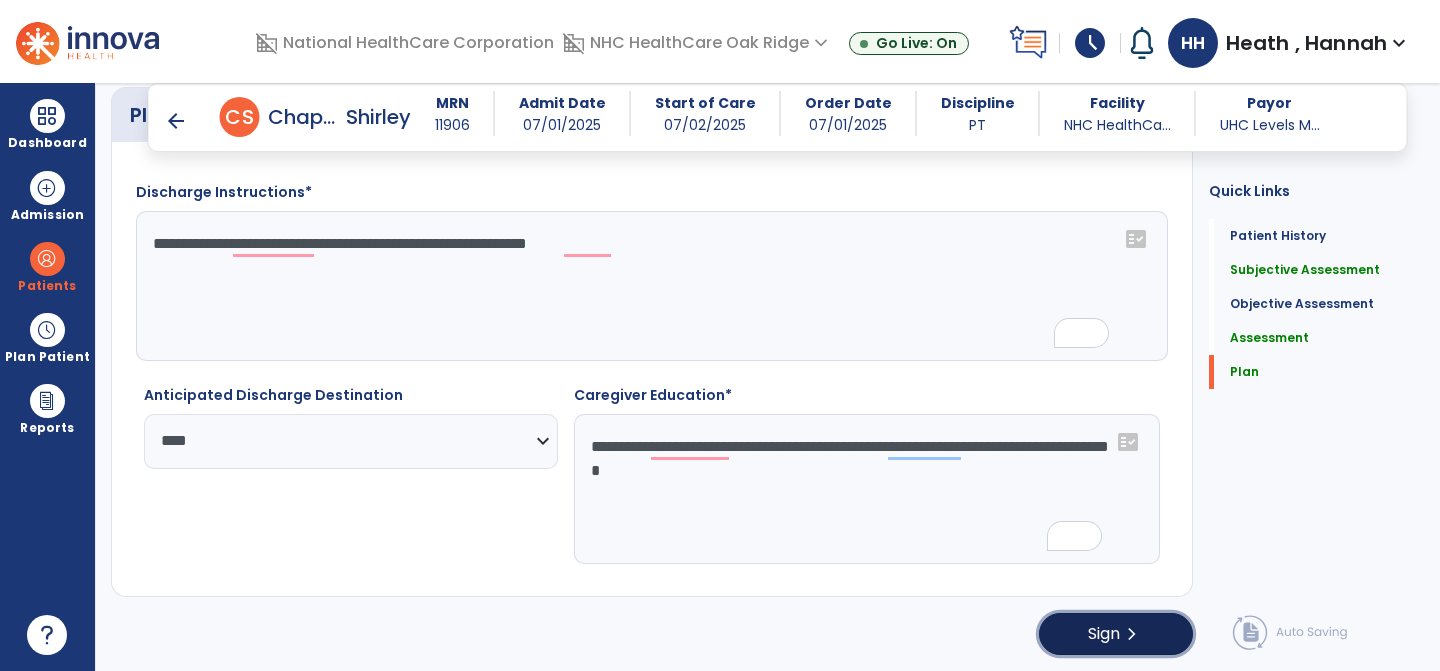 click on "Sign  chevron_right" 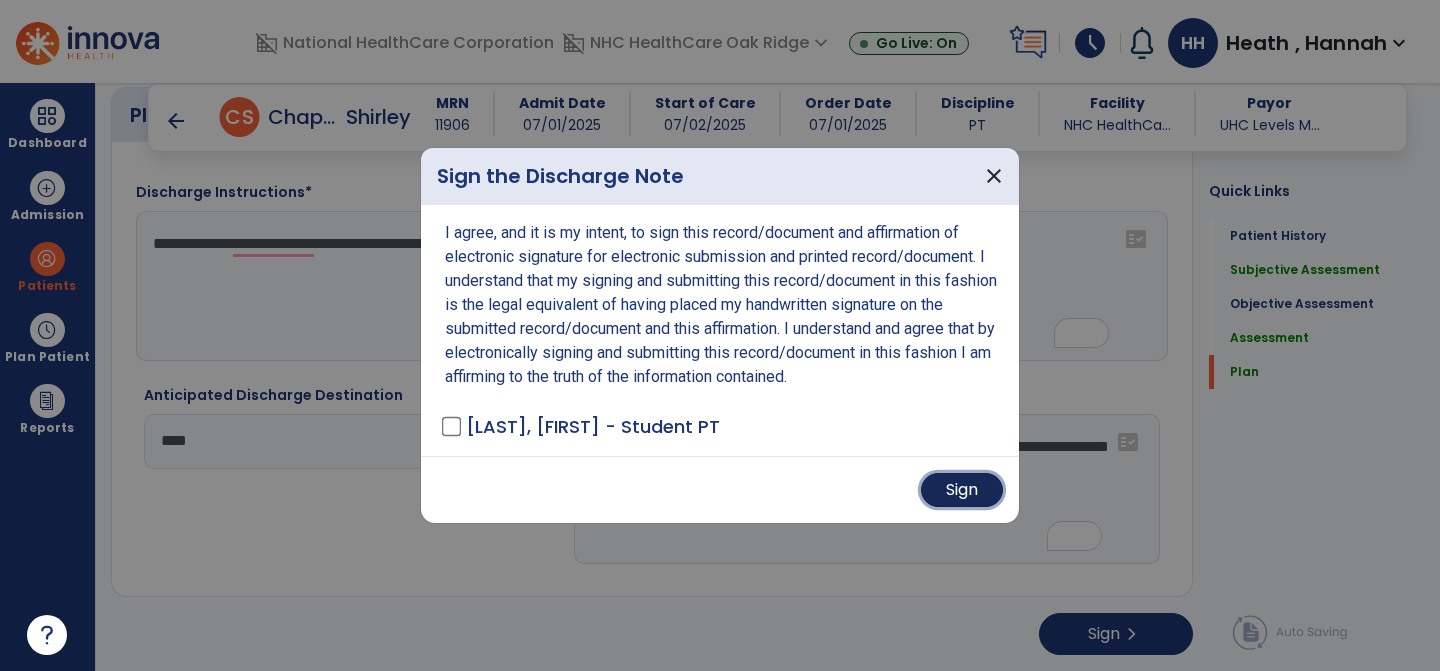 click on "Sign" at bounding box center [962, 490] 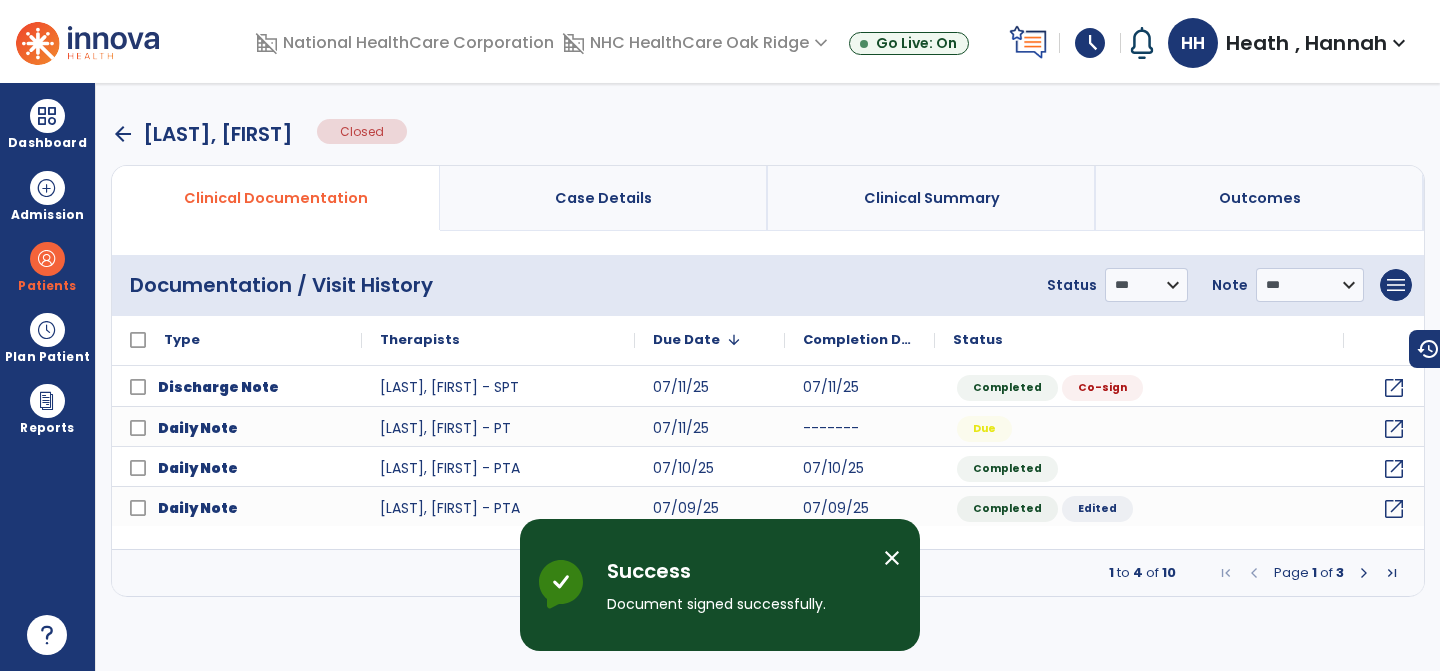 click on "arrow_back" at bounding box center [123, 134] 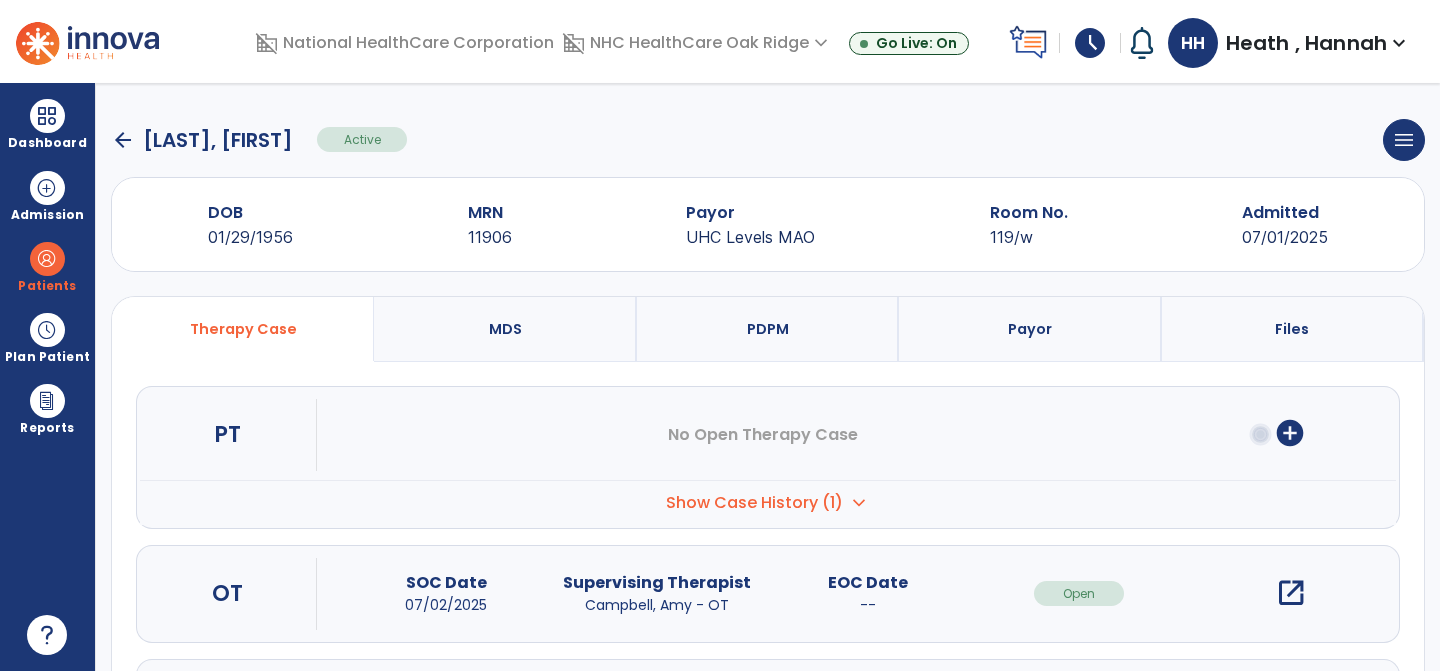 scroll, scrollTop: 0, scrollLeft: 0, axis: both 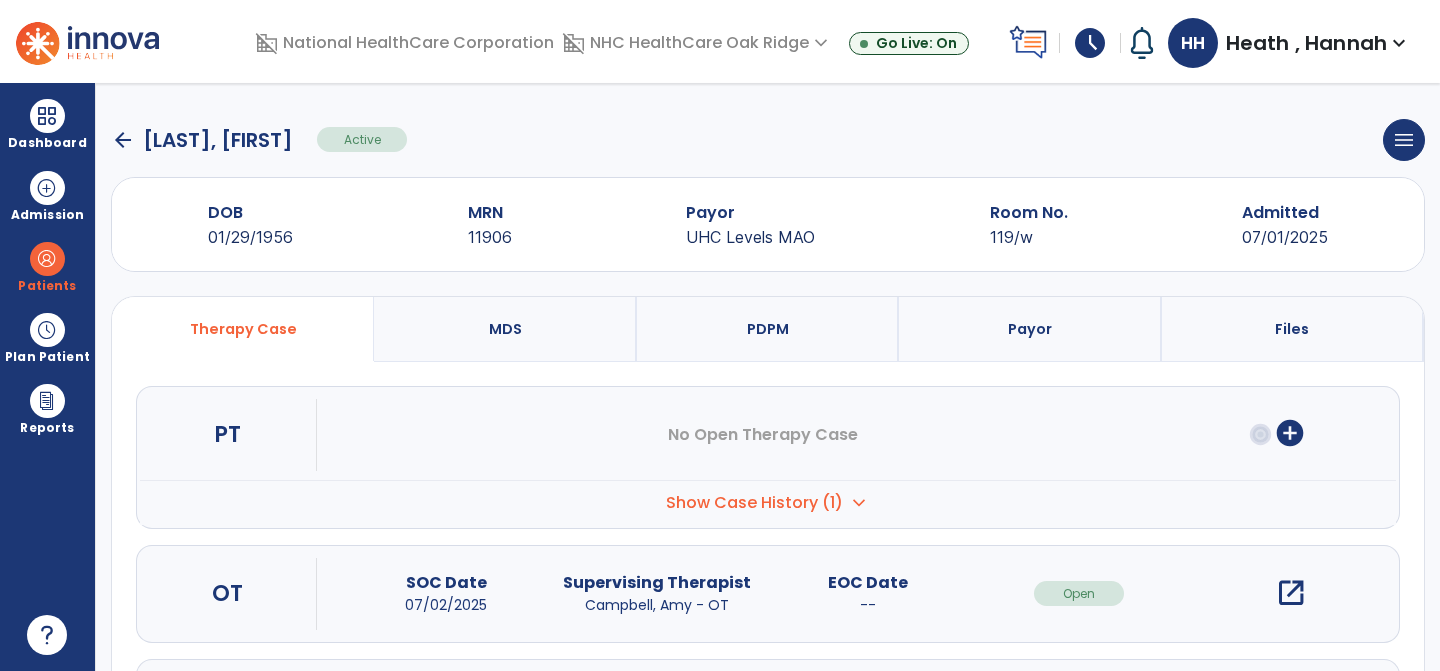 click on "arrow_back" 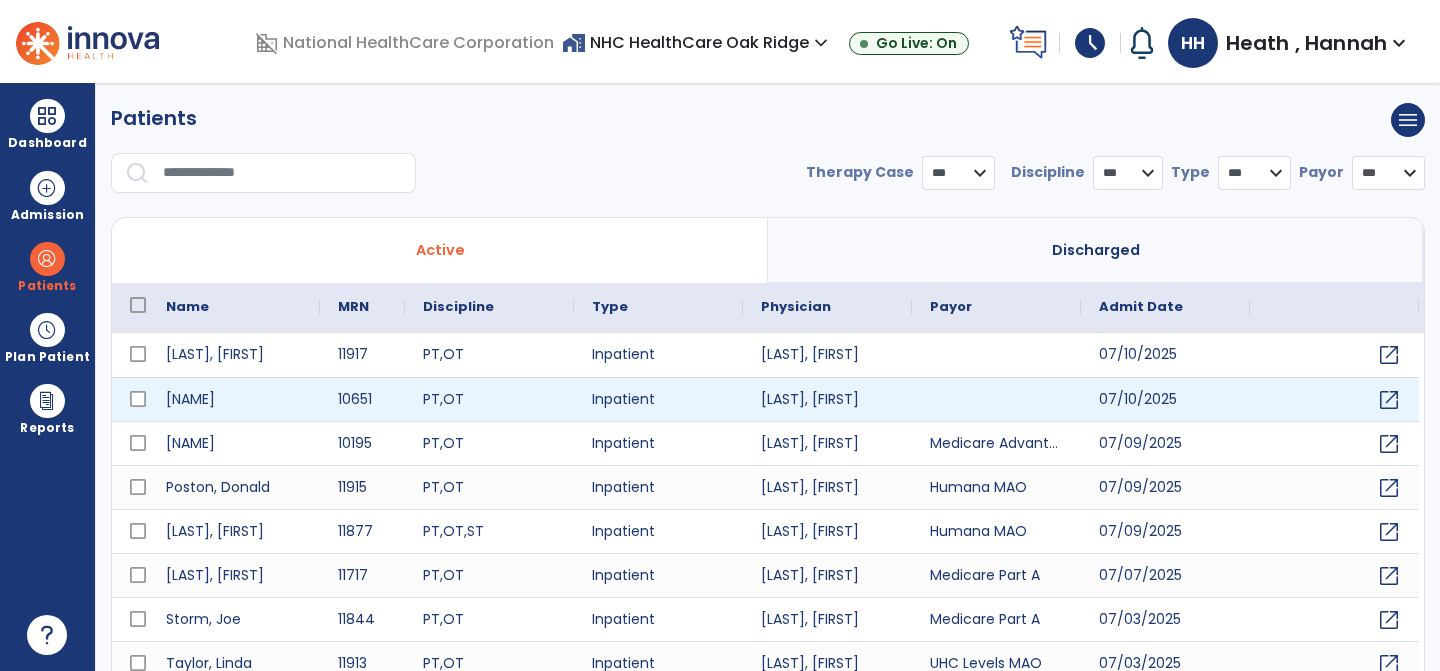 select on "***" 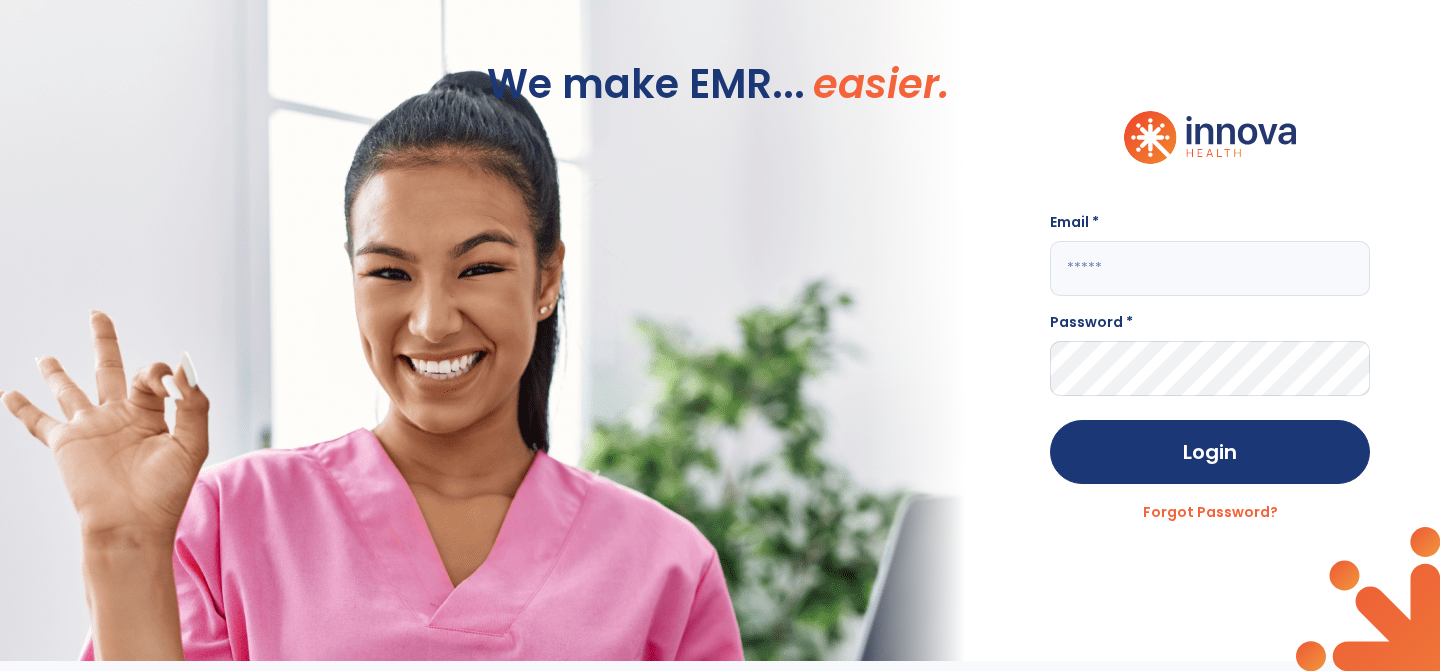type on "**********" 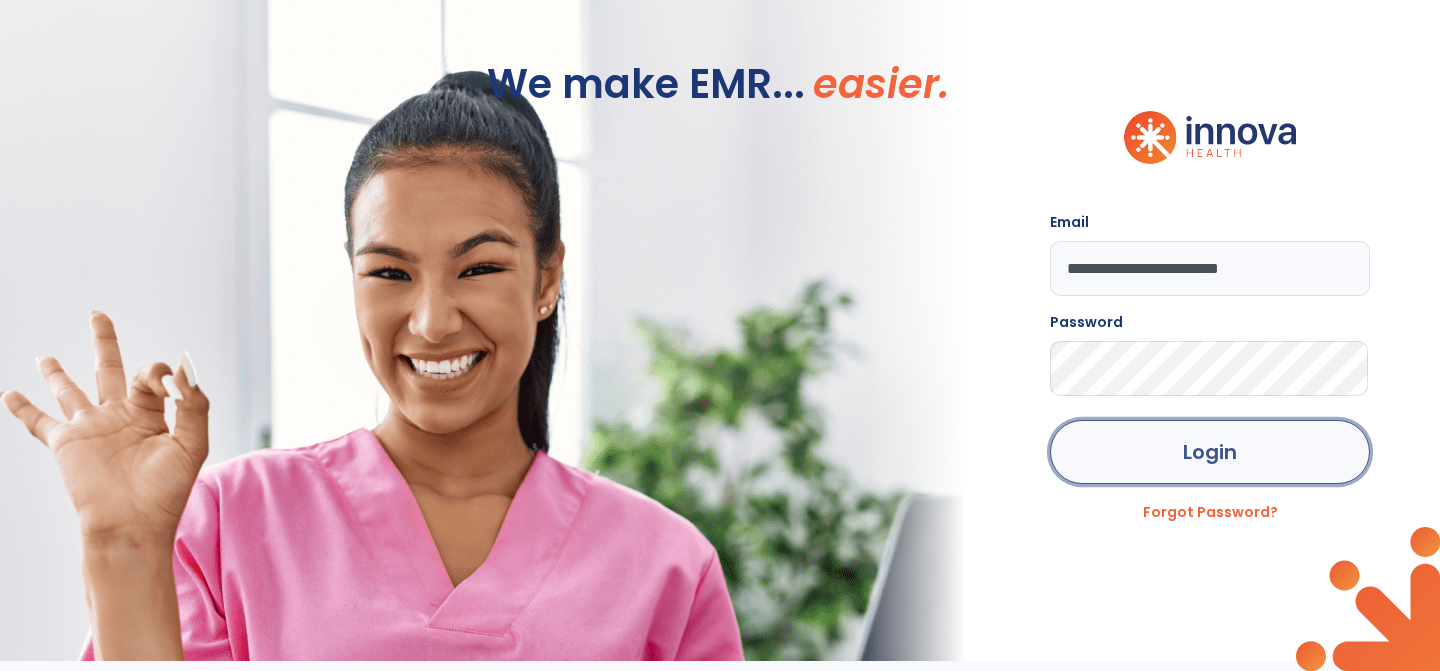 click on "Login" 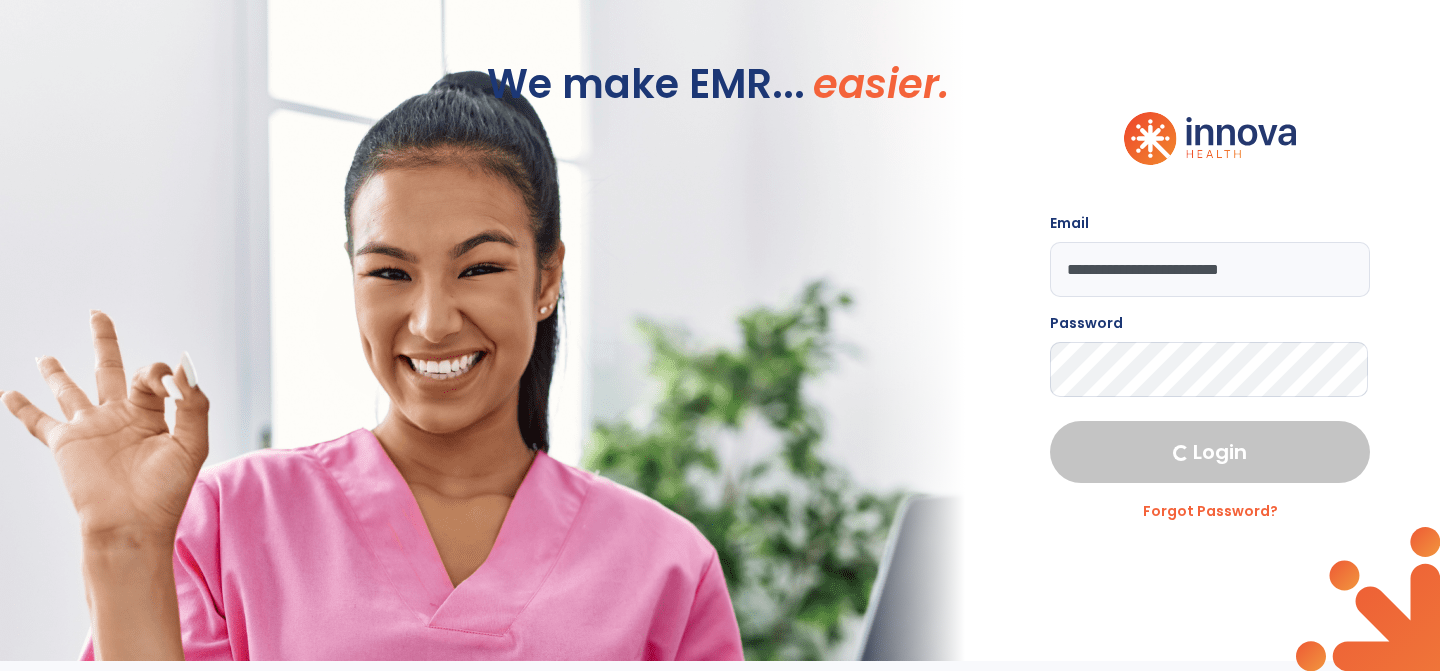 select on "****" 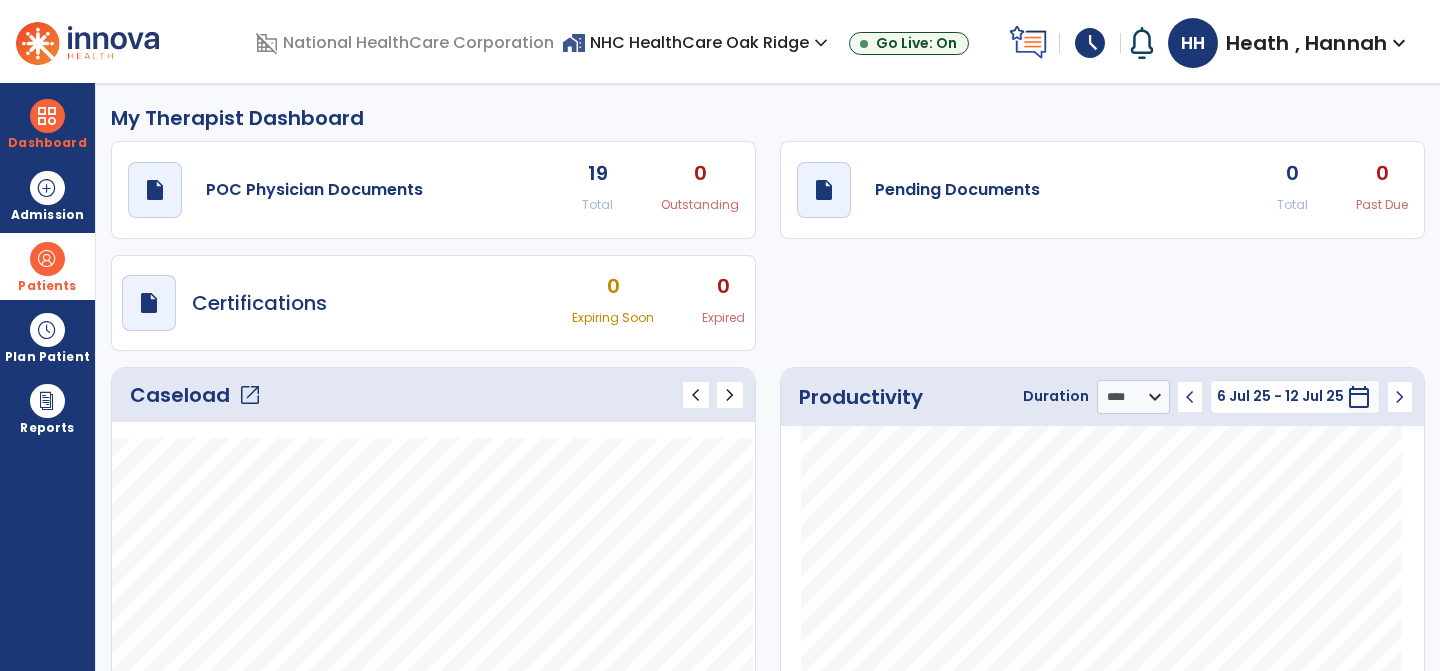 click at bounding box center [47, 259] 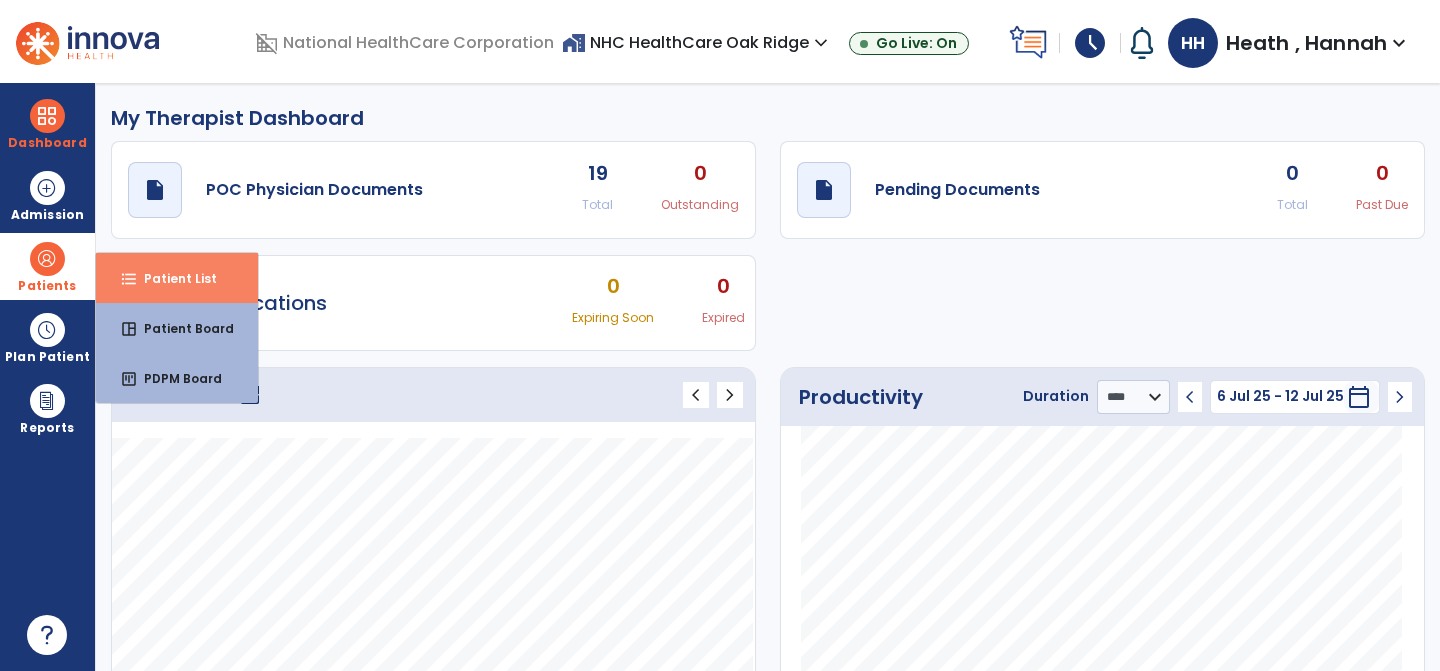 click on "format_list_bulleted  Patient List" at bounding box center (177, 278) 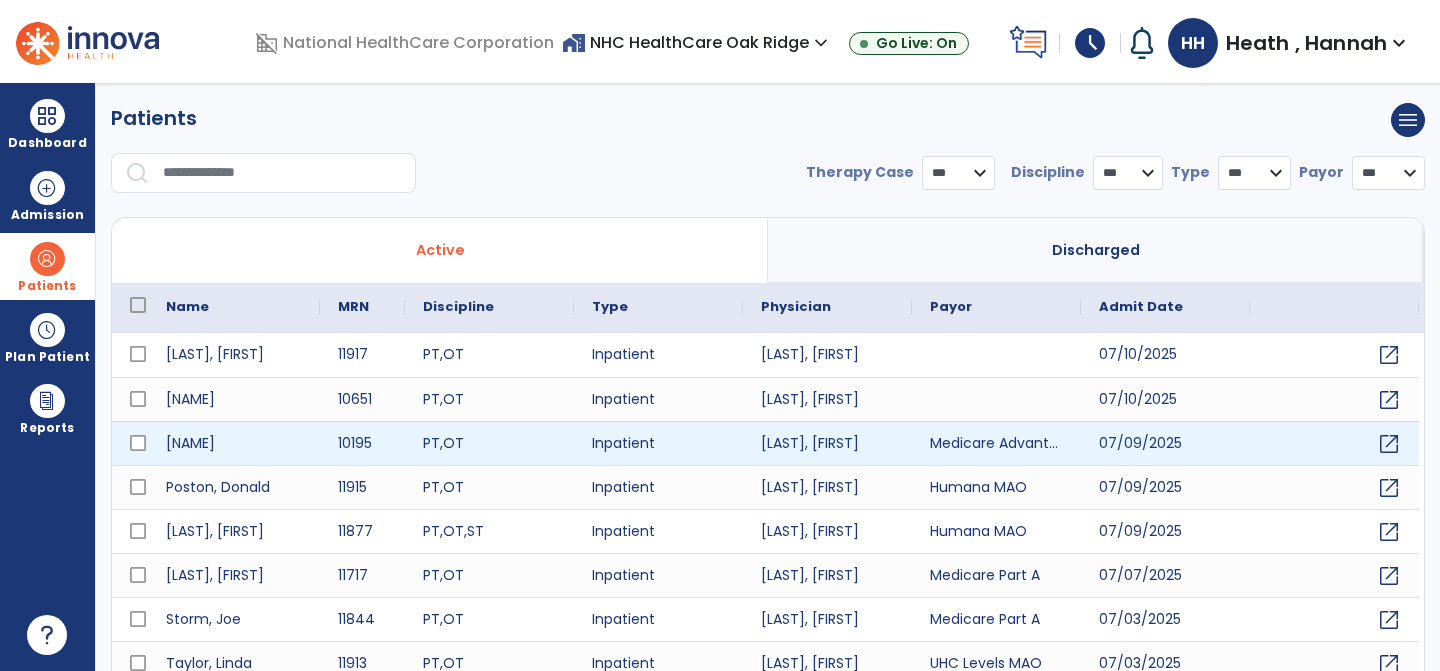 select on "***" 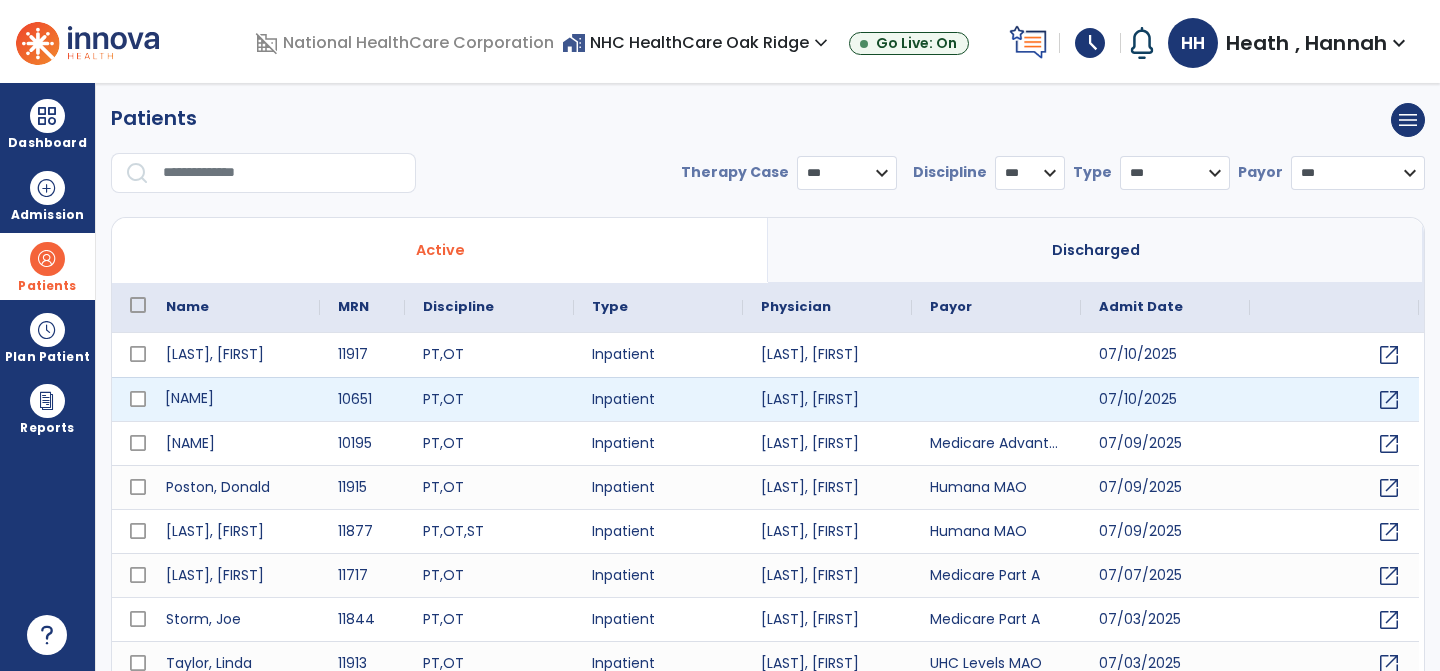 click on "Hicks, Genna" at bounding box center [234, 399] 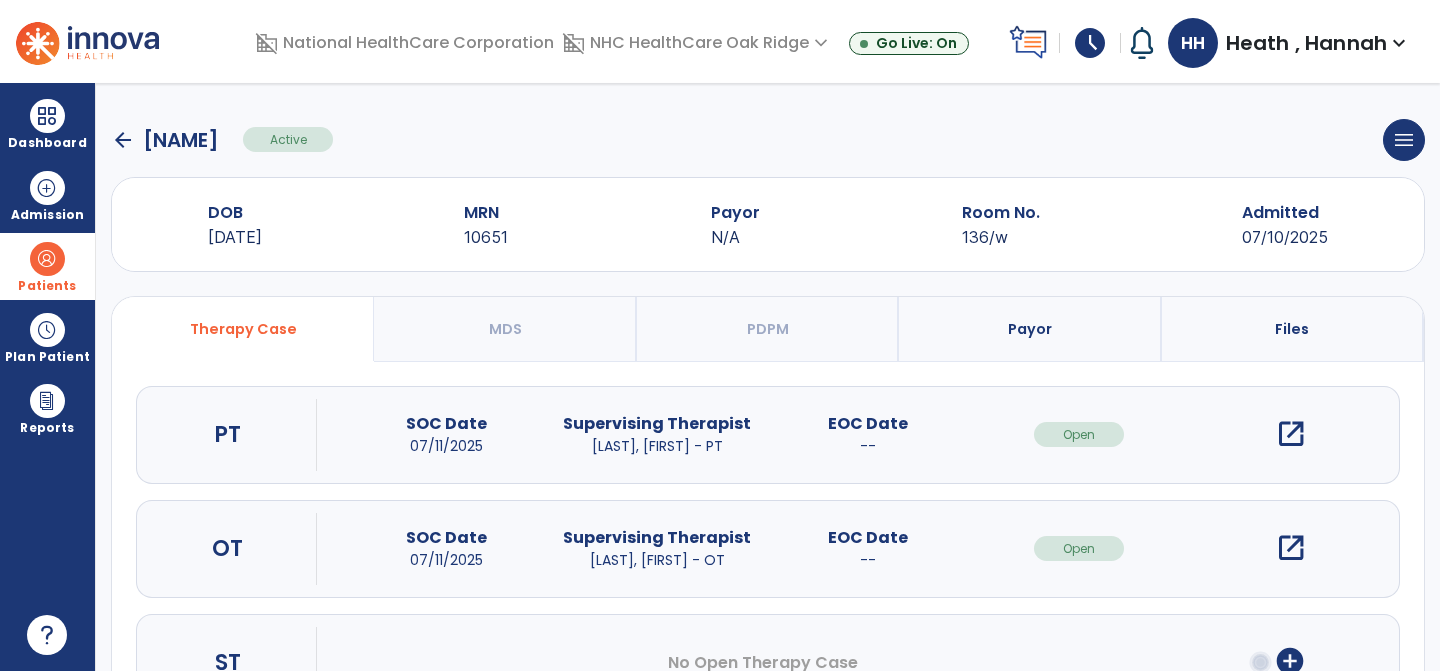 click on "open_in_new" at bounding box center (1291, 434) 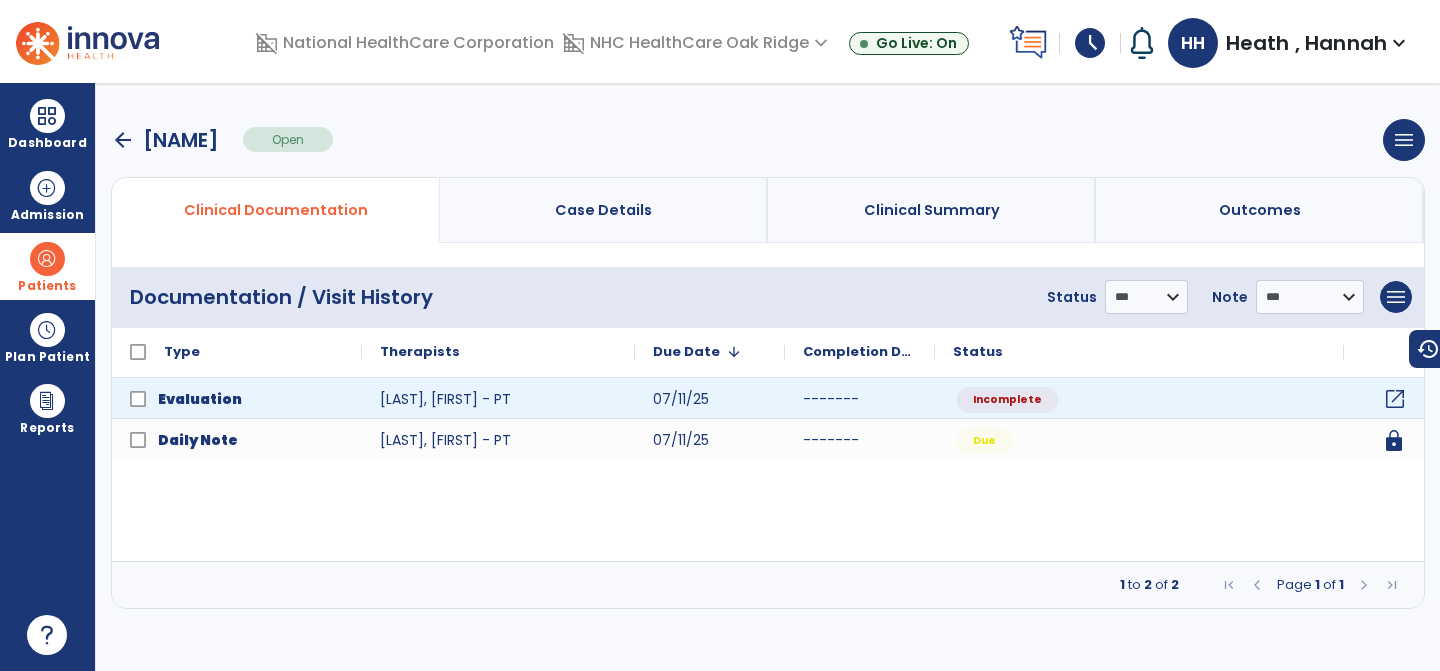 click on "open_in_new" 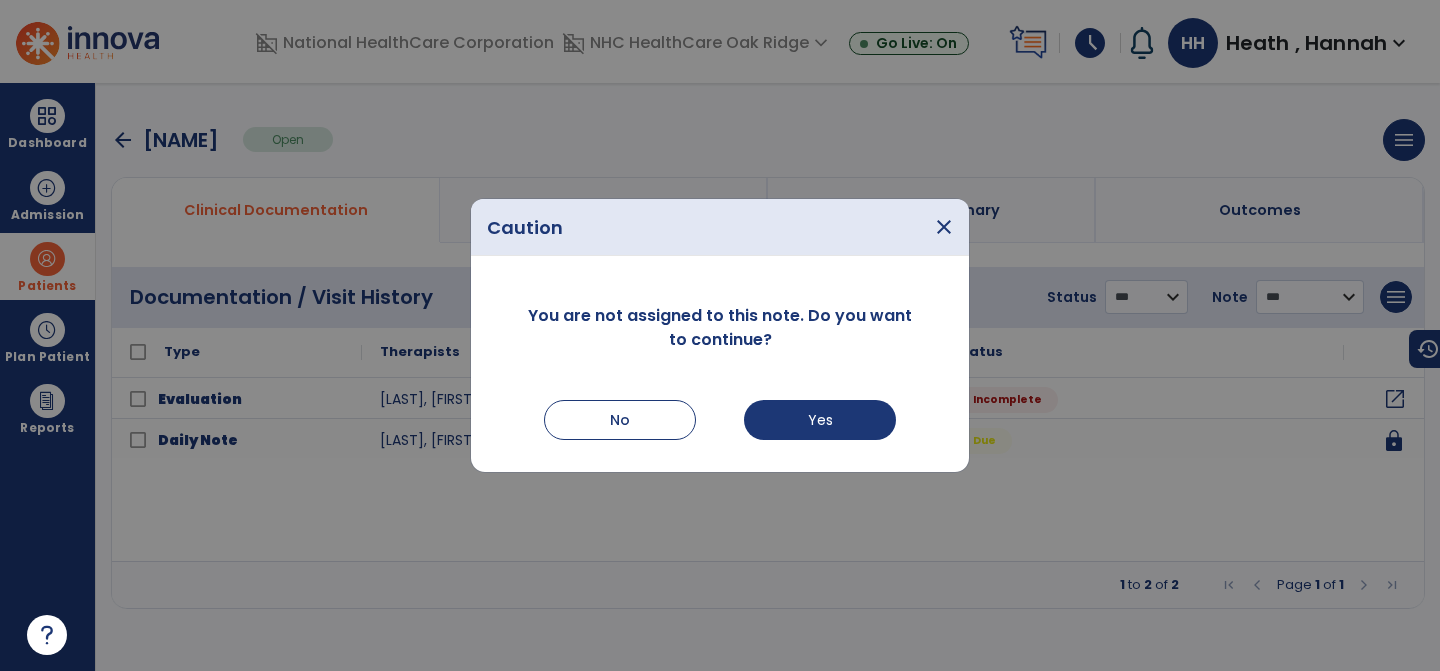 click on "You are not assigned to this note. Do you want to continue?     No   Yes" at bounding box center (720, 364) 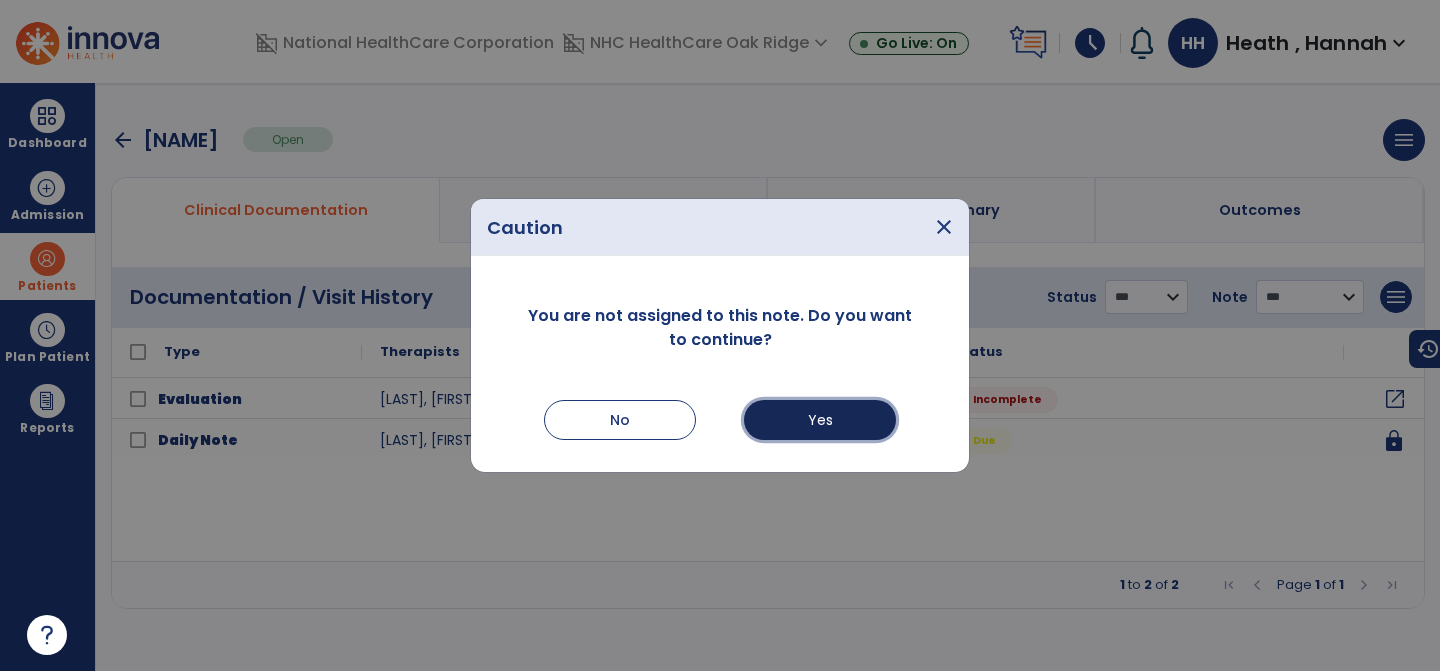 click on "Yes" at bounding box center (820, 420) 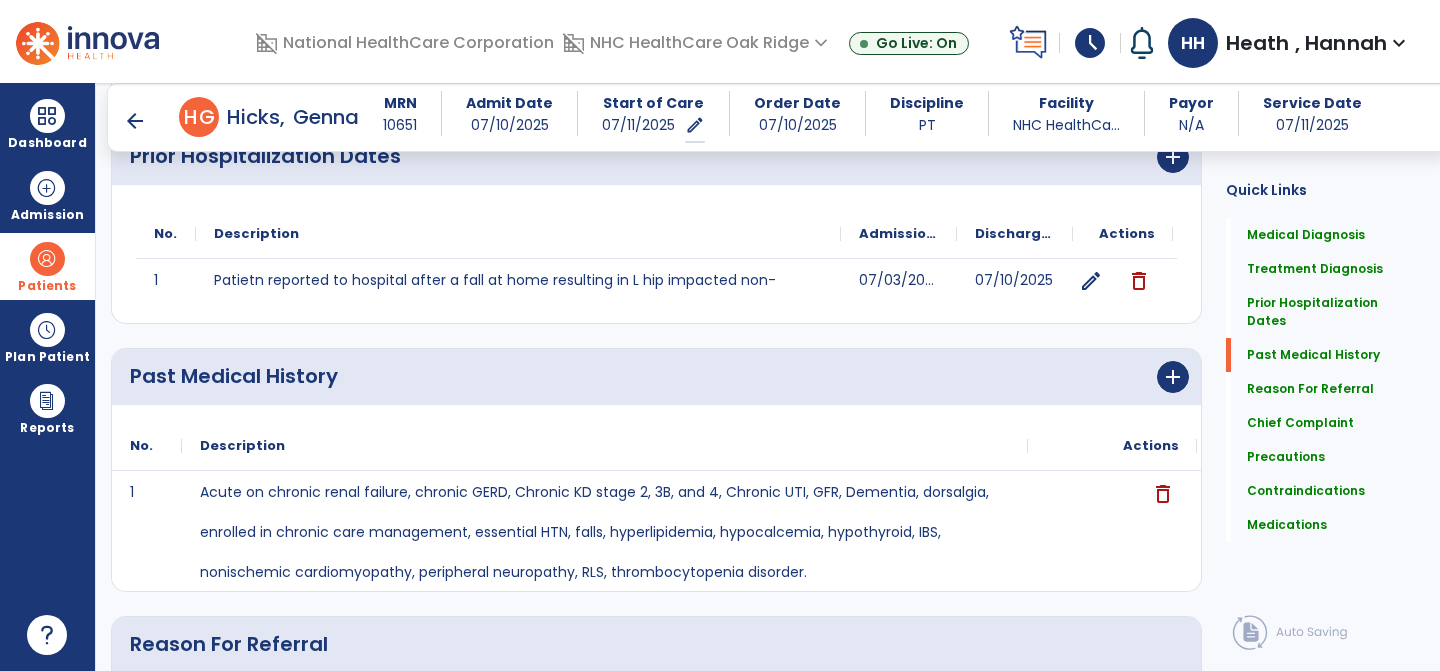 scroll, scrollTop: 0, scrollLeft: 0, axis: both 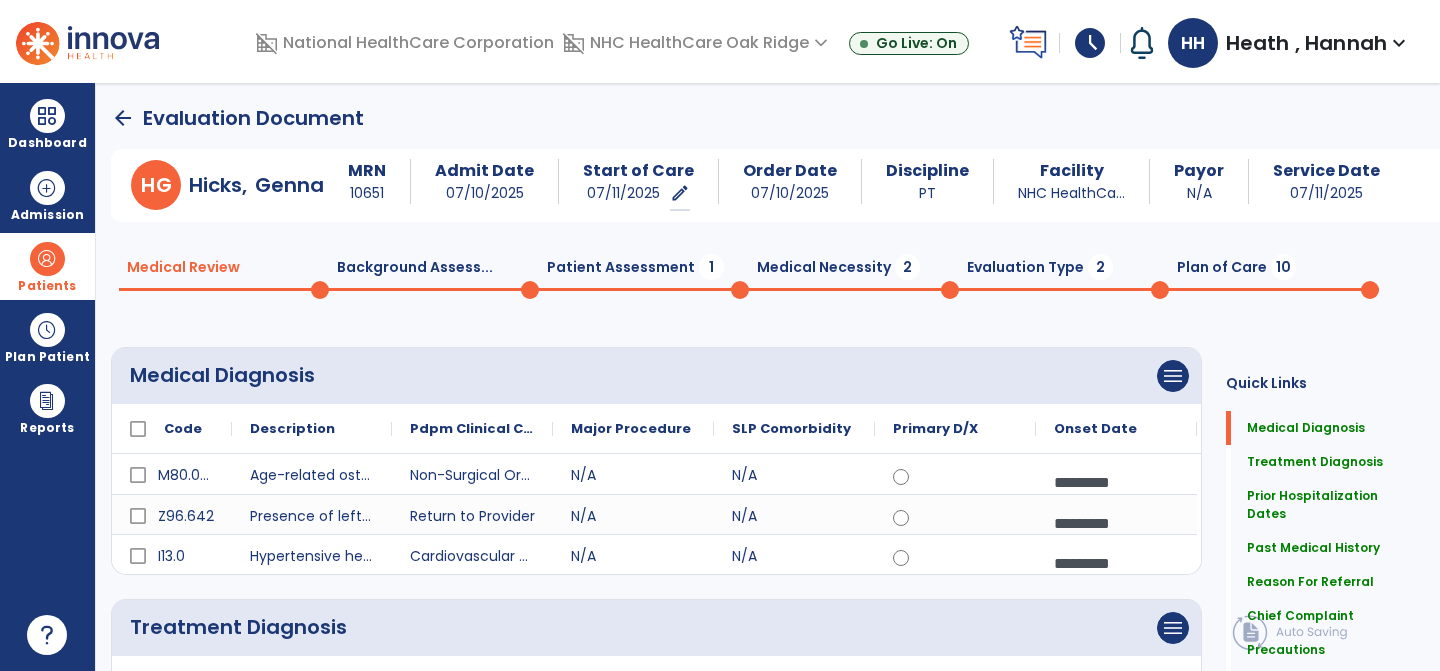 click on "Patient Assessment  1" 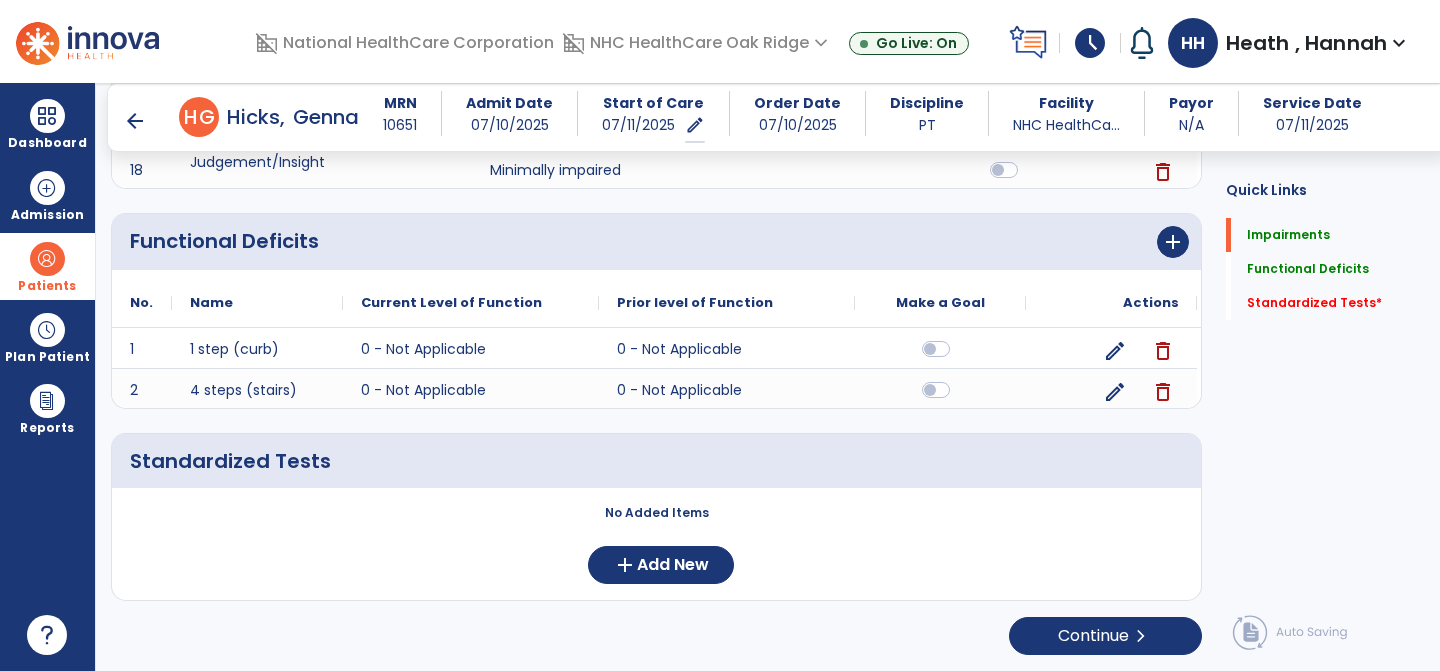 scroll, scrollTop: 1654, scrollLeft: 0, axis: vertical 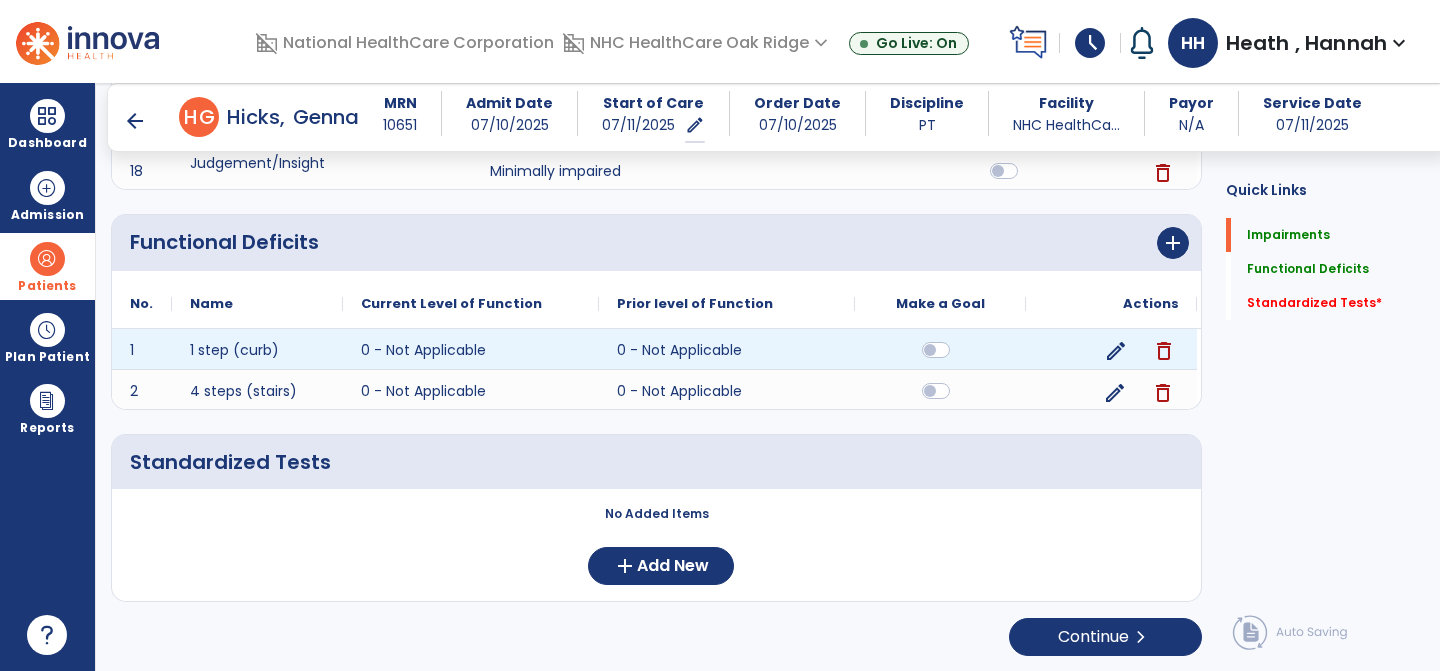click on "delete" 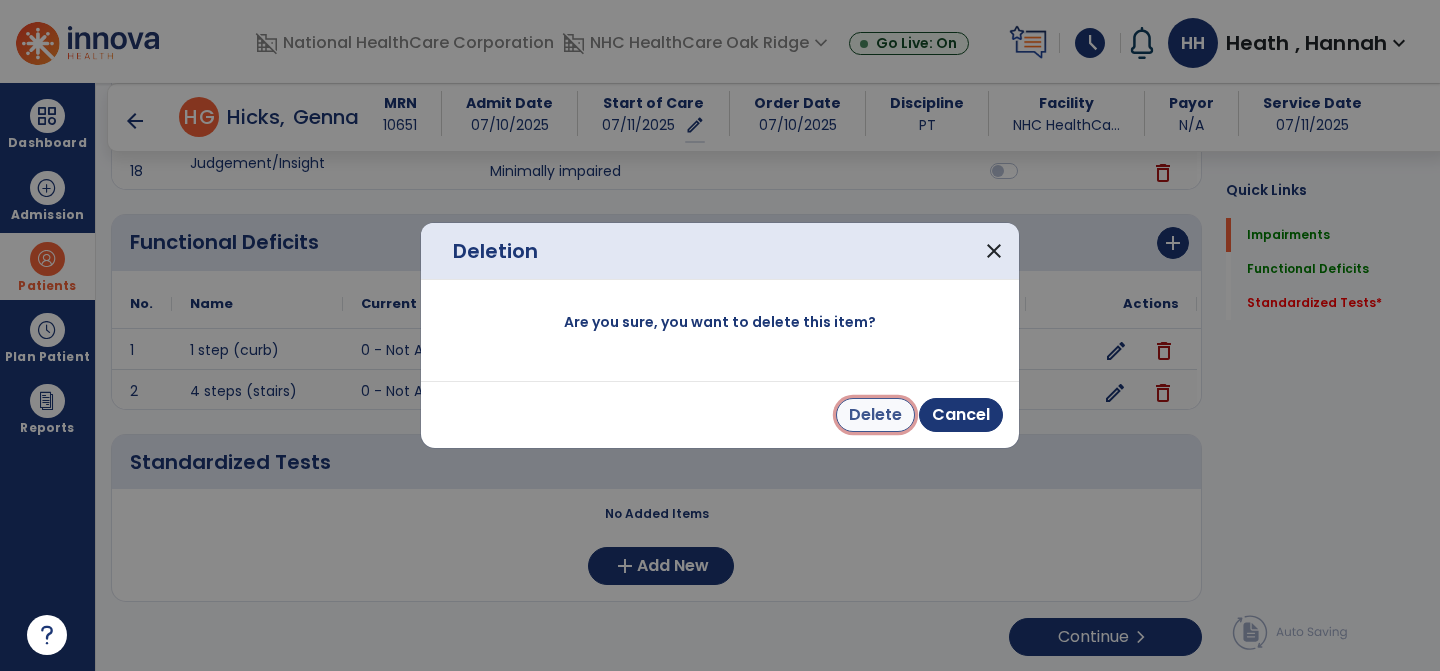 click on "Delete" at bounding box center [875, 415] 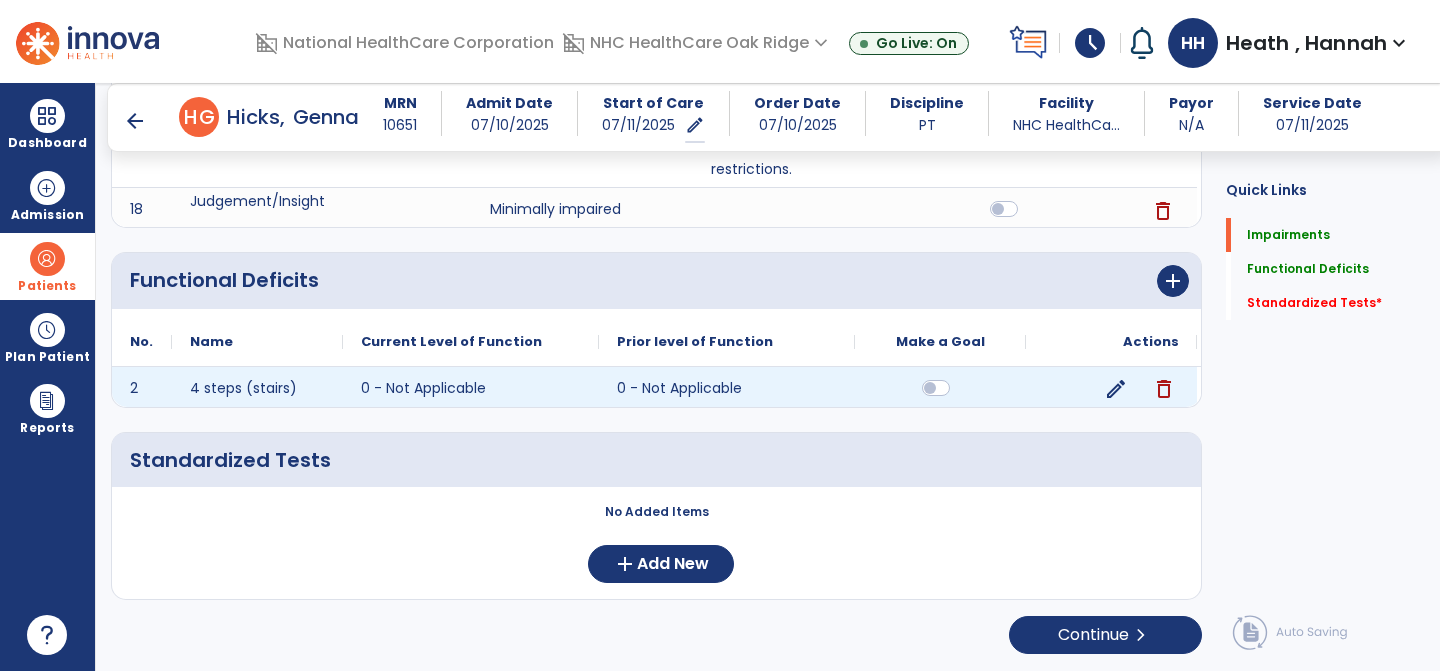 scroll, scrollTop: 1615, scrollLeft: 0, axis: vertical 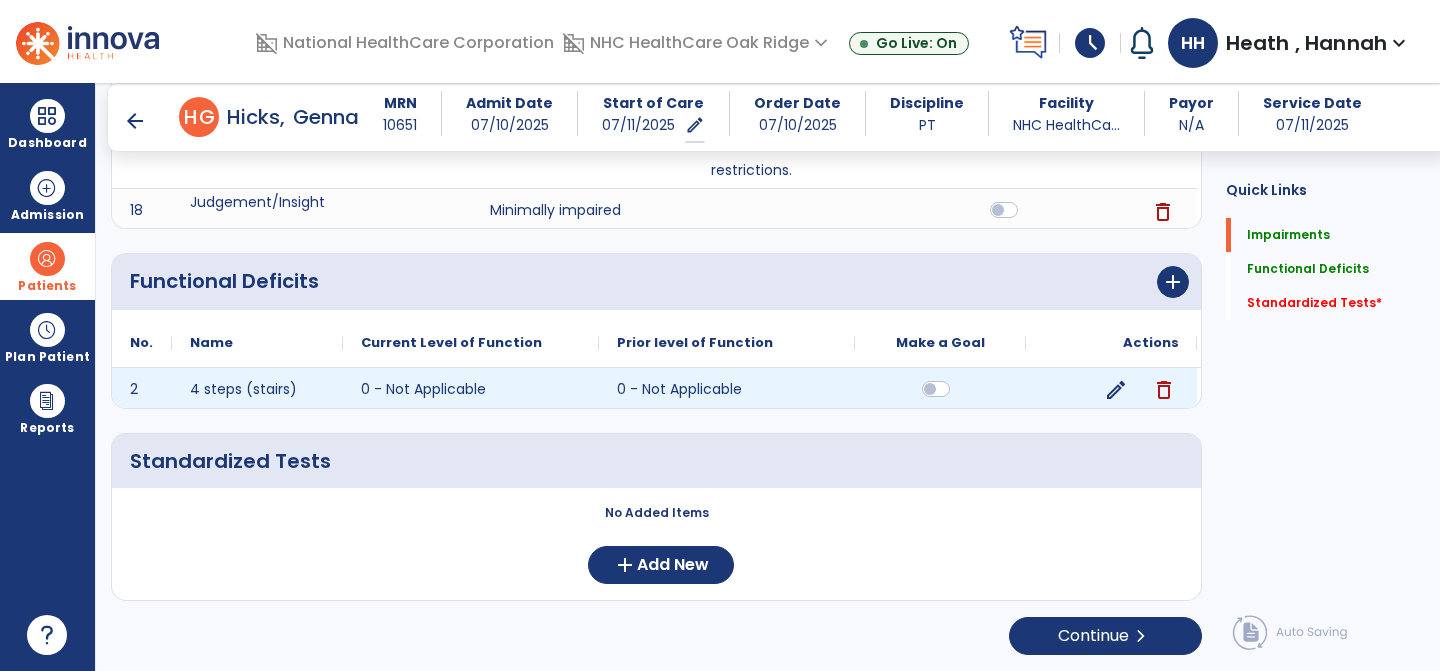 click on "delete" 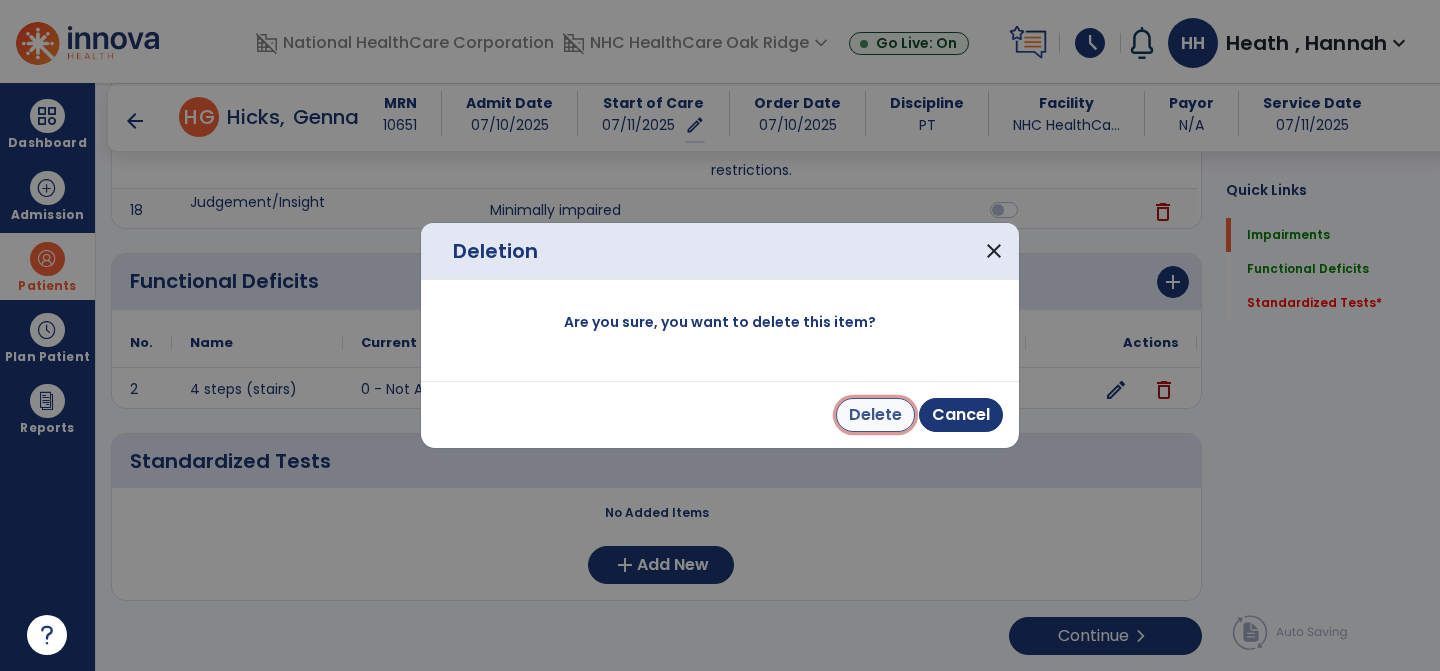 click on "Delete" at bounding box center (875, 415) 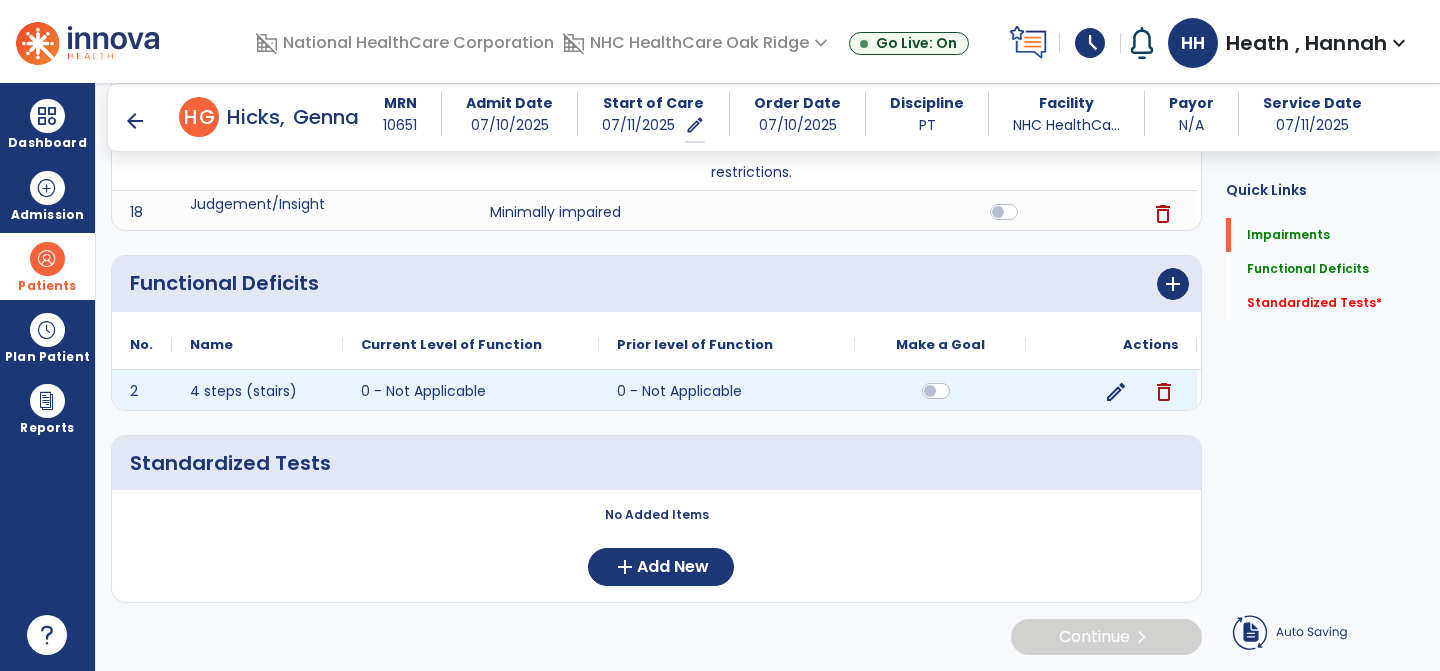 scroll, scrollTop: 1615, scrollLeft: 0, axis: vertical 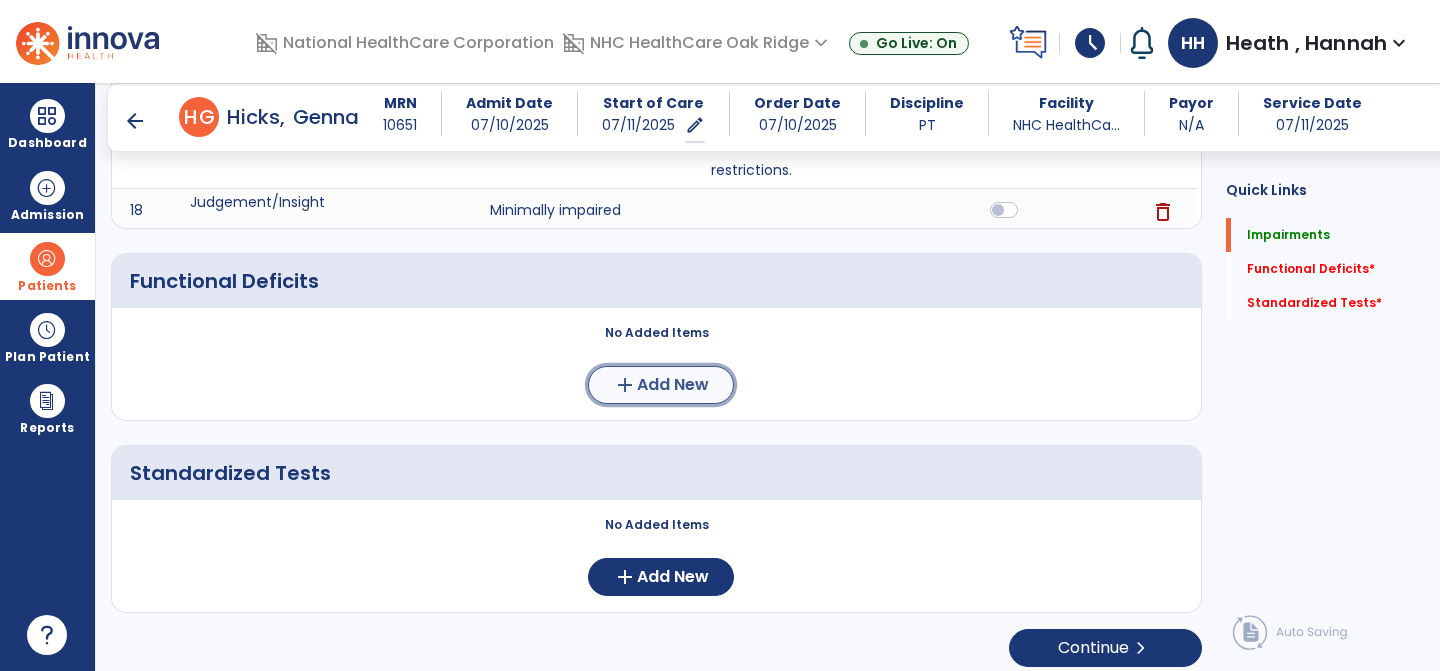 click on "Add New" 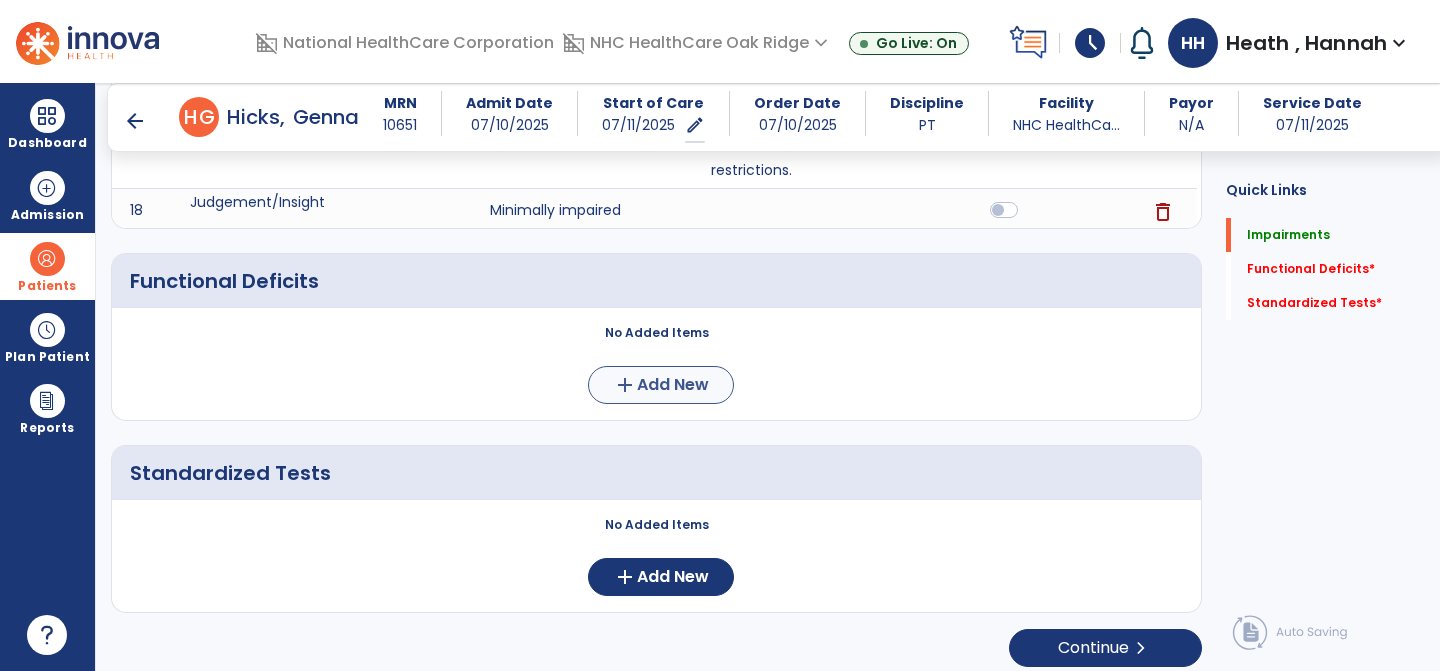scroll, scrollTop: 0, scrollLeft: 0, axis: both 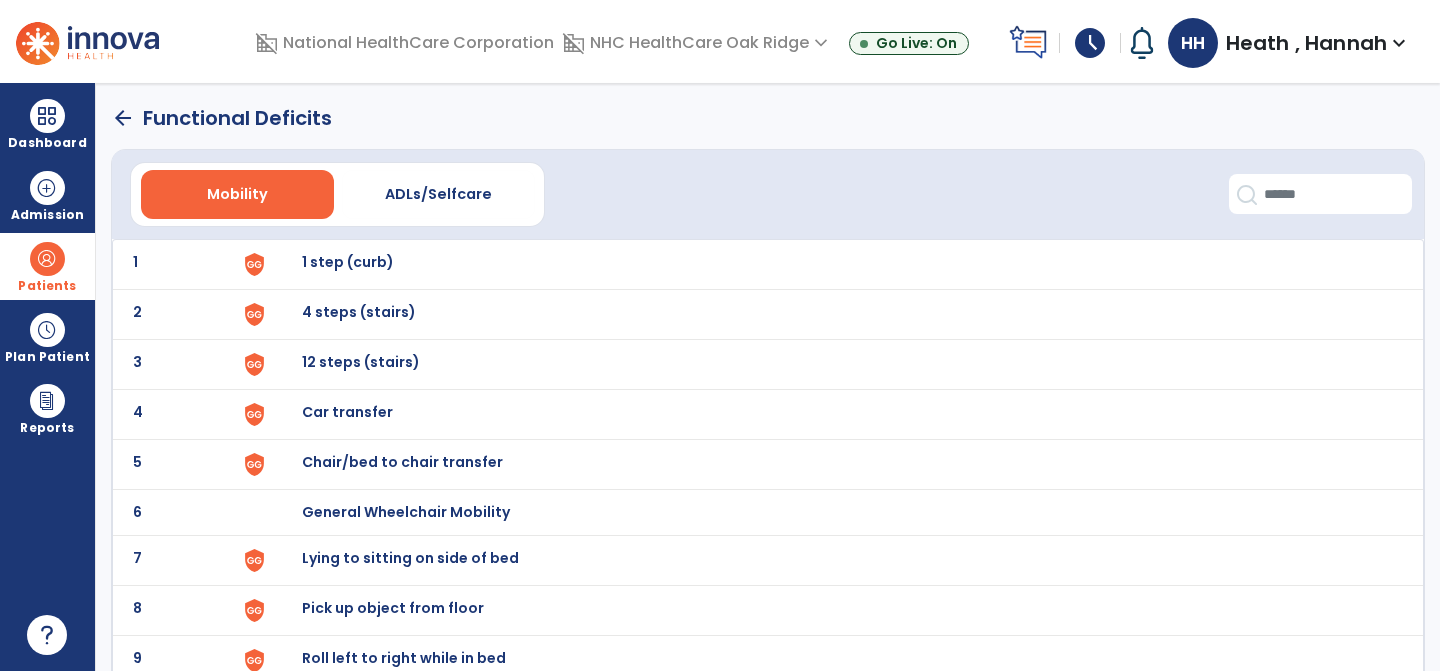 click on "1 step (curb)" at bounding box center [348, 262] 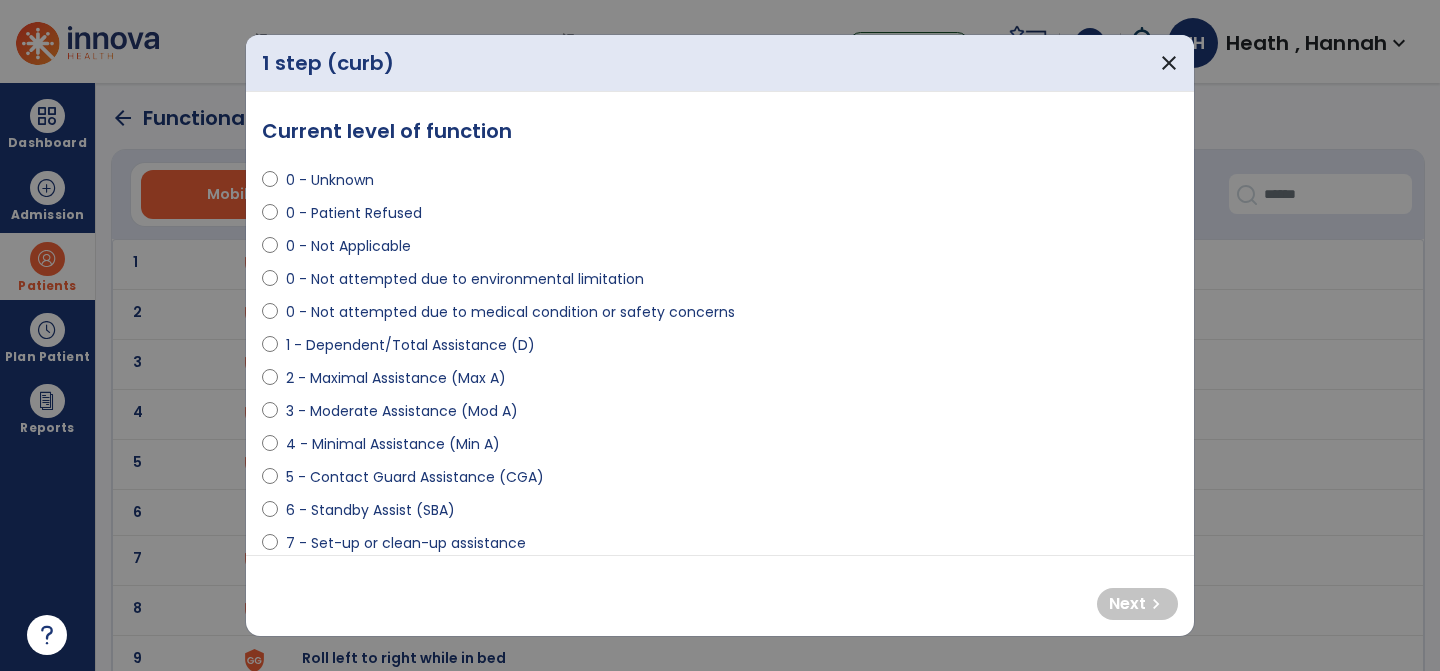scroll, scrollTop: 57, scrollLeft: 0, axis: vertical 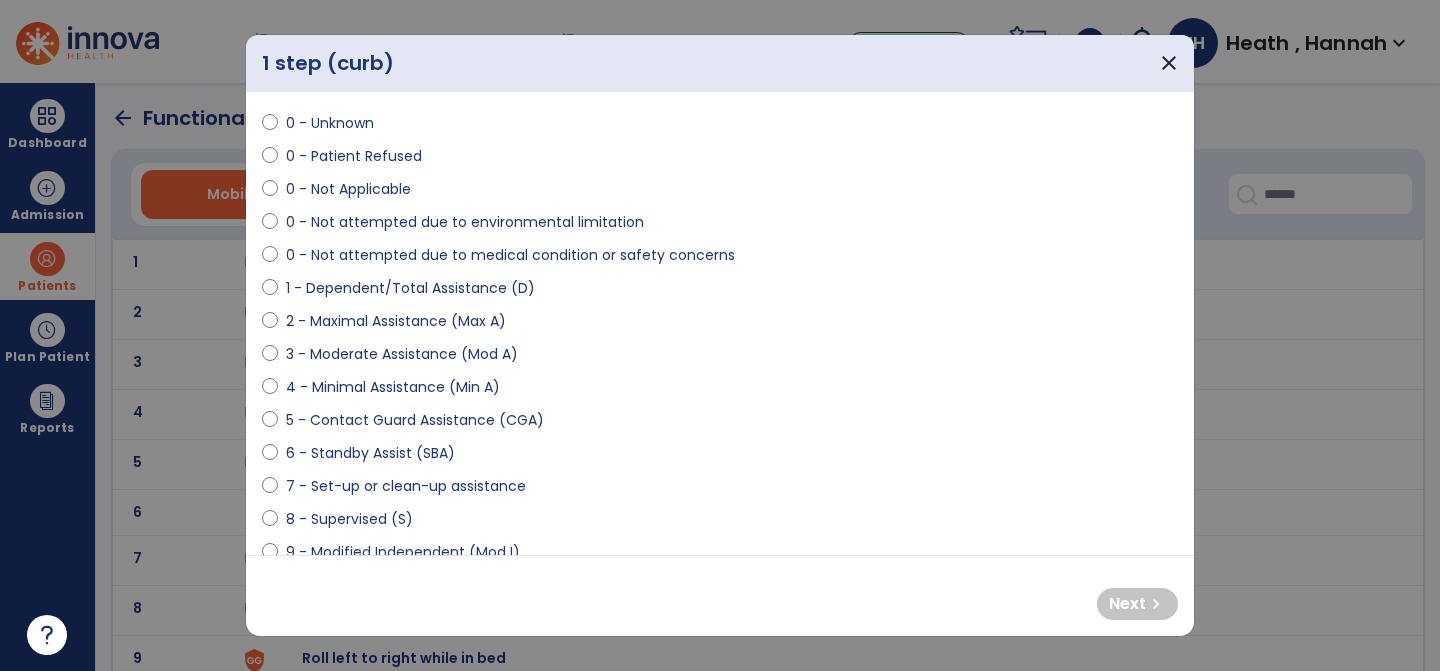 click on "0 - Not attempted due to medical condition or safety concerns" at bounding box center (510, 255) 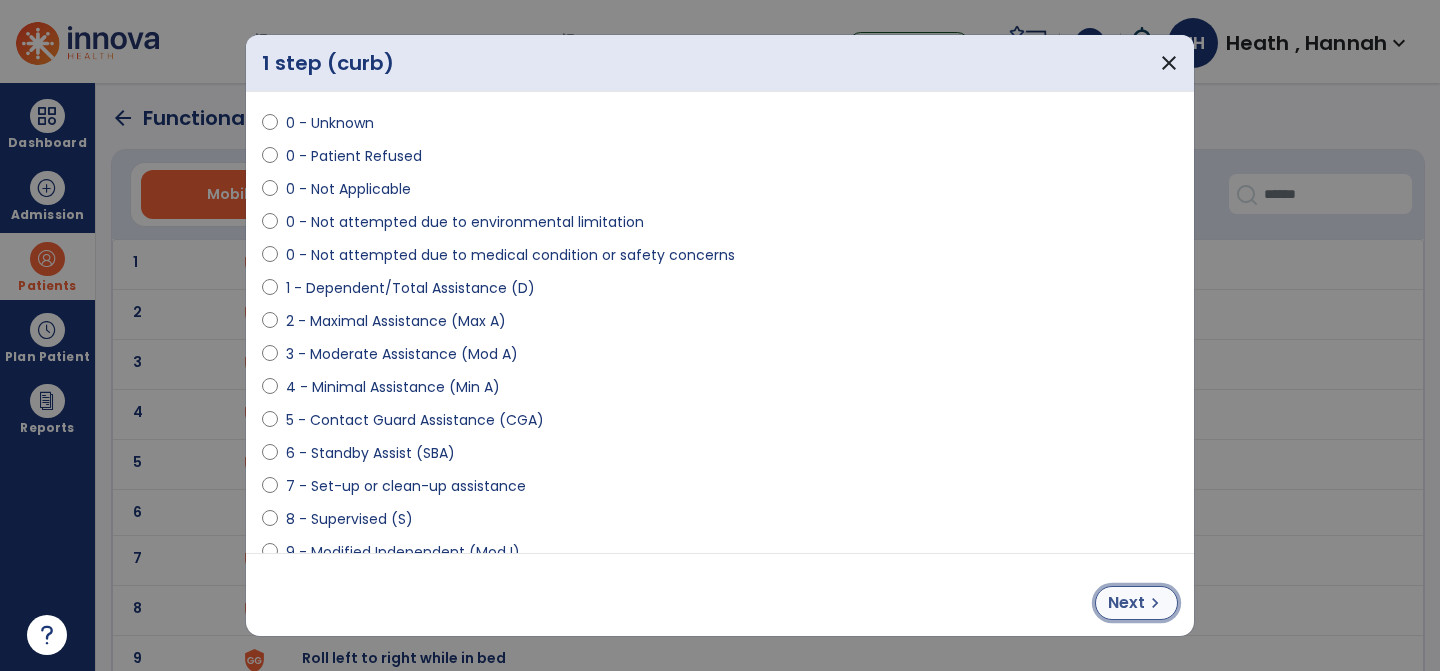 click on "Next" at bounding box center [1126, 603] 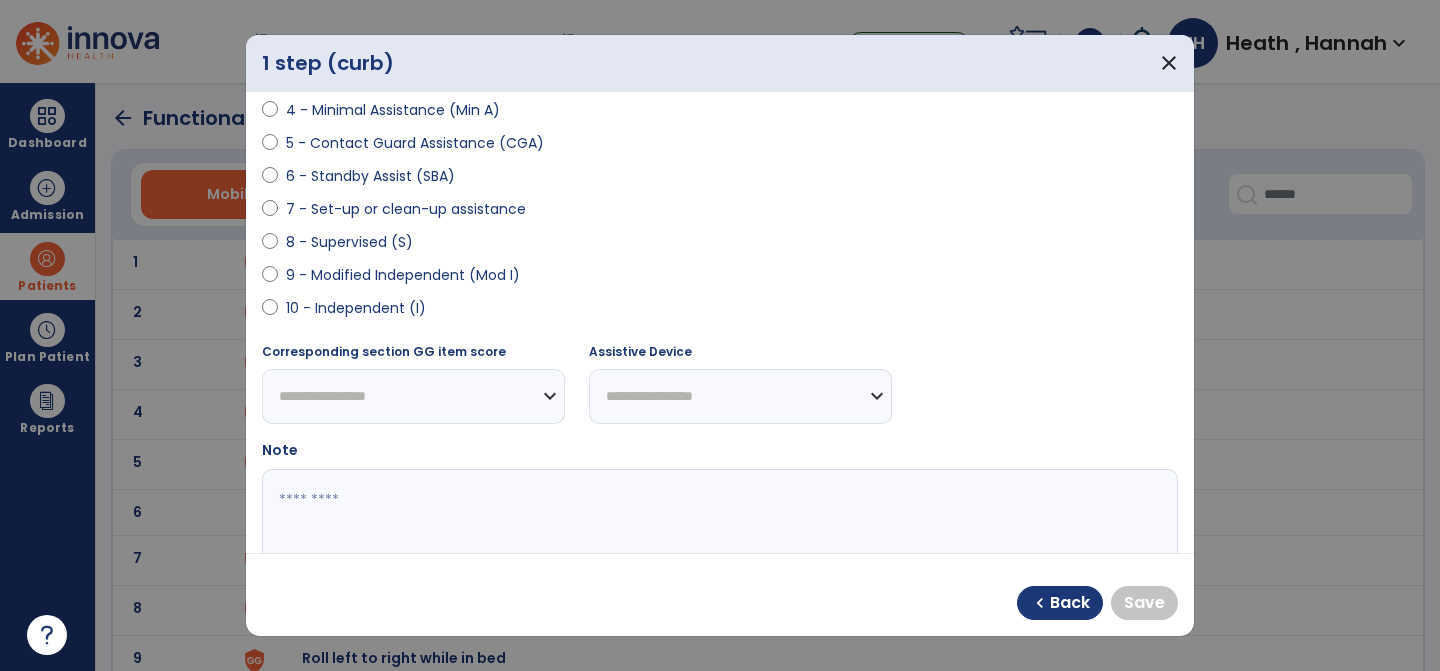scroll, scrollTop: 339, scrollLeft: 0, axis: vertical 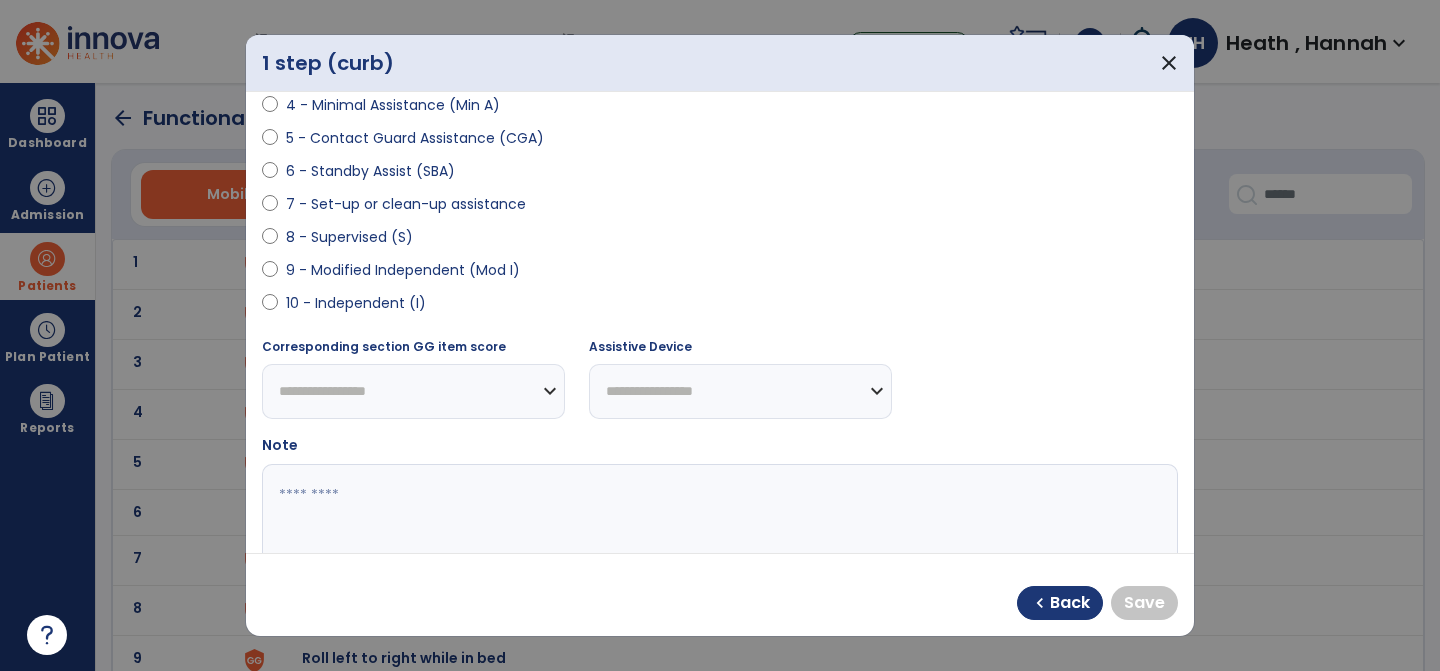click on "9 - Modified Independent (Mod I)" at bounding box center (403, 270) 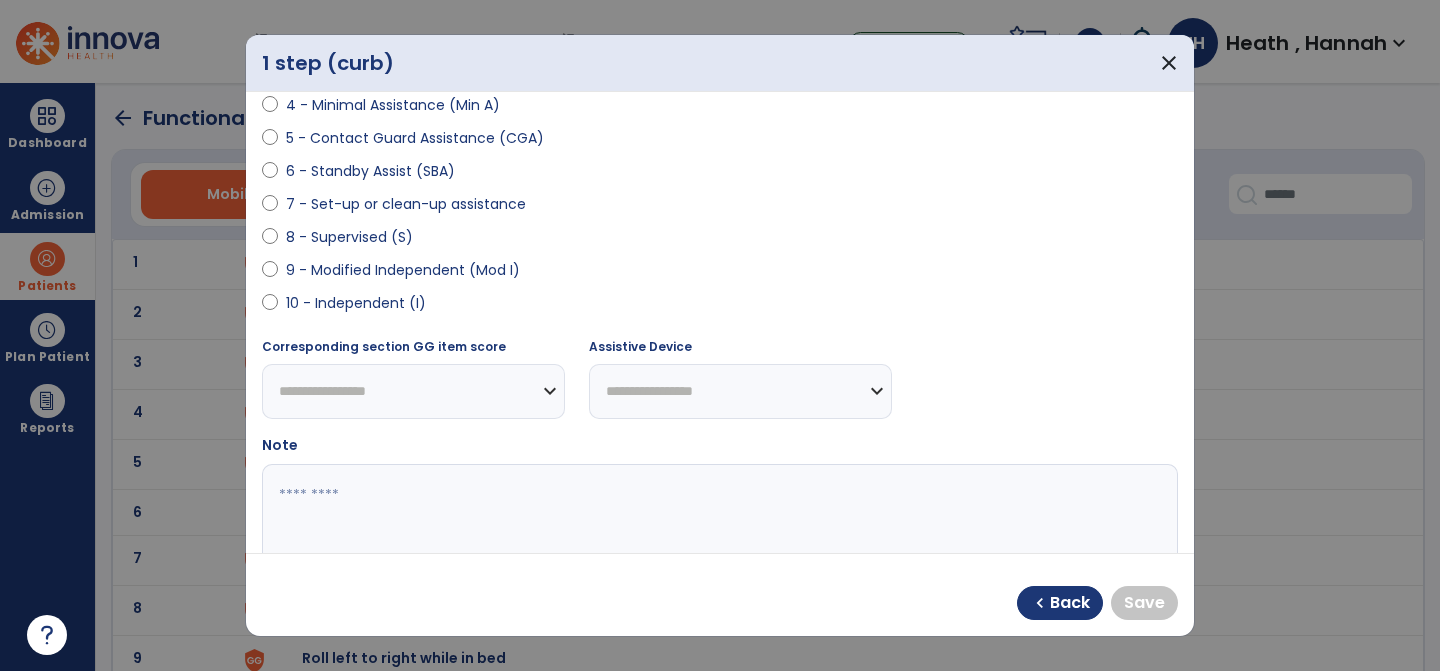 select on "**********" 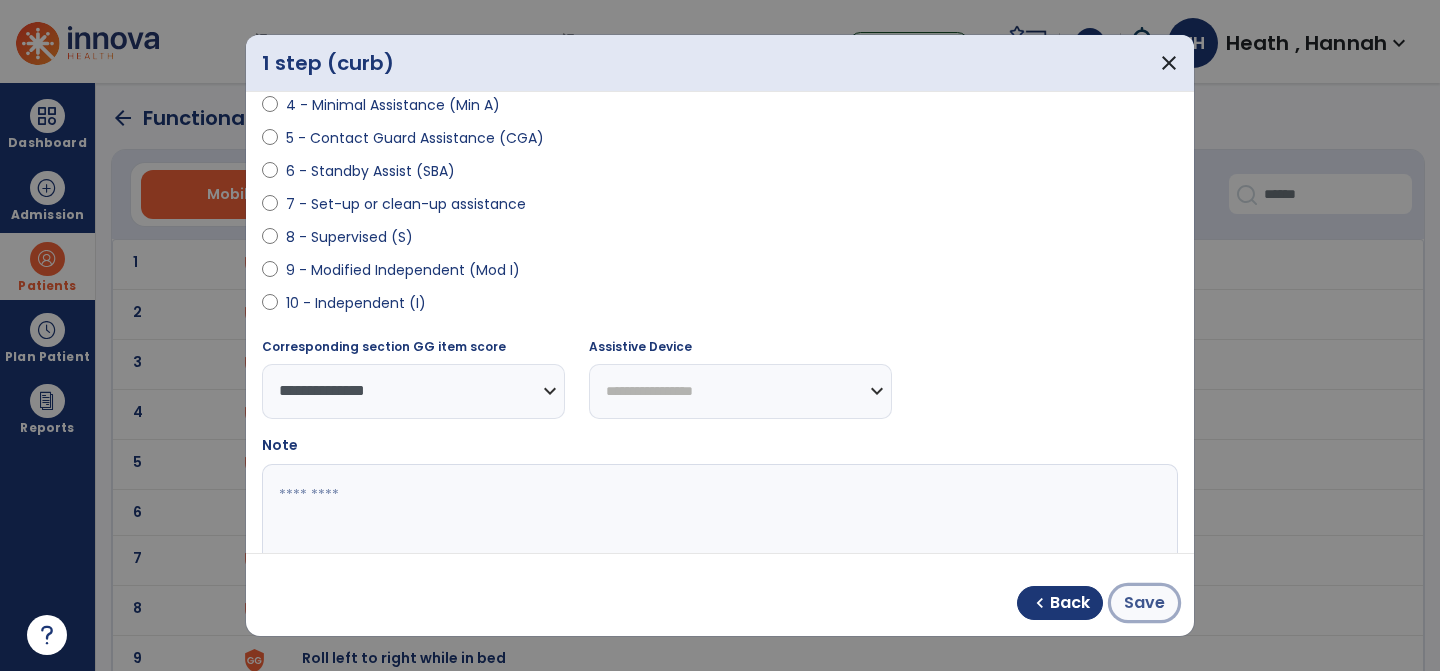 click on "Save" at bounding box center [1144, 603] 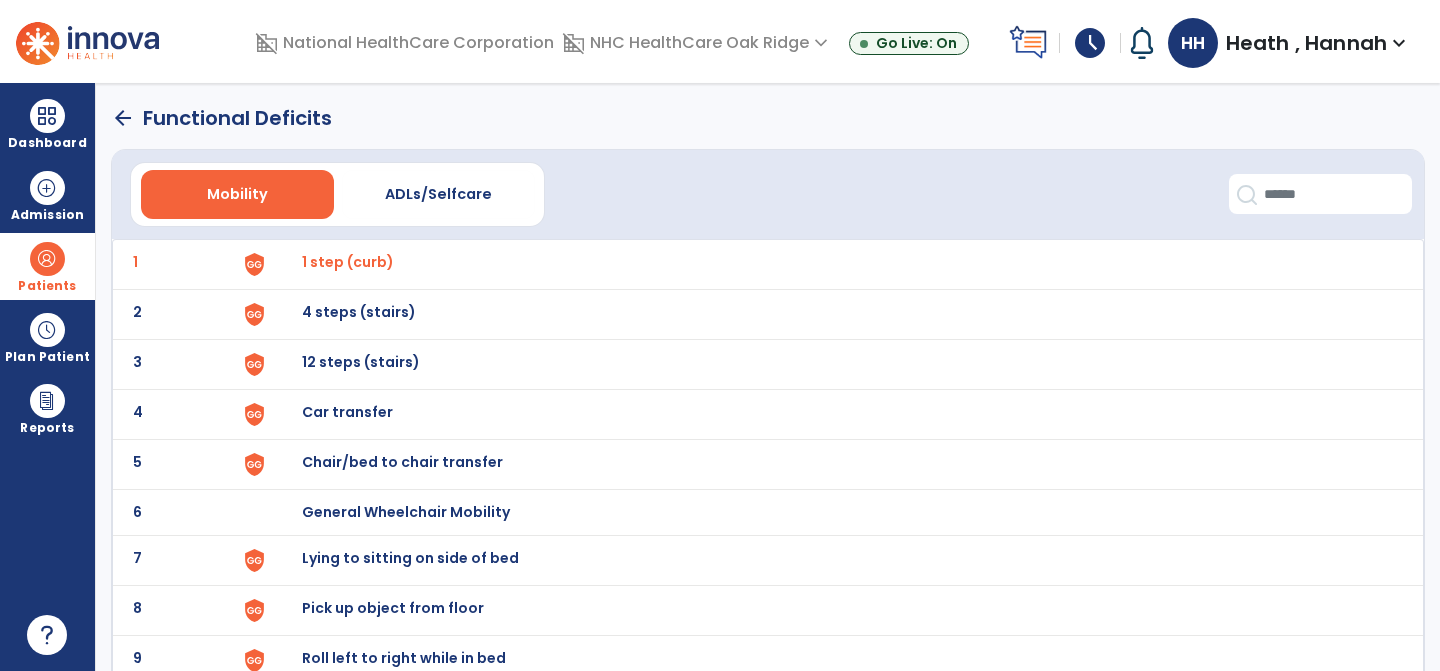 click on "Car transfer" at bounding box center [348, 262] 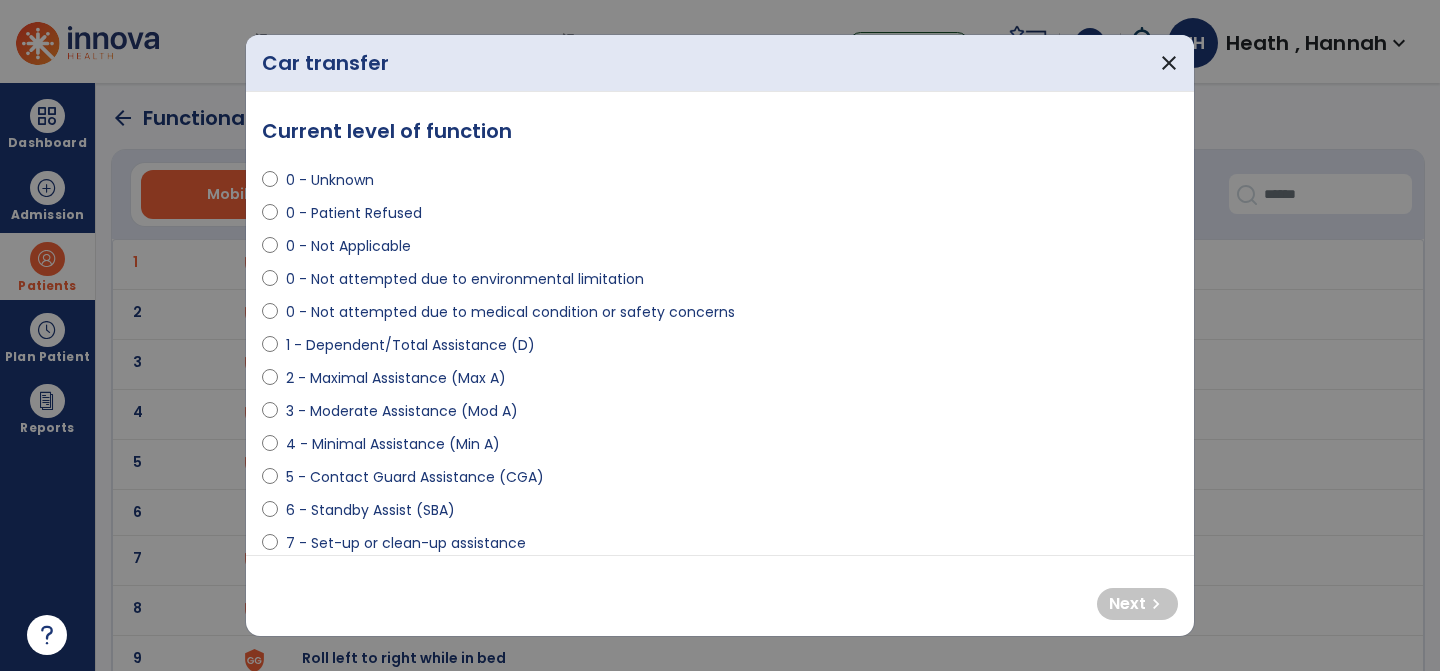 click on "0 - Not attempted due to medical condition or safety concerns" at bounding box center [510, 312] 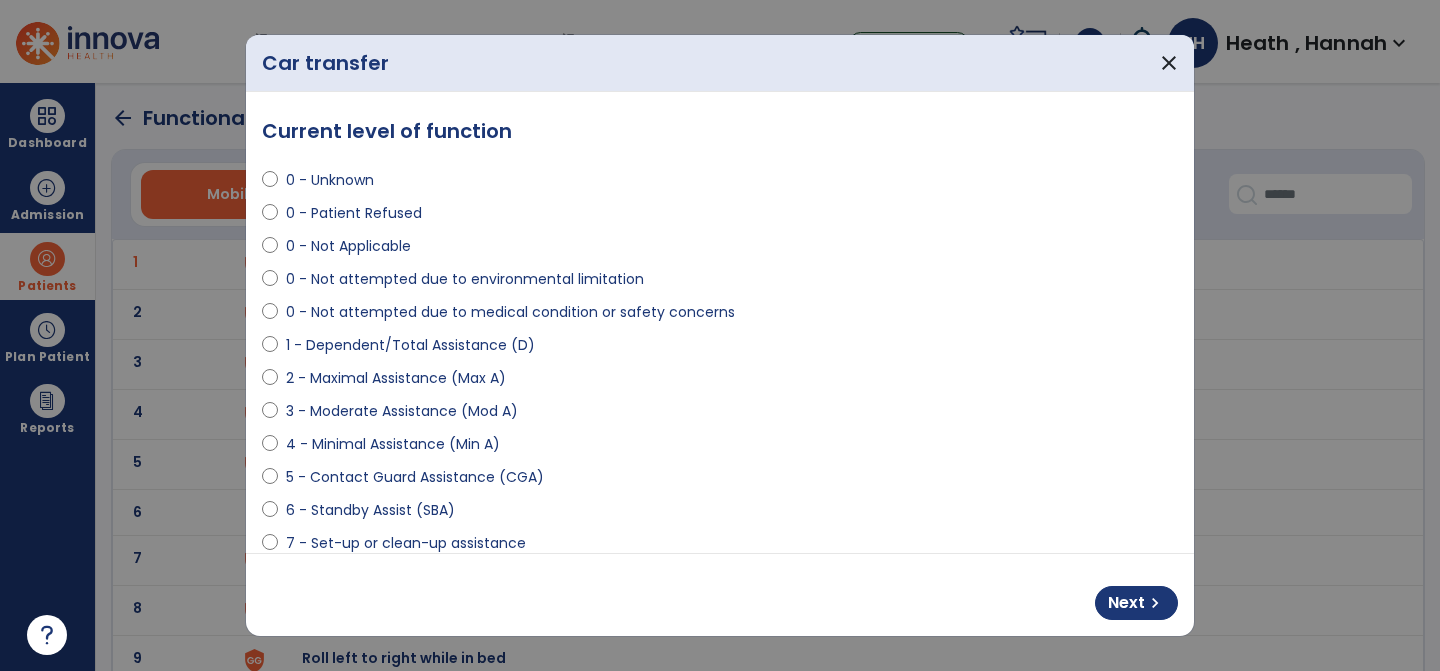 click on "Next  chevron_right" at bounding box center (720, 595) 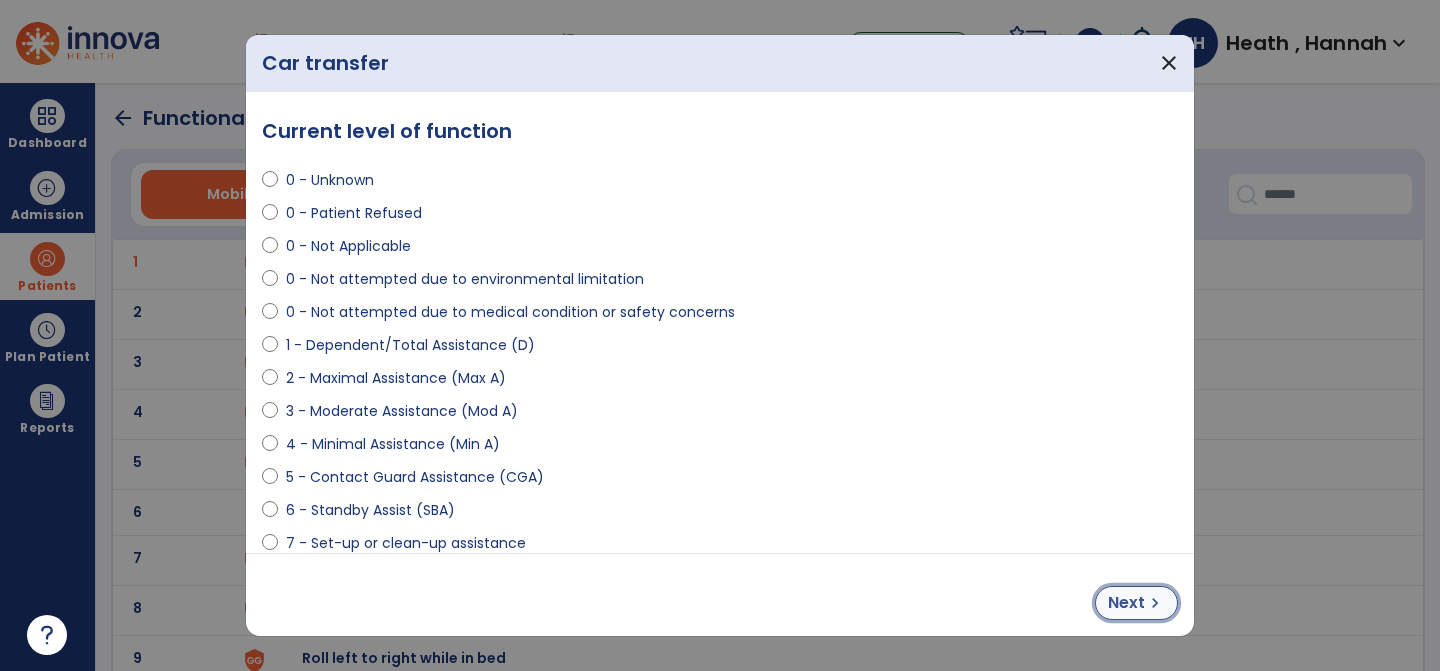 click on "Next  chevron_right" at bounding box center (1136, 603) 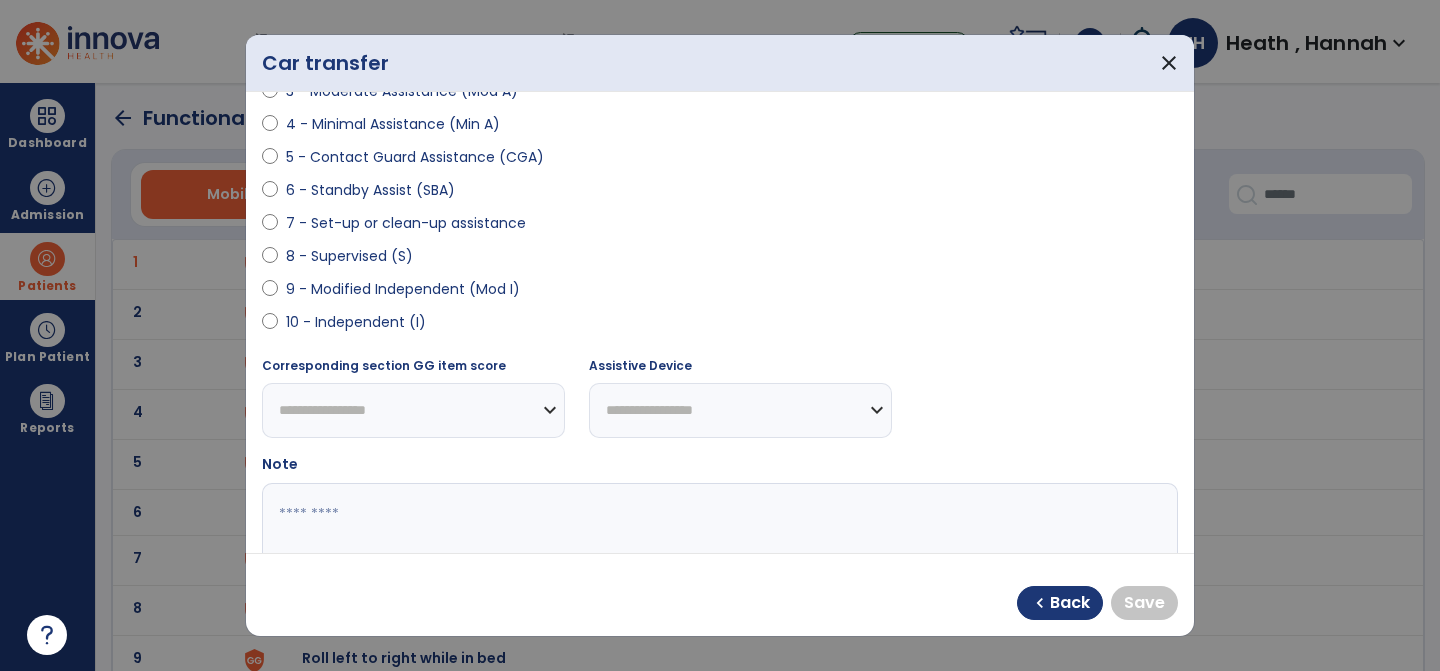 scroll, scrollTop: 343, scrollLeft: 0, axis: vertical 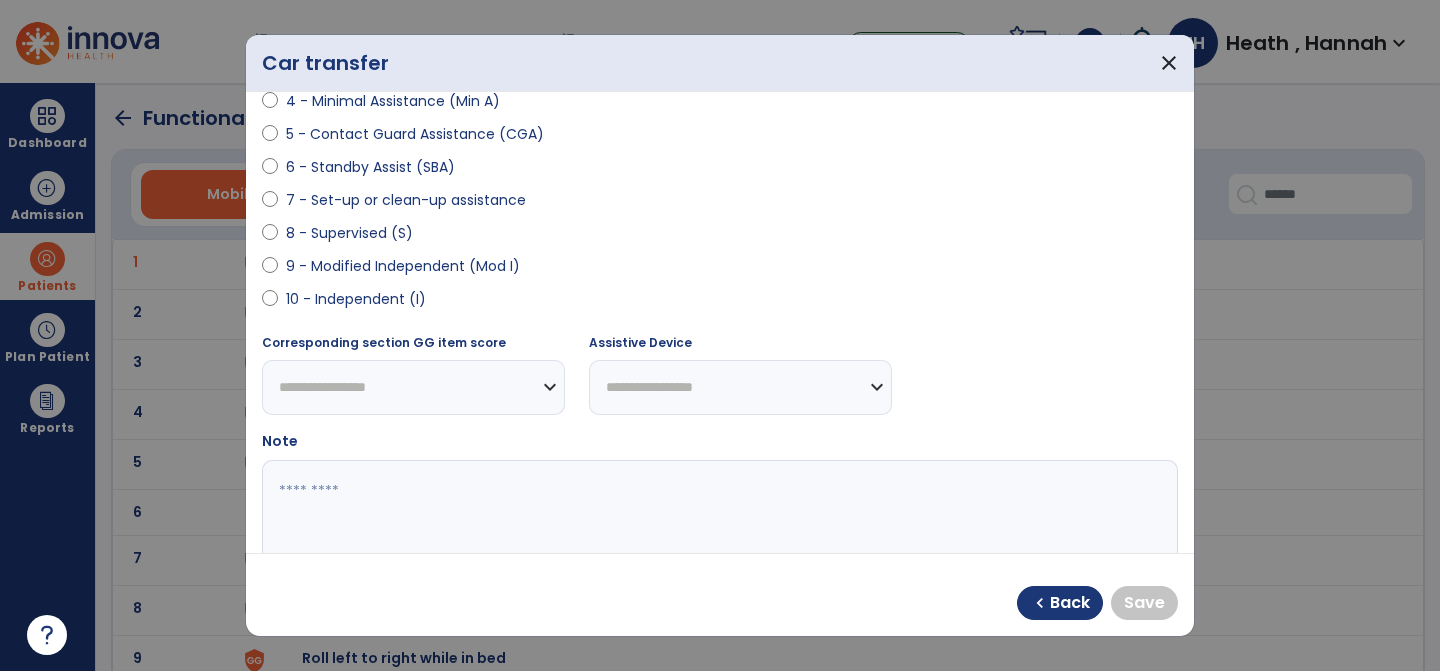 click on "9 - Modified Independent (Mod I)" at bounding box center (403, 266) 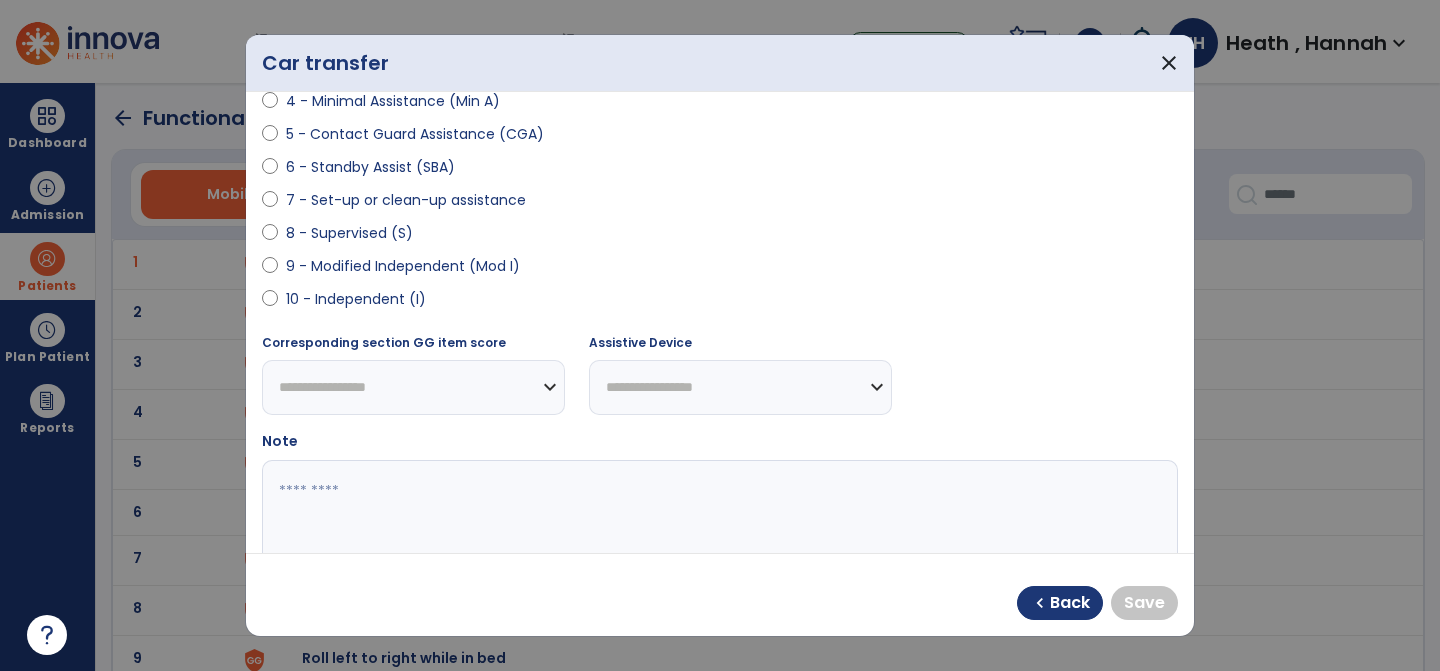 select on "**********" 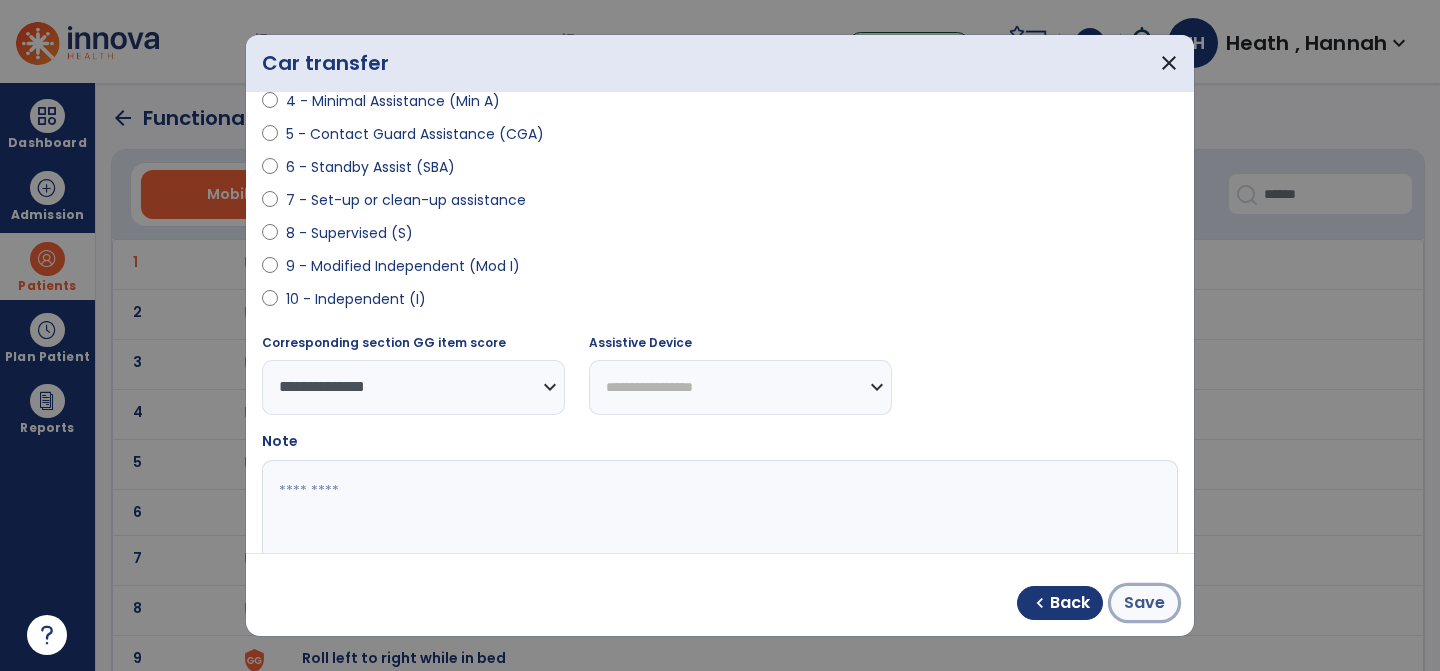 click on "Save" at bounding box center [1144, 603] 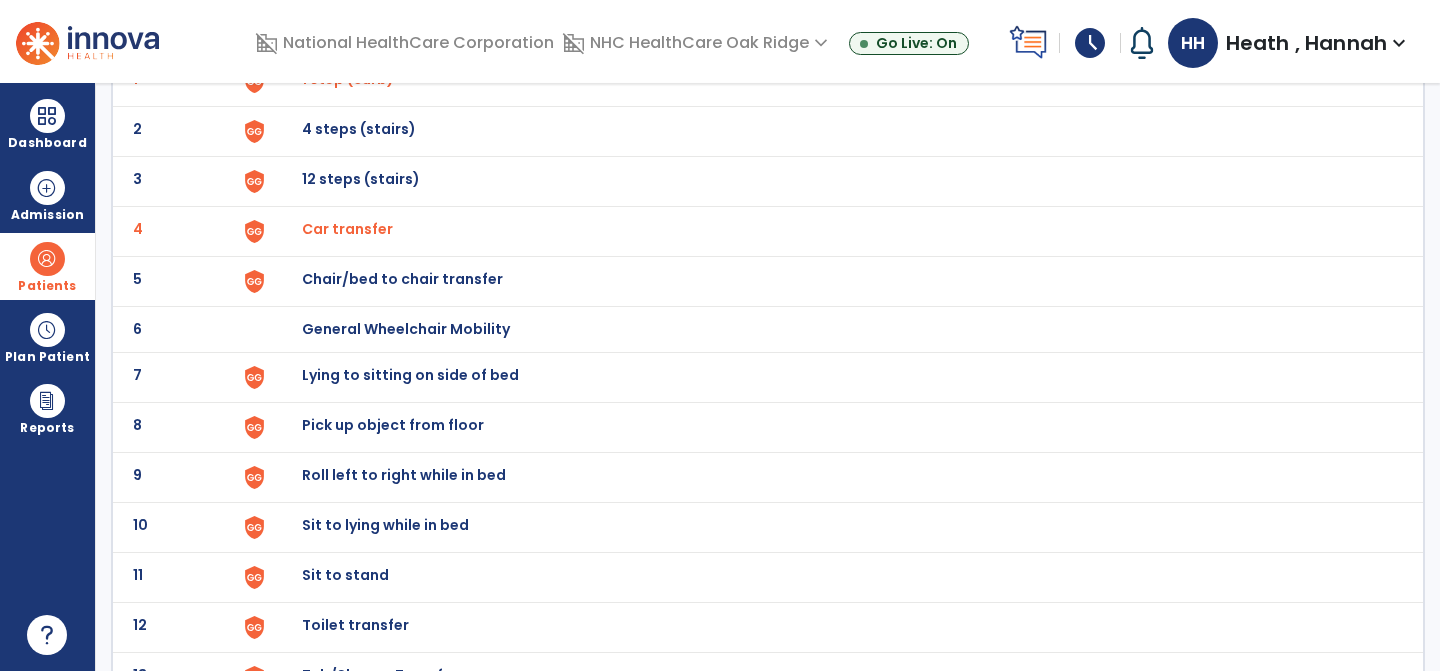scroll, scrollTop: 184, scrollLeft: 0, axis: vertical 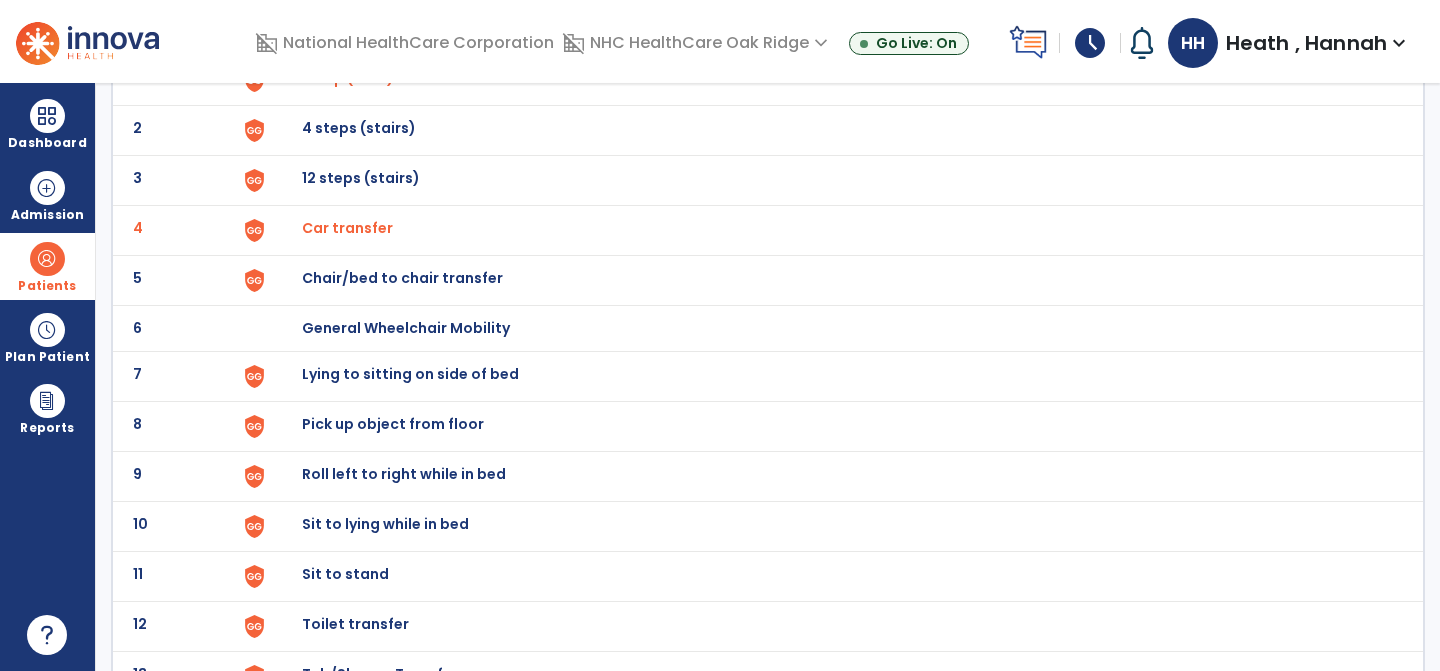 click on "Chair/bed to chair transfer" at bounding box center [348, 78] 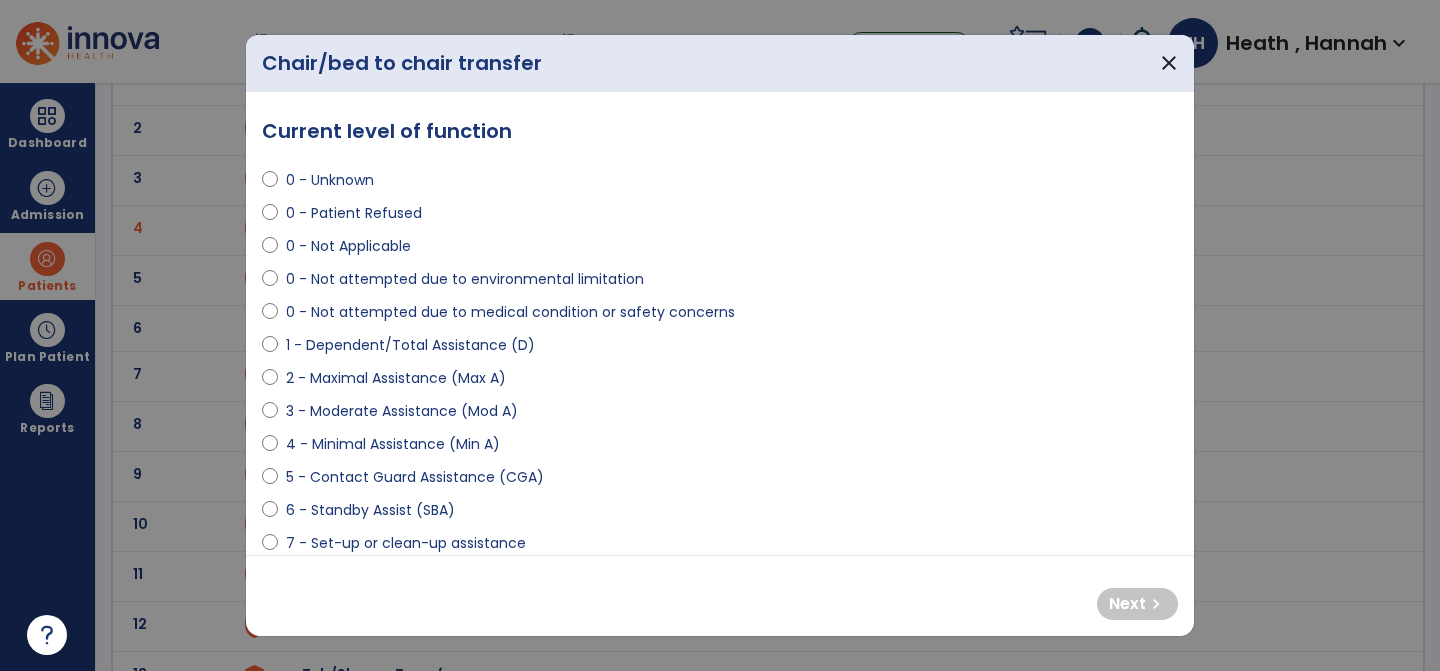 click on "0 - Not attempted due to medical condition or safety concerns" at bounding box center [510, 312] 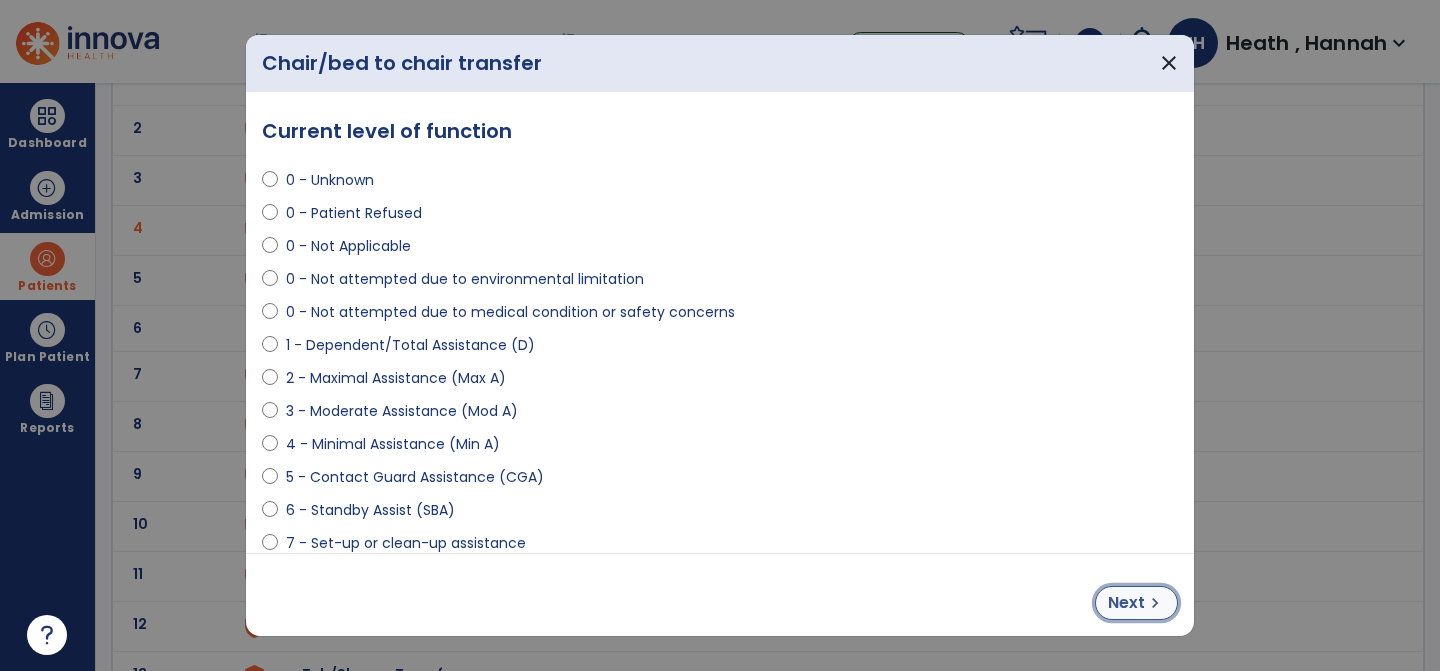 click on "Next  chevron_right" at bounding box center [1136, 603] 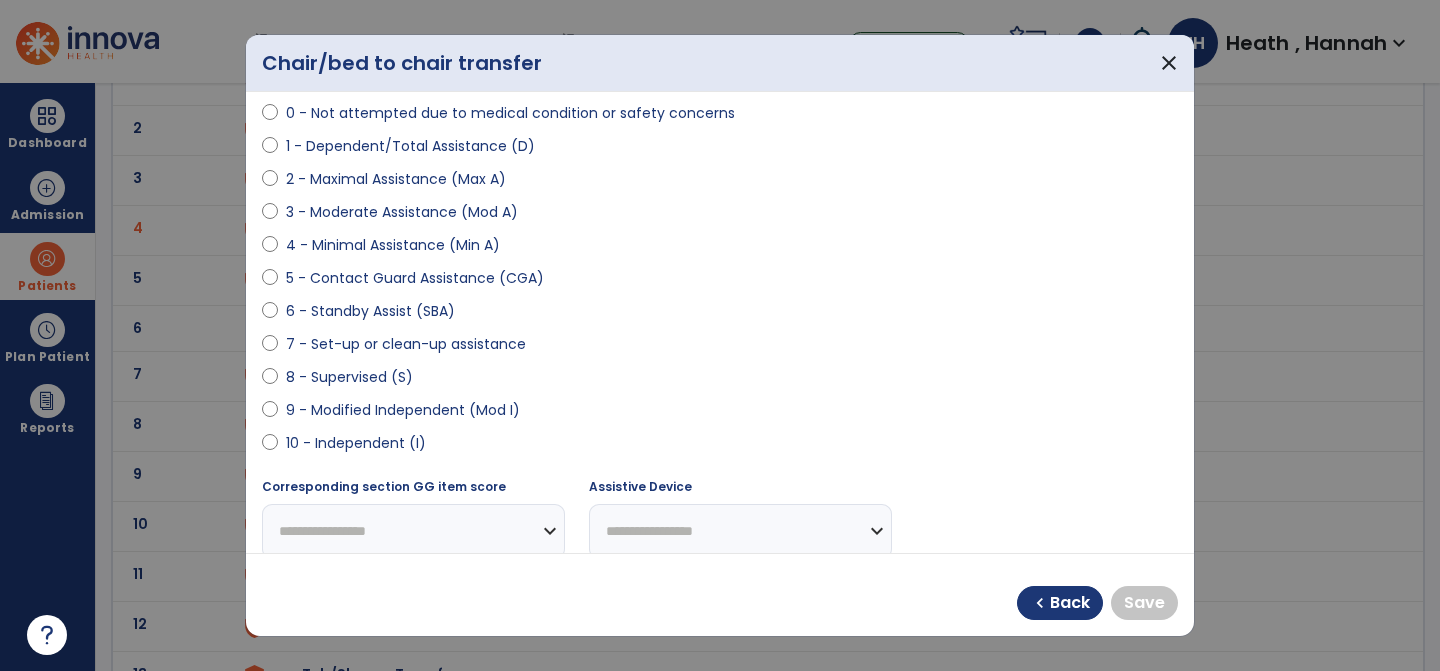 scroll, scrollTop: 212, scrollLeft: 0, axis: vertical 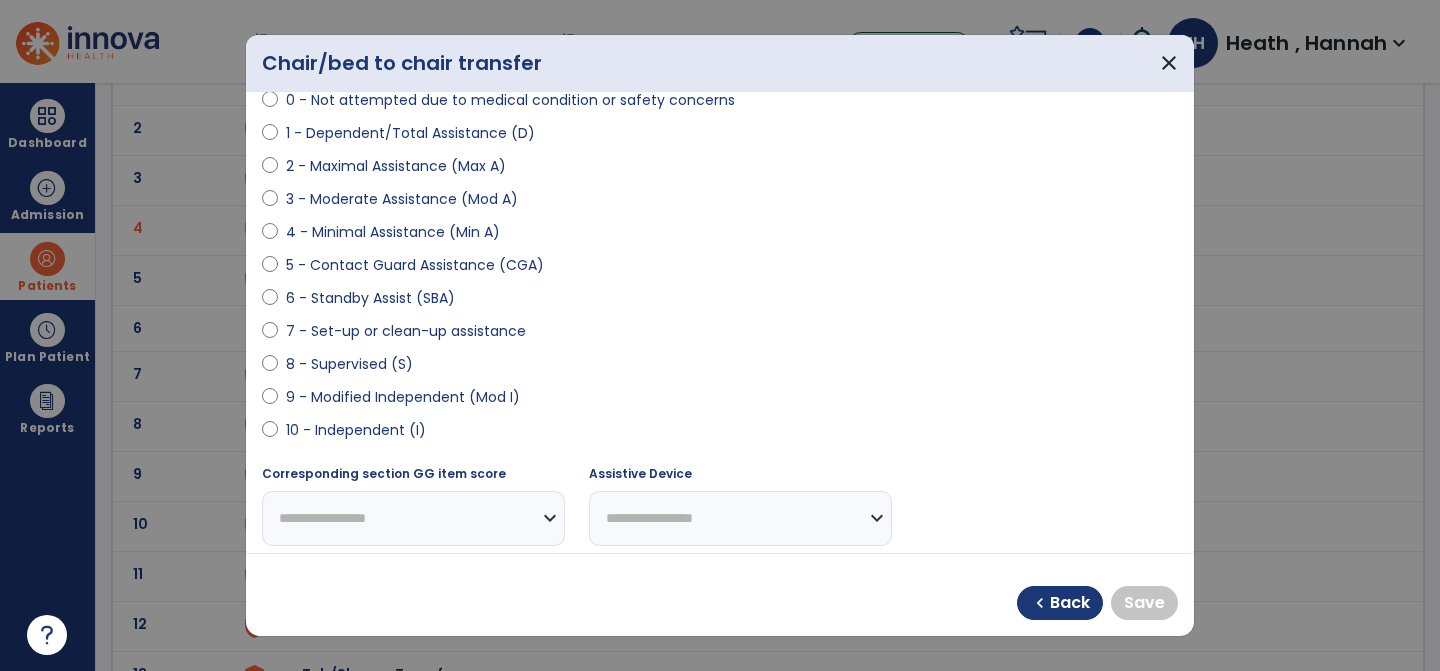 click on "9 - Modified Independent (Mod I)" at bounding box center [403, 397] 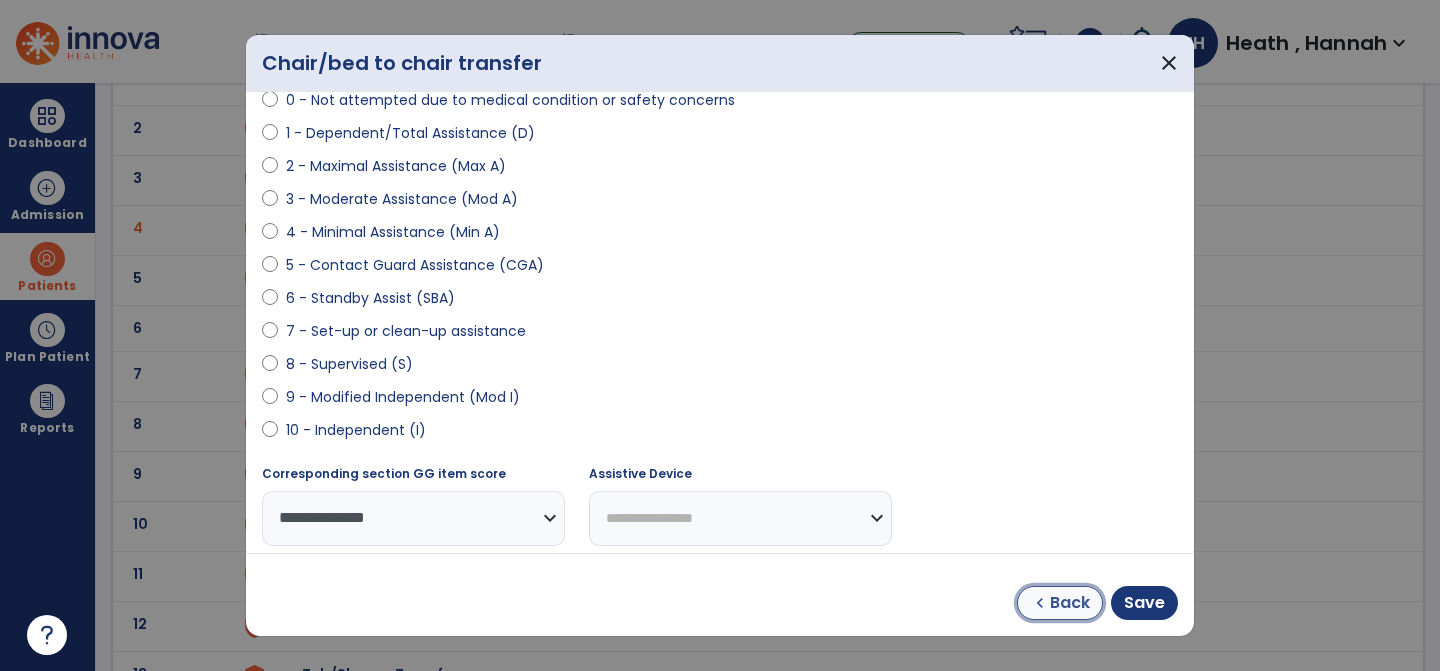 click on "Back" at bounding box center [1070, 603] 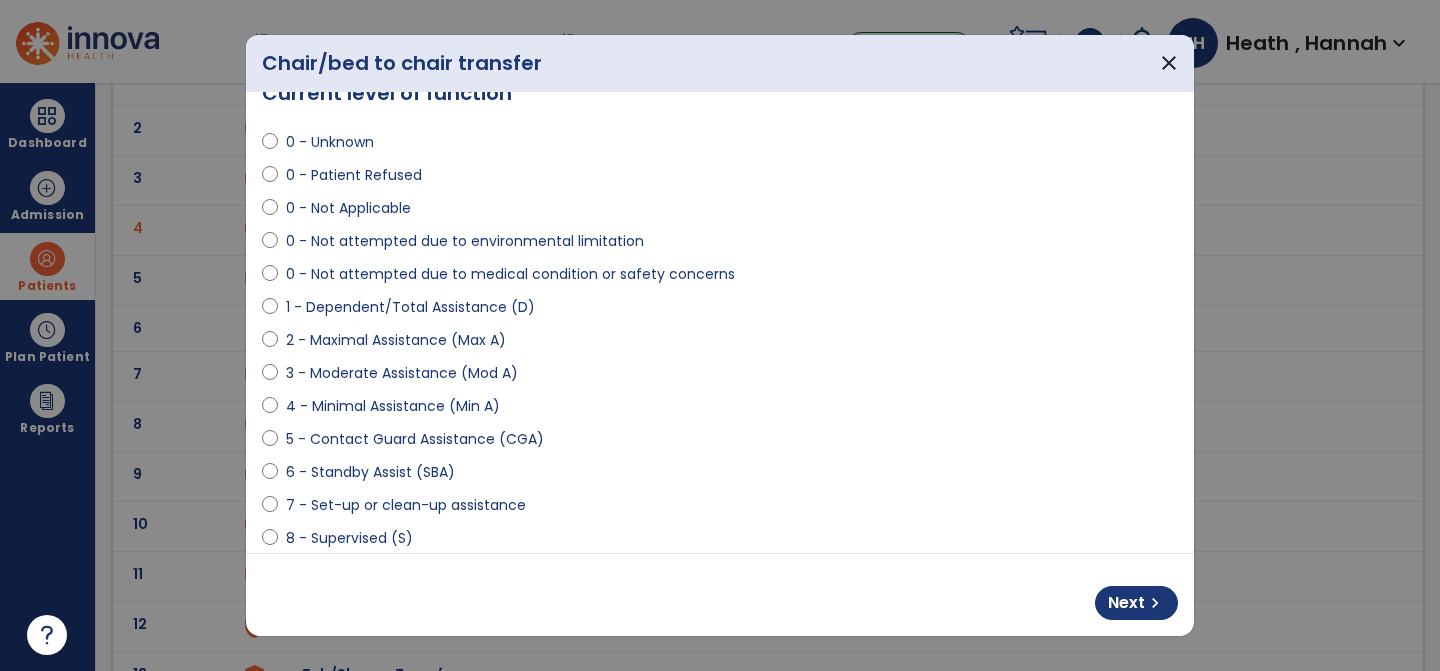 scroll, scrollTop: 45, scrollLeft: 0, axis: vertical 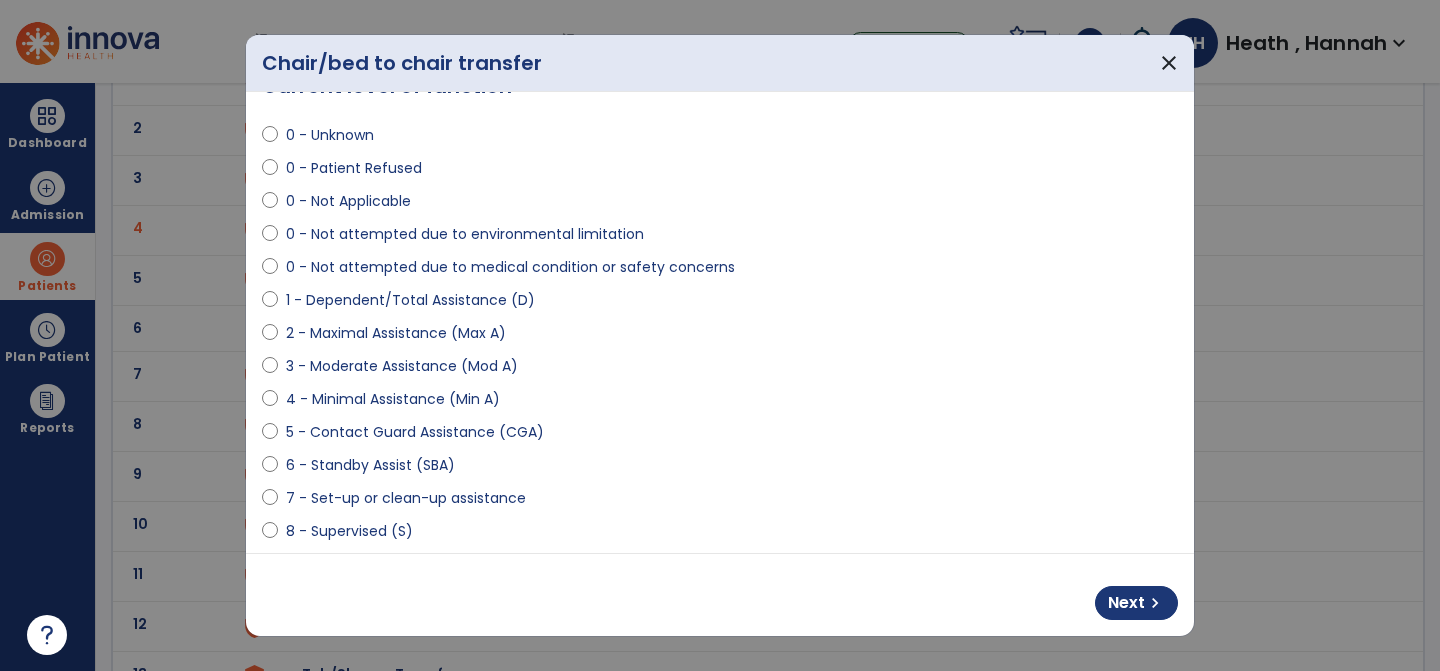 click on "2 - Maximal Assistance (Max A)" at bounding box center [396, 333] 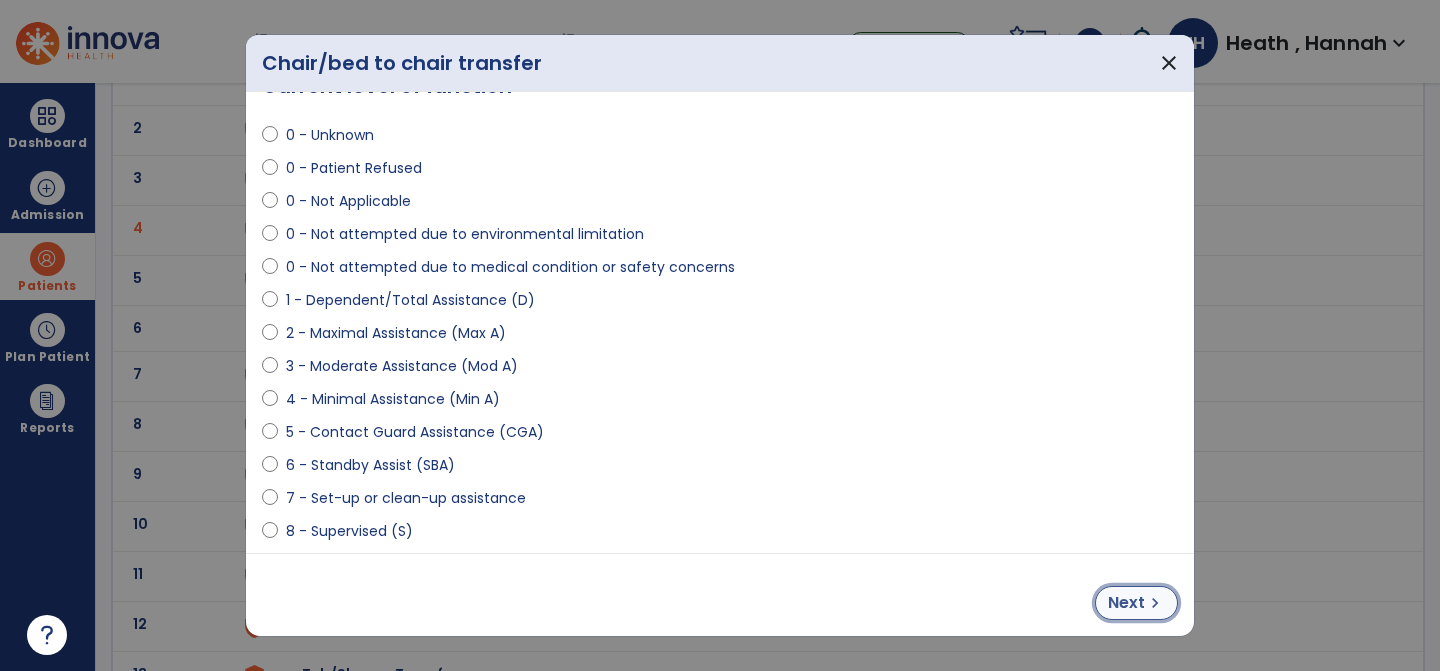 click on "Next" at bounding box center [1126, 603] 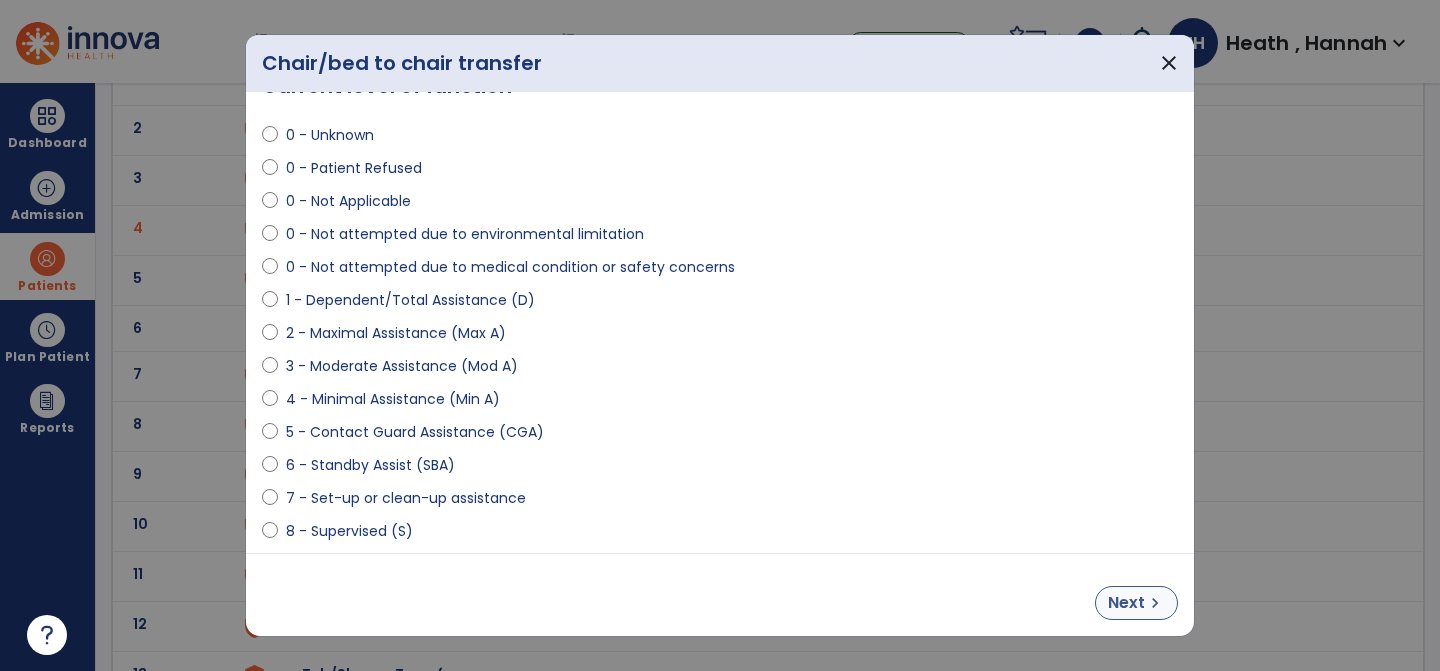 select on "**********" 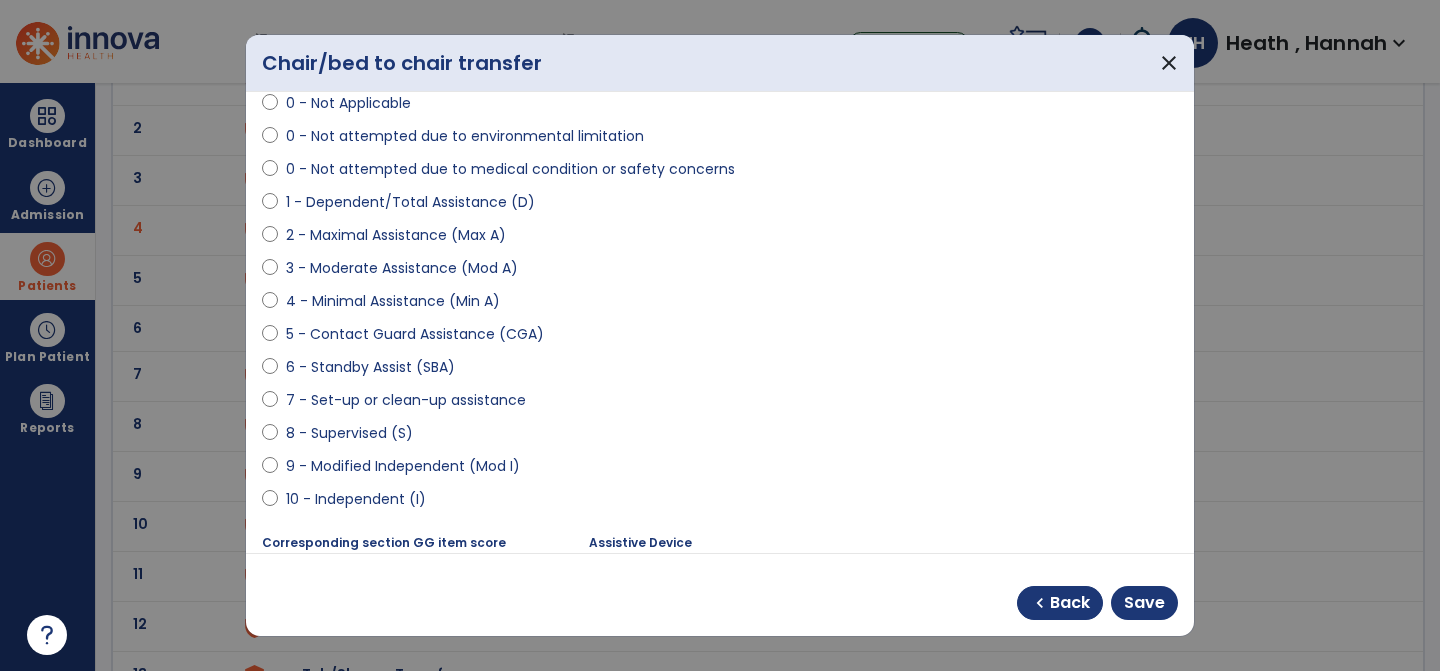 scroll, scrollTop: 178, scrollLeft: 0, axis: vertical 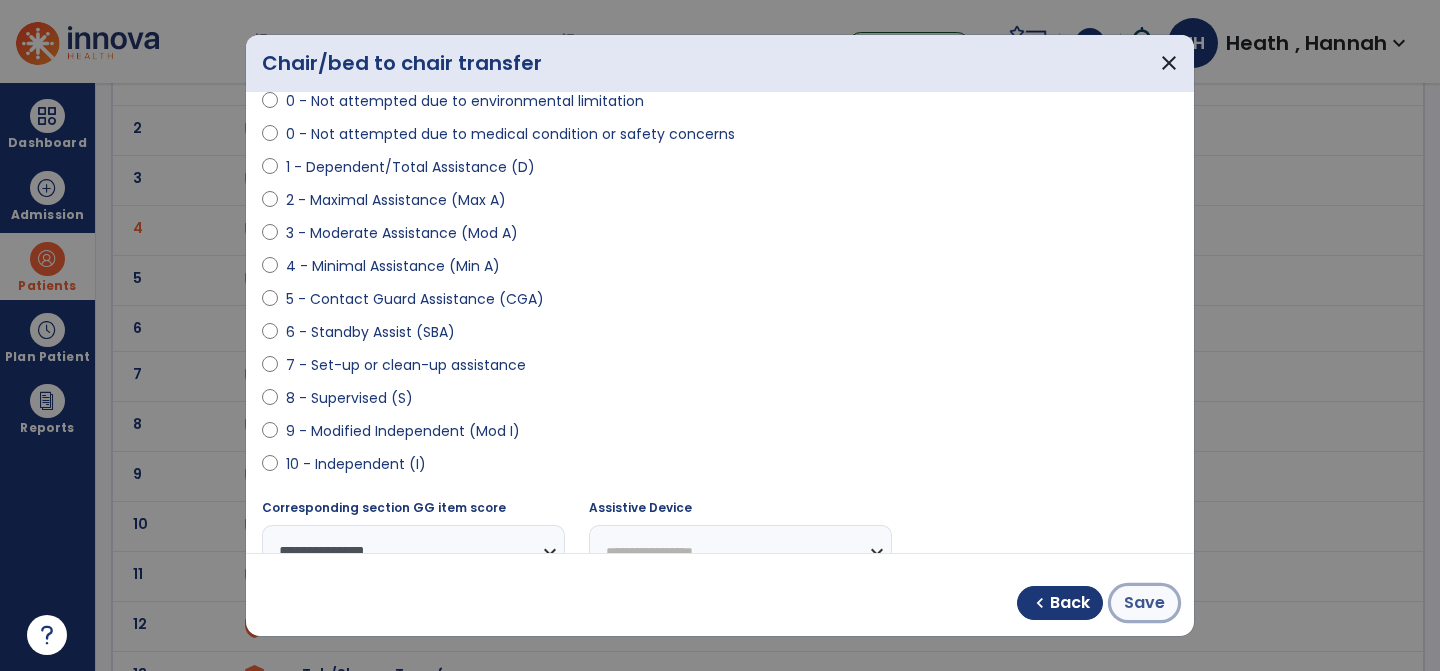 click on "Save" at bounding box center (1144, 603) 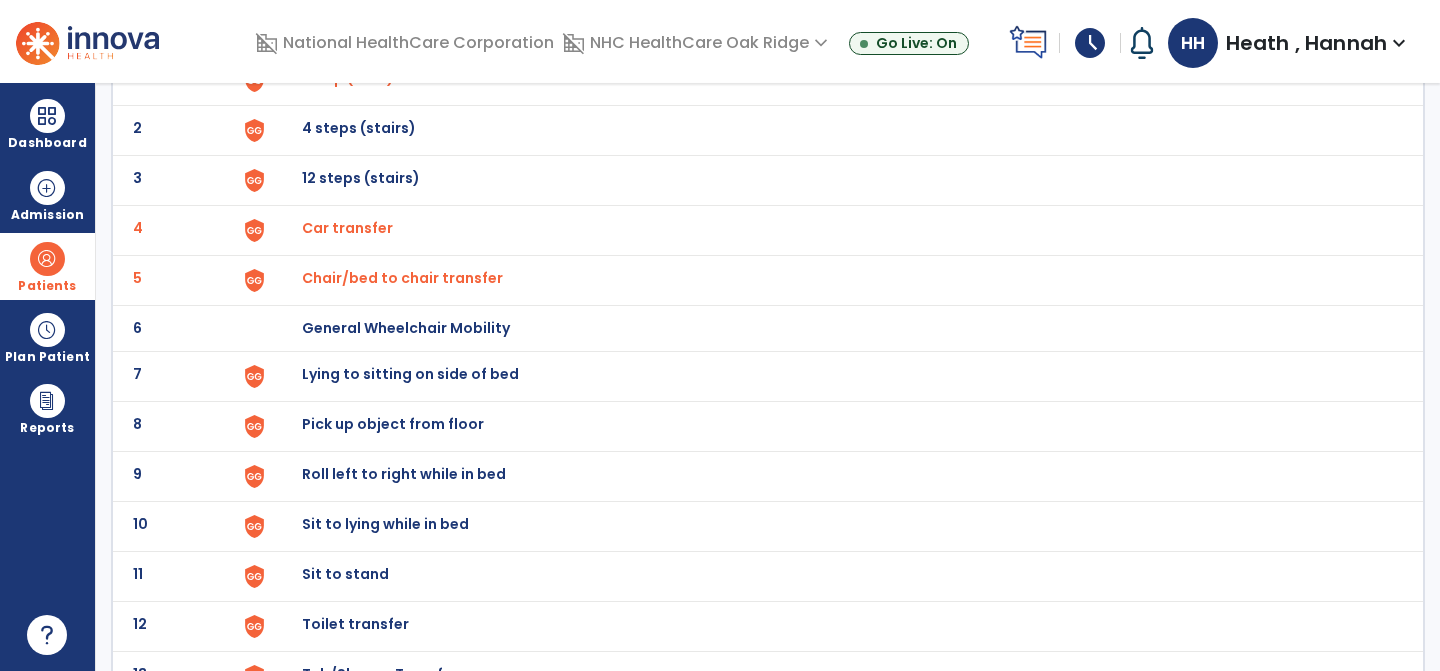 click on "Chair/bed to chair transfer" at bounding box center (348, 78) 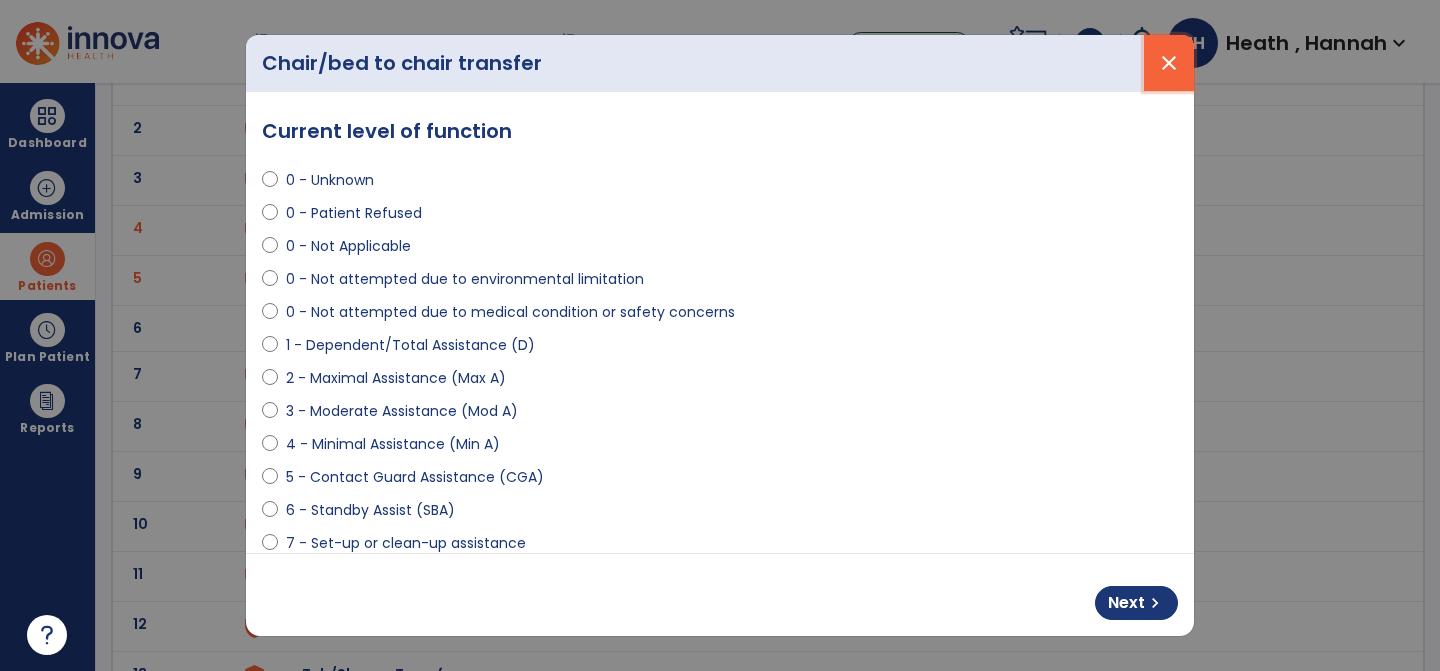 click on "close" at bounding box center (1169, 63) 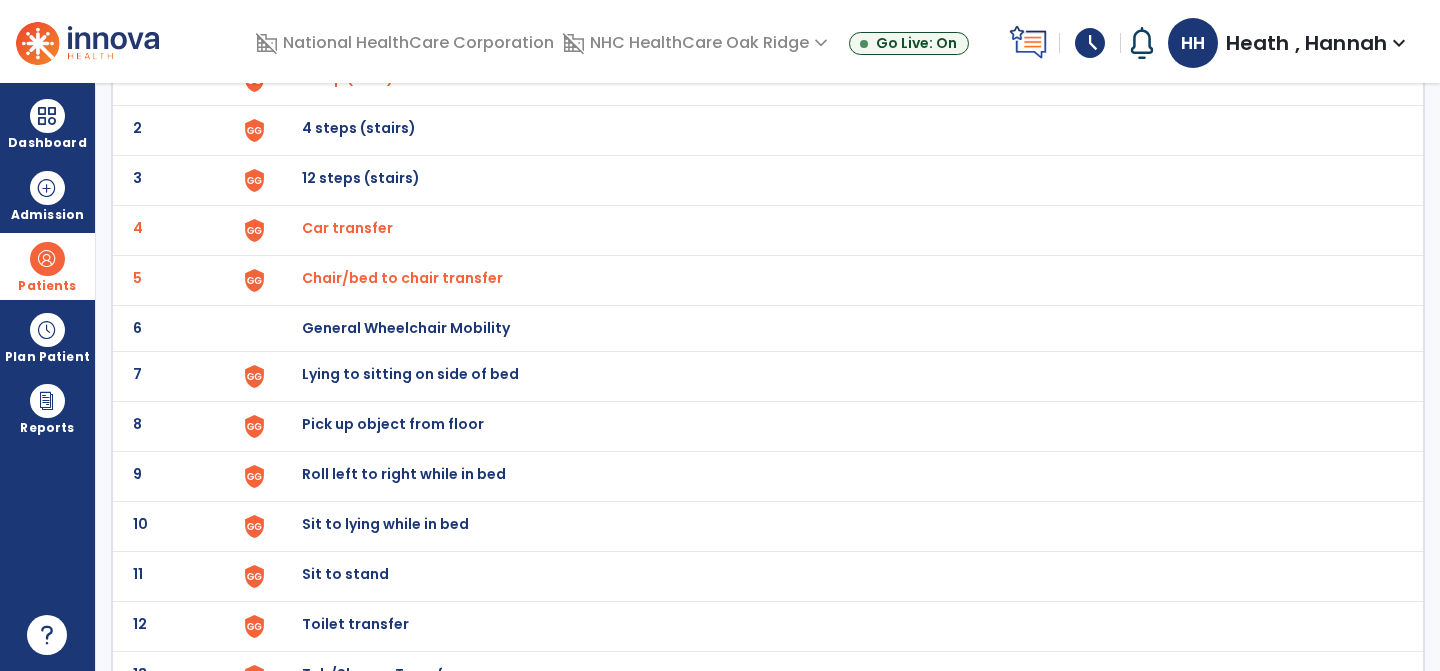 click on "Lying to sitting on side of bed" at bounding box center (348, 78) 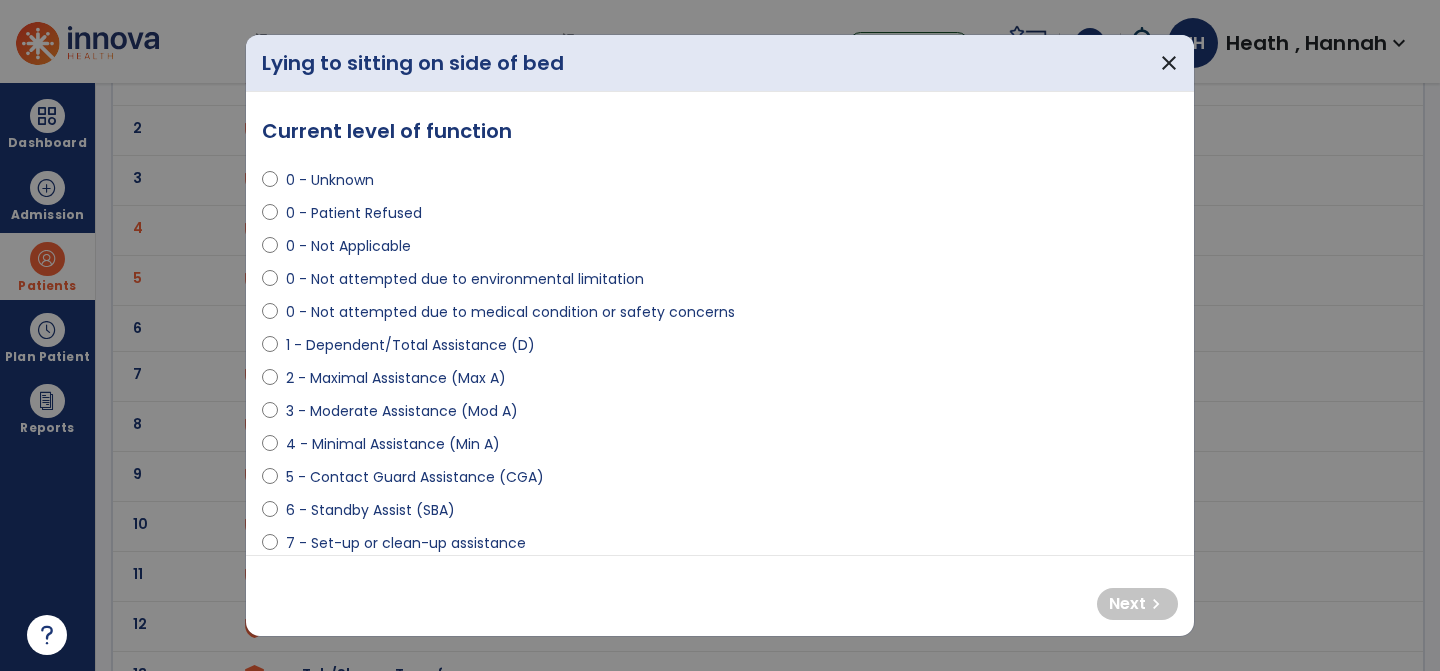 click on "3 - Moderate Assistance (Mod A)" at bounding box center [402, 411] 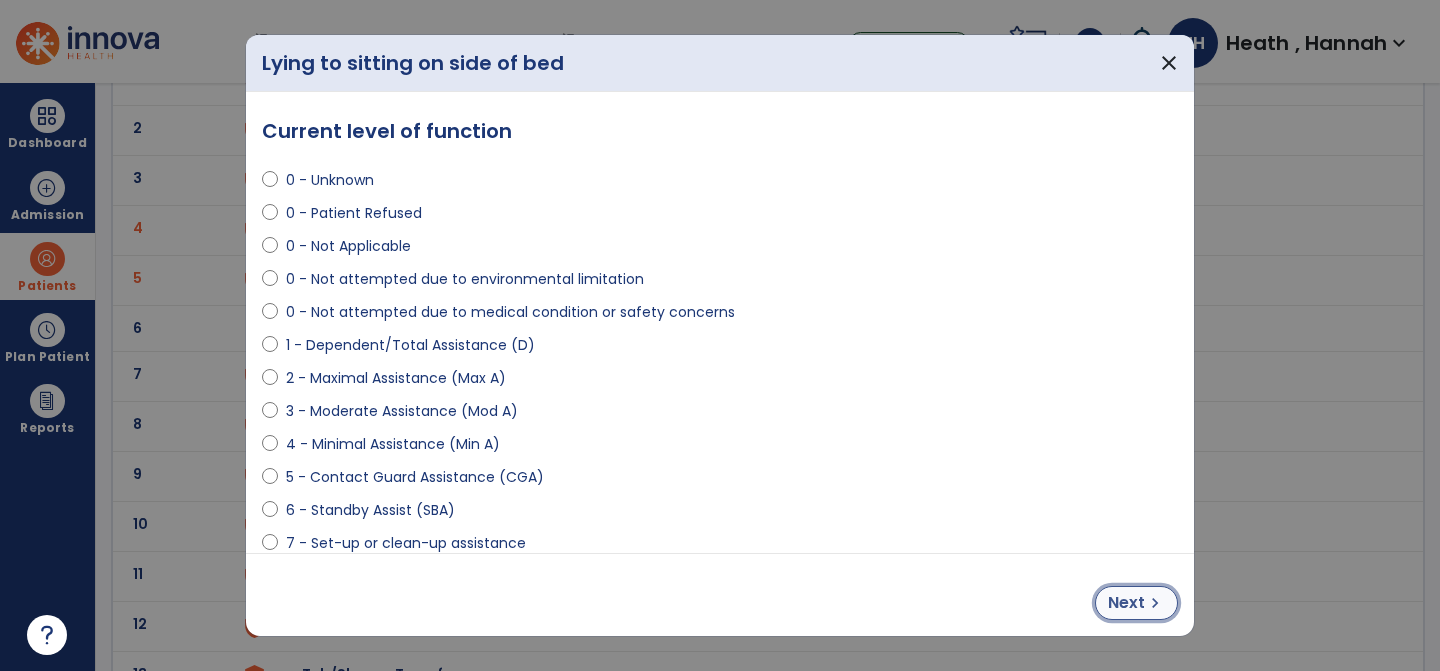 click on "Next" at bounding box center (1126, 603) 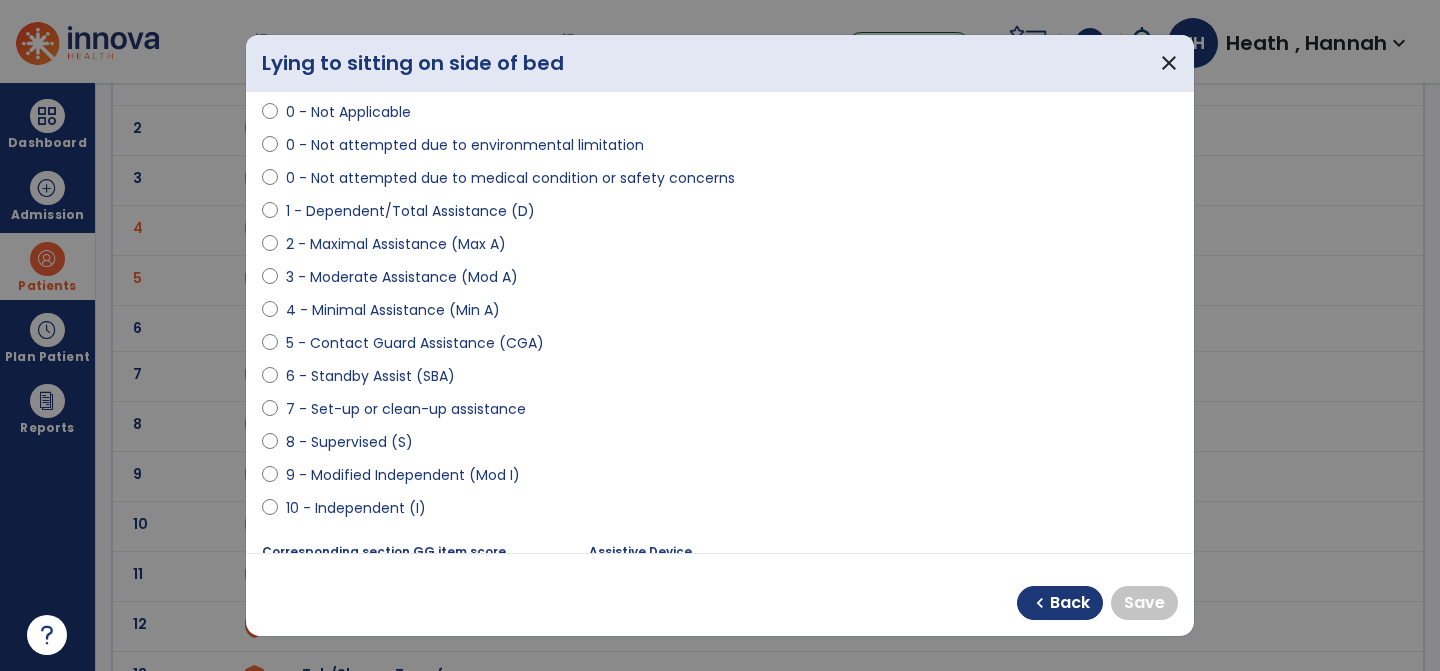 scroll, scrollTop: 159, scrollLeft: 0, axis: vertical 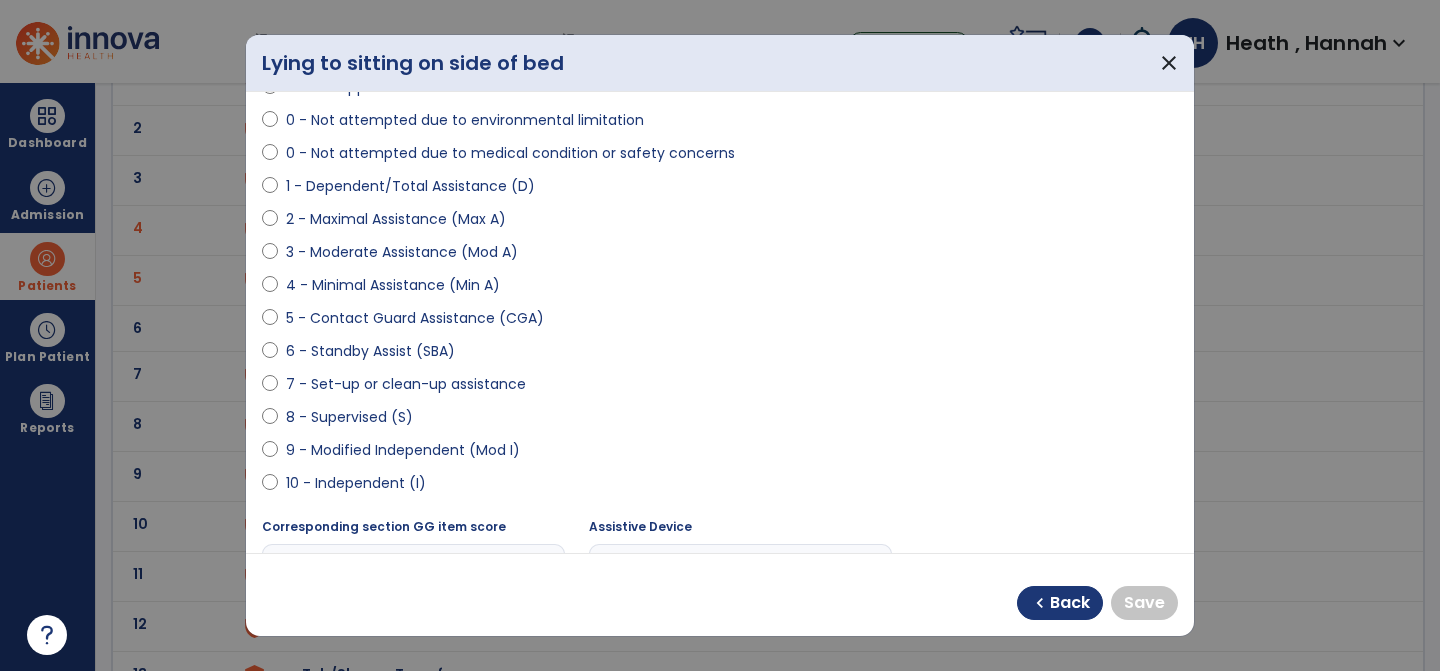 click on "9 - Modified Independent (Mod I)" at bounding box center (403, 450) 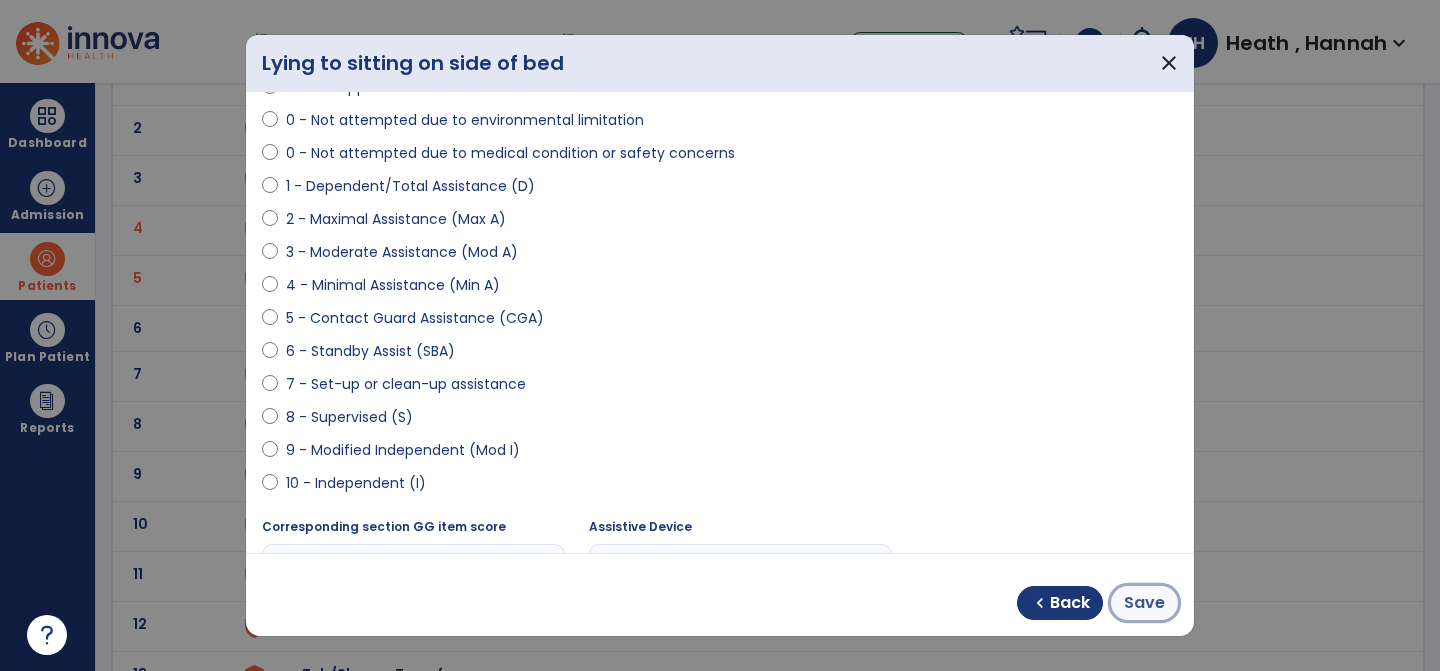 click on "Save" at bounding box center [1144, 603] 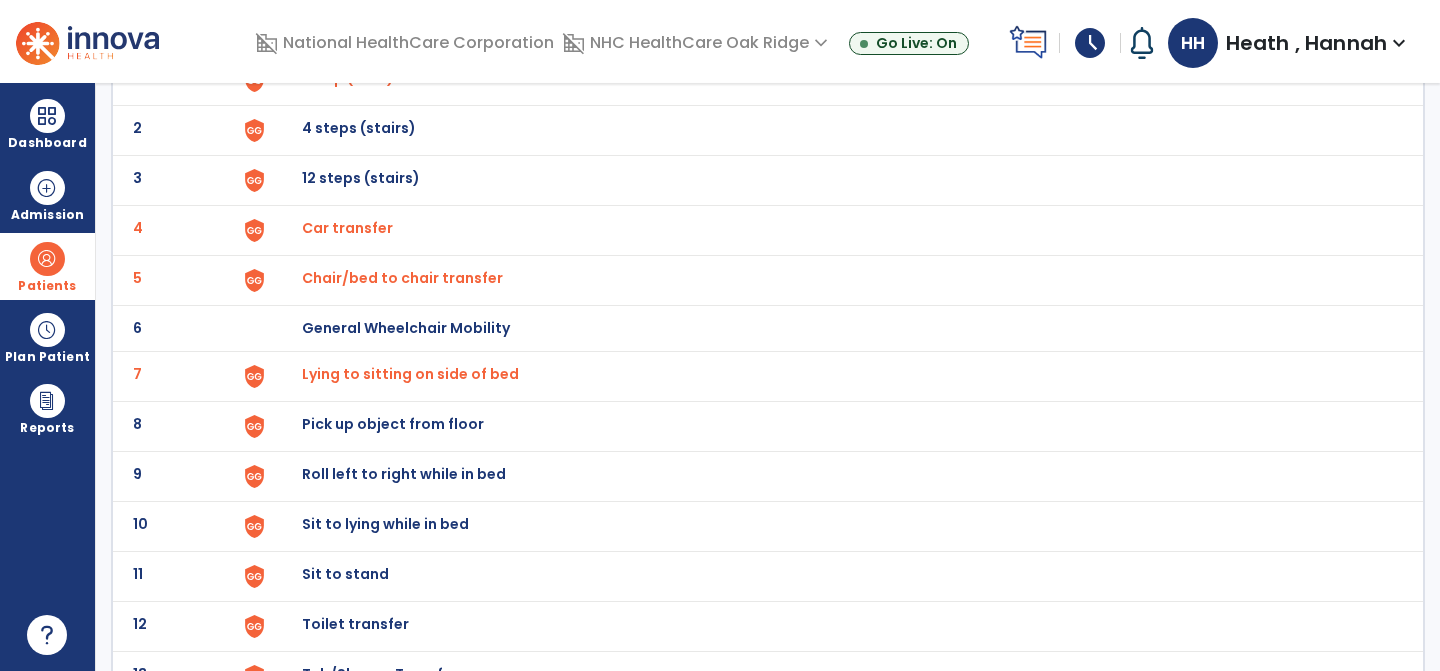 click on "Lying to sitting on side of bed" at bounding box center [348, 78] 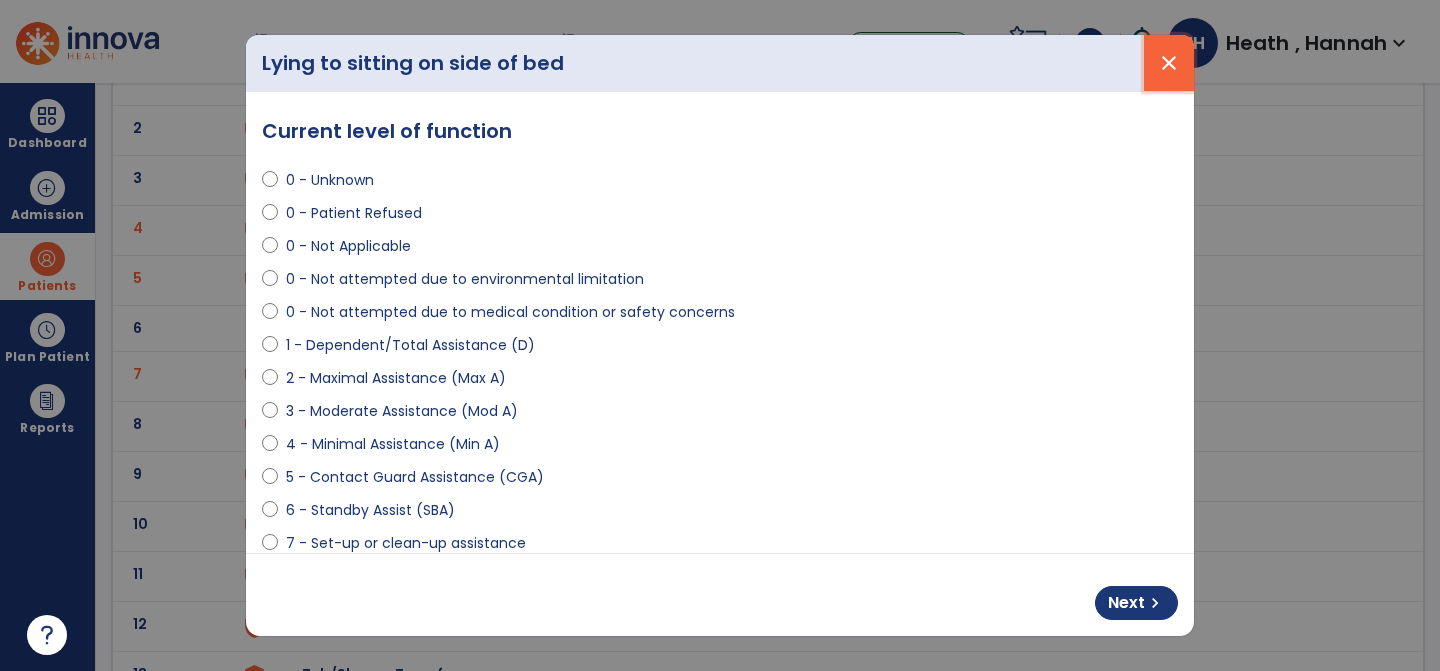 click on "close" at bounding box center [1169, 63] 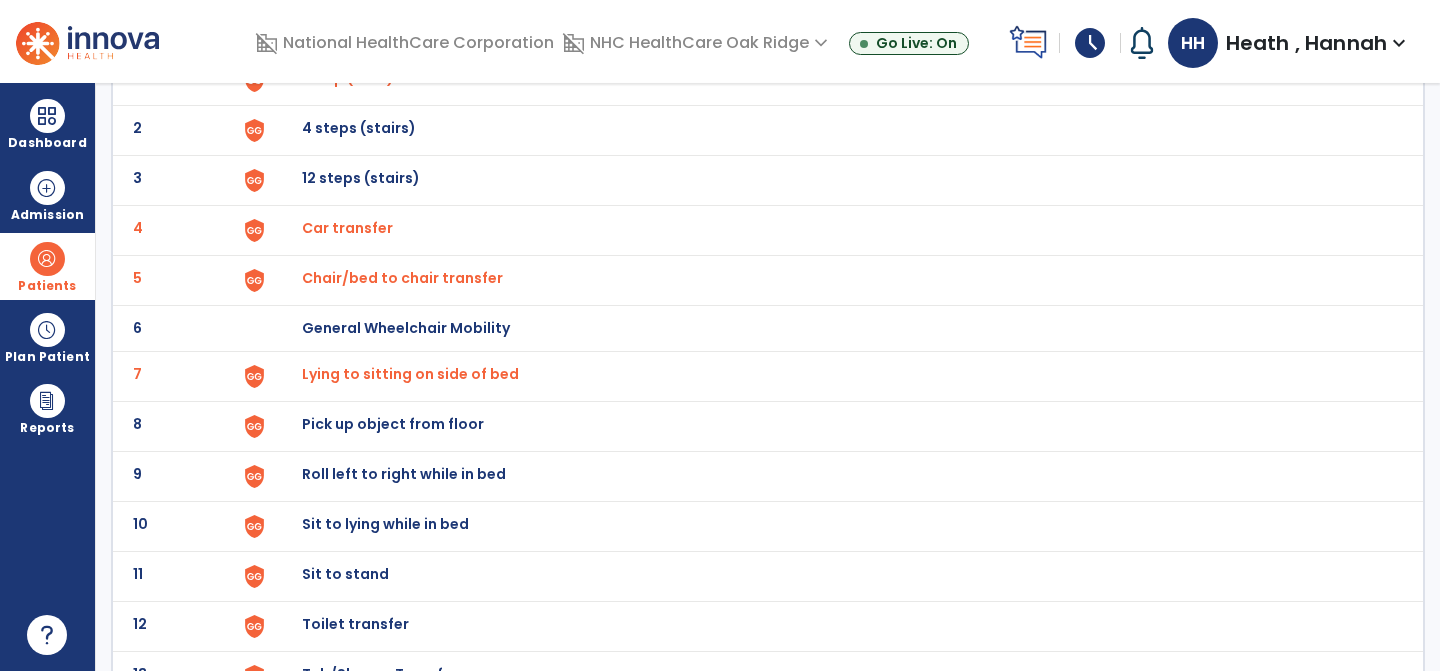 click on "Pick up object from floor" at bounding box center [348, 78] 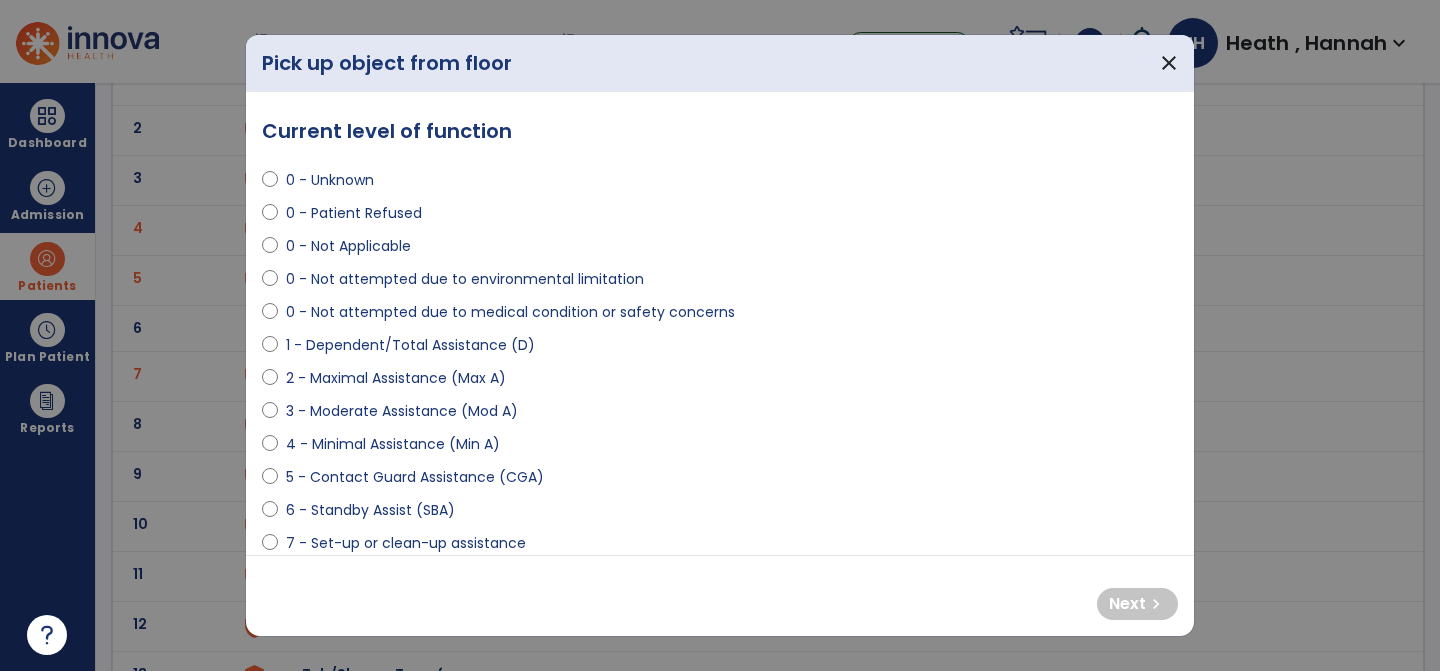 click on "0 - Not attempted due to medical condition or safety concerns" at bounding box center (510, 312) 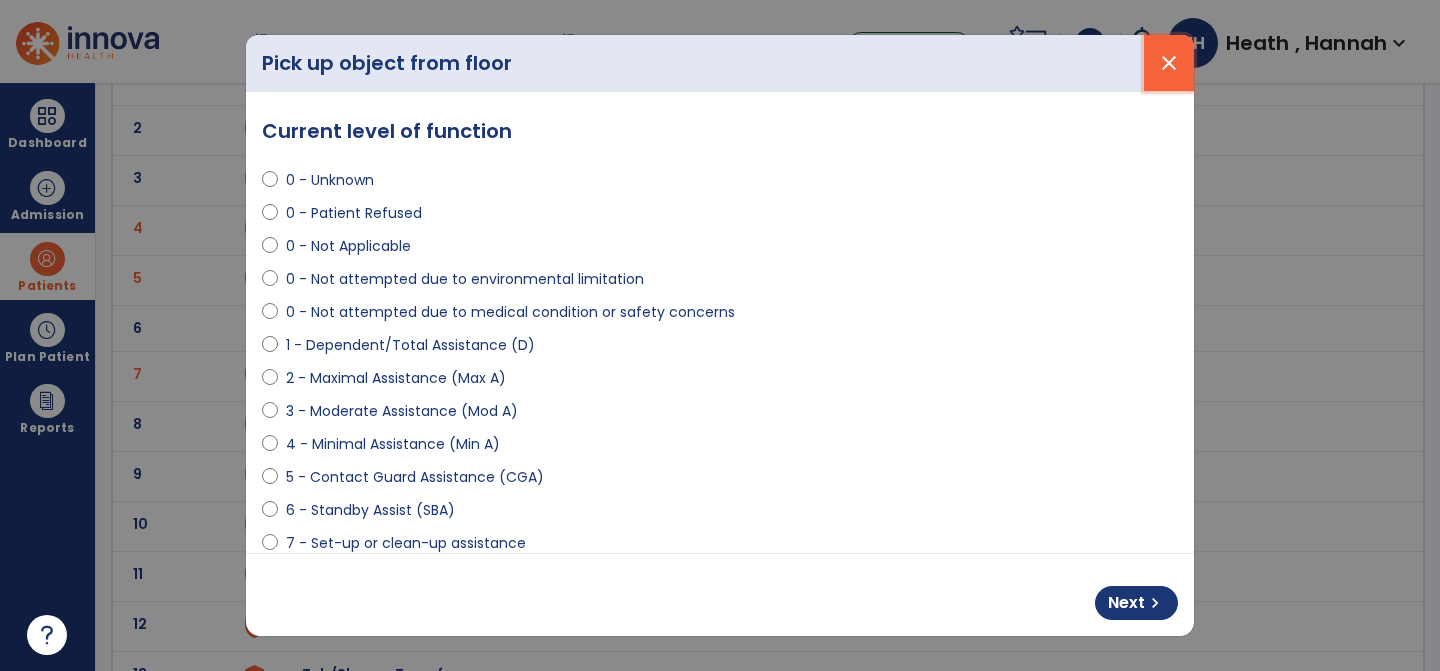 click on "close" at bounding box center [1169, 63] 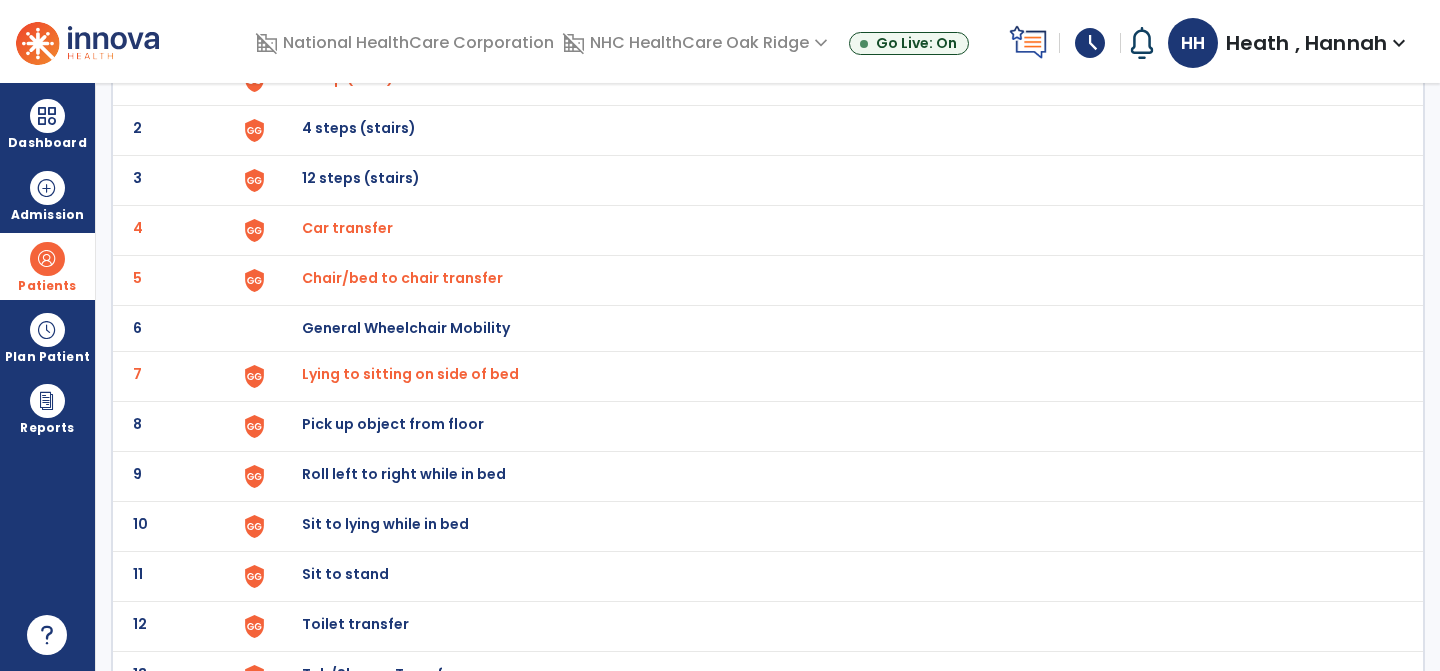 click on "Roll left to right while in bed" at bounding box center [348, 78] 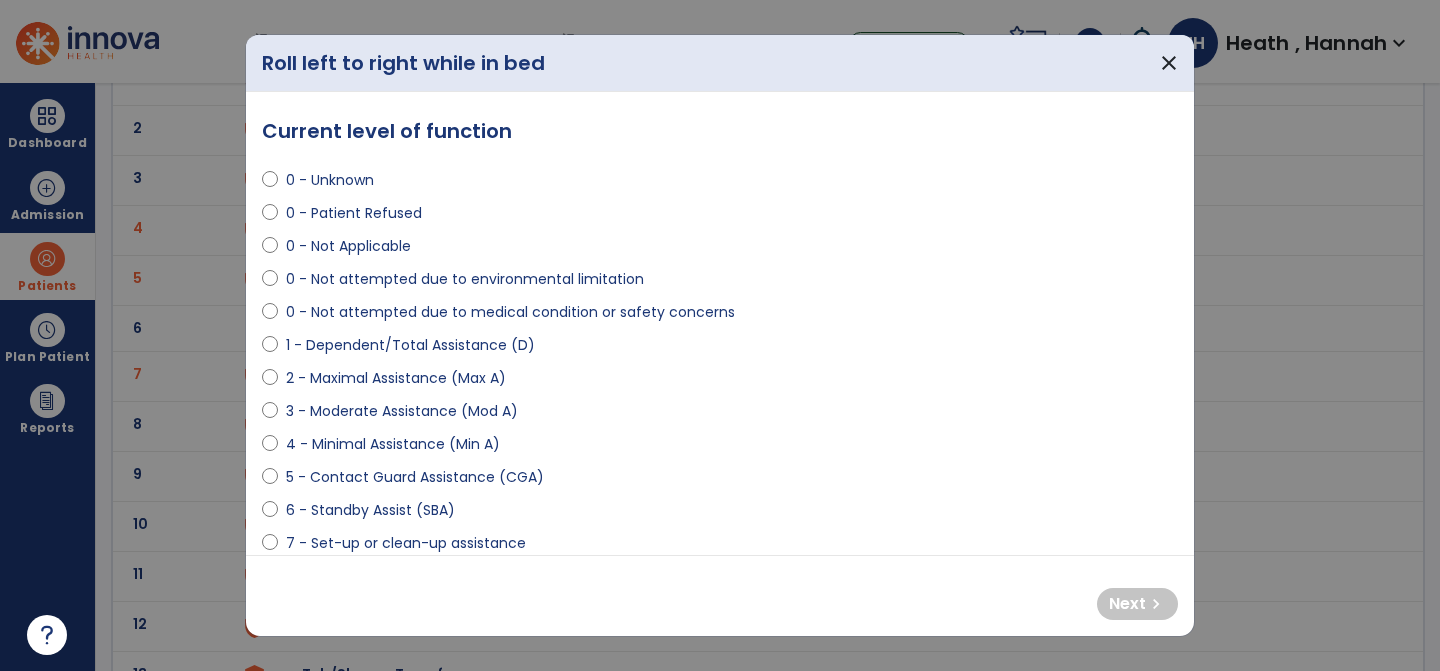 click on "2 - Maximal Assistance (Max A)" at bounding box center (720, 382) 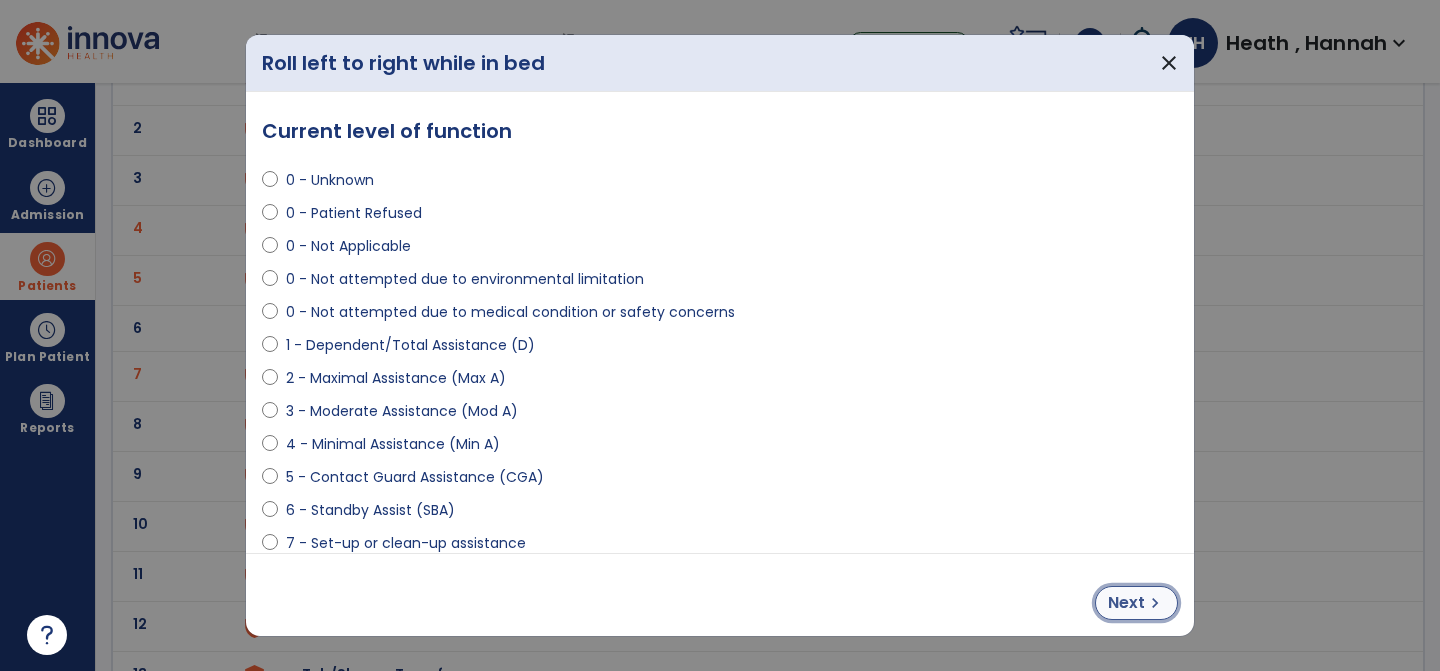 click on "Next  chevron_right" at bounding box center [1136, 603] 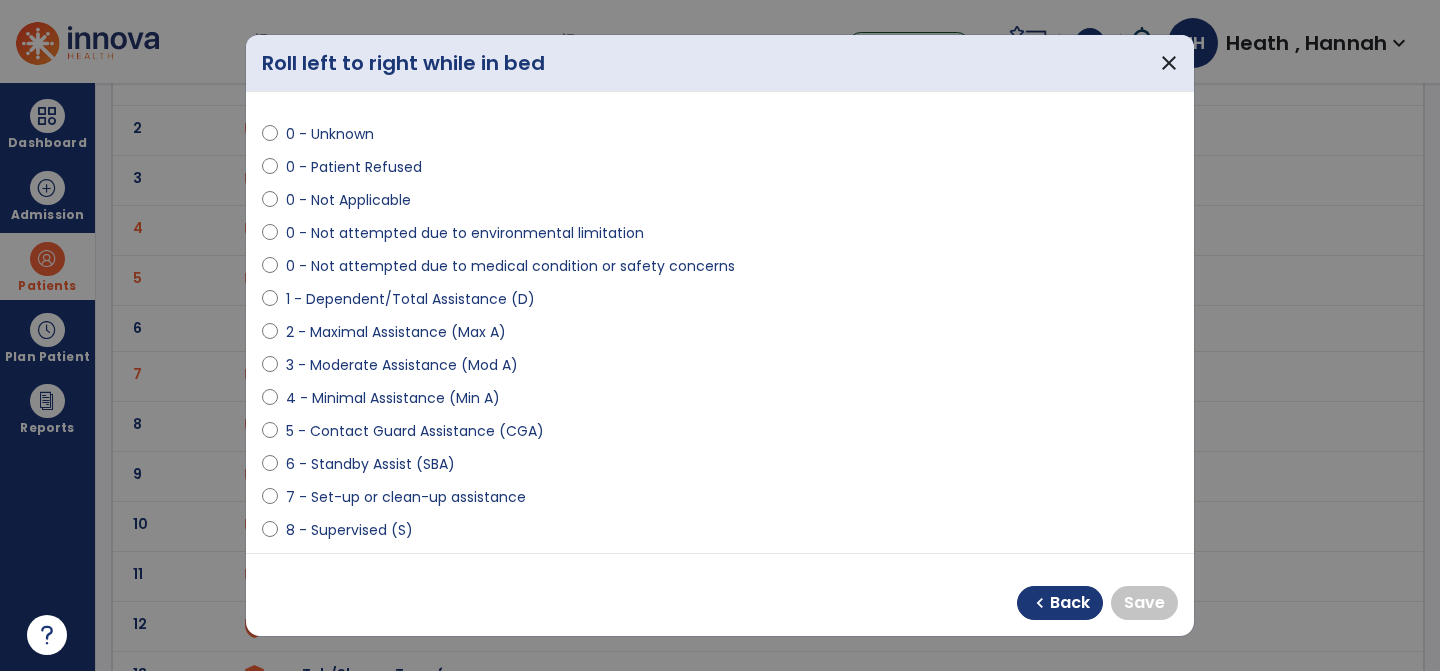 scroll, scrollTop: 104, scrollLeft: 0, axis: vertical 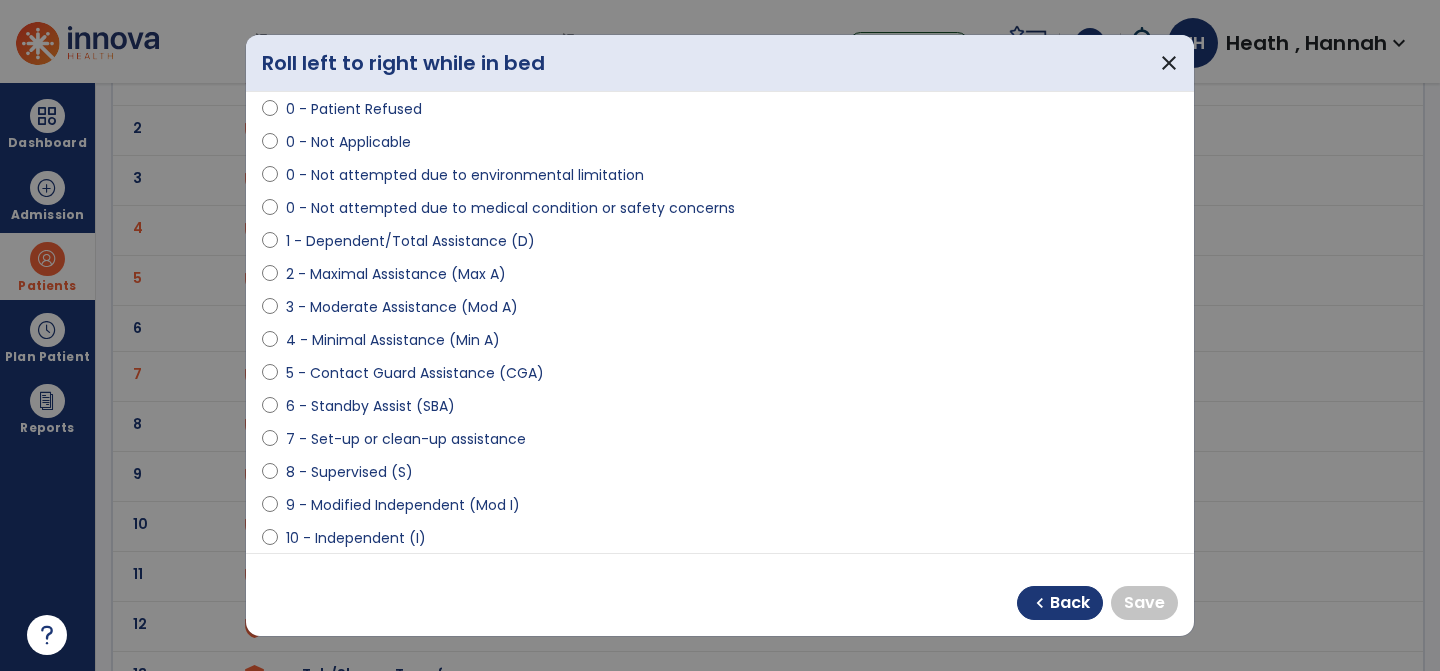 click on "9 - Modified Independent (Mod I)" at bounding box center (403, 505) 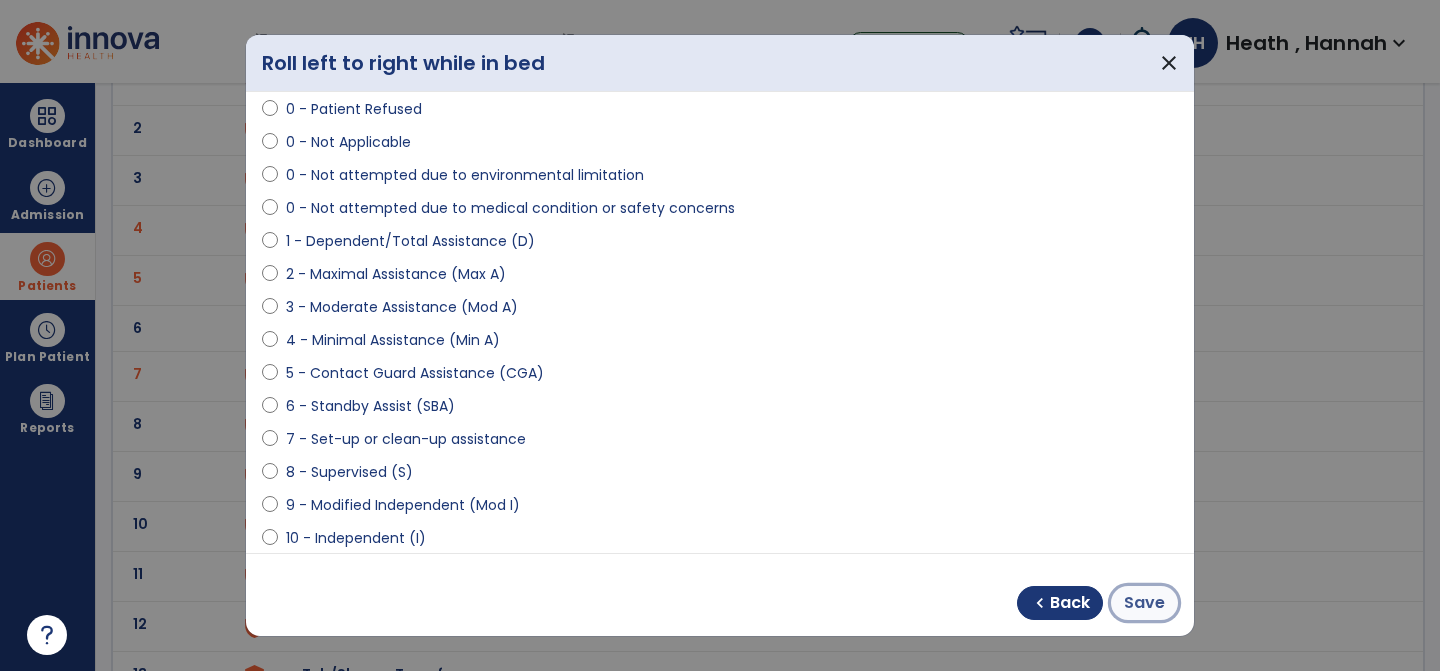 click on "Save" at bounding box center (1144, 603) 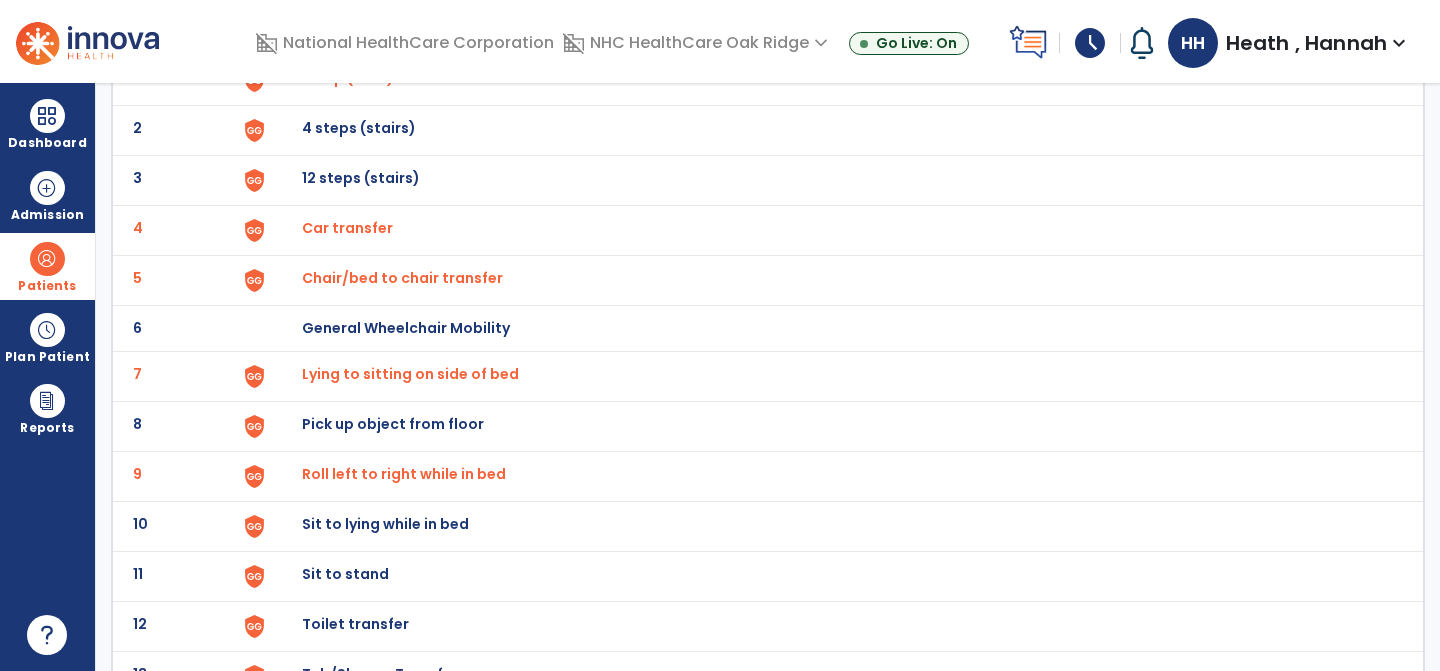 click on "Sit to lying while in bed" at bounding box center [348, 78] 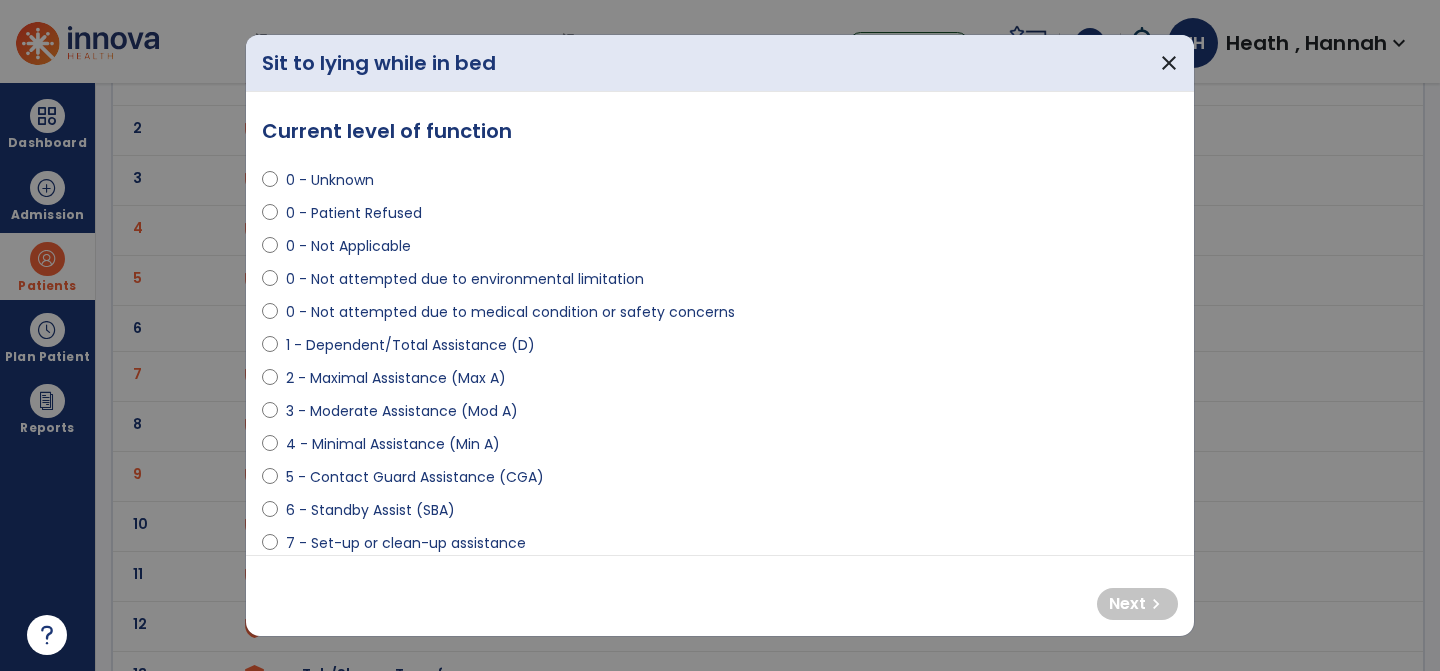 click on "3 - Moderate Assistance (Mod A)" at bounding box center (402, 411) 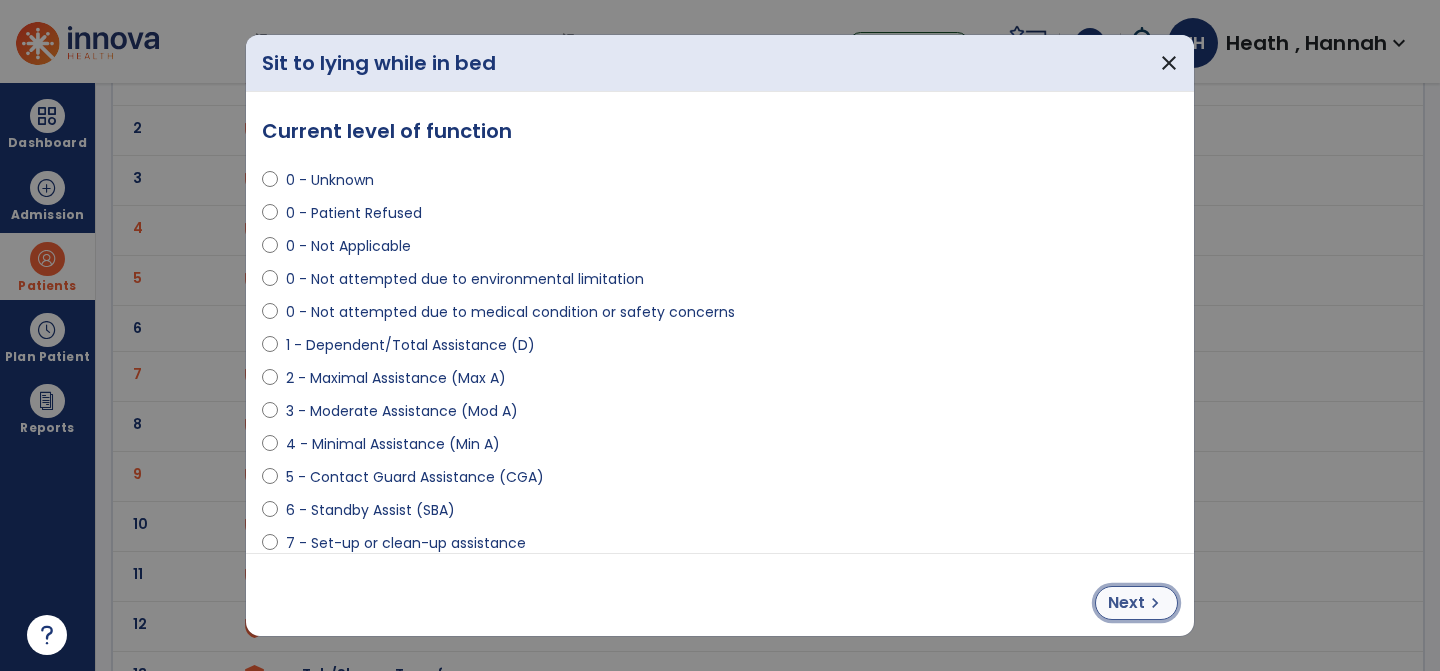 click on "Next  chevron_right" at bounding box center [1136, 603] 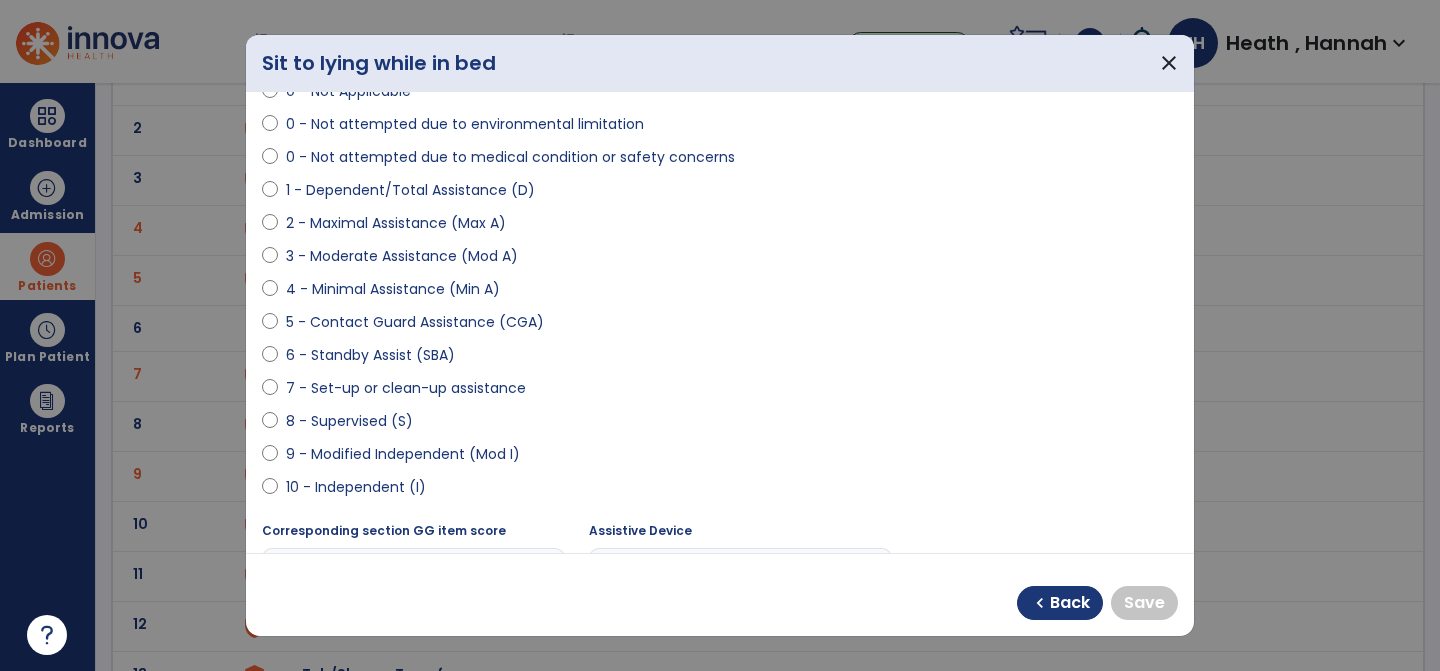 scroll, scrollTop: 158, scrollLeft: 0, axis: vertical 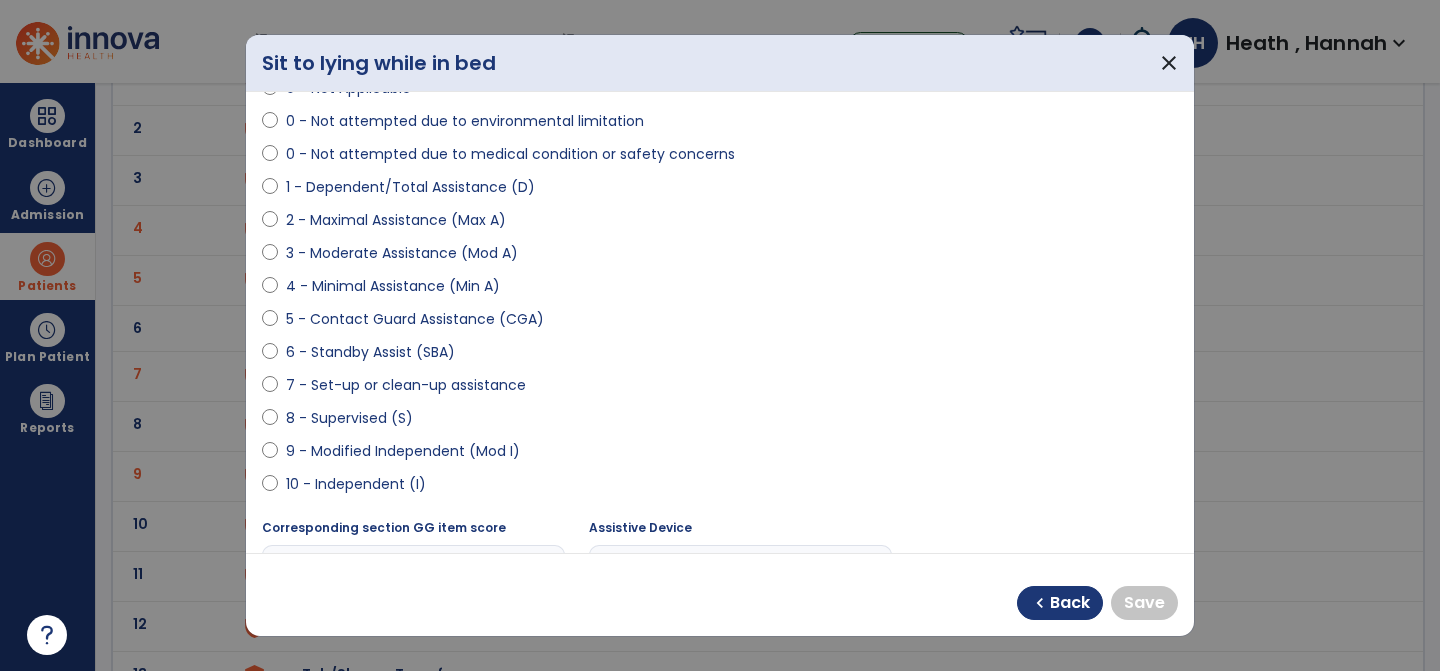 click on "9 - Modified Independent (Mod I)" at bounding box center [403, 451] 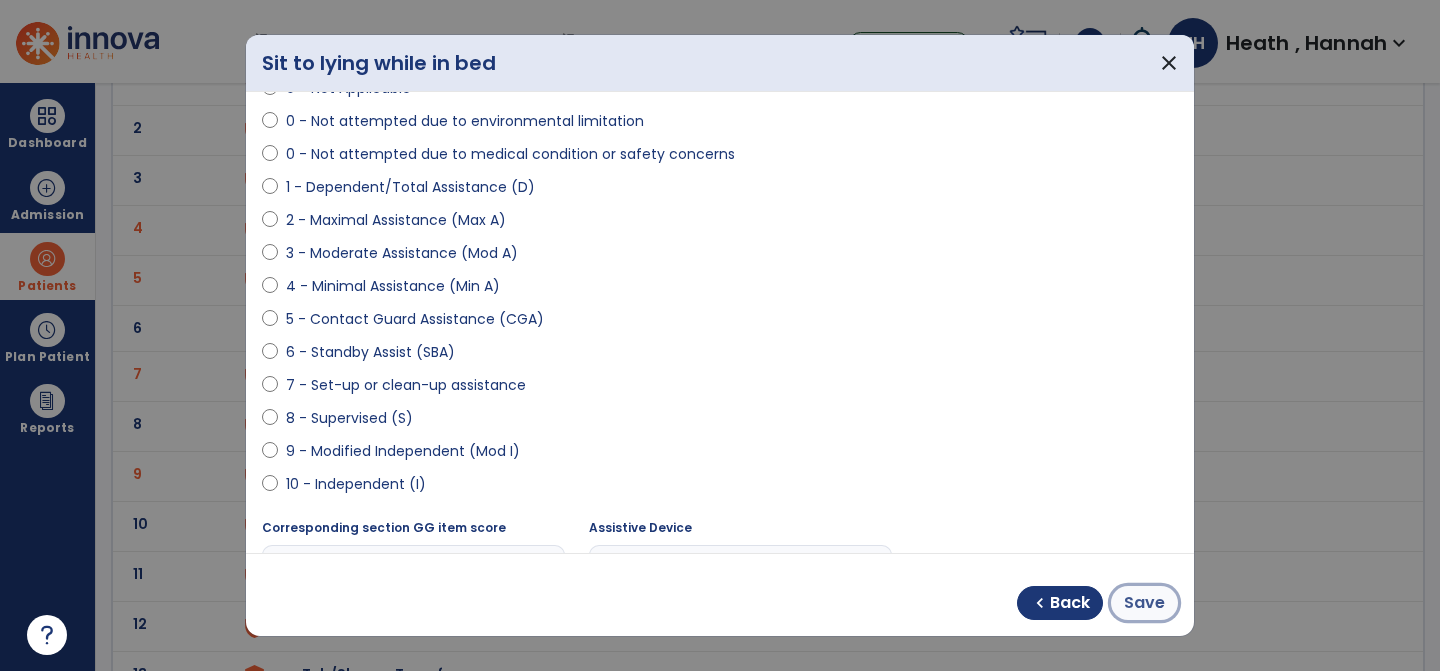 click on "Save" at bounding box center [1144, 603] 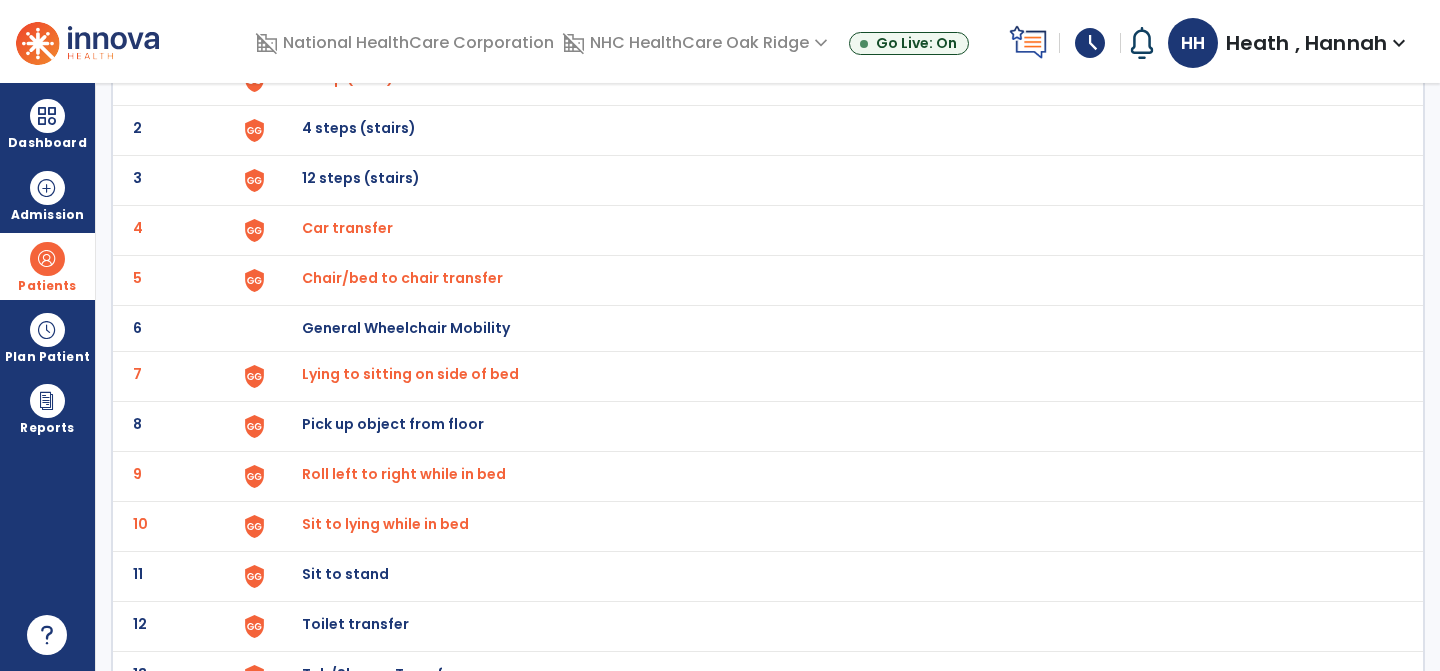 click on "Sit to stand" at bounding box center (348, 78) 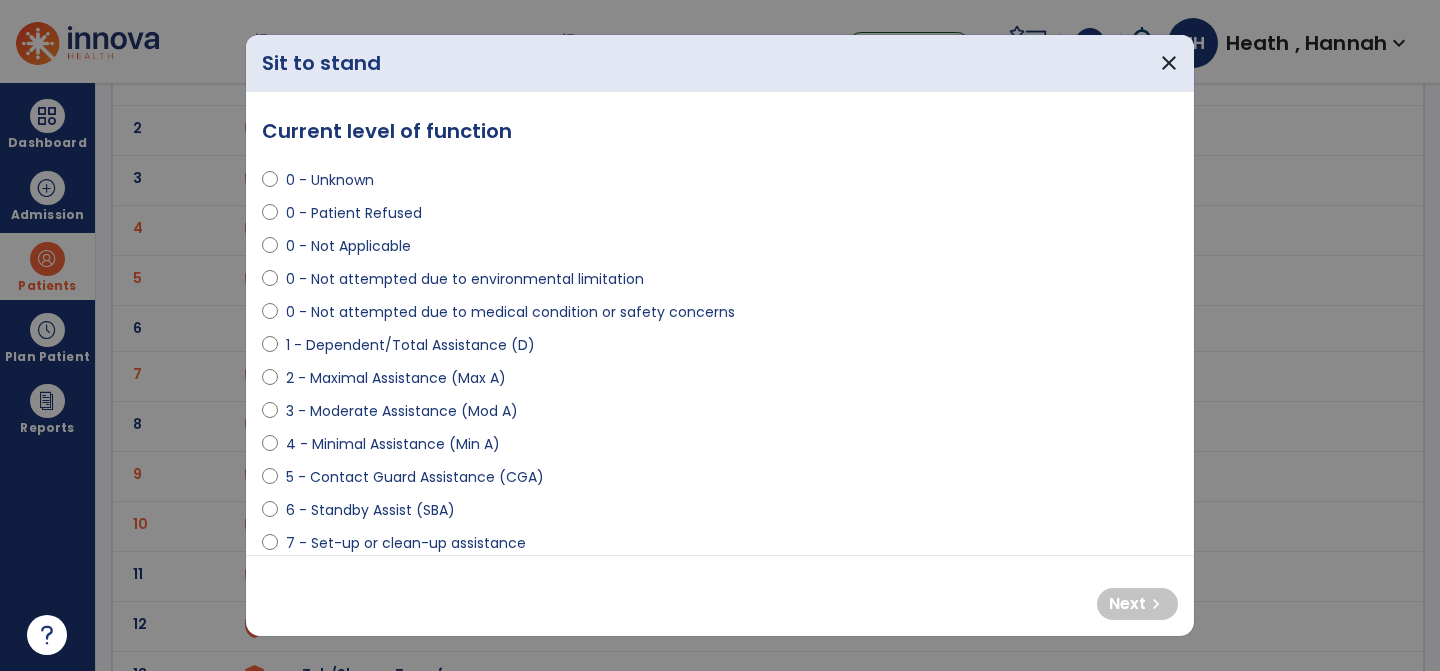 click on "0 - Unknown 0 - Patient Refused 0 - Not Applicable 0 - Not attempted due to environmental limitation 0 - Not attempted due to medical condition or safety concerns 1 - Dependent/Total Assistance (D) 2 - Maximal Assistance (Max A) 3 - Moderate Assistance (Mod A) 4 - Minimal Assistance (Min A) 5 - Contact Guard Assistance (CGA) 6 - Standby Assist (SBA) 7 - Set-up or clean-up assistance 8 - Supervised (S) 9 - Modified Independent (Mod I) 10 - Independent (I)" at bounding box center (720, 403) 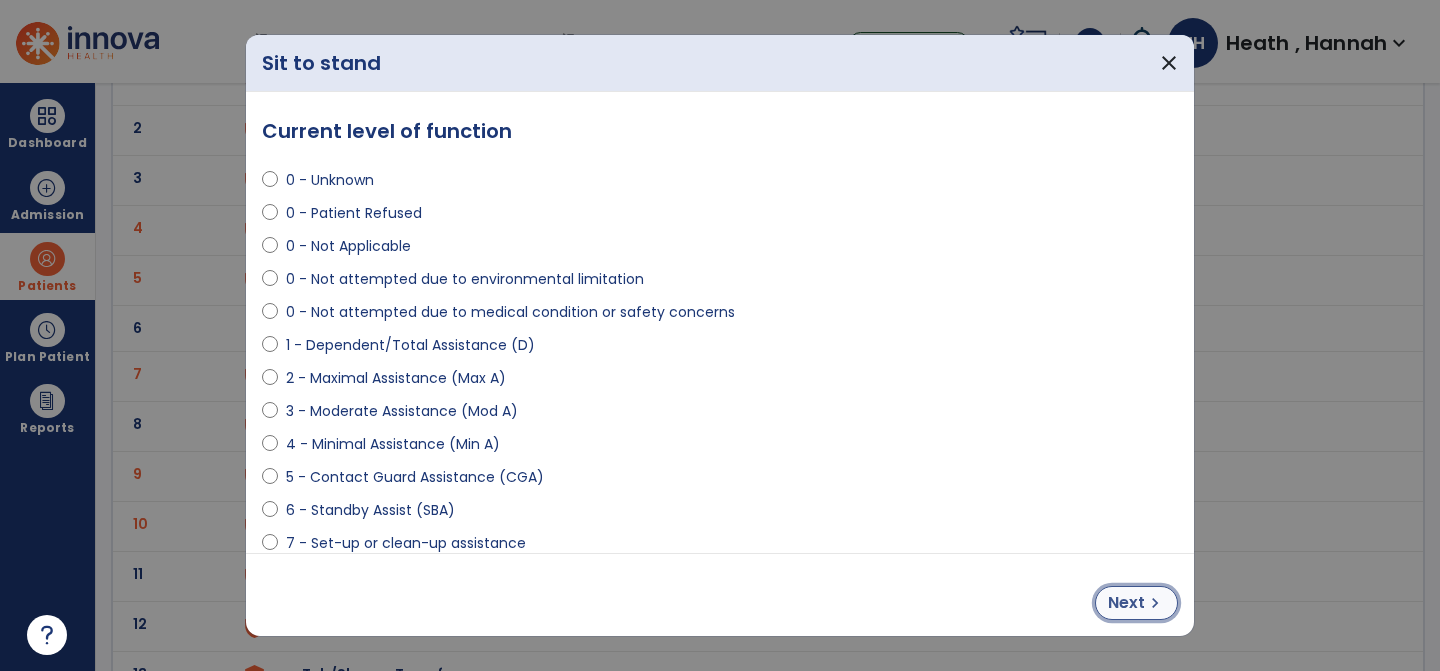 click on "chevron_right" at bounding box center [1155, 603] 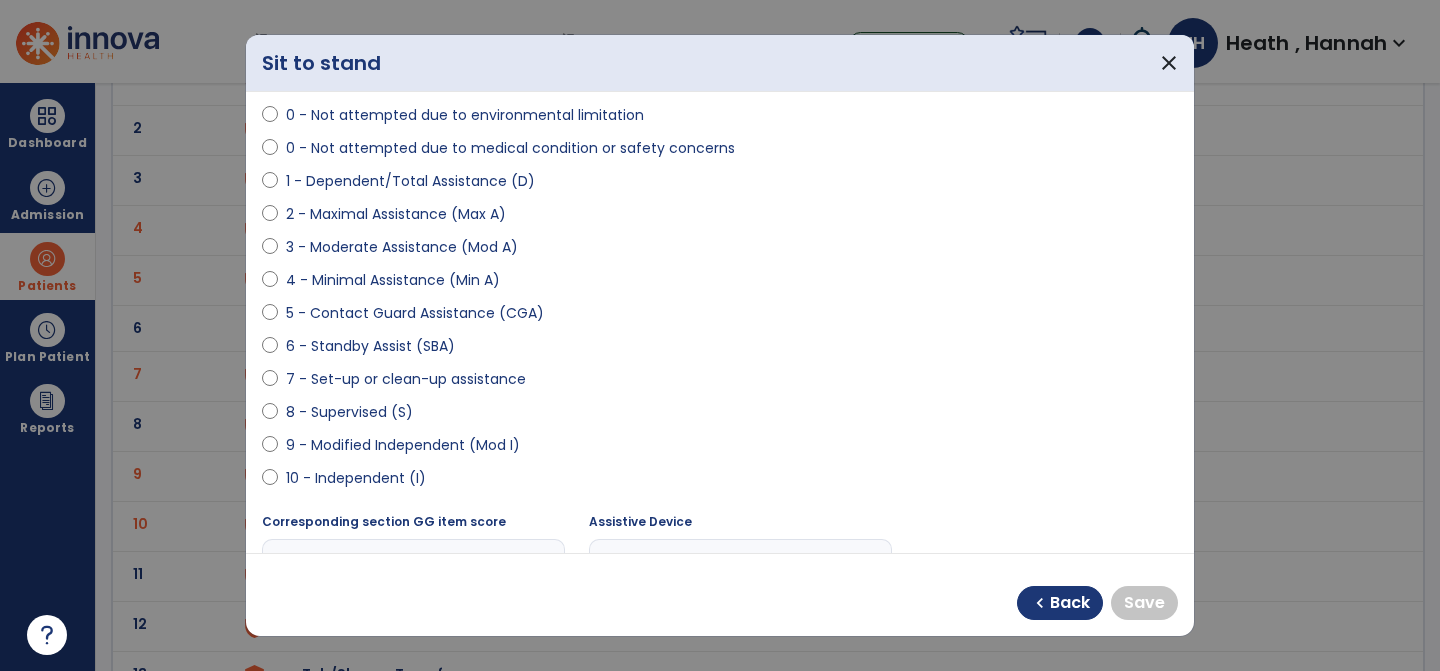 scroll, scrollTop: 165, scrollLeft: 0, axis: vertical 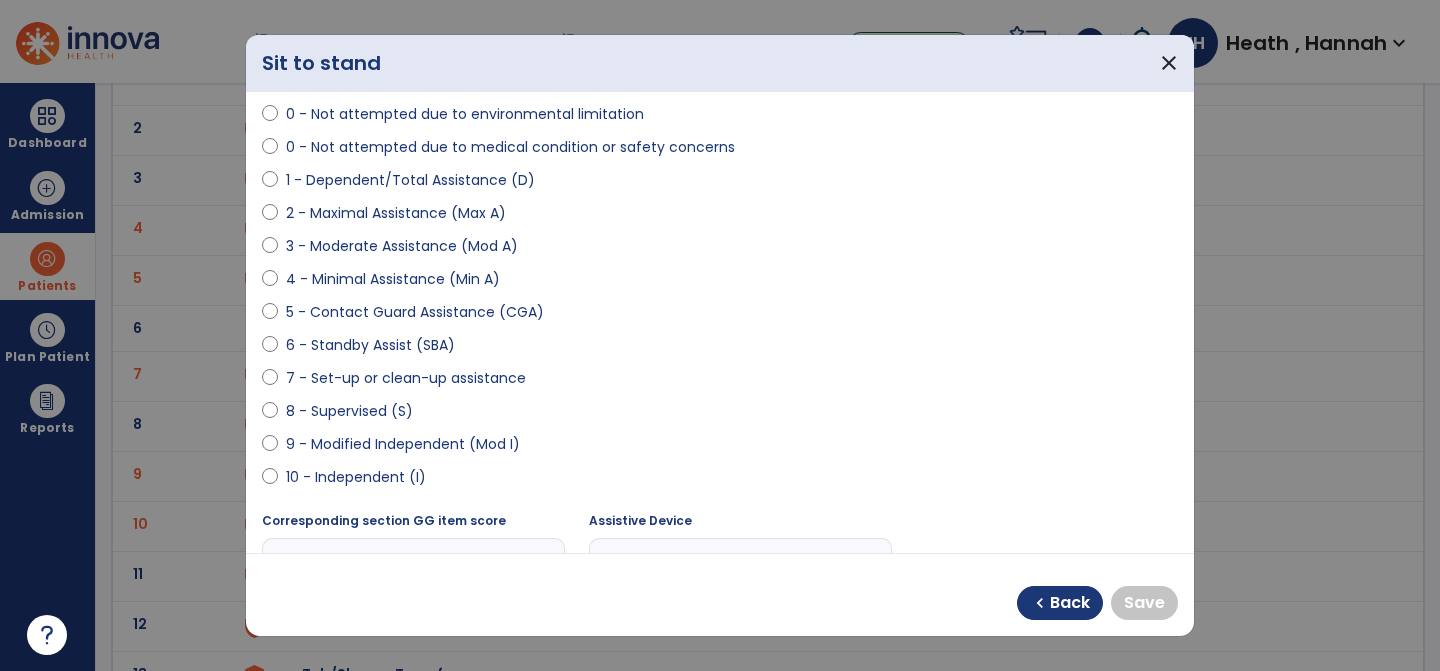 click on "9 - Modified Independent (Mod I)" at bounding box center (403, 444) 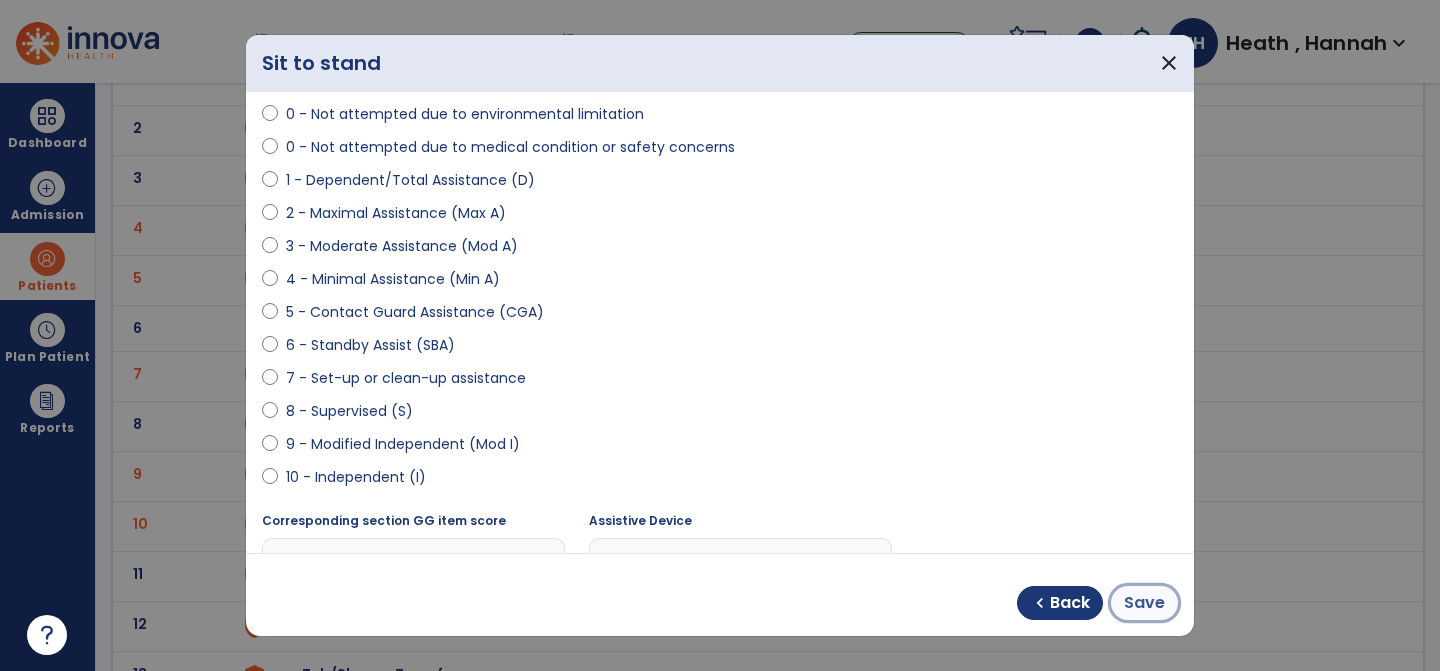 click on "Save" at bounding box center (1144, 603) 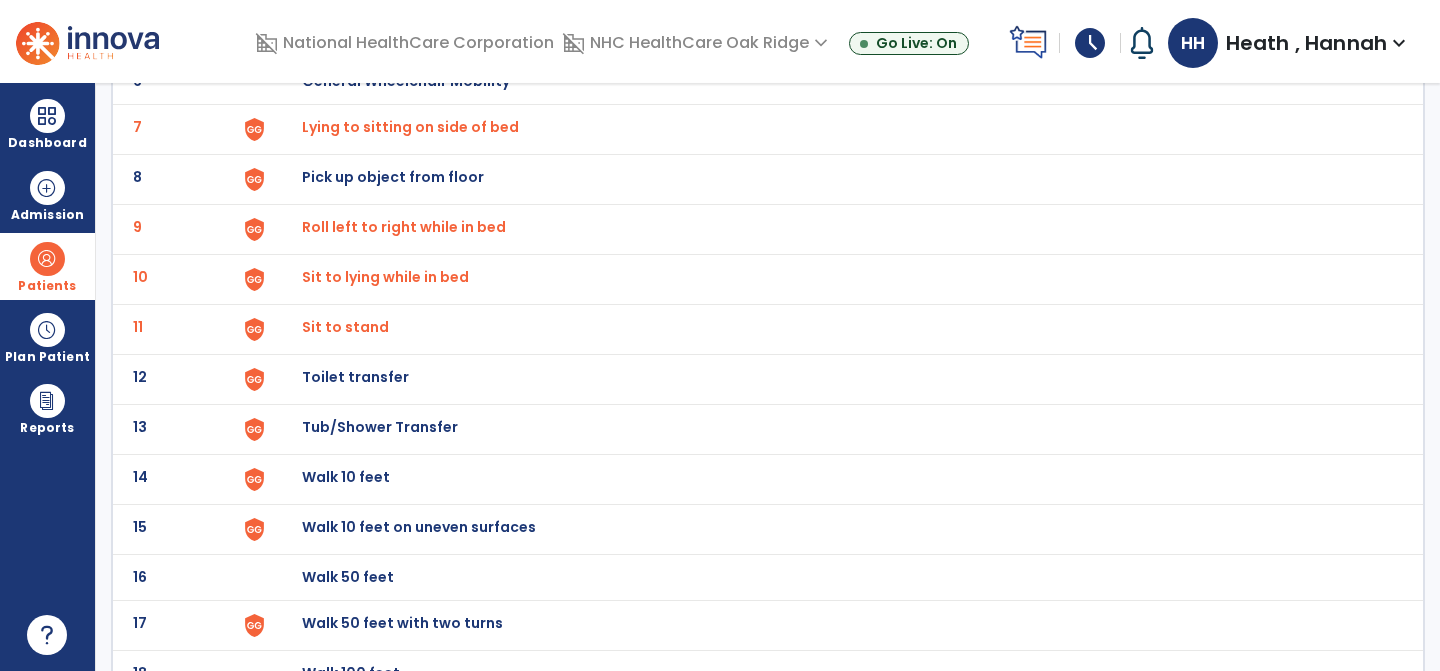 scroll, scrollTop: 438, scrollLeft: 0, axis: vertical 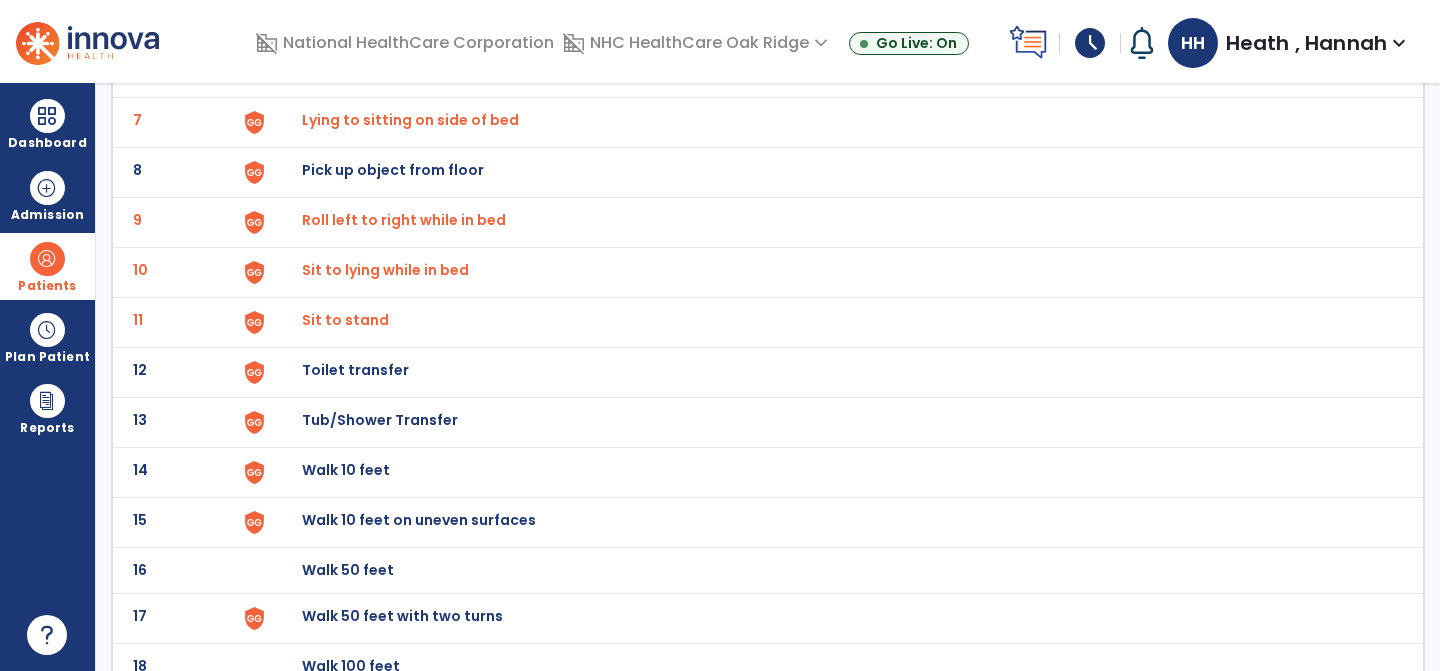 click on "Toilet transfer" at bounding box center (348, -176) 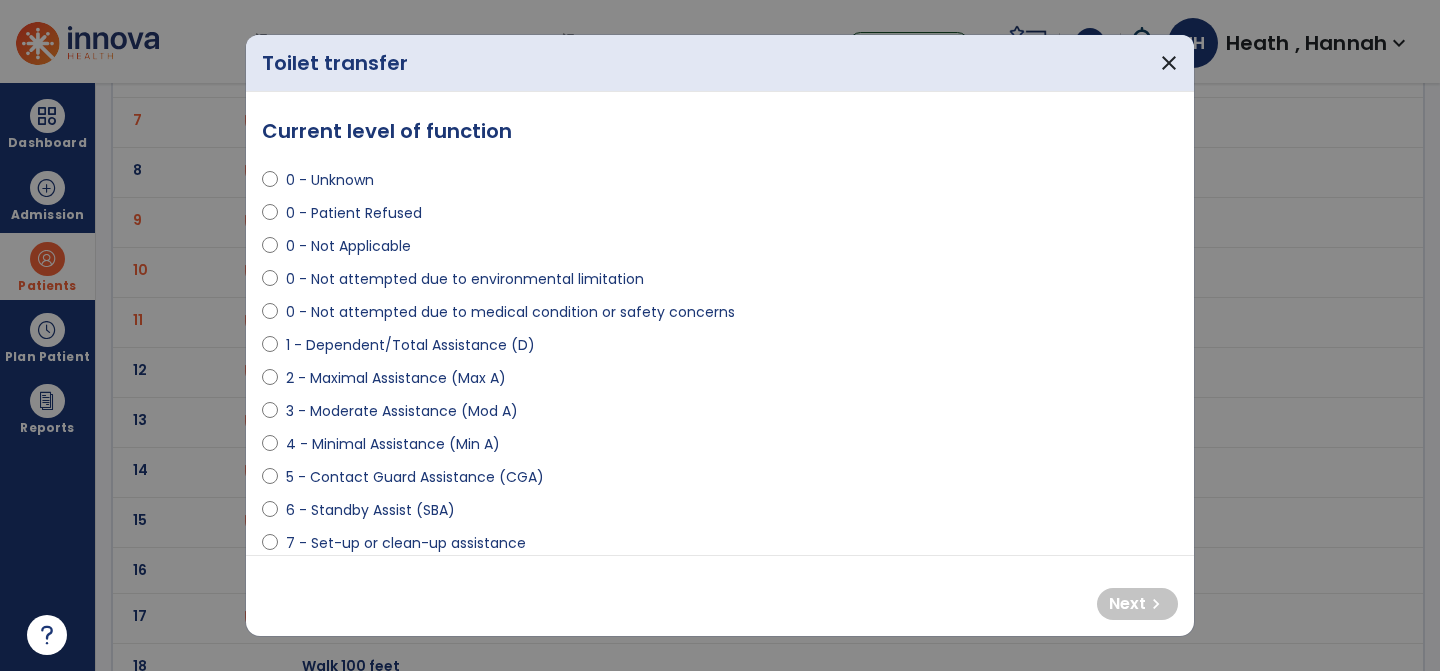 scroll, scrollTop: 152, scrollLeft: 0, axis: vertical 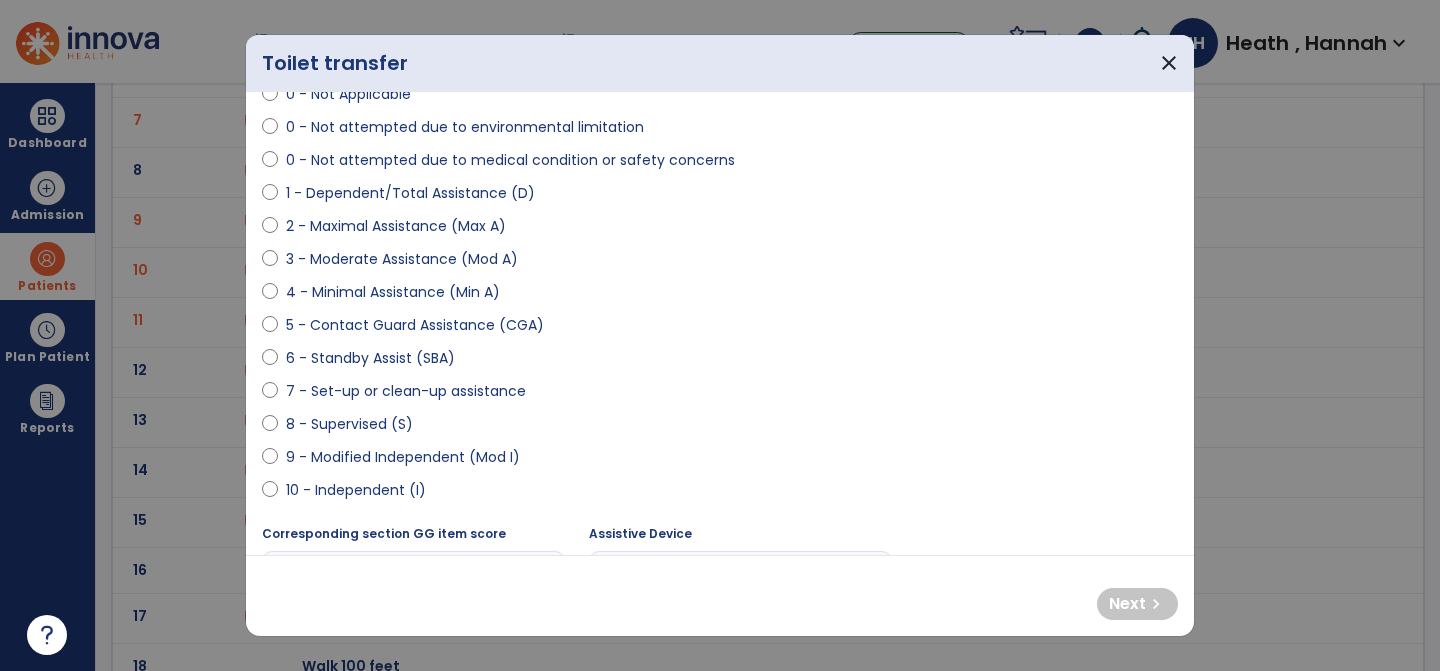 click on "2 - Maximal Assistance (Max A)" at bounding box center (396, 226) 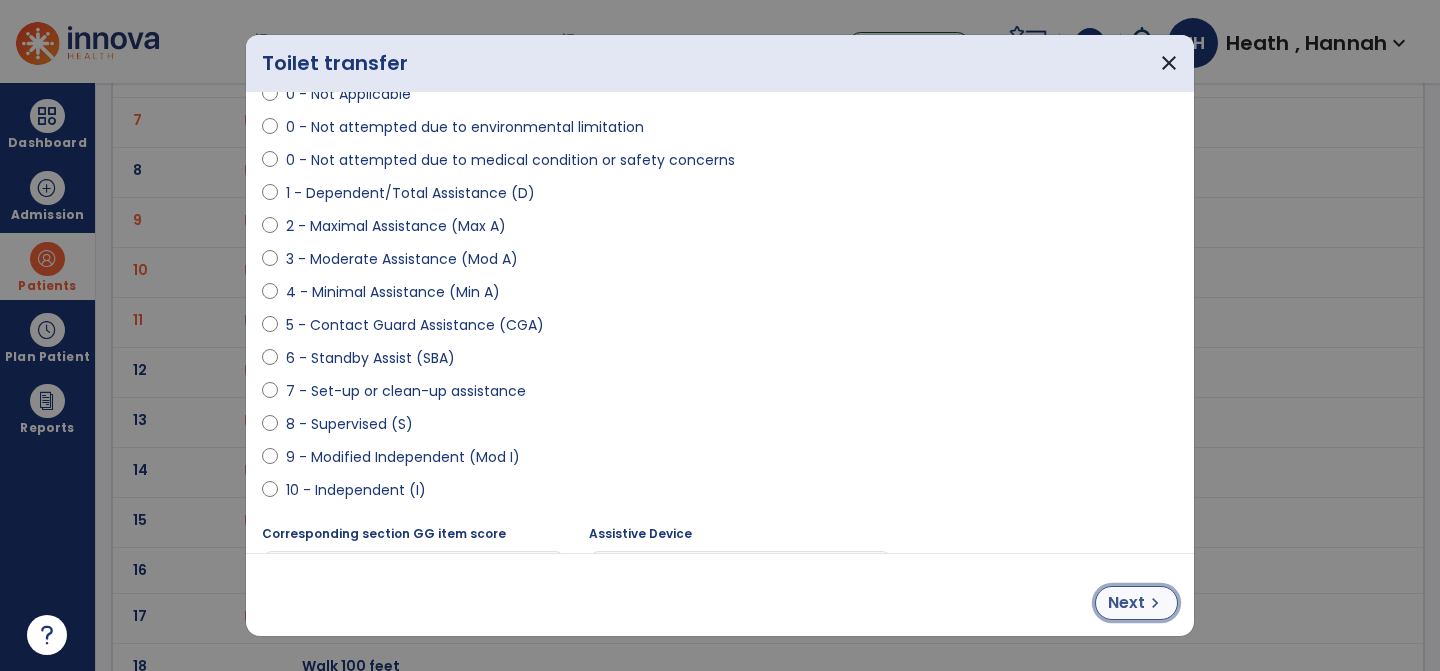 click on "Next" at bounding box center [1126, 603] 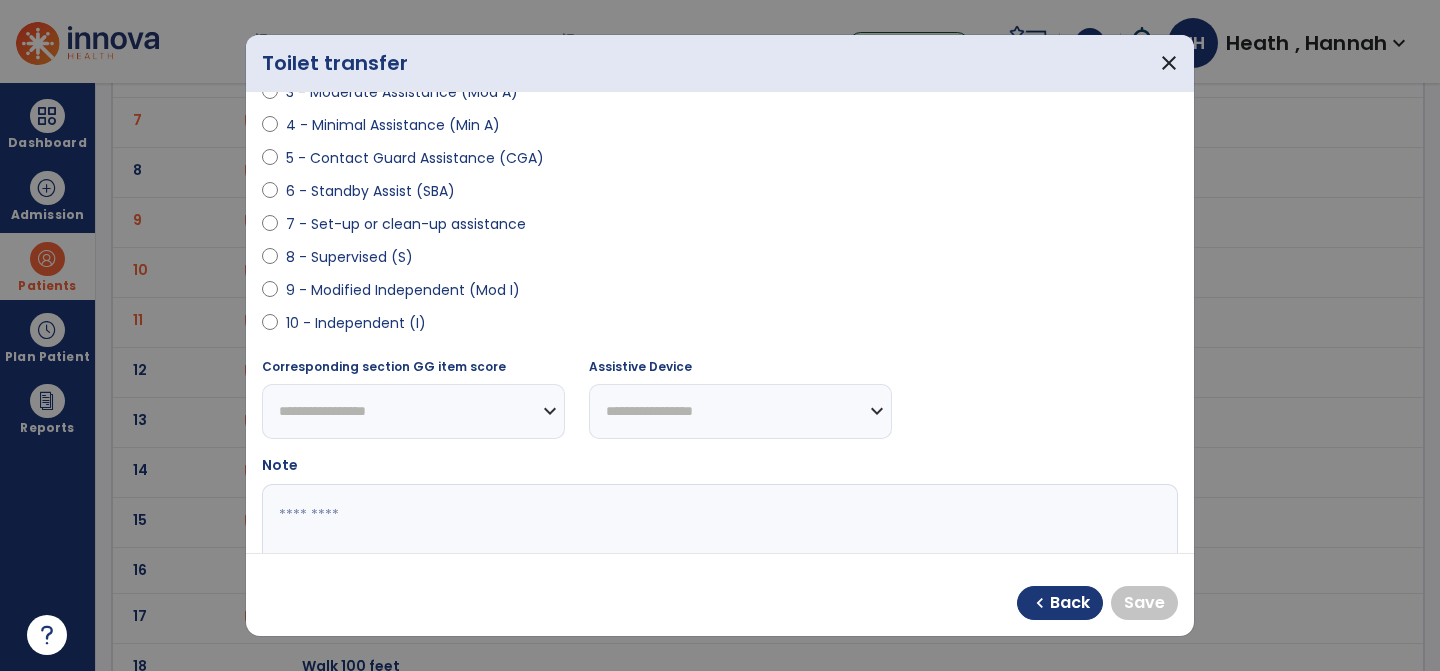 scroll, scrollTop: 325, scrollLeft: 0, axis: vertical 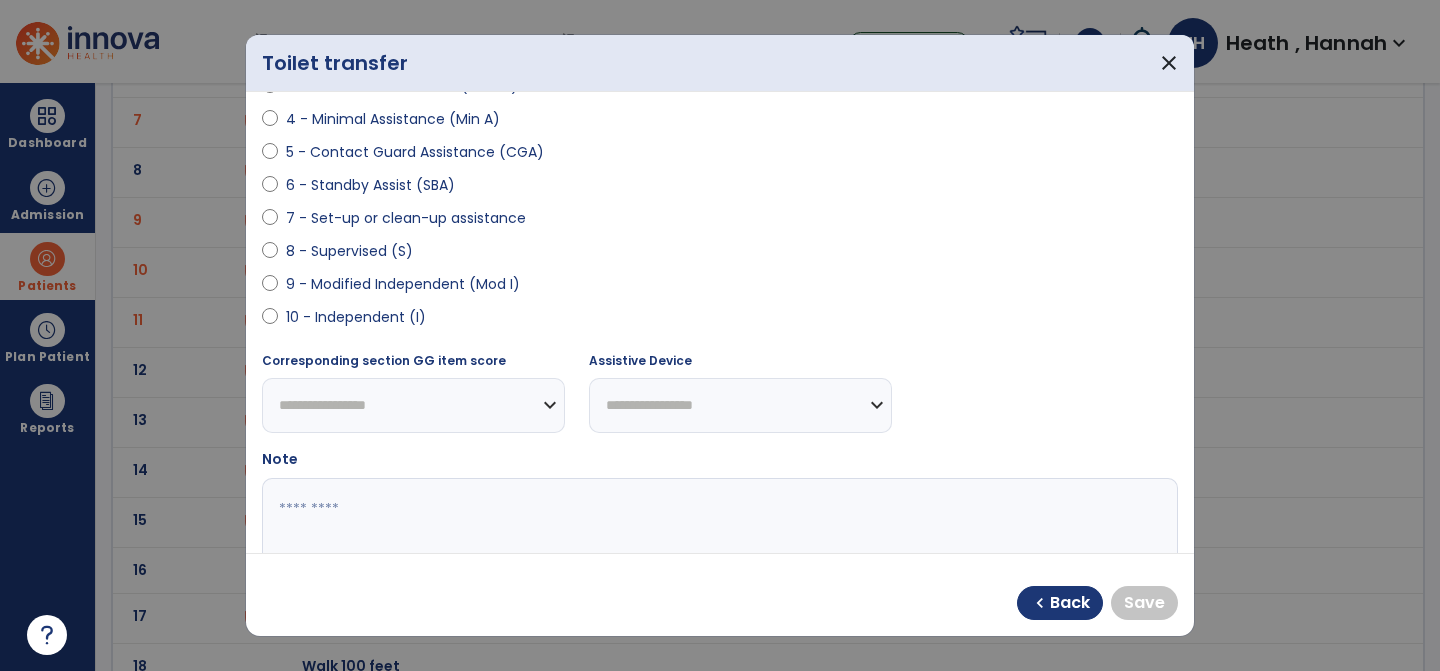 click on "9 - Modified Independent (Mod I)" at bounding box center (403, 284) 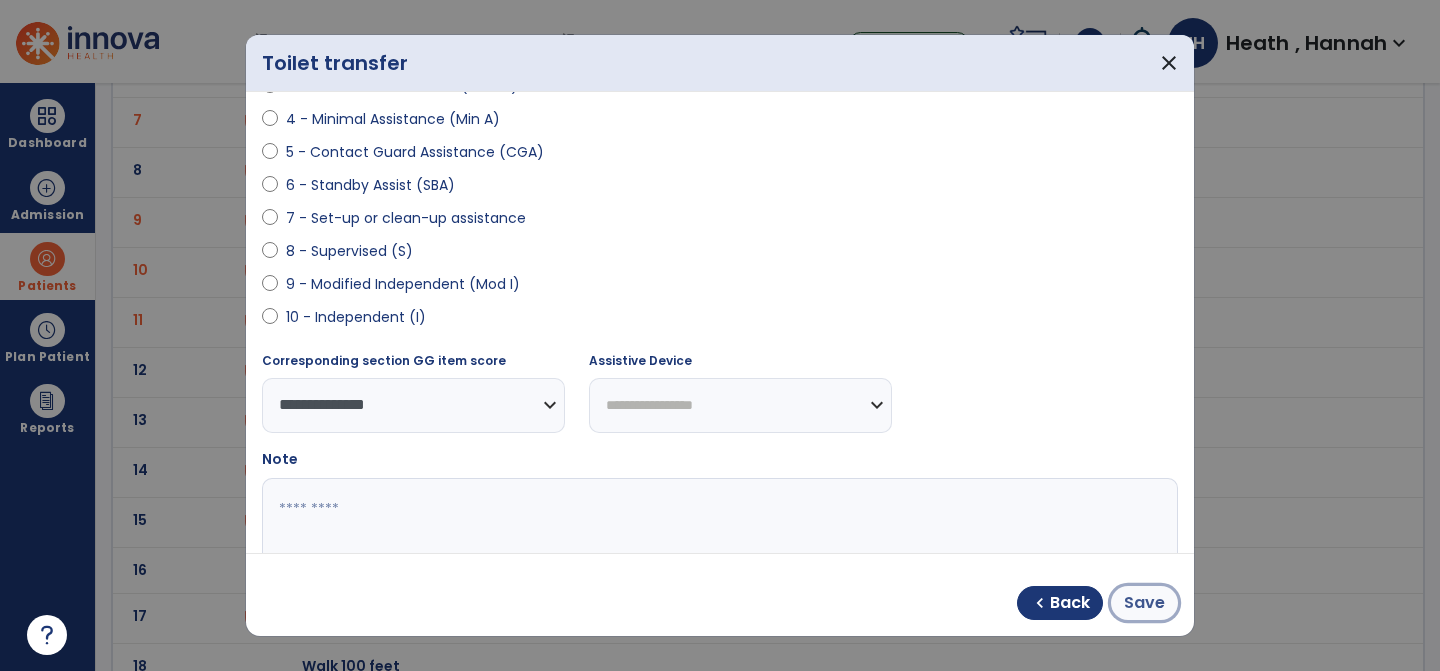 click on "Save" at bounding box center [1144, 603] 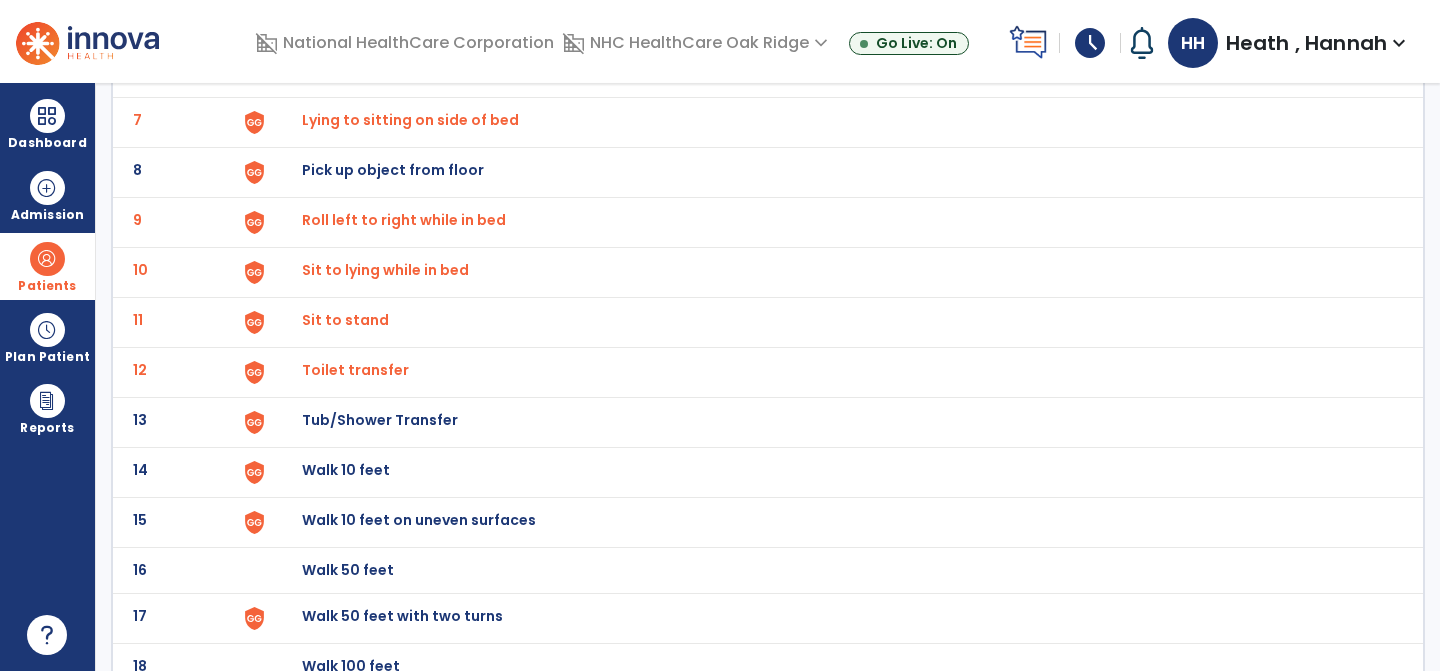 click on "Walk 10 feet" at bounding box center [348, -176] 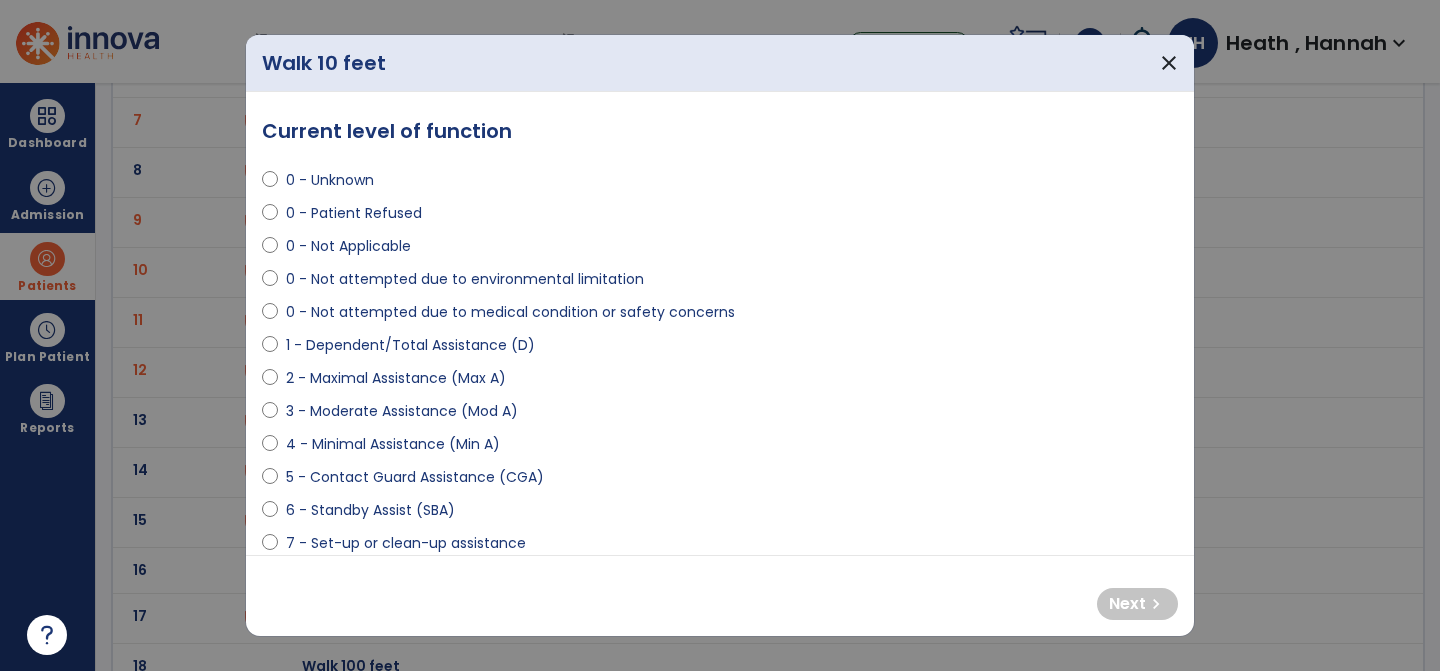 click on "0 - Not attempted due to medical condition or safety concerns" at bounding box center [510, 312] 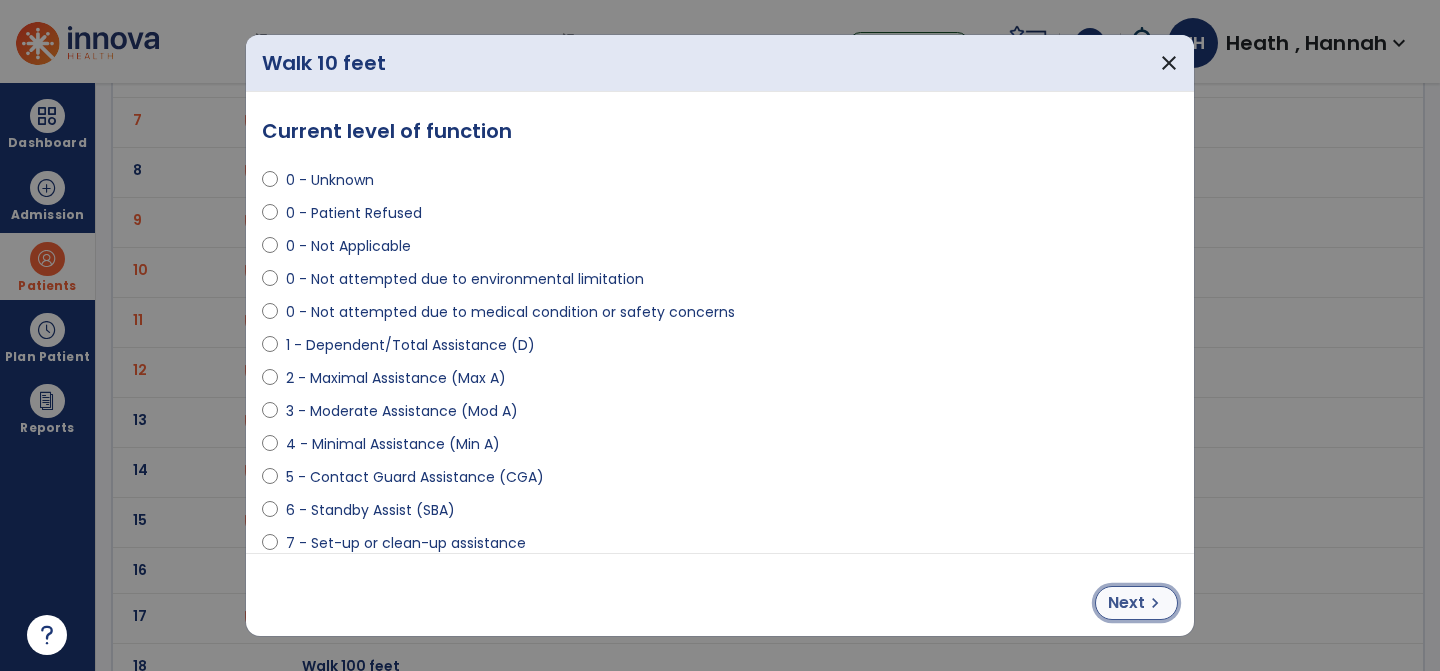 click on "Next" at bounding box center [1126, 603] 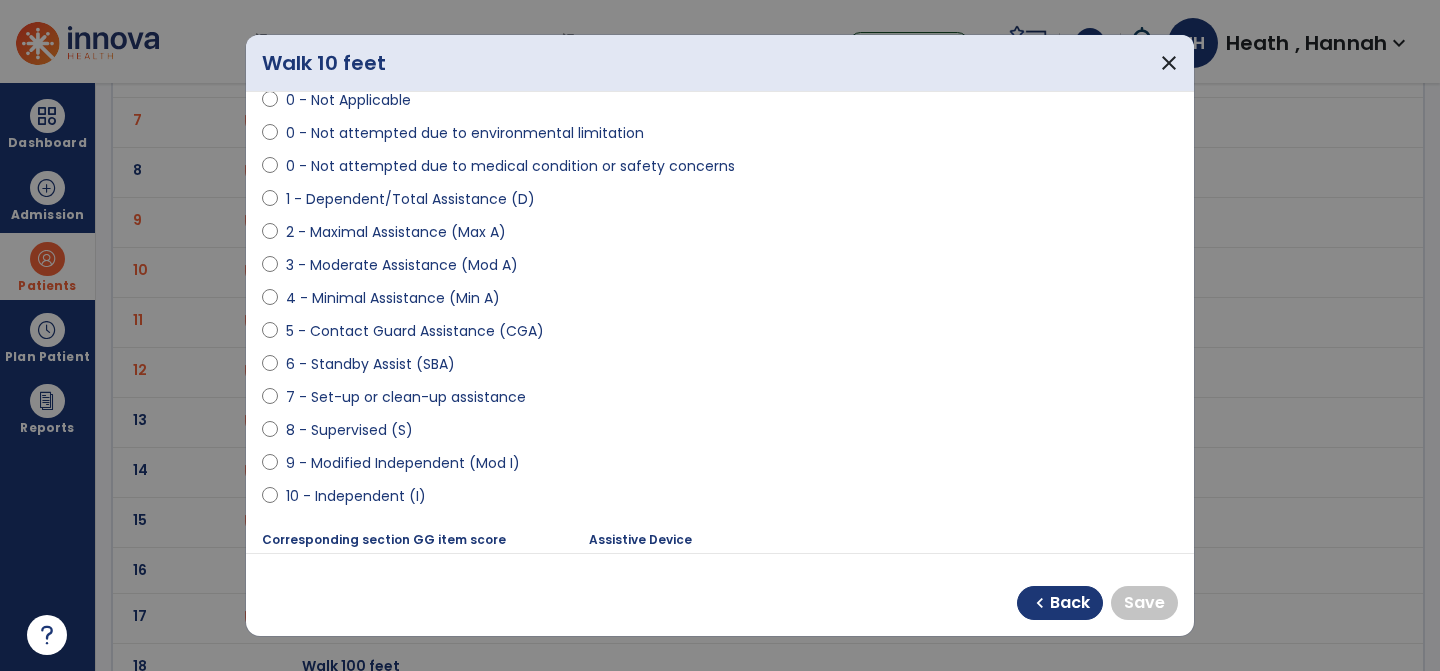 scroll, scrollTop: 189, scrollLeft: 0, axis: vertical 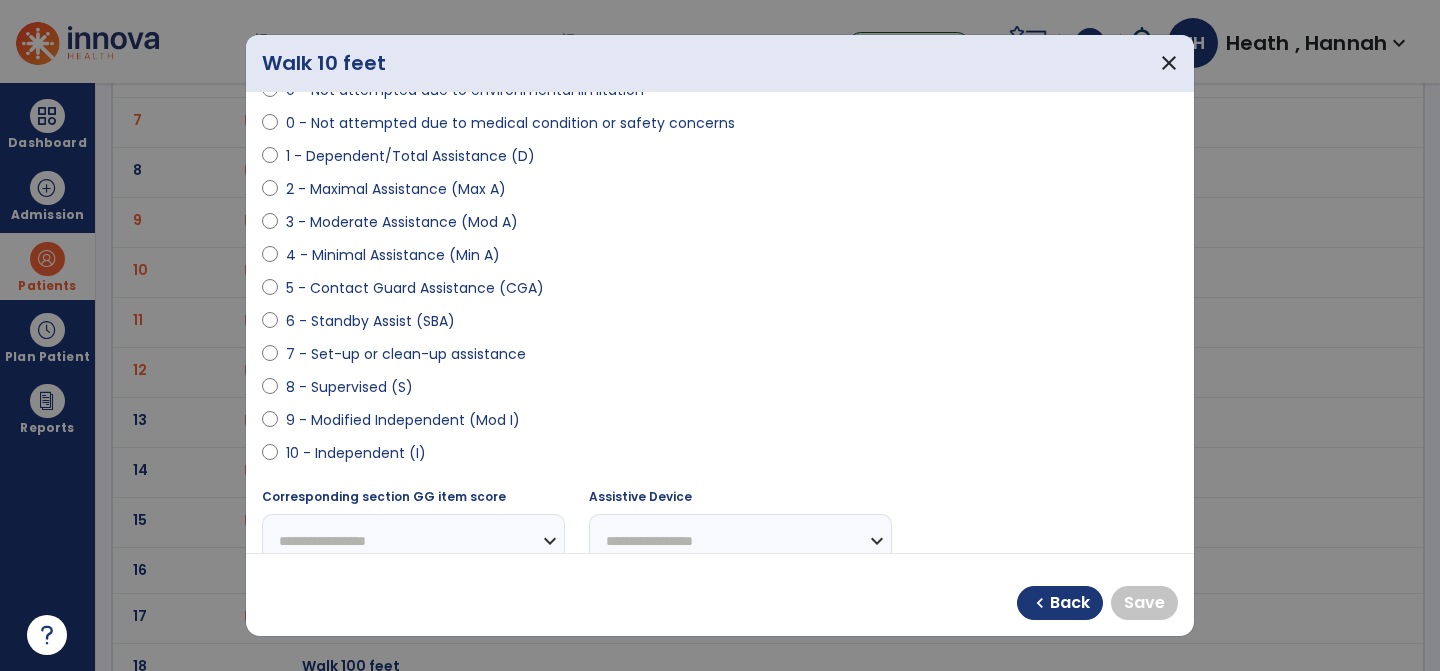 click on "9 - Modified Independent (Mod I)" at bounding box center [403, 420] 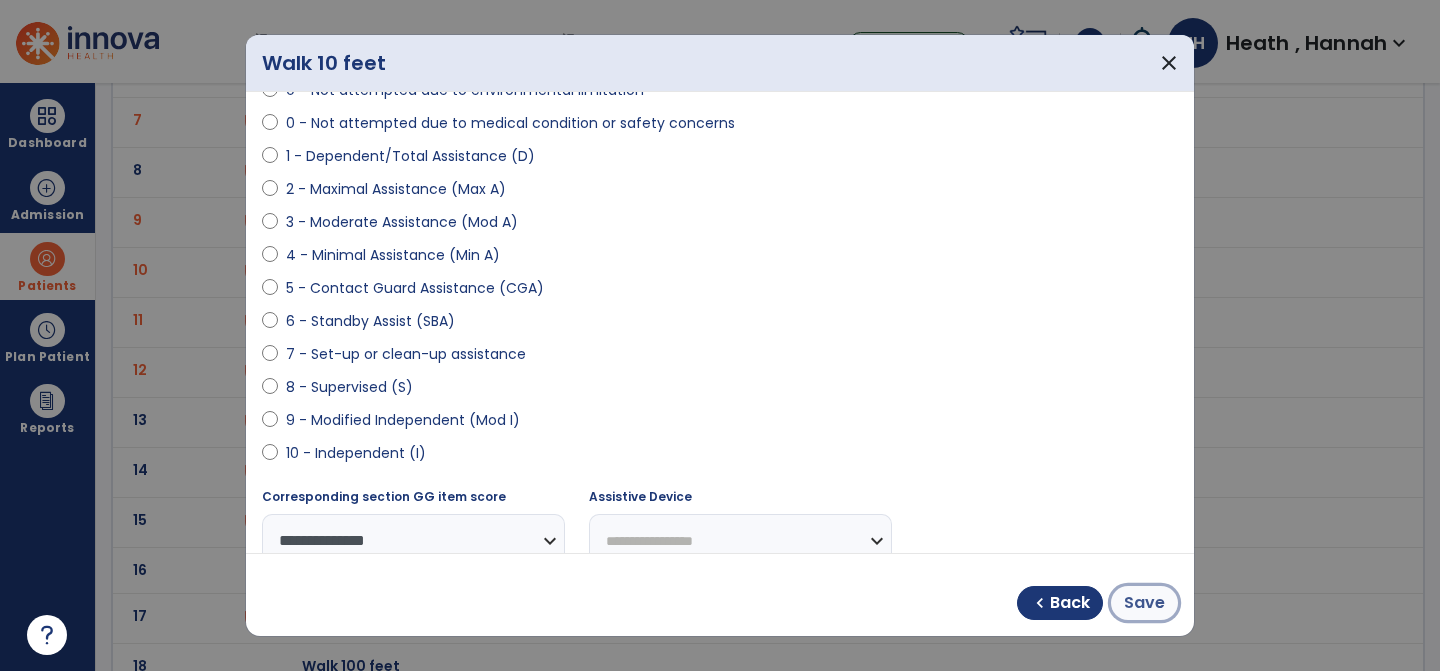 click on "Save" at bounding box center [1144, 603] 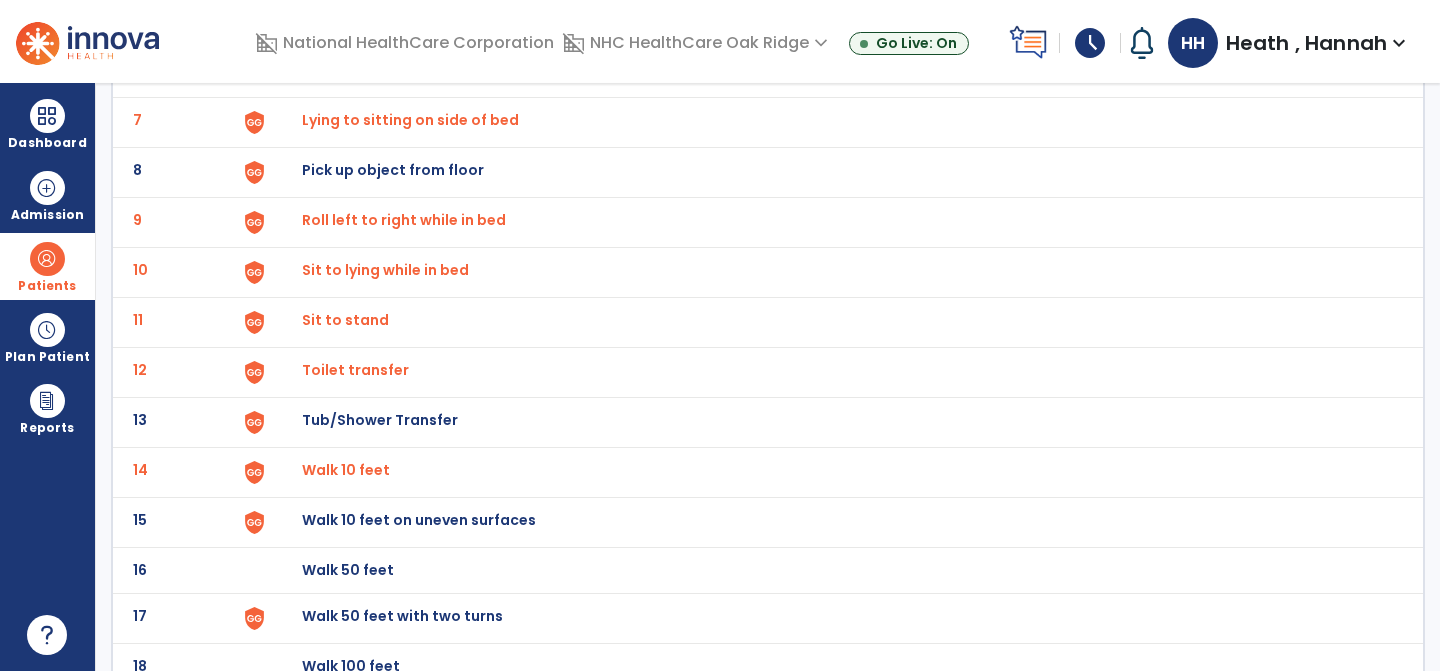 click on "Walk 10 feet on uneven surfaces" at bounding box center (348, -176) 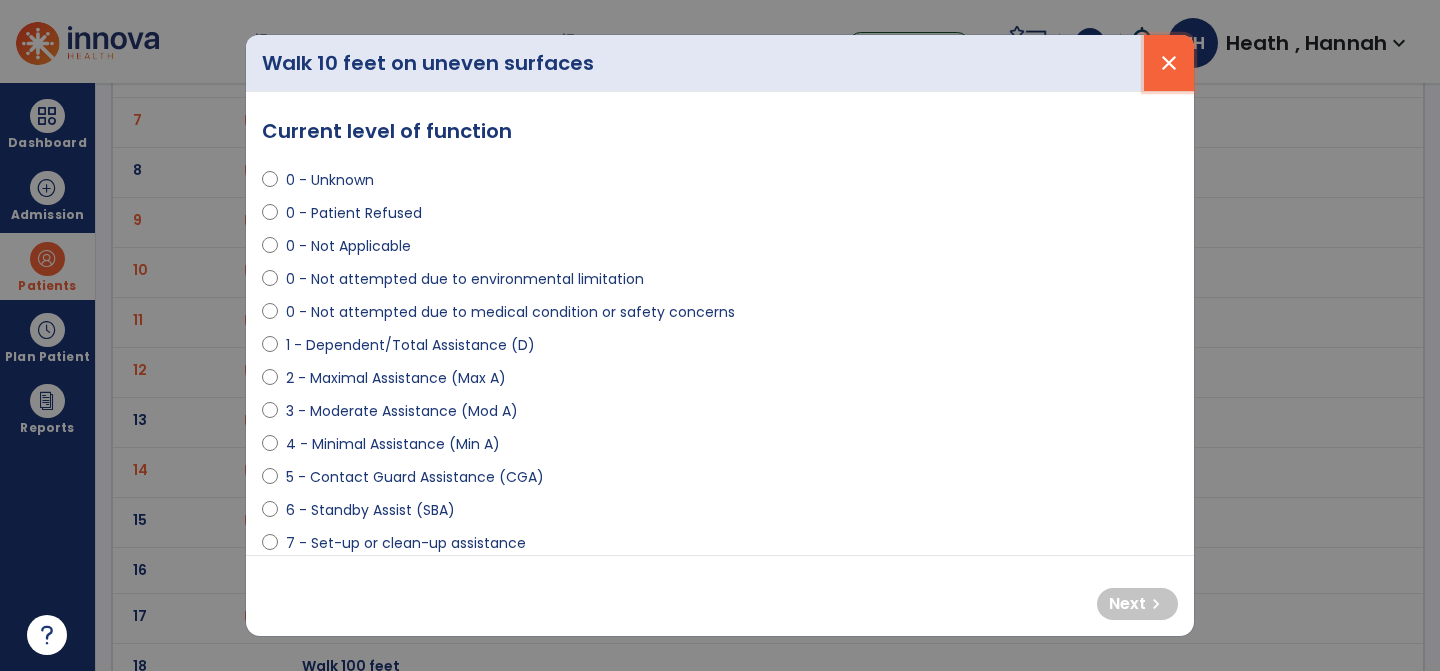 click on "close" at bounding box center [1169, 63] 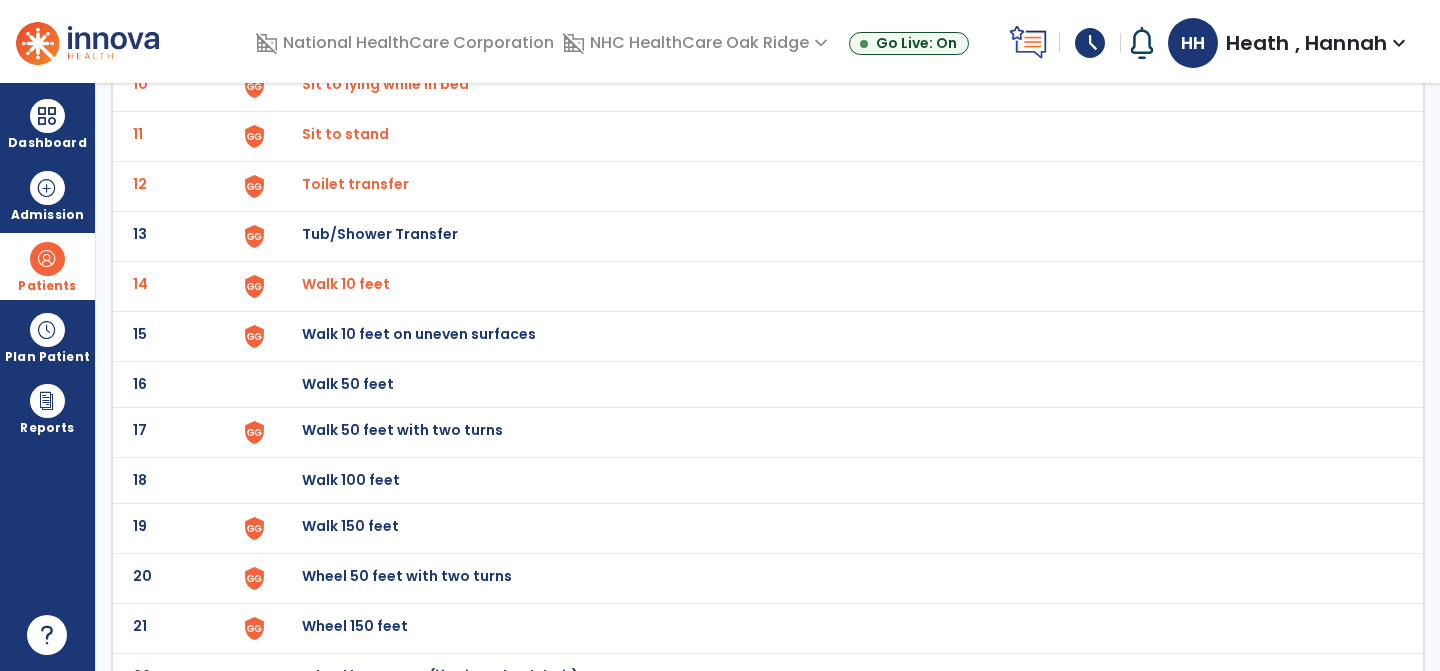 scroll, scrollTop: 641, scrollLeft: 0, axis: vertical 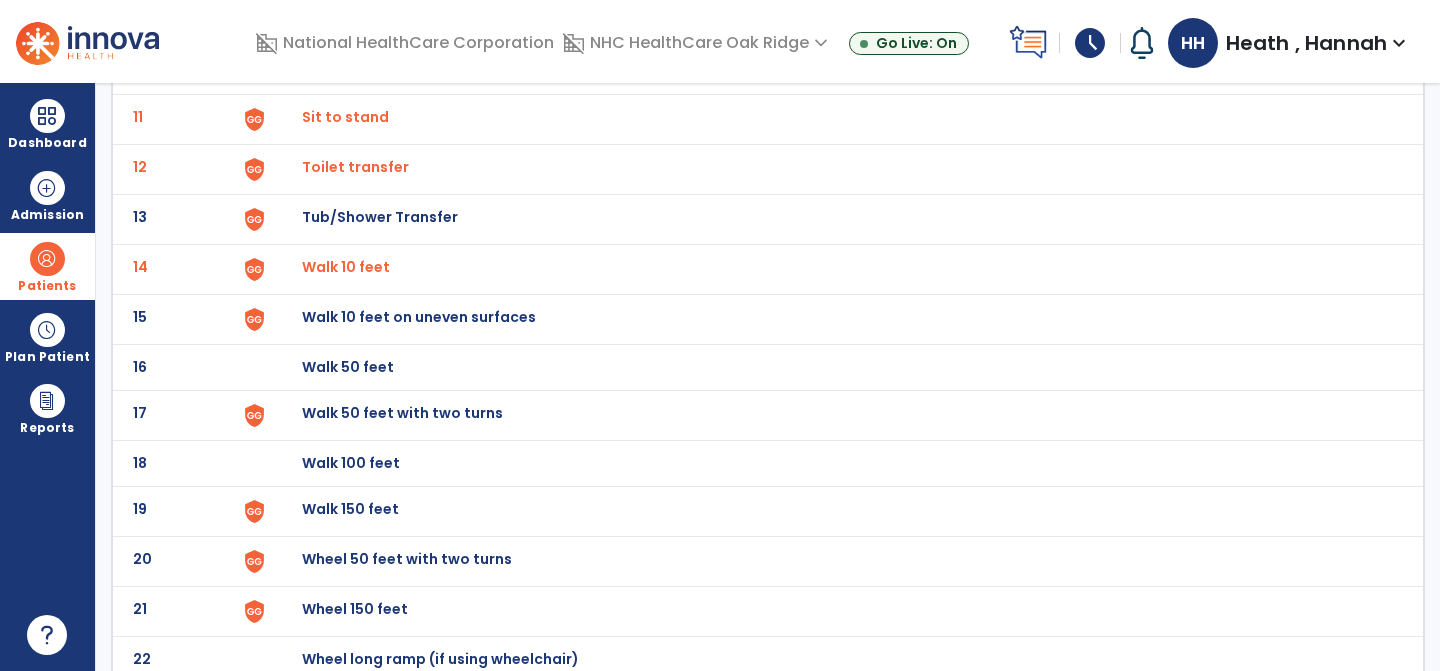 click on "Walk 50 feet with two turns" at bounding box center (348, -379) 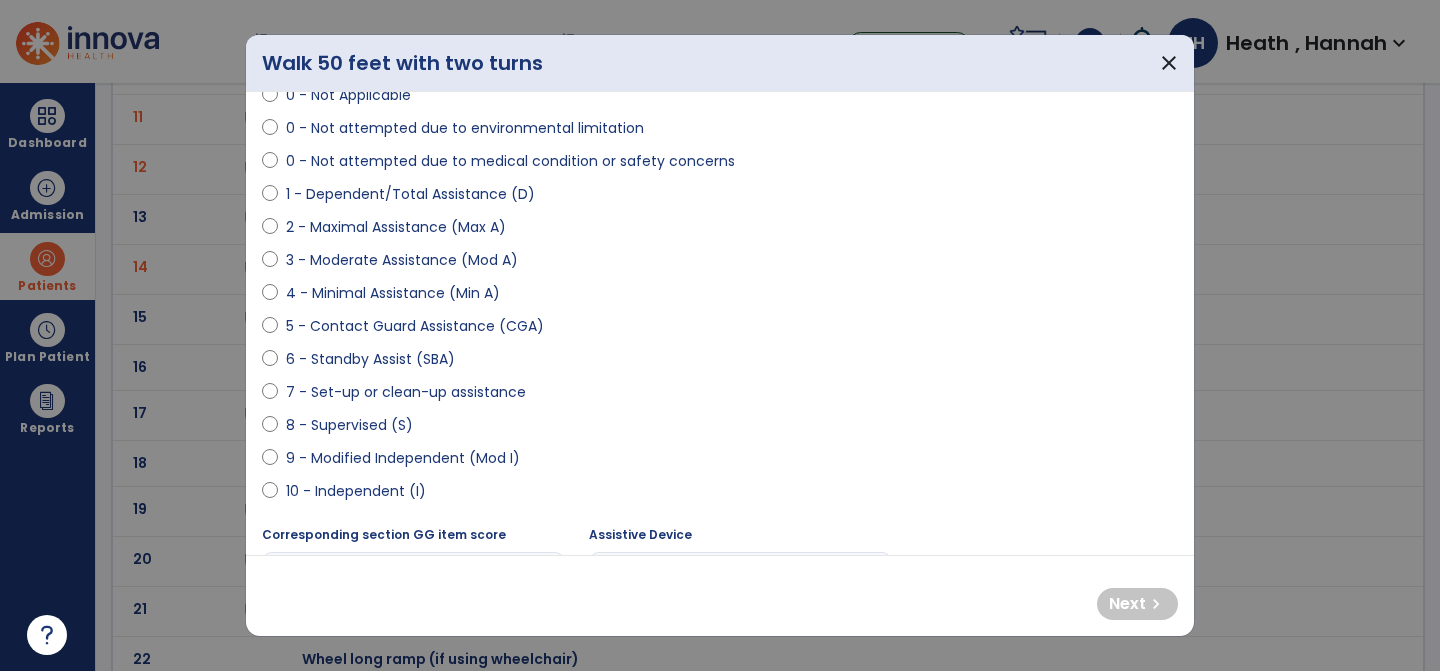 scroll, scrollTop: 125, scrollLeft: 0, axis: vertical 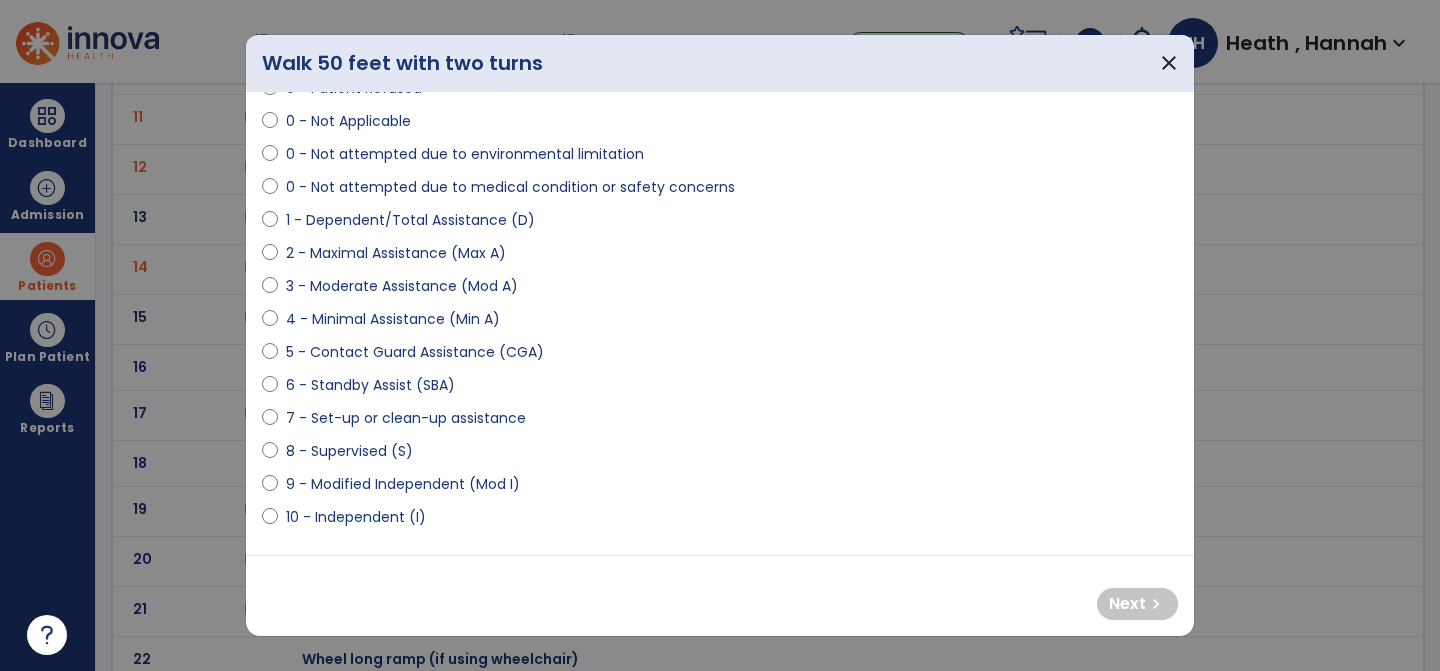click on "0 - Not attempted due to medical condition or safety concerns" at bounding box center [510, 187] 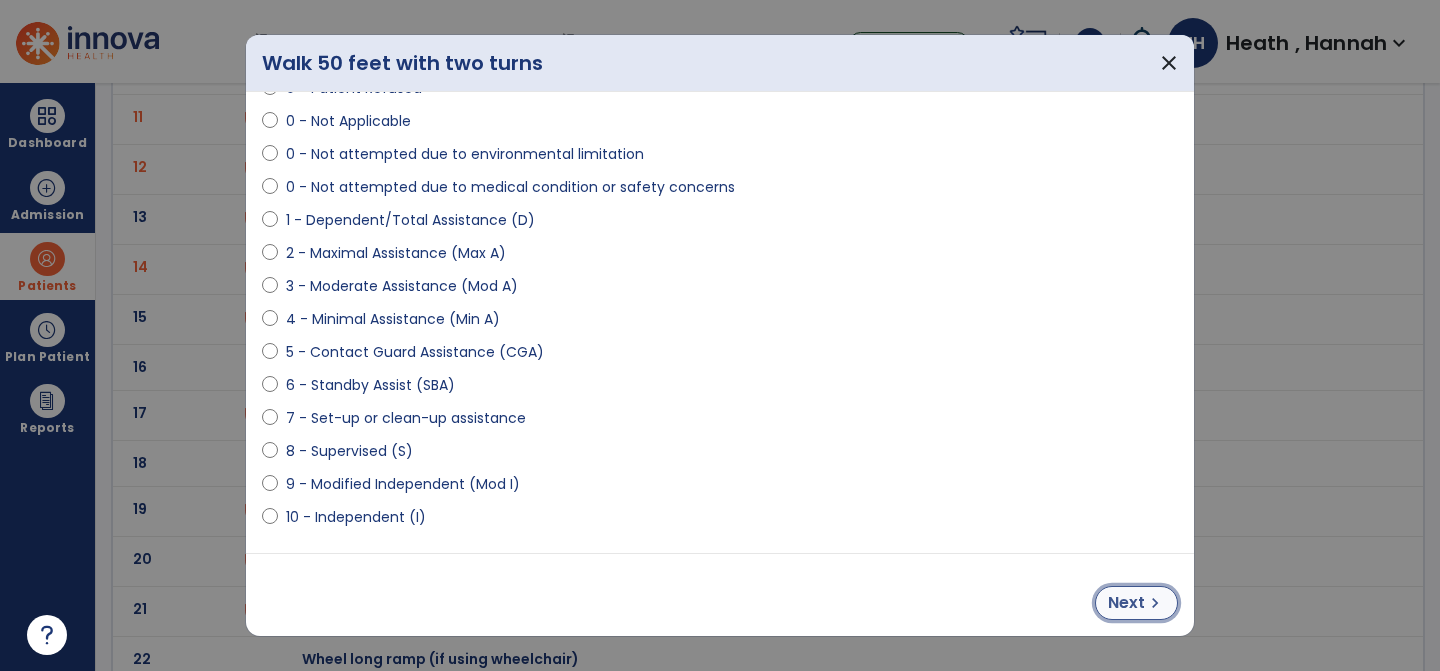 click on "Next" at bounding box center [1126, 603] 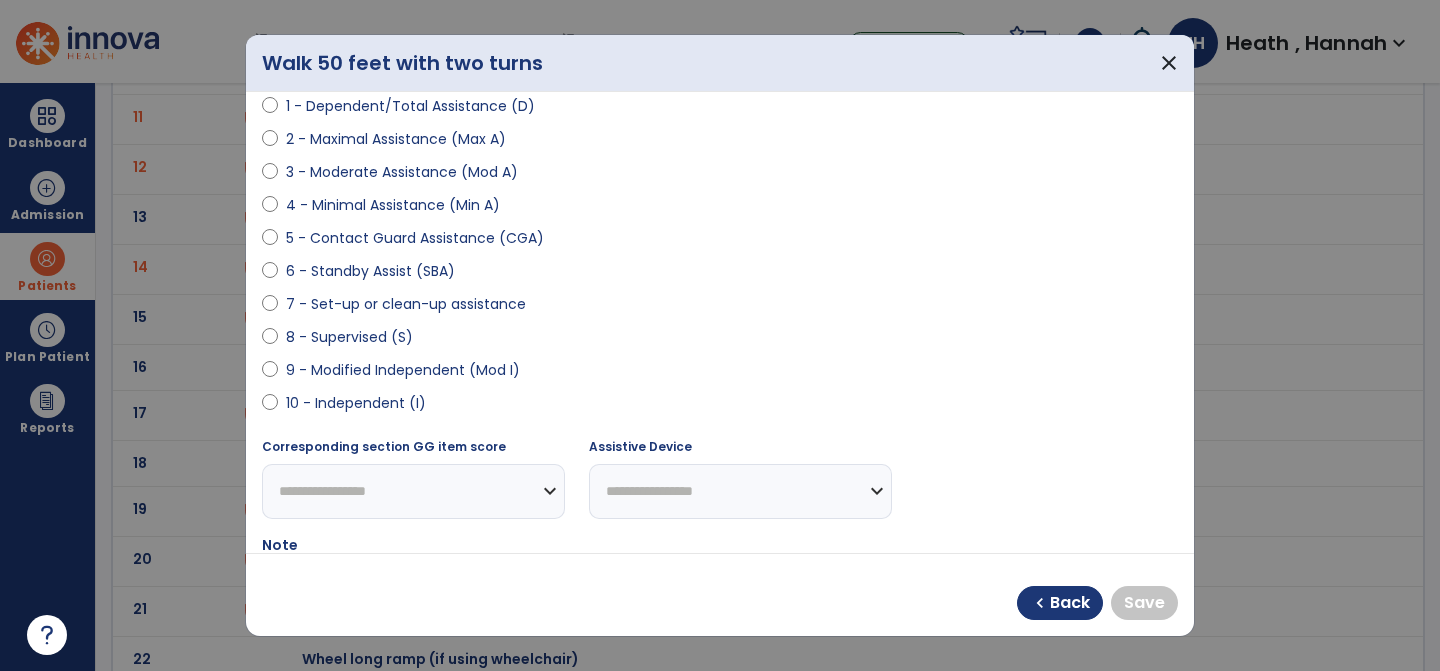 scroll, scrollTop: 240, scrollLeft: 0, axis: vertical 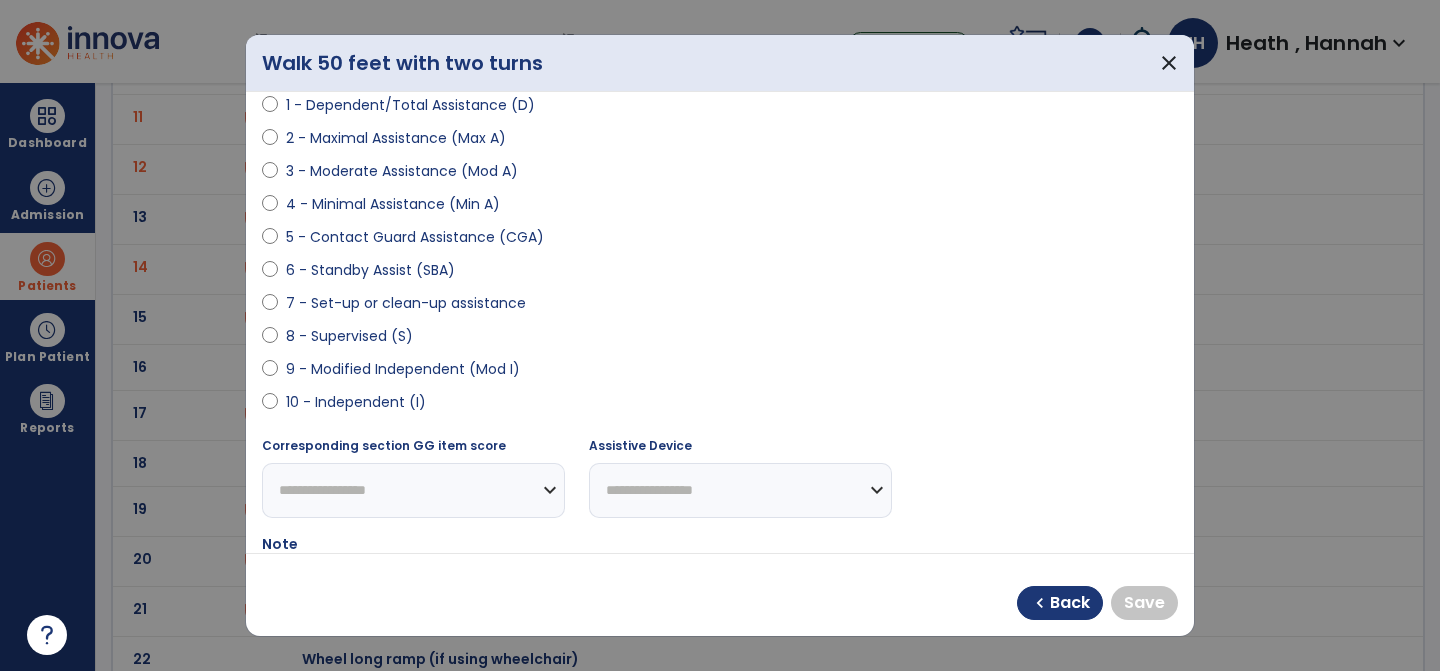 click on "9 - Modified Independent (Mod I)" at bounding box center (403, 369) 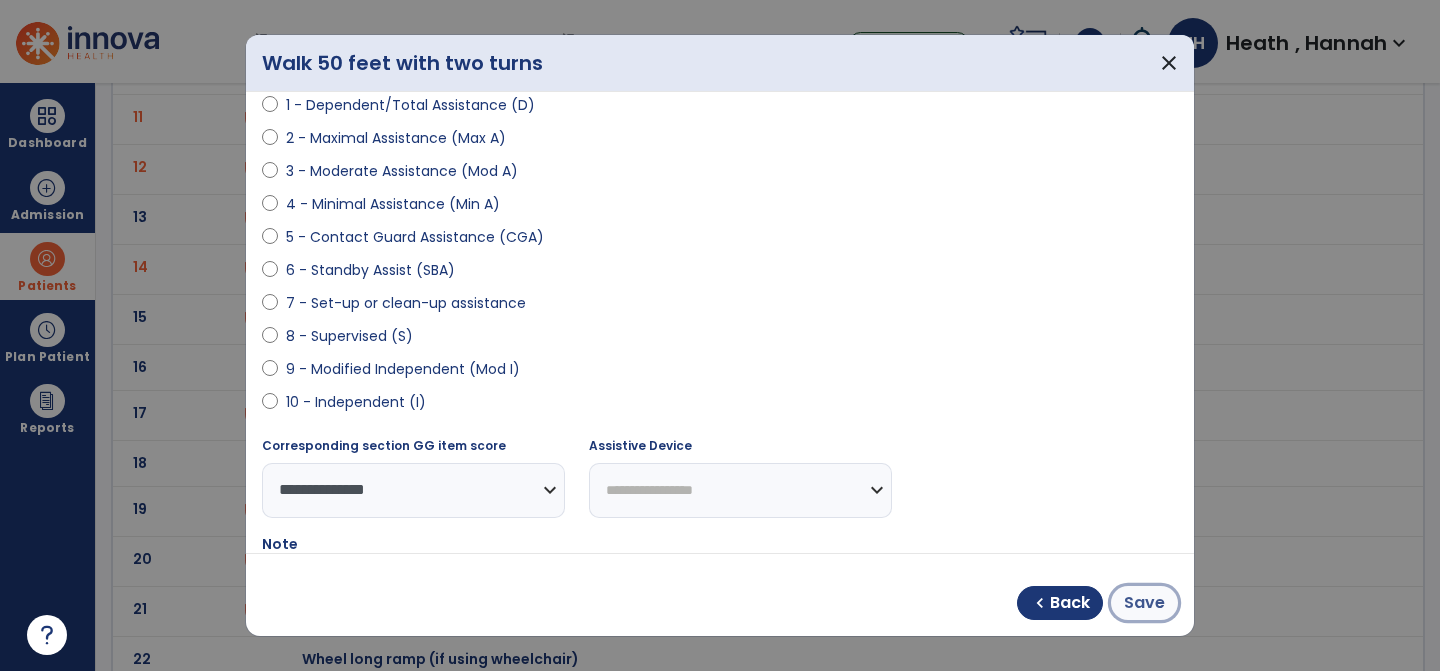 click on "Save" at bounding box center (1144, 603) 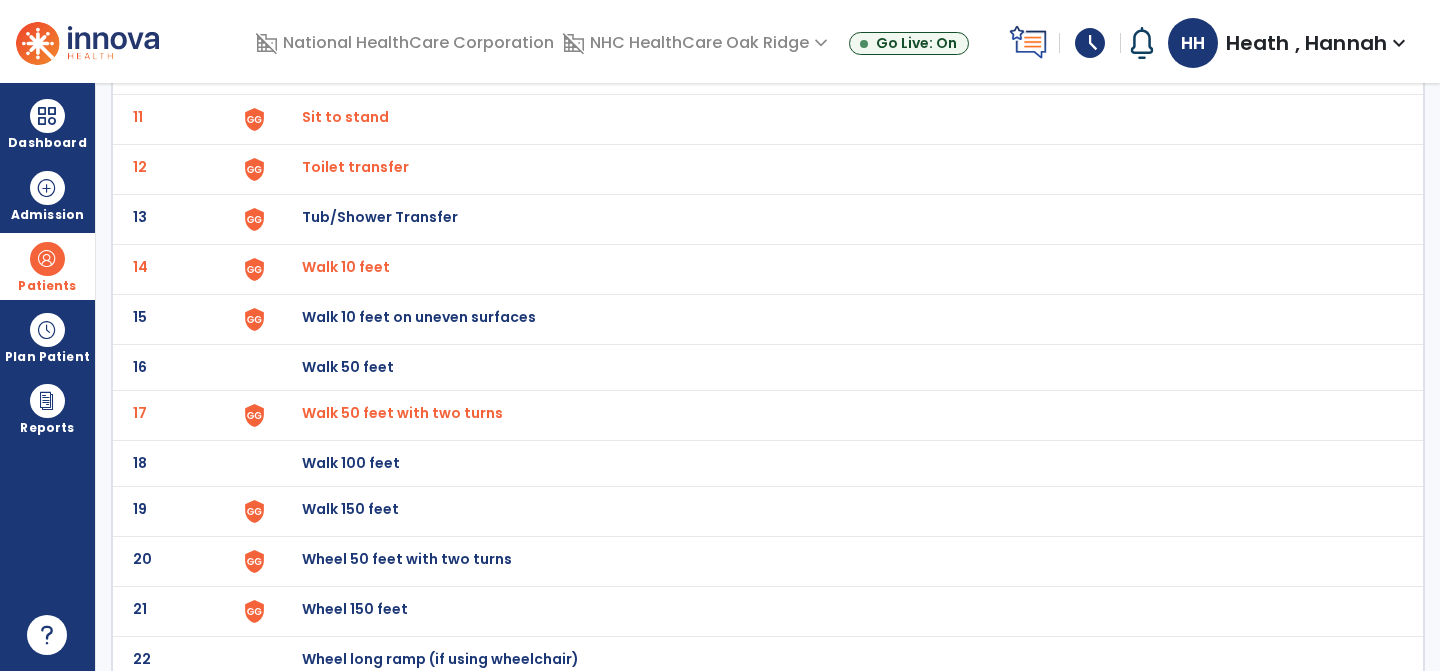 click on "Walk 150 feet" at bounding box center [348, -379] 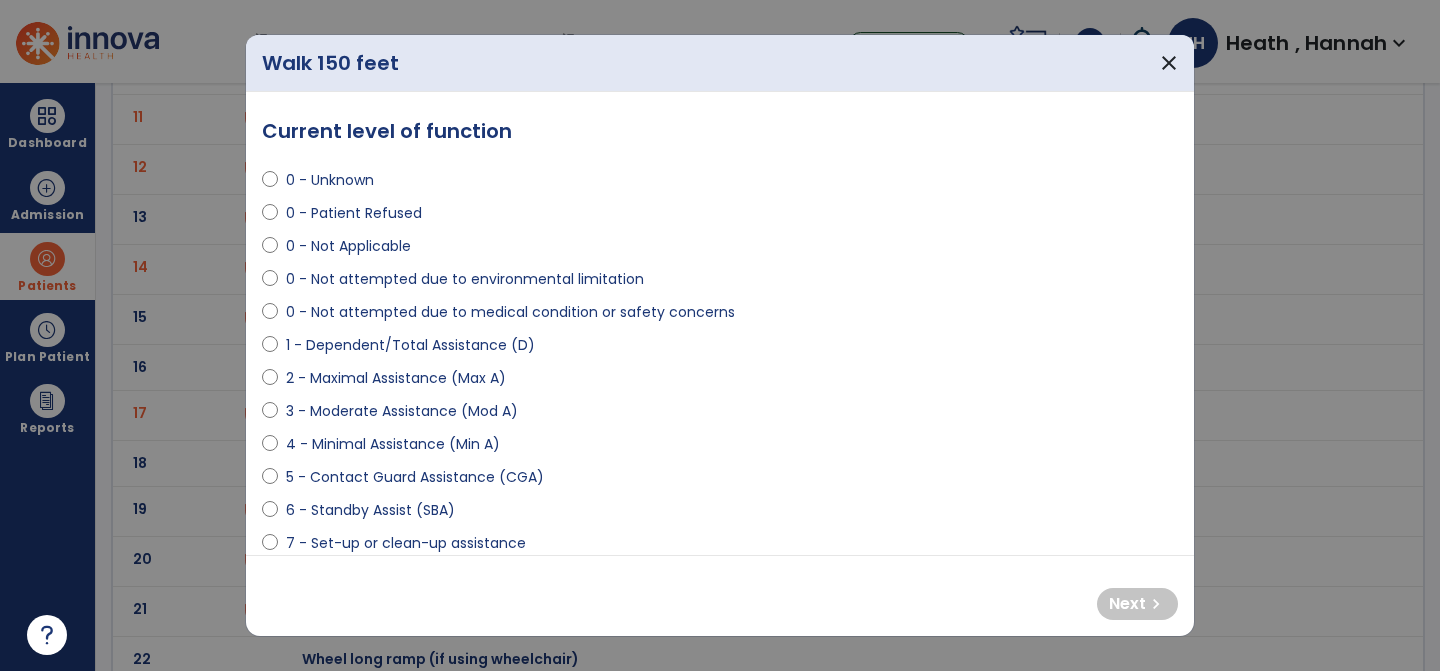 click on "0 - Not attempted due to medical condition or safety concerns" at bounding box center [510, 312] 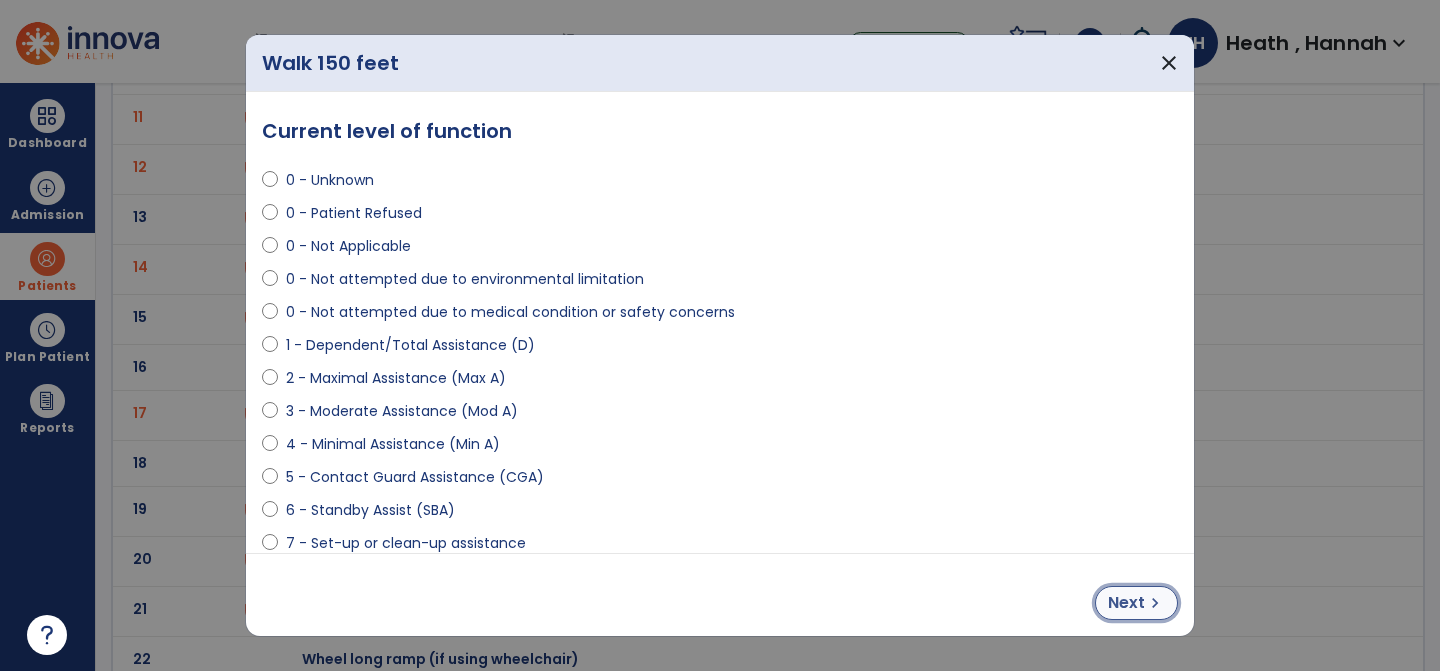 click on "Next  chevron_right" at bounding box center [1136, 603] 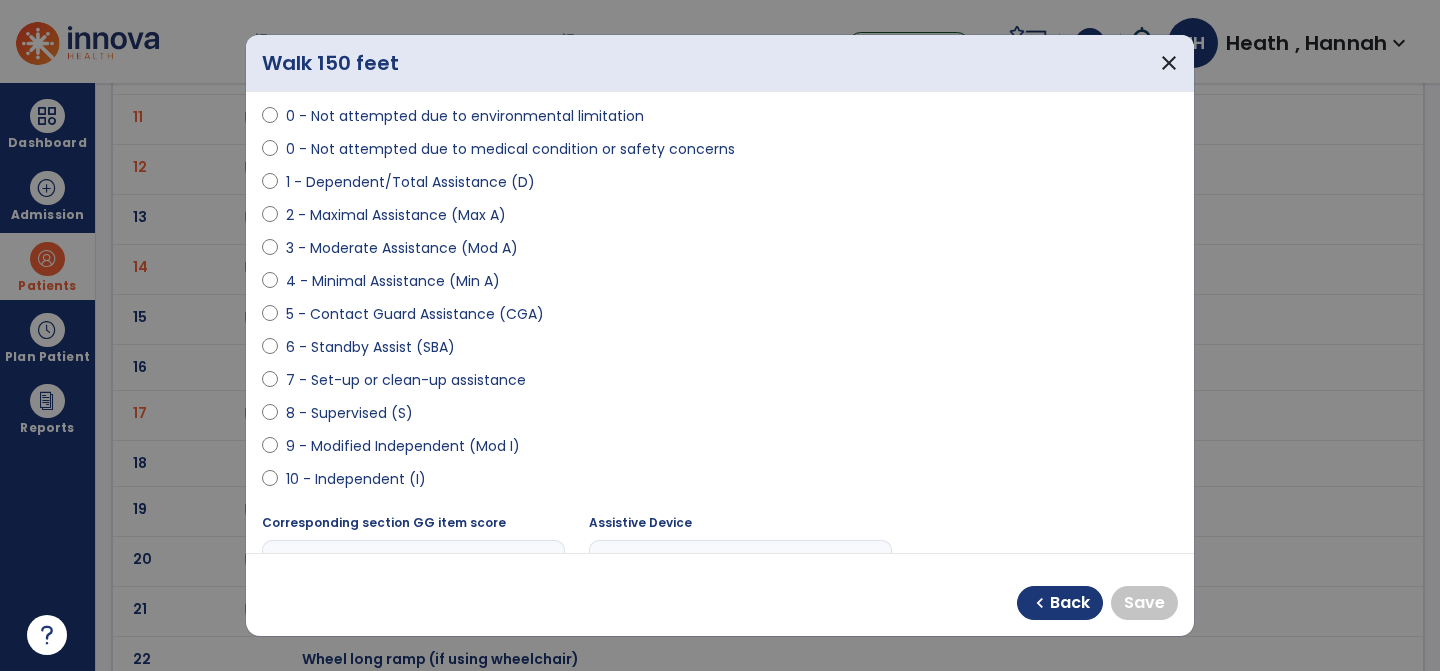 scroll, scrollTop: 192, scrollLeft: 0, axis: vertical 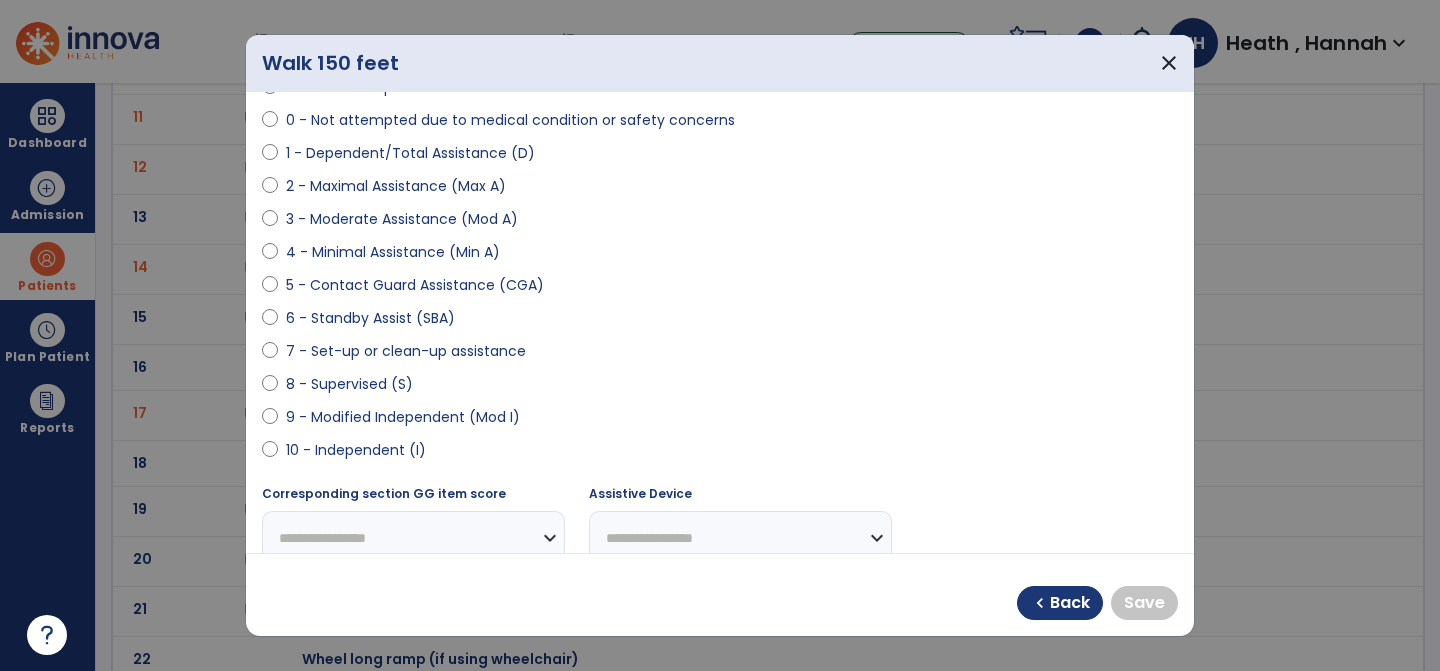 click on "0 - Unknown 0 - Patient Refused 0 - Not Applicable 0 - Not attempted due to environmental limitation 0 - Not attempted due to medical condition or safety concerns 1 - Dependent/Total Assistance (D) 2 - Maximal Assistance (Max A) 3 - Moderate Assistance (Mod A) 4 - Minimal Assistance (Min A) 5 - Contact Guard Assistance (CGA) 6 - Standby Assist (SBA) 7 - Set-up or clean-up assistance 8 - Supervised (S) 9 - Modified Independent (Mod I) 10 - Independent (I)" at bounding box center (720, 211) 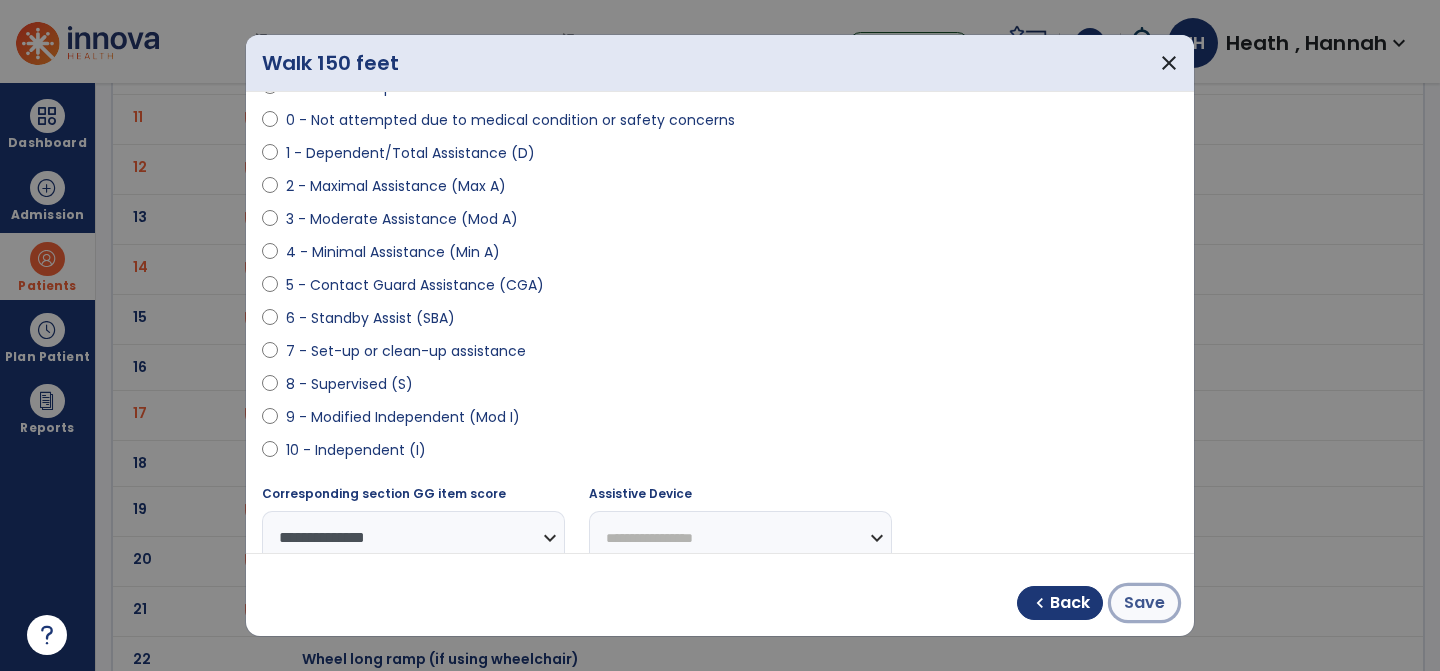 click on "Save" at bounding box center (1144, 603) 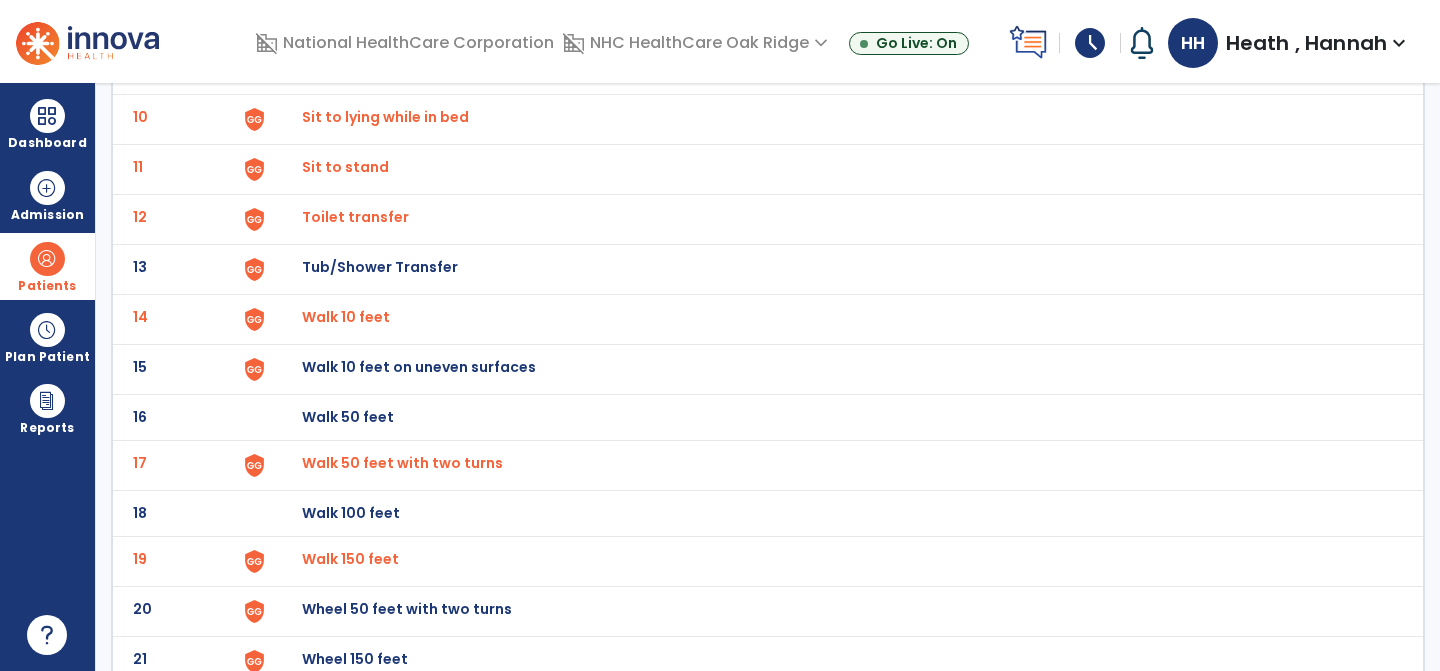 scroll, scrollTop: 0, scrollLeft: 0, axis: both 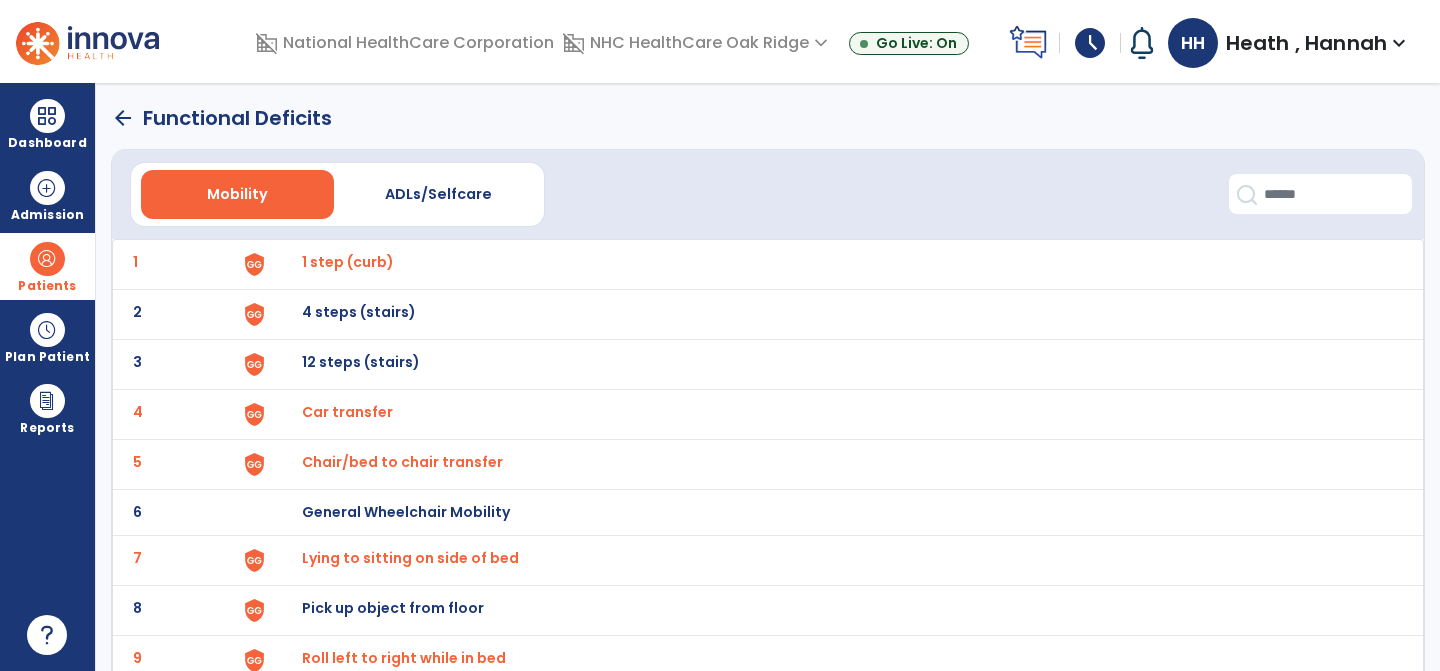 click on "arrow_back" 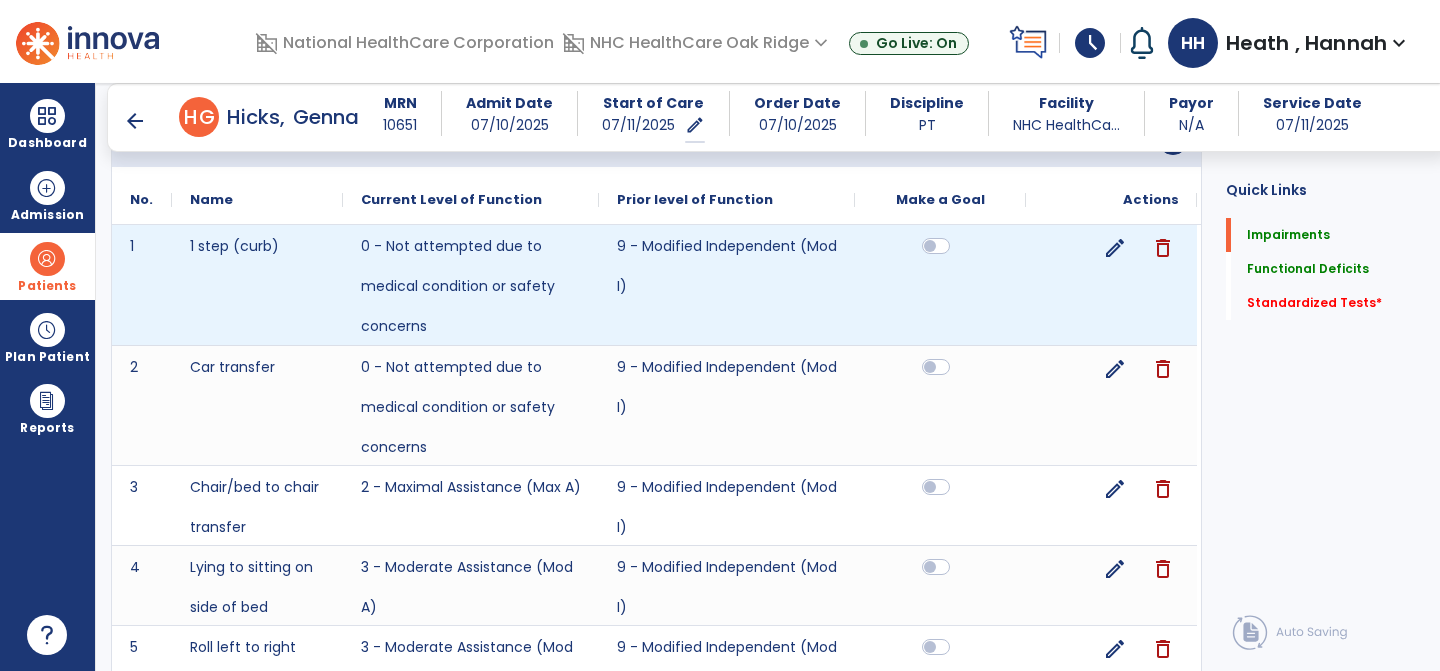 scroll, scrollTop: 2655, scrollLeft: 0, axis: vertical 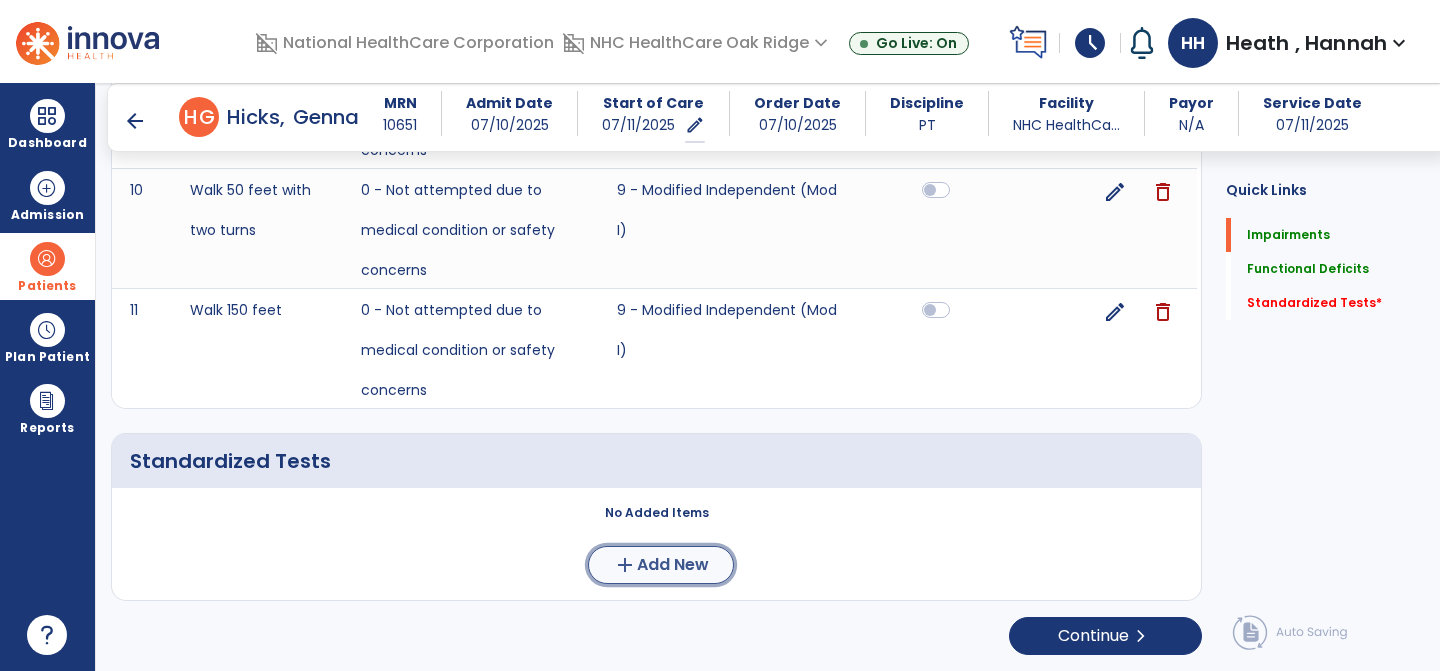 click on "add" 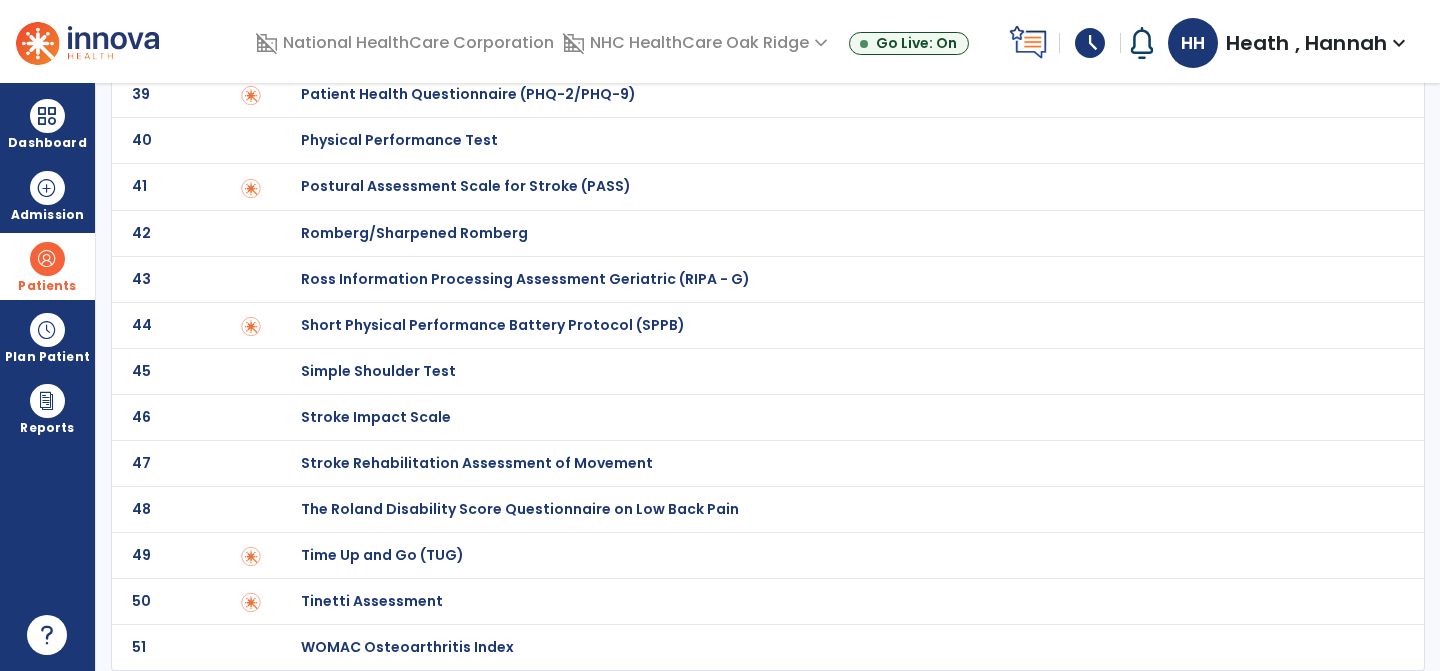 scroll, scrollTop: 0, scrollLeft: 0, axis: both 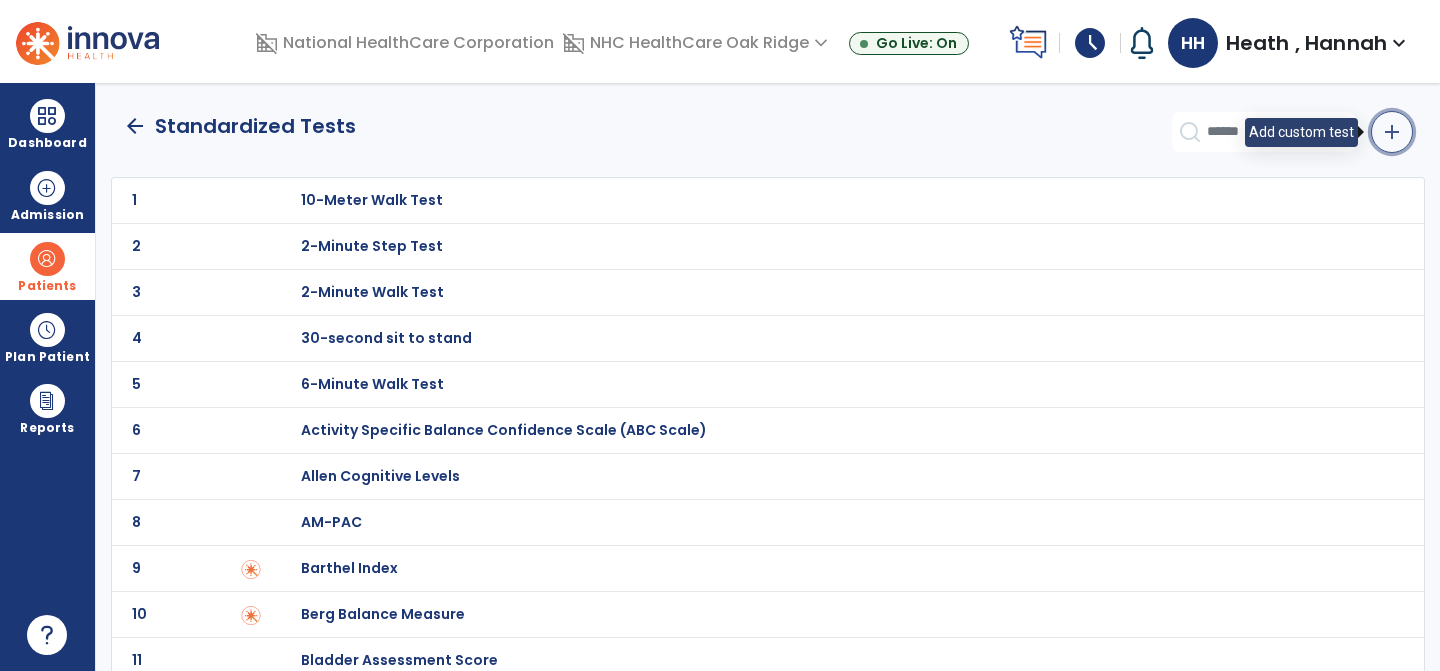 click on "add" 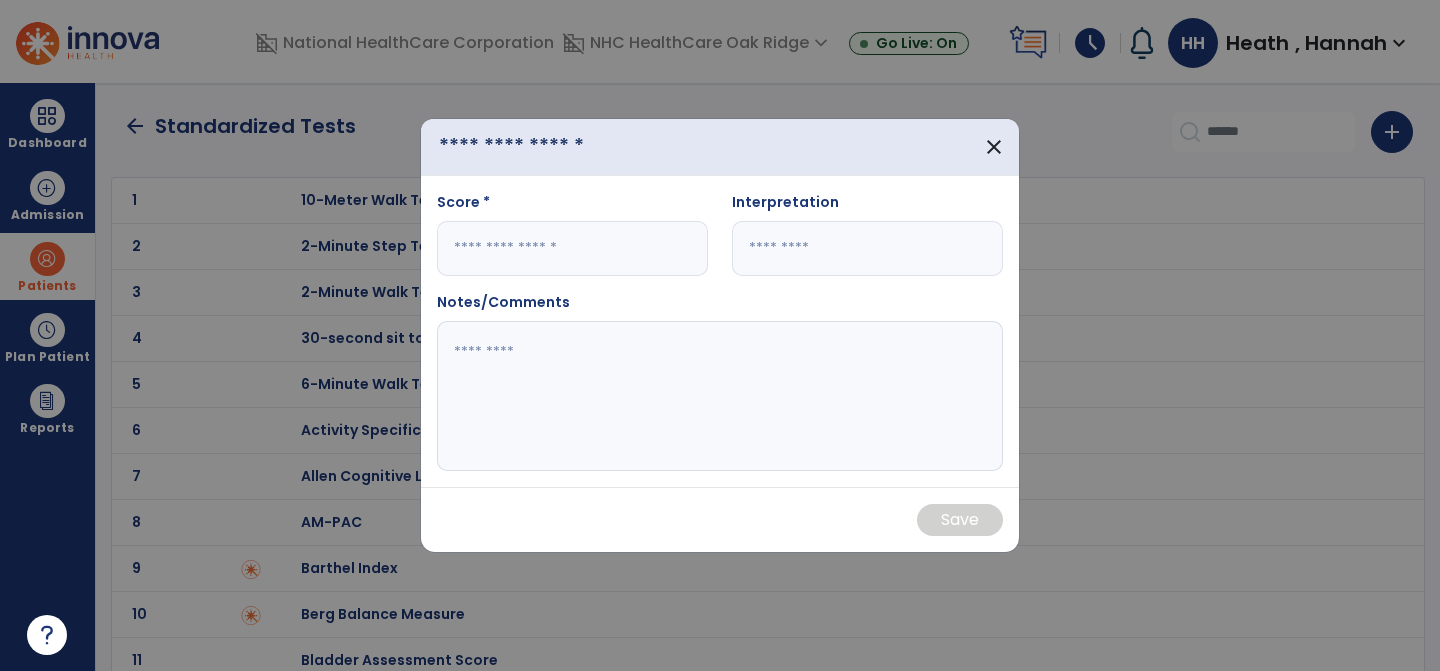 click at bounding box center (545, 147) 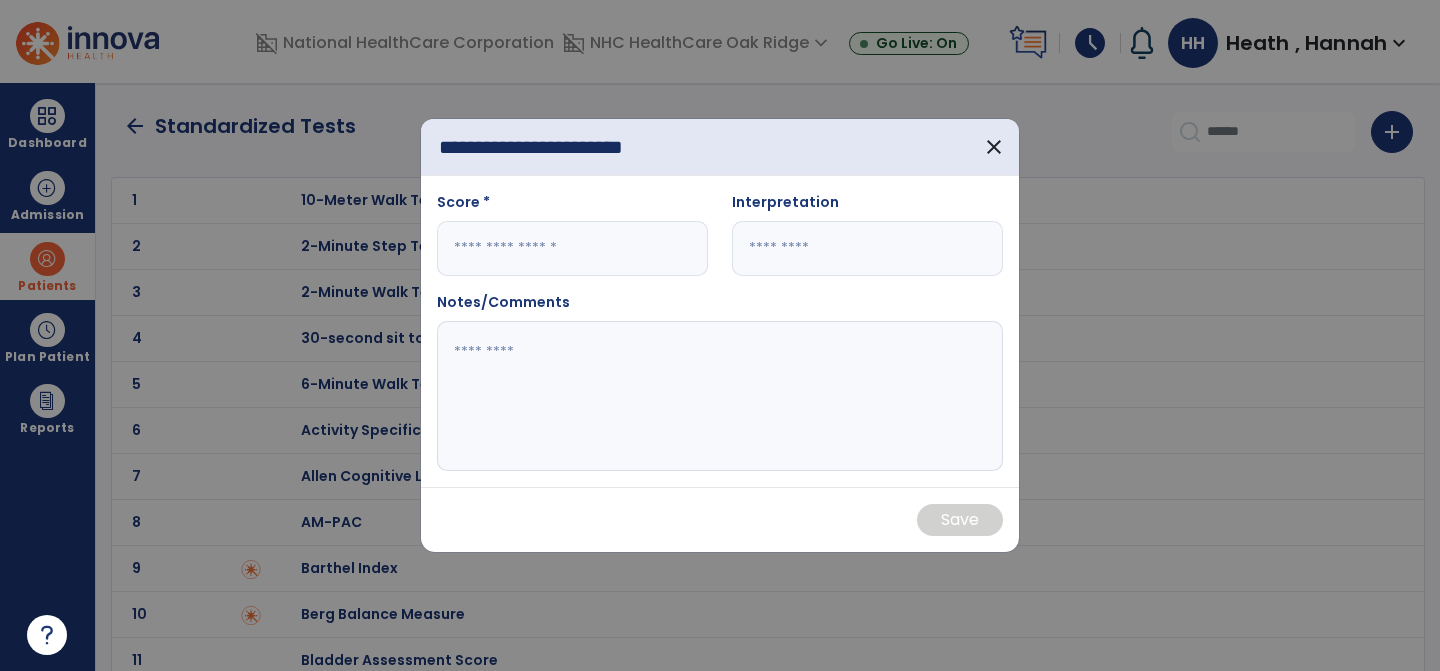 type on "**********" 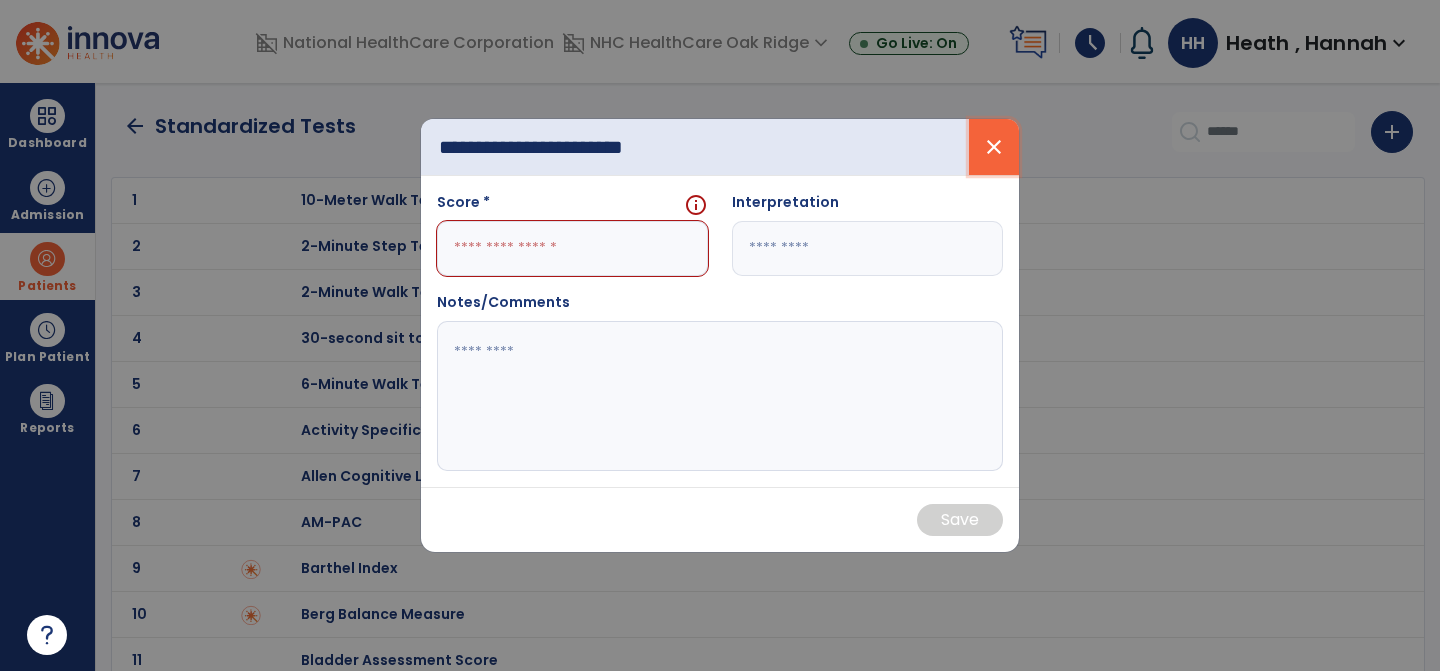 click on "close" at bounding box center (994, 147) 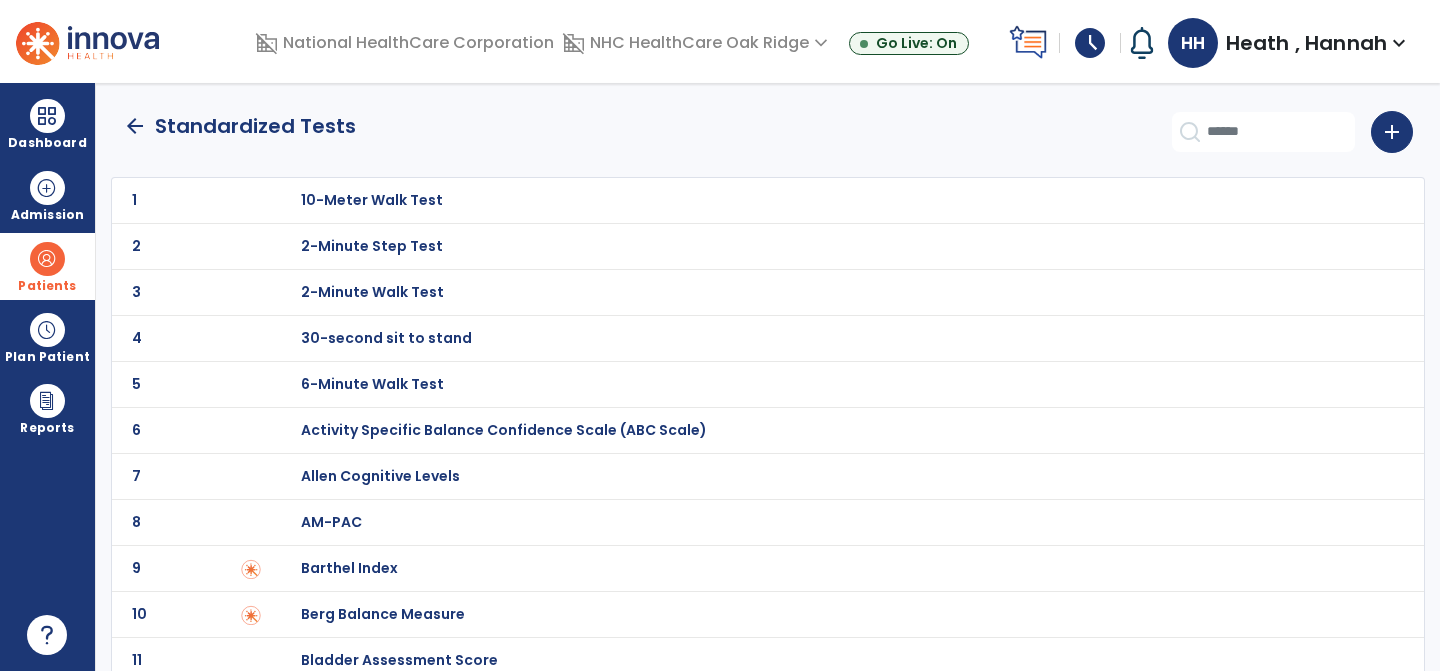 click on "arrow_back" 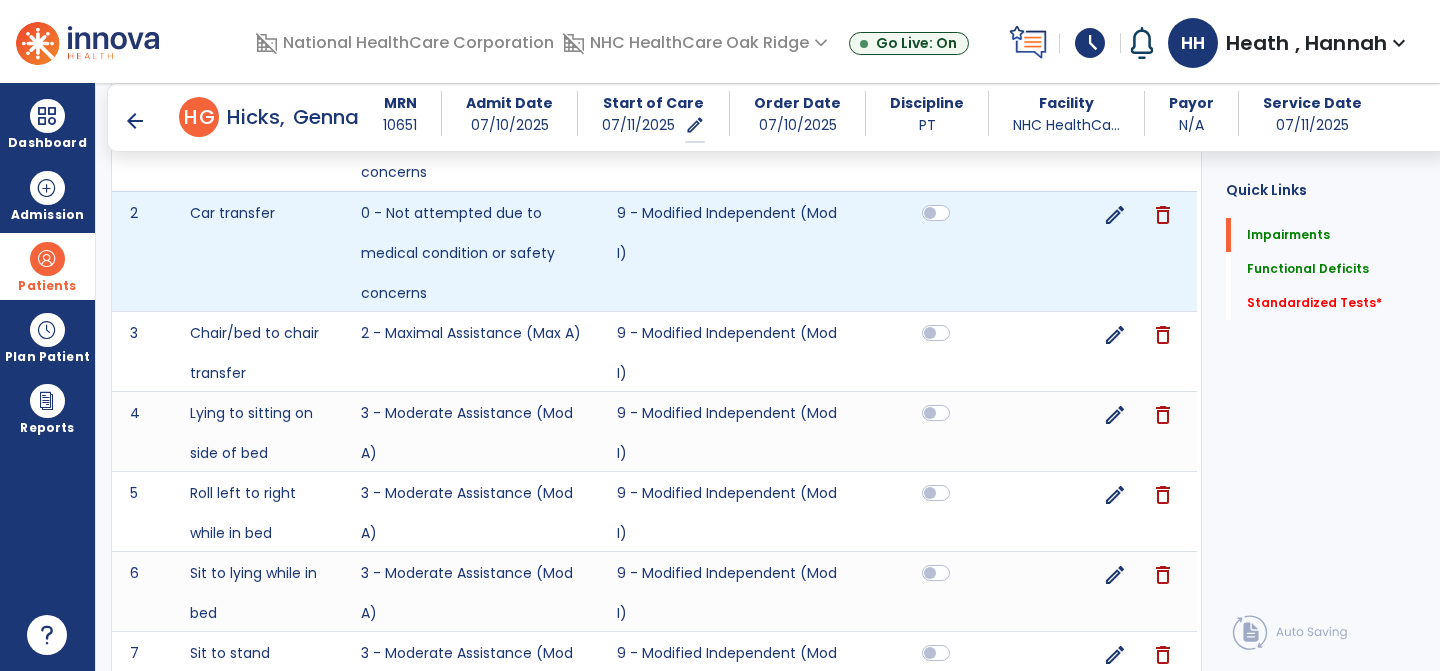 scroll, scrollTop: 1921, scrollLeft: 0, axis: vertical 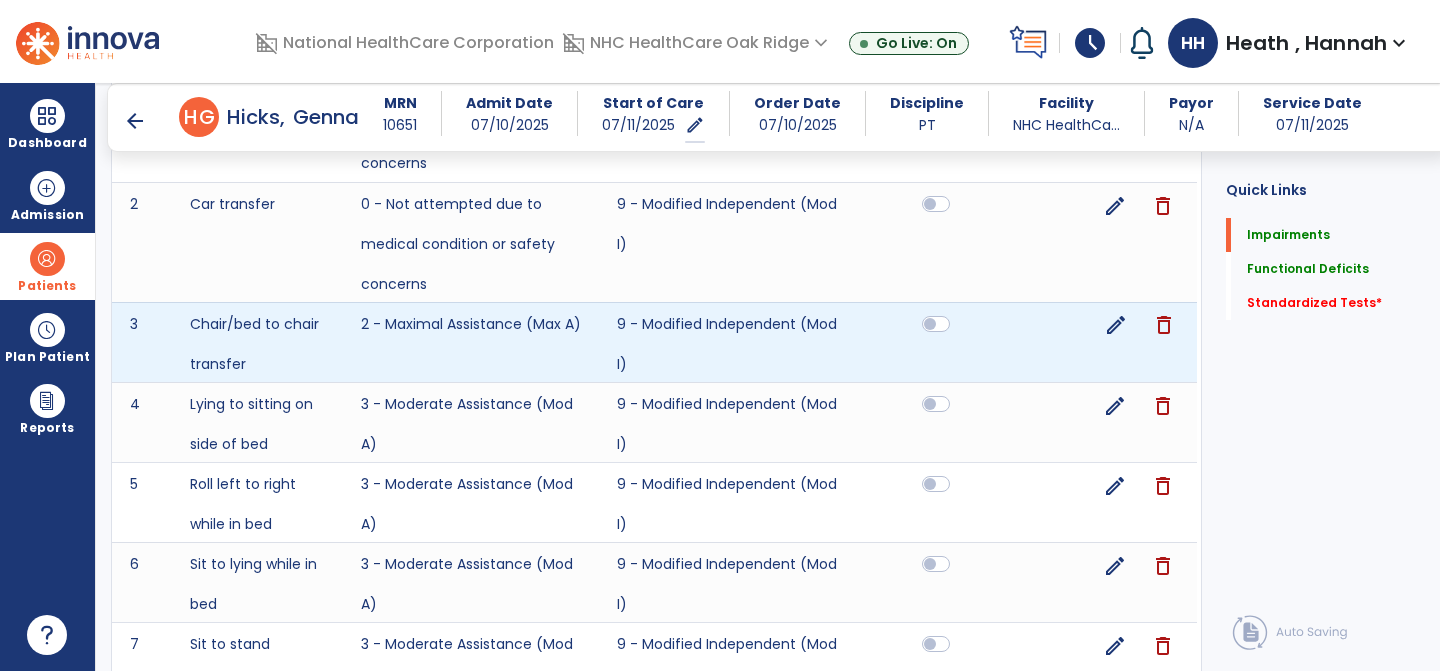 click on "edit" 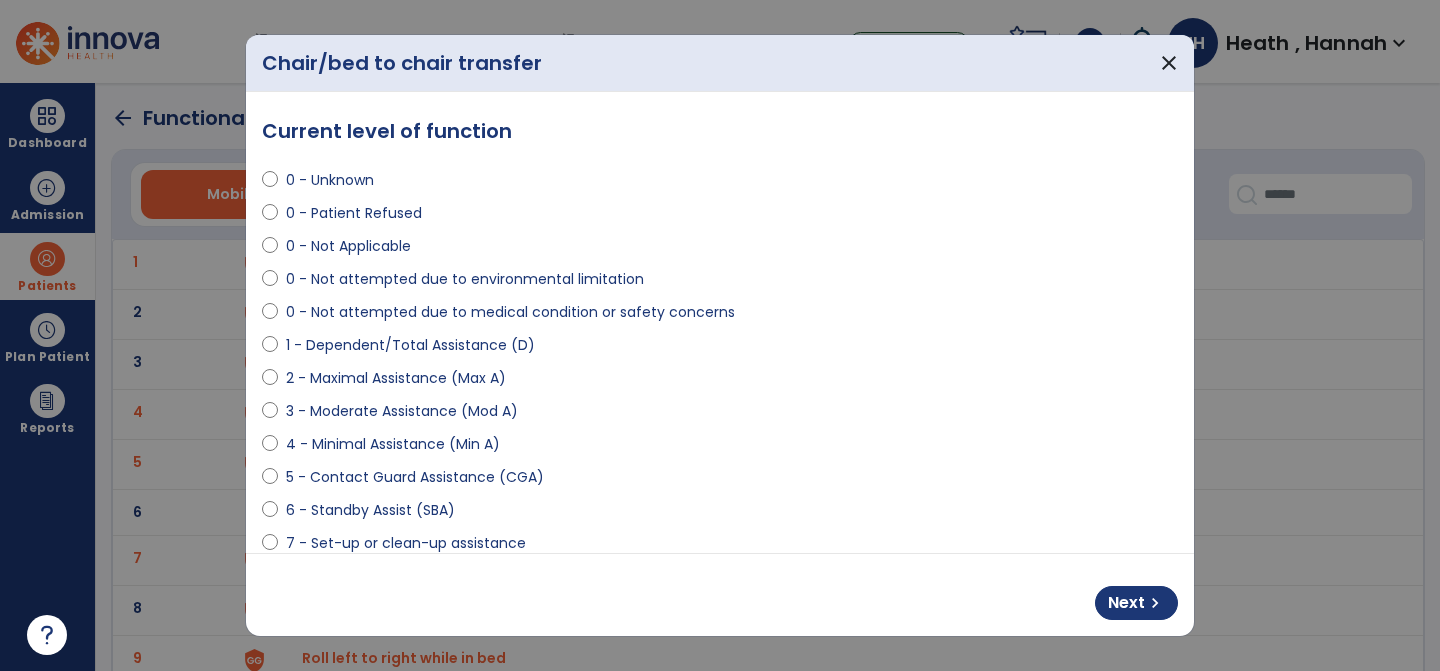 click on "1 - Dependent/Total Assistance (D)" at bounding box center (410, 345) 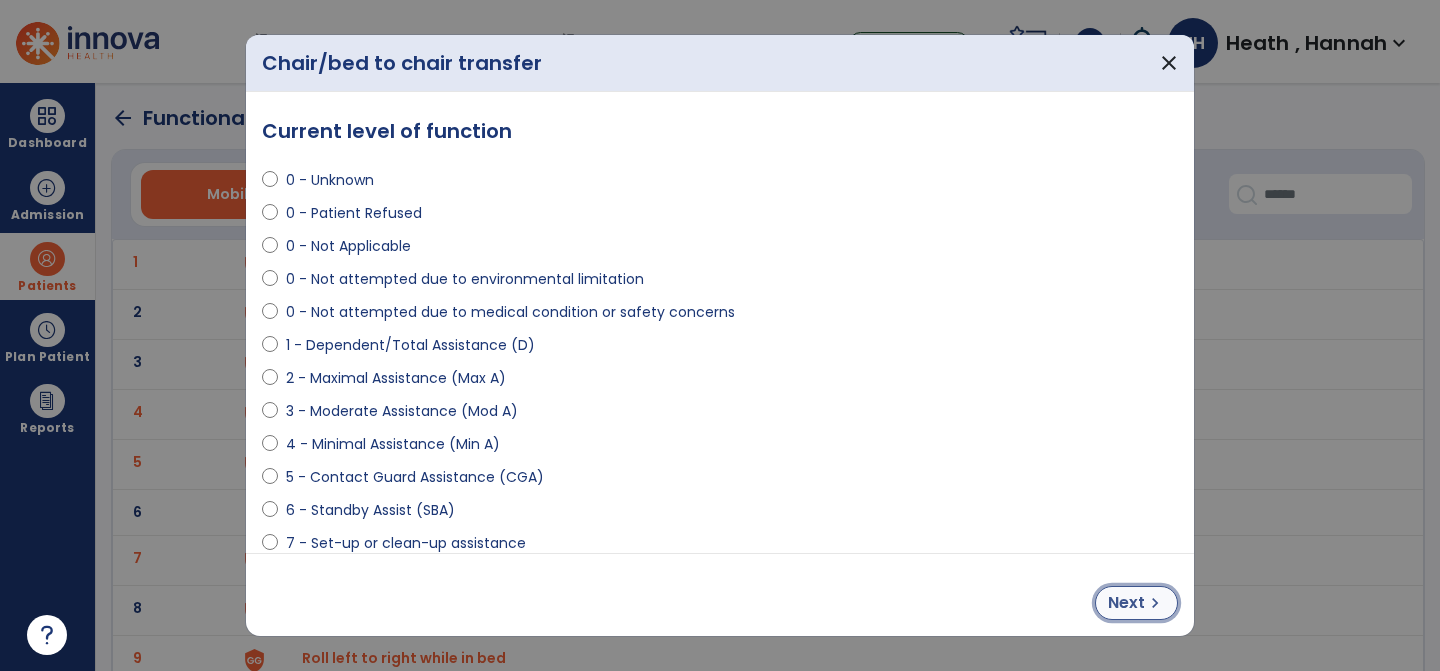 click on "Next" at bounding box center (1126, 603) 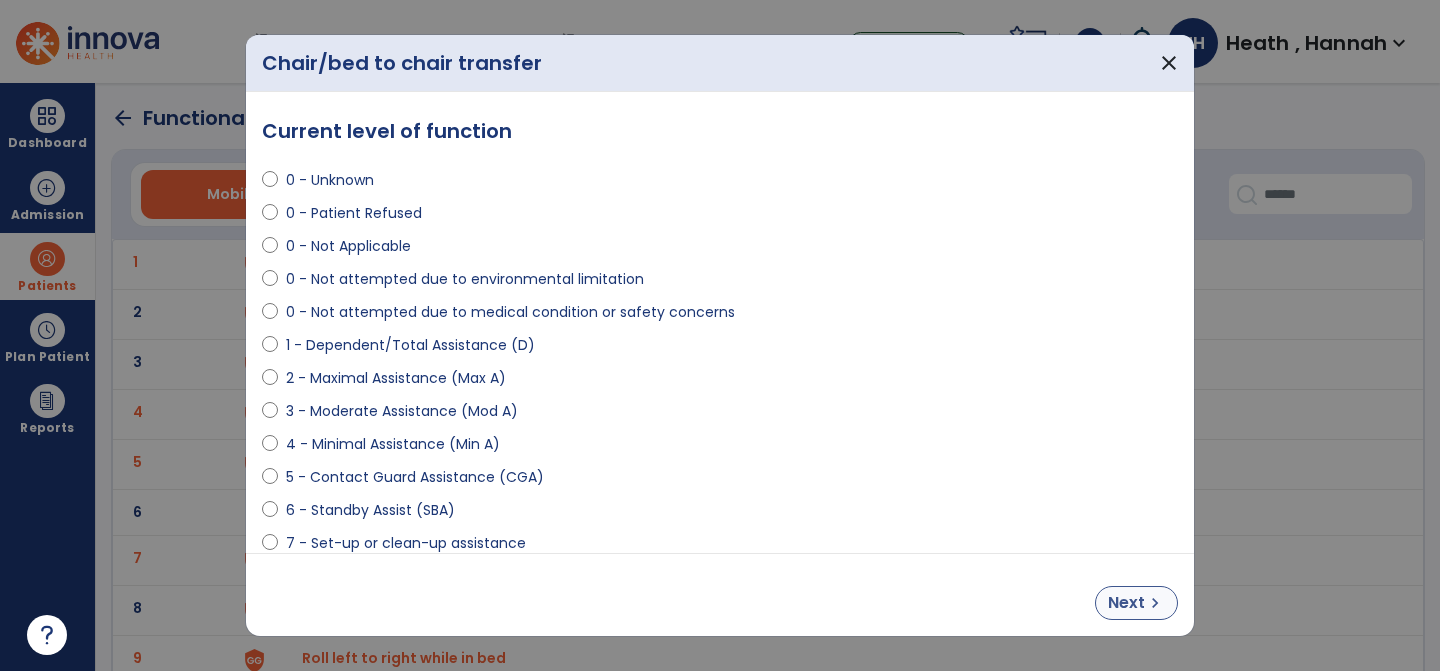 select on "**********" 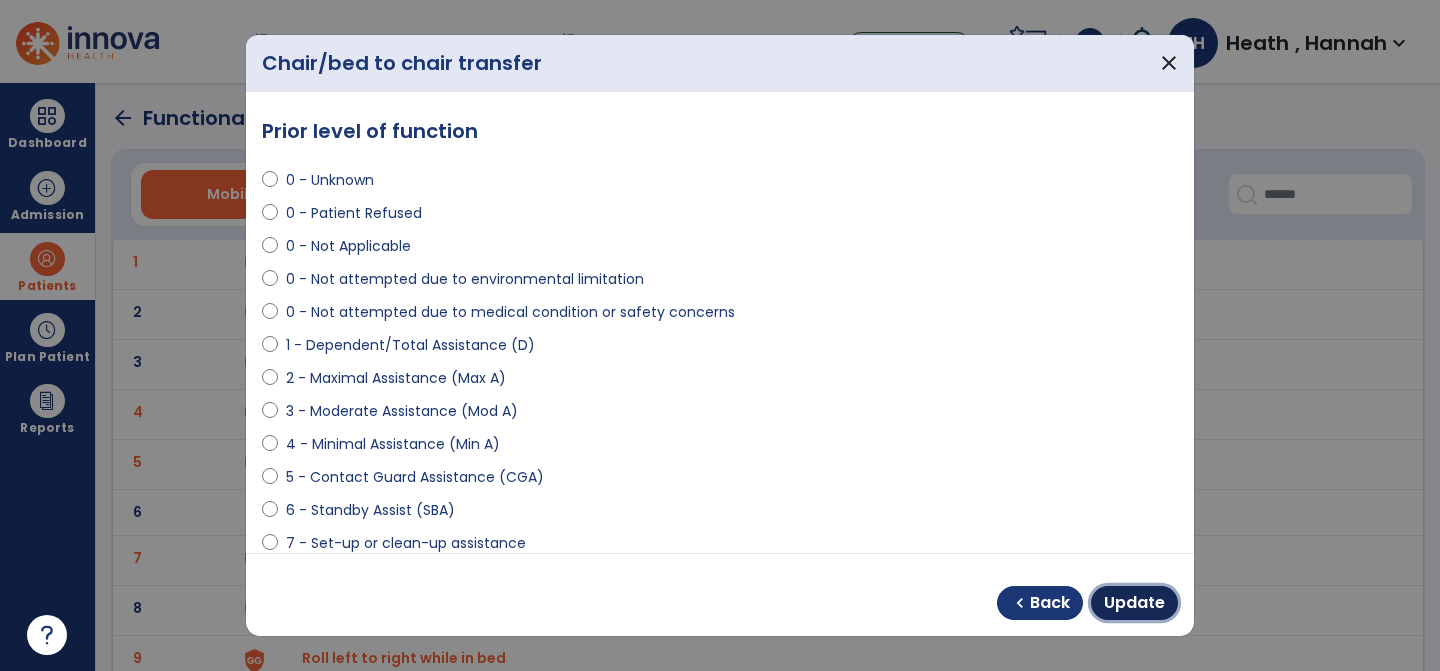 click on "Update" at bounding box center (1134, 603) 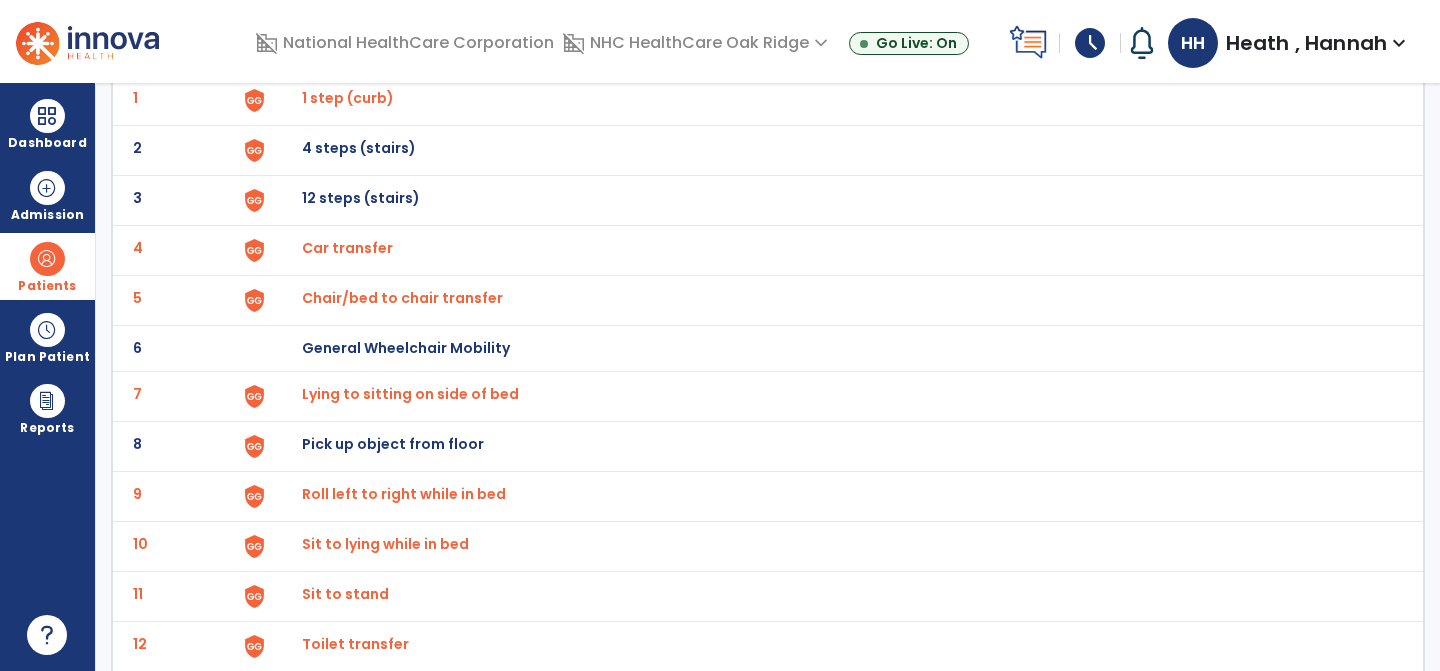scroll, scrollTop: 284, scrollLeft: 0, axis: vertical 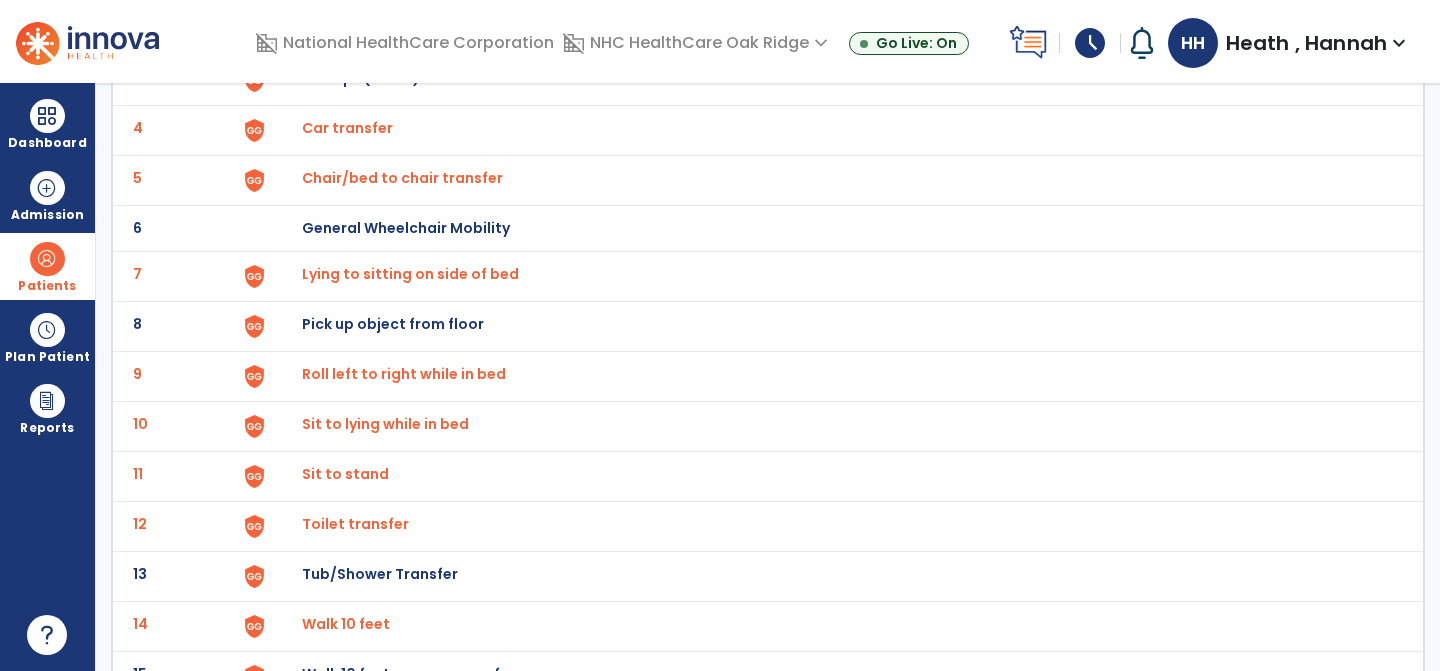 click on "Toilet transfer" at bounding box center (832, -20) 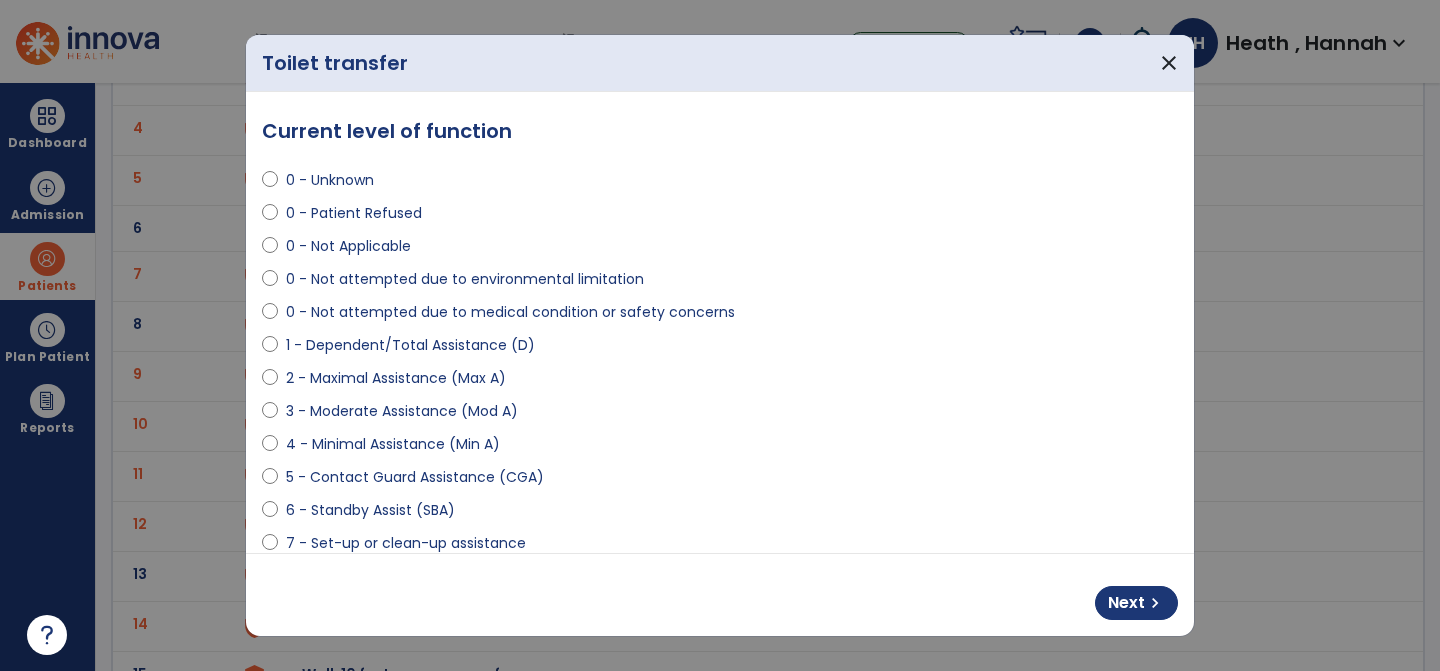 click on "1 - Dependent/Total Assistance (D)" at bounding box center (410, 345) 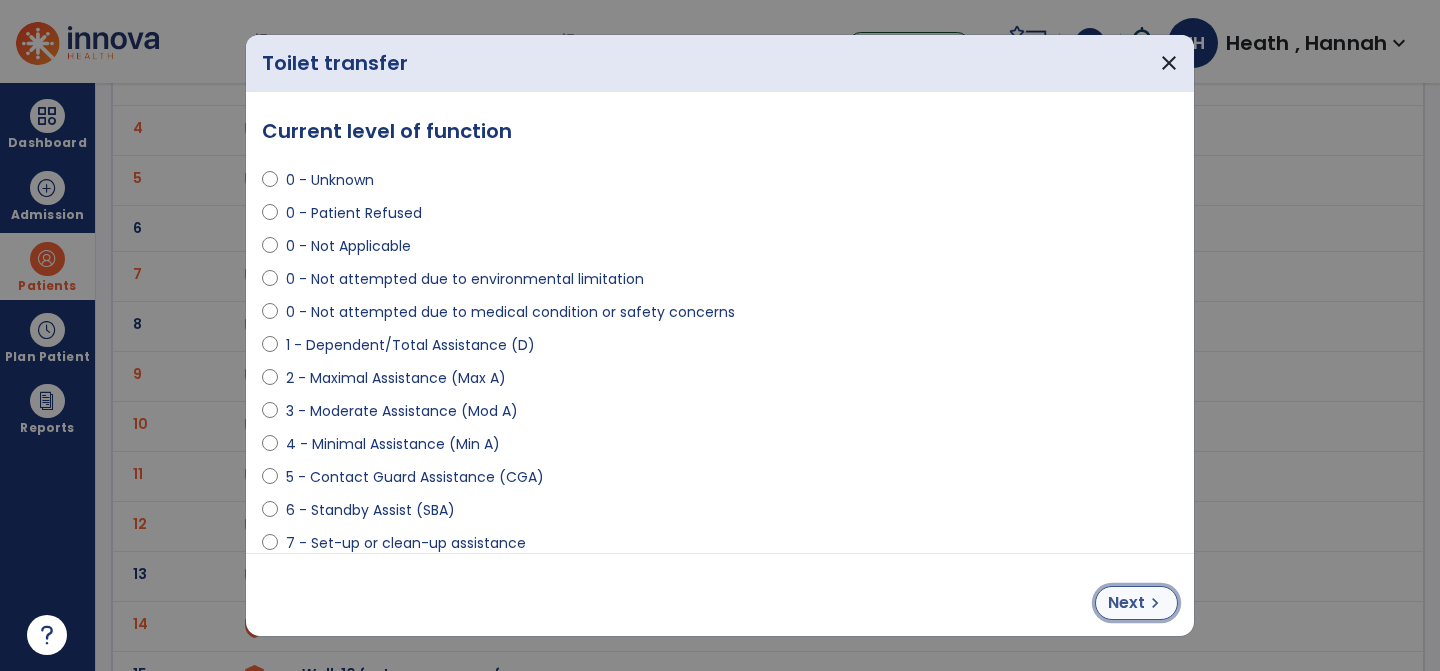 click on "chevron_right" at bounding box center (1155, 603) 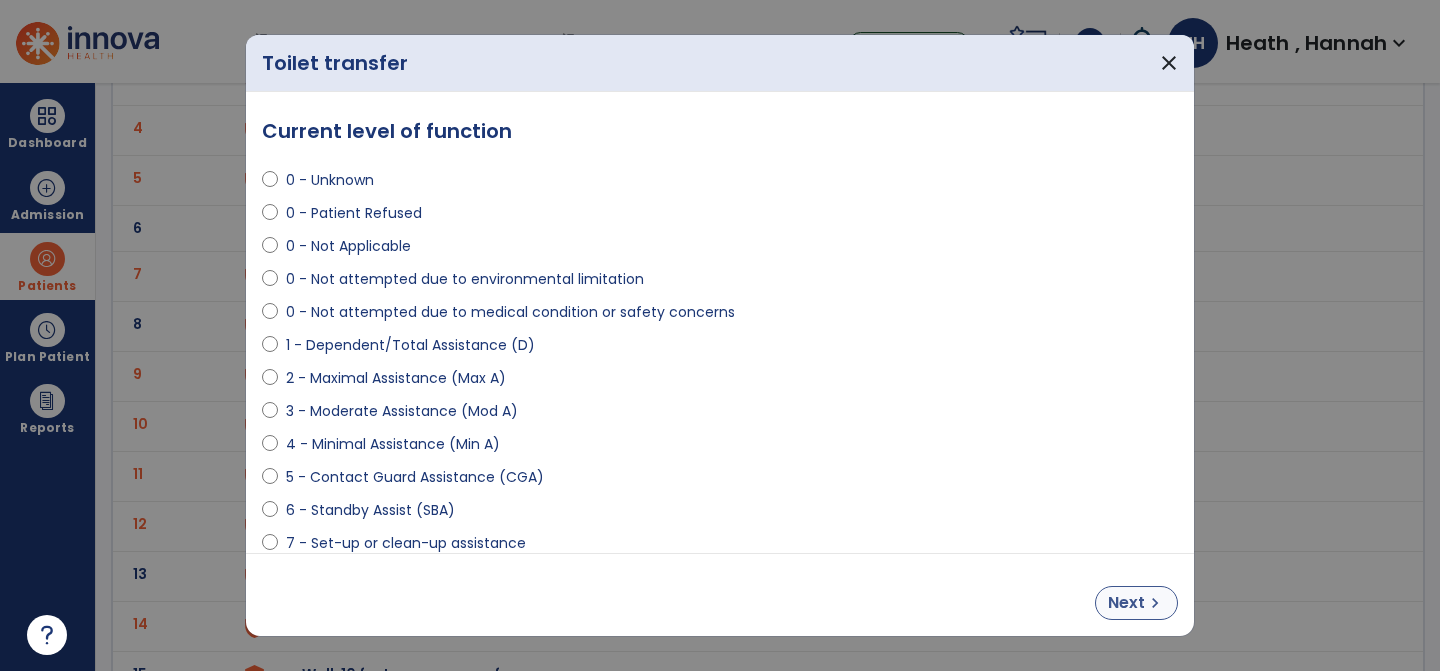 select on "**********" 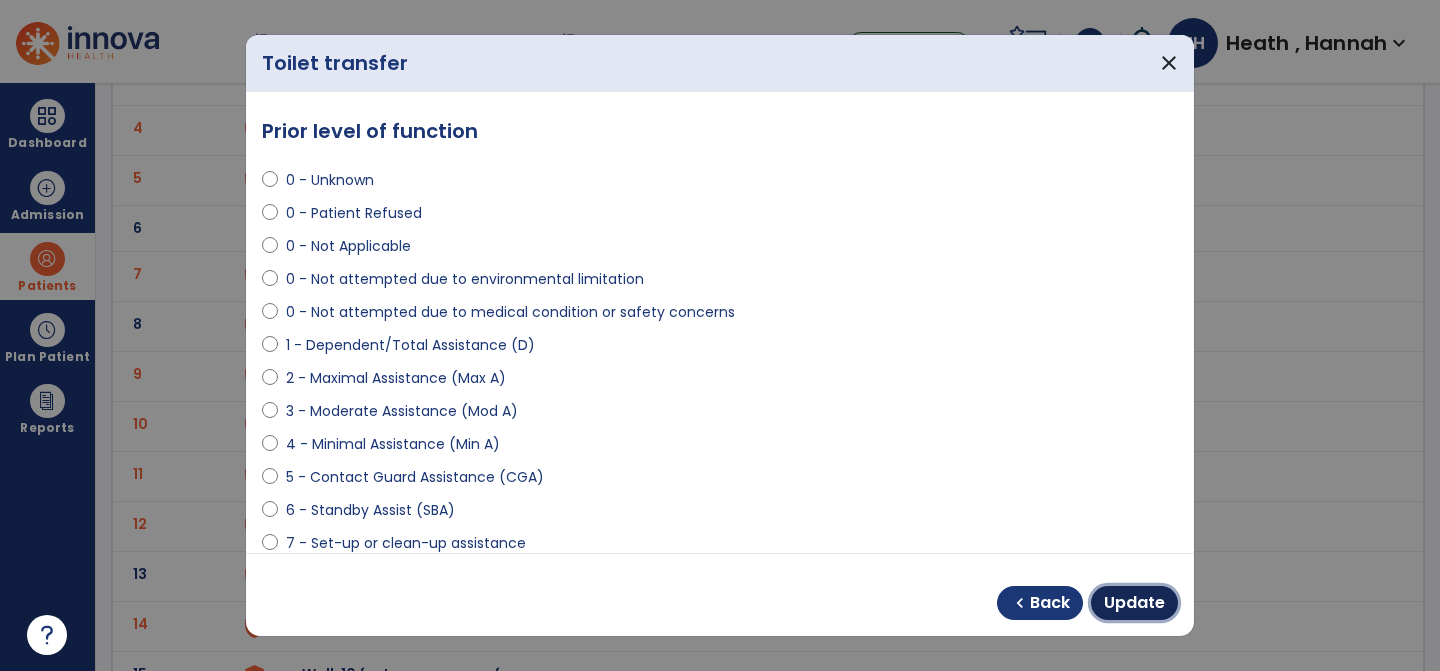 click on "Update" at bounding box center [1134, 603] 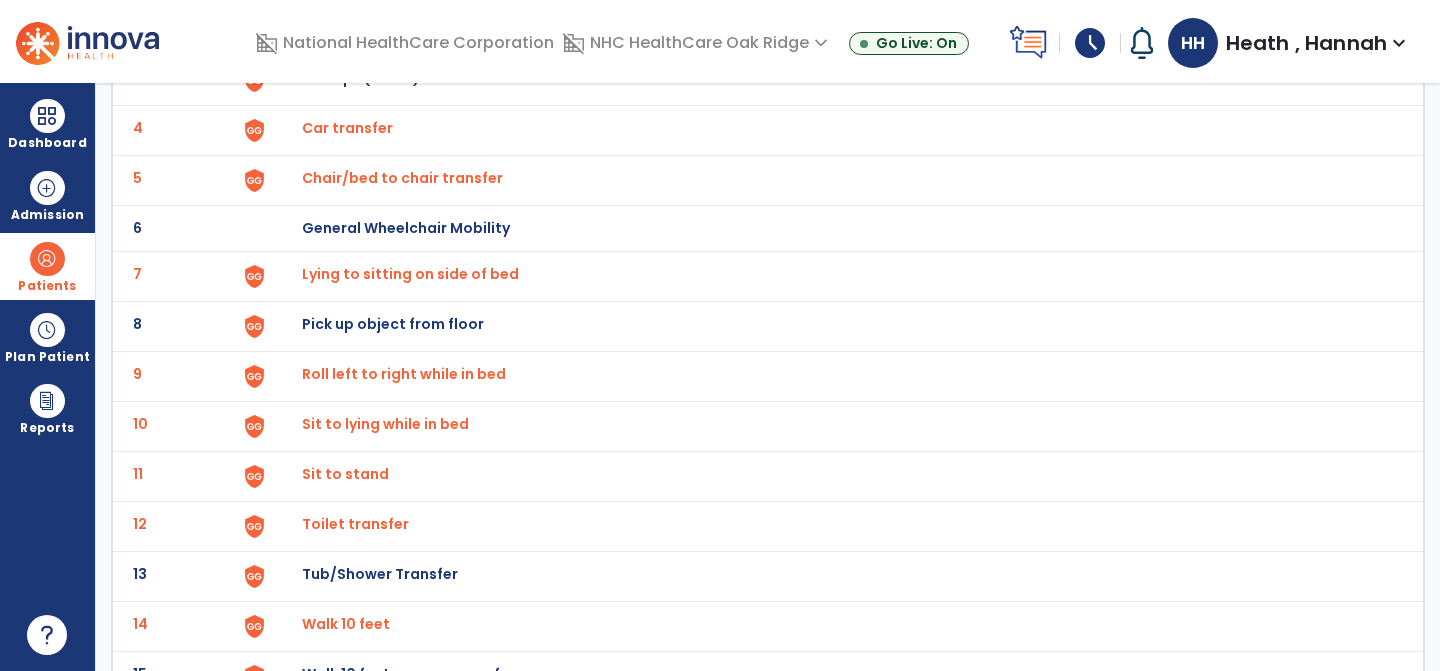 click on "Toilet transfer" at bounding box center [348, -22] 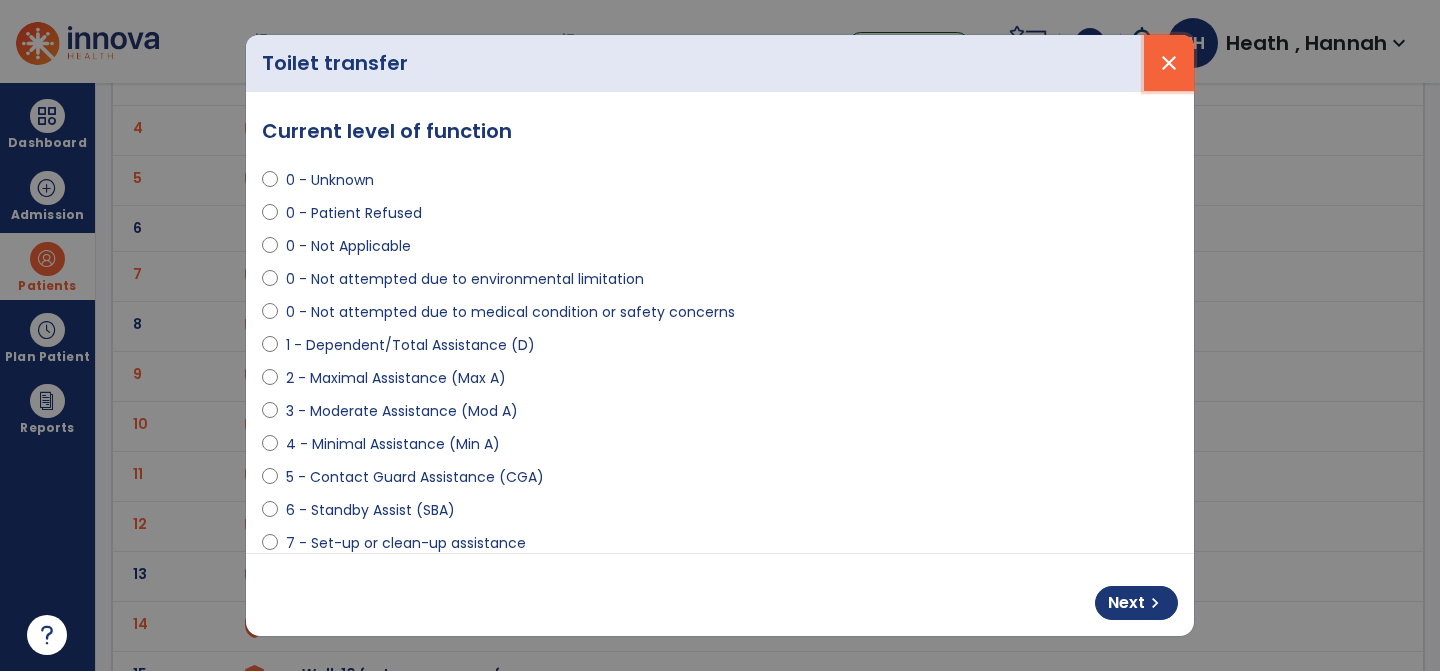 click on "close" at bounding box center [1169, 63] 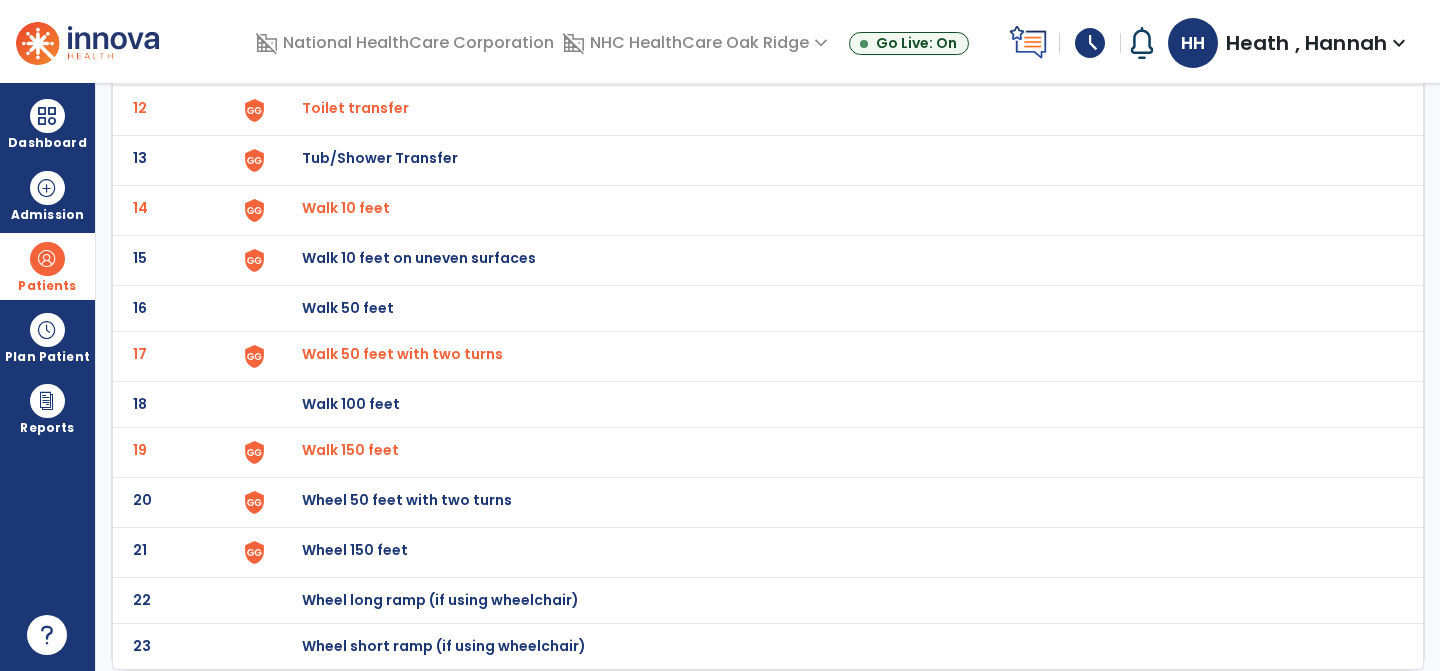 scroll, scrollTop: 0, scrollLeft: 0, axis: both 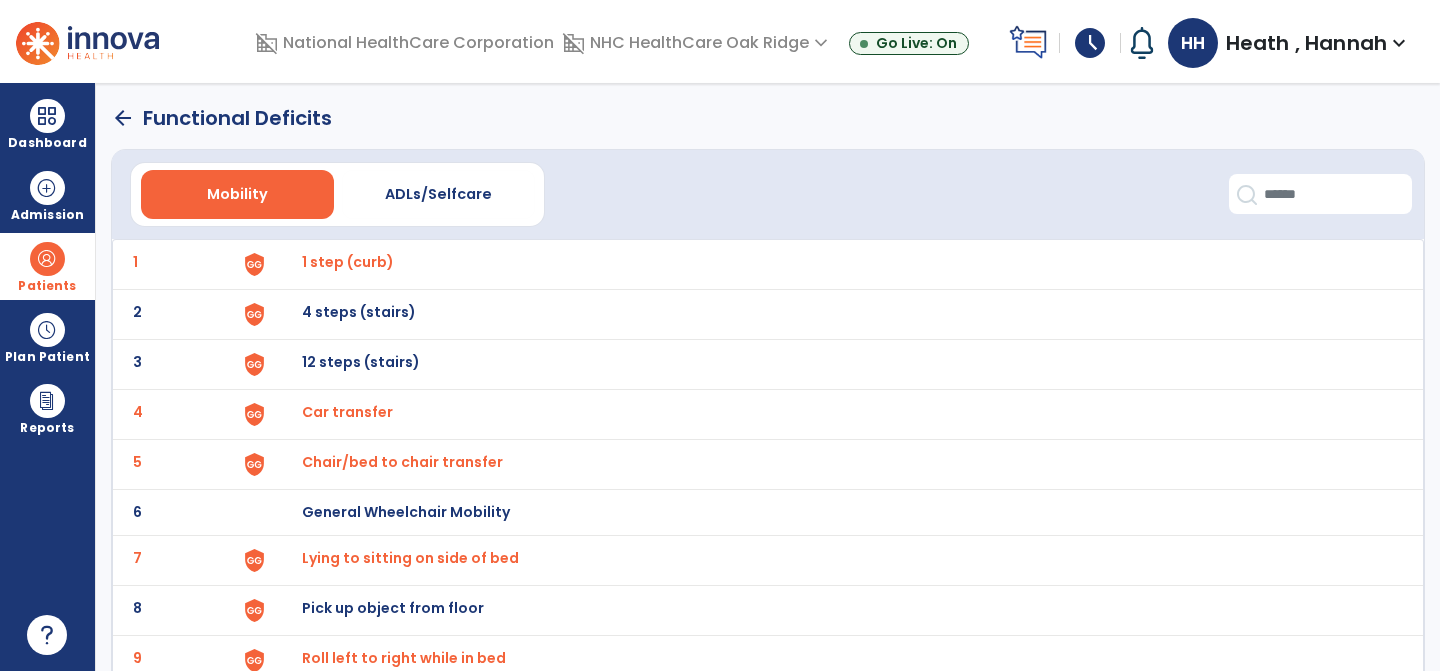 click on "arrow_back" 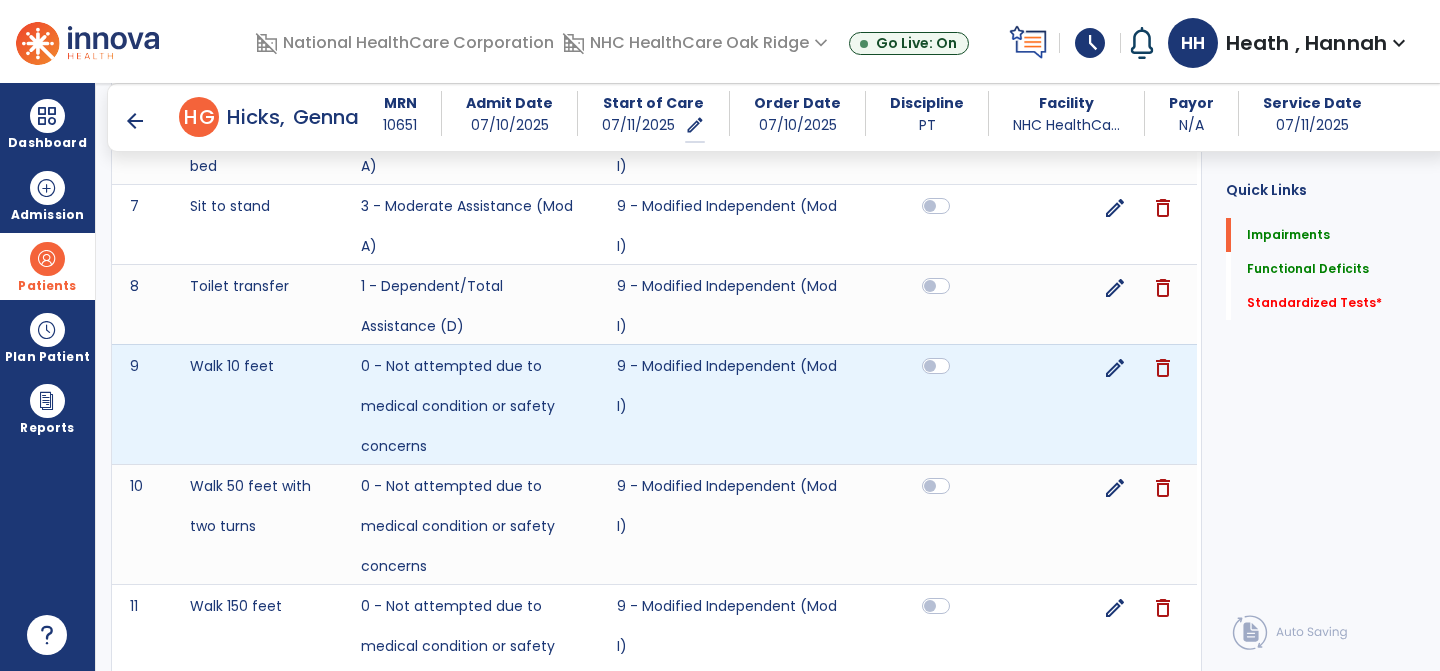 scroll, scrollTop: 2655, scrollLeft: 0, axis: vertical 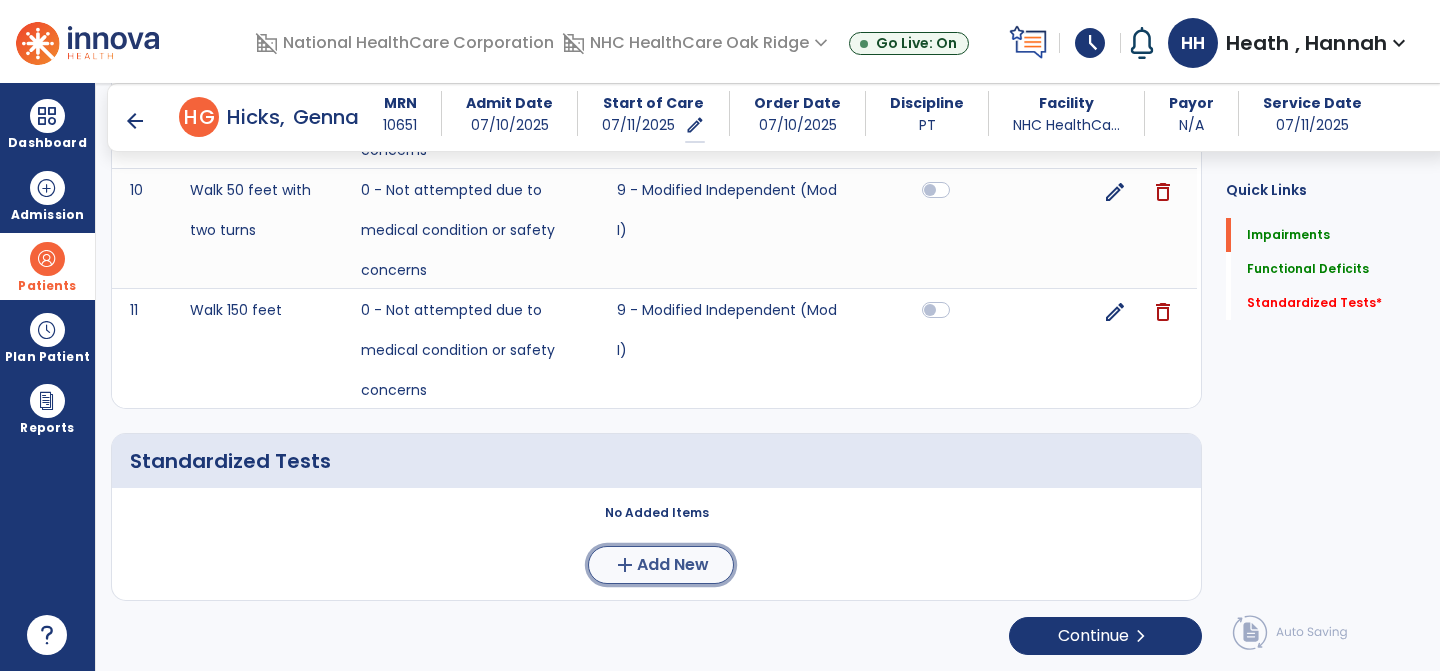 click on "Add New" 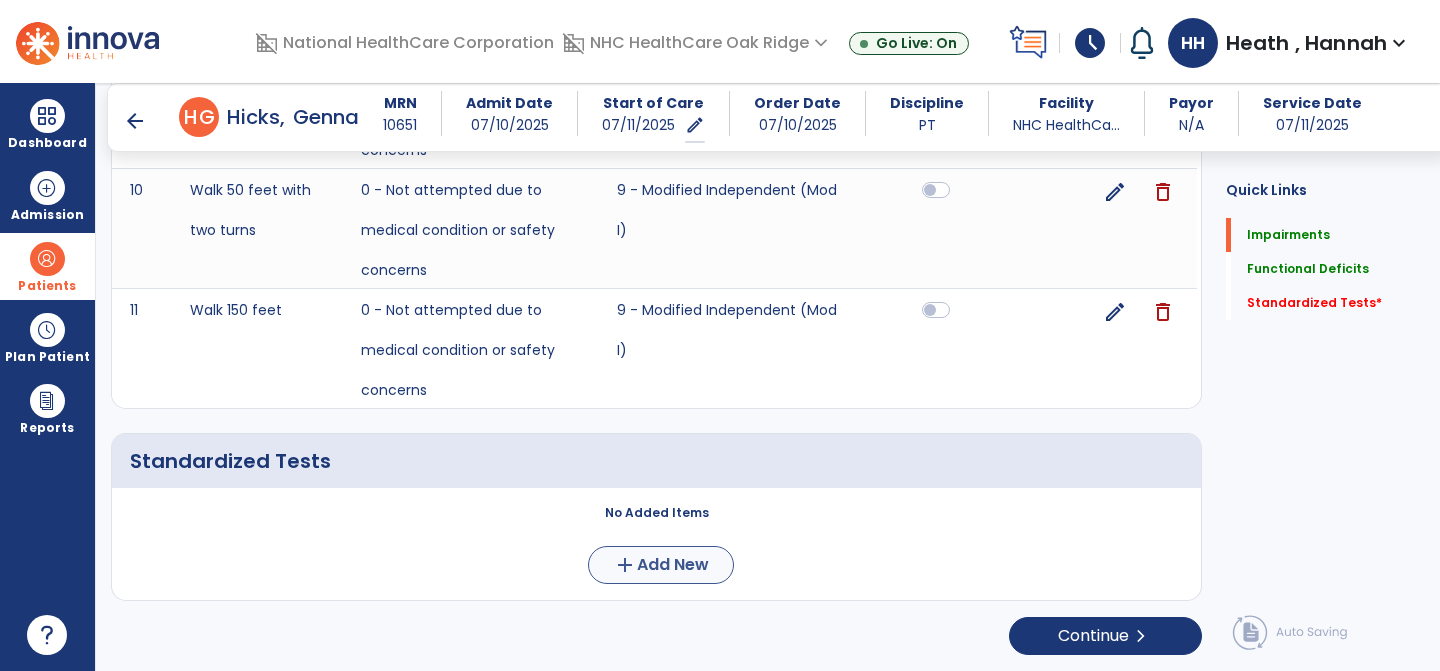 scroll, scrollTop: 0, scrollLeft: 0, axis: both 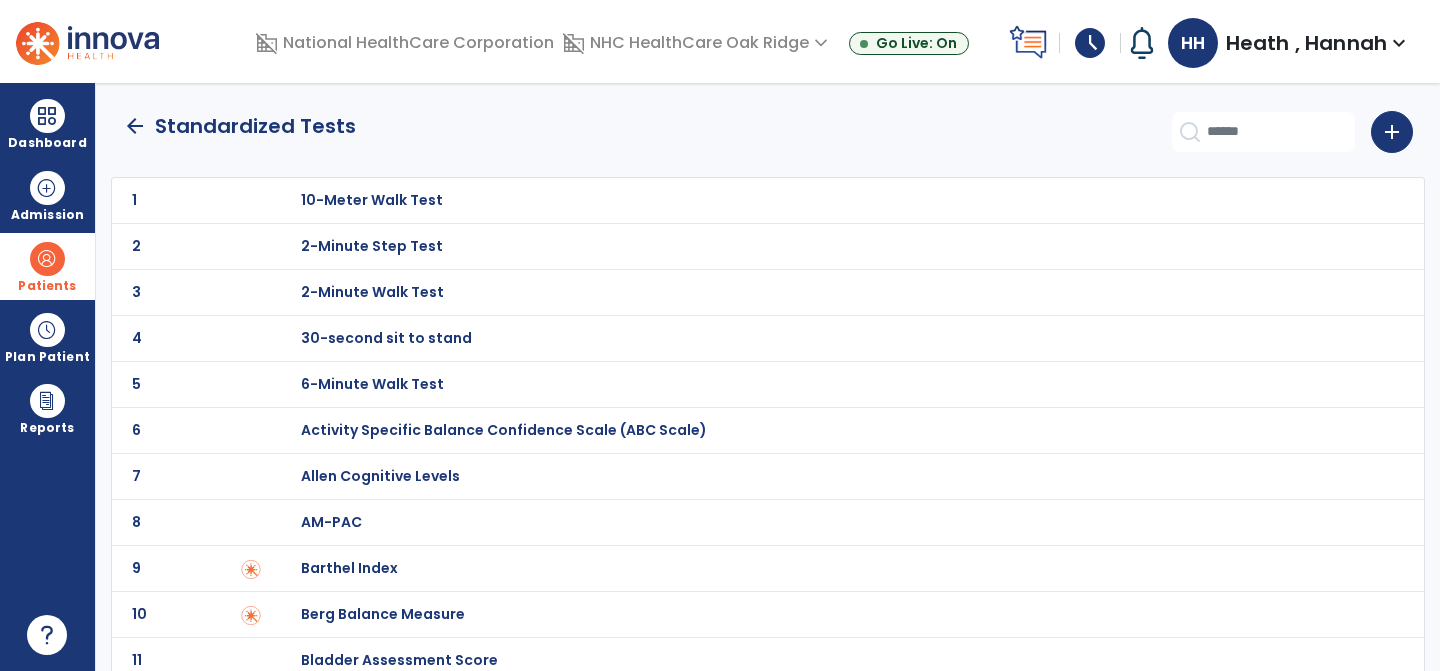 click on "add" 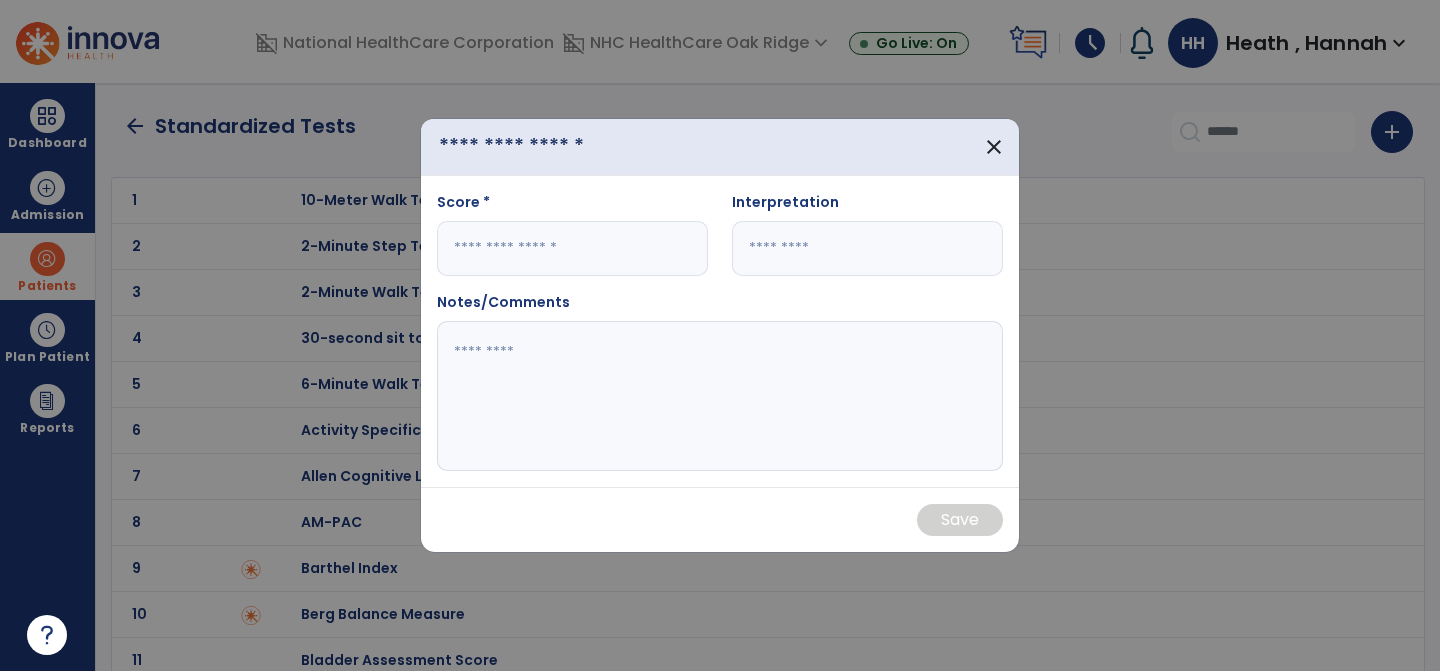 click at bounding box center [545, 147] 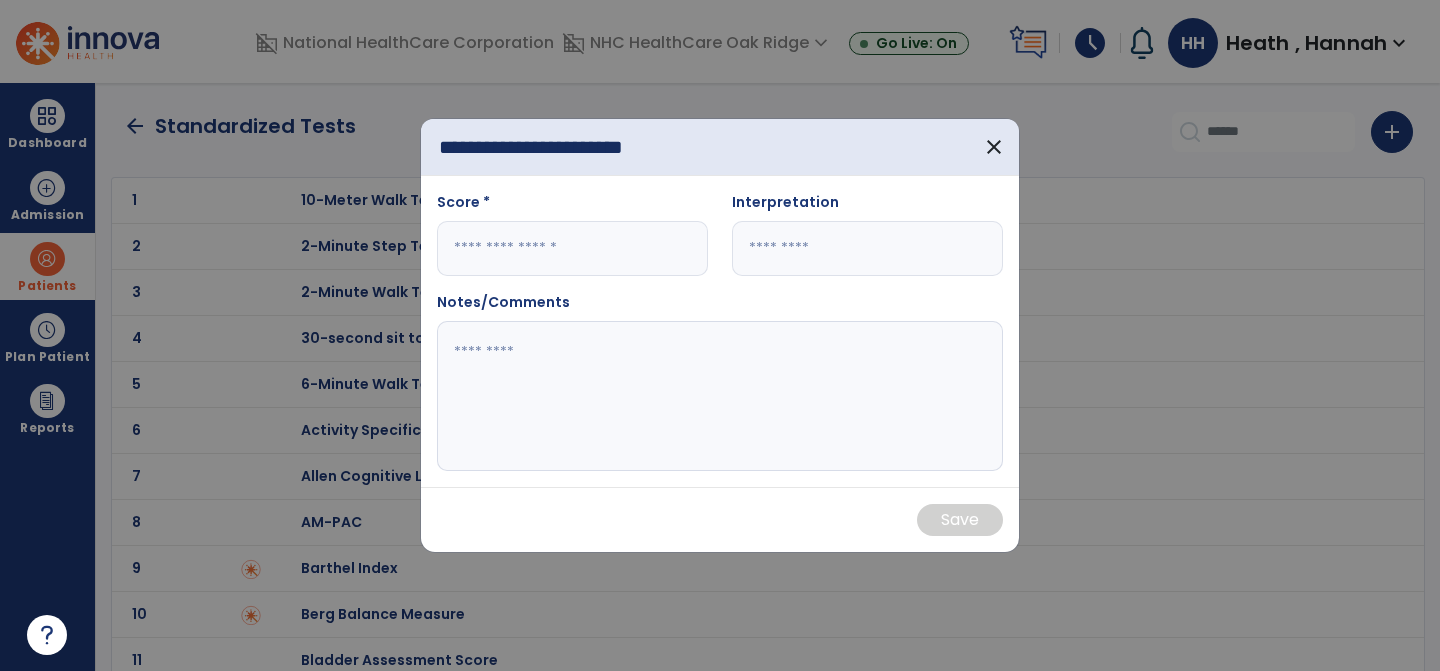 type on "**********" 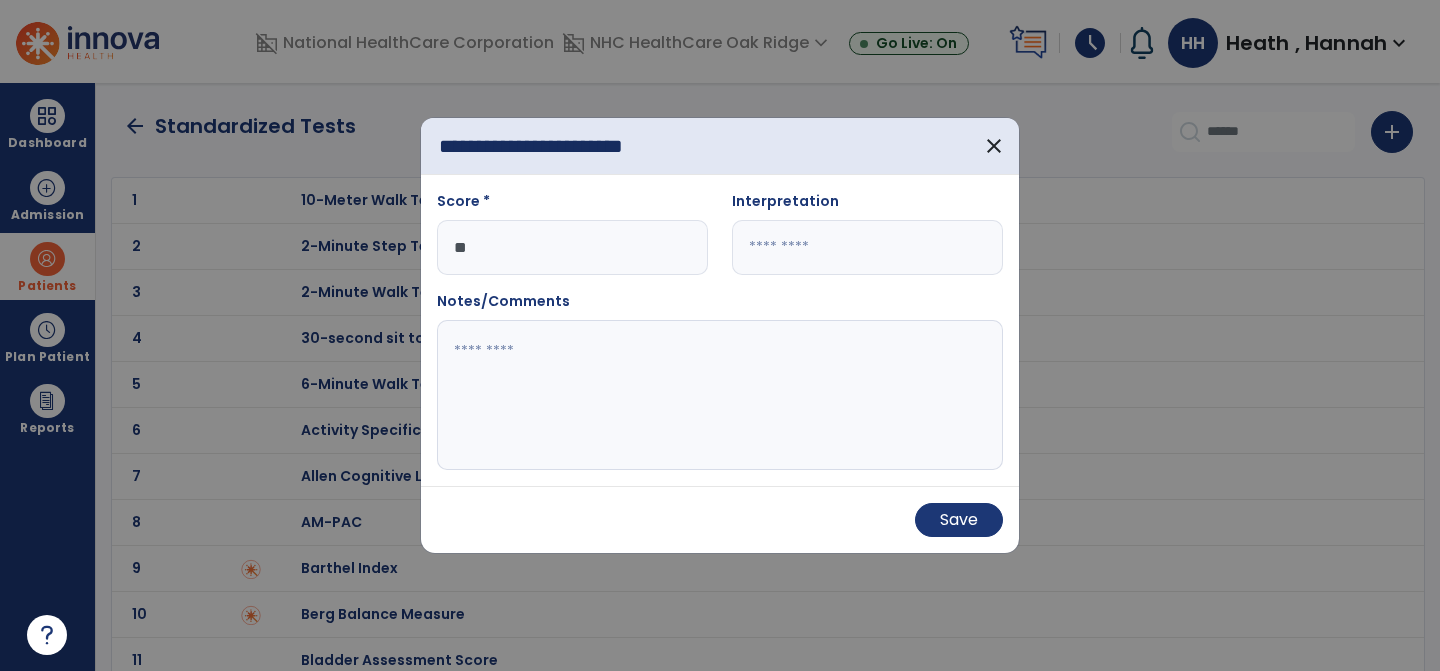 type on "**" 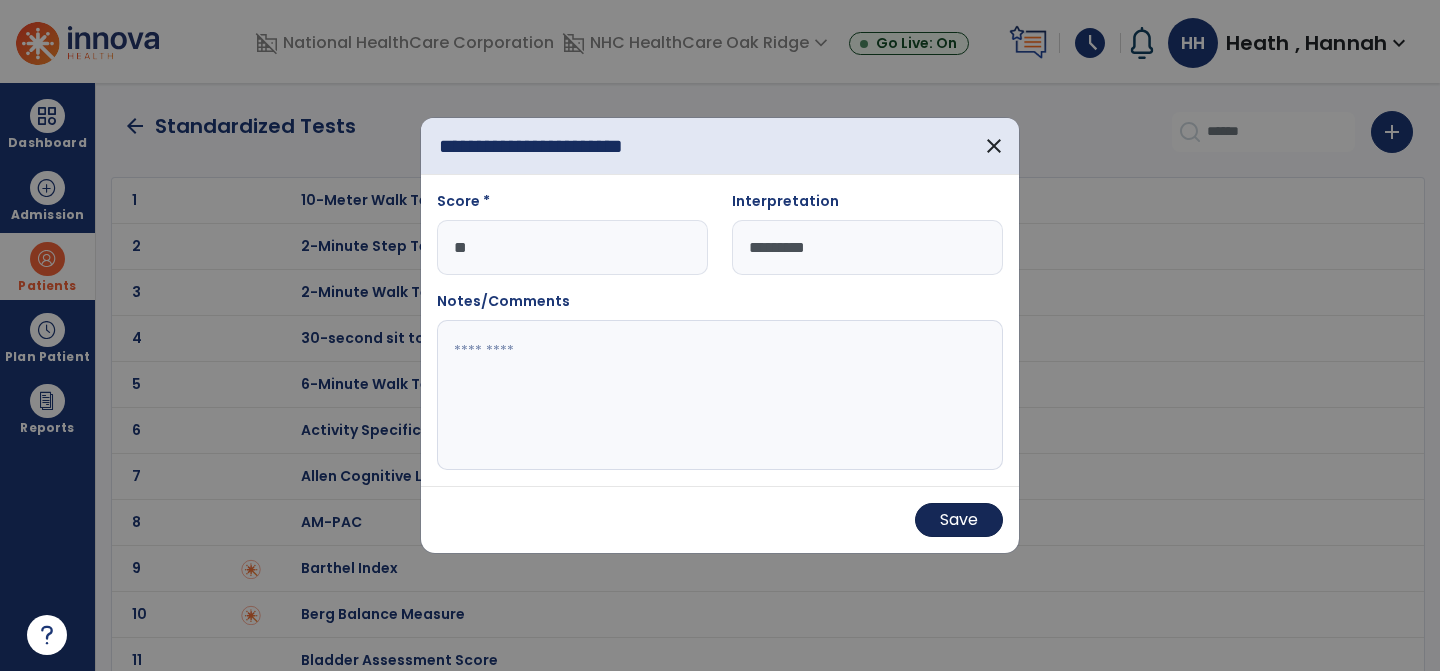 type on "*********" 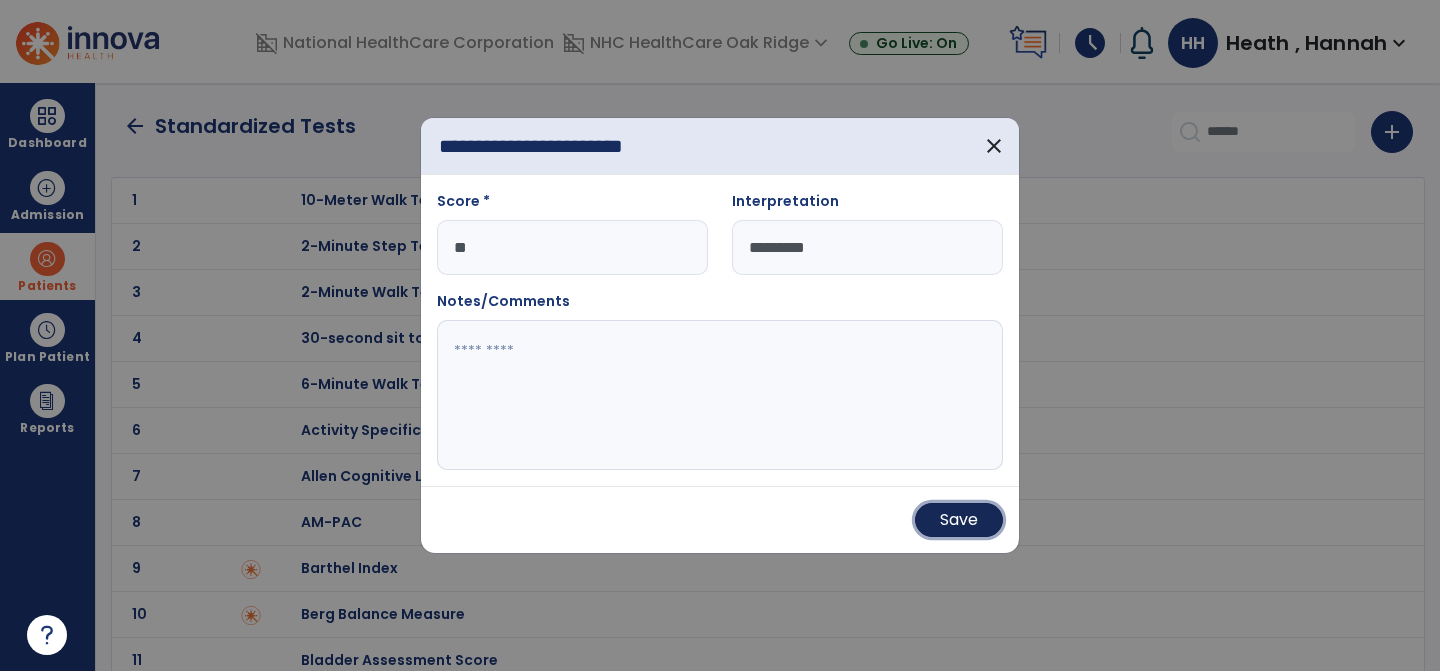 click on "Save" at bounding box center [959, 520] 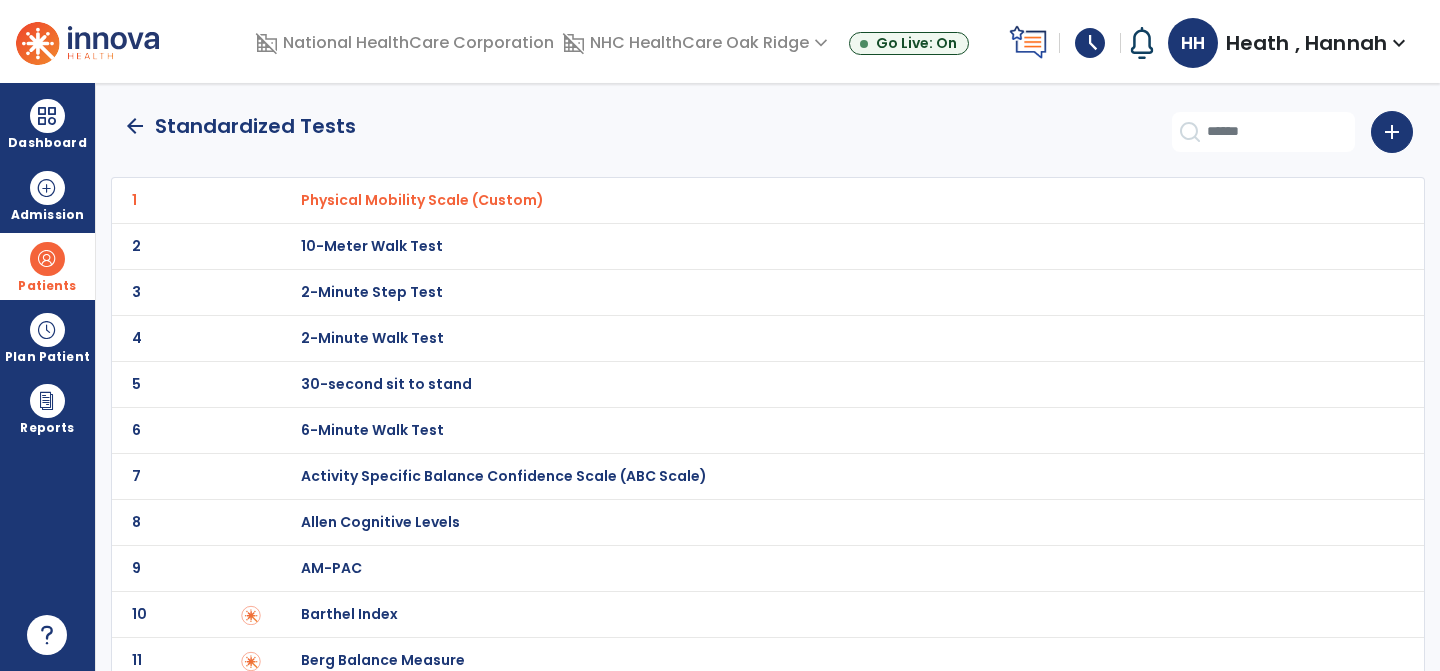 click on "arrow_back" 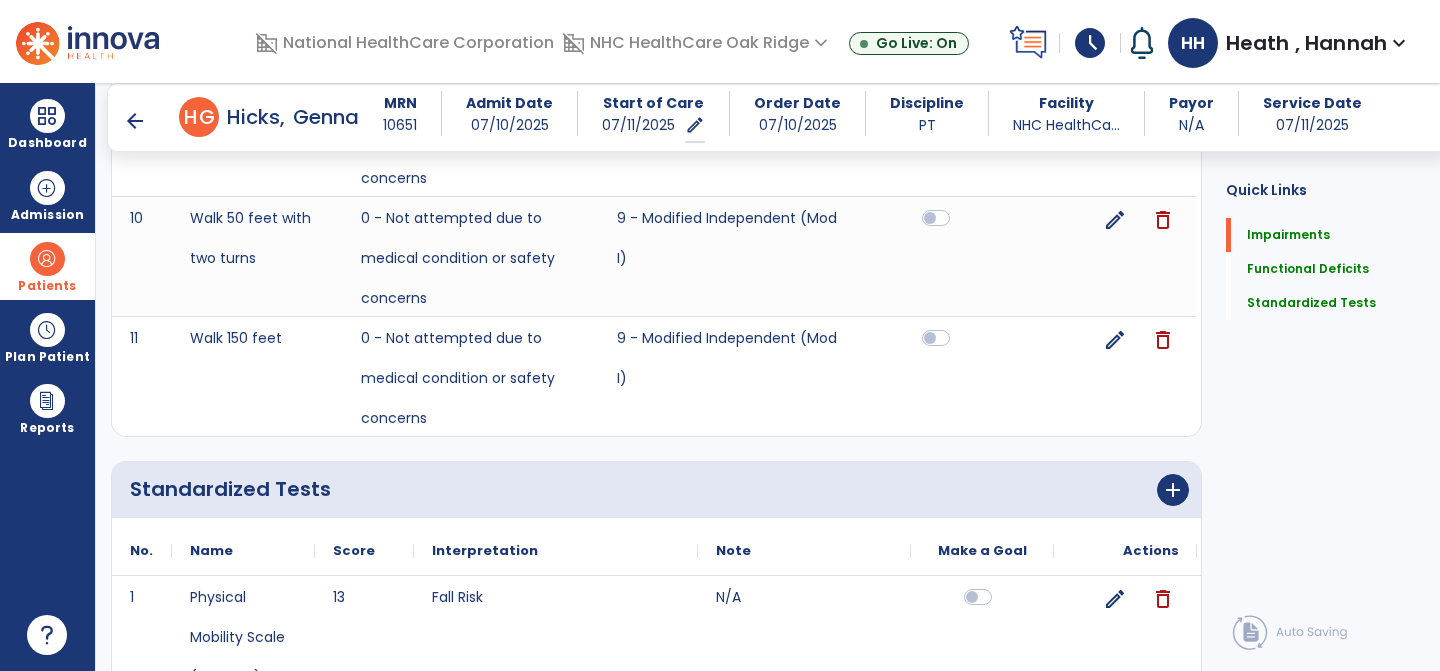 scroll, scrollTop: 2723, scrollLeft: 0, axis: vertical 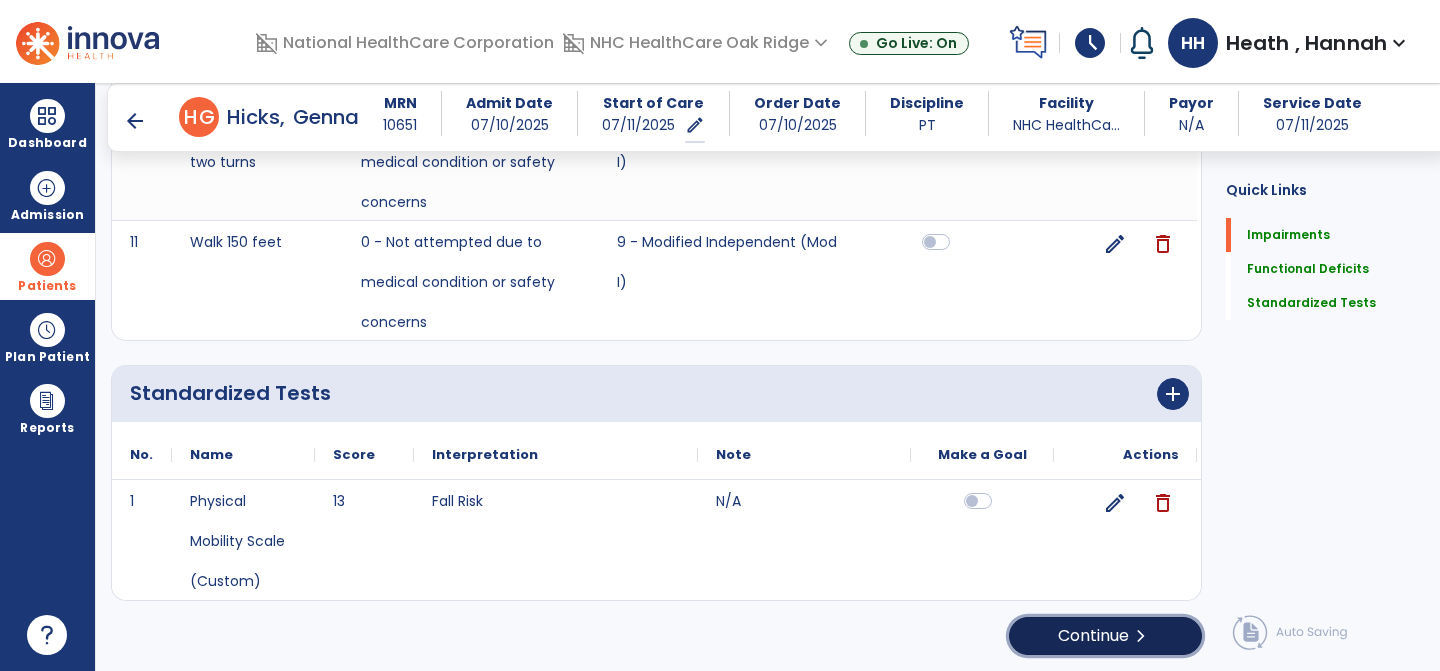 click on "Continue  chevron_right" 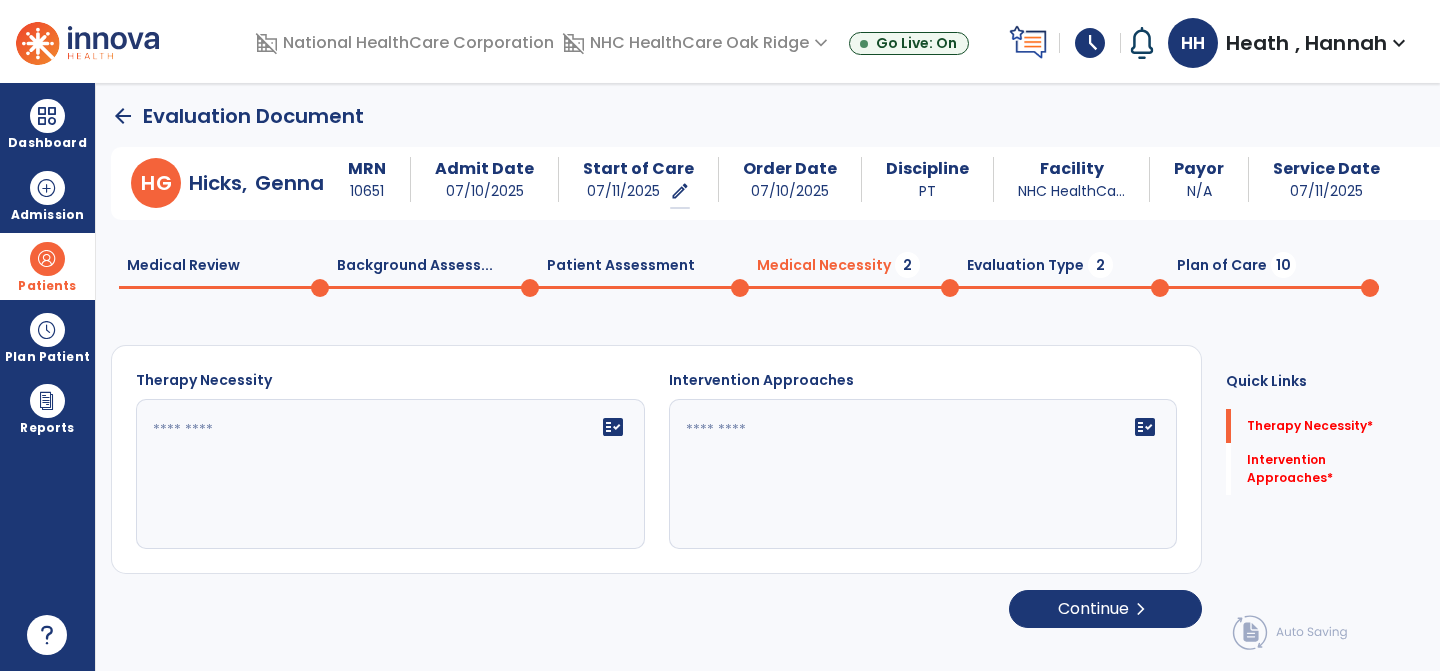 scroll, scrollTop: 0, scrollLeft: 0, axis: both 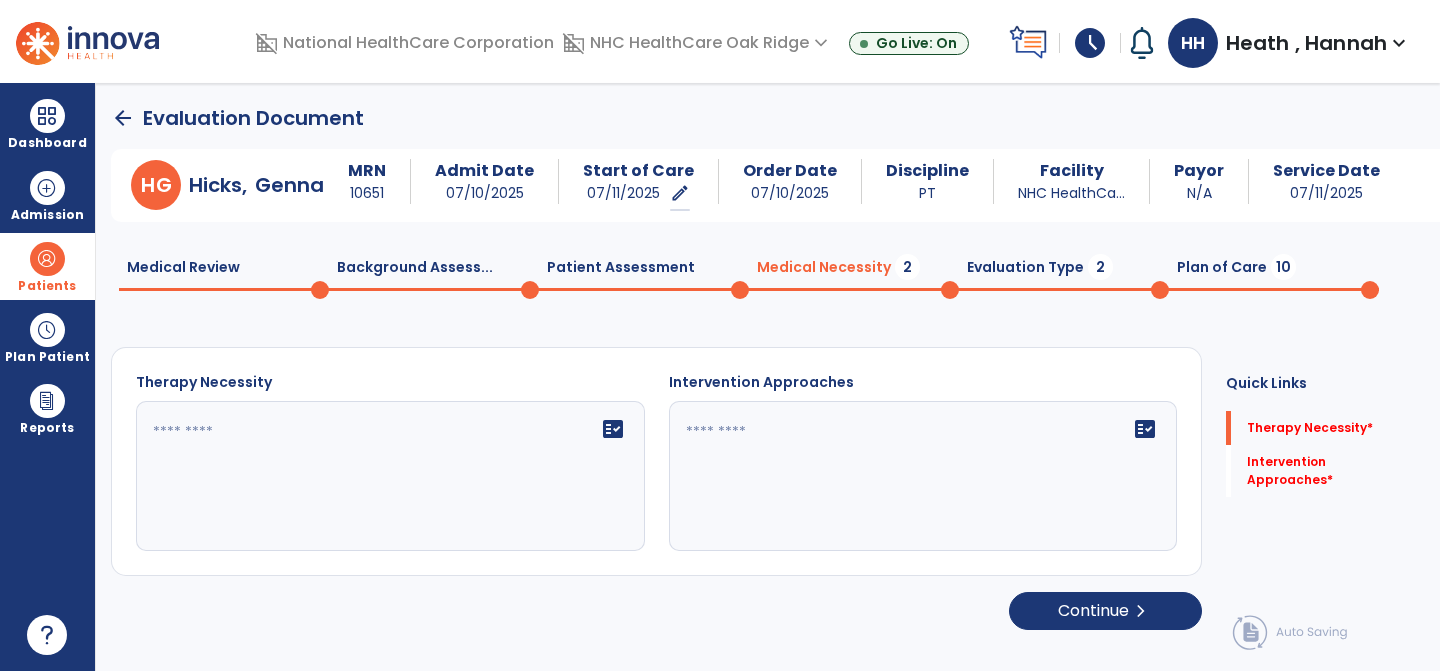 click 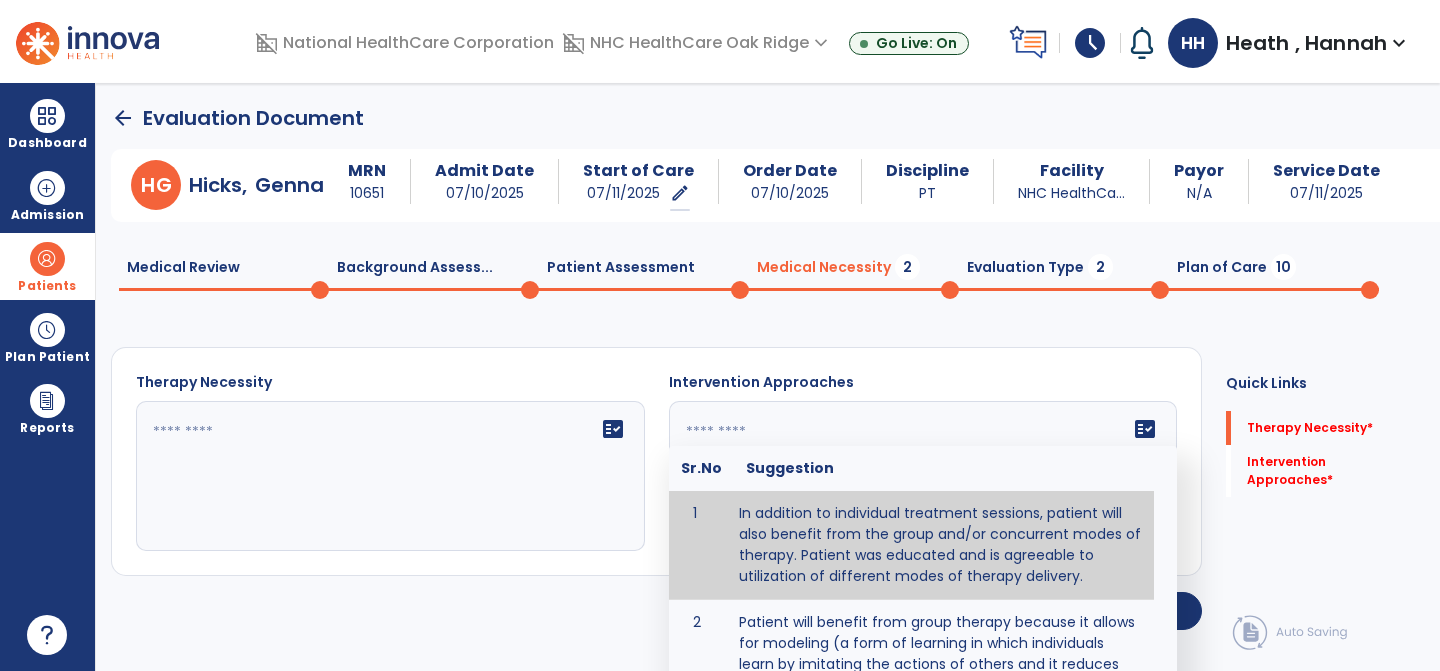 type on "**********" 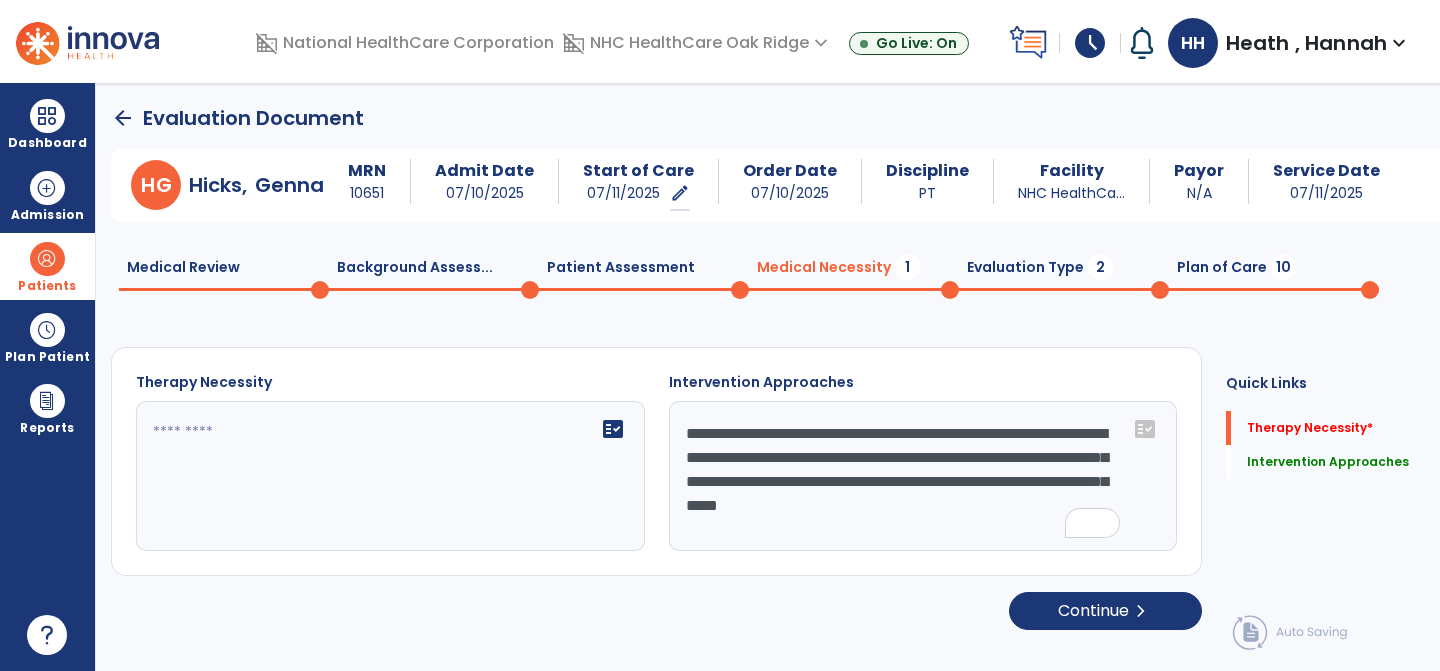 click on "fact_check" 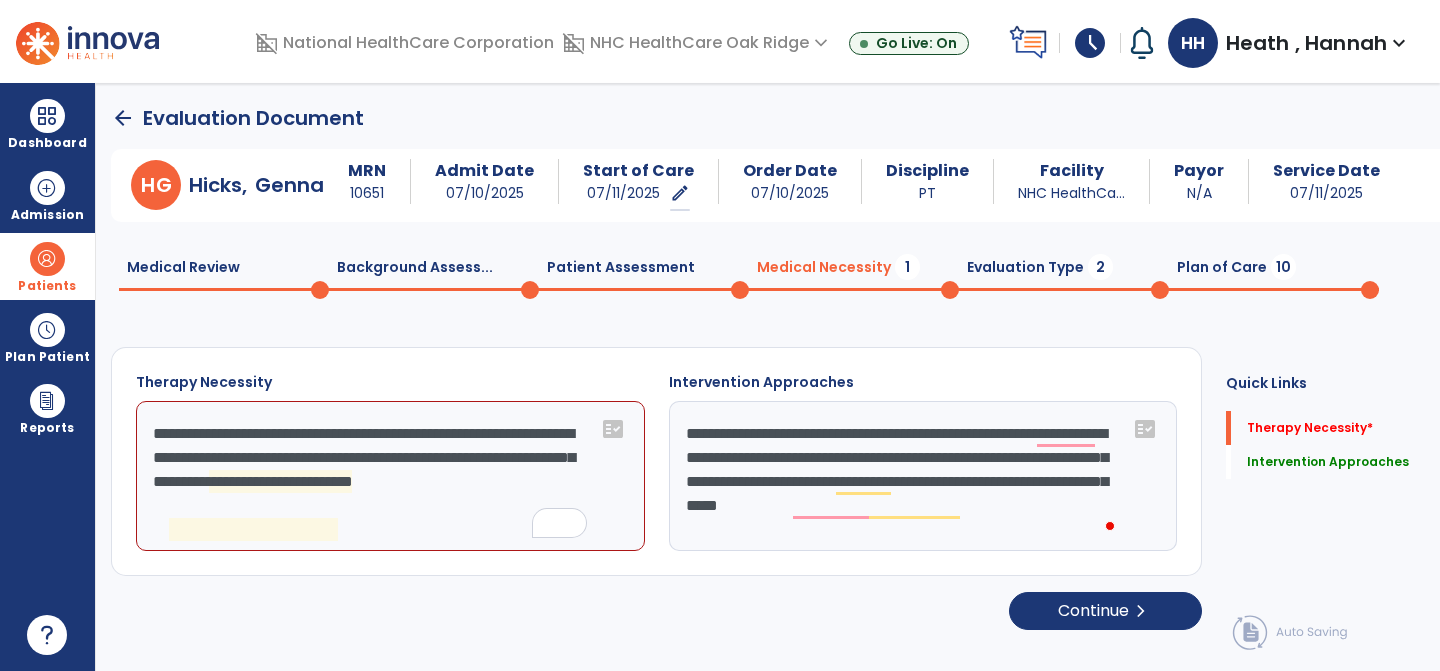click on "**********" 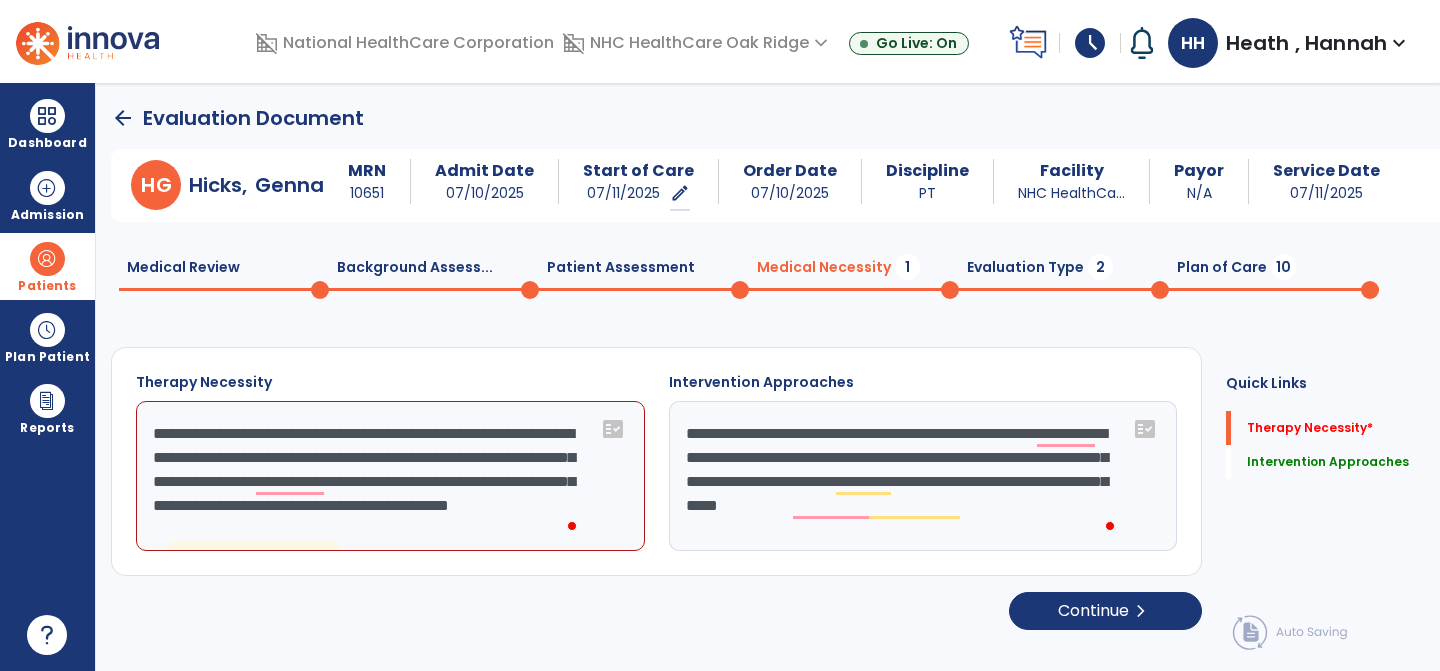 scroll, scrollTop: 24, scrollLeft: 0, axis: vertical 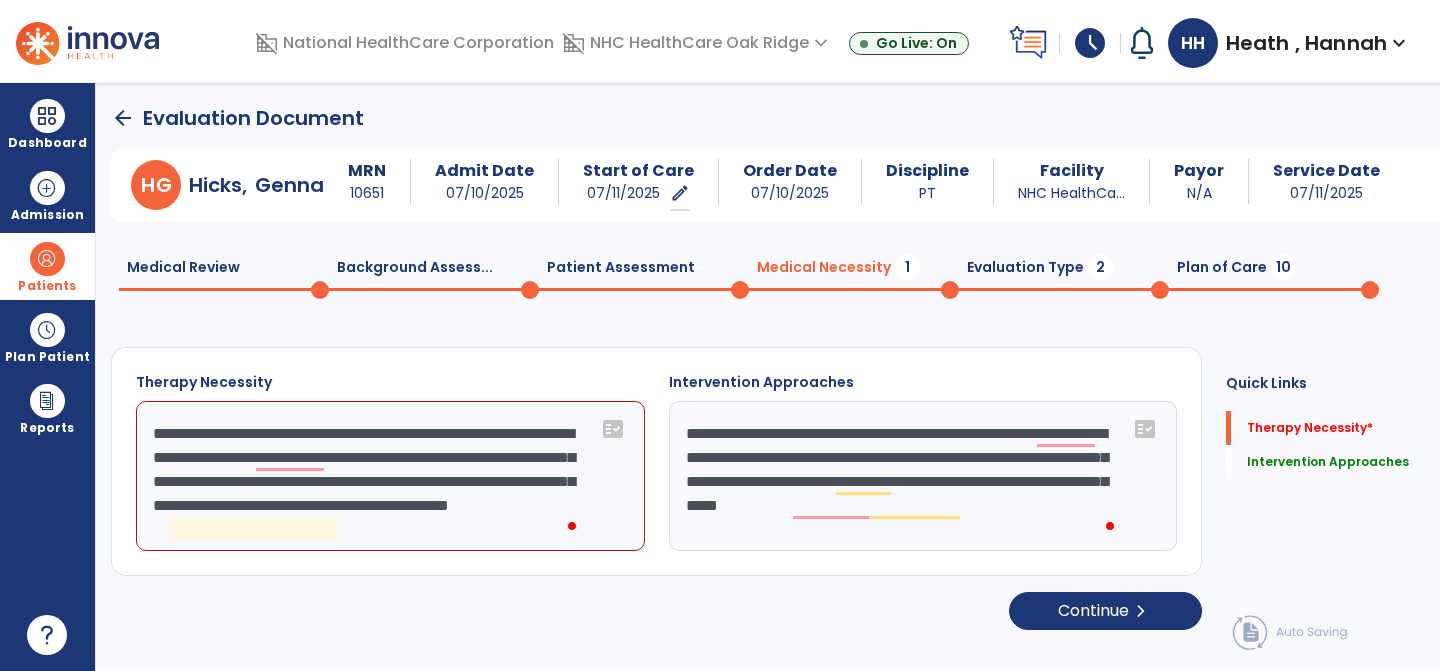 click on "**********" 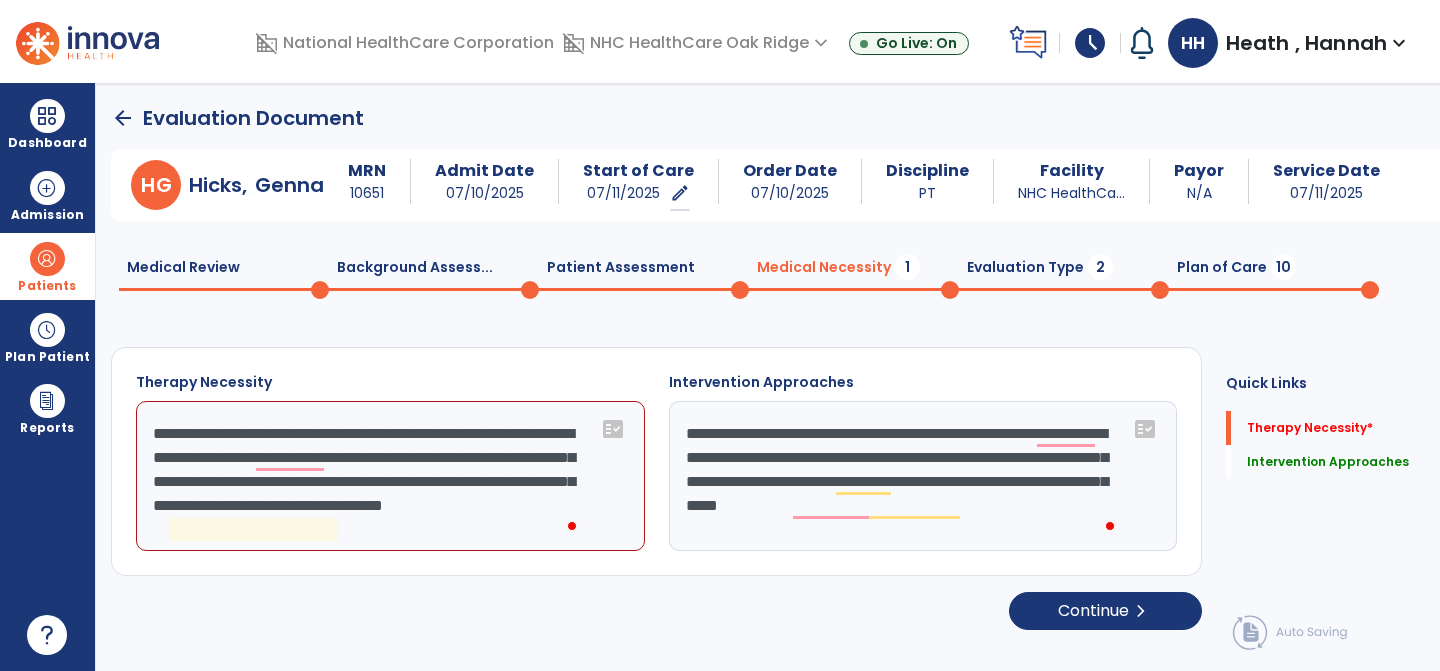 scroll, scrollTop: 0, scrollLeft: 0, axis: both 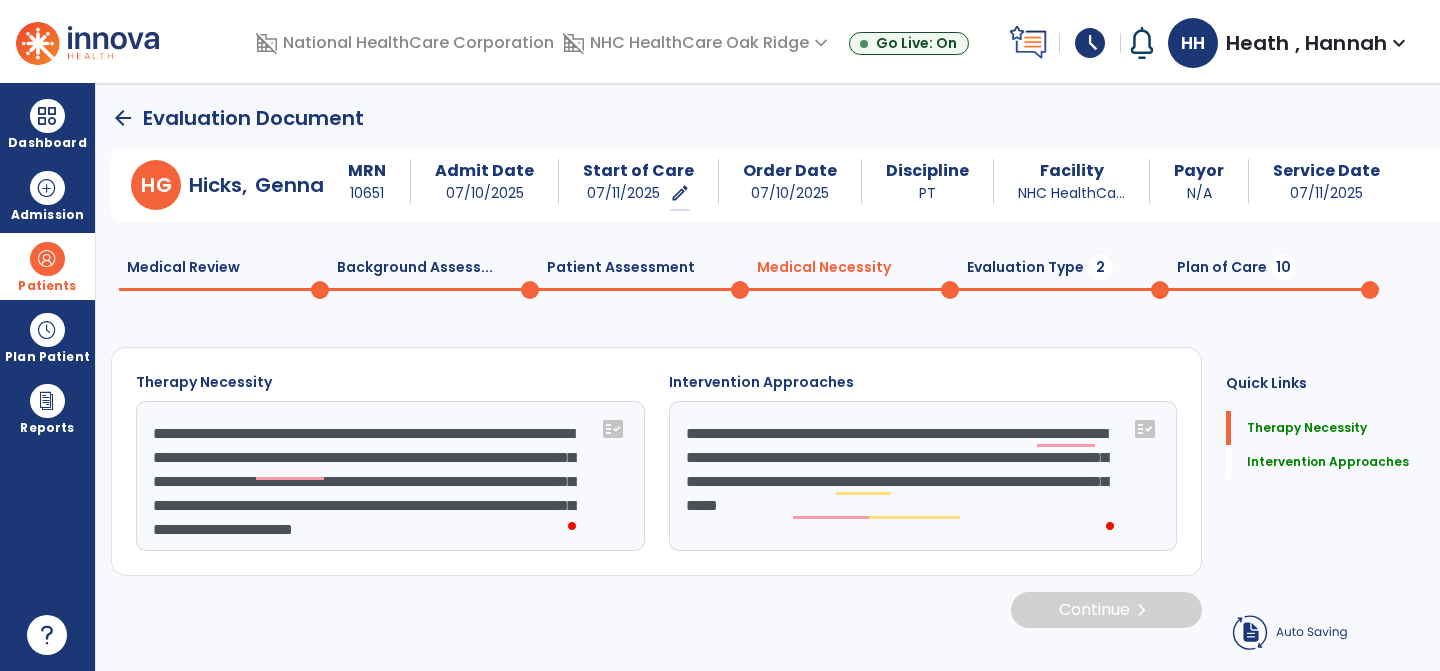 click on "**********" 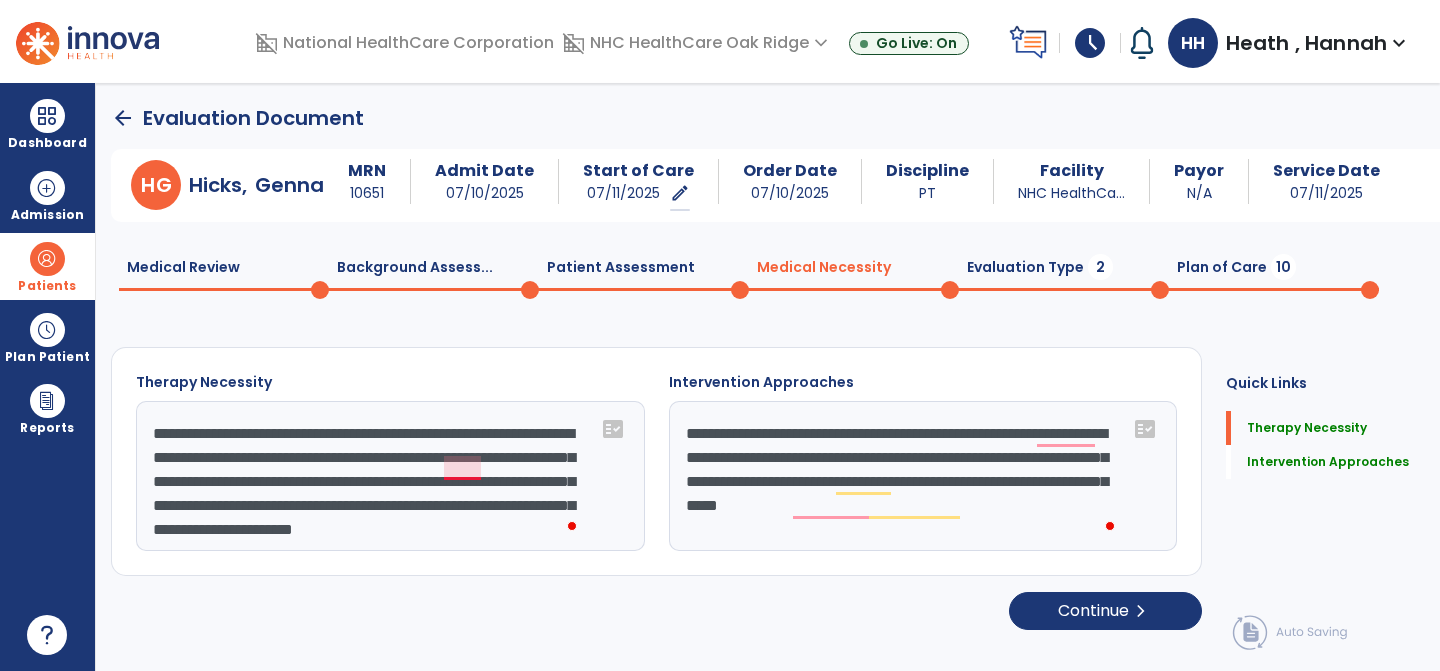 click on "**********" 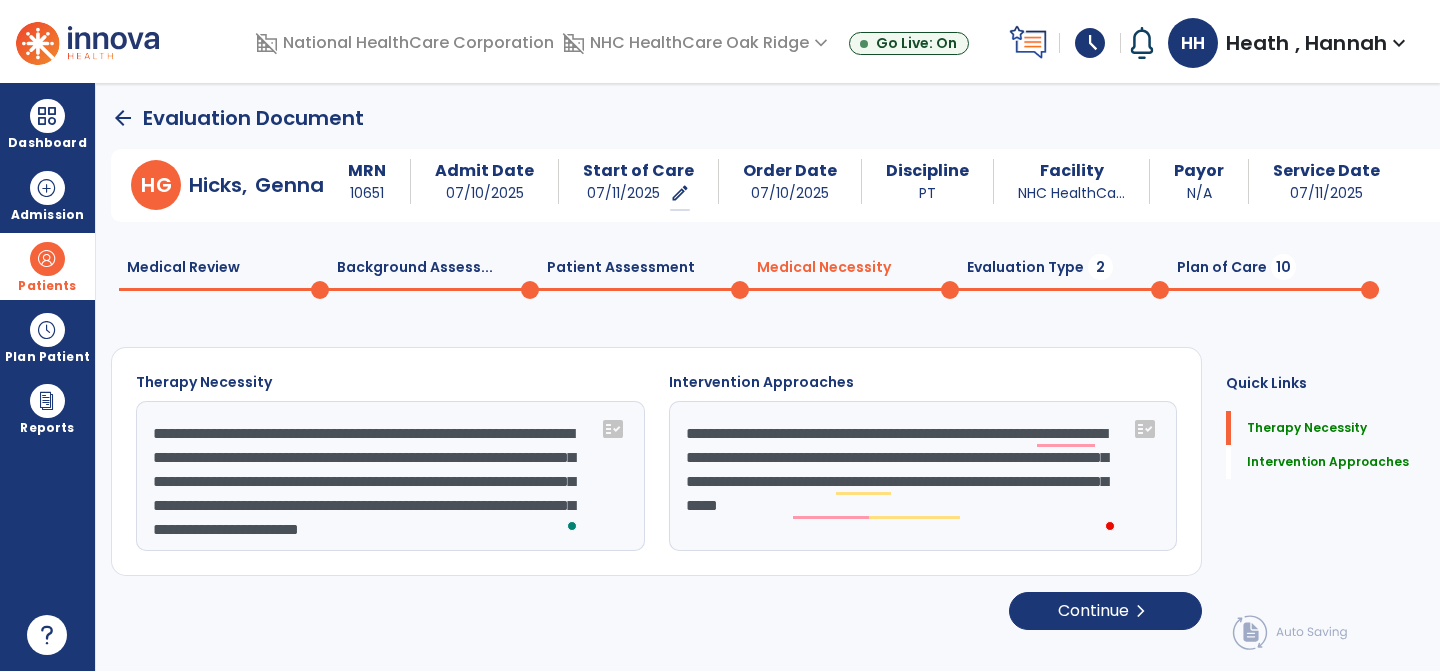 scroll, scrollTop: 24, scrollLeft: 0, axis: vertical 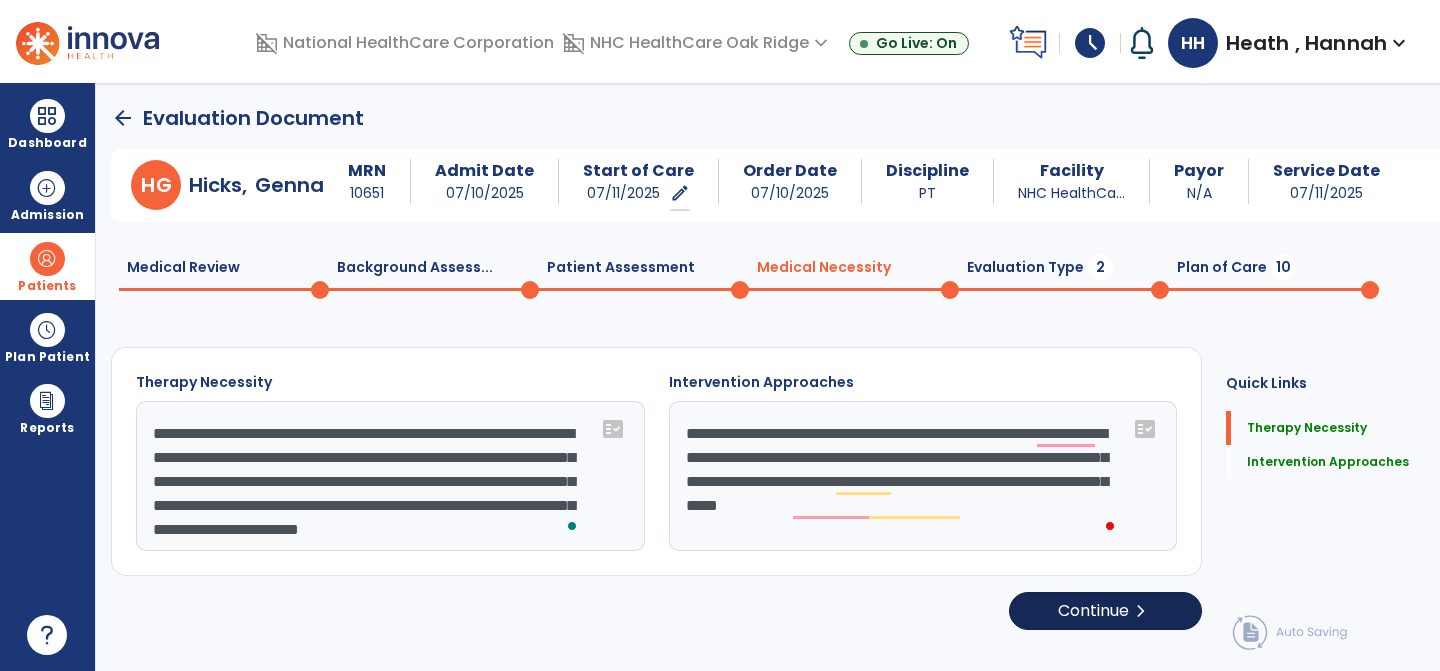 type on "**********" 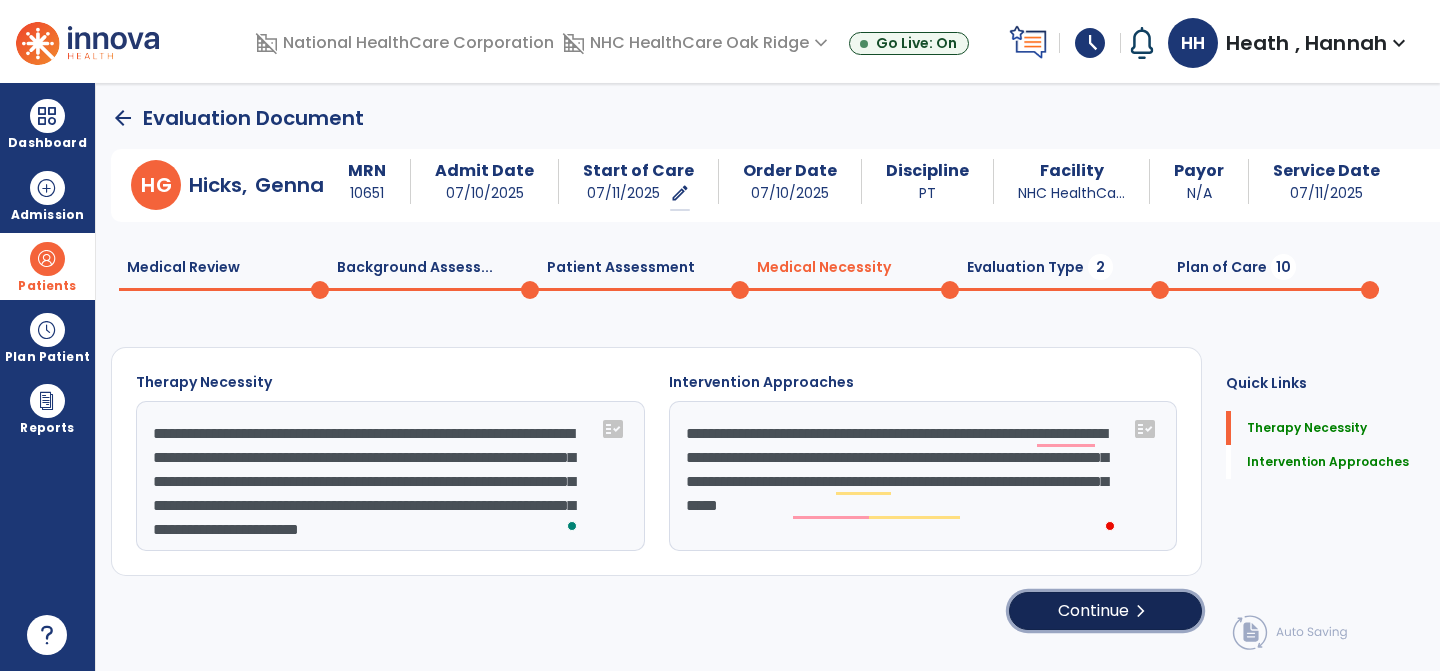 click on "Continue  chevron_right" 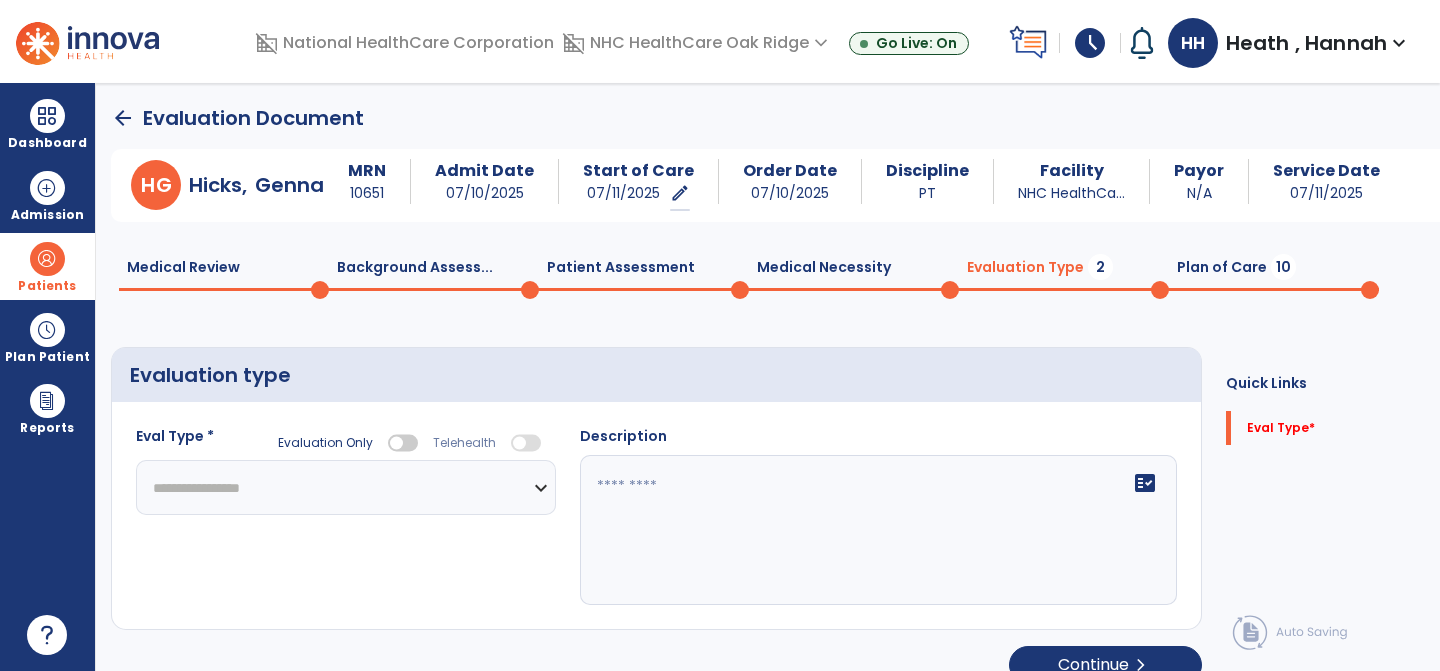 click on "**********" 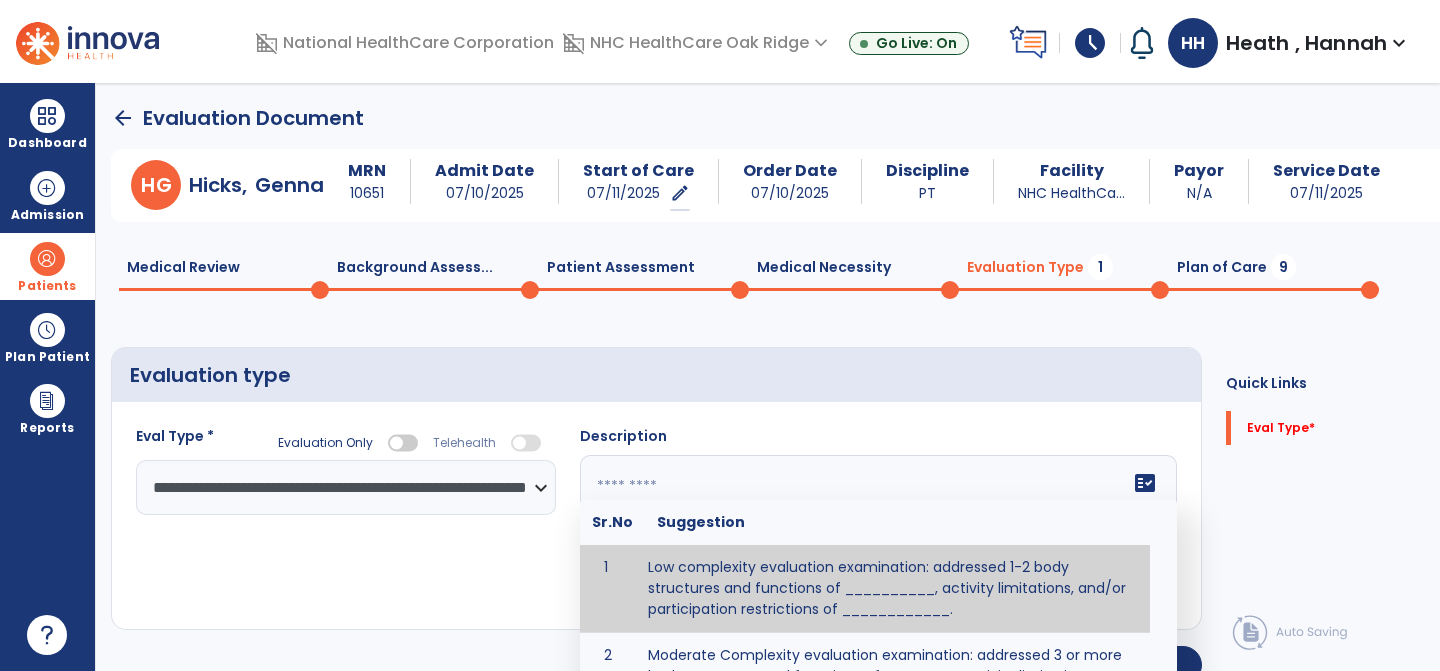 click on "fact_check  Sr.No Suggestion 1 Low complexity evaluation examination: addressed 1-2 body structures and functions of __________, activity limitations, and/or participation restrictions of ____________. 2 Moderate Complexity evaluation examination: addressed 3 or more body structures and functions of ________, activity limitations, and/or participation restrictions of _______. 3 High Complexity evaluation examination: addressed 4 or more body structures and functions of _______, activity limitations, and/or participation restrictions of _________" 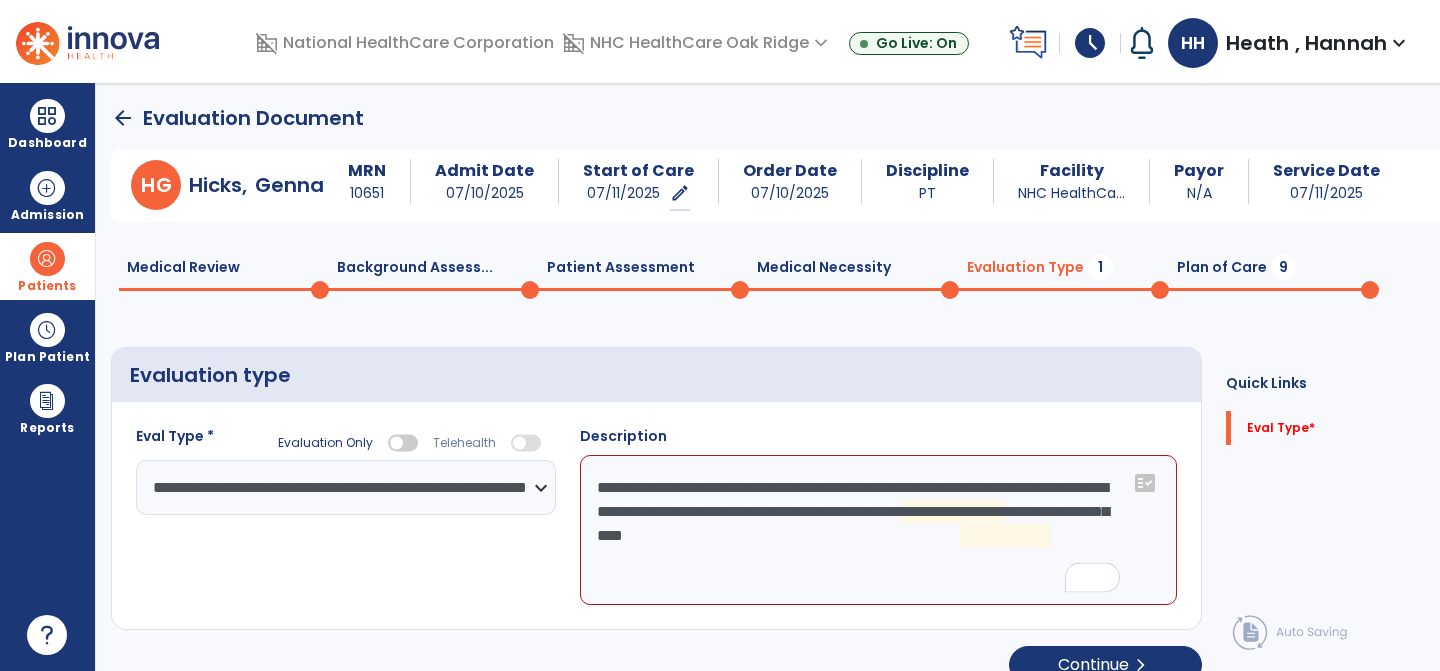 click on "**********" 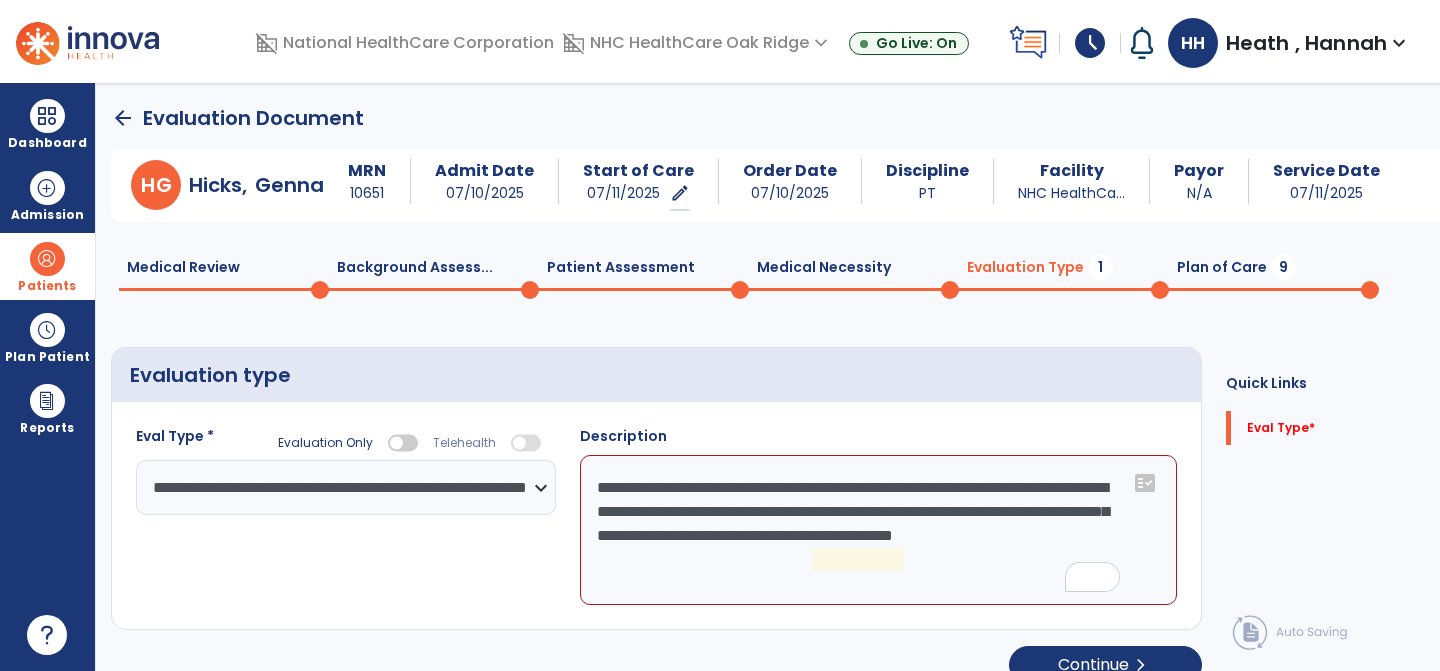 click on "**********" 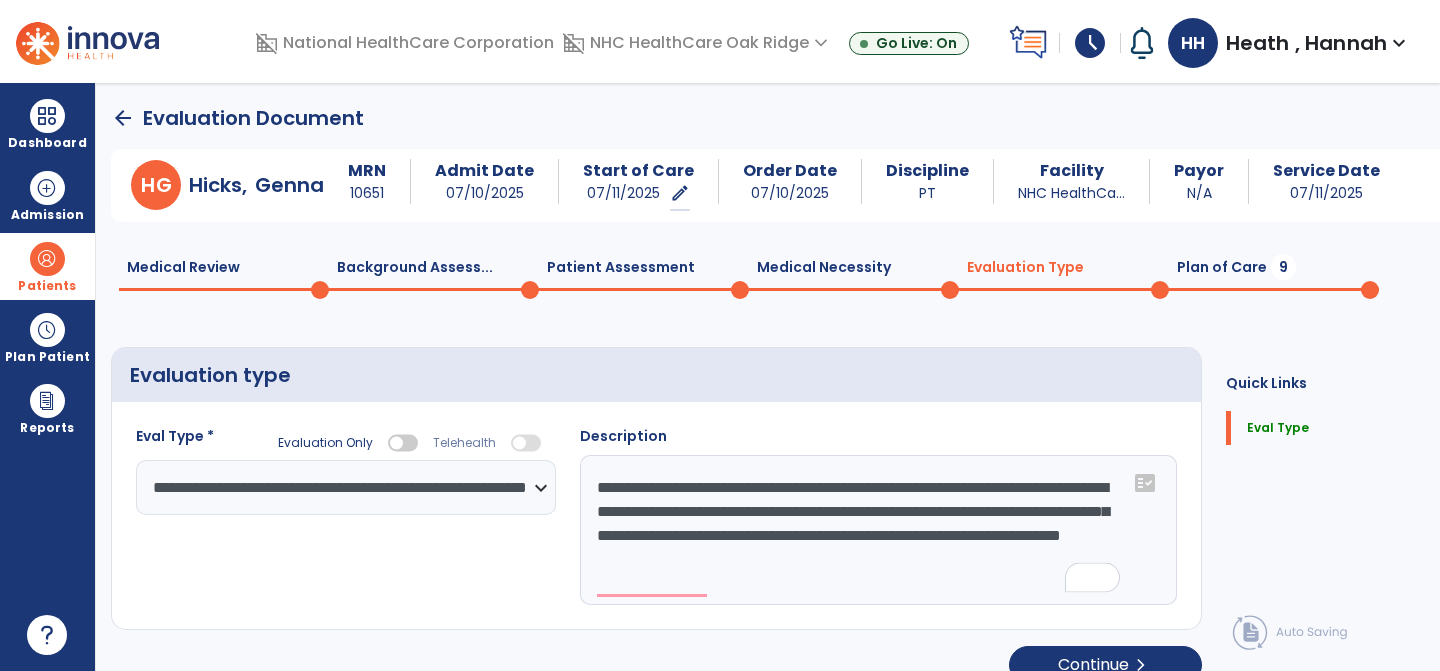 click on "**********" 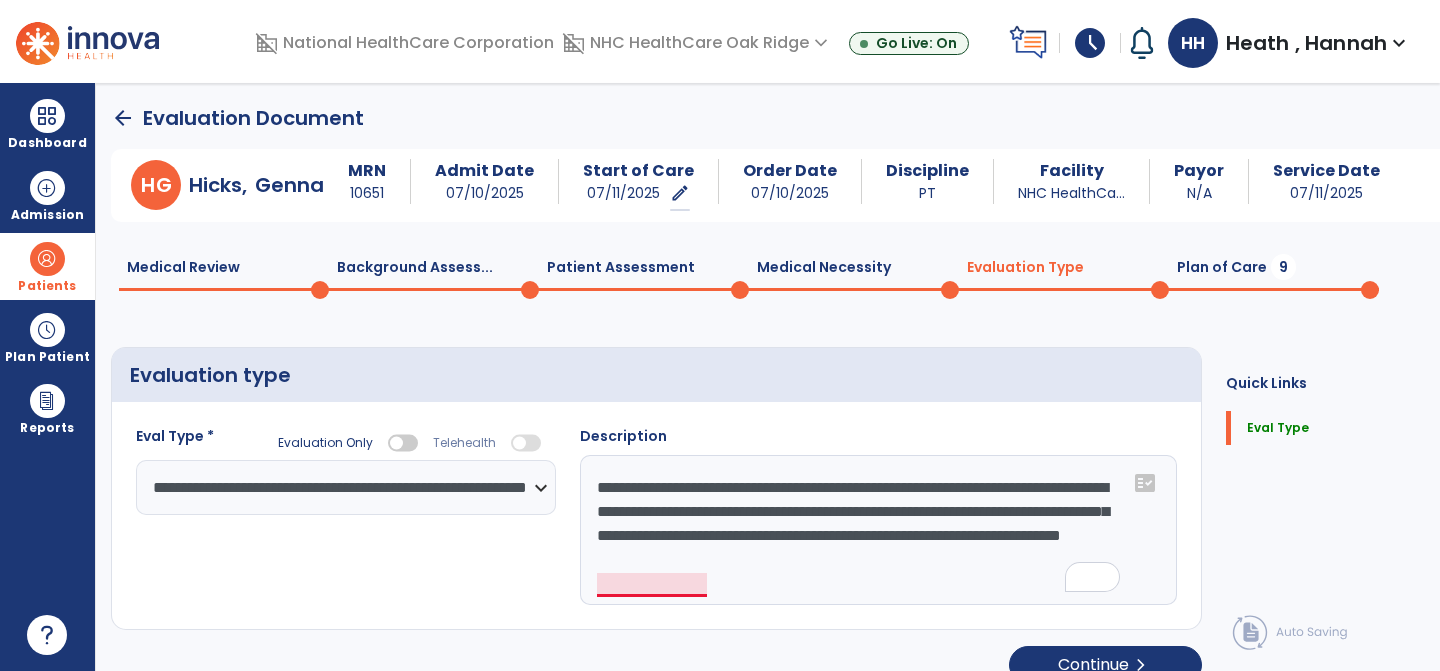 click on "**********" 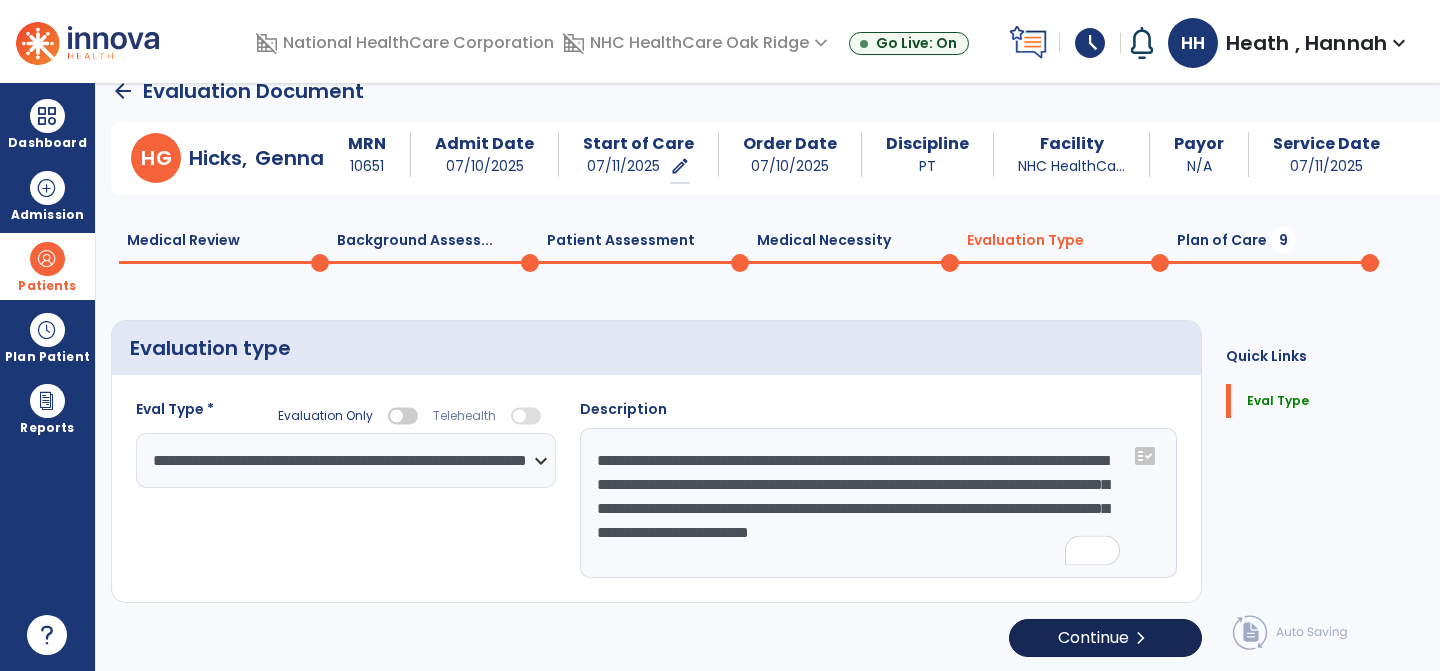 scroll, scrollTop: 29, scrollLeft: 0, axis: vertical 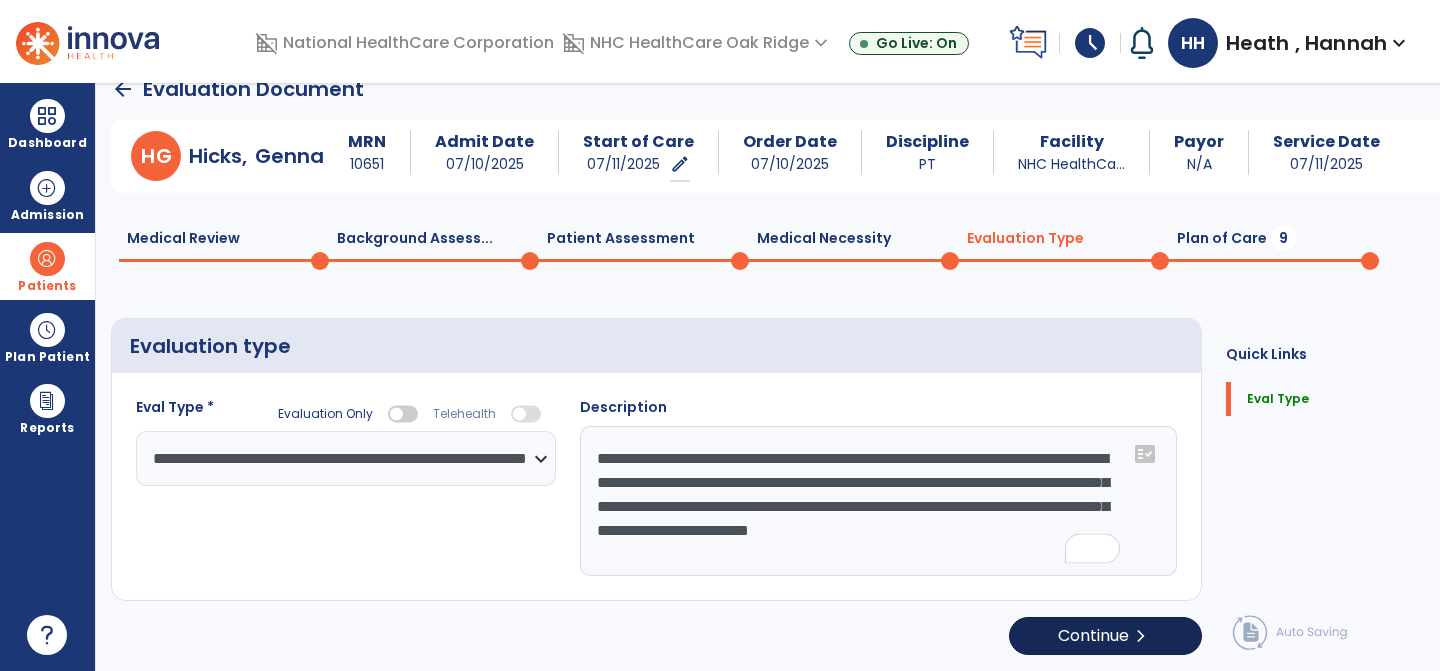 type on "**********" 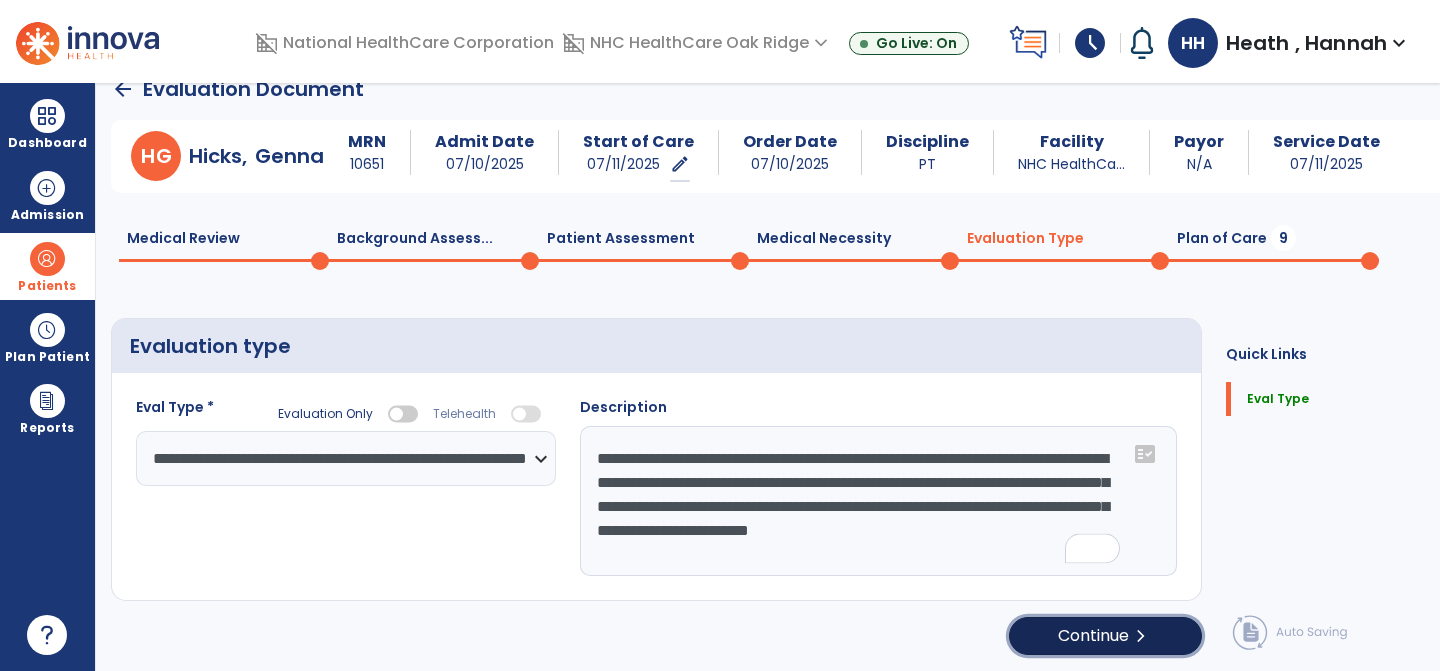 click on "Continue  chevron_right" 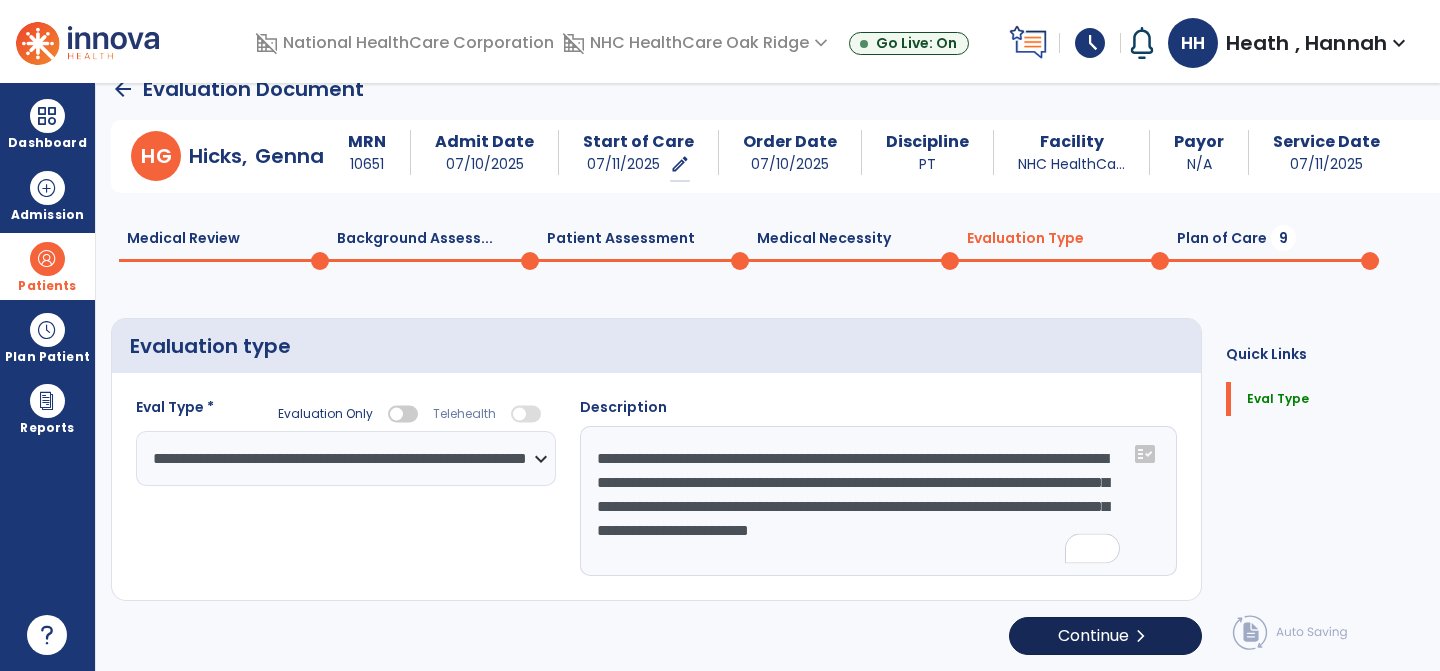 select on "*****" 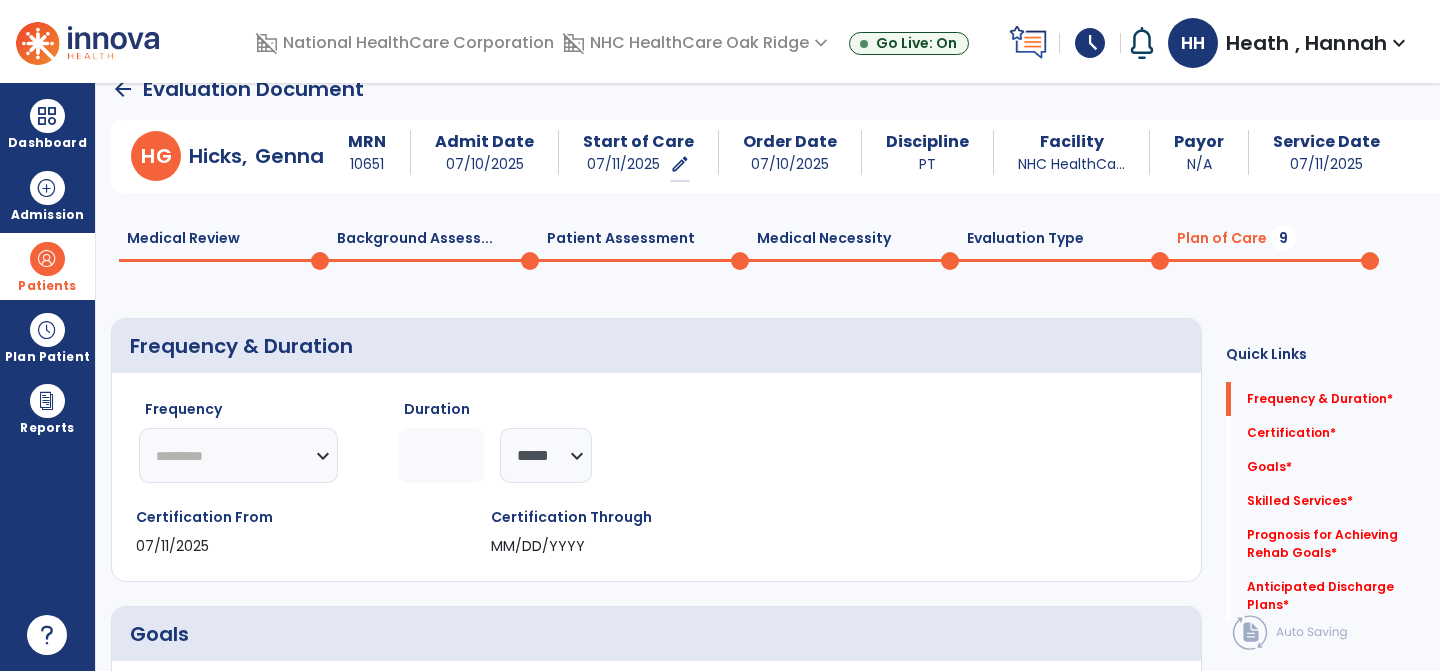 click on "********* ** ** ** ** ** ** **" 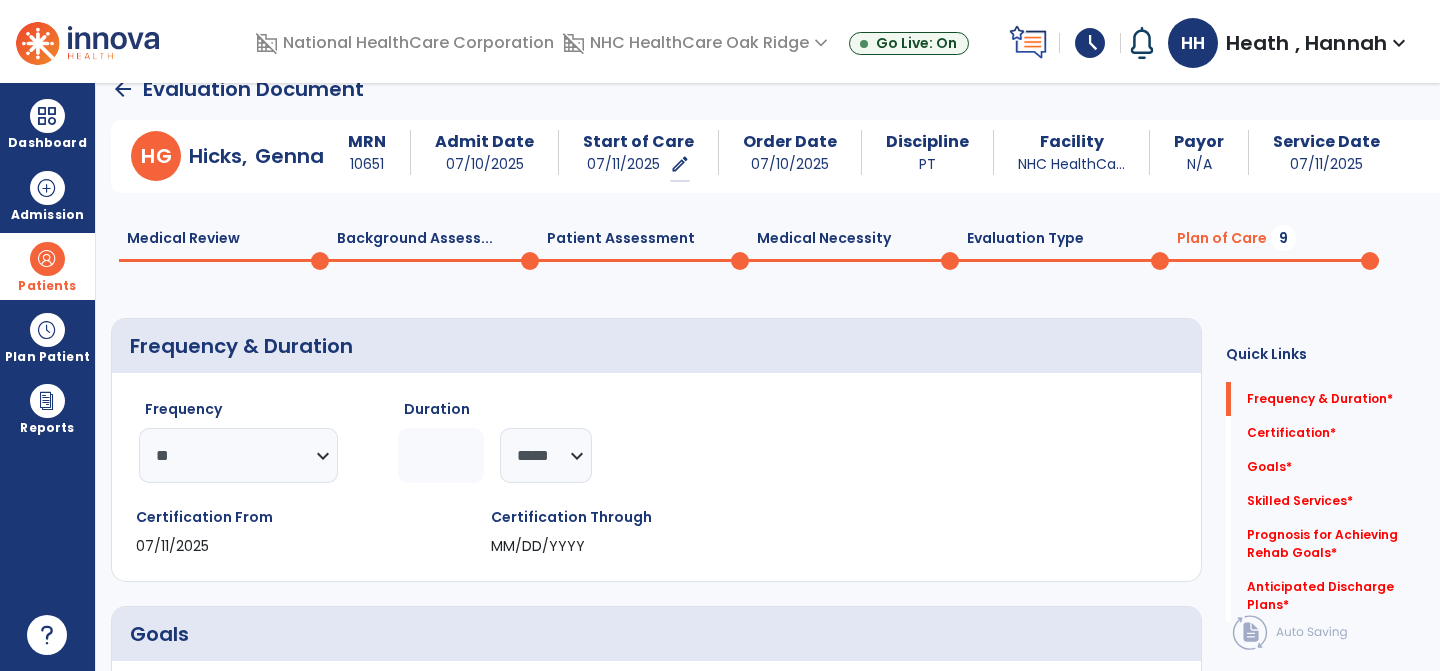 click 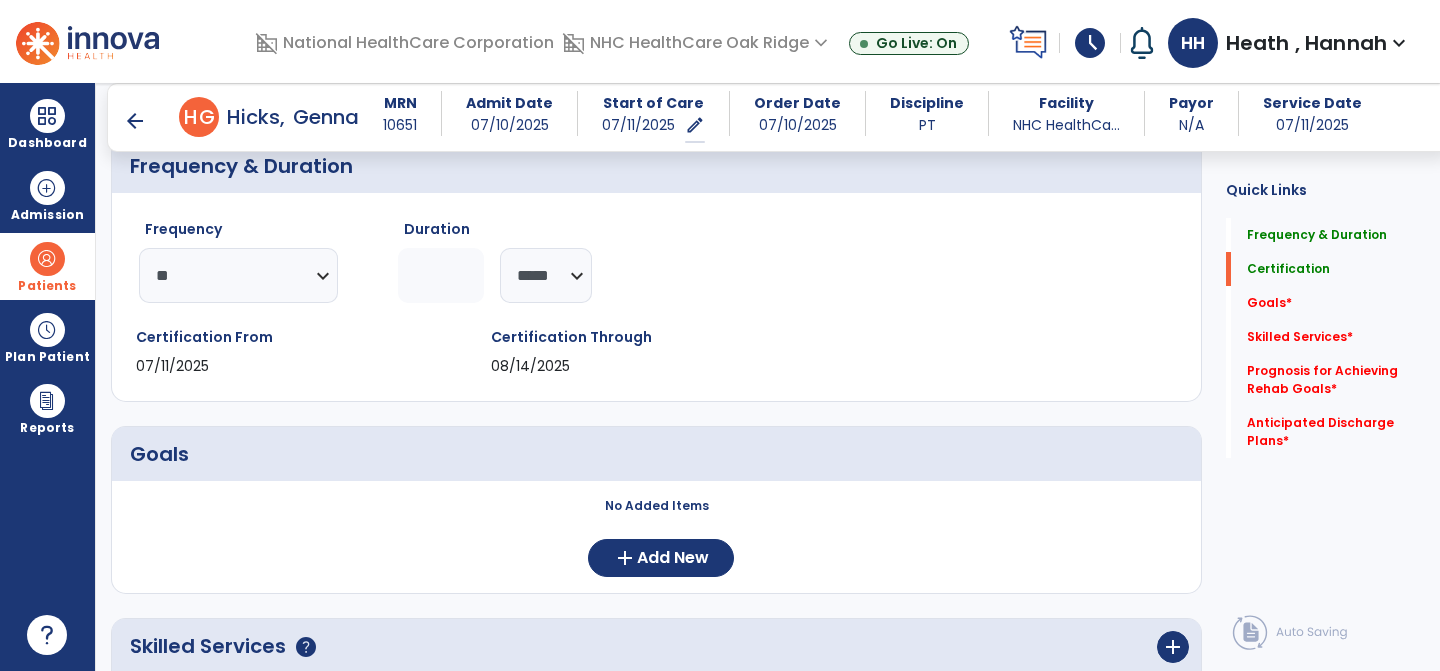 scroll, scrollTop: 204, scrollLeft: 0, axis: vertical 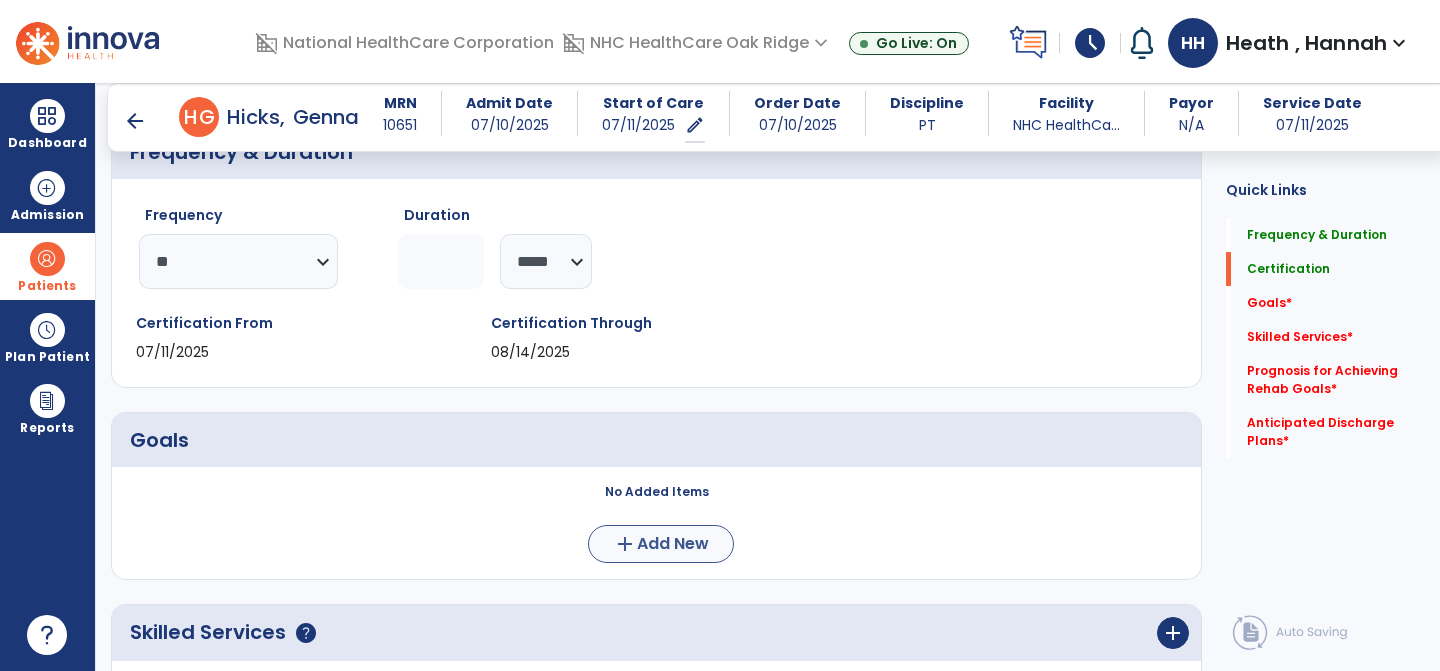 type on "*" 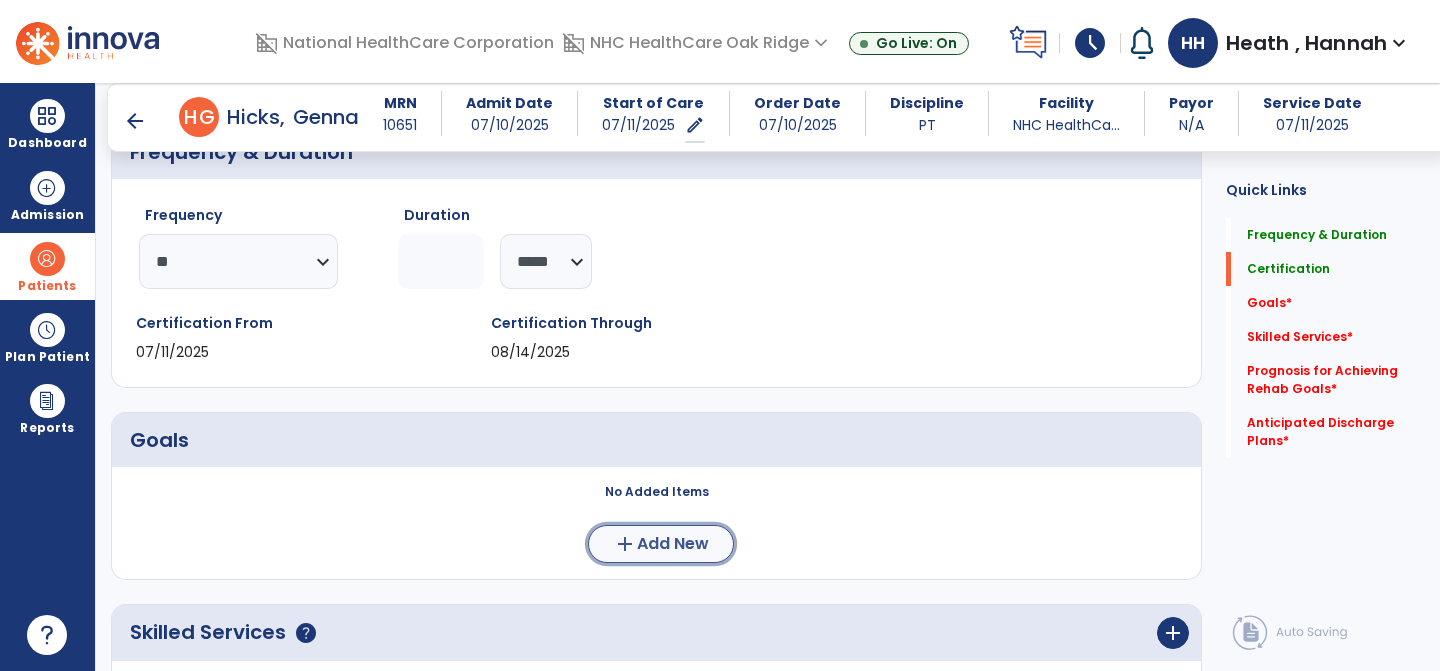 click on "add  Add New" at bounding box center [661, 544] 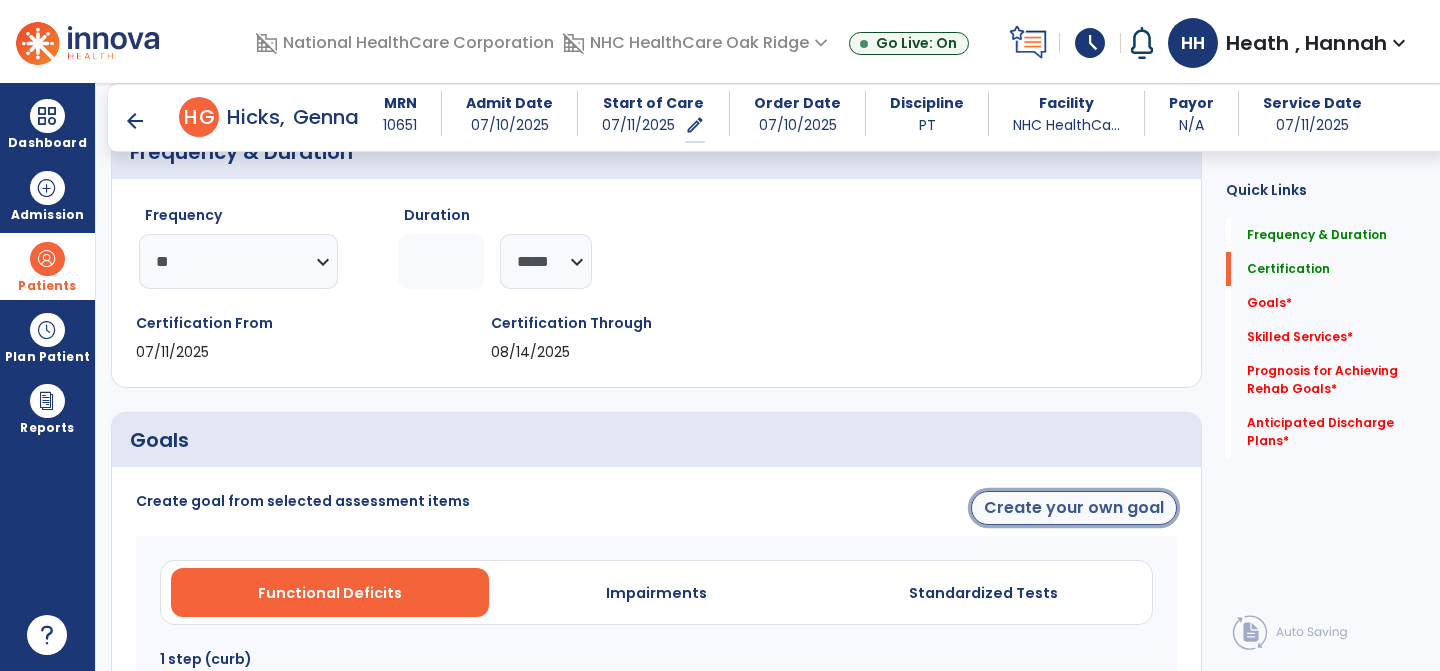 click on "Create your own goal" at bounding box center [1074, 508] 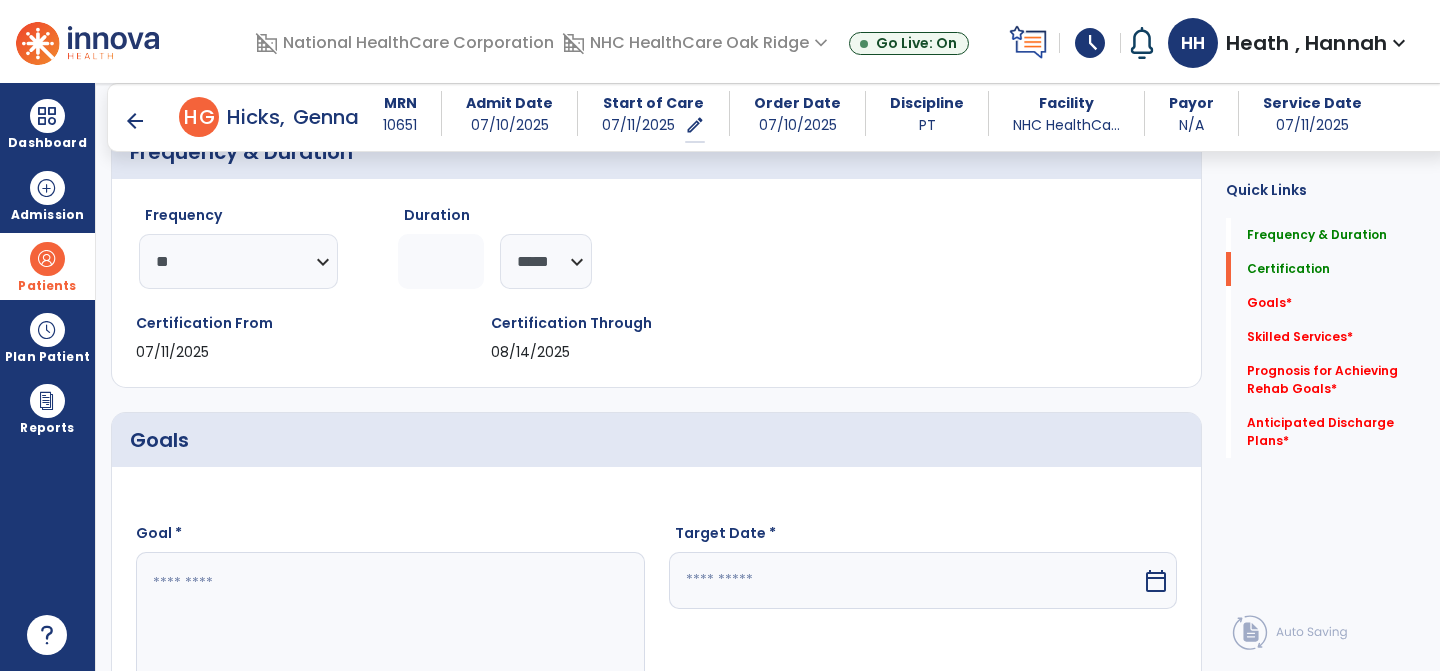click at bounding box center (389, 627) 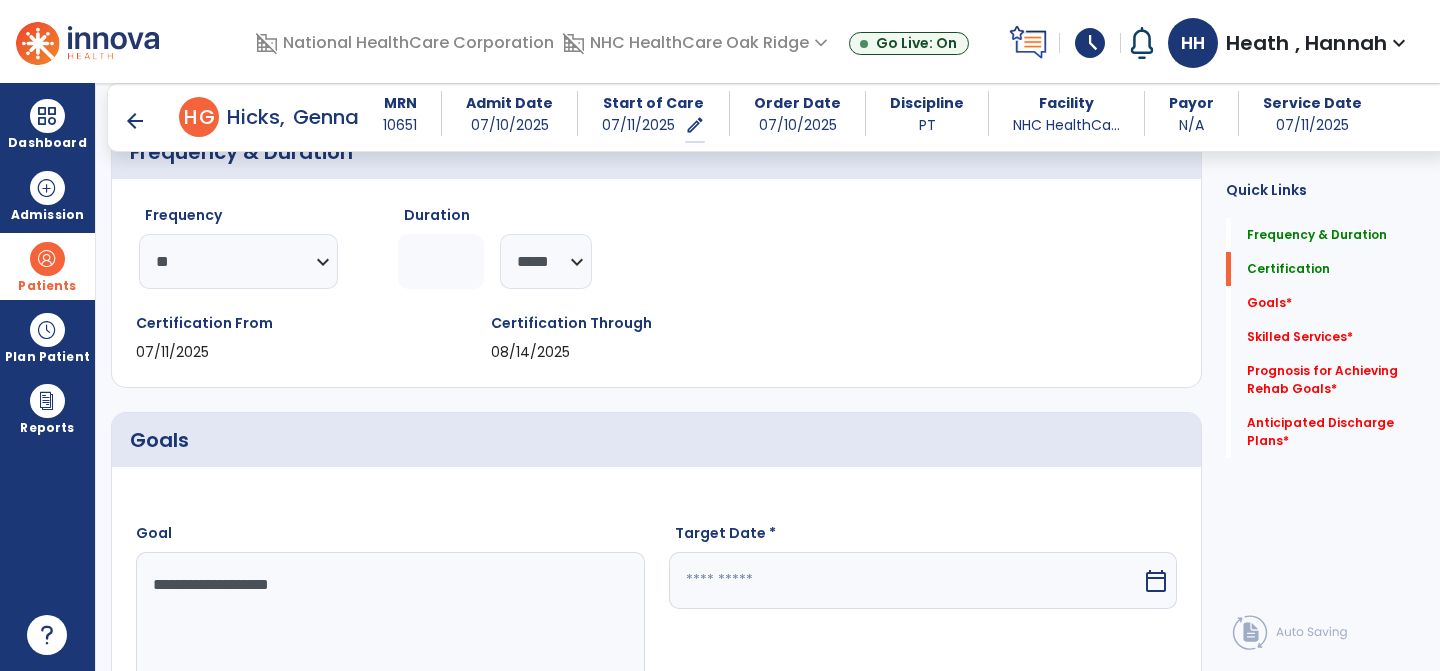 scroll, scrollTop: 326, scrollLeft: 0, axis: vertical 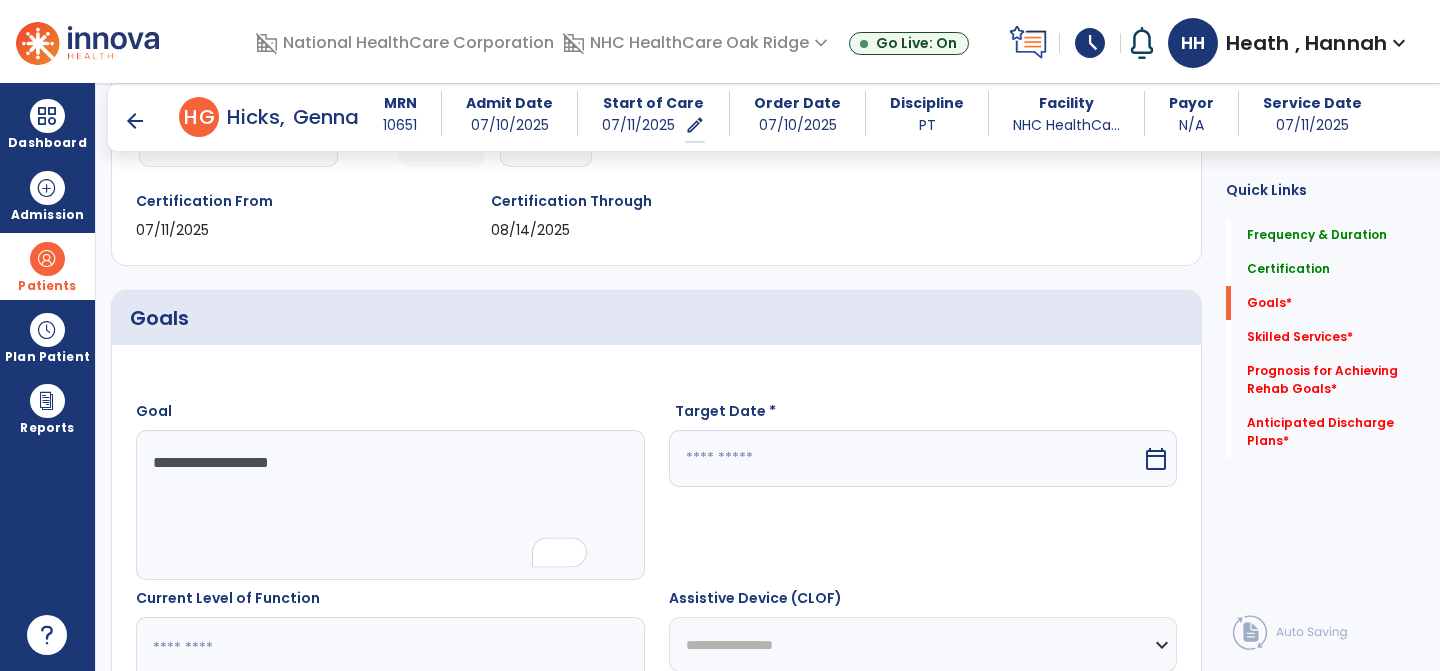 type on "**********" 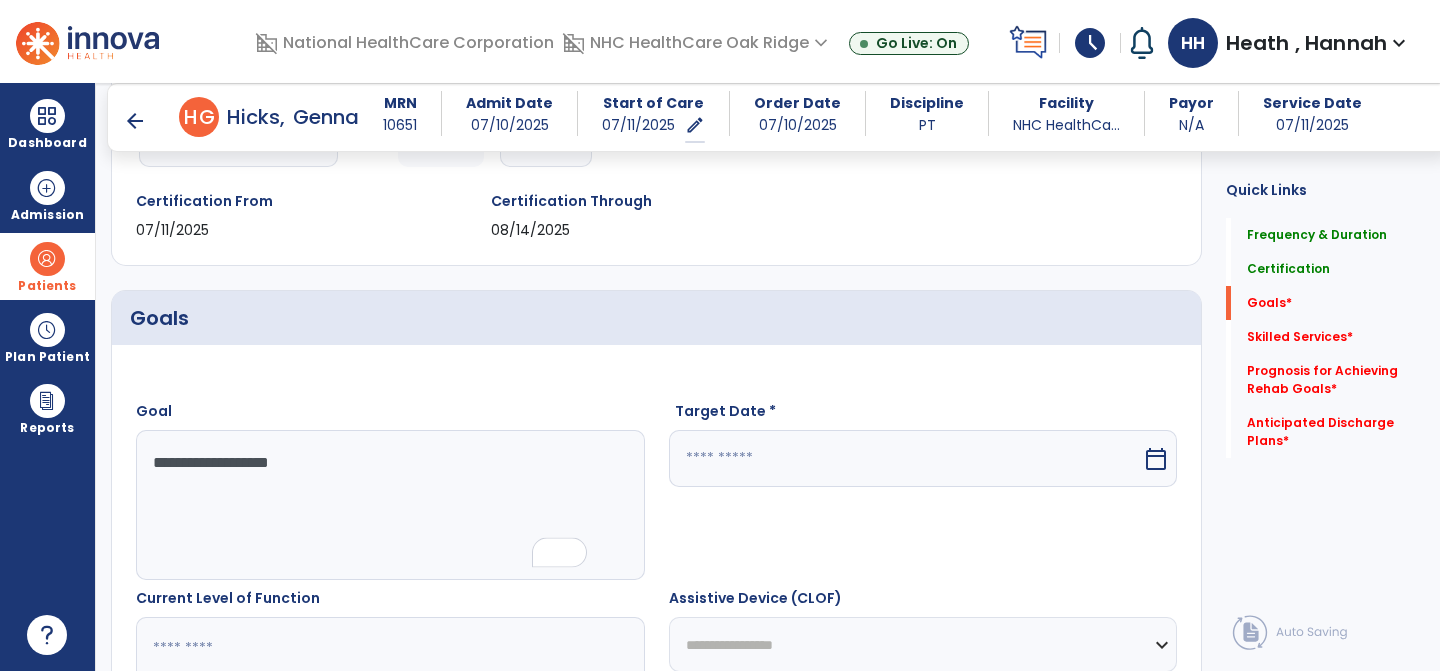 click at bounding box center [906, 458] 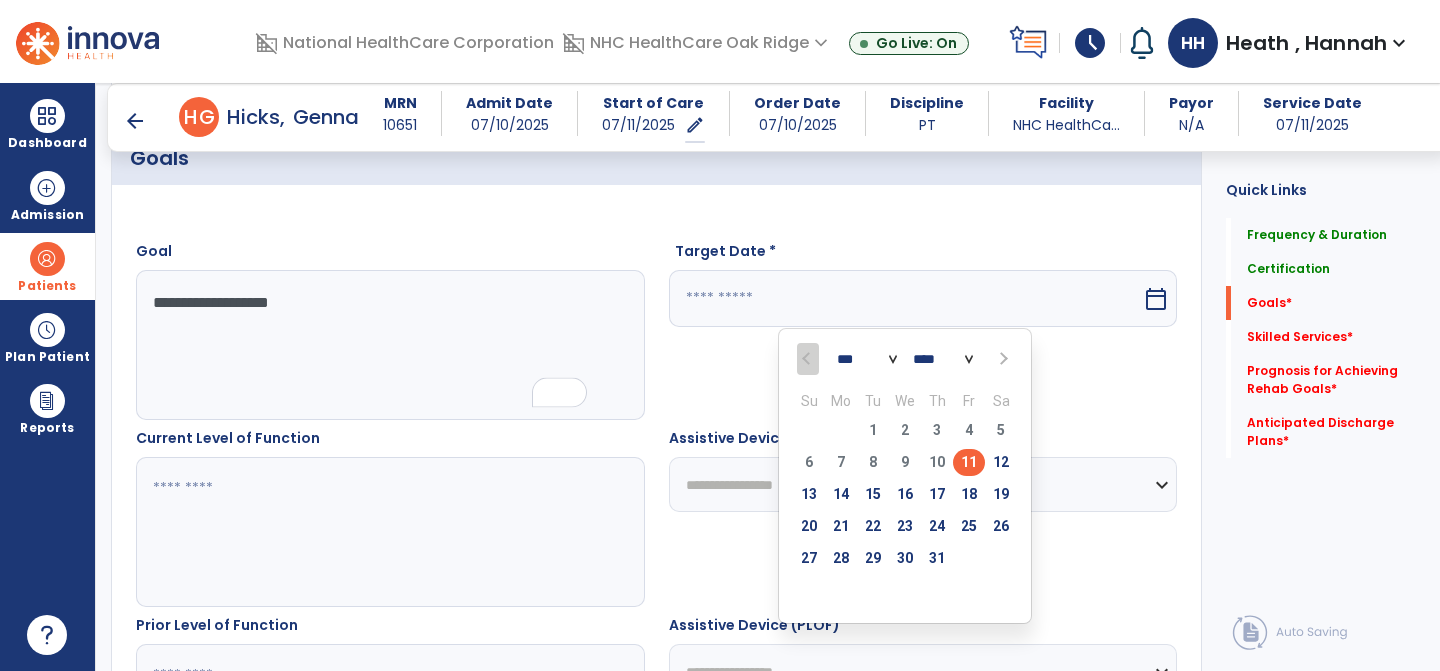 scroll, scrollTop: 487, scrollLeft: 0, axis: vertical 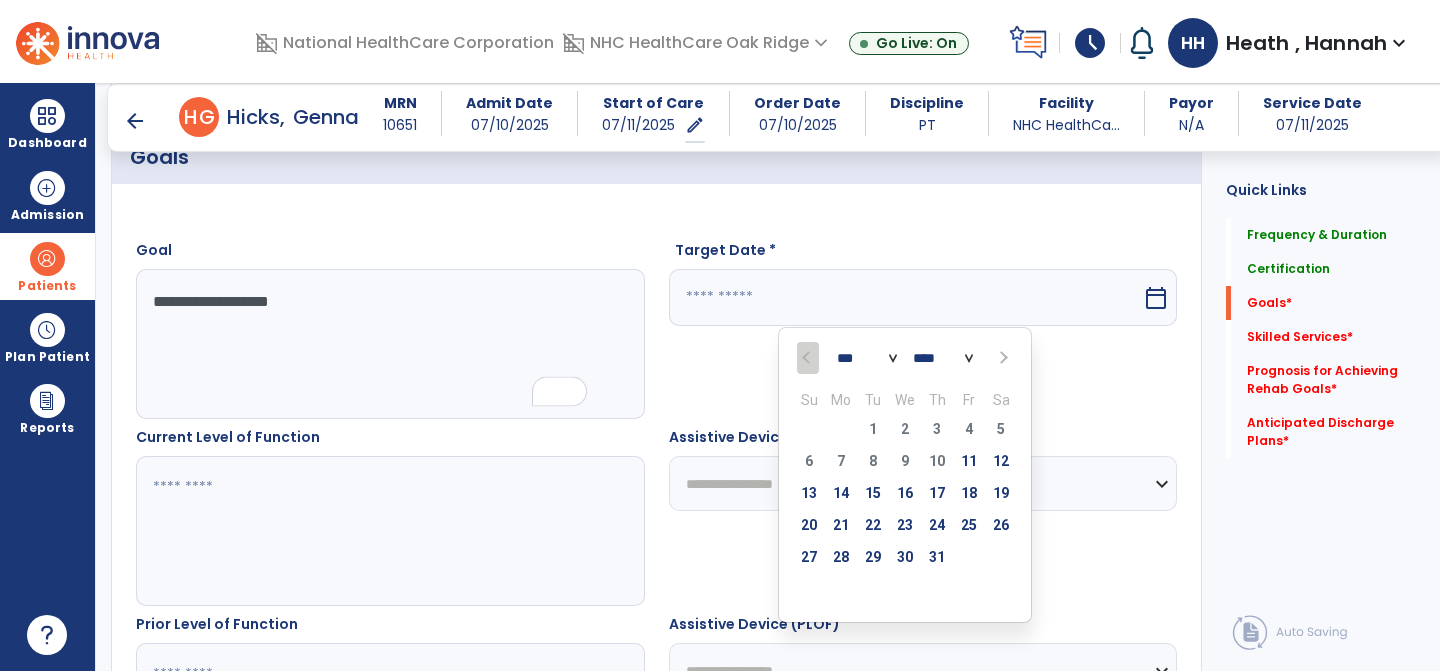 click at bounding box center [1001, 358] 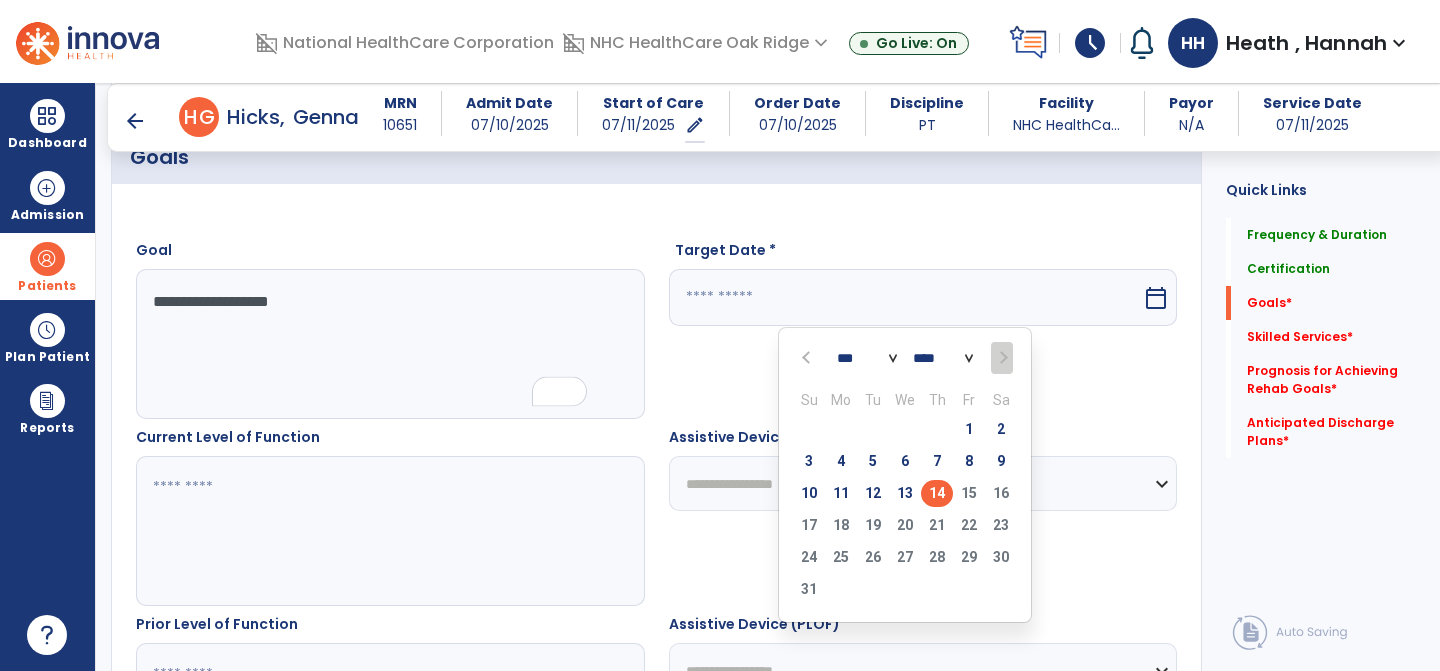 click on "14" at bounding box center [937, 493] 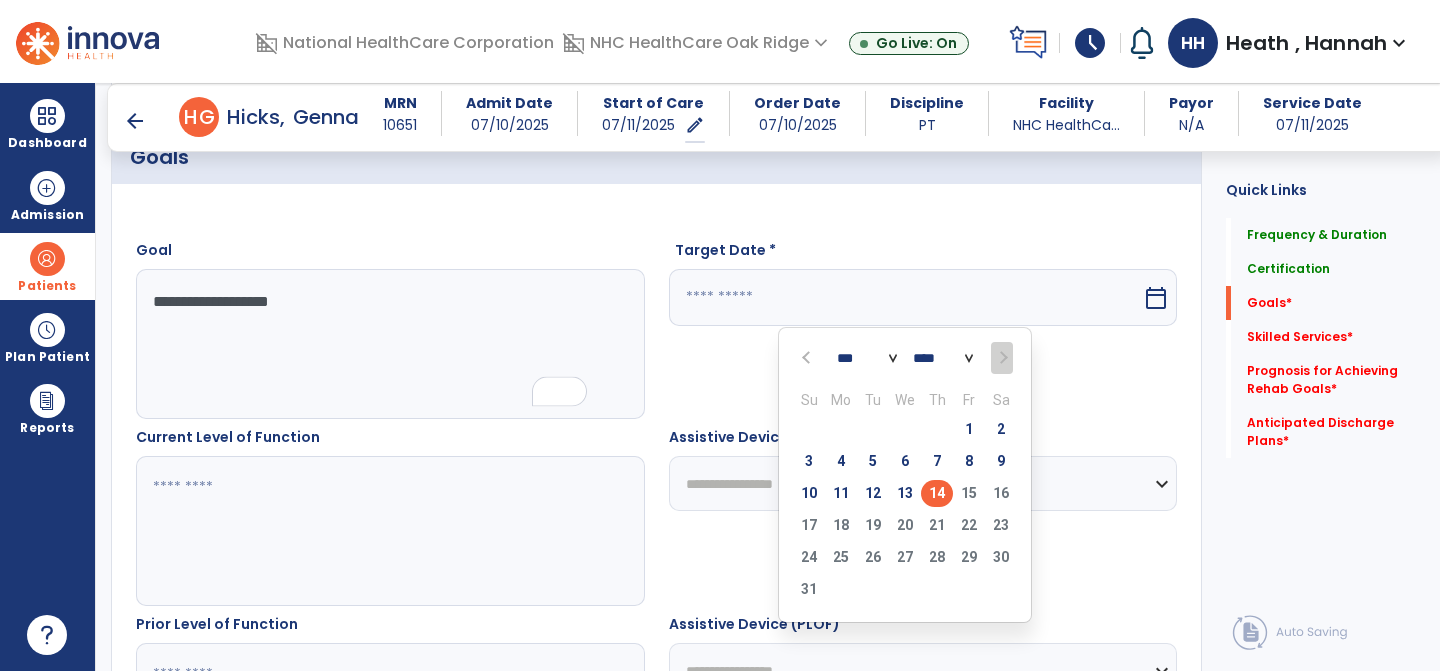 type on "*********" 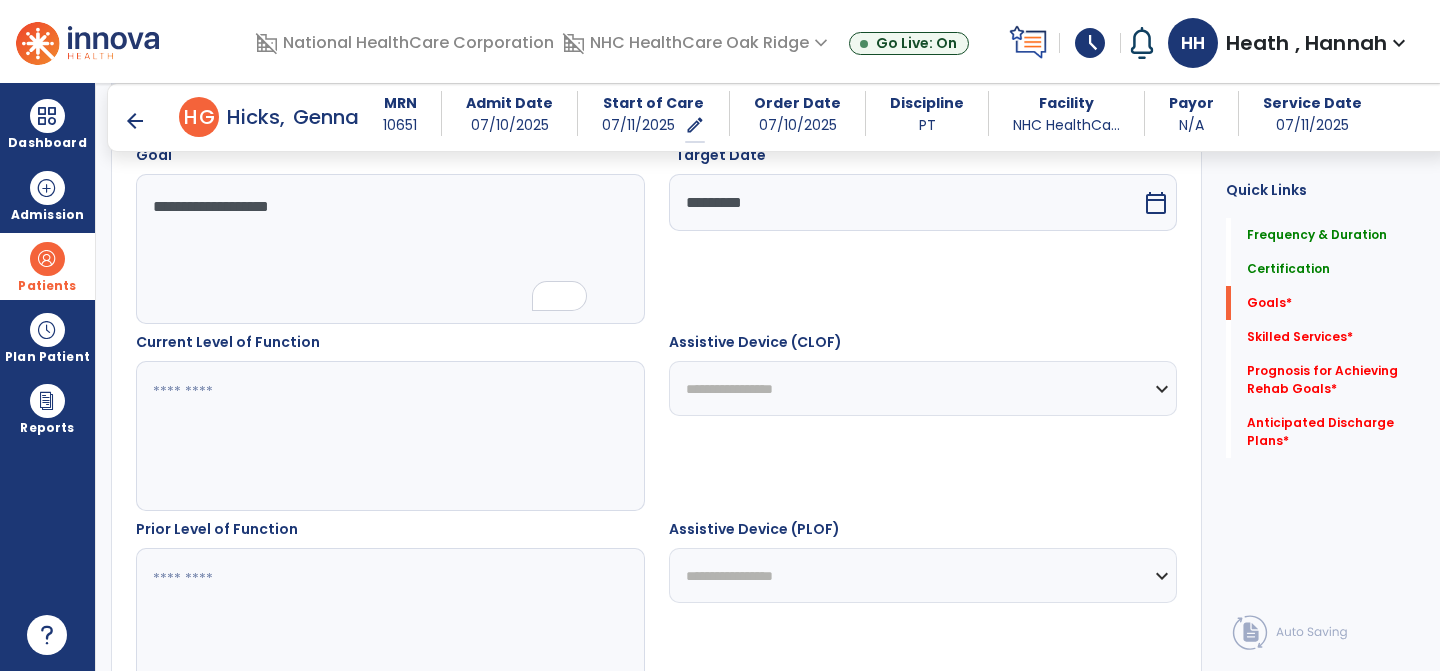 scroll, scrollTop: 618, scrollLeft: 0, axis: vertical 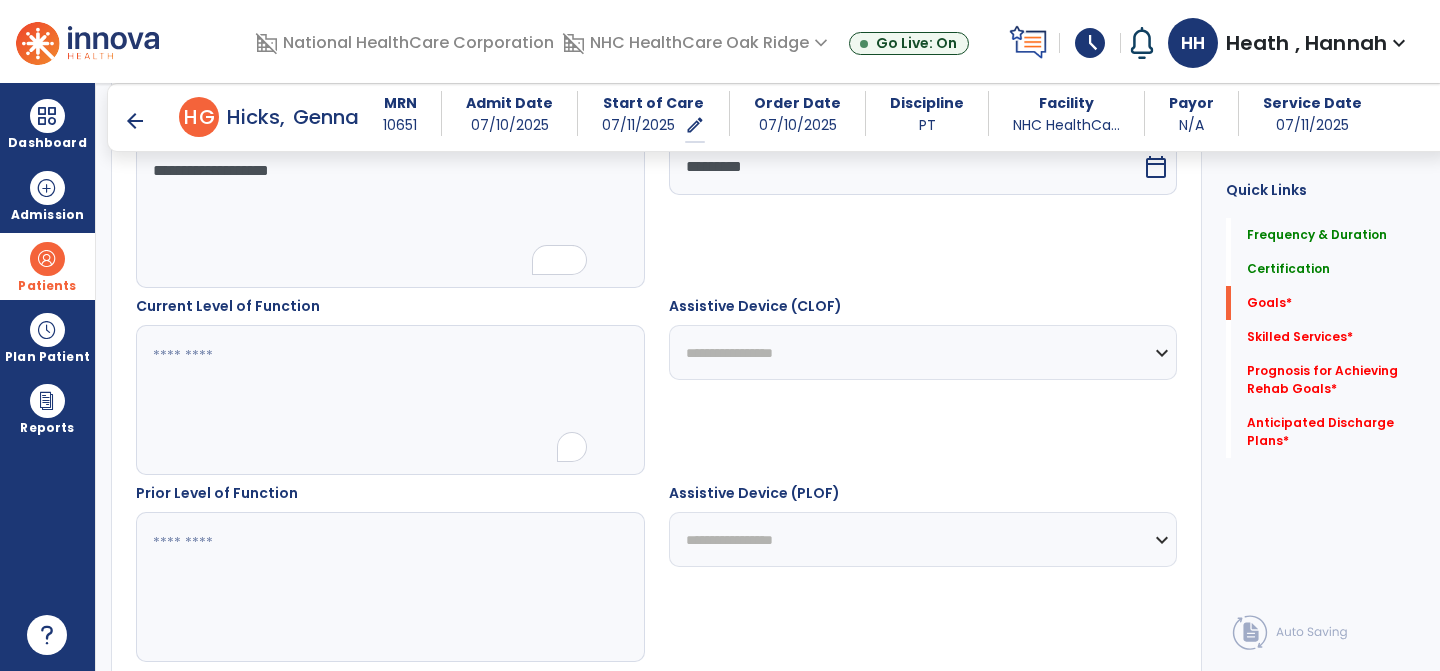 click at bounding box center [389, 400] 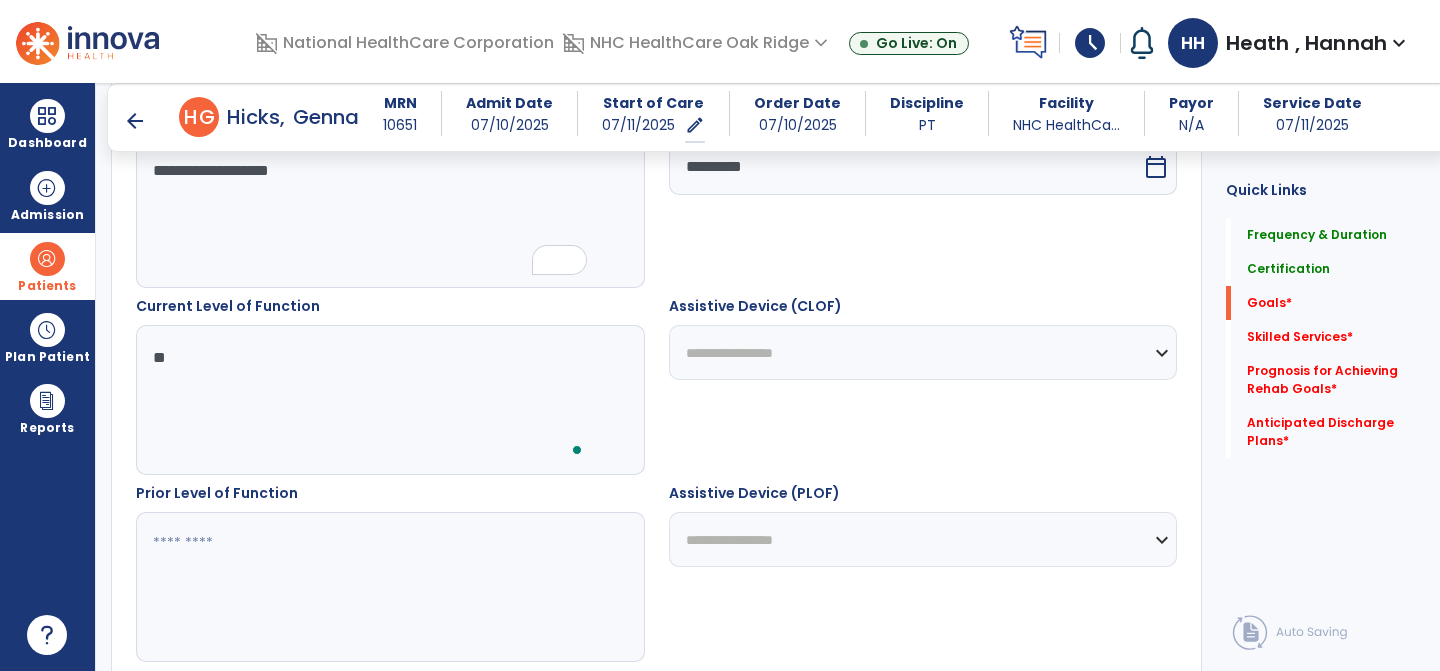 type on "*" 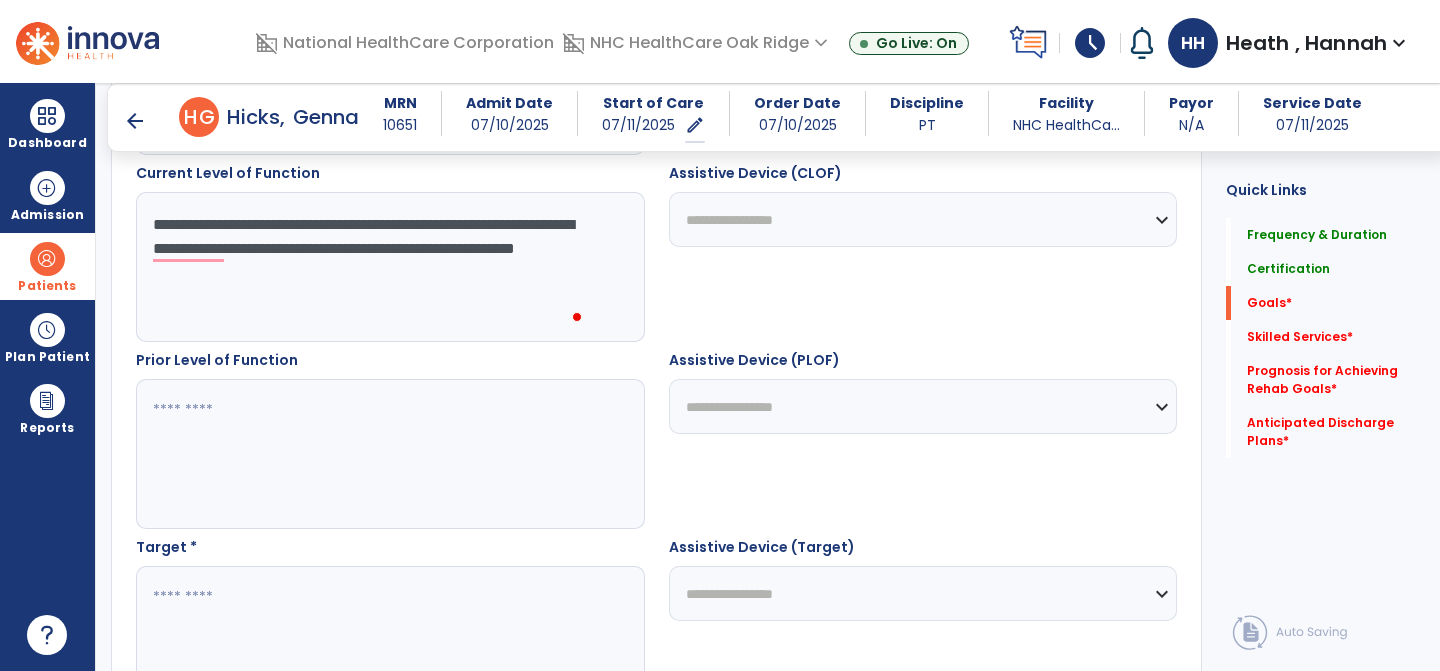 scroll, scrollTop: 753, scrollLeft: 0, axis: vertical 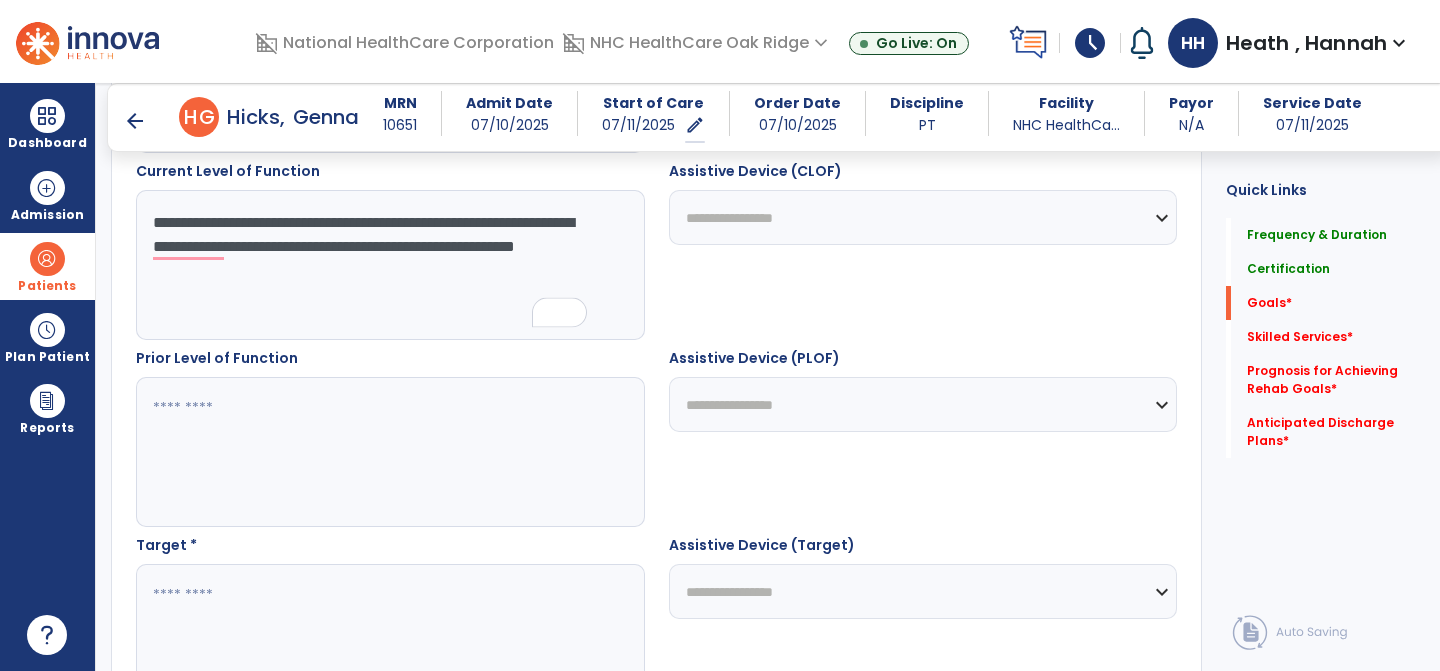 type on "**********" 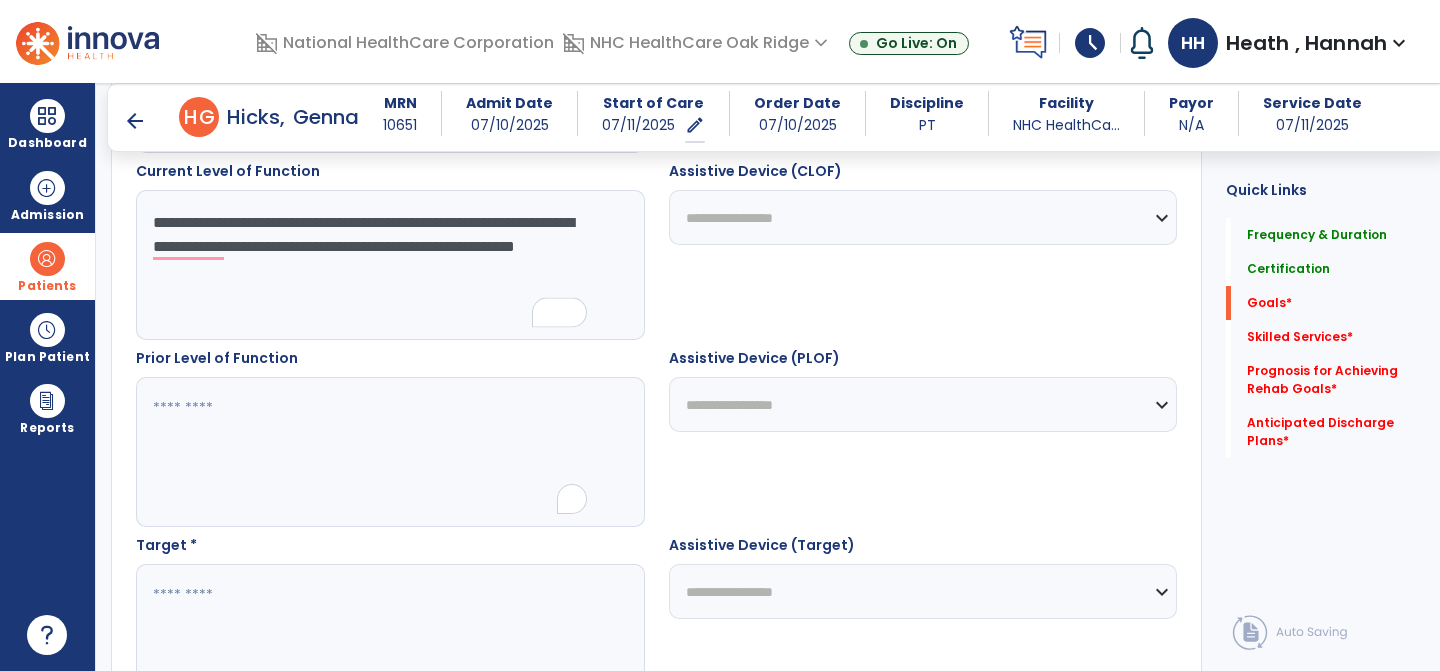 click at bounding box center (389, 452) 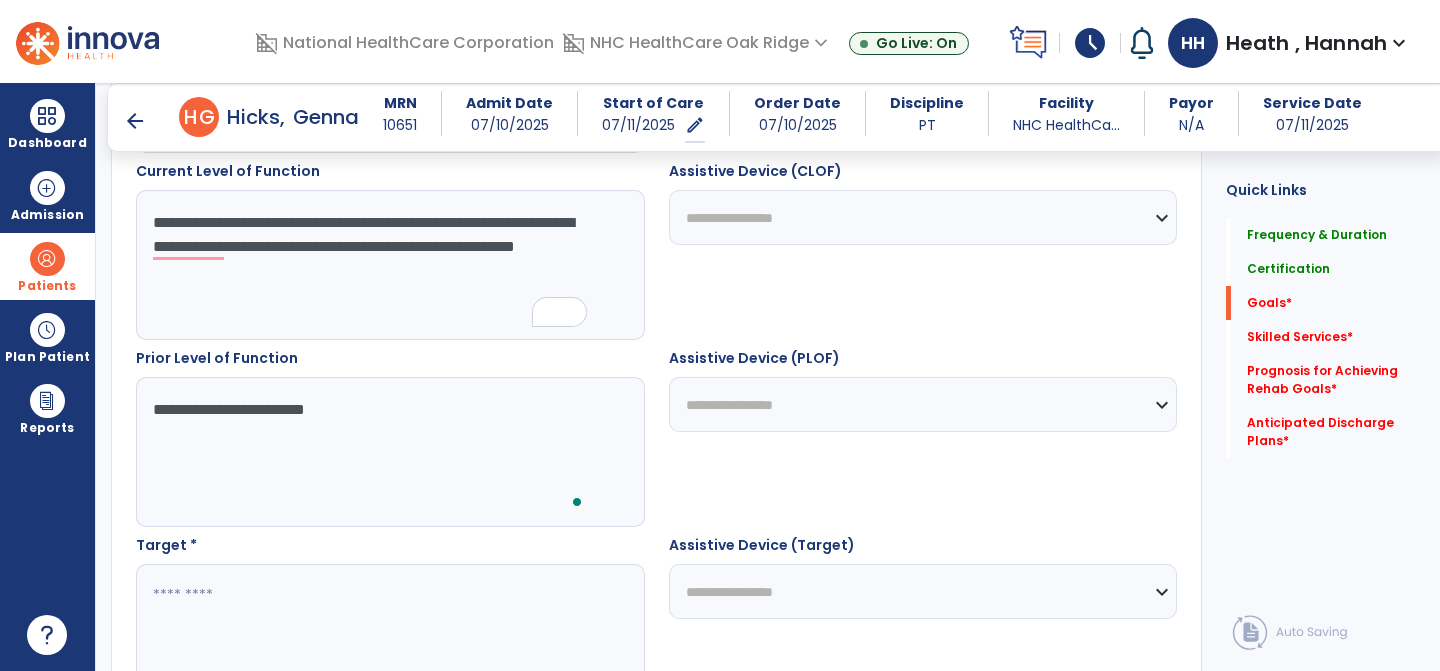 type on "**********" 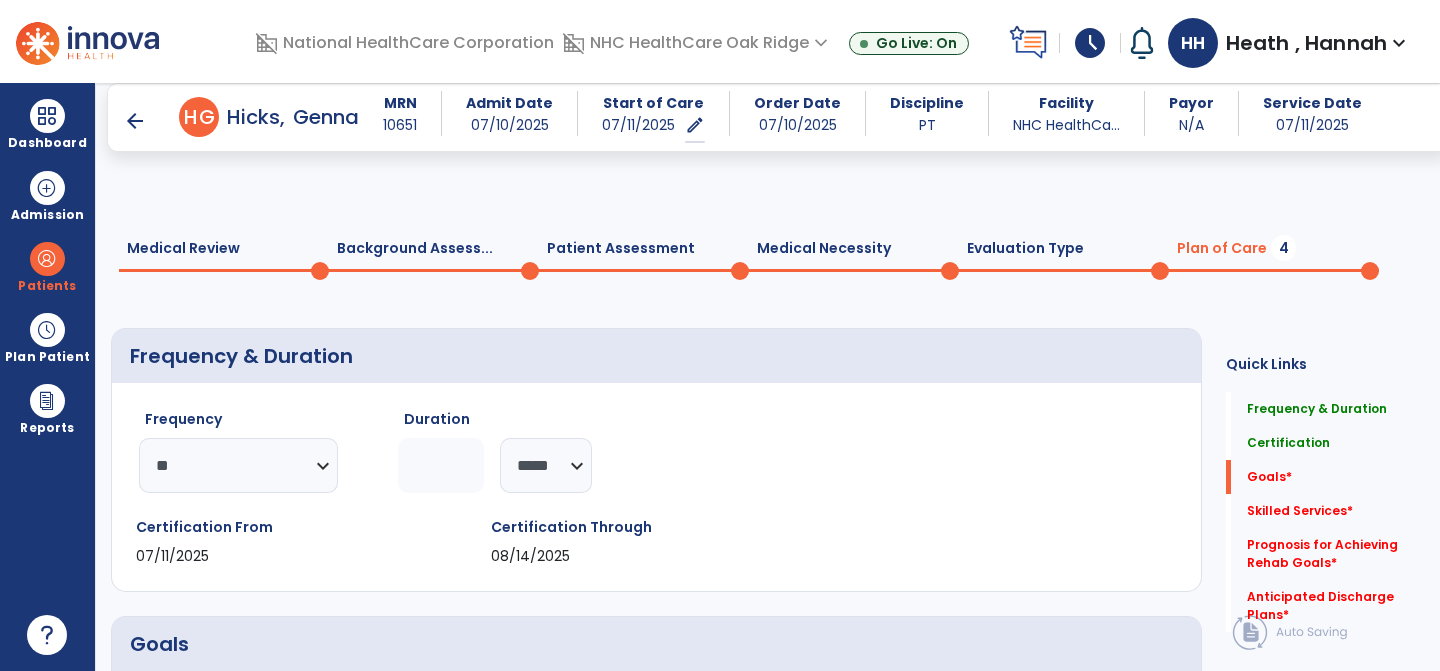 select on "**" 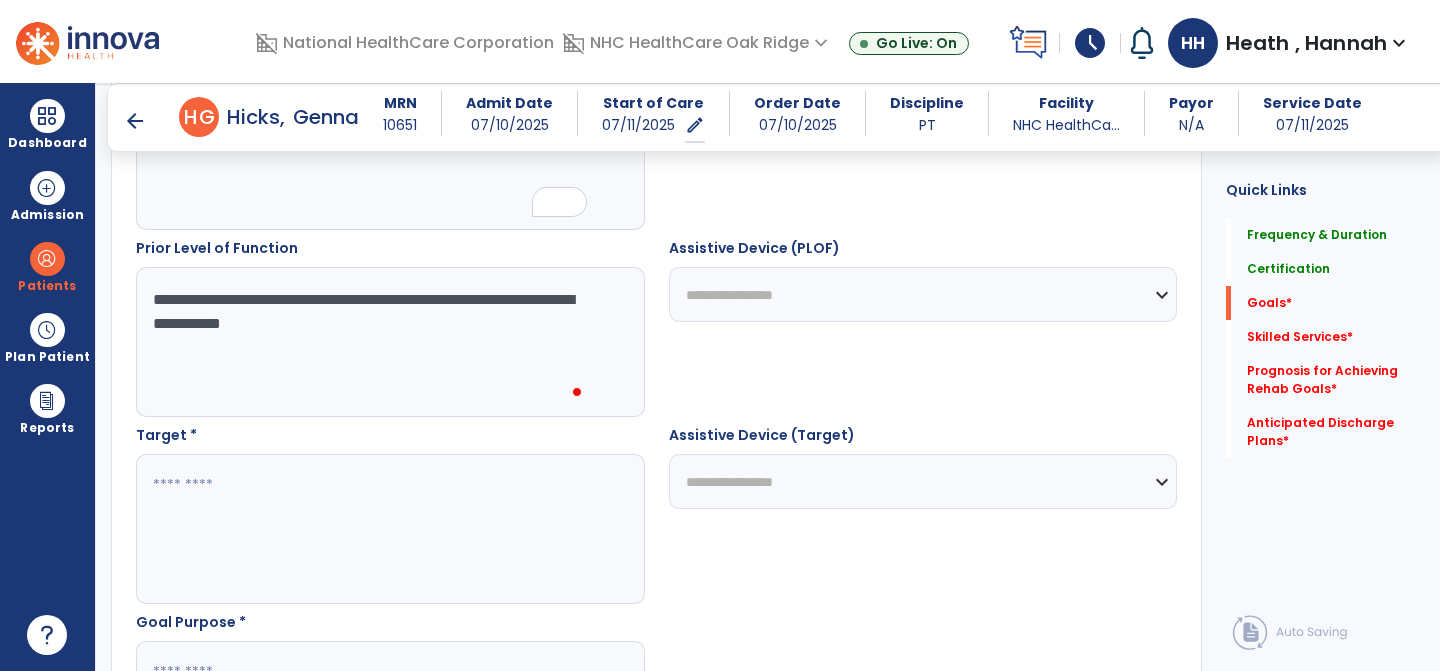 scroll, scrollTop: 874, scrollLeft: 0, axis: vertical 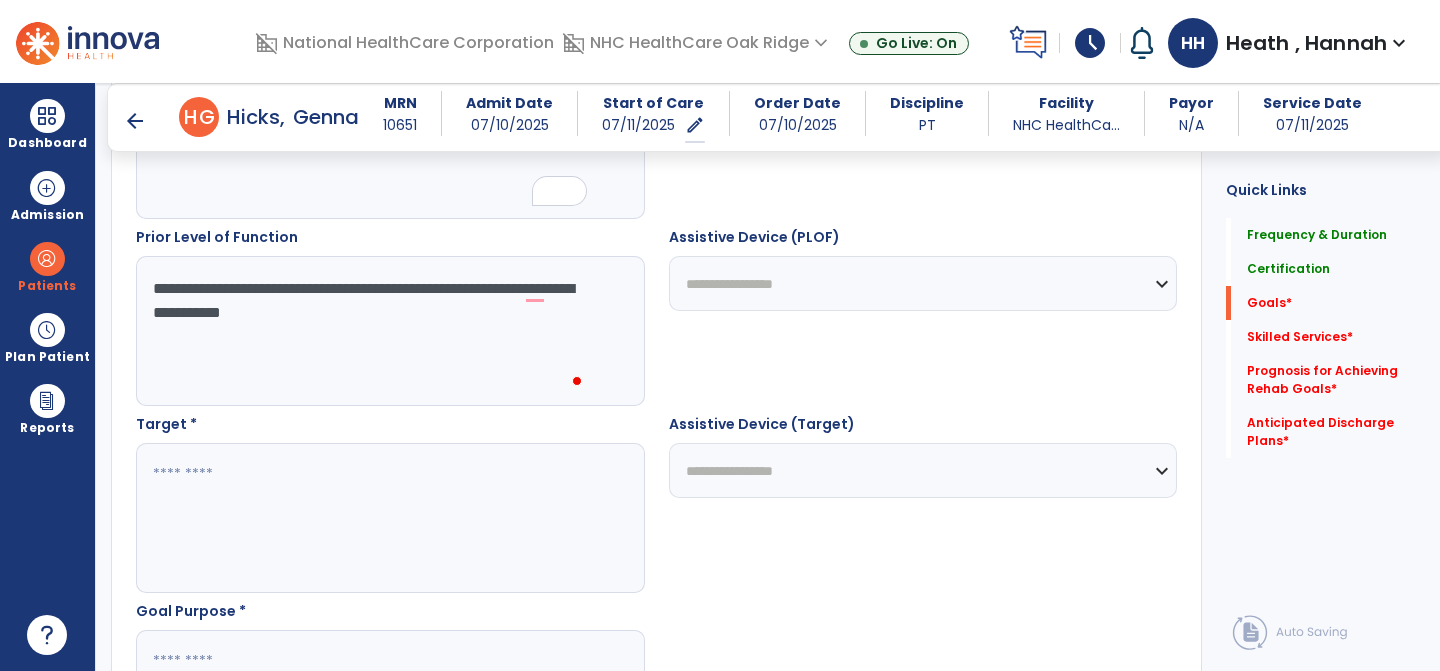 type on "**********" 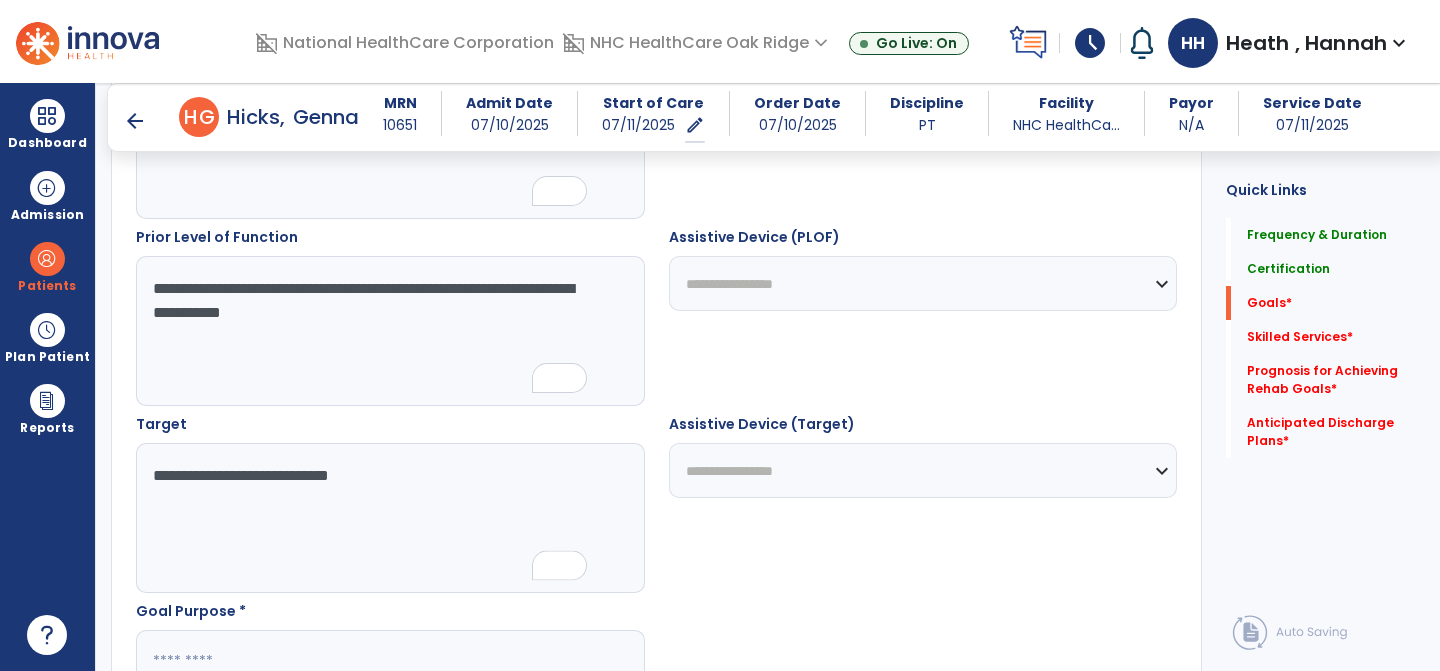 drag, startPoint x: 260, startPoint y: 475, endPoint x: 112, endPoint y: 471, distance: 148.05405 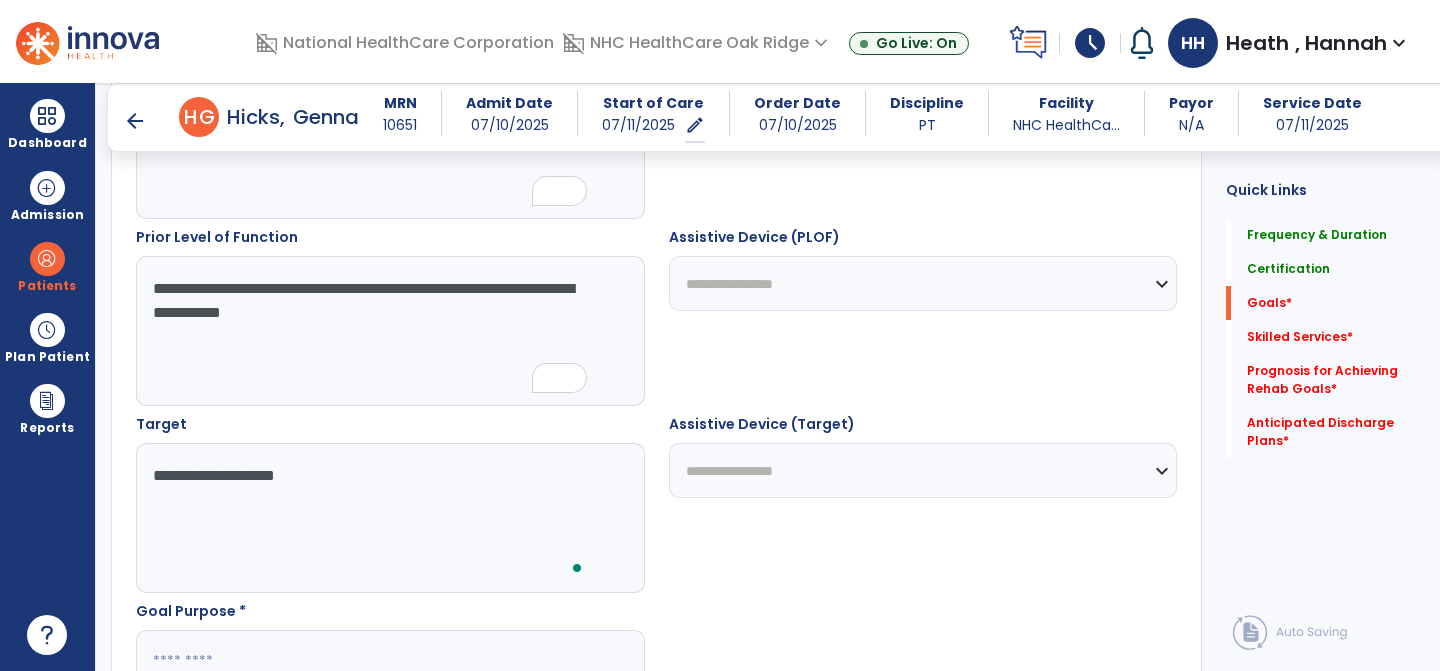 click on "**********" at bounding box center (389, 518) 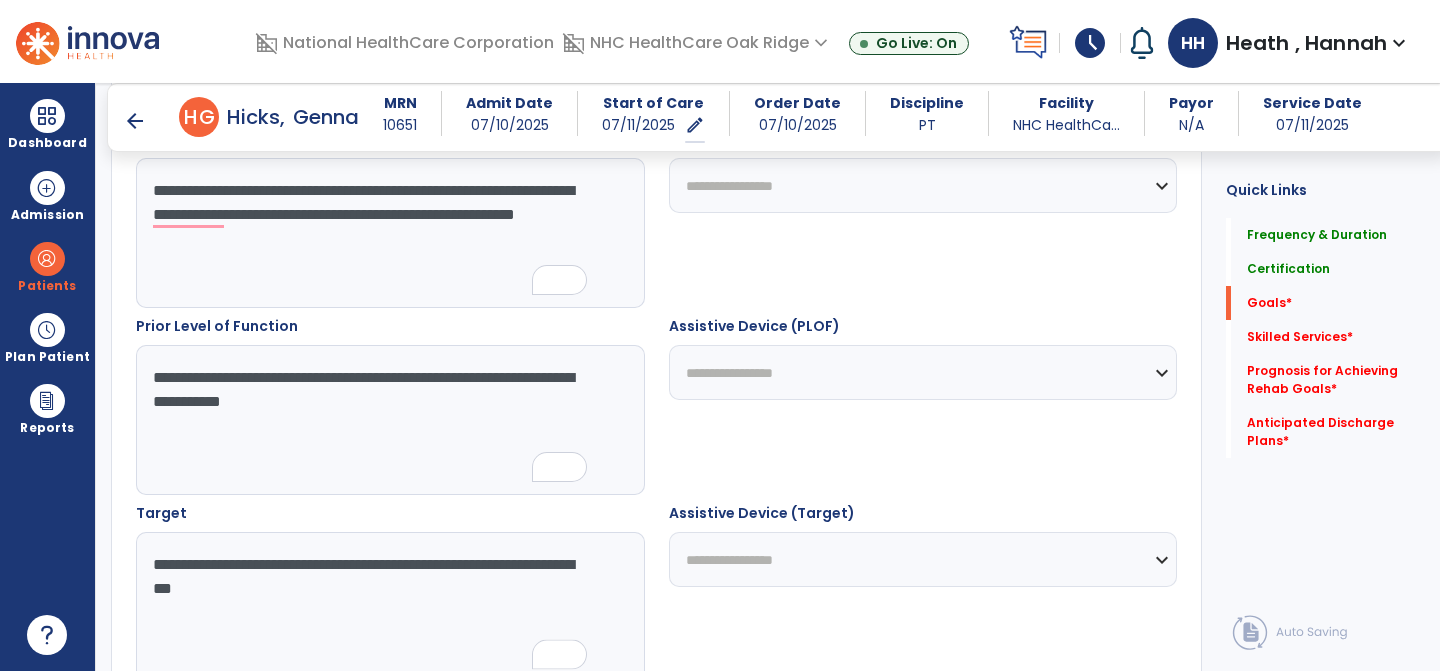 scroll, scrollTop: 769, scrollLeft: 0, axis: vertical 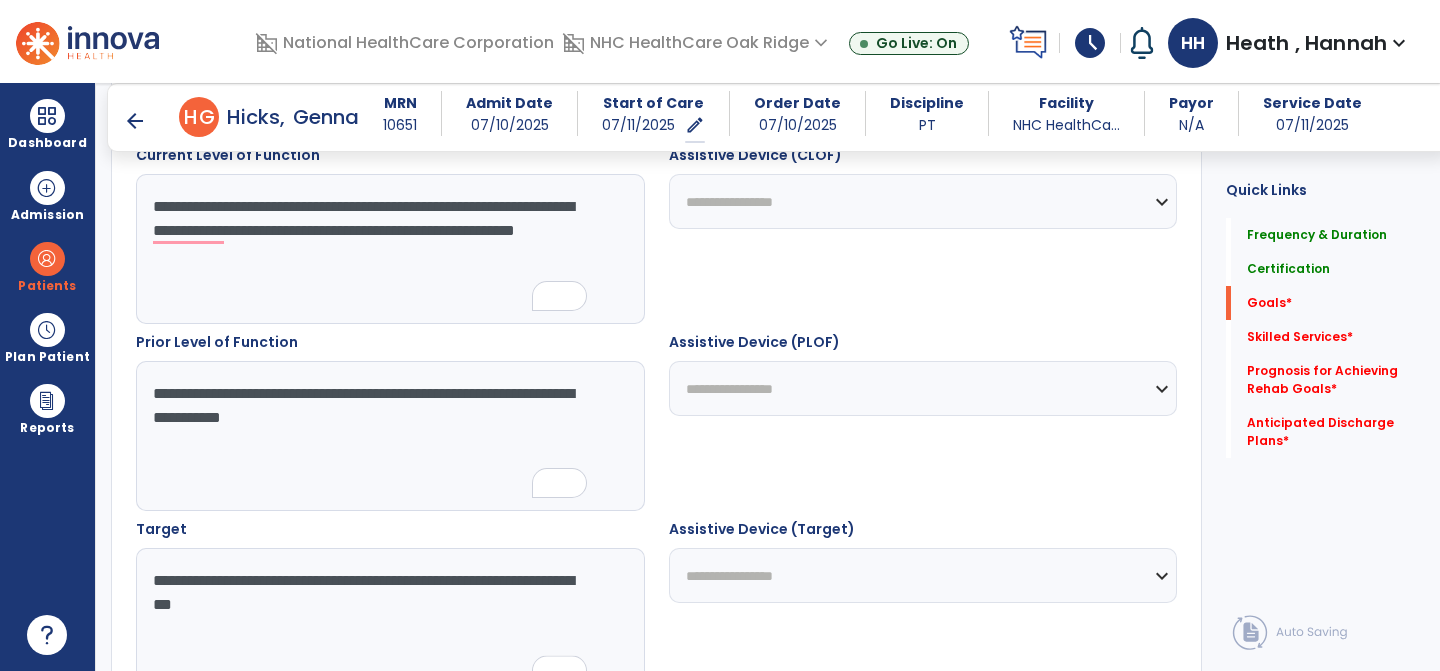 type on "**********" 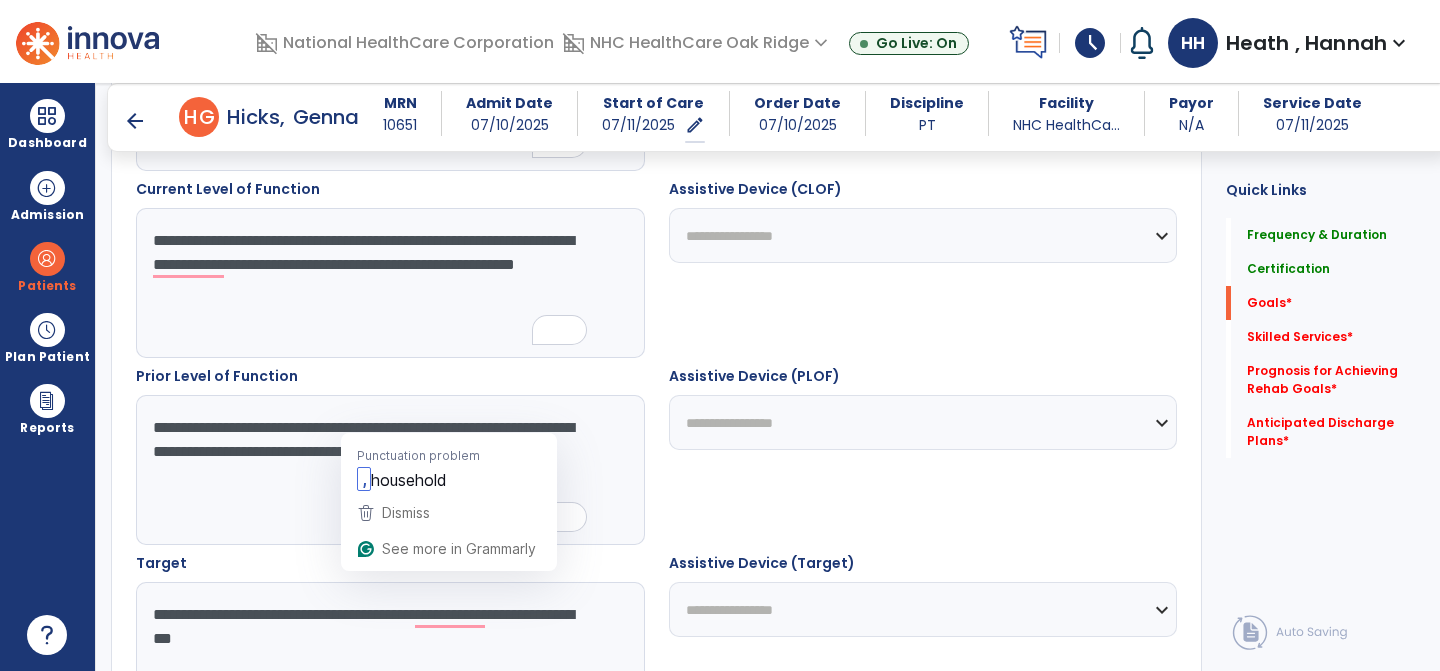 scroll, scrollTop: 721, scrollLeft: 0, axis: vertical 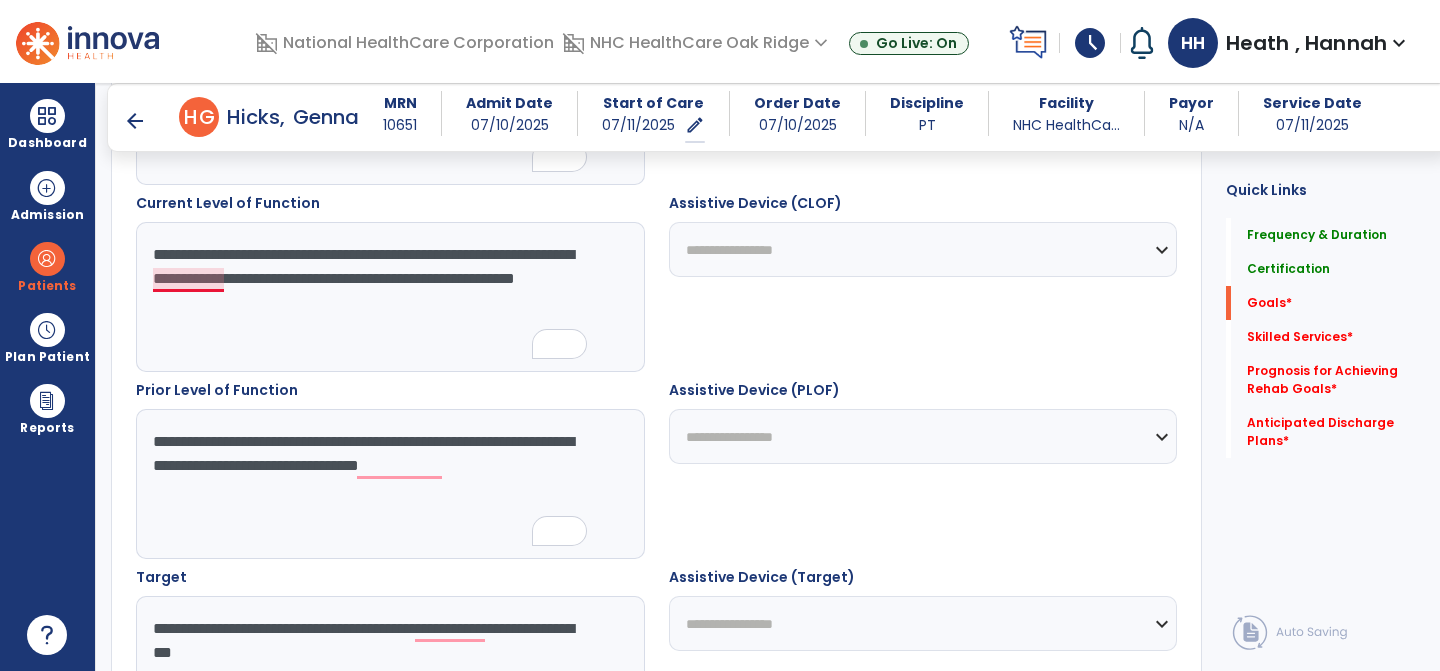 type on "**********" 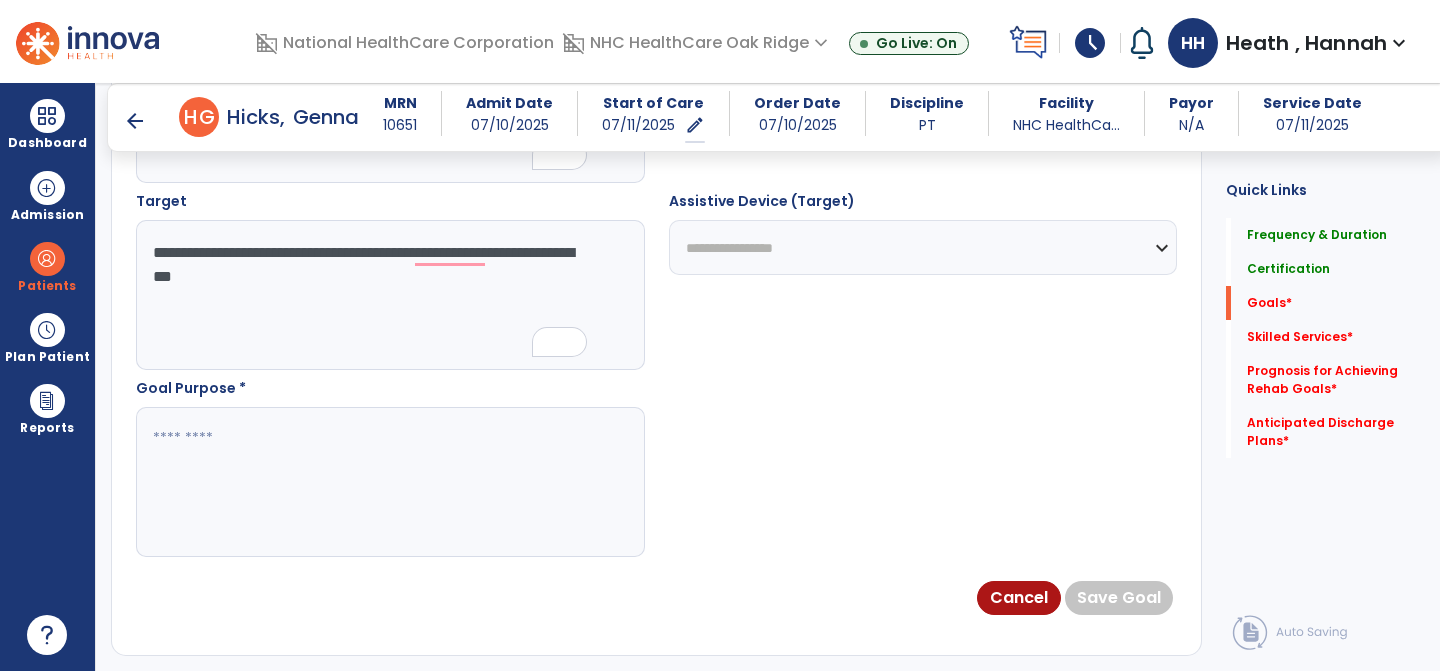 scroll, scrollTop: 1112, scrollLeft: 0, axis: vertical 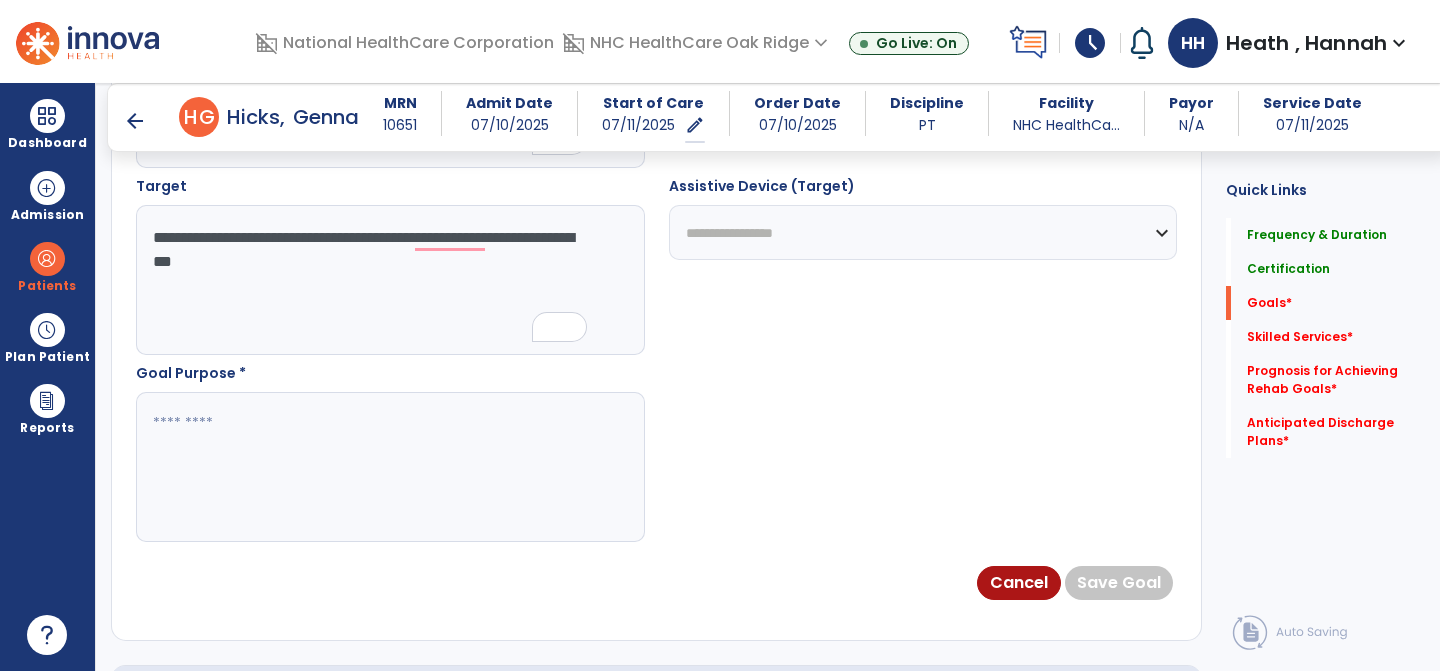 type on "**********" 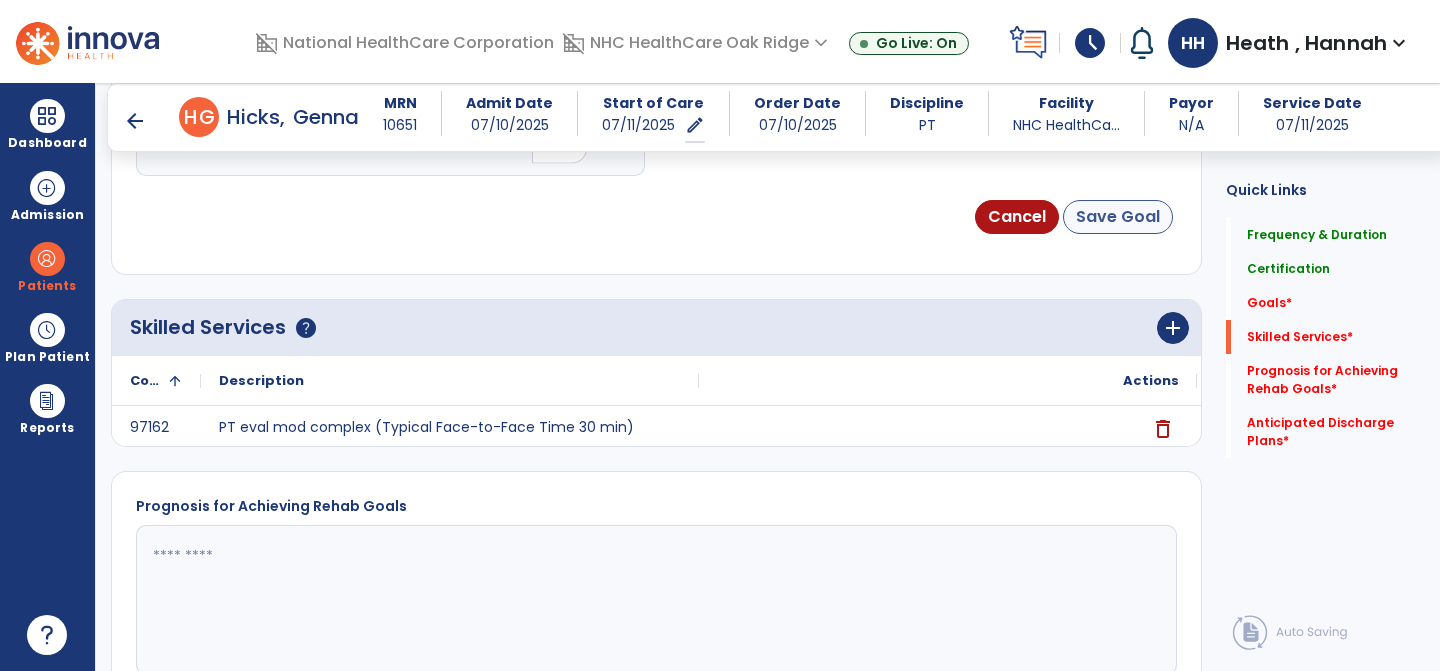 type on "**********" 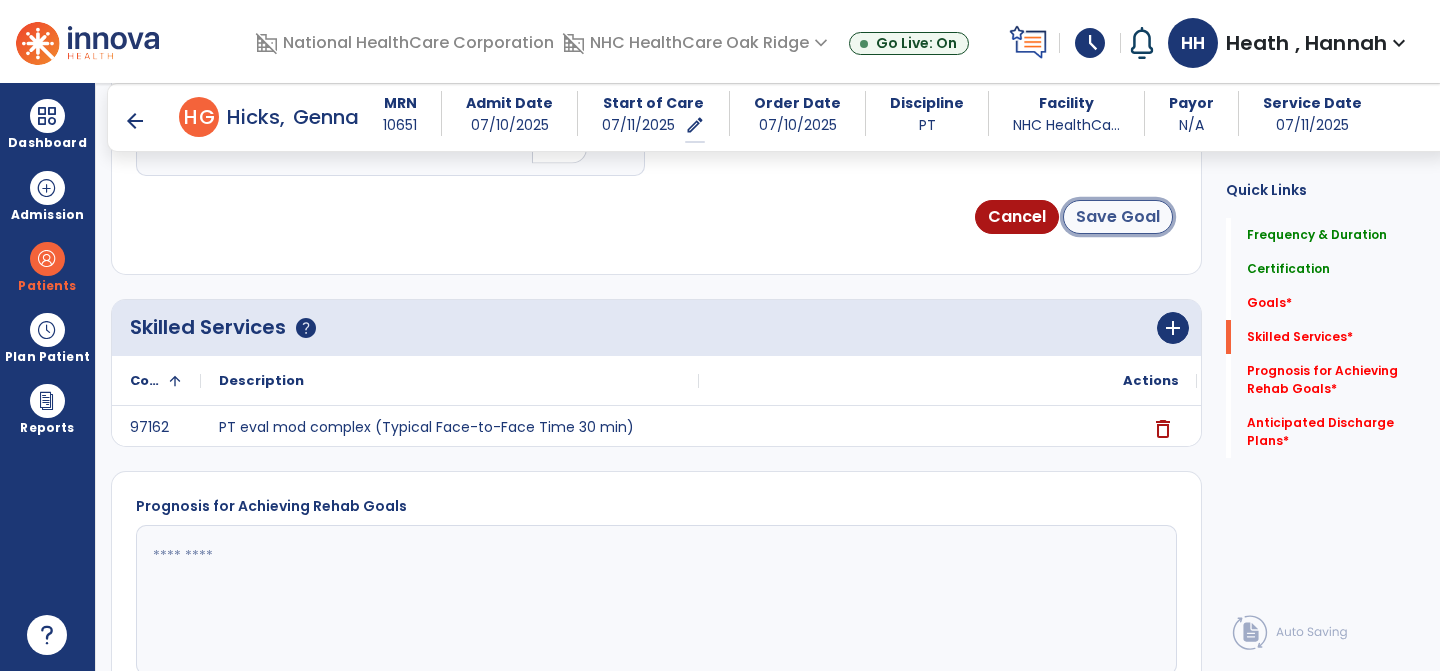 click on "Save Goal" at bounding box center [1118, 217] 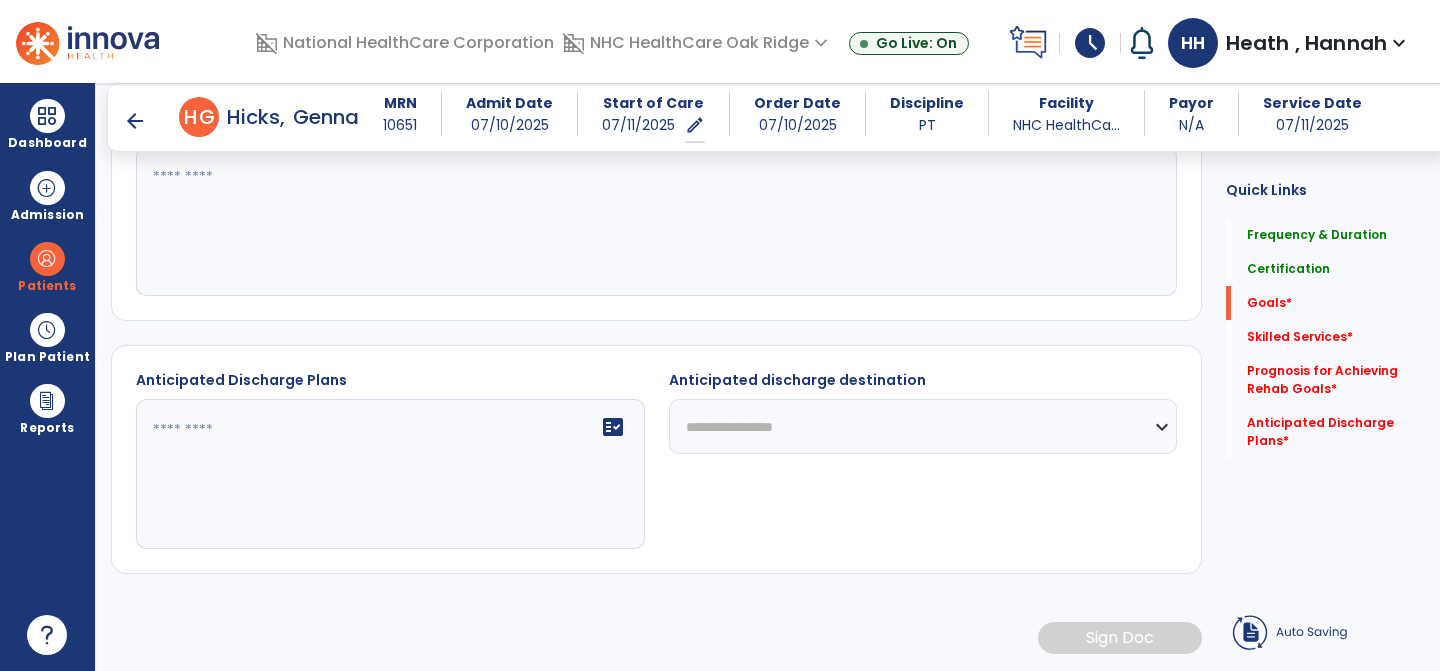 scroll, scrollTop: 399, scrollLeft: 0, axis: vertical 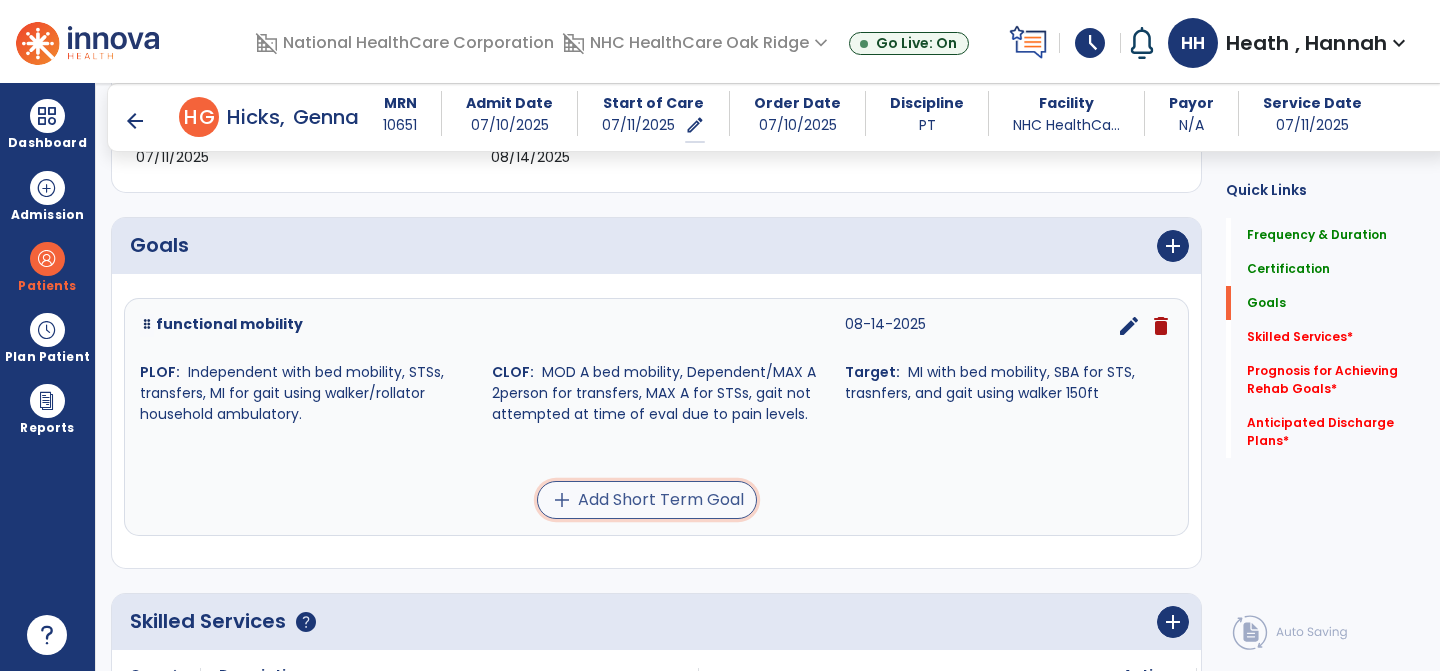 click on "add  Add Short Term Goal" at bounding box center [647, 500] 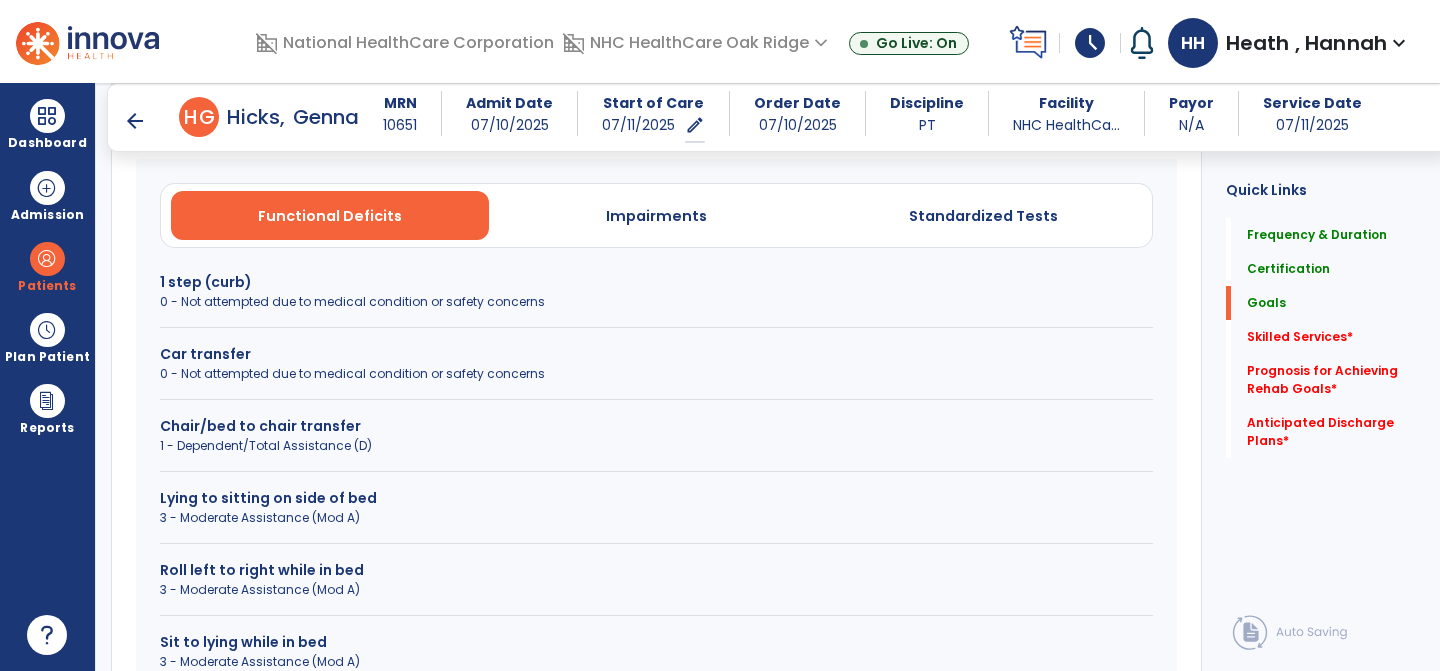 scroll, scrollTop: 608, scrollLeft: 0, axis: vertical 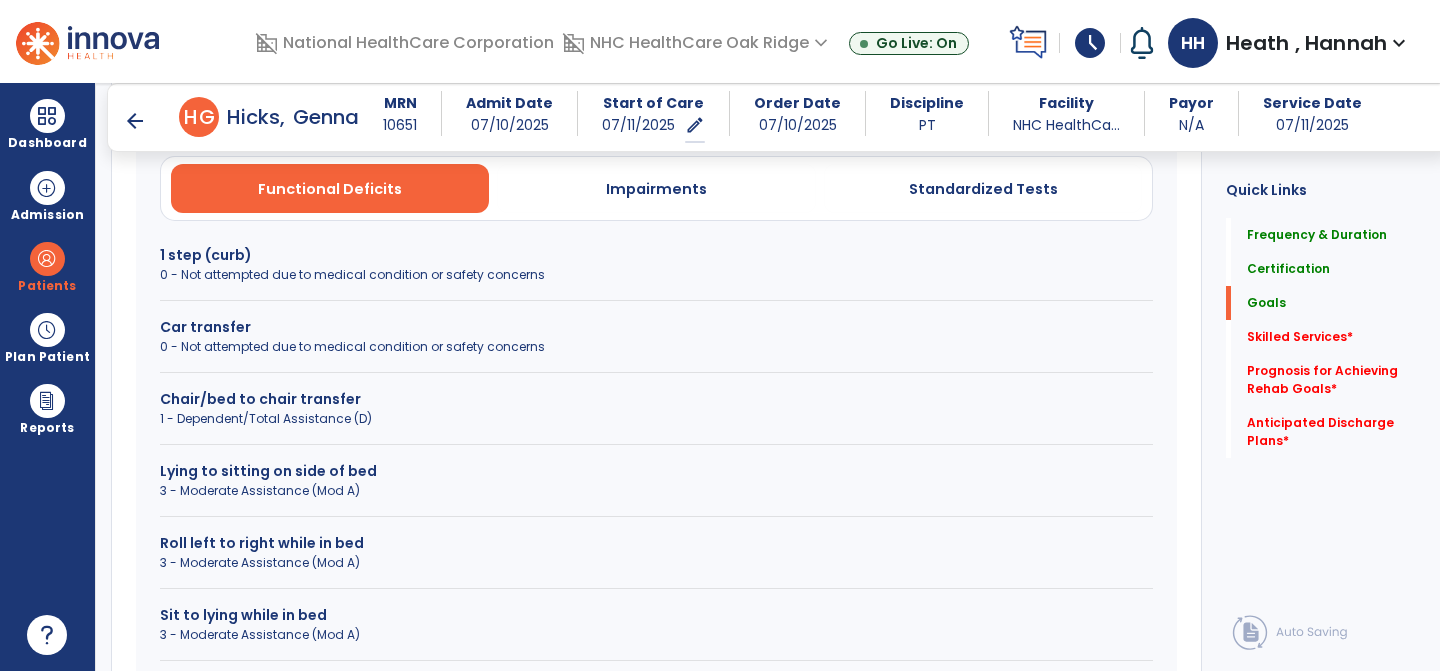 click on "Chair/bed to chair transfer" at bounding box center [656, 399] 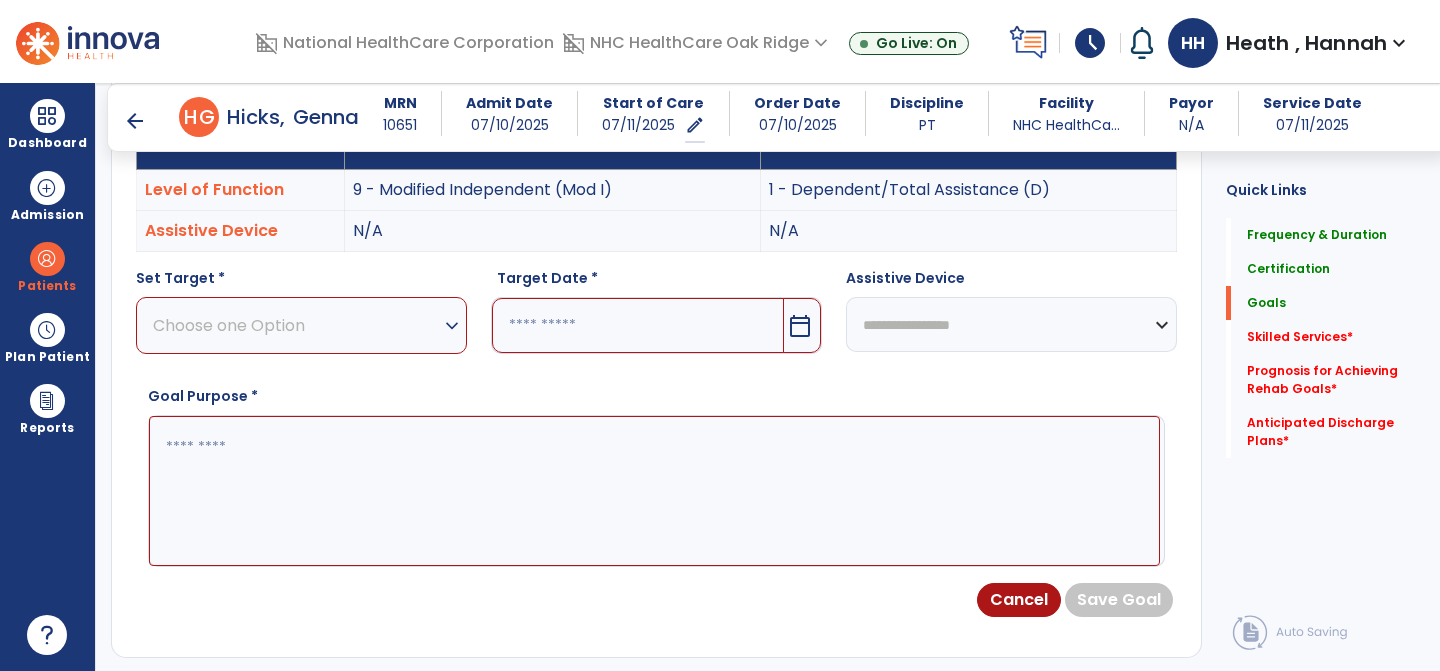 click on "Choose one Option" at bounding box center (296, 325) 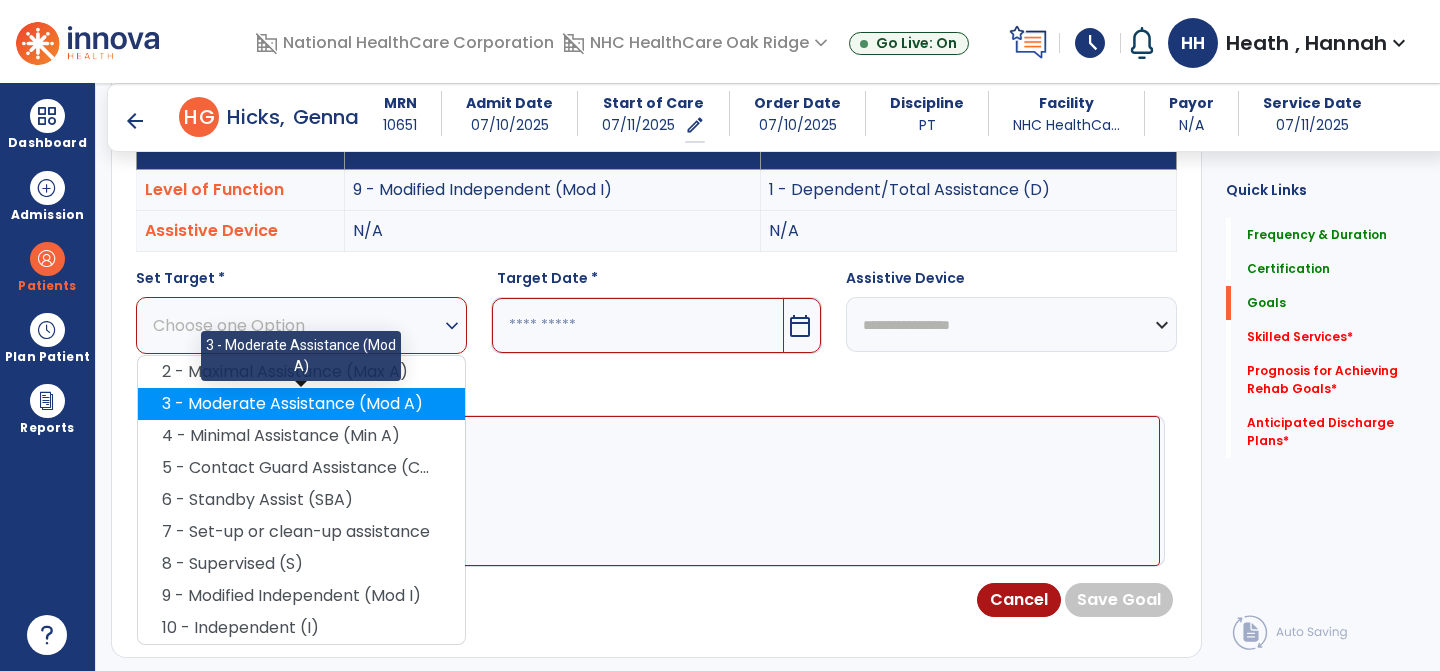 click on "3 - Moderate Assistance (Mod A)" at bounding box center (301, 404) 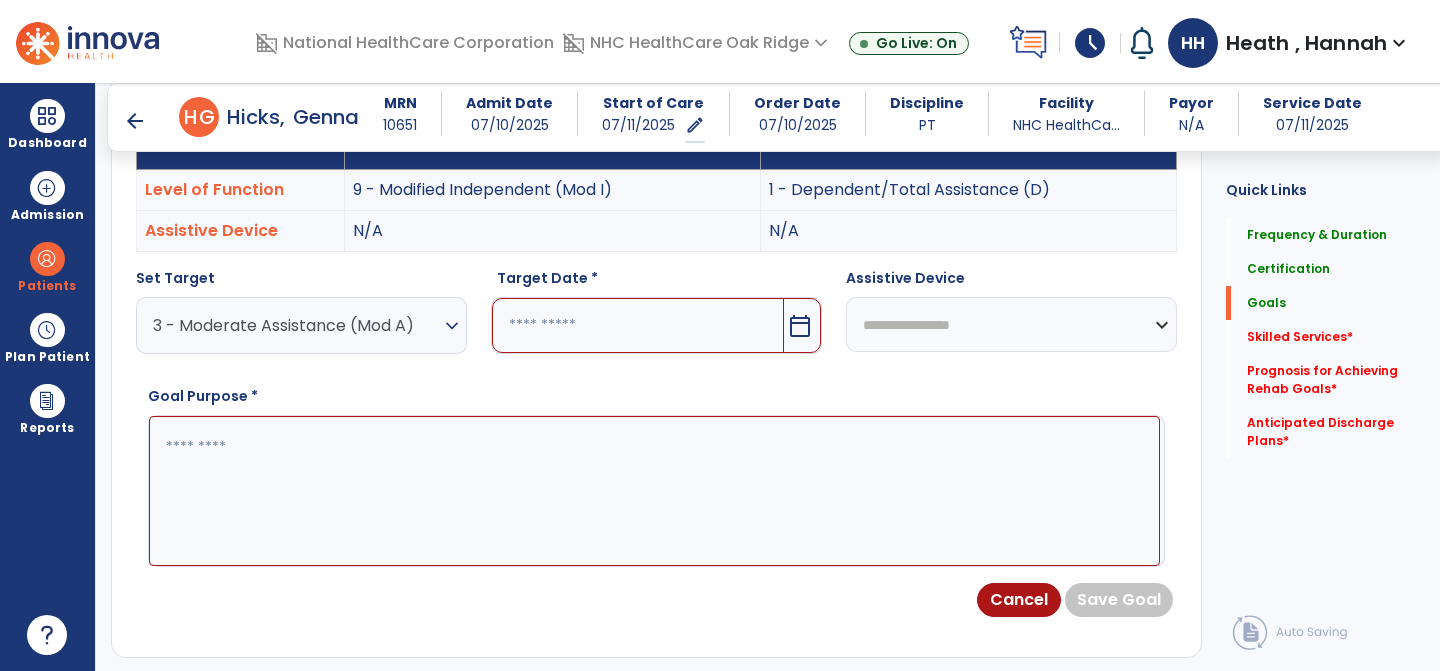 click at bounding box center (638, 325) 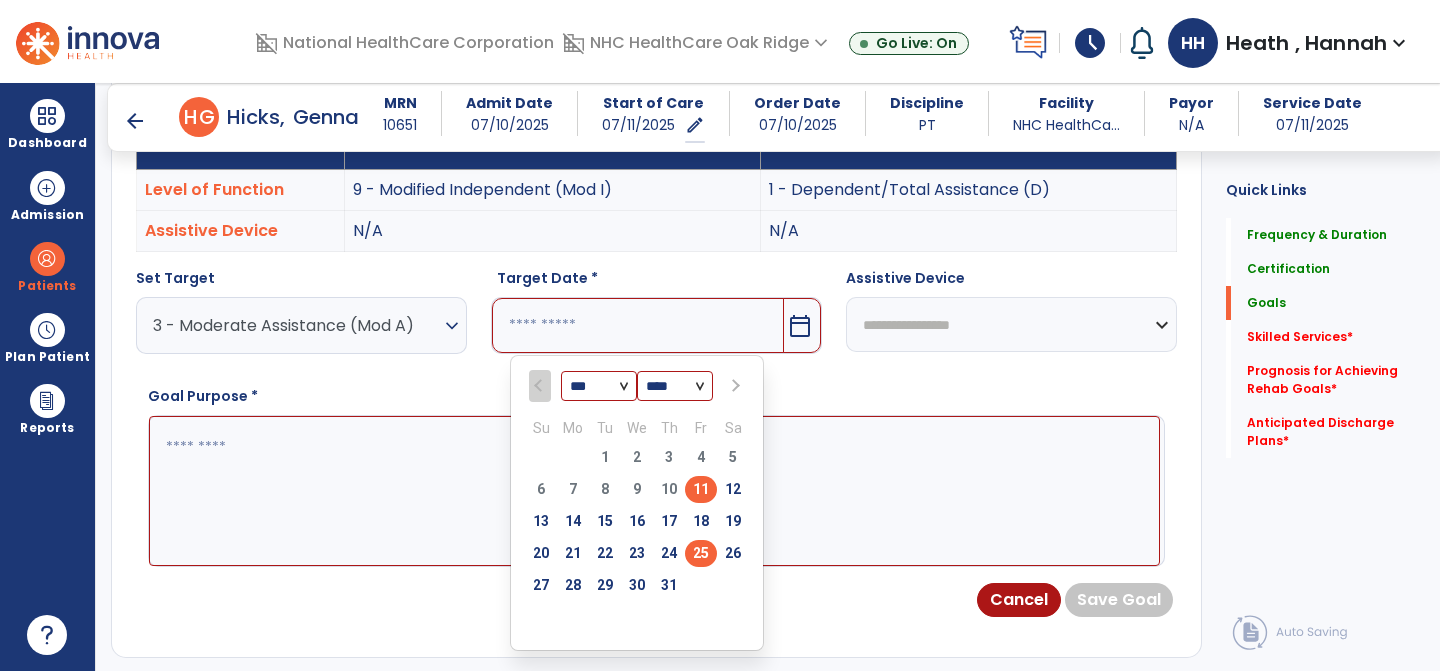 click on "25" at bounding box center (701, 553) 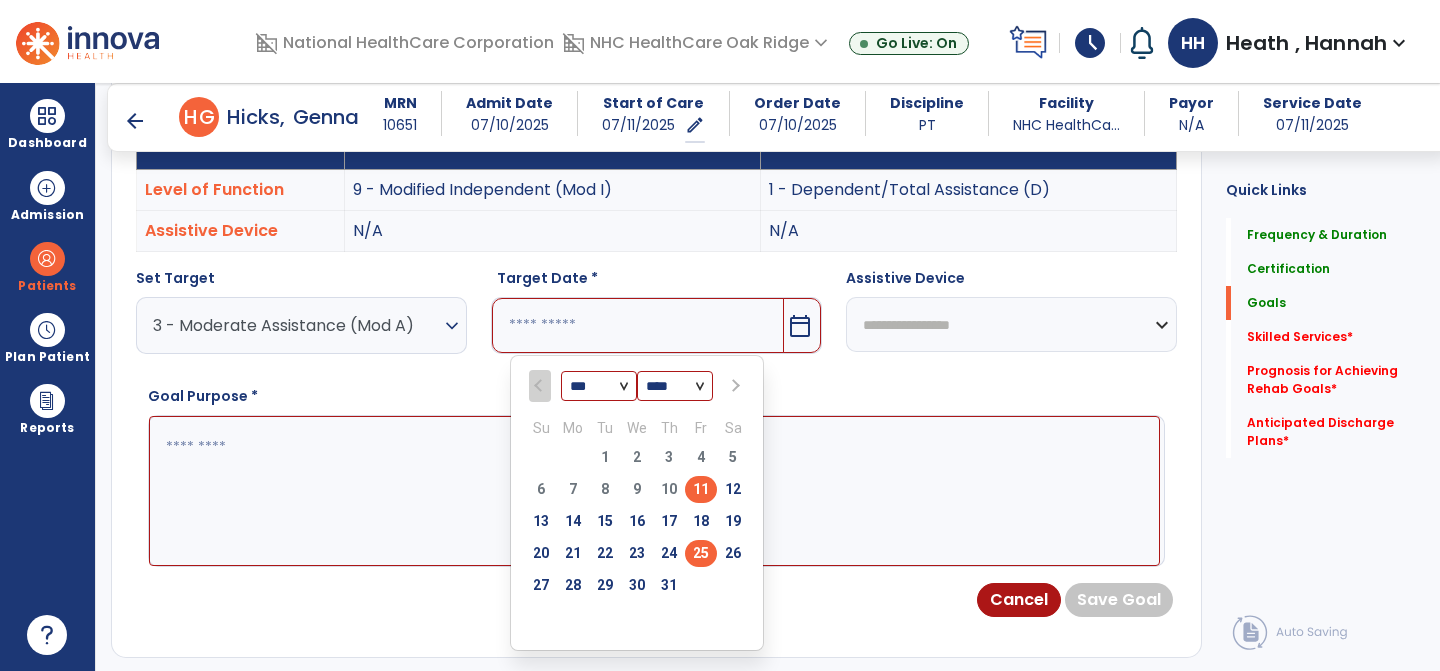 type on "*********" 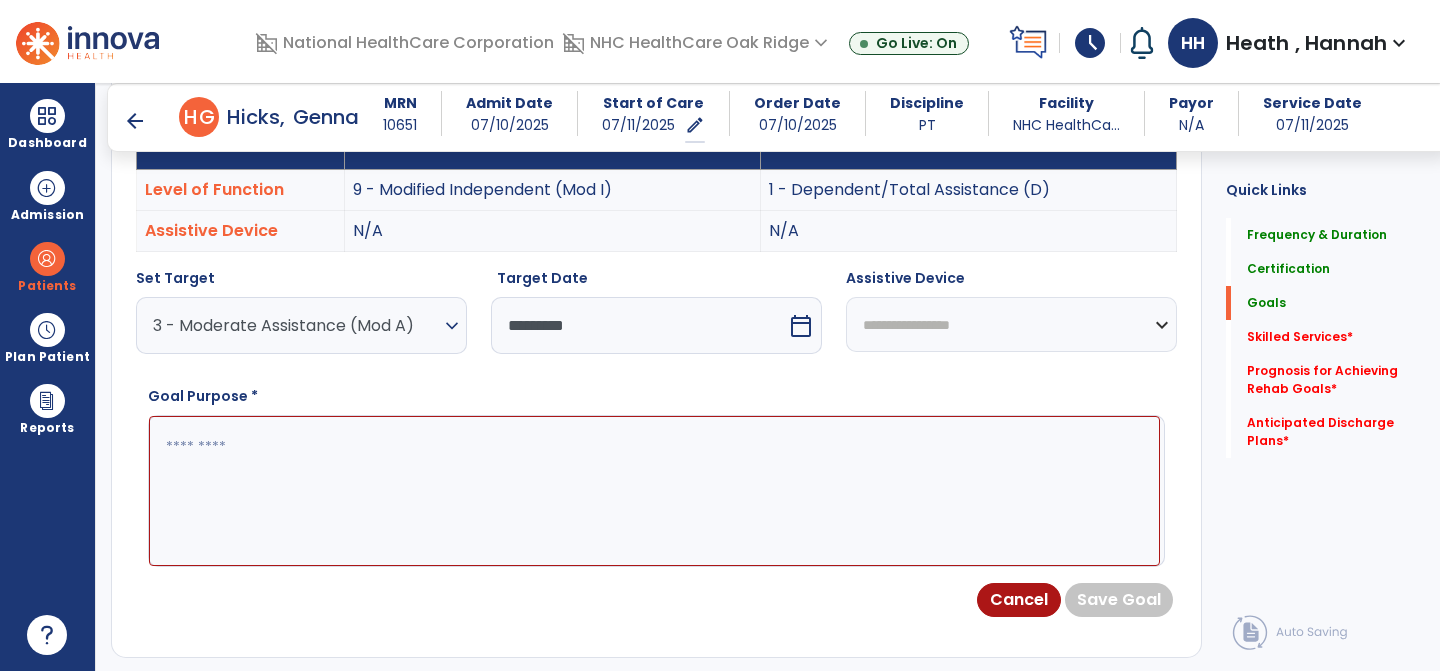 click at bounding box center [654, 491] 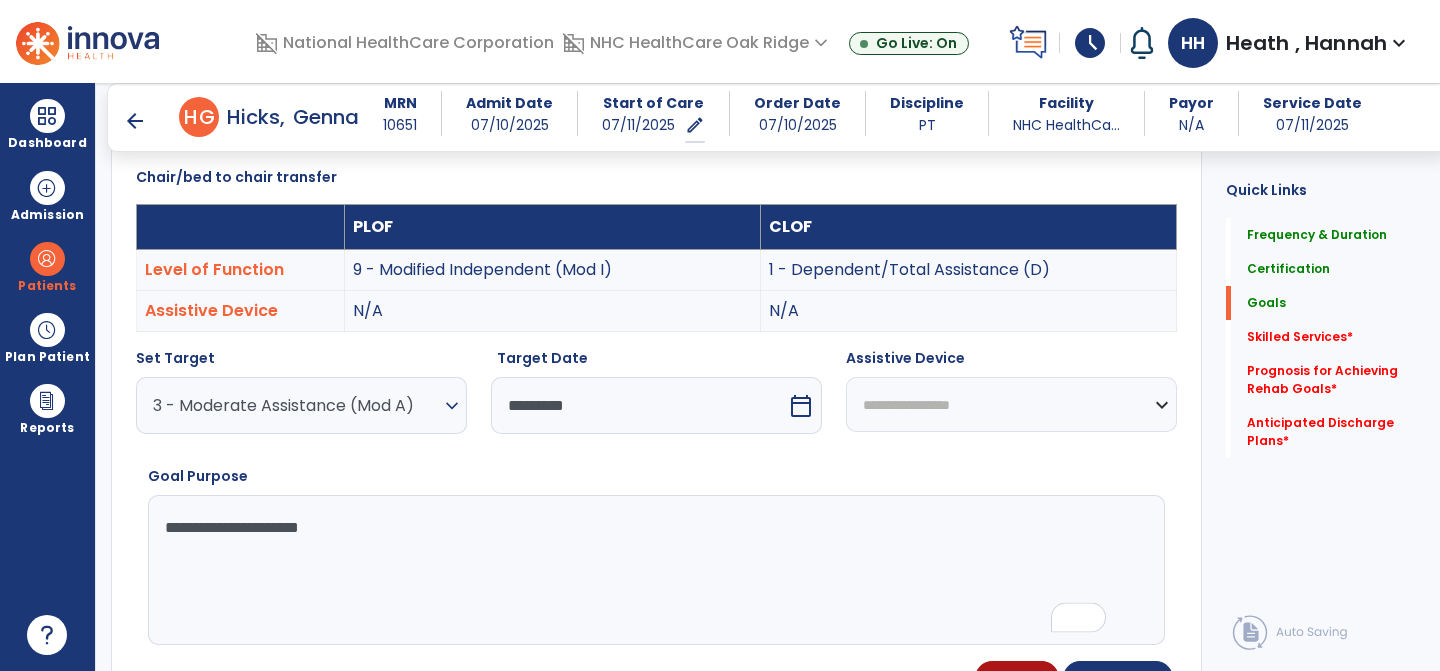 scroll, scrollTop: 529, scrollLeft: 0, axis: vertical 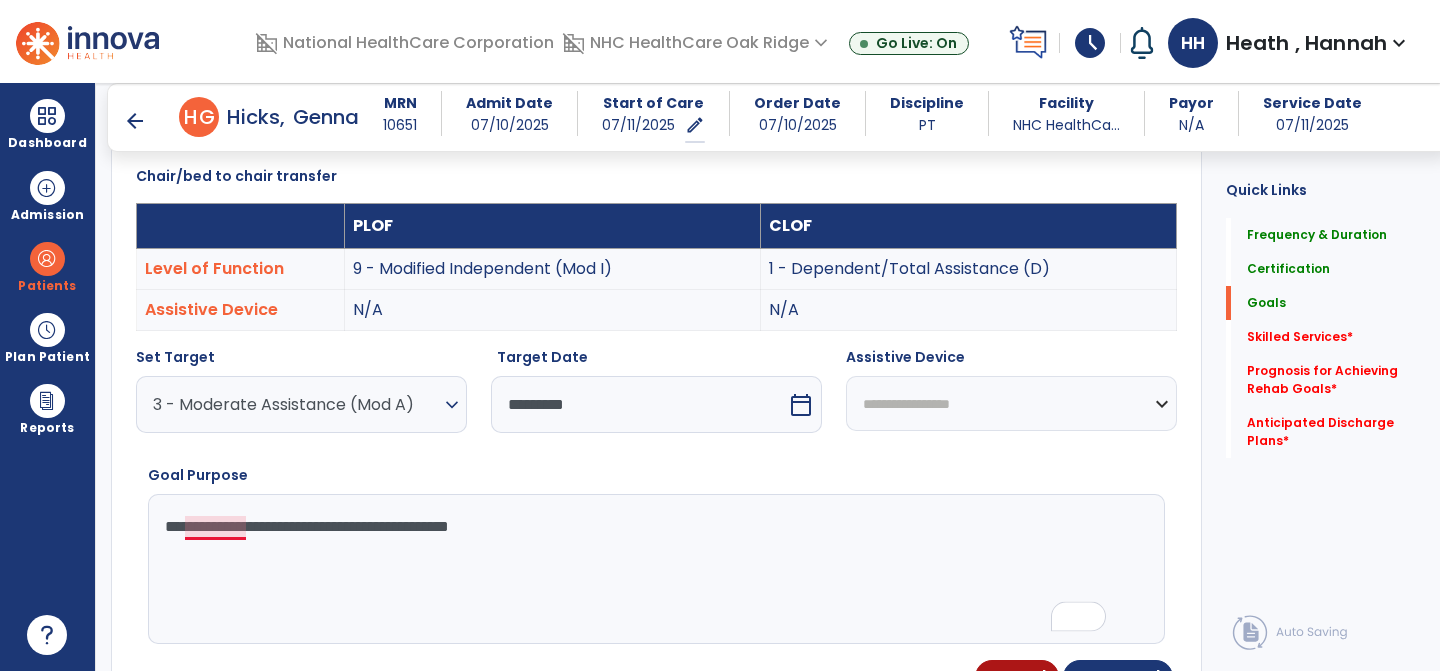 click on "**********" at bounding box center [654, 569] 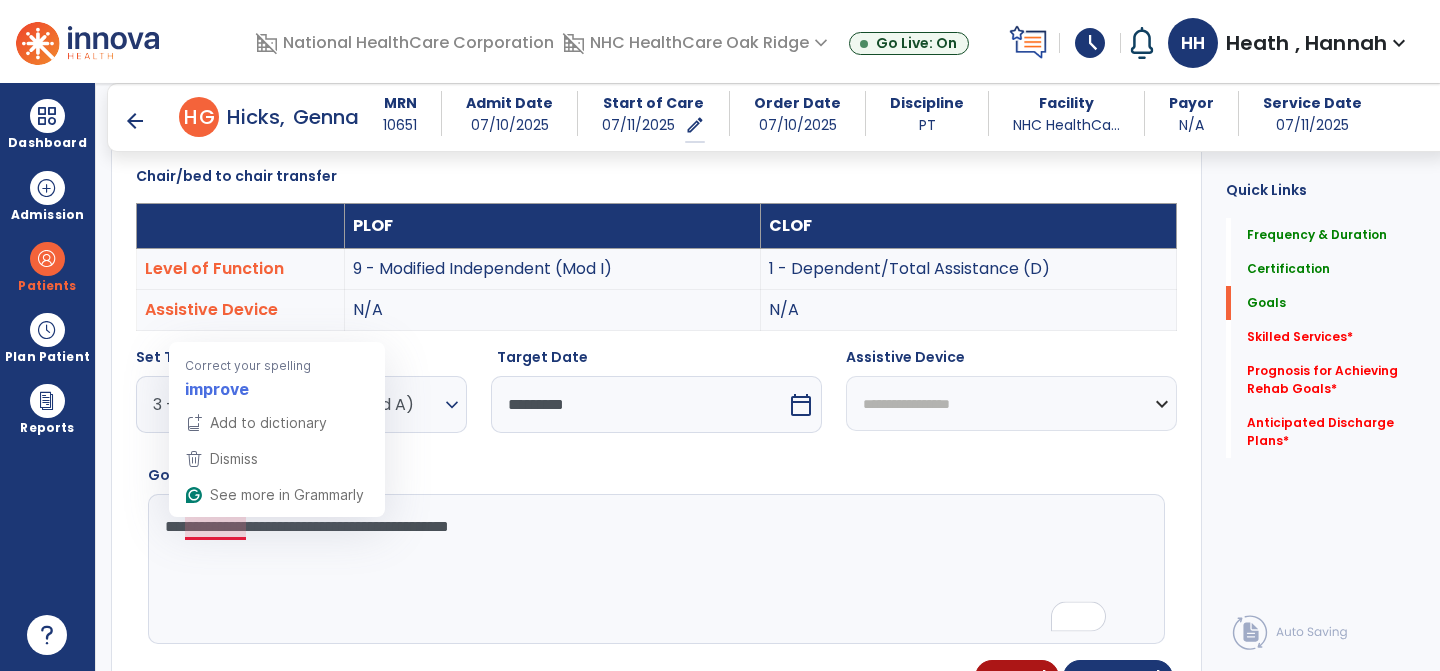 type on "**********" 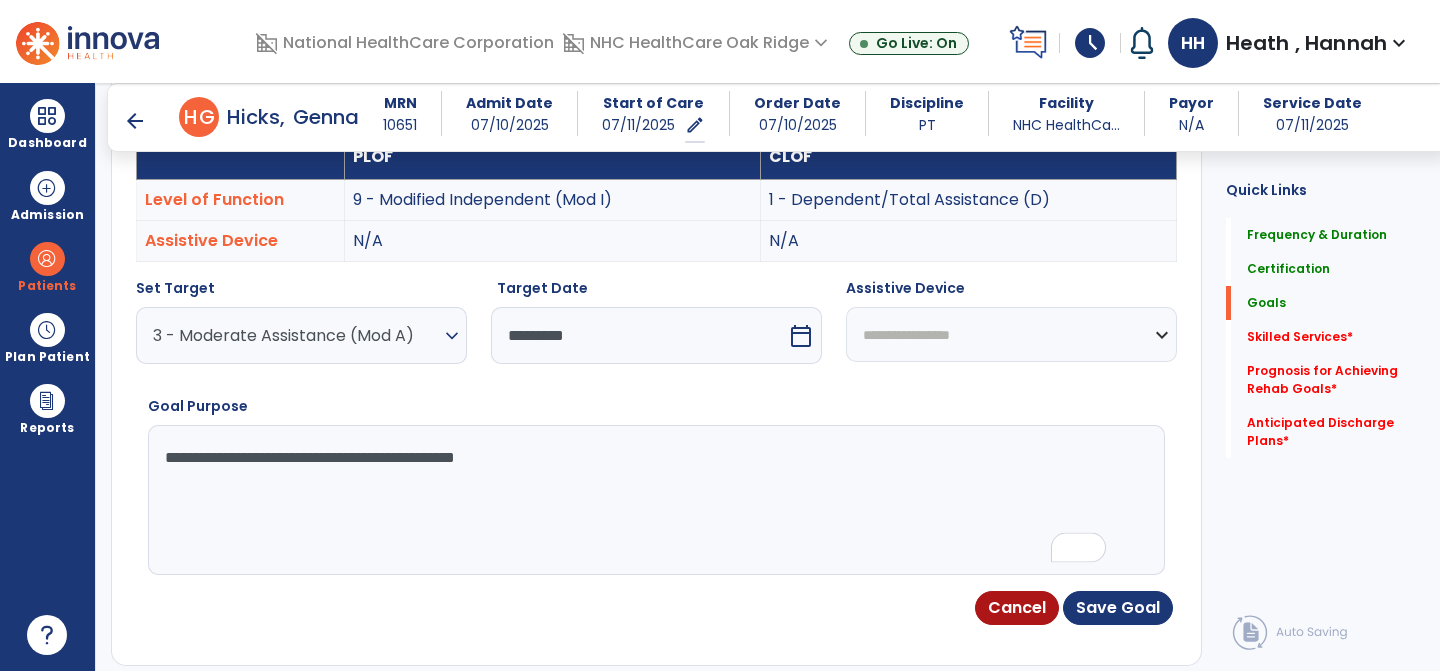 scroll, scrollTop: 603, scrollLeft: 0, axis: vertical 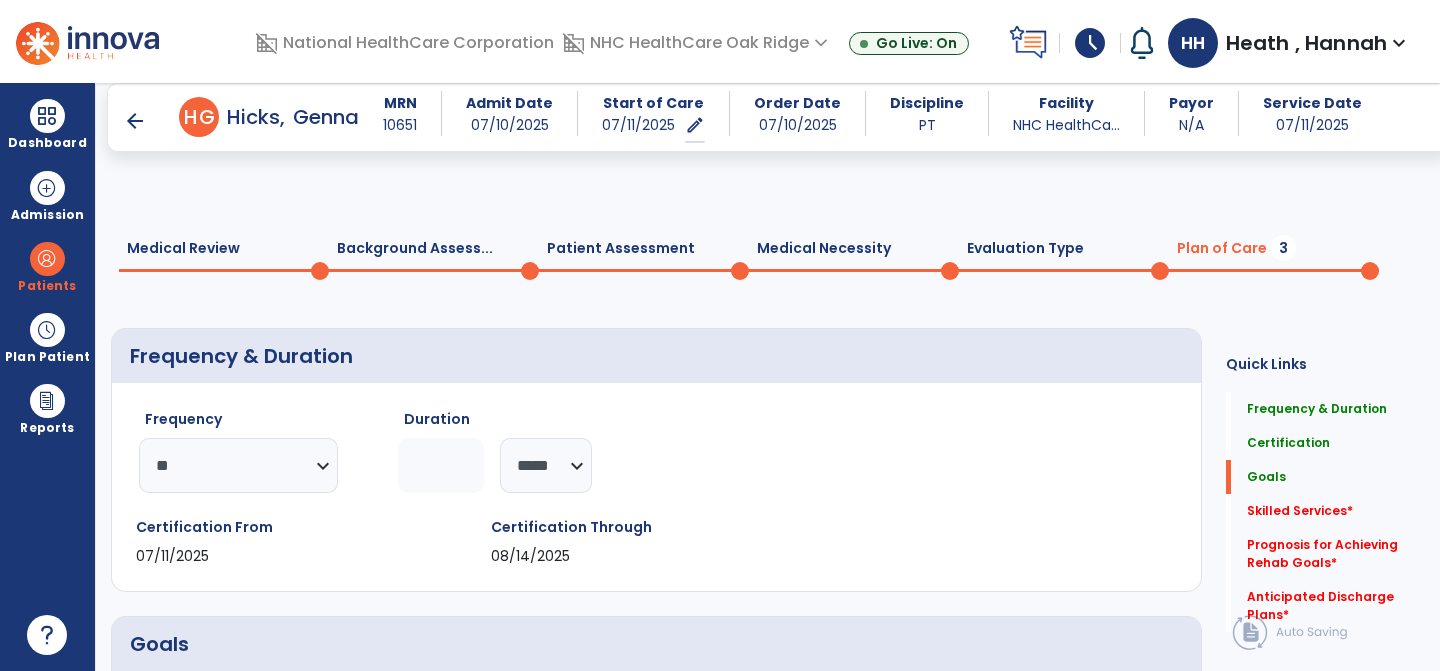 select on "**" 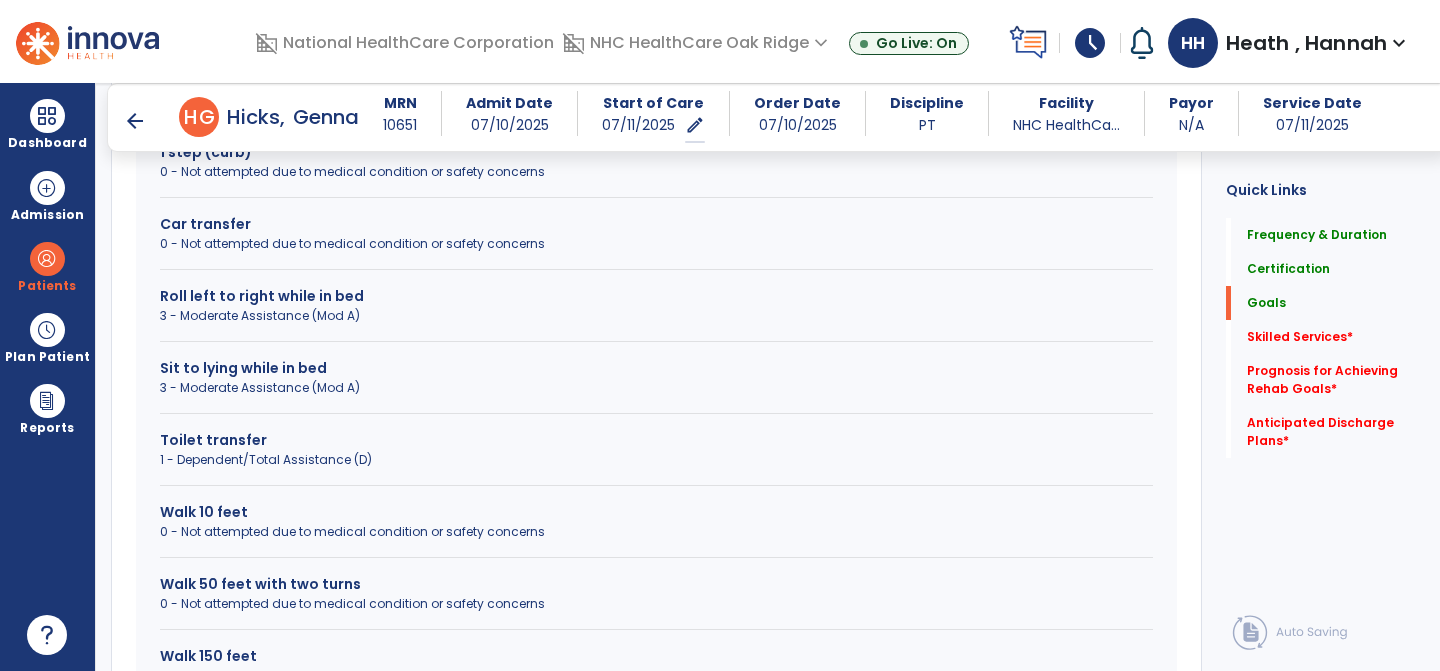 scroll, scrollTop: 707, scrollLeft: 0, axis: vertical 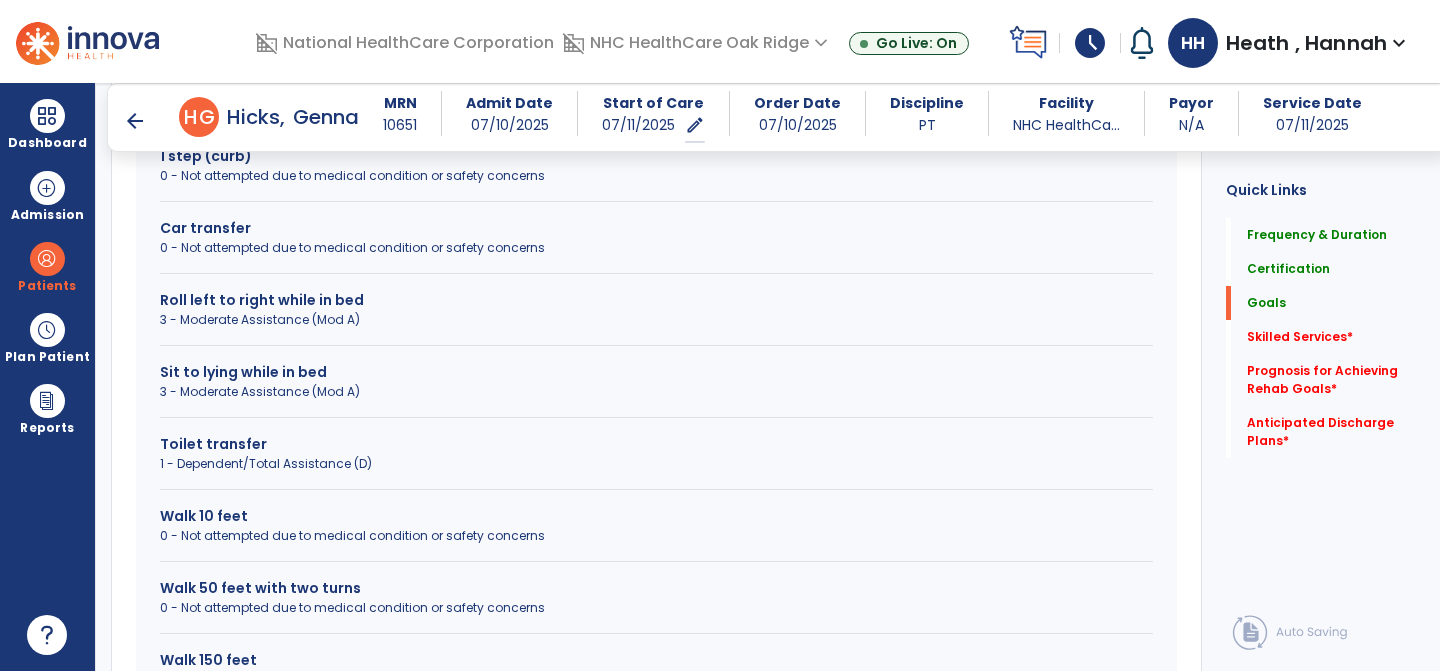 click on "1 - Dependent/Total Assistance (D)" at bounding box center [656, 464] 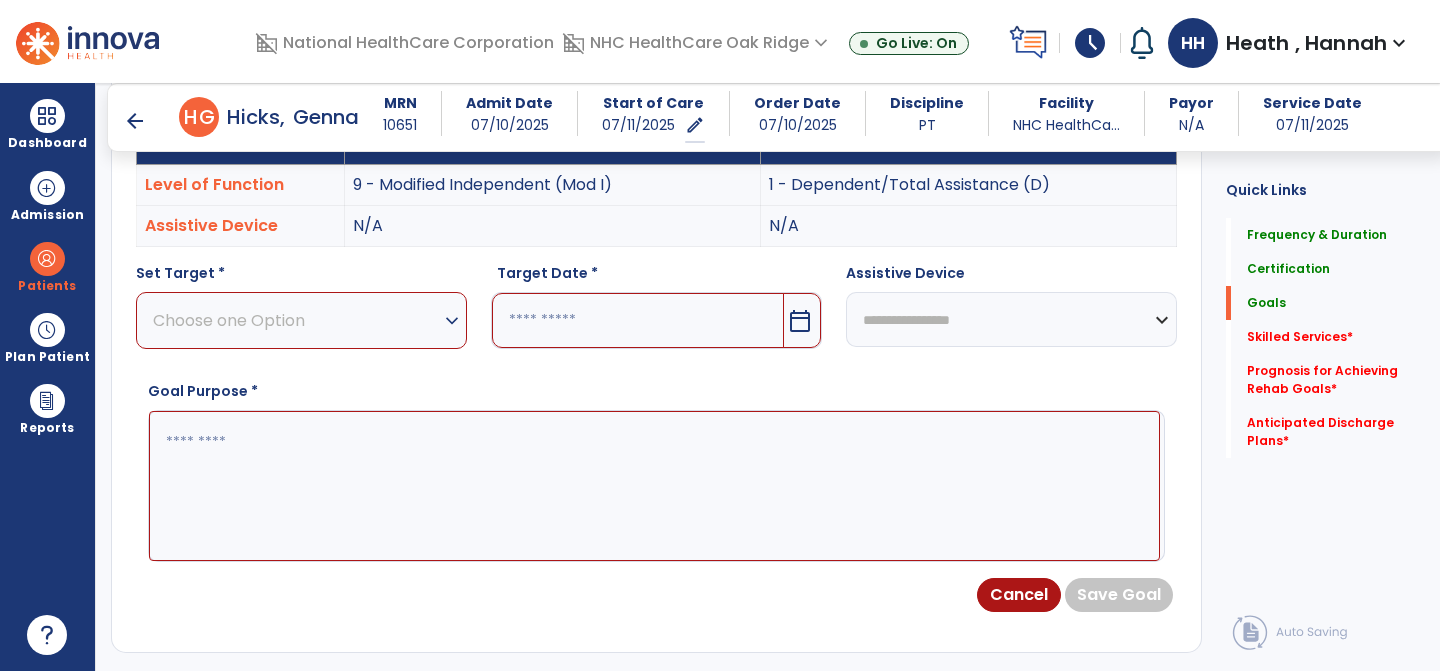 scroll, scrollTop: 614, scrollLeft: 0, axis: vertical 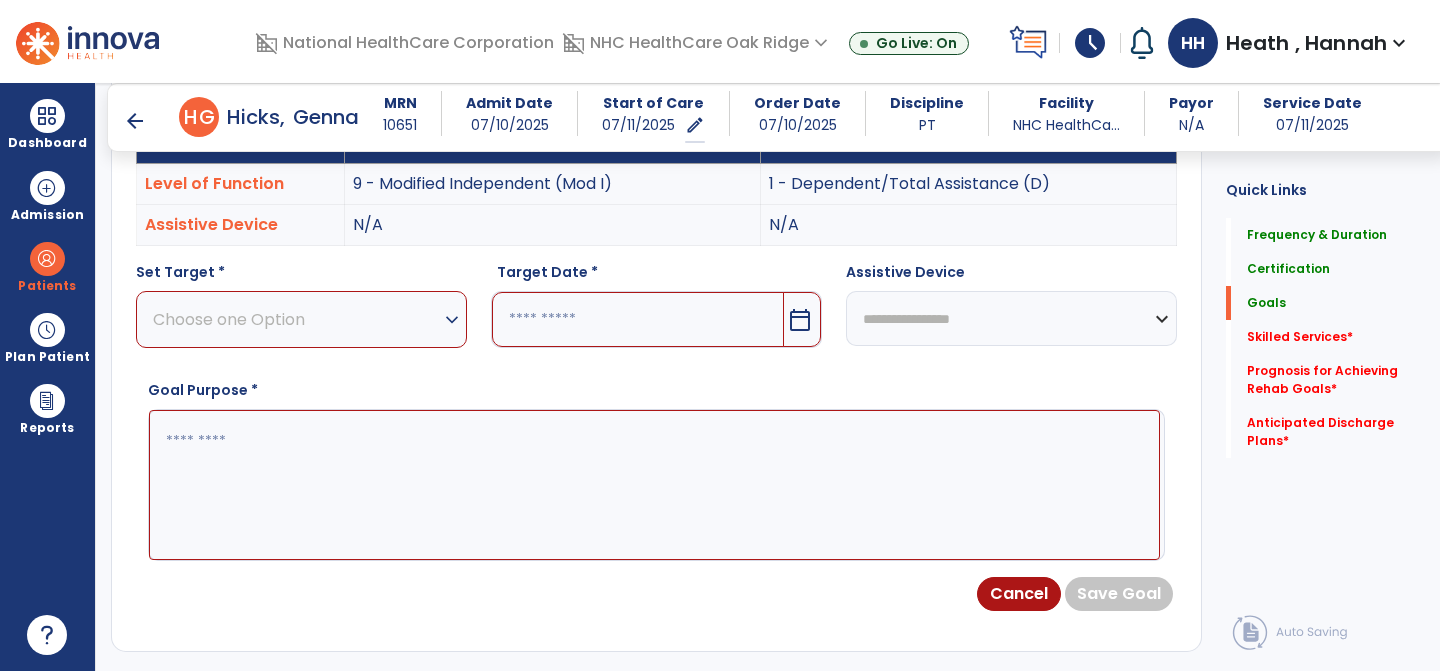 click on "Choose one Option" at bounding box center (296, 319) 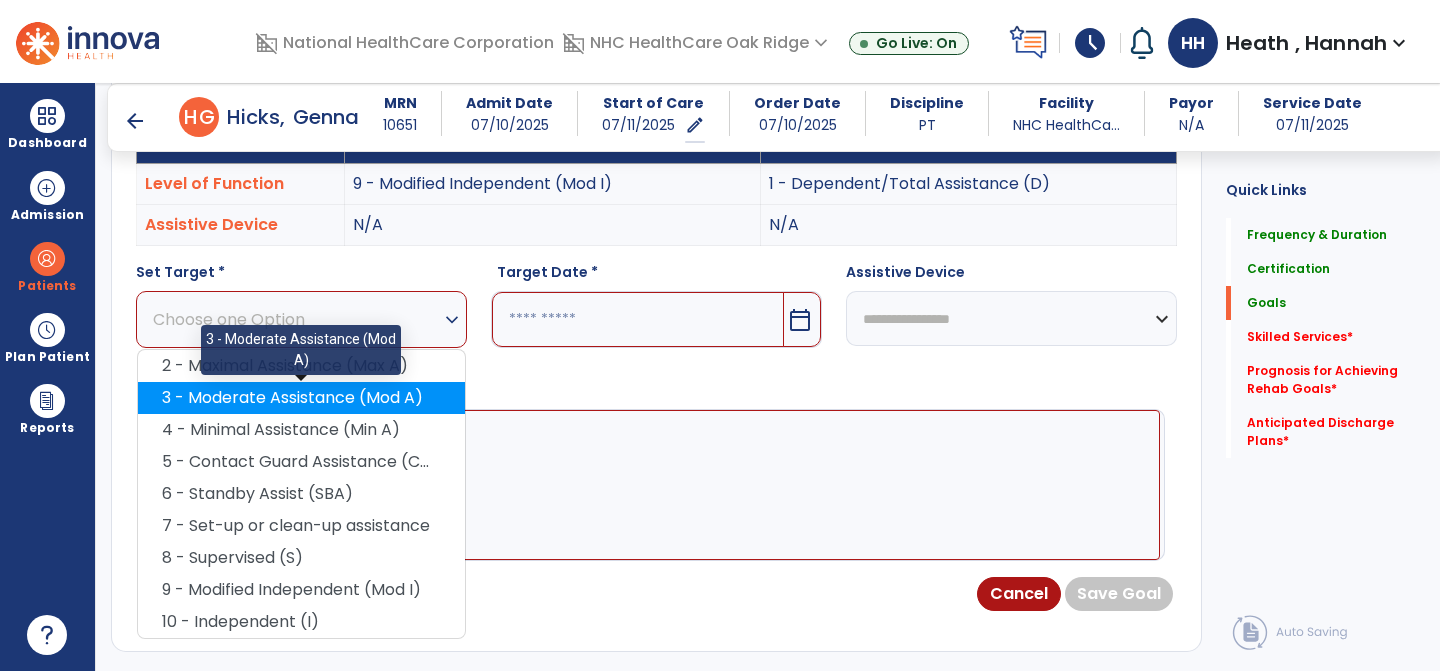 click on "3 - Moderate Assistance (Mod A)" at bounding box center [301, 398] 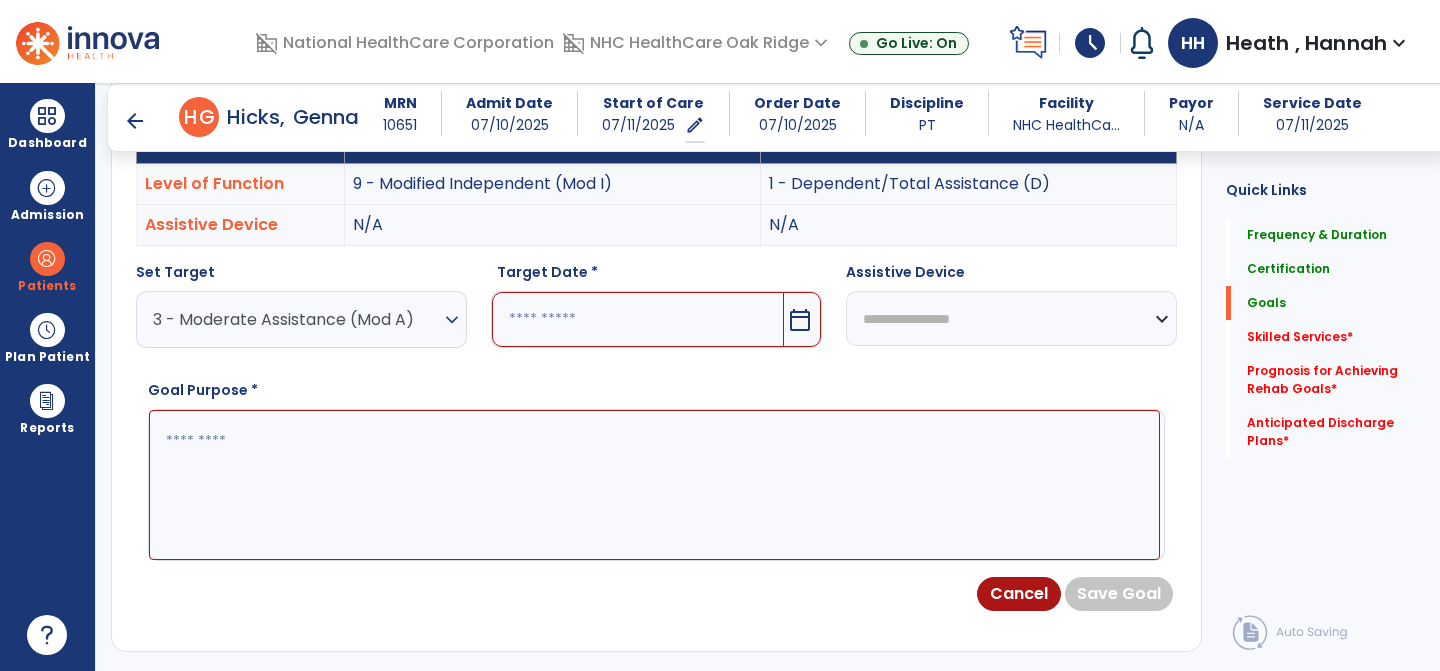click at bounding box center [638, 319] 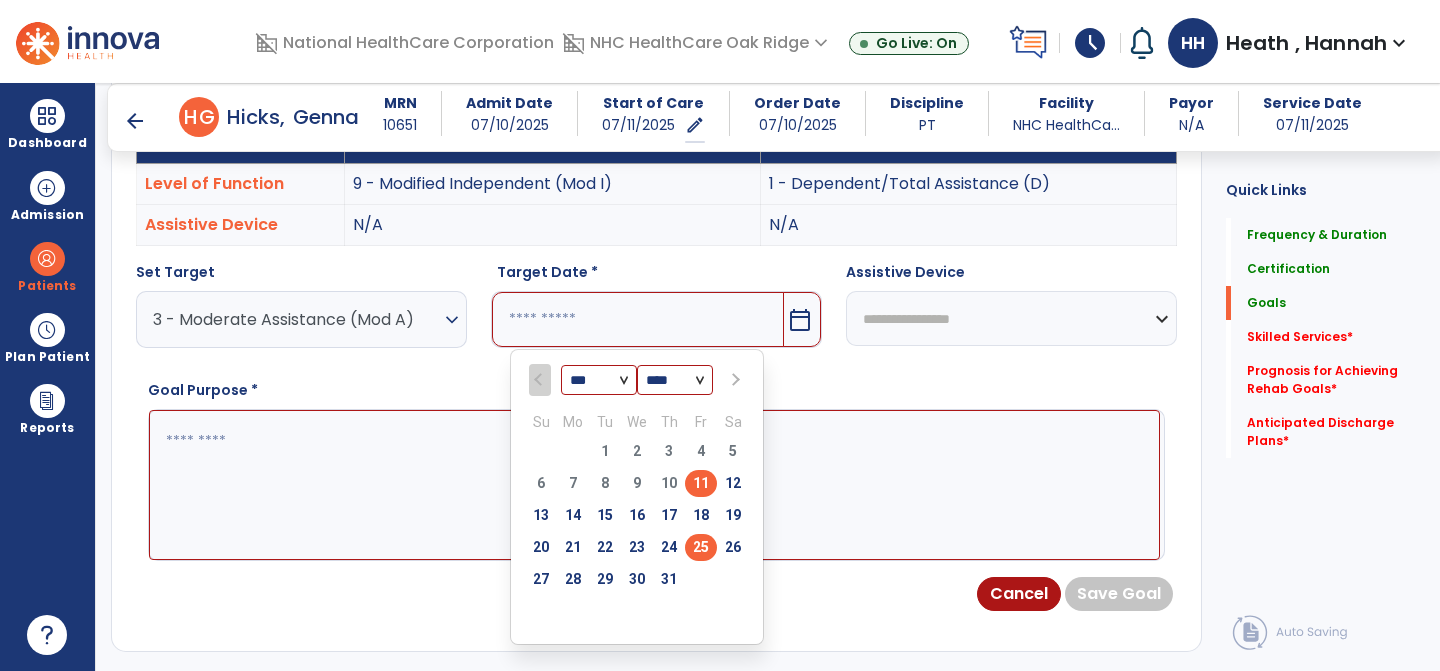 click on "25" at bounding box center [701, 547] 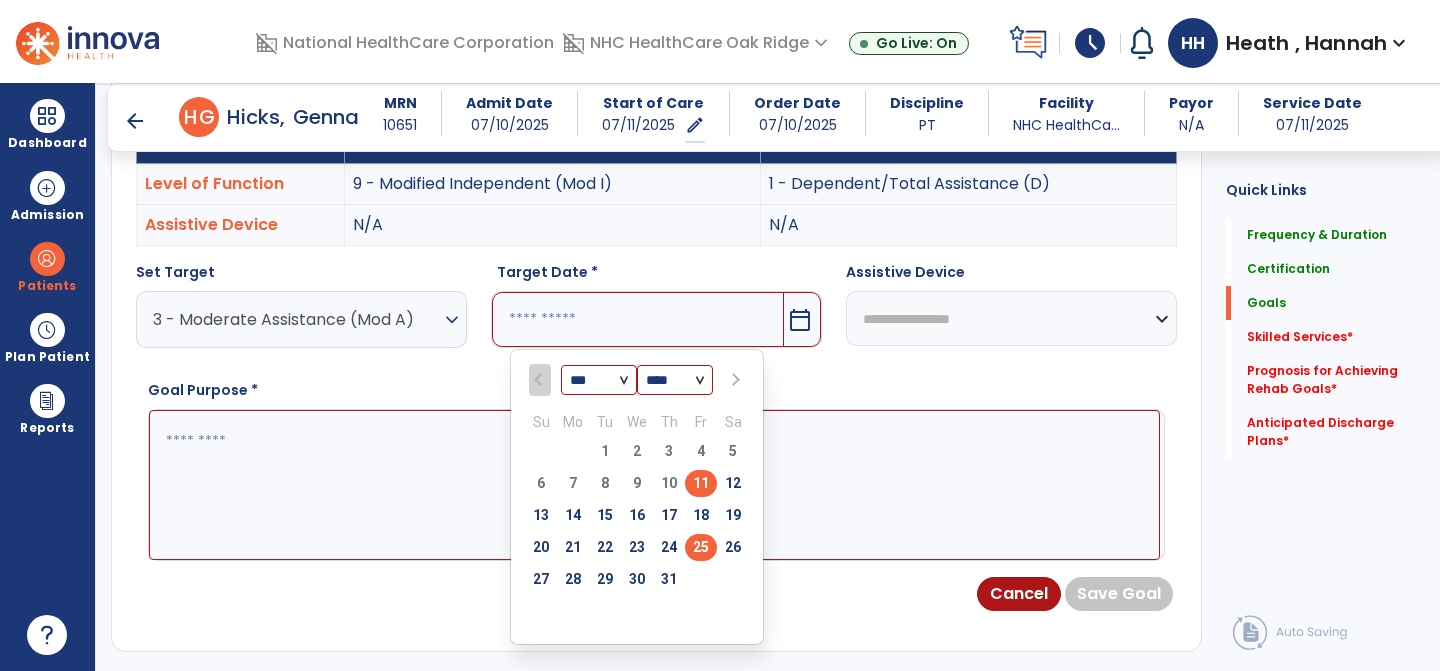 type on "*********" 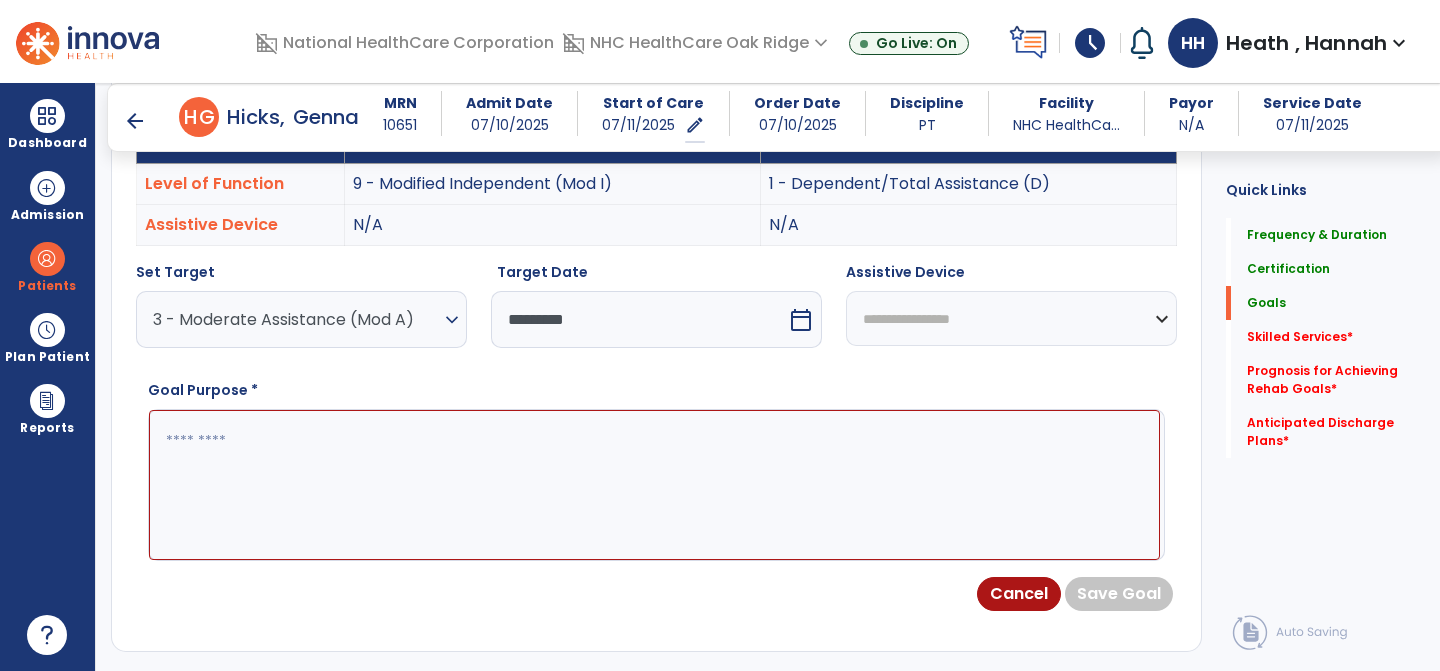 click at bounding box center [654, 485] 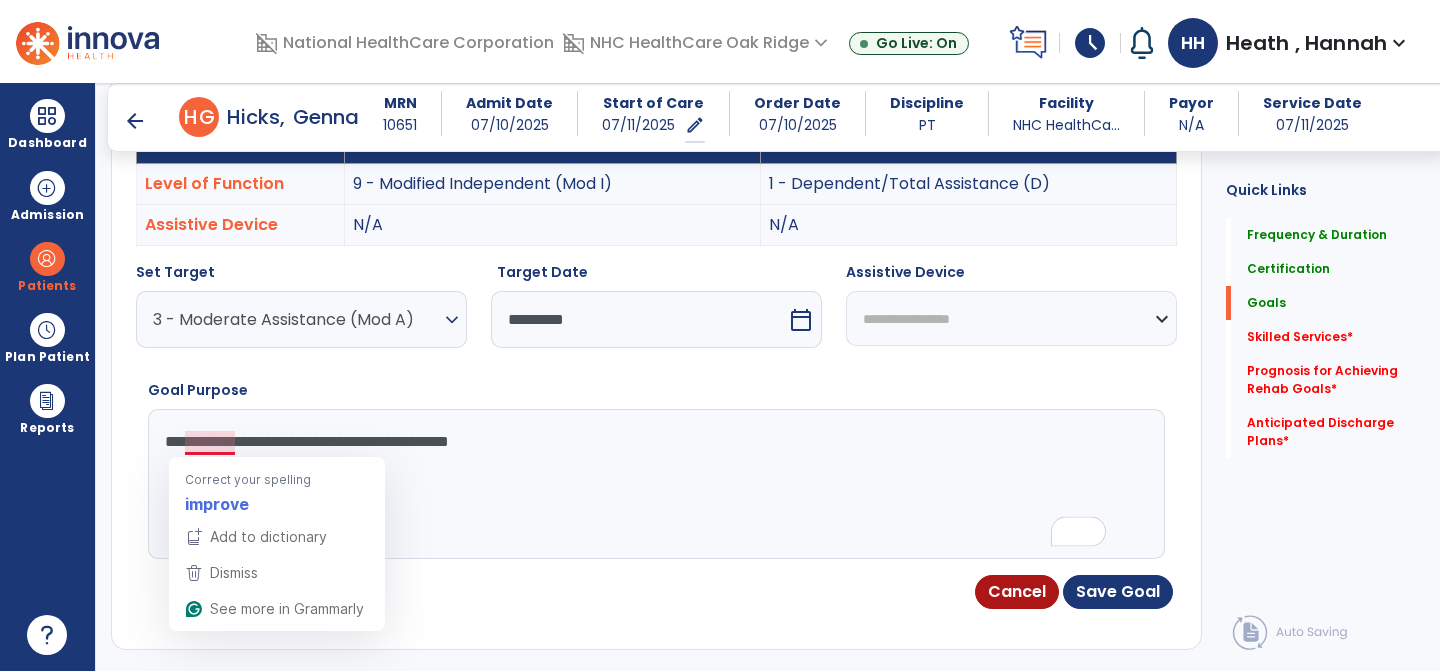 click on "**********" at bounding box center [654, 484] 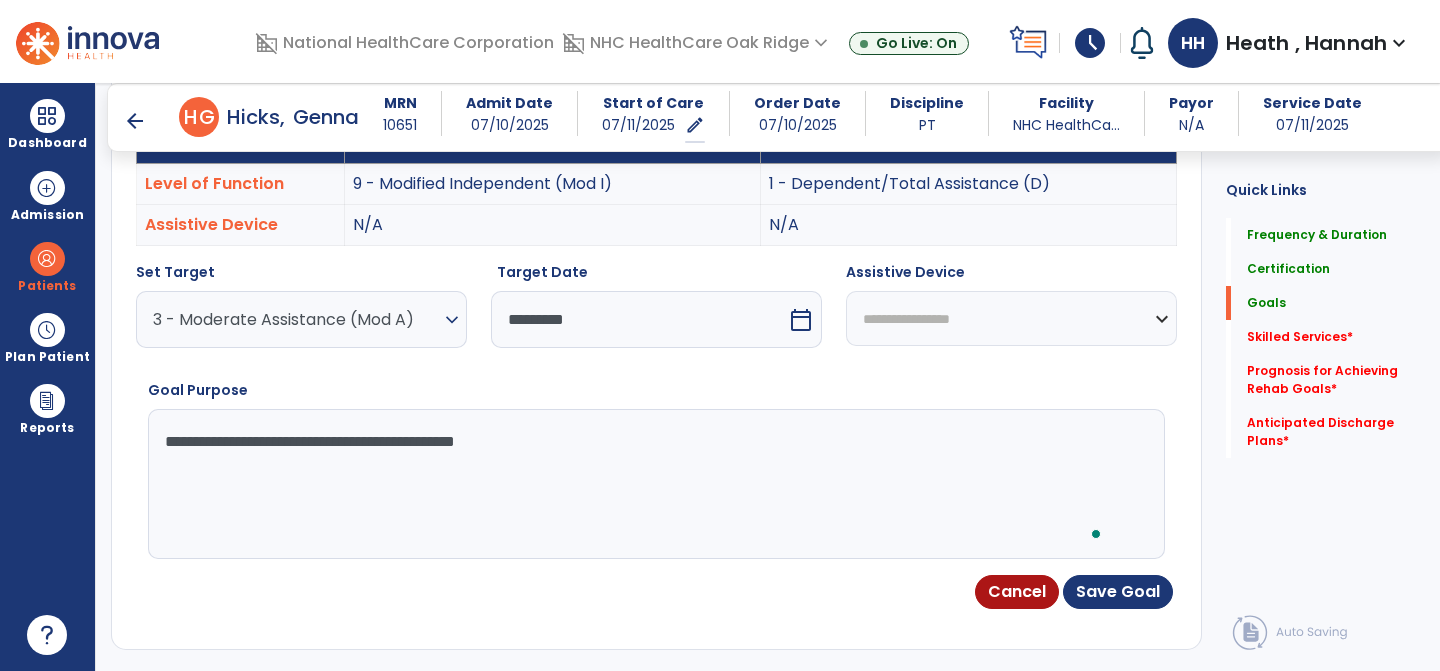 click on "**********" at bounding box center (654, 484) 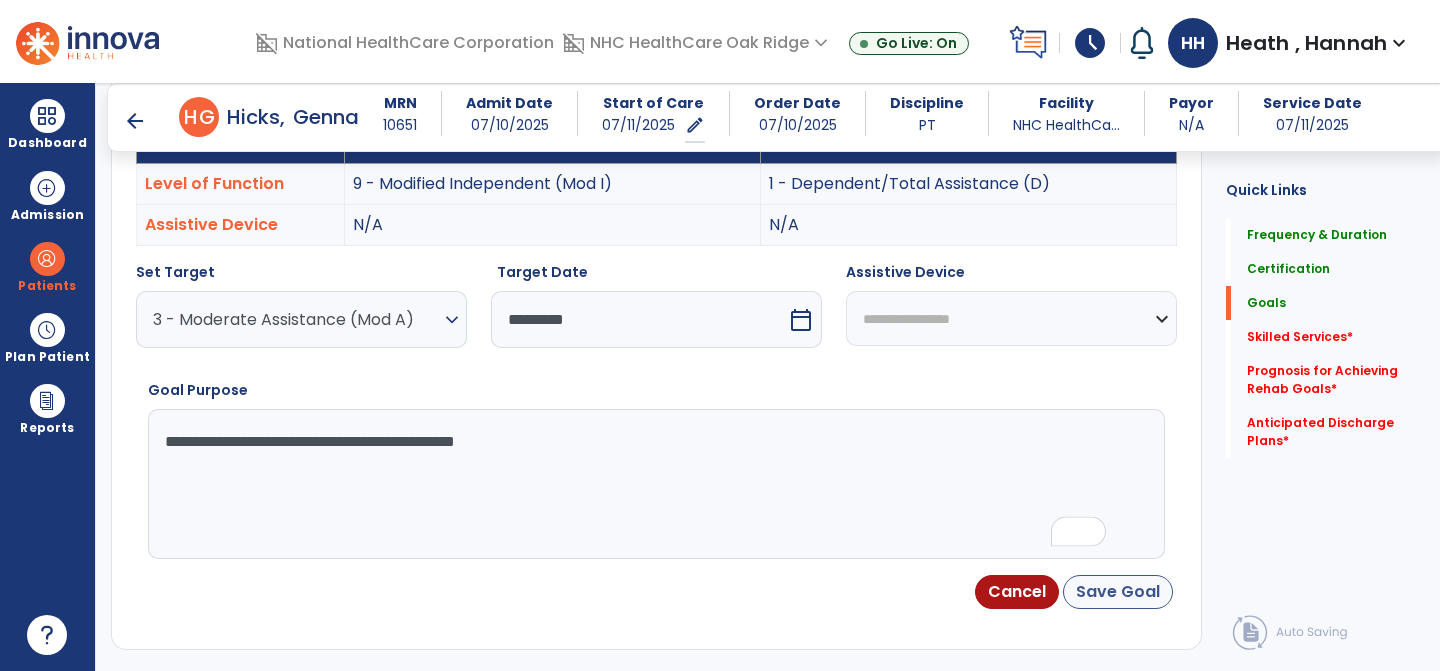 type on "**********" 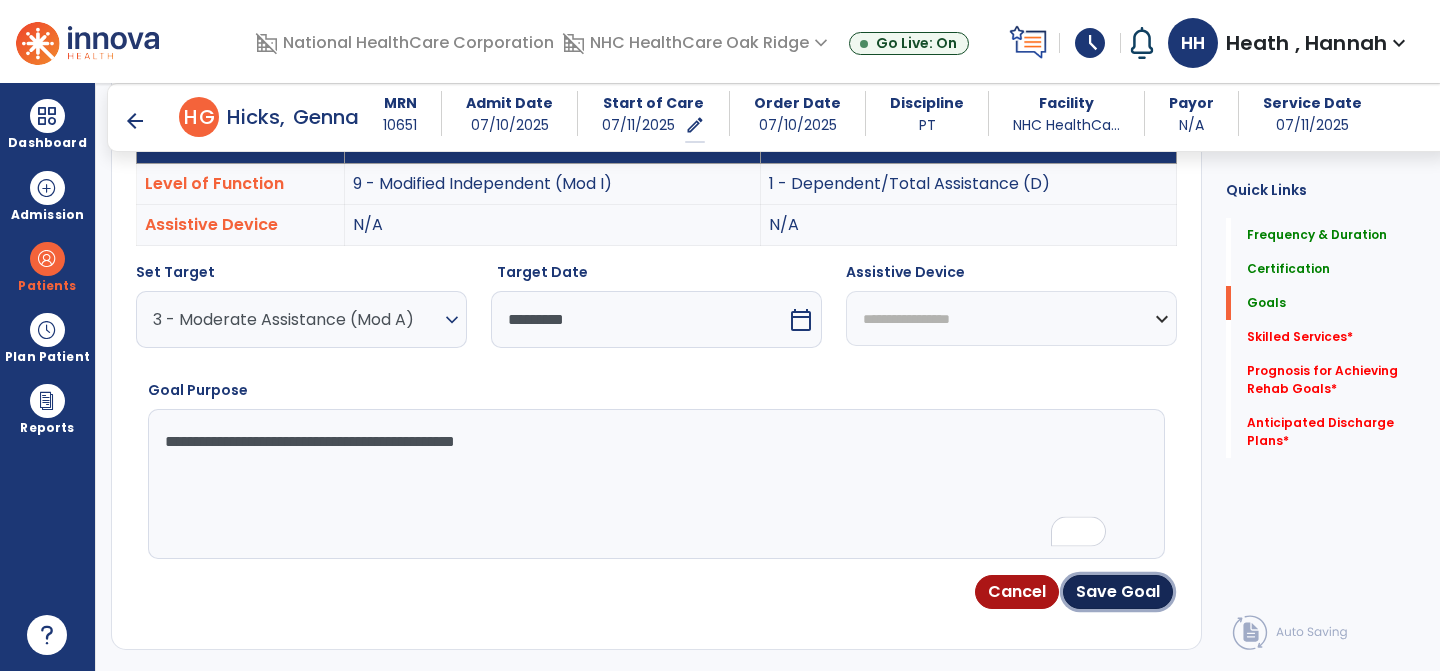 click on "Save Goal" at bounding box center (1118, 592) 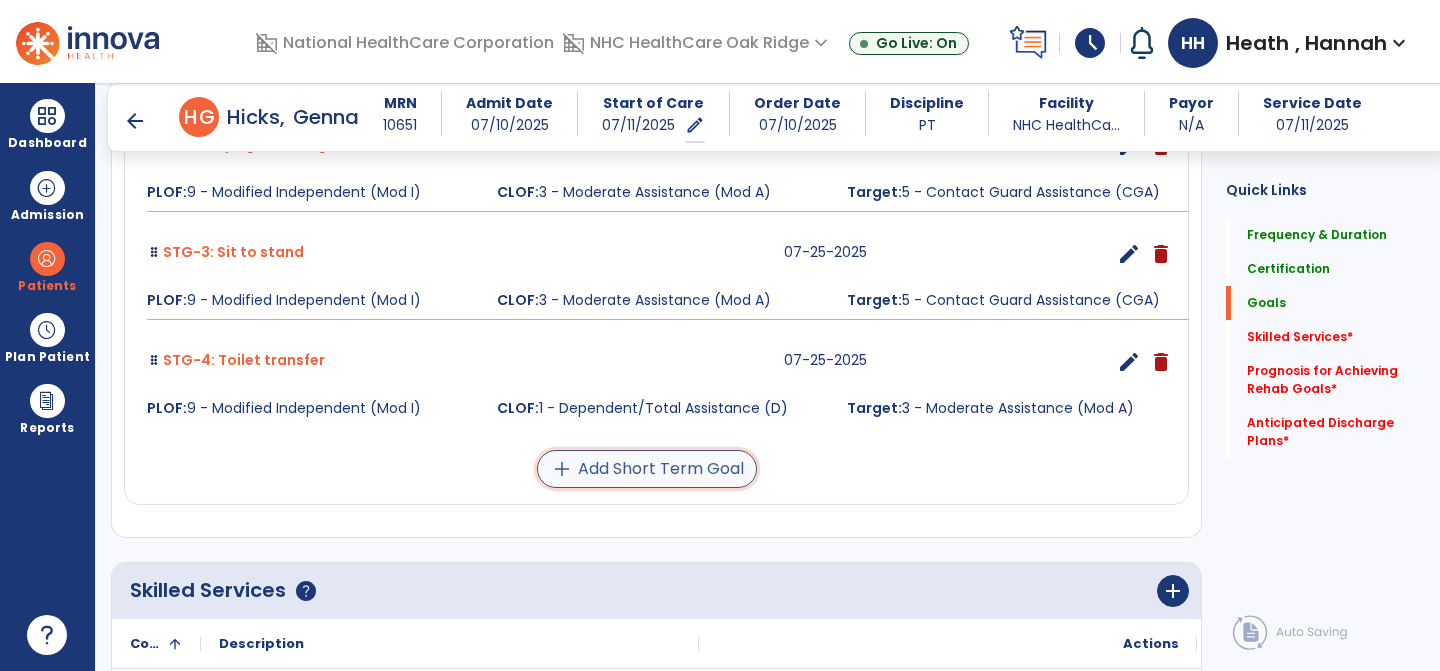 click on "add  Add Short Term Goal" at bounding box center (647, 469) 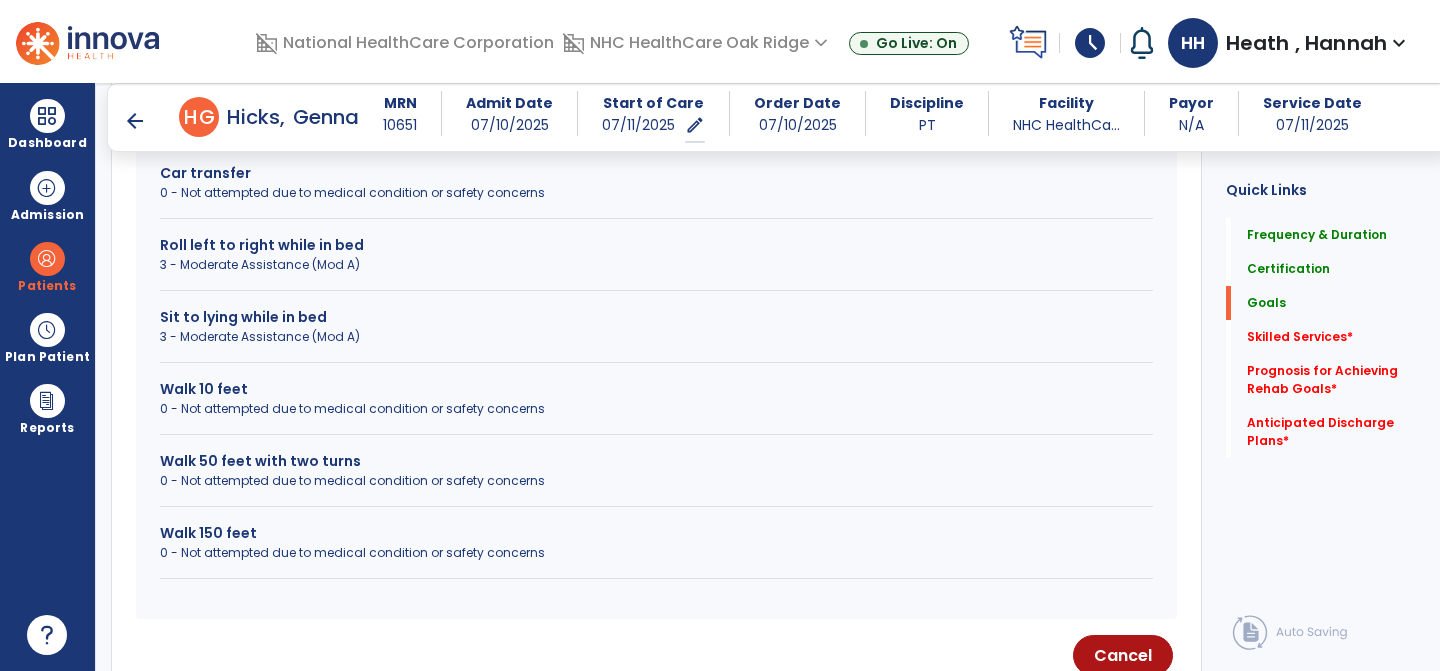 scroll, scrollTop: 731, scrollLeft: 0, axis: vertical 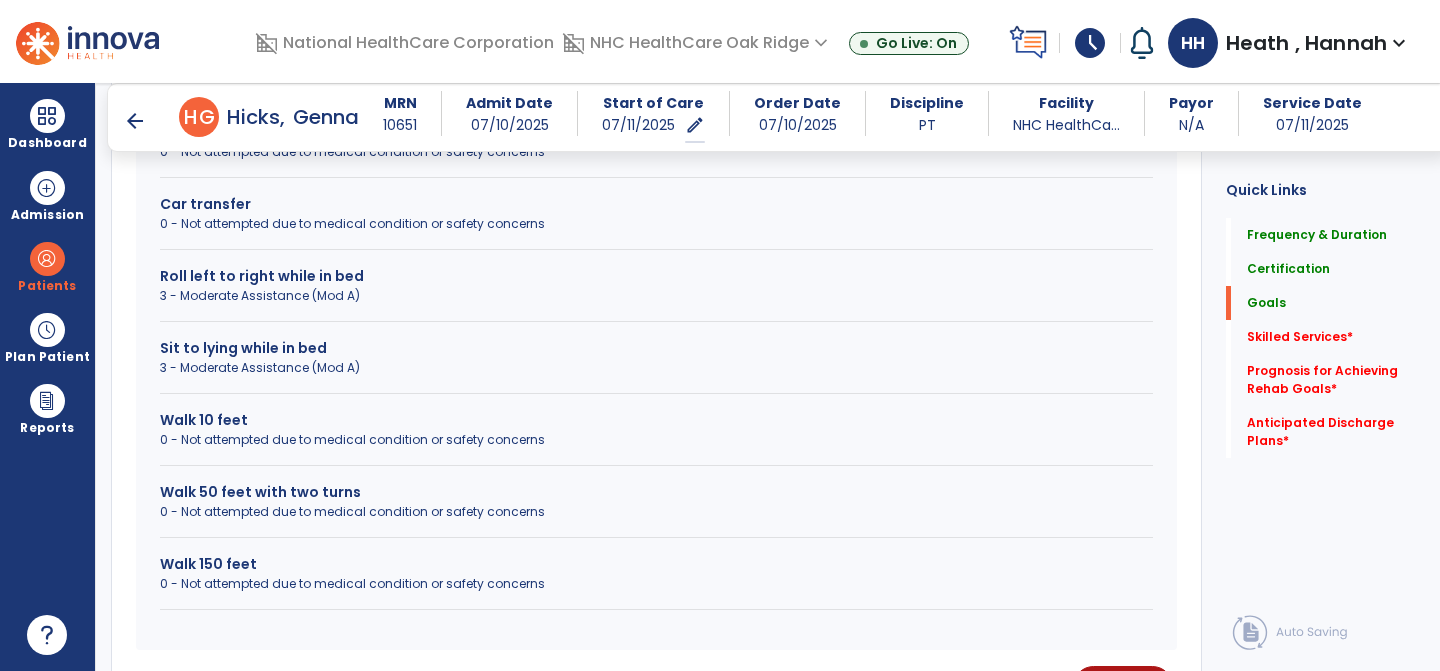 click on "0 - Not attempted due to medical condition or safety concerns" at bounding box center [656, 440] 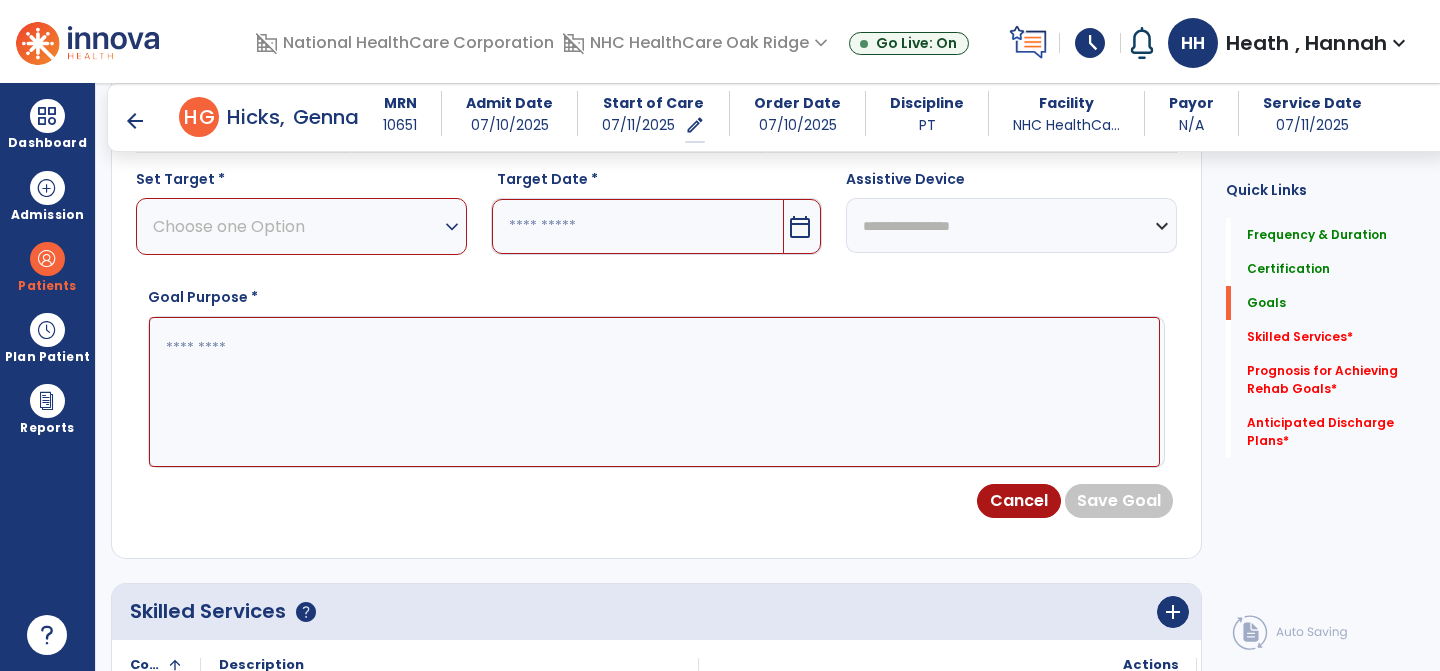 click on "Choose one Option" at bounding box center (296, 226) 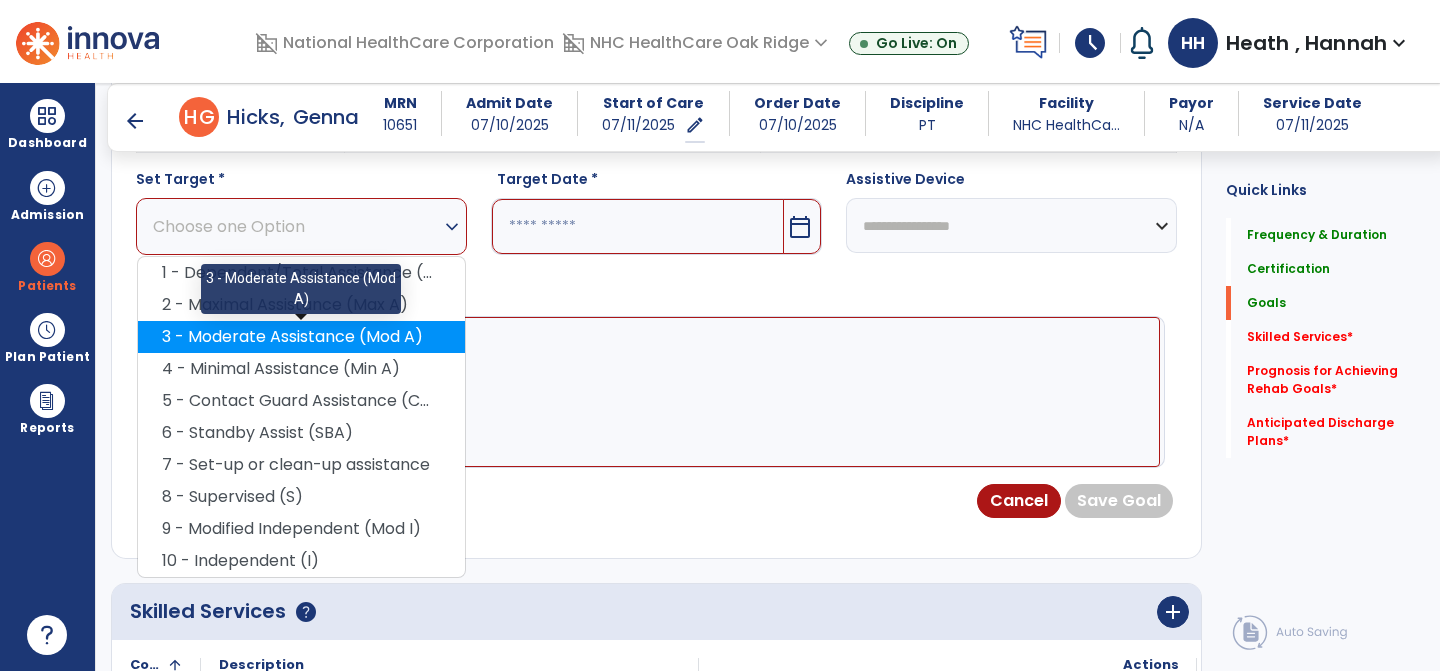 click on "3 - Moderate Assistance (Mod A)" at bounding box center (301, 337) 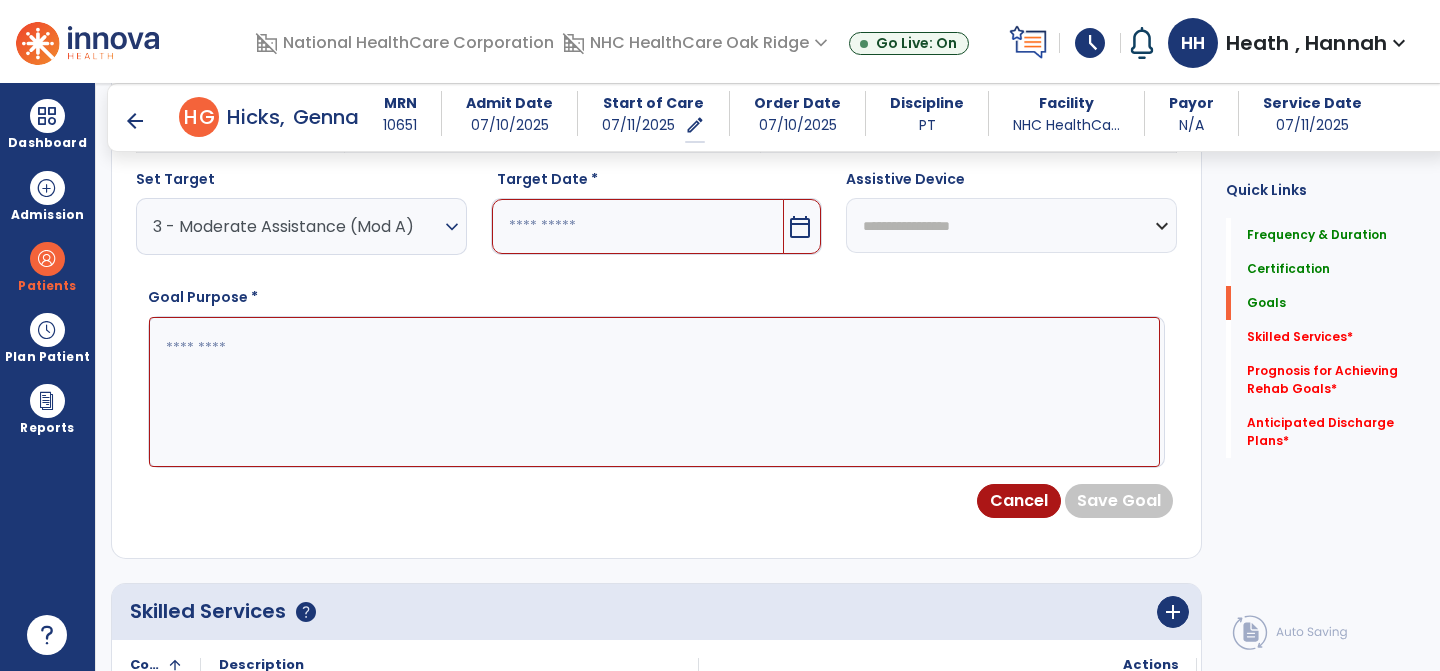 click at bounding box center (638, 226) 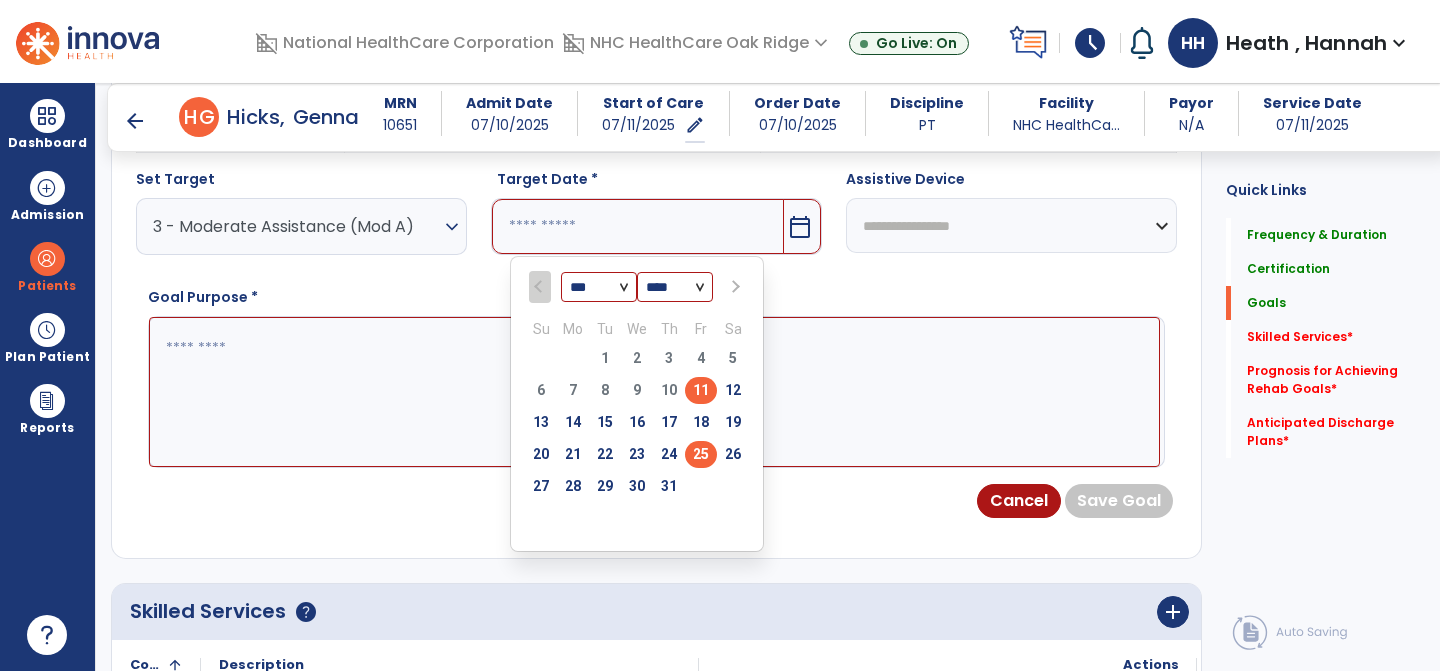 click on "25" at bounding box center (701, 454) 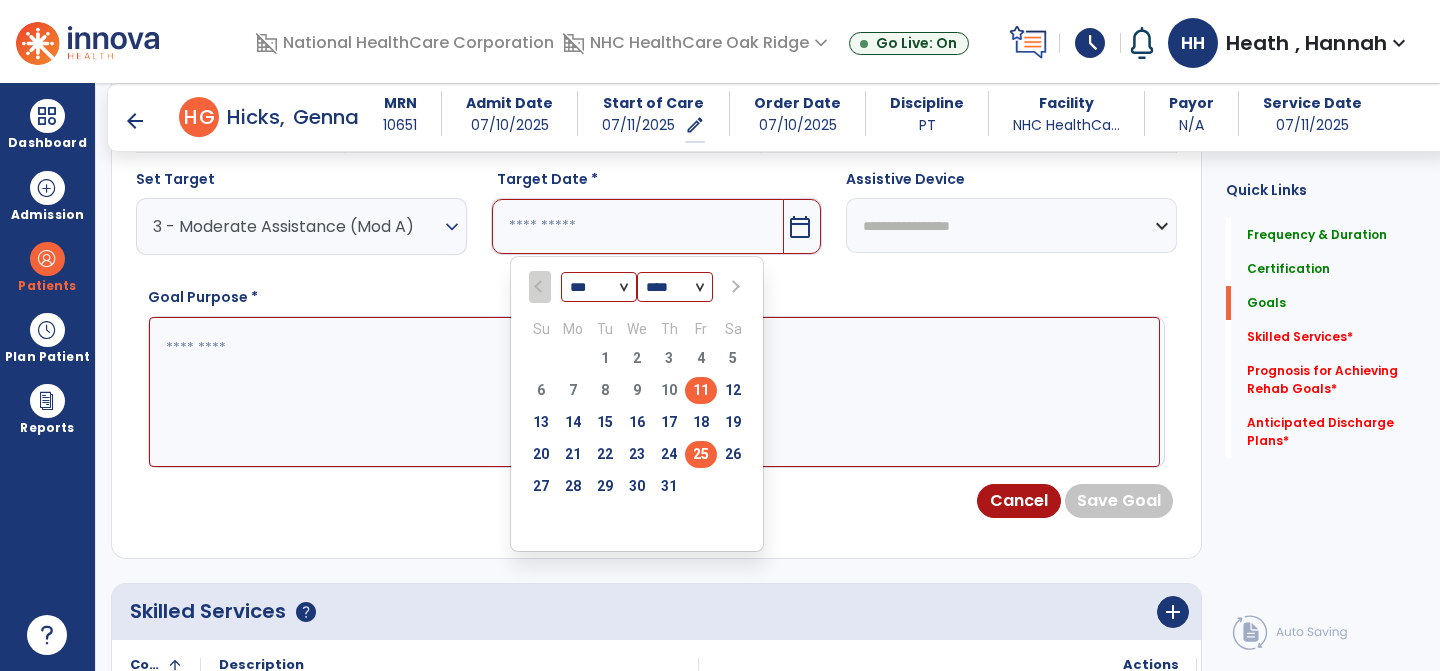 type on "*********" 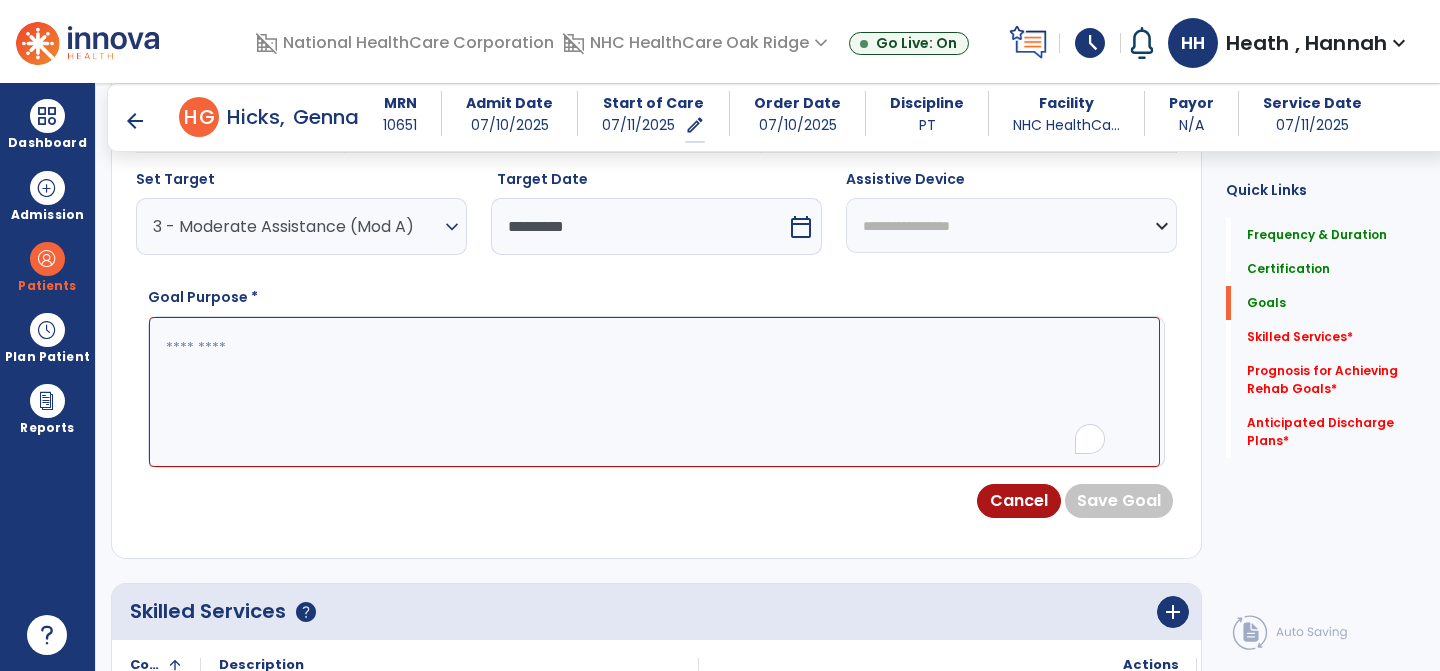 click at bounding box center [654, 392] 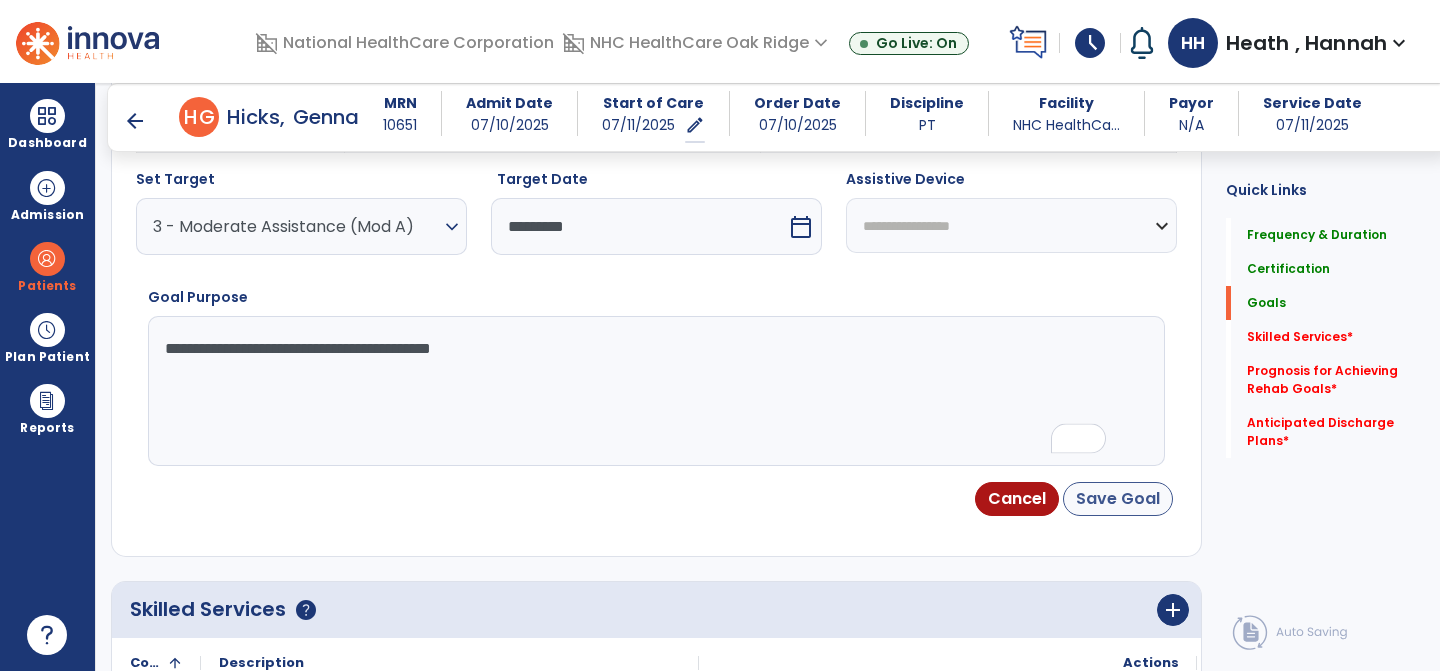 type on "**********" 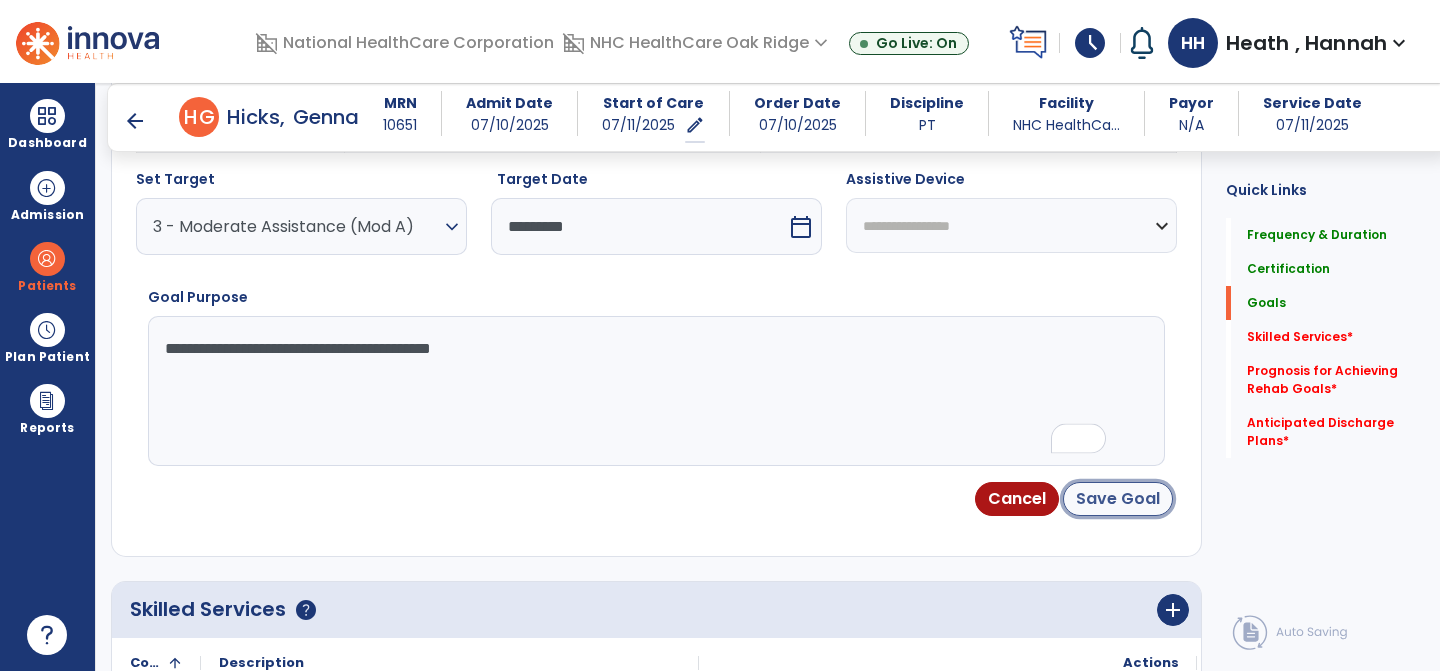 click on "Save Goal" at bounding box center [1118, 499] 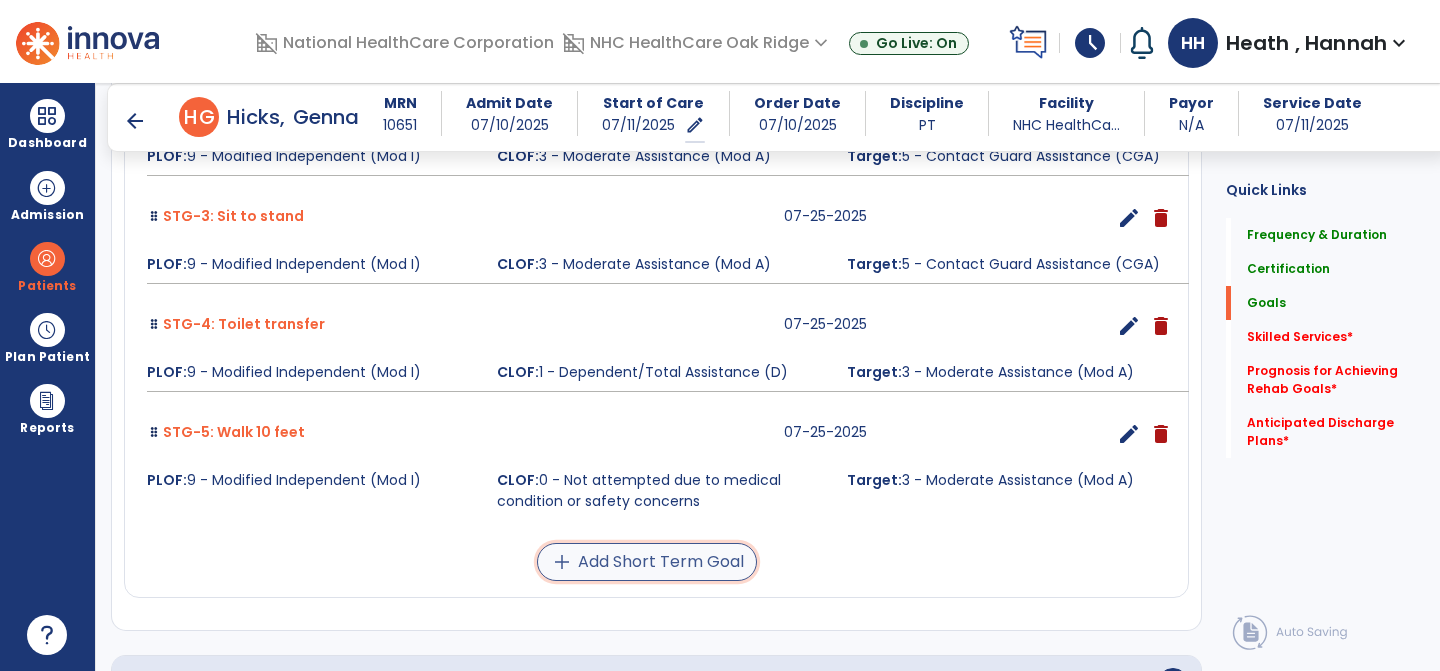 click on "add  Add Short Term Goal" at bounding box center [647, 562] 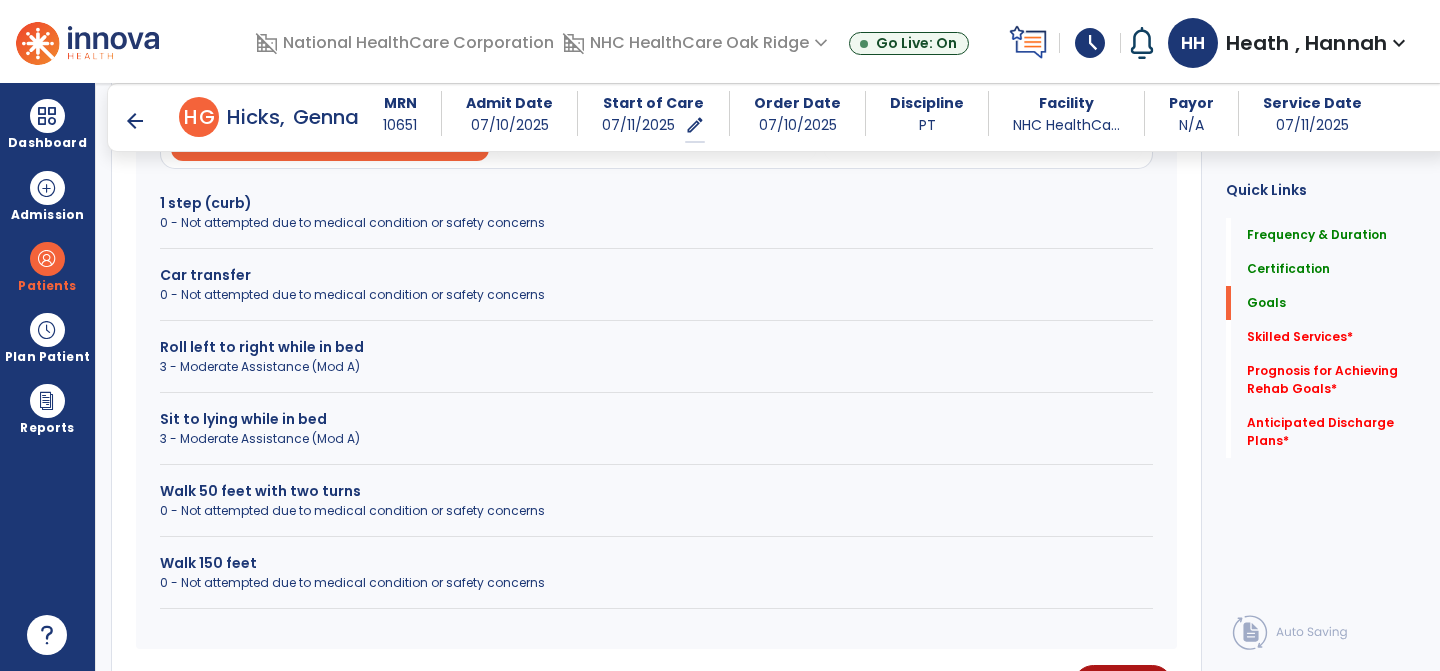 scroll, scrollTop: 623, scrollLeft: 0, axis: vertical 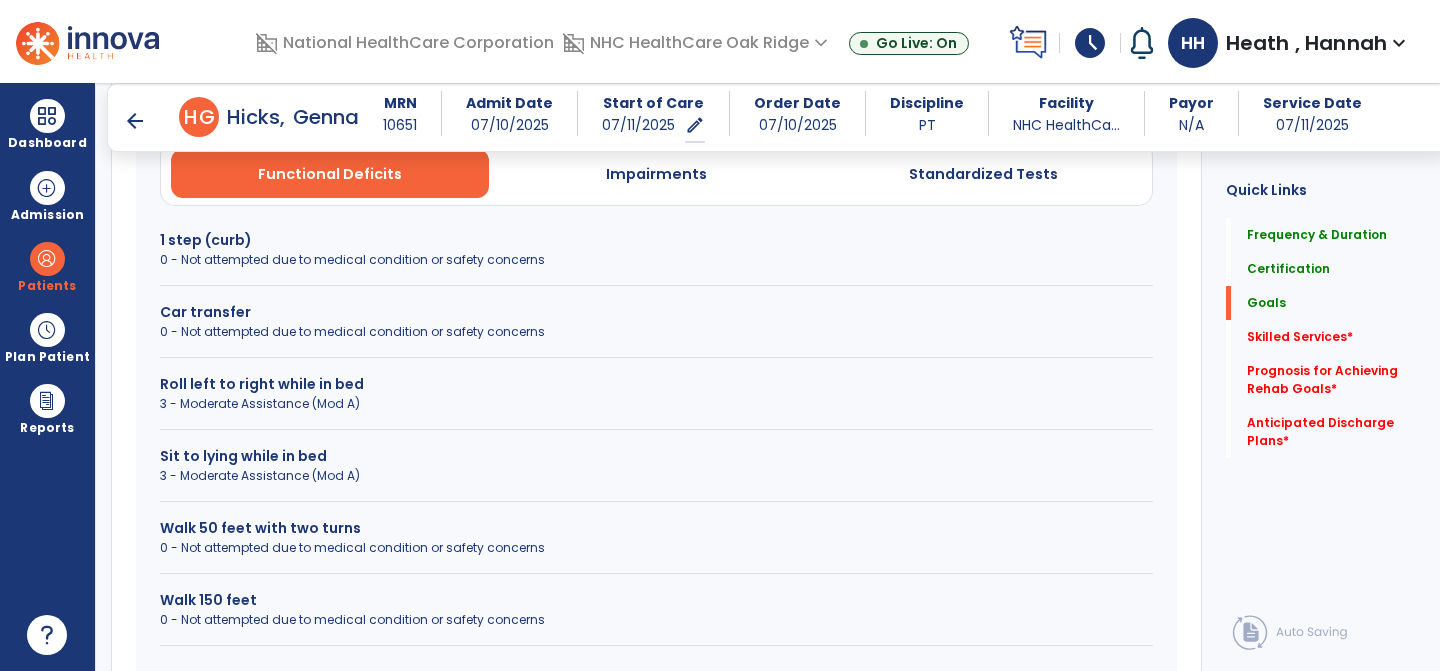 click on "0 - Not attempted due to medical condition or safety concerns" at bounding box center [656, 548] 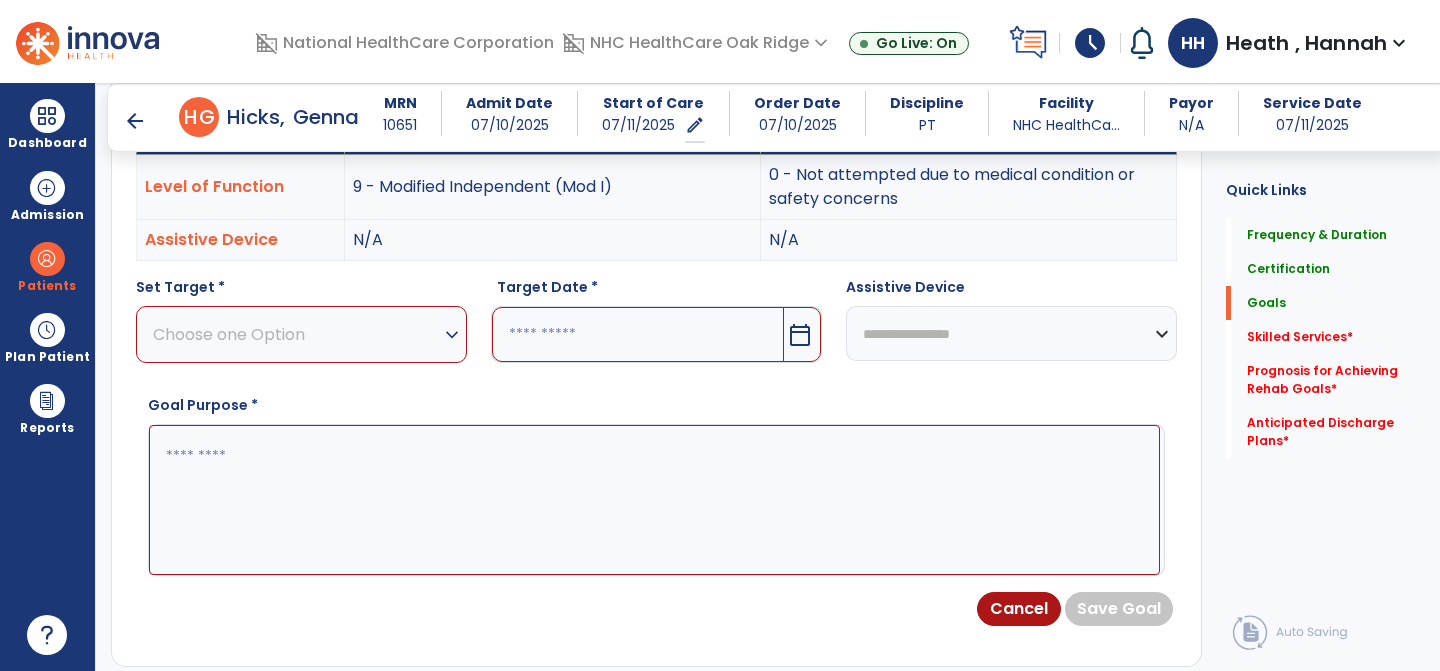 click on "Choose one Option" at bounding box center [296, 334] 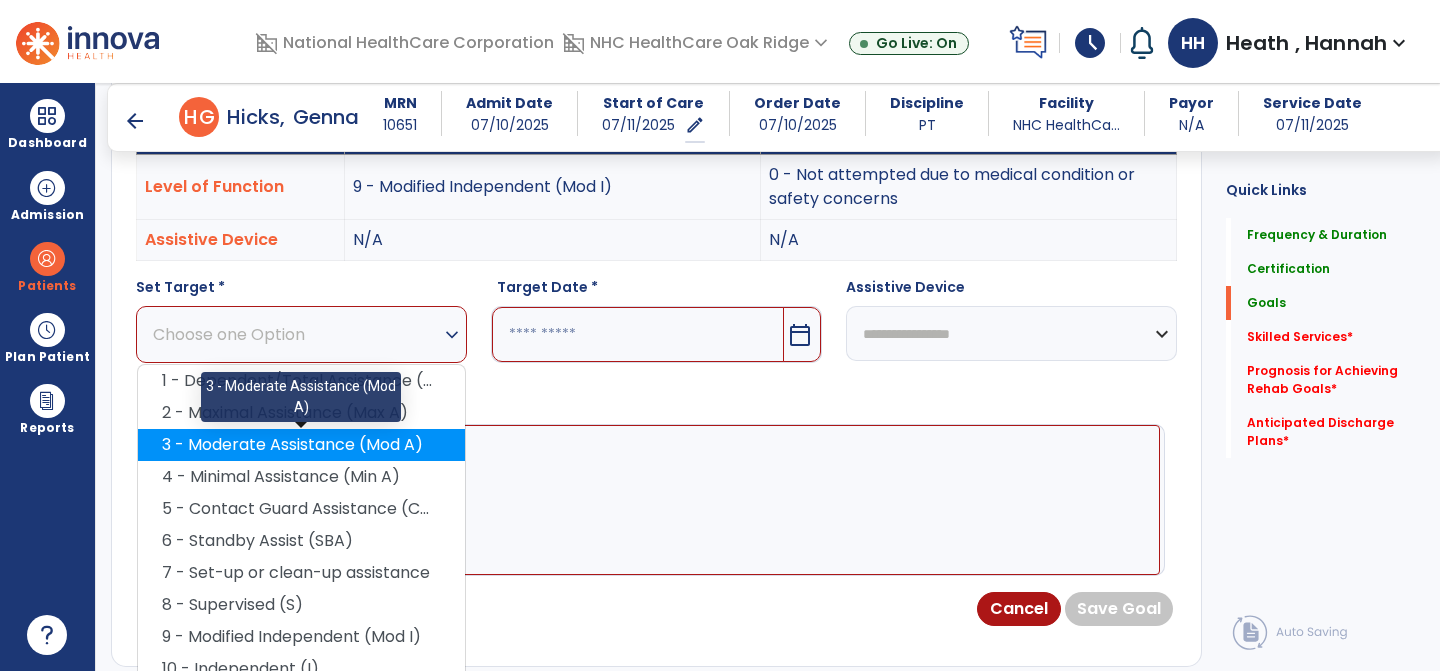 click on "3 - Moderate Assistance (Mod A)" at bounding box center [301, 445] 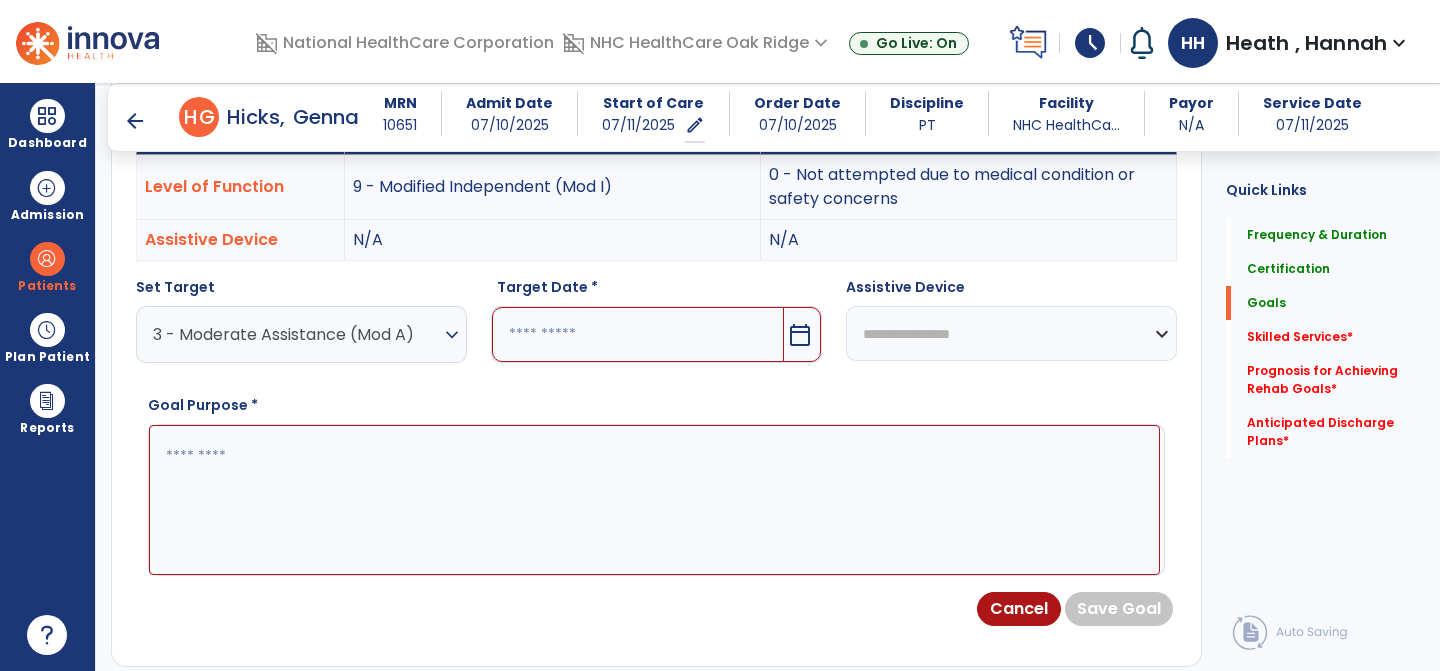 click at bounding box center [638, 334] 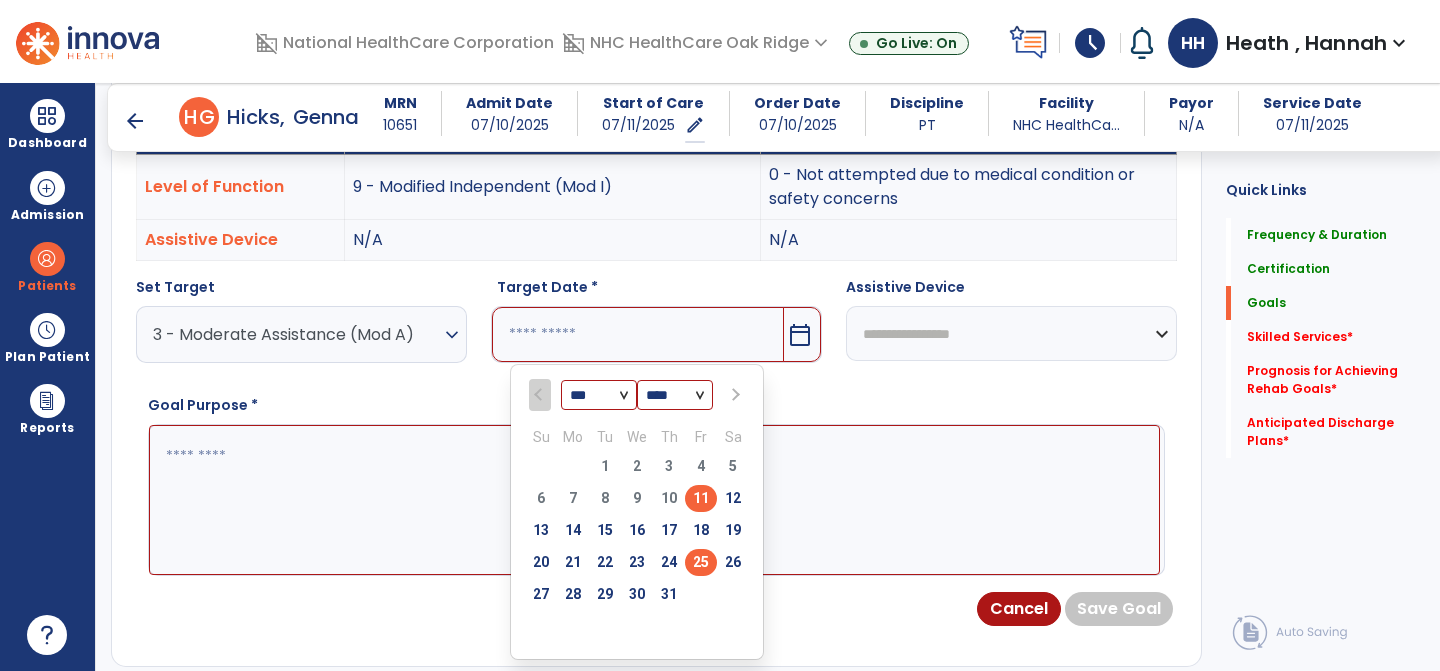 click on "25" at bounding box center (701, 562) 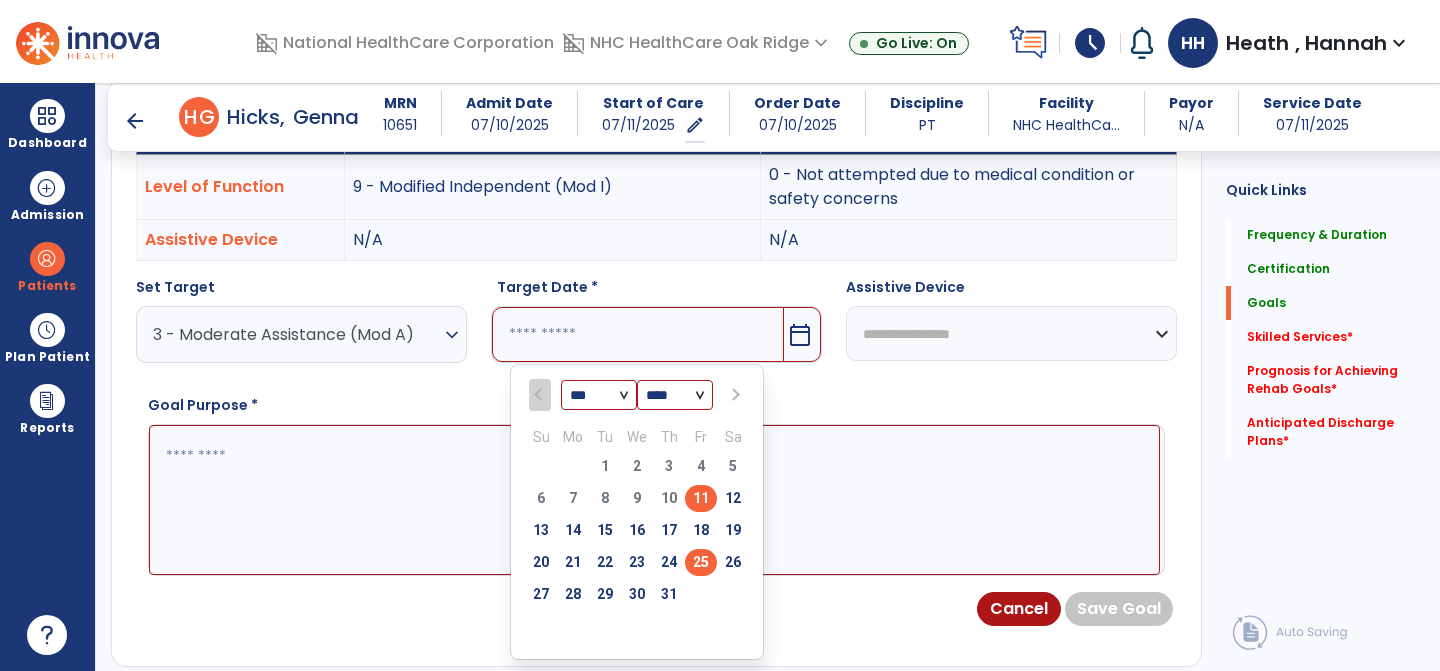 type on "*********" 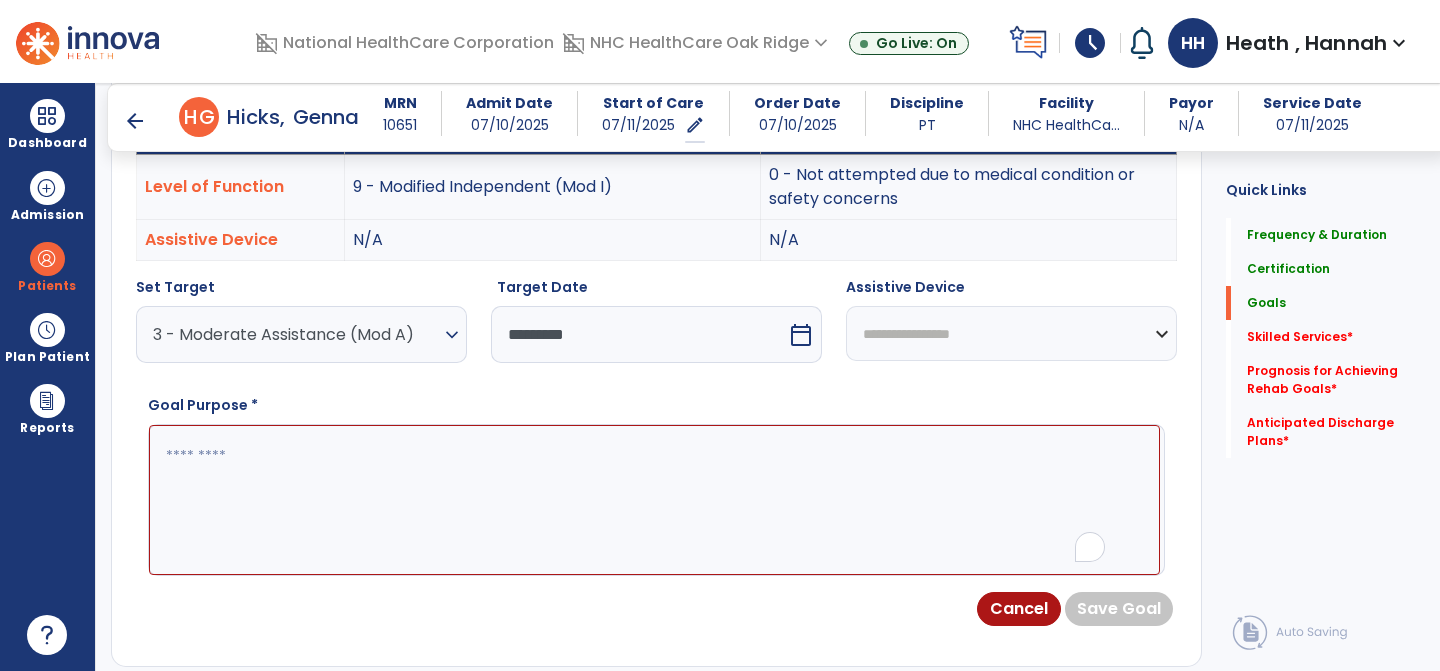 click at bounding box center [654, 500] 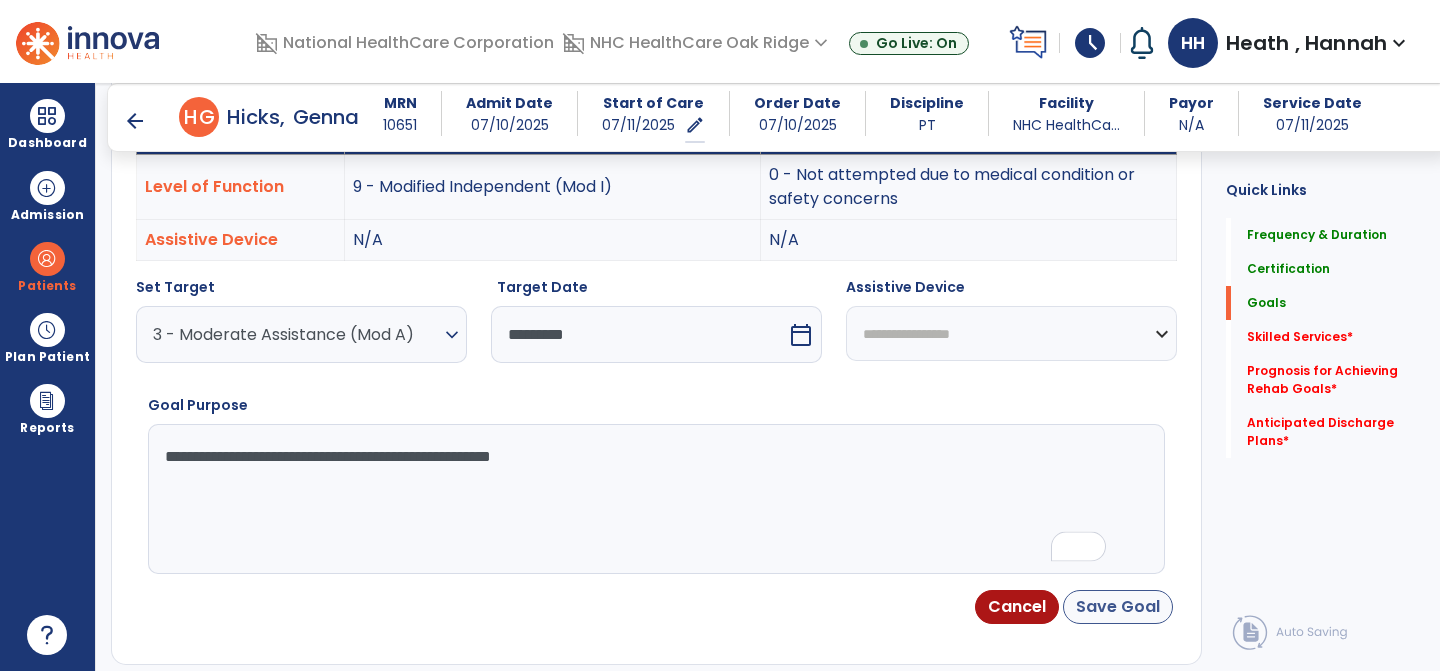 type on "**********" 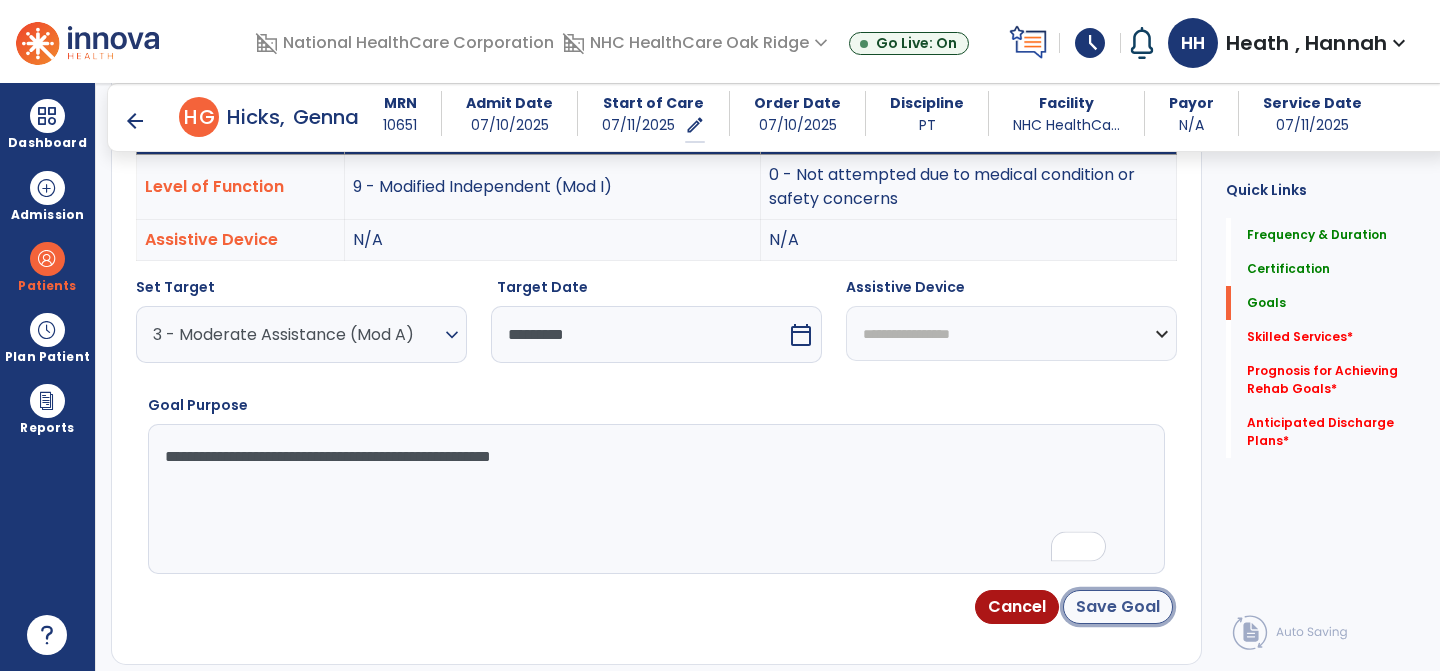 click on "Save Goal" at bounding box center (1118, 607) 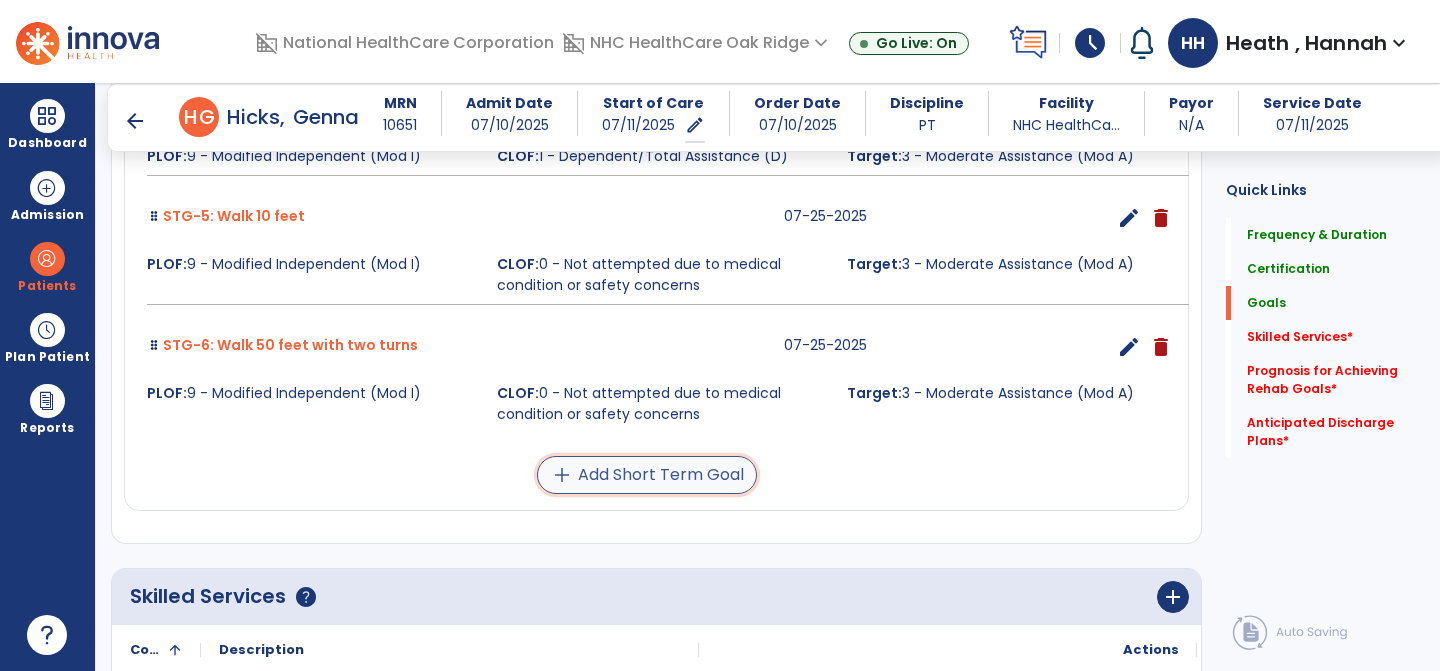 click on "add  Add Short Term Goal" at bounding box center (647, 475) 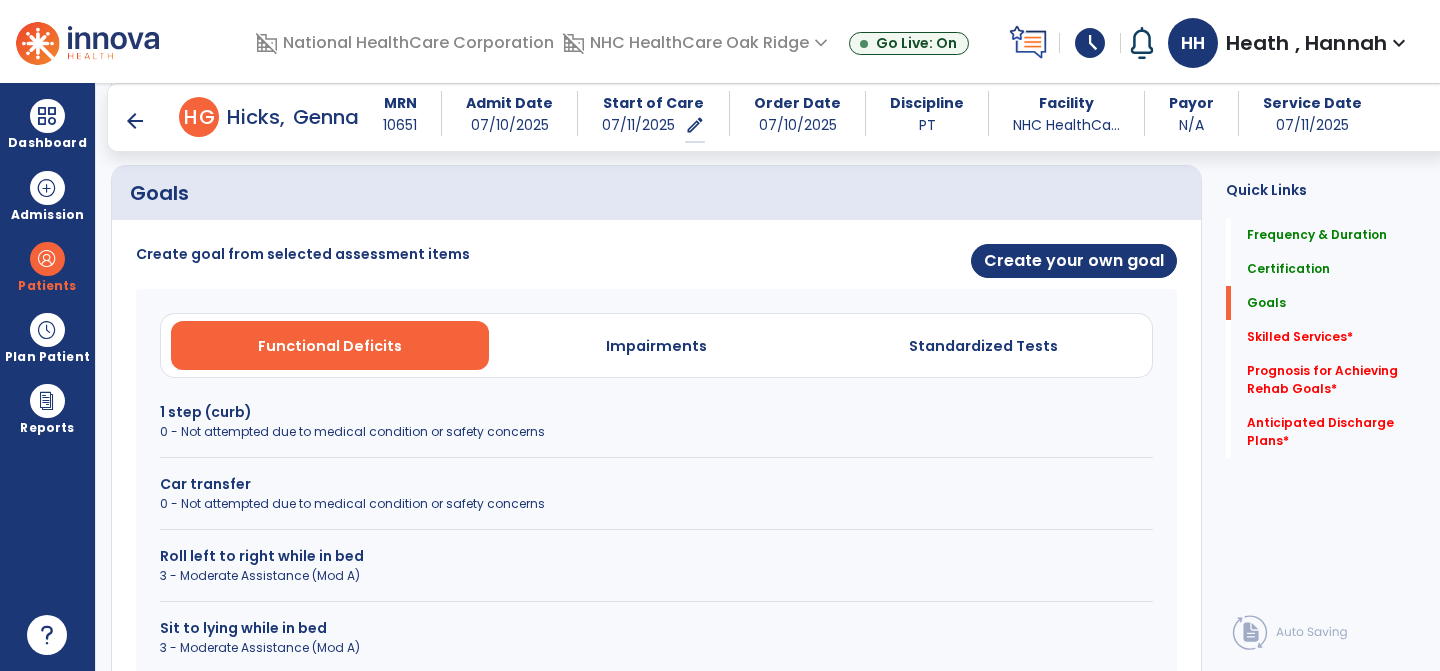 scroll, scrollTop: 432, scrollLeft: 0, axis: vertical 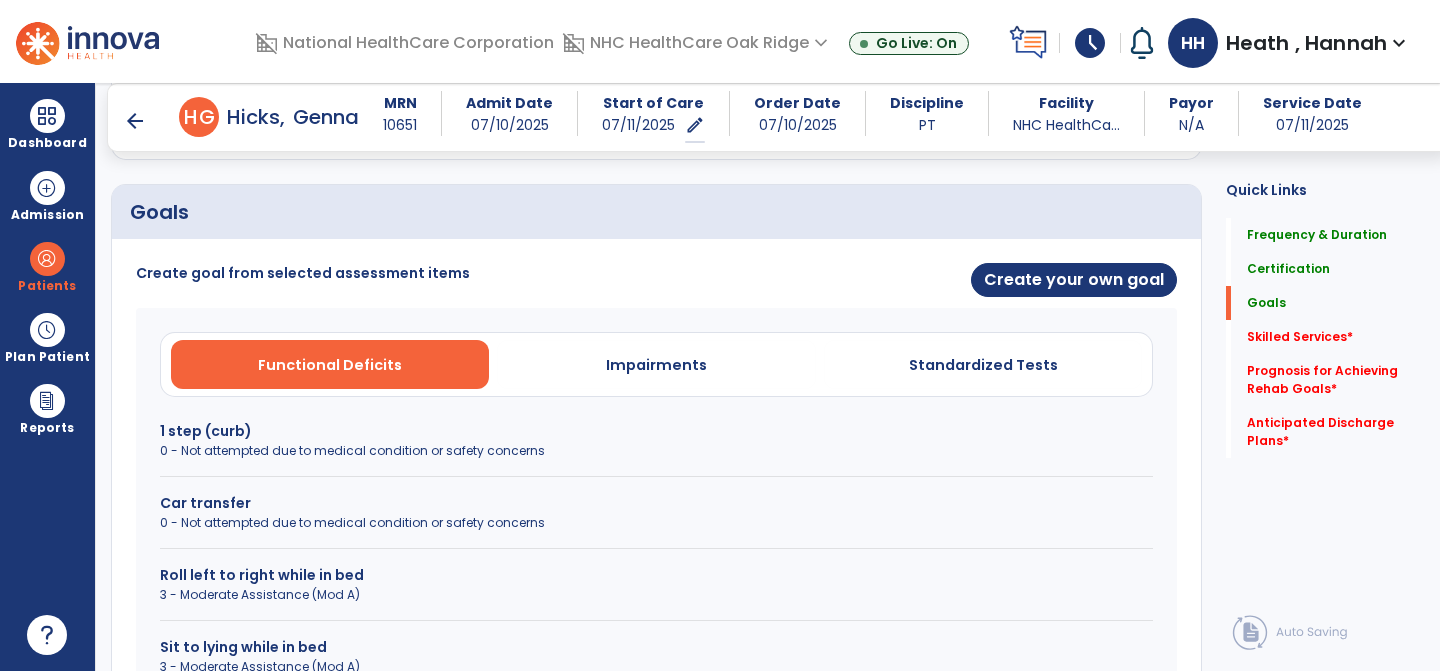 click on "Functional Deficits   Impairments   Standardized Tests" at bounding box center [656, 364] 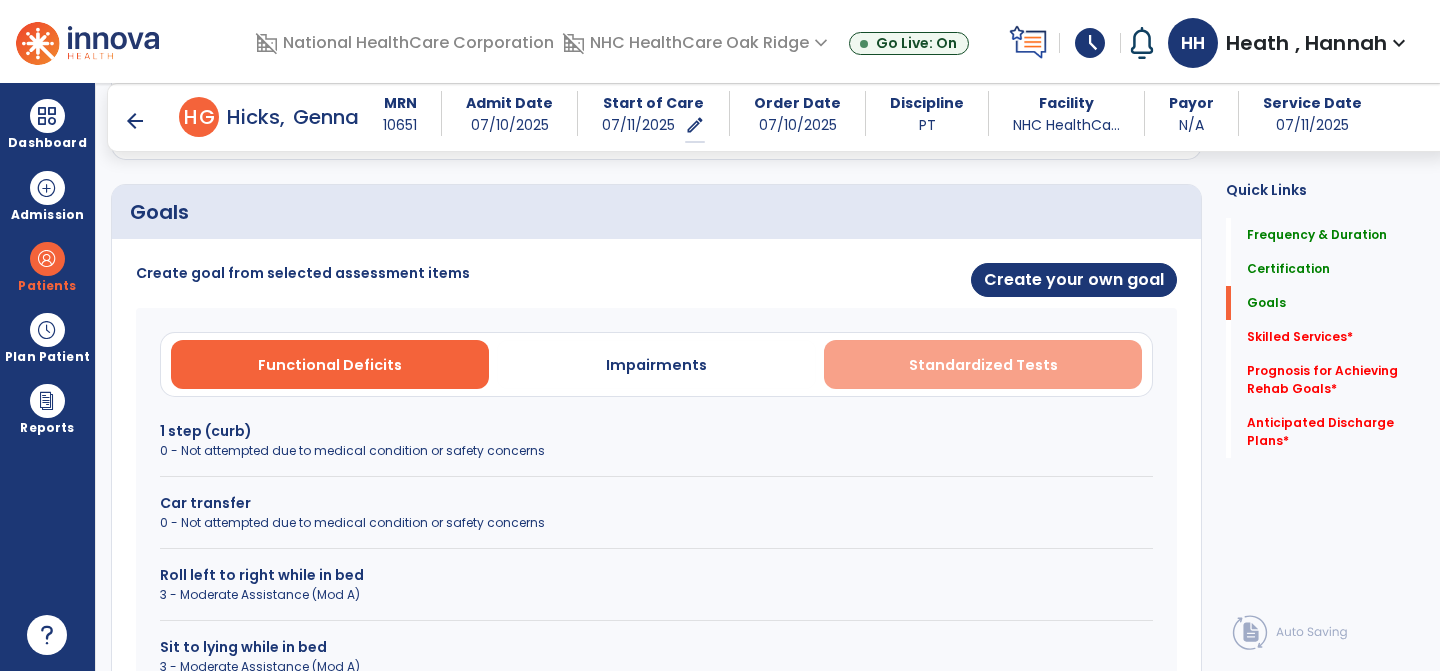 click on "Standardized Tests" at bounding box center (983, 364) 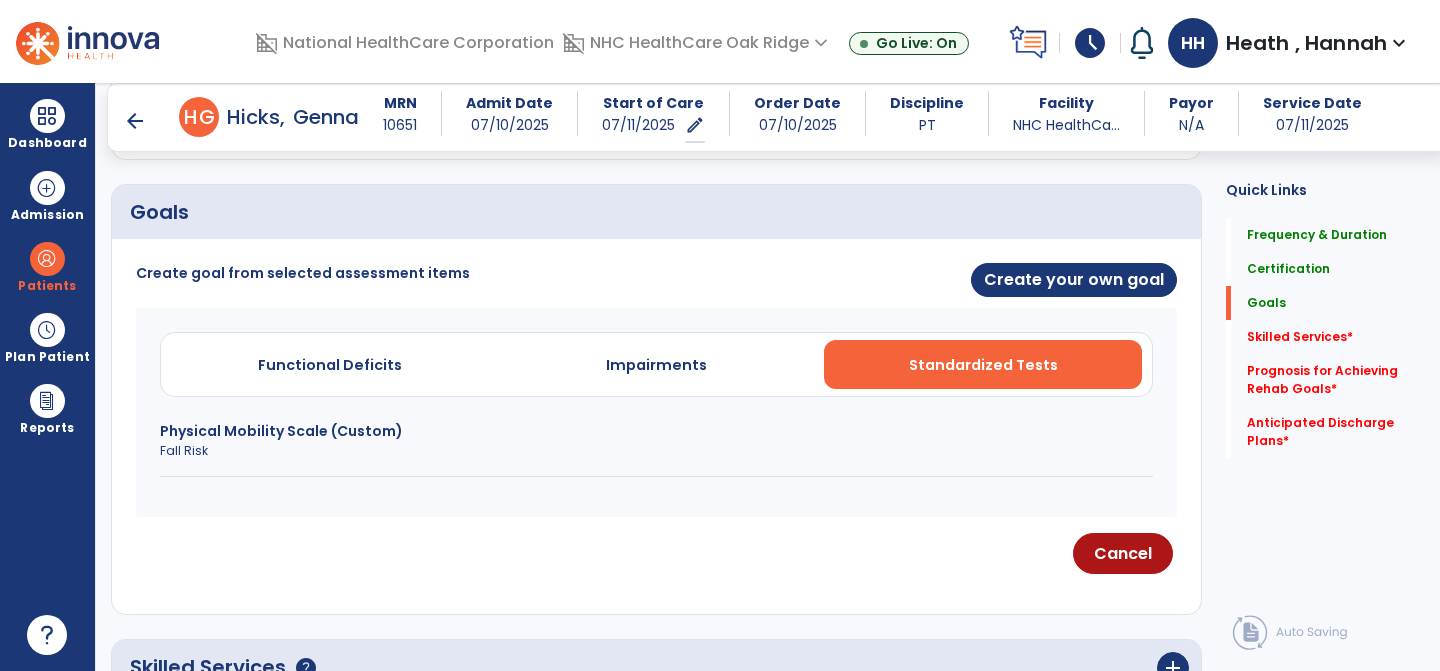 click on "Physical Mobility Scale (Custom)" at bounding box center [656, 431] 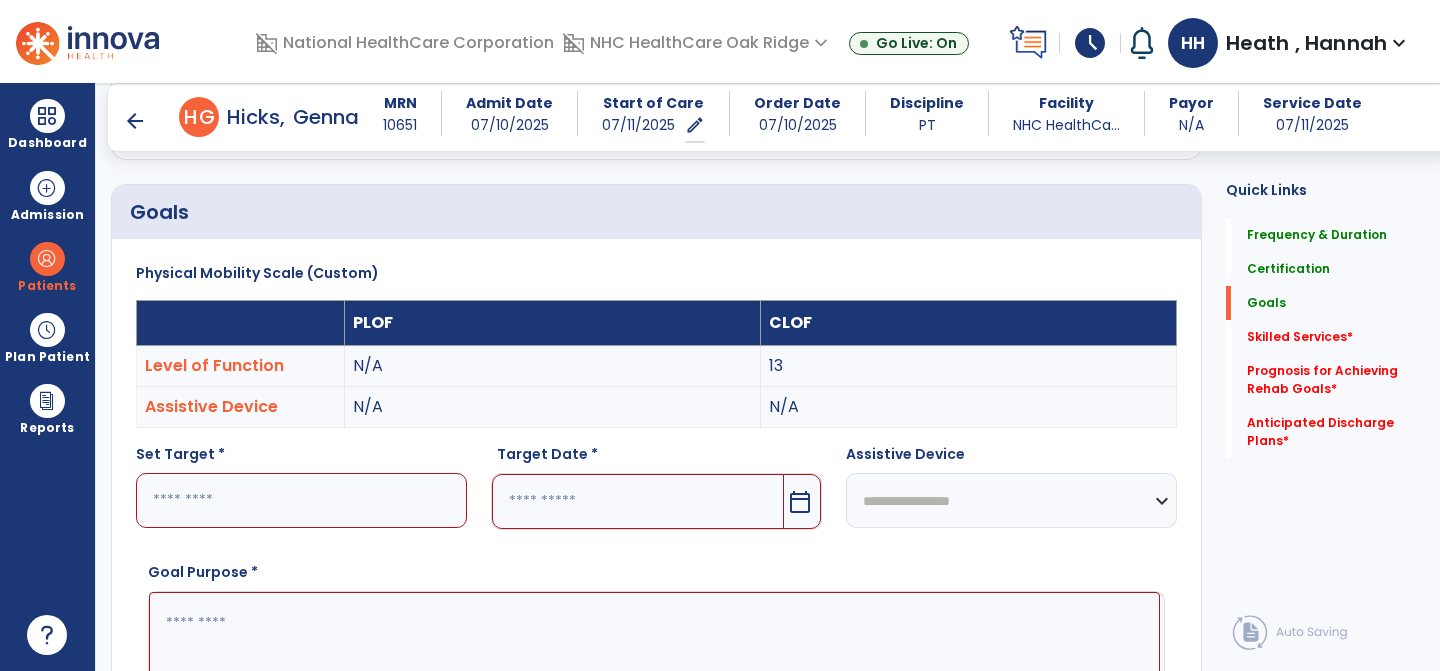 click at bounding box center (301, 500) 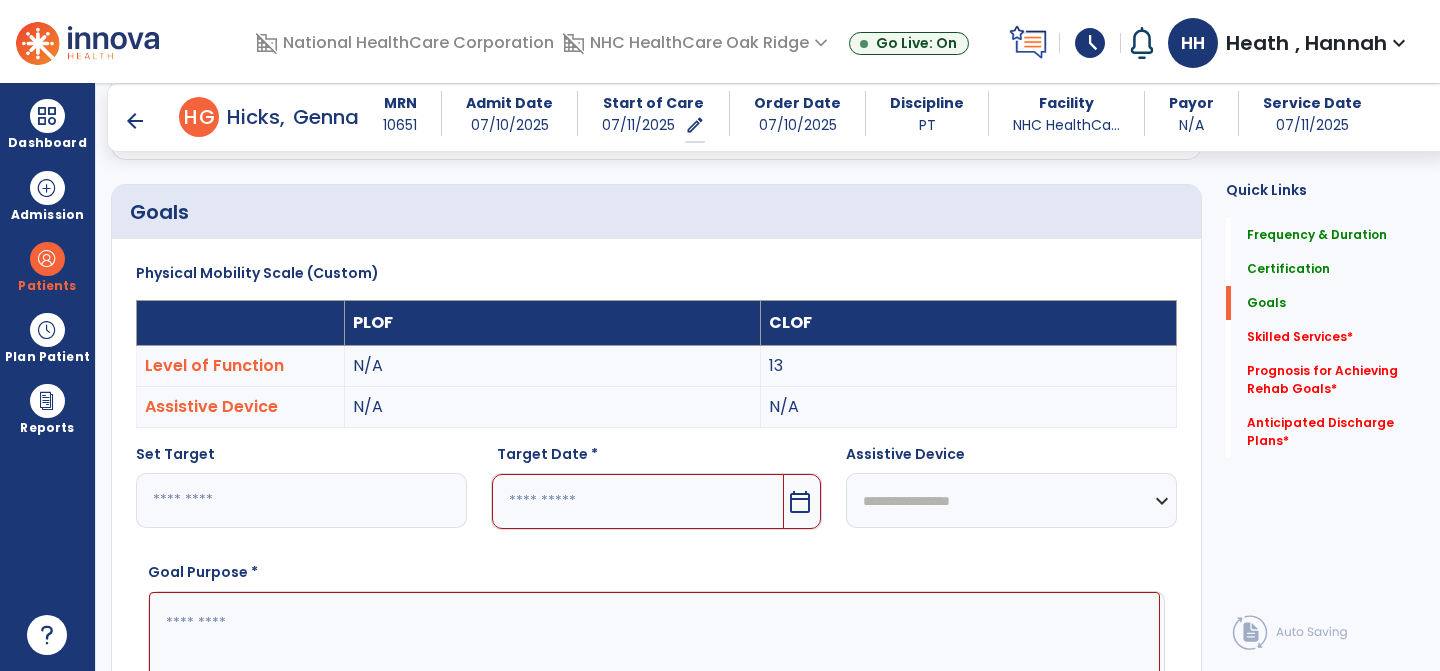click at bounding box center [638, 501] 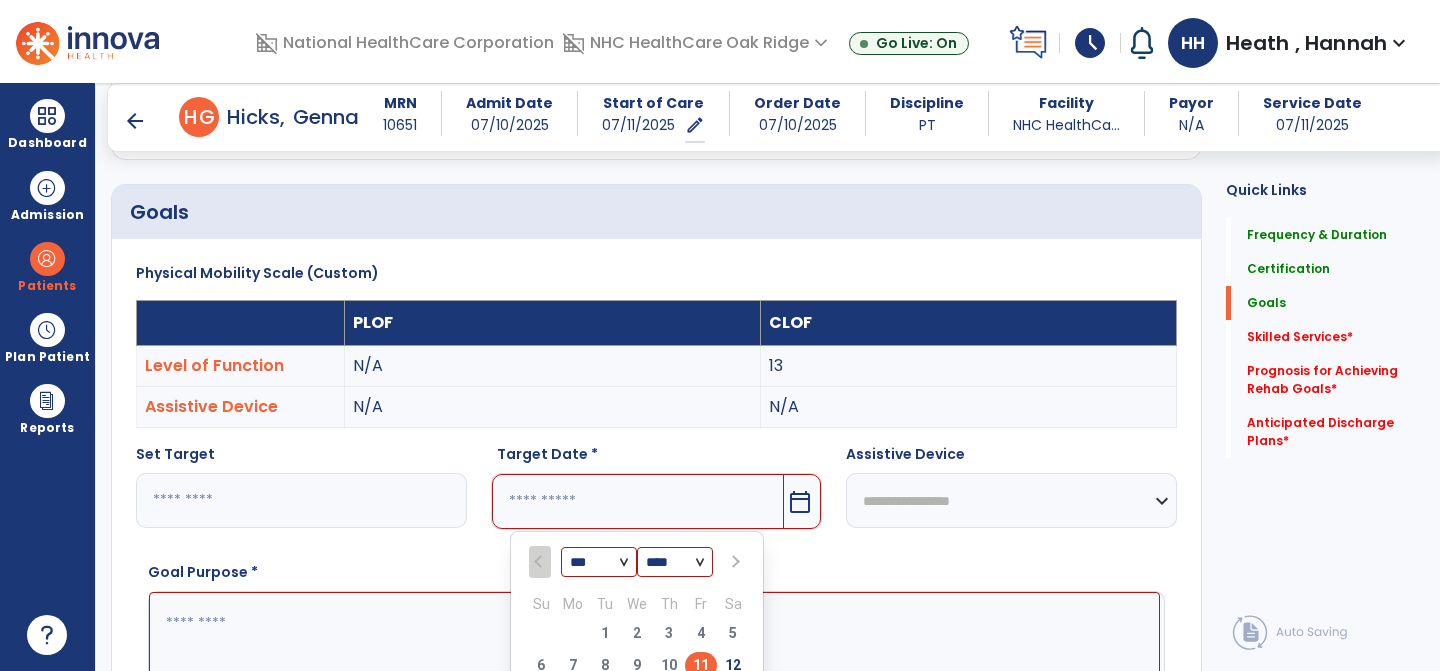 scroll, scrollTop: 446, scrollLeft: 0, axis: vertical 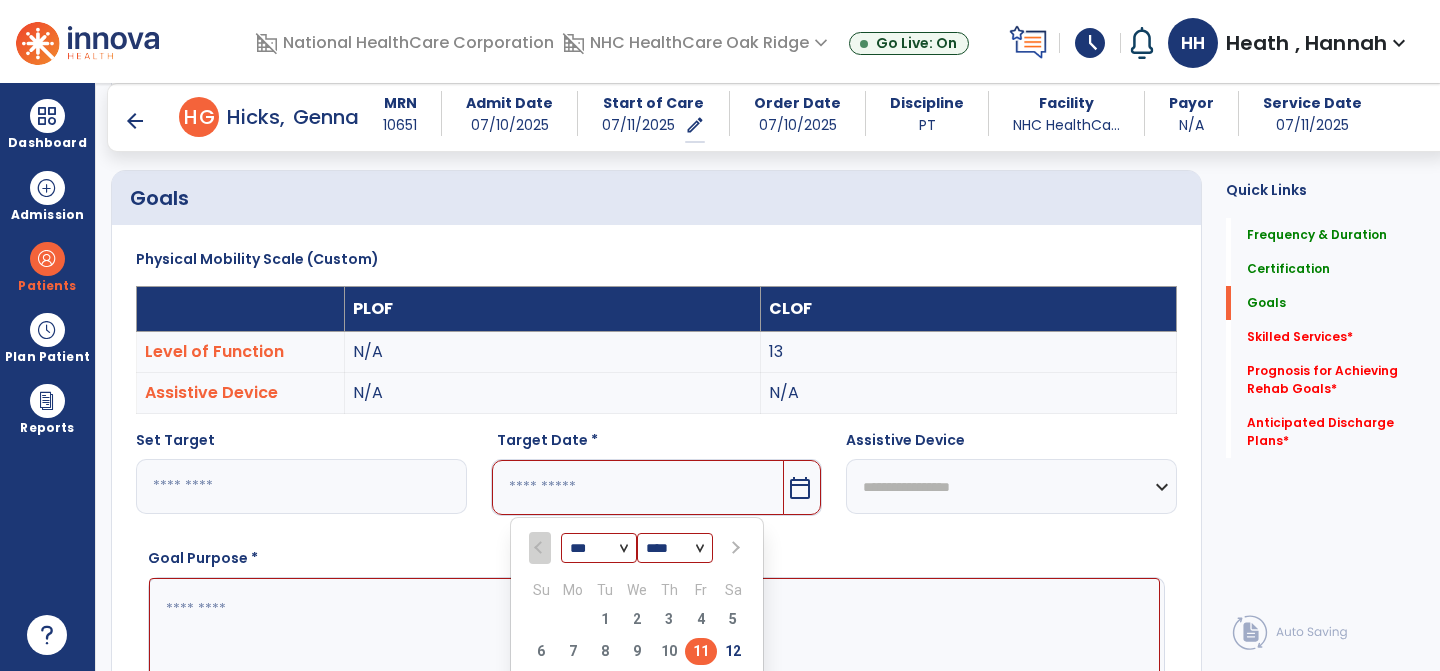 click on "**" at bounding box center [301, 486] 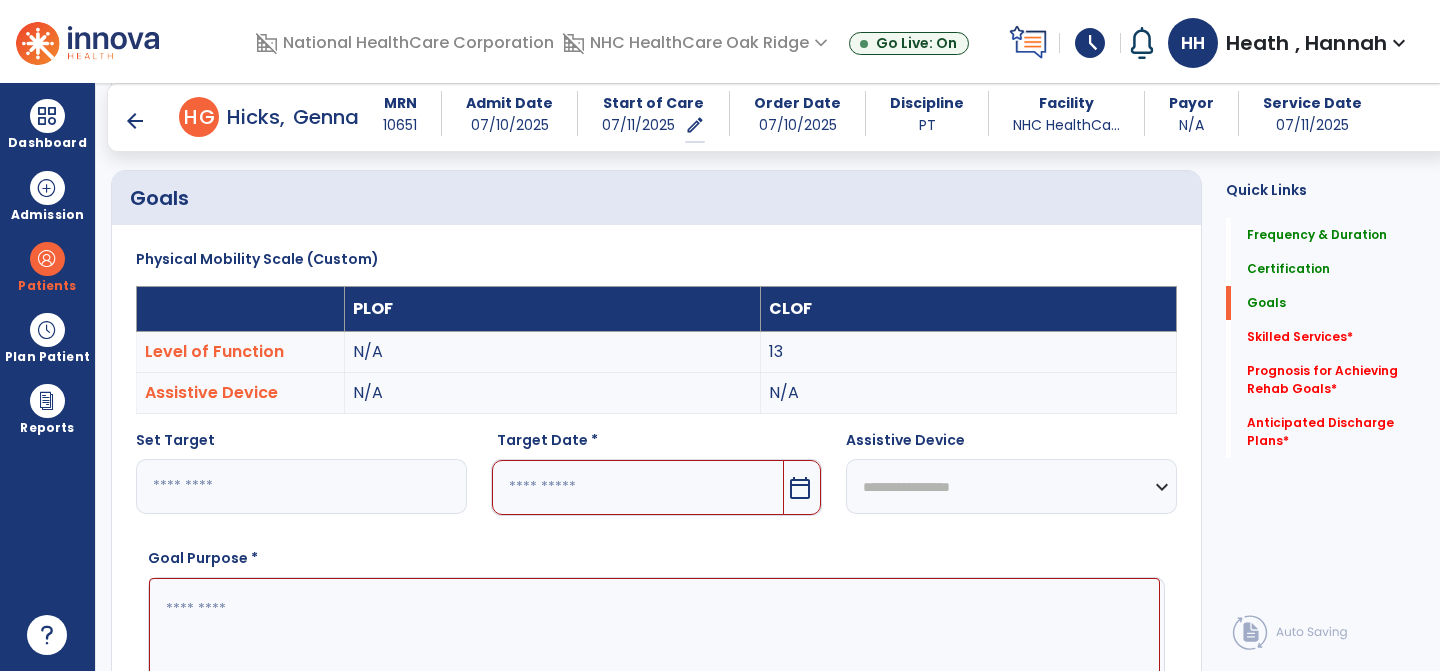 click on "**" at bounding box center (301, 486) 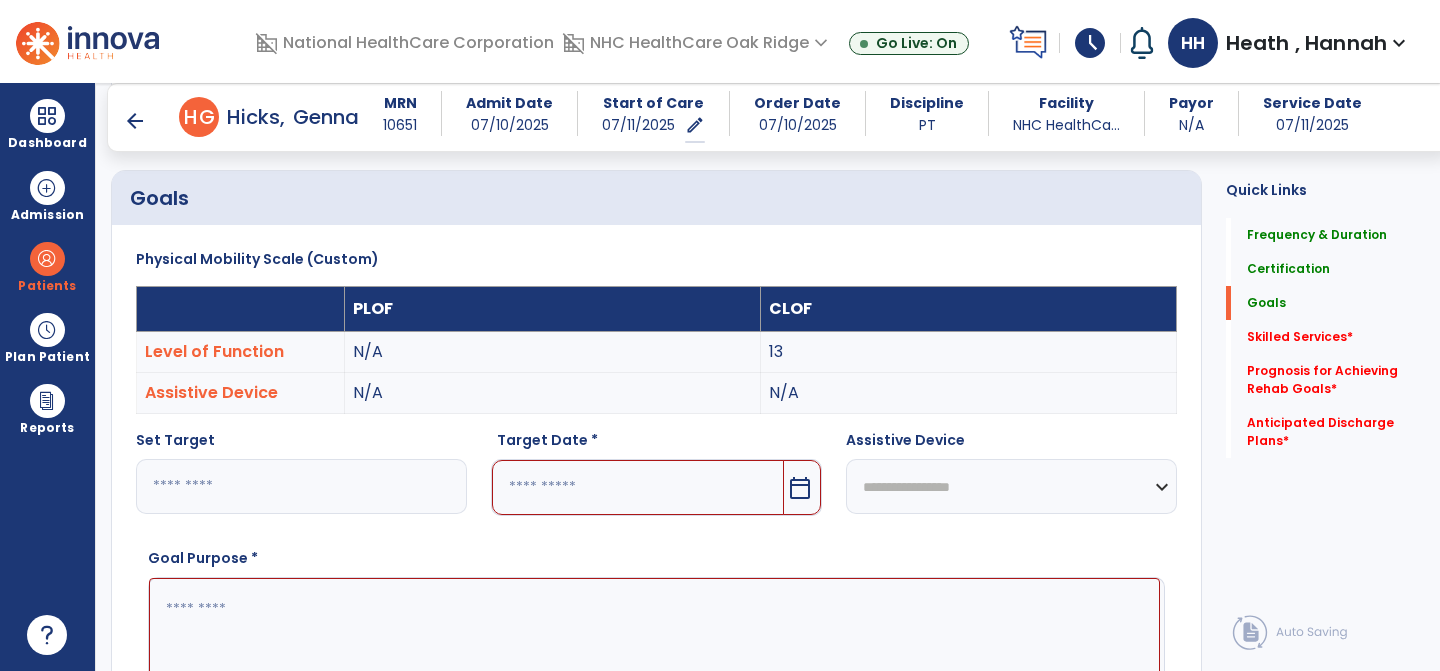 type on "**" 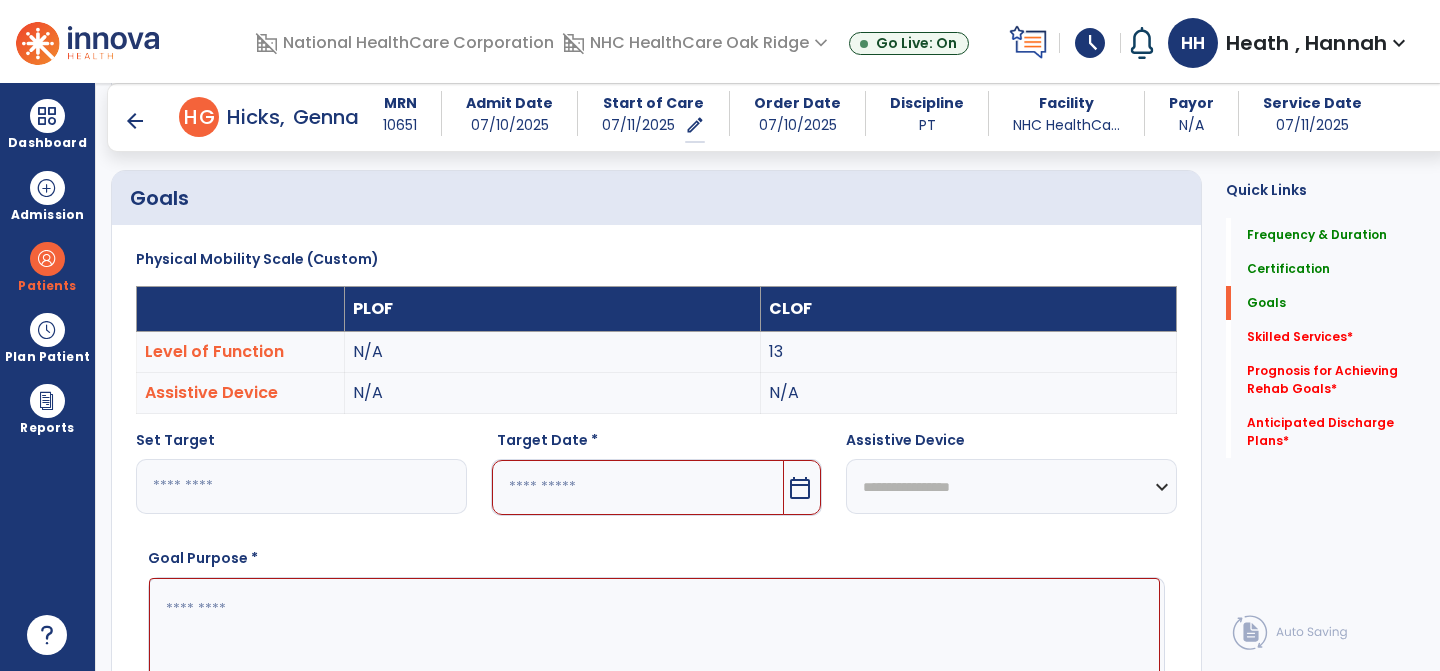 click at bounding box center (638, 487) 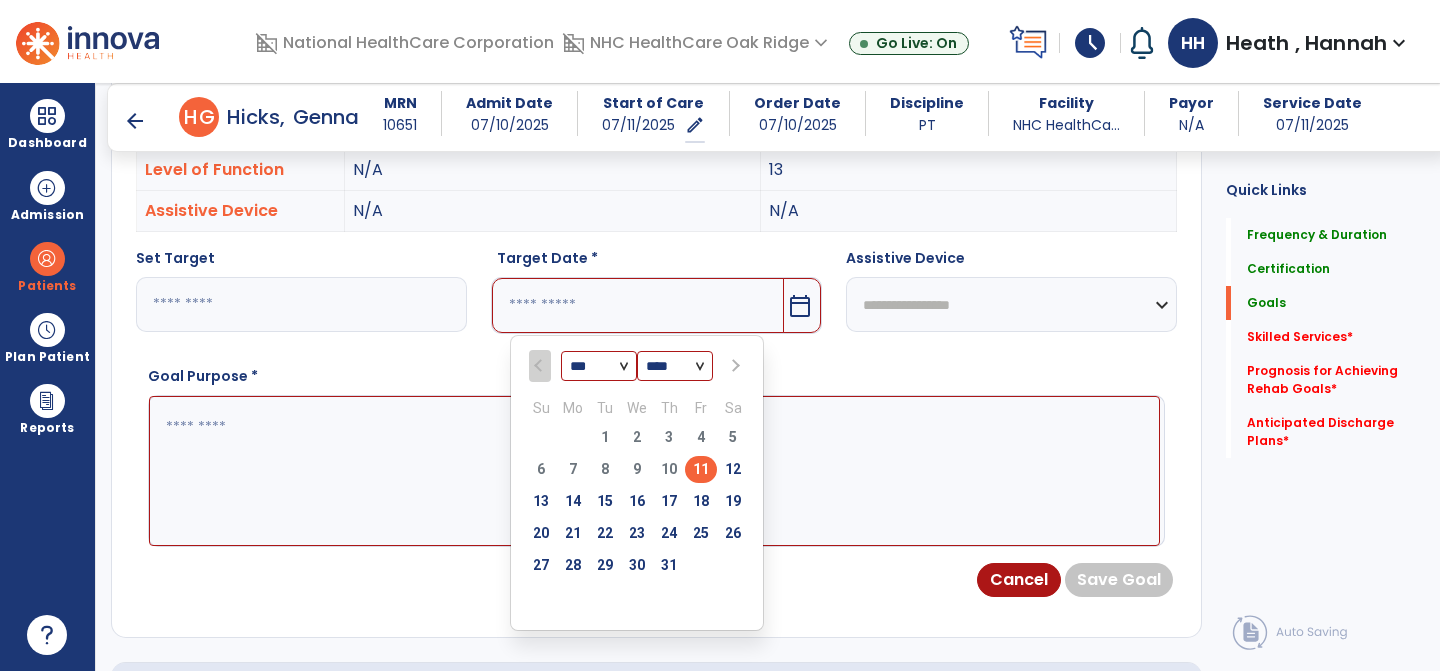 scroll, scrollTop: 633, scrollLeft: 0, axis: vertical 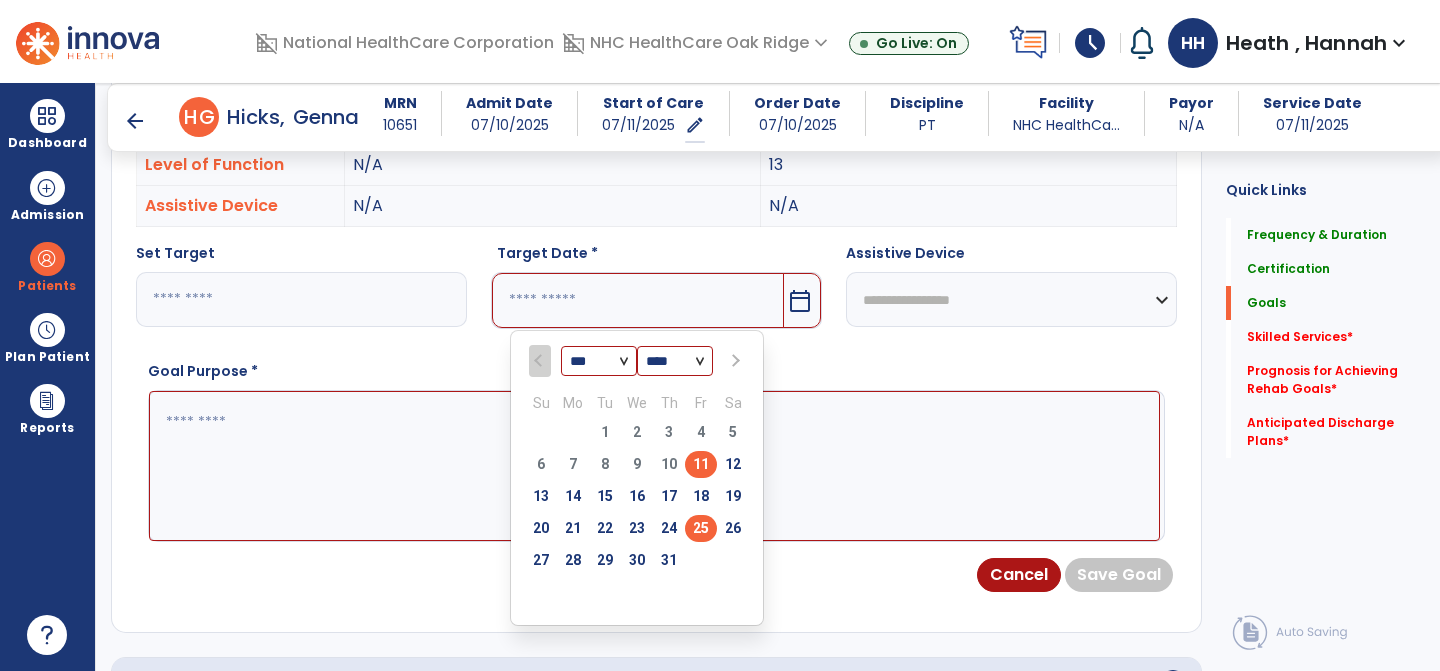 click on "25" at bounding box center (701, 528) 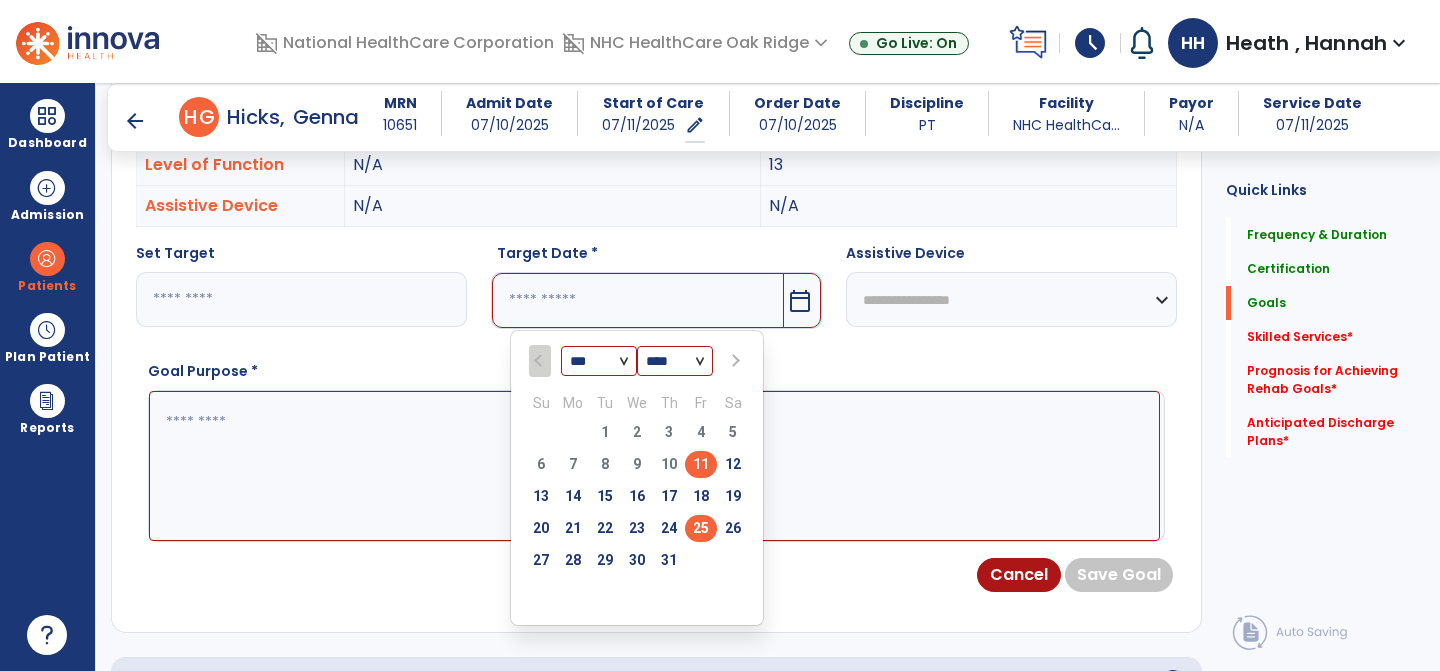 type on "*********" 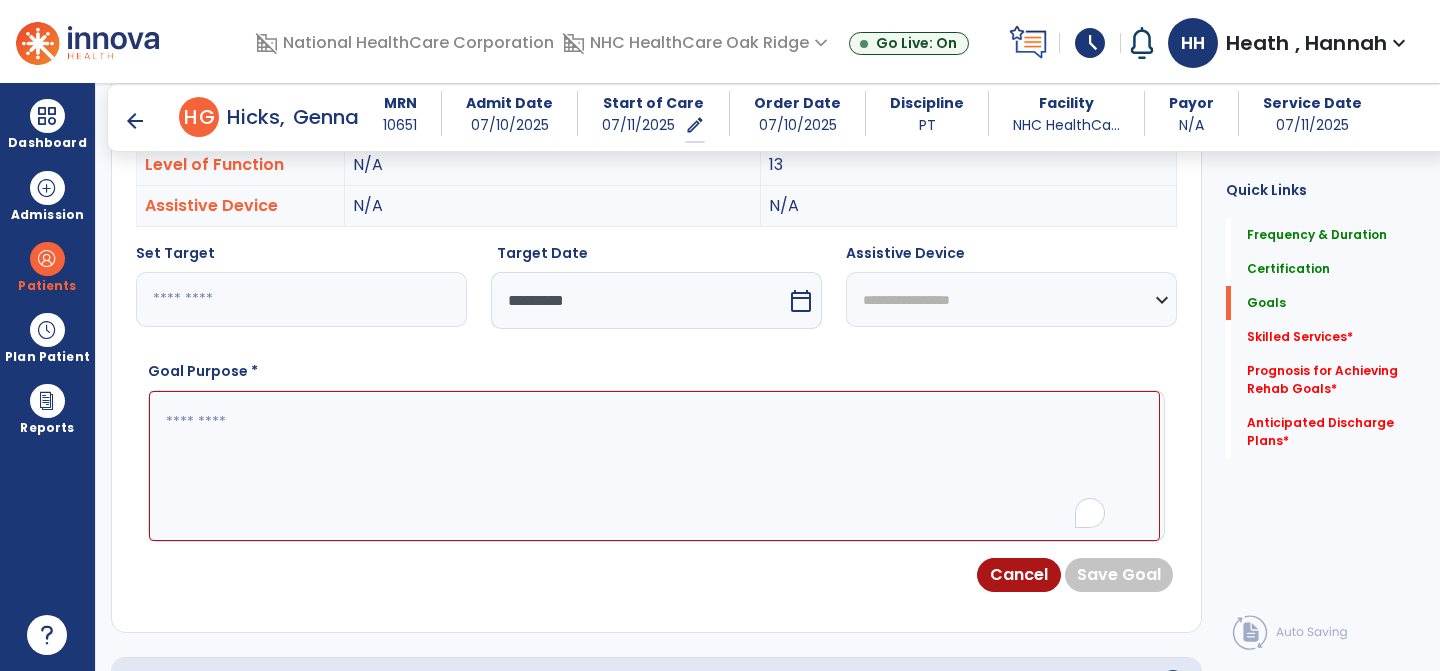 click at bounding box center (654, 466) 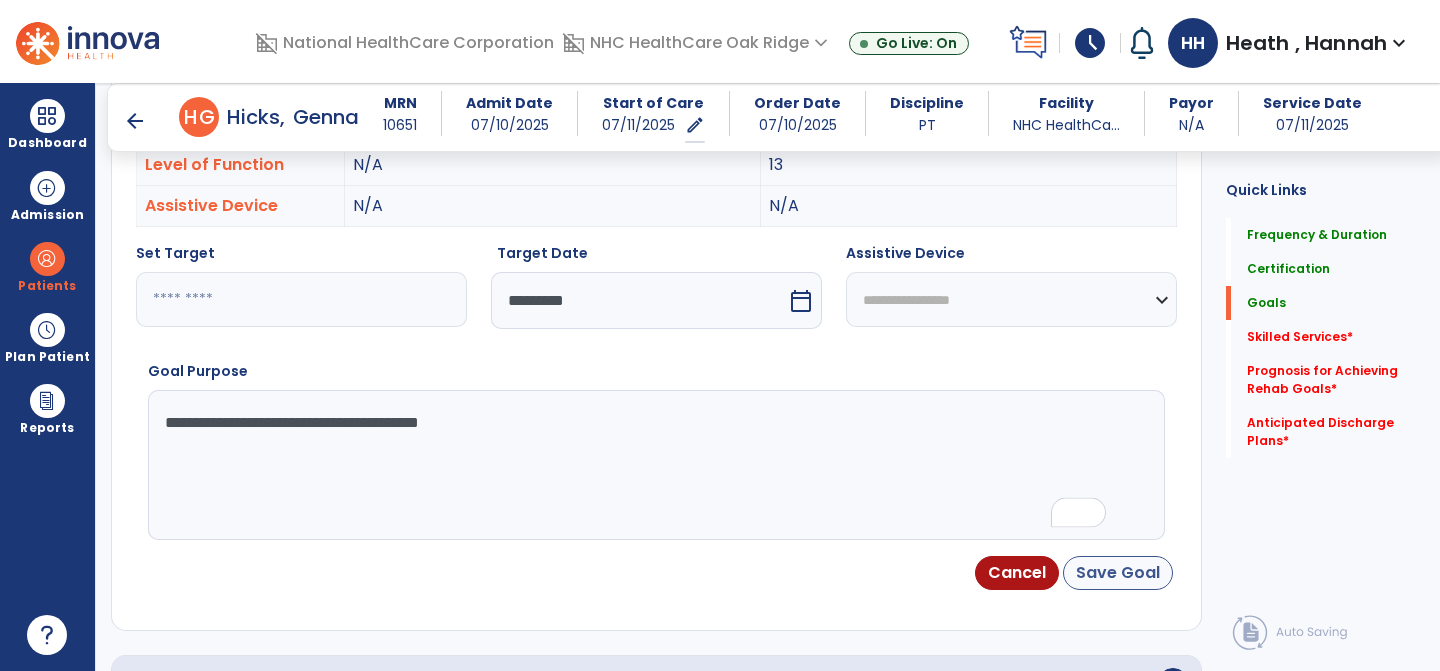 type on "**********" 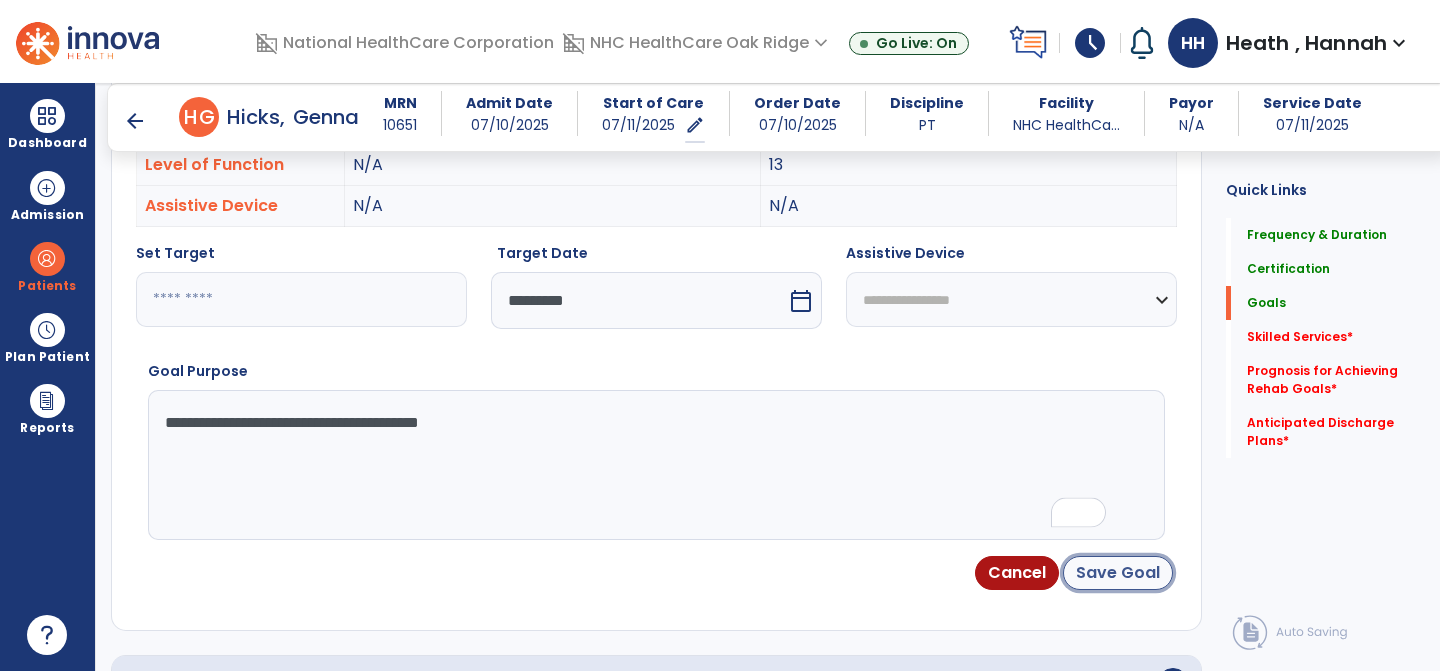 click on "Save Goal" at bounding box center [1118, 573] 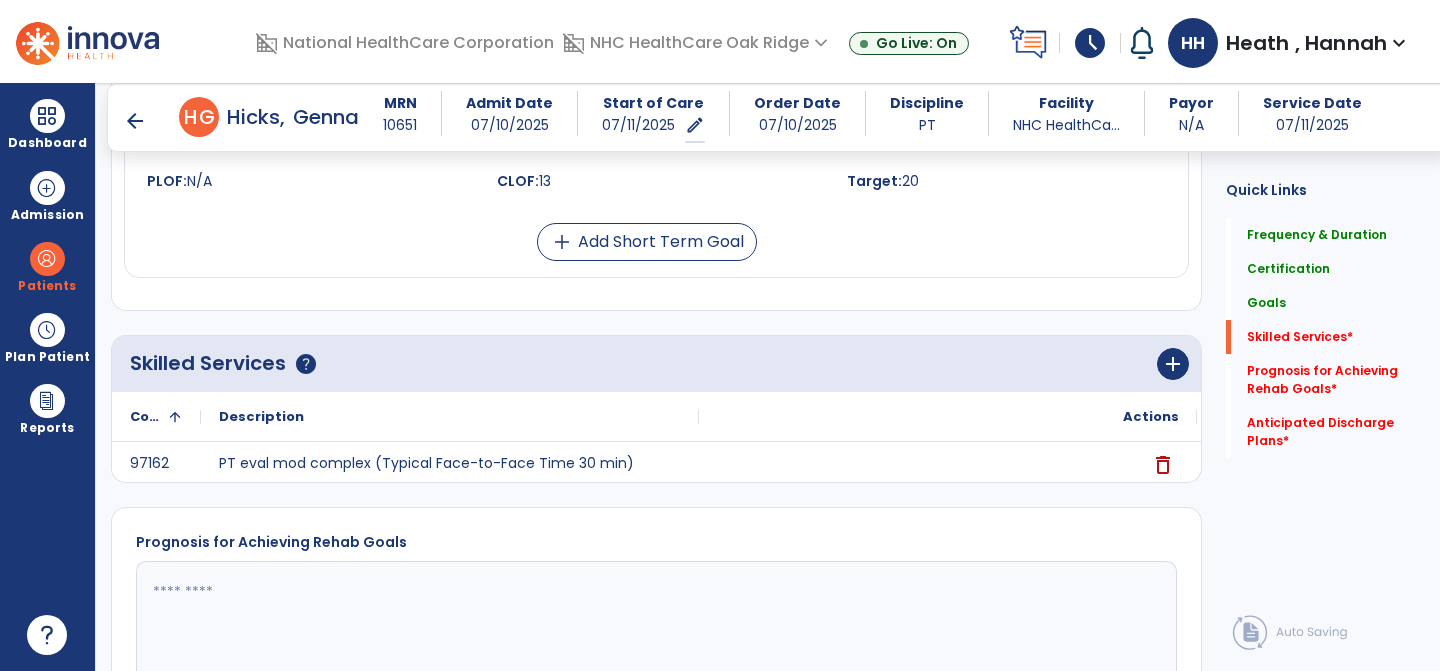 scroll, scrollTop: 1426, scrollLeft: 0, axis: vertical 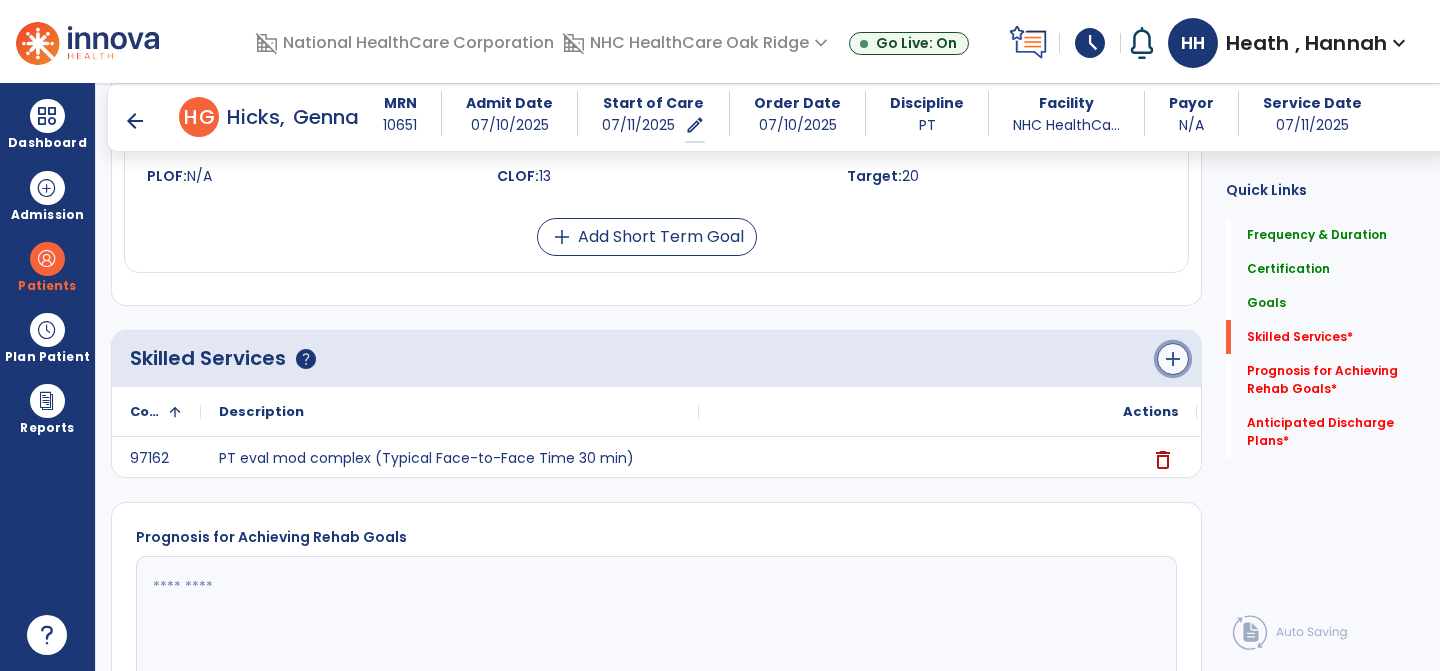 click on "add" 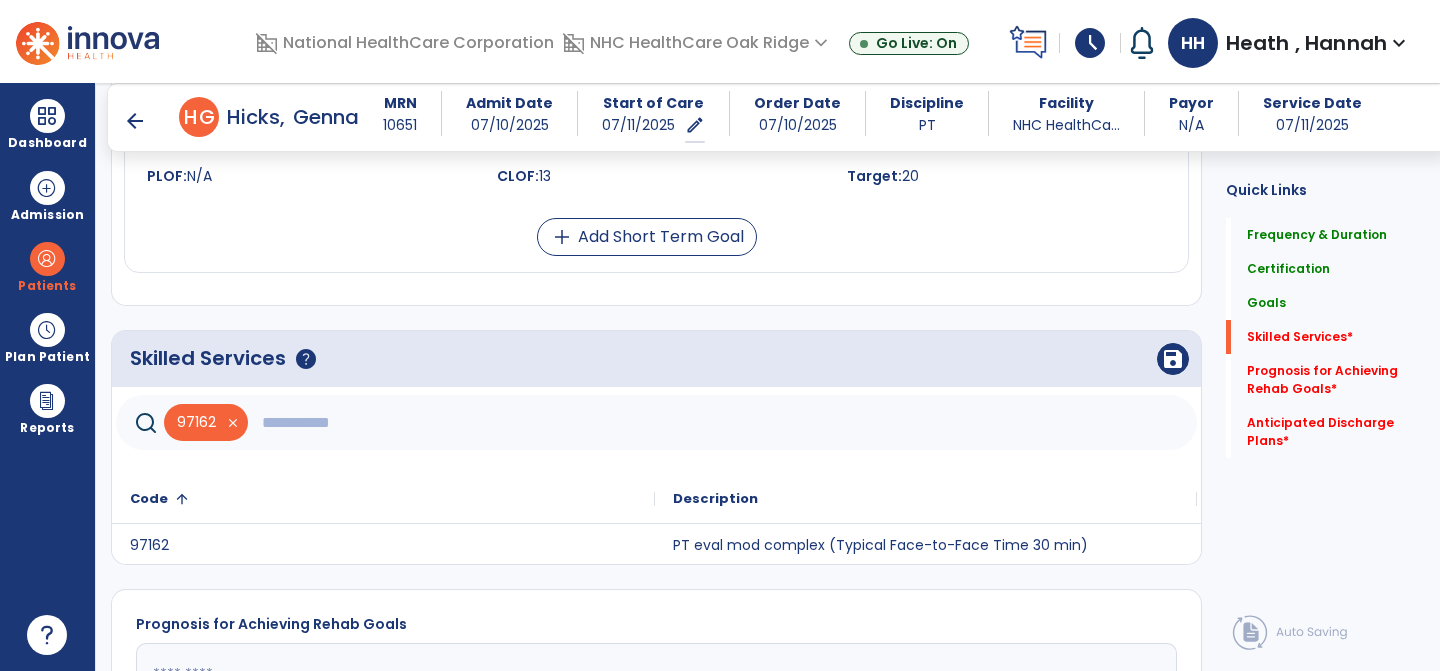 click 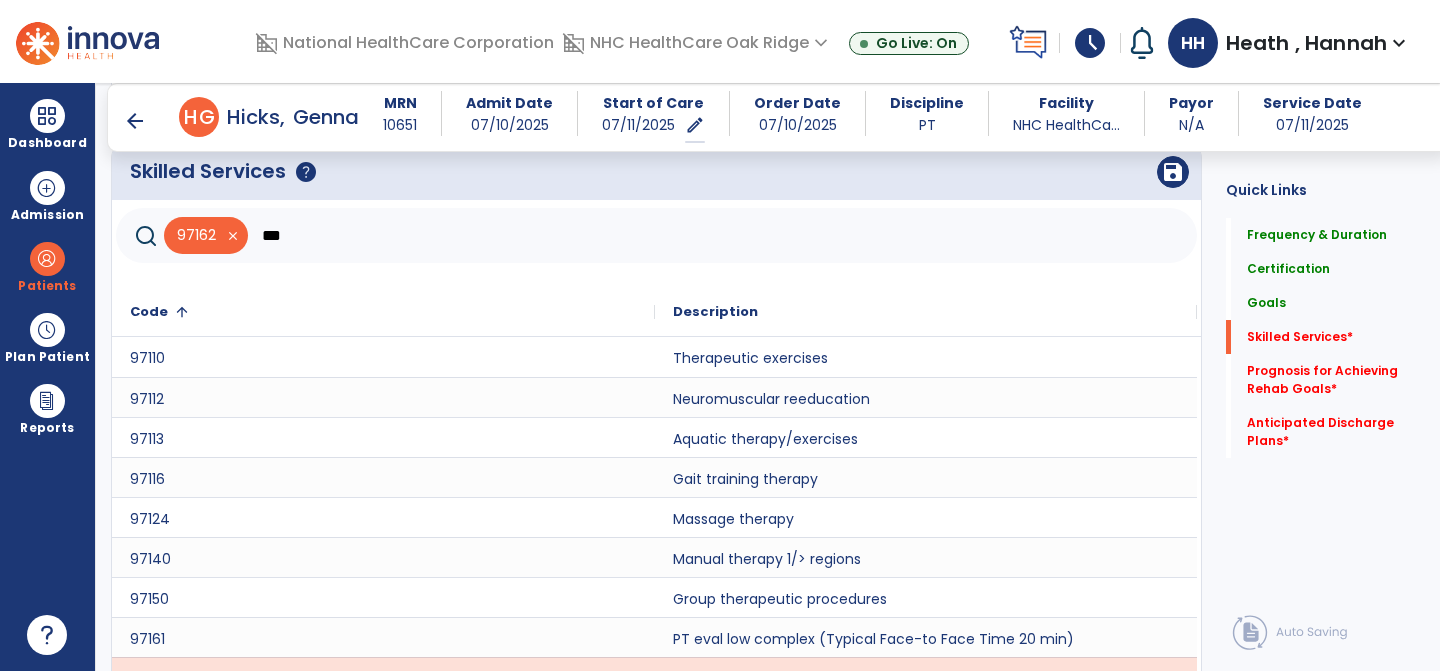 scroll, scrollTop: 1726, scrollLeft: 0, axis: vertical 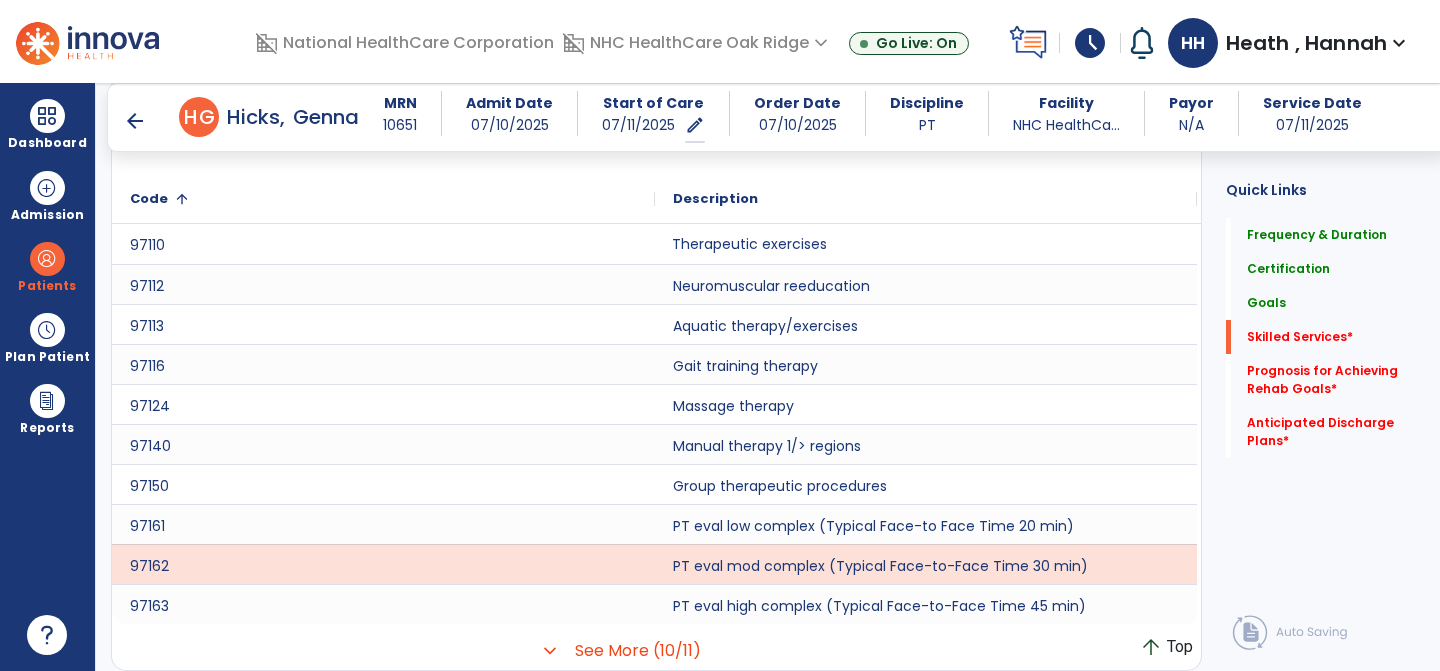 click on "Therapeutic exercises" 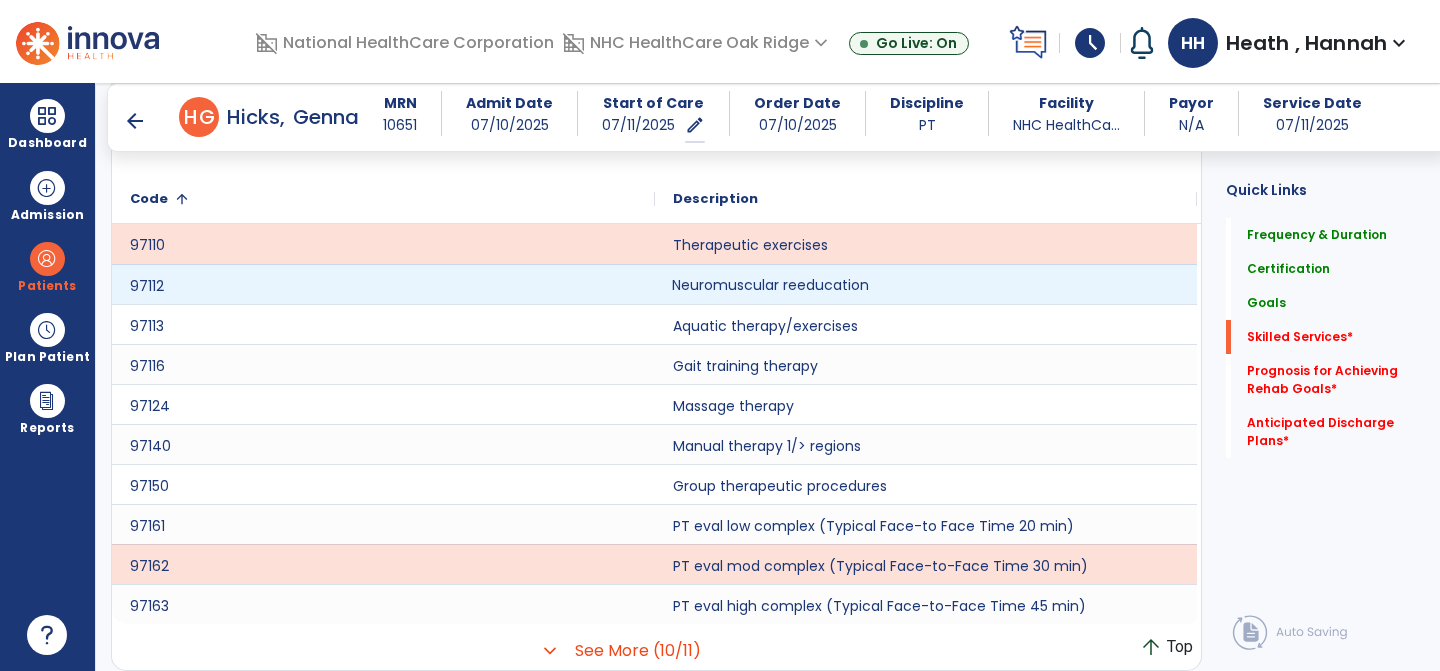 click on "Neuromuscular reeducation" 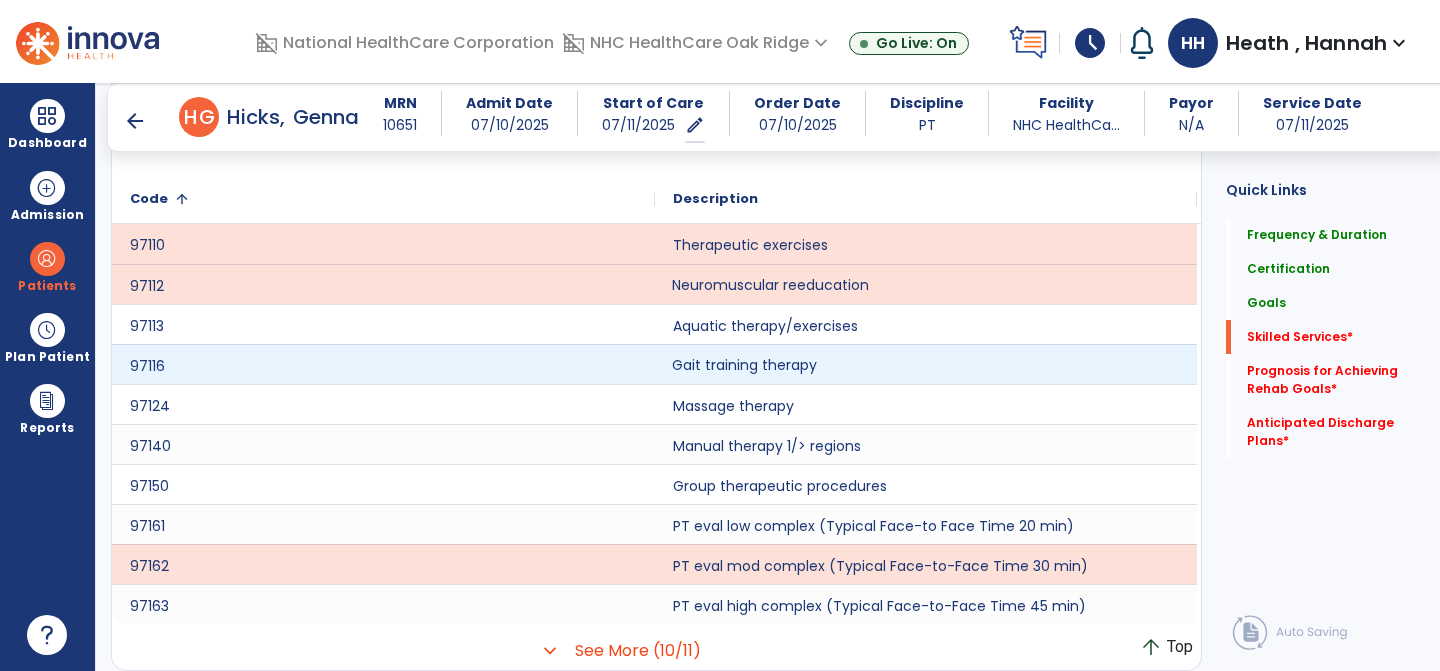 click on "Gait training therapy" 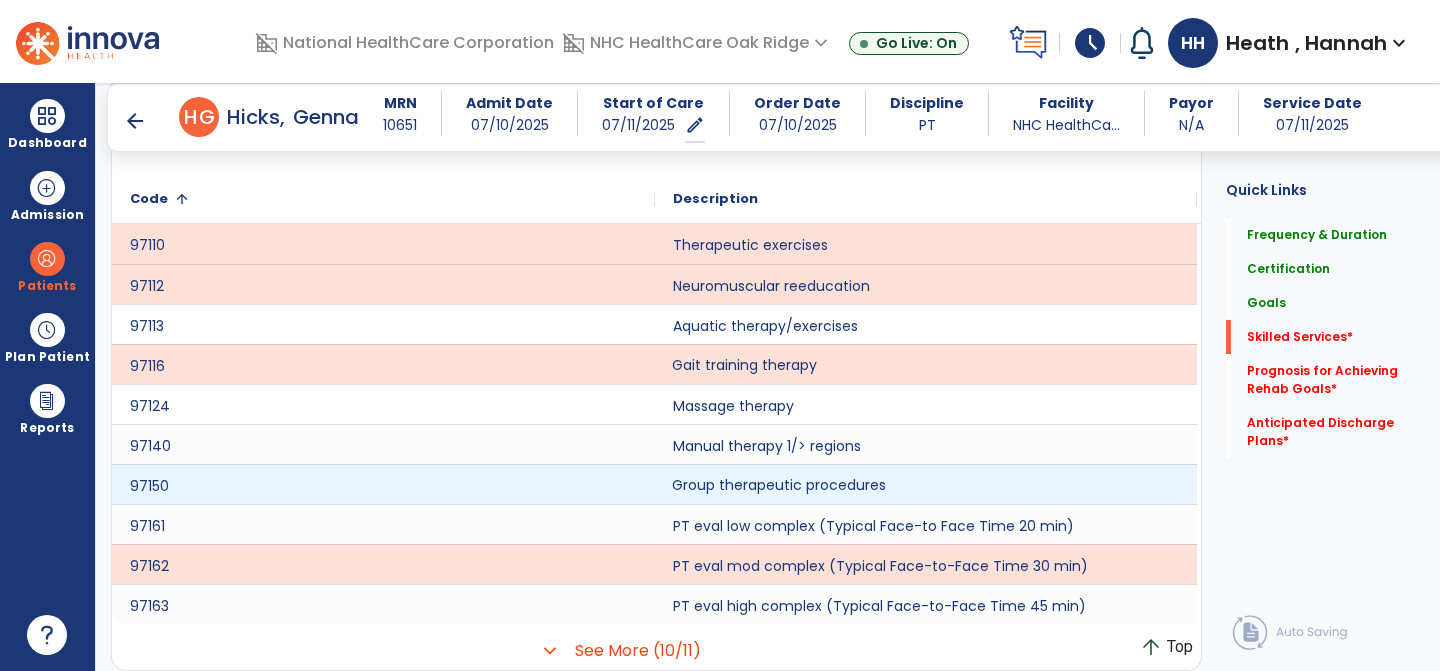 click on "Group therapeutic procedures" 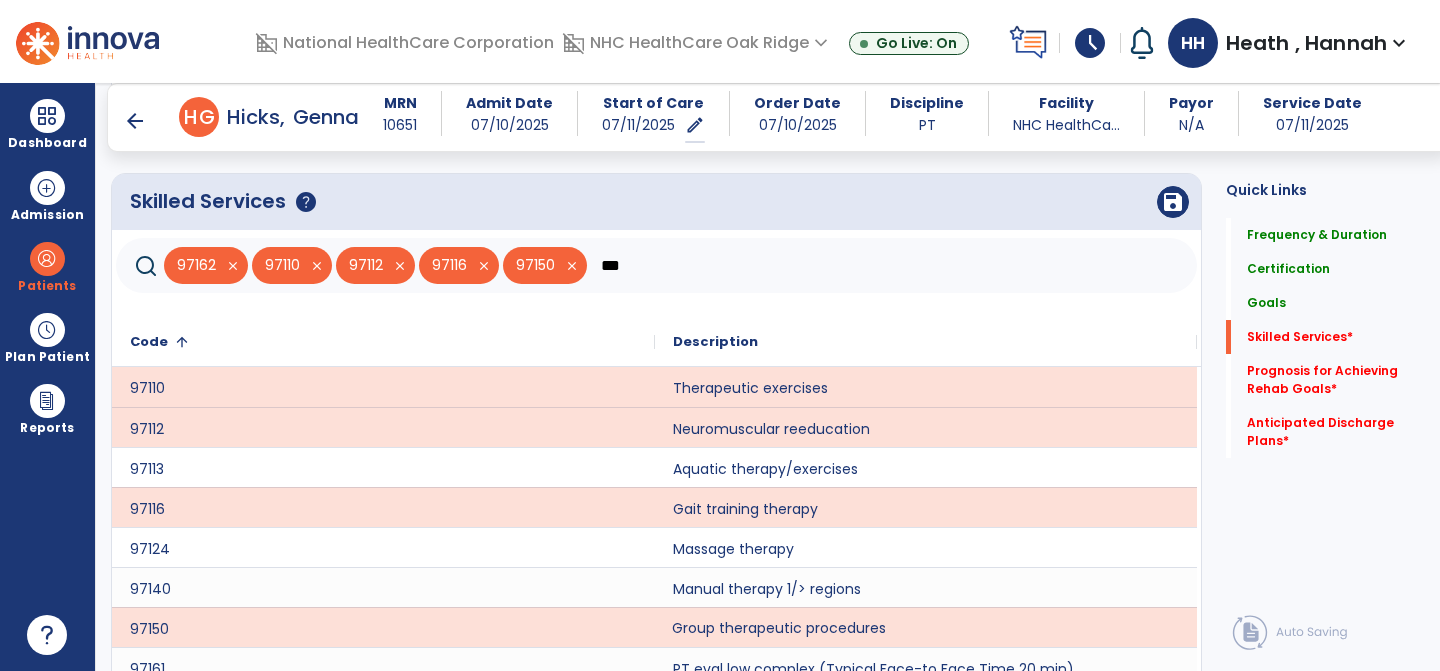 scroll, scrollTop: 1579, scrollLeft: 0, axis: vertical 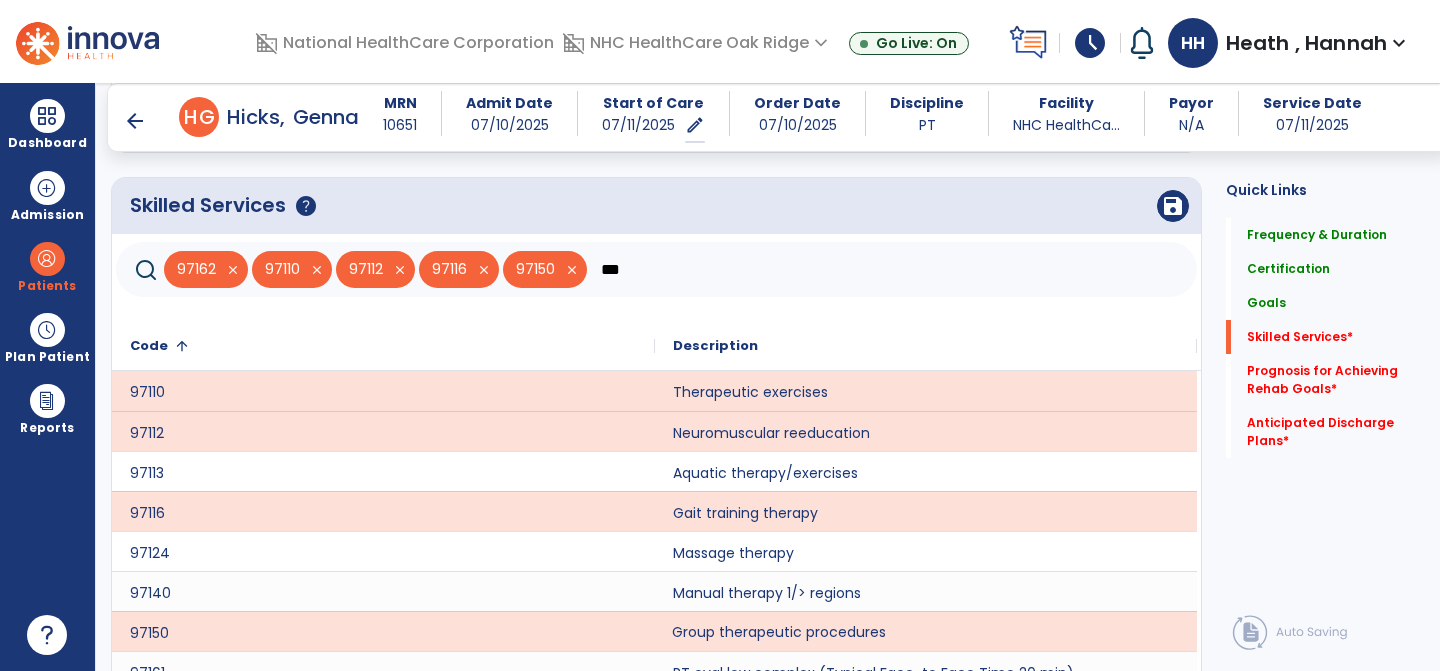 click on "***" 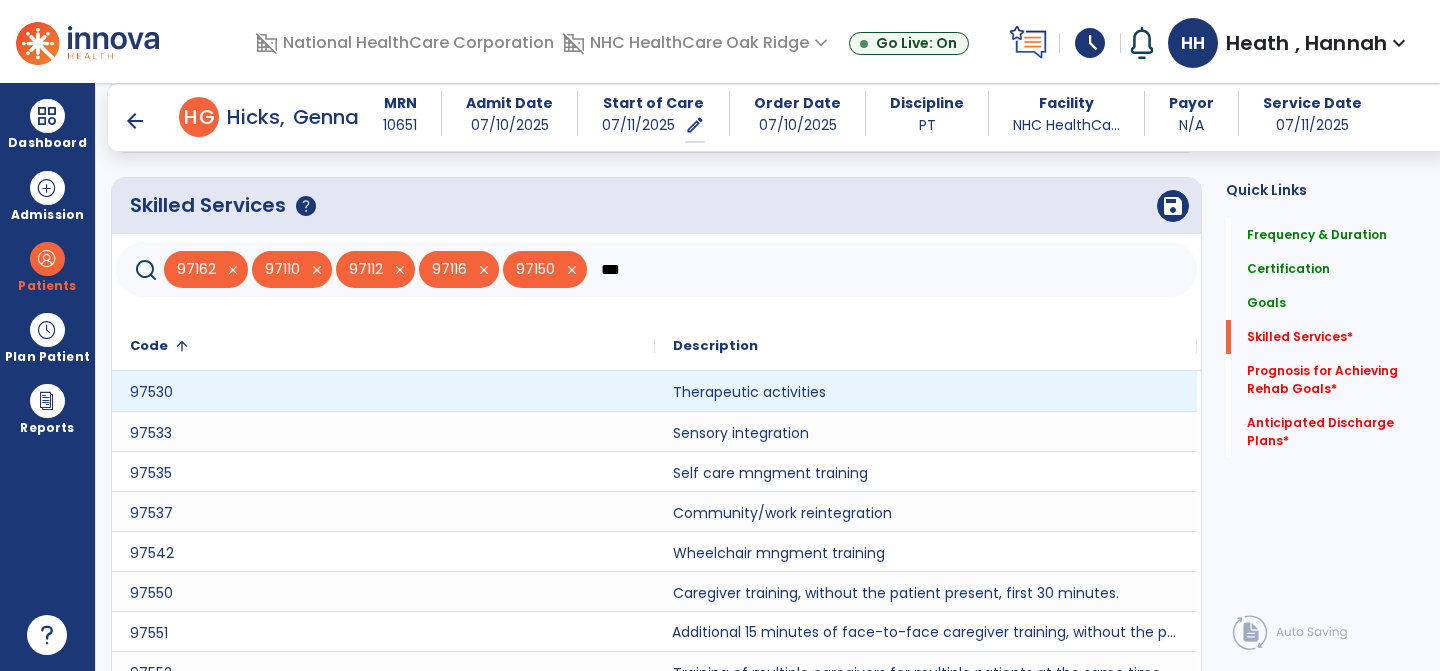 type on "***" 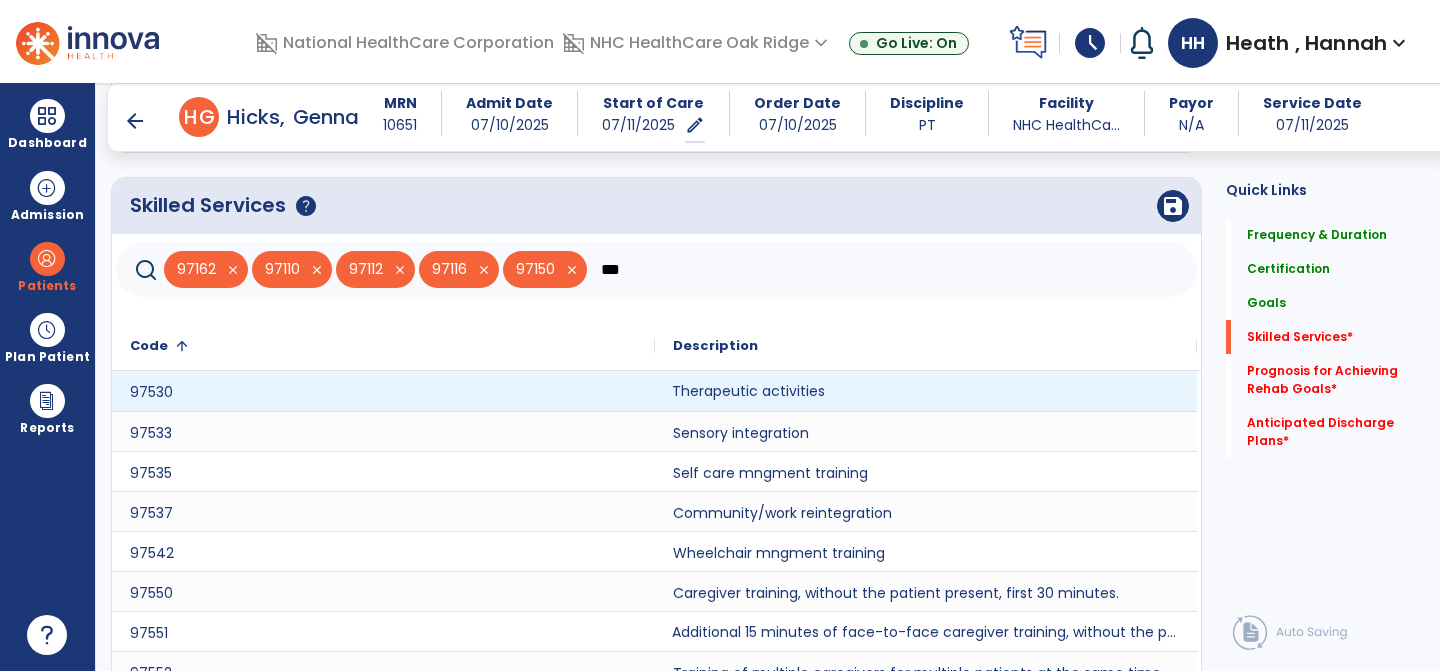click on "Therapeutic activities" 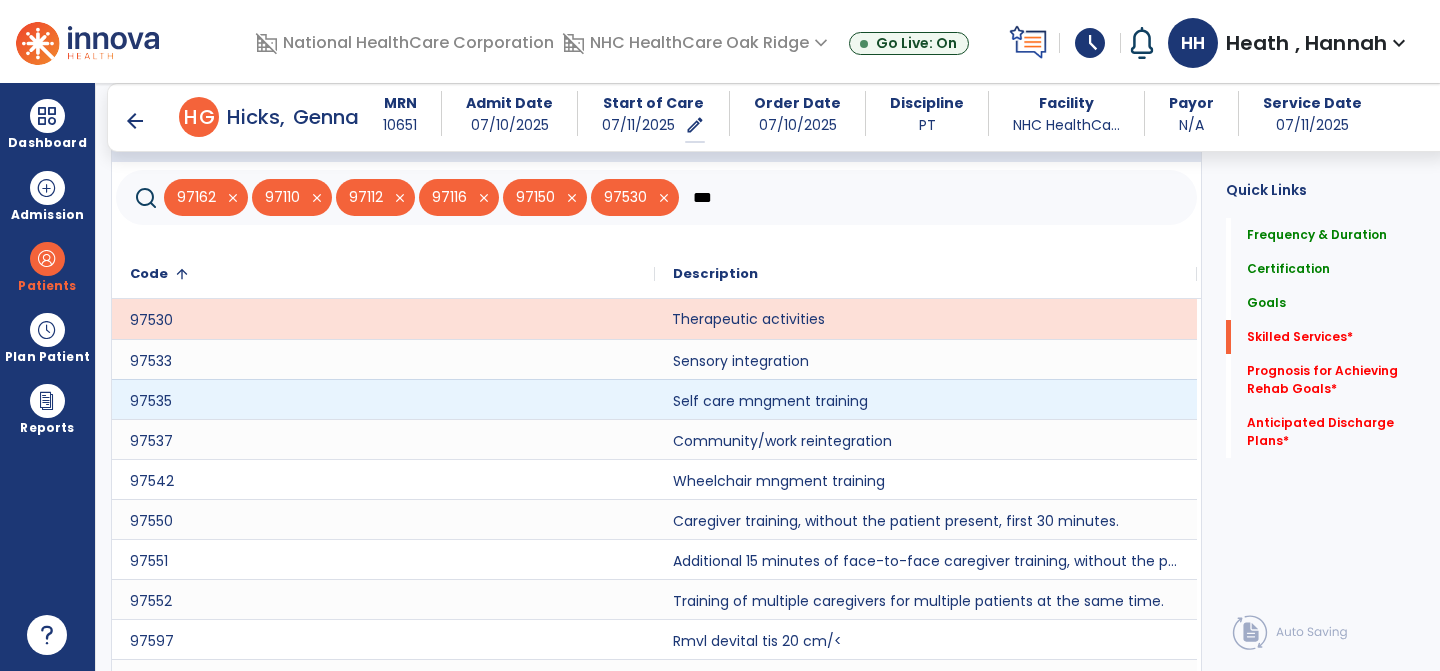 scroll, scrollTop: 1627, scrollLeft: 0, axis: vertical 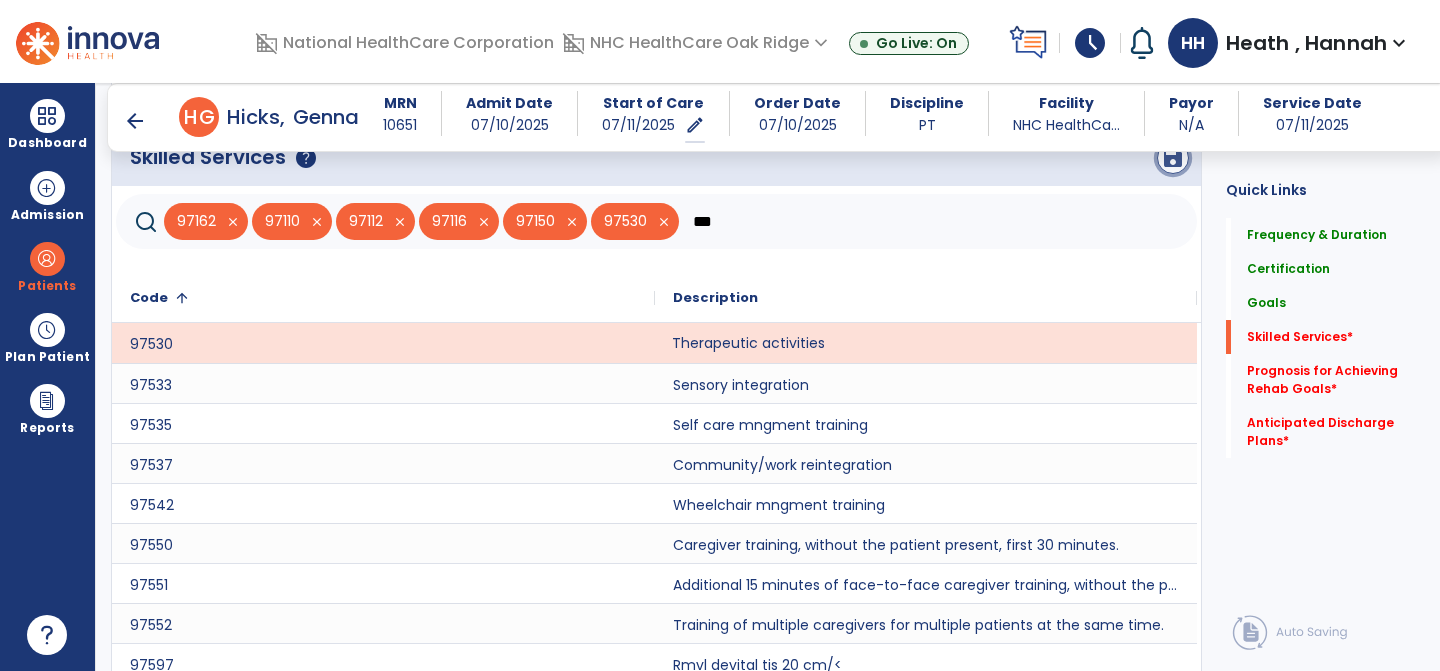click on "save" 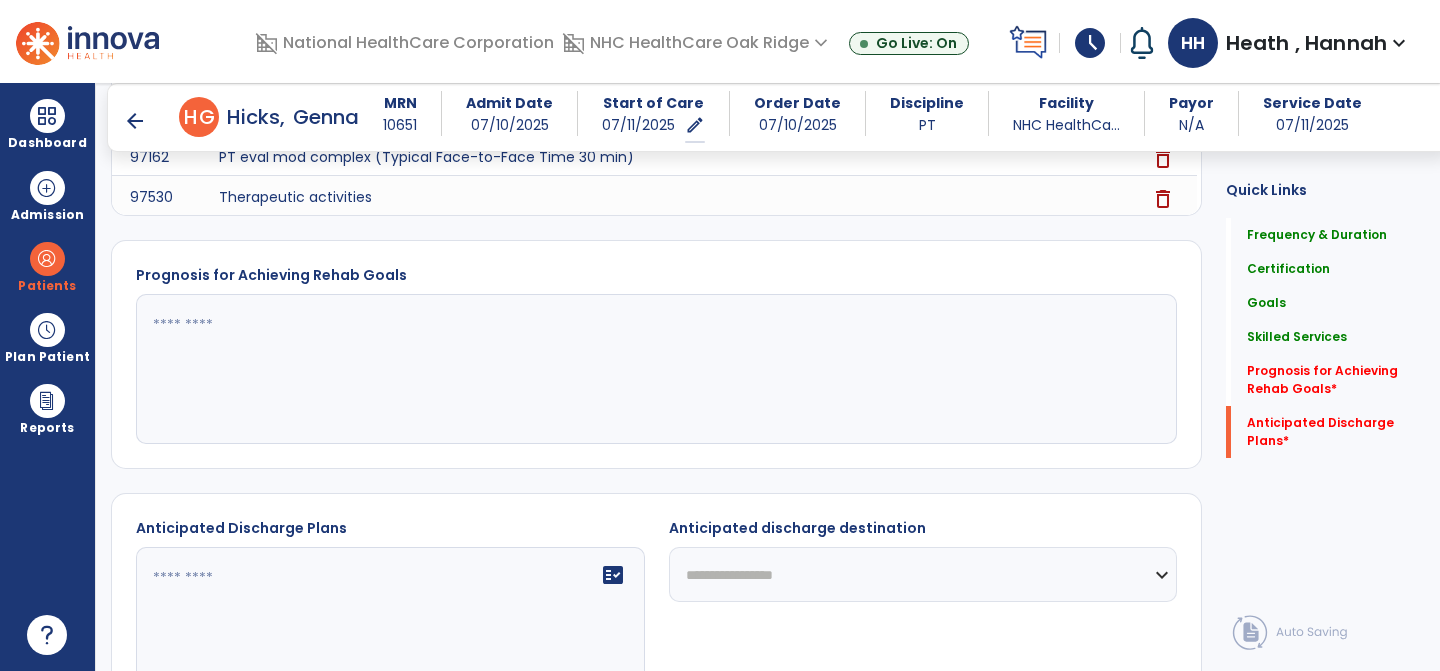 scroll, scrollTop: 1887, scrollLeft: 0, axis: vertical 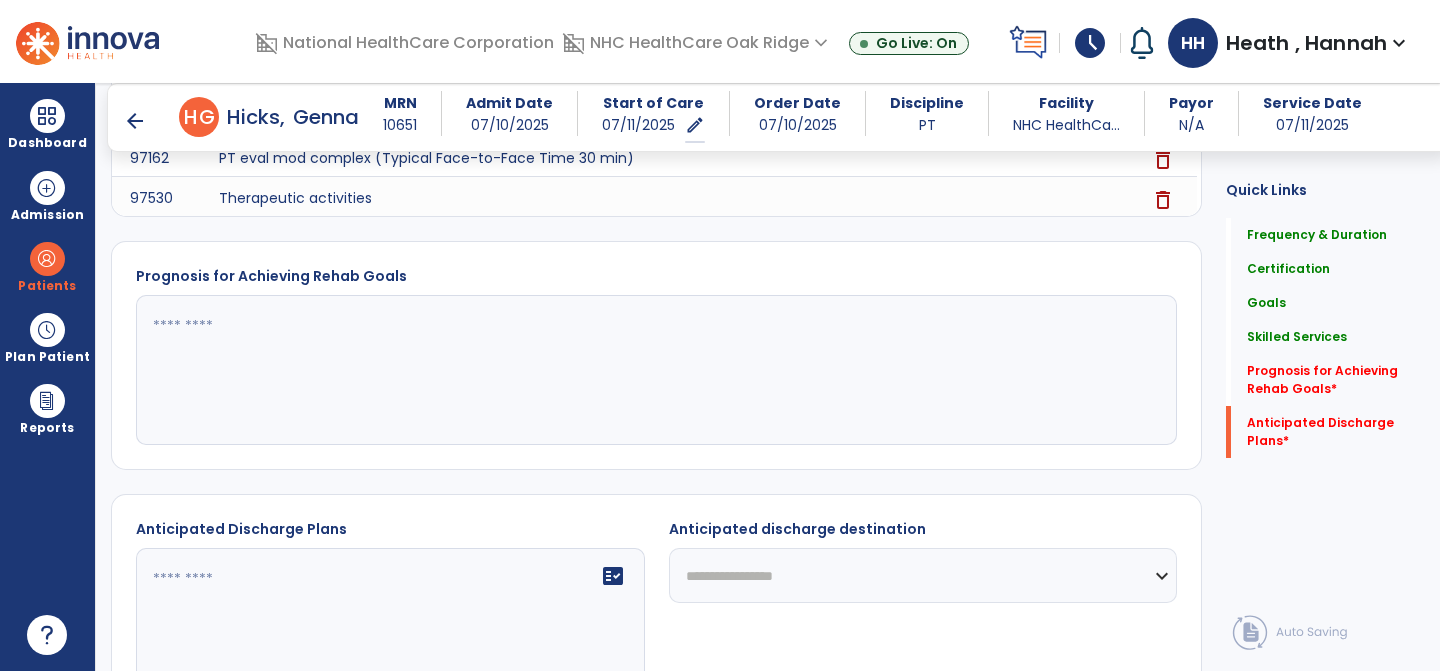 click 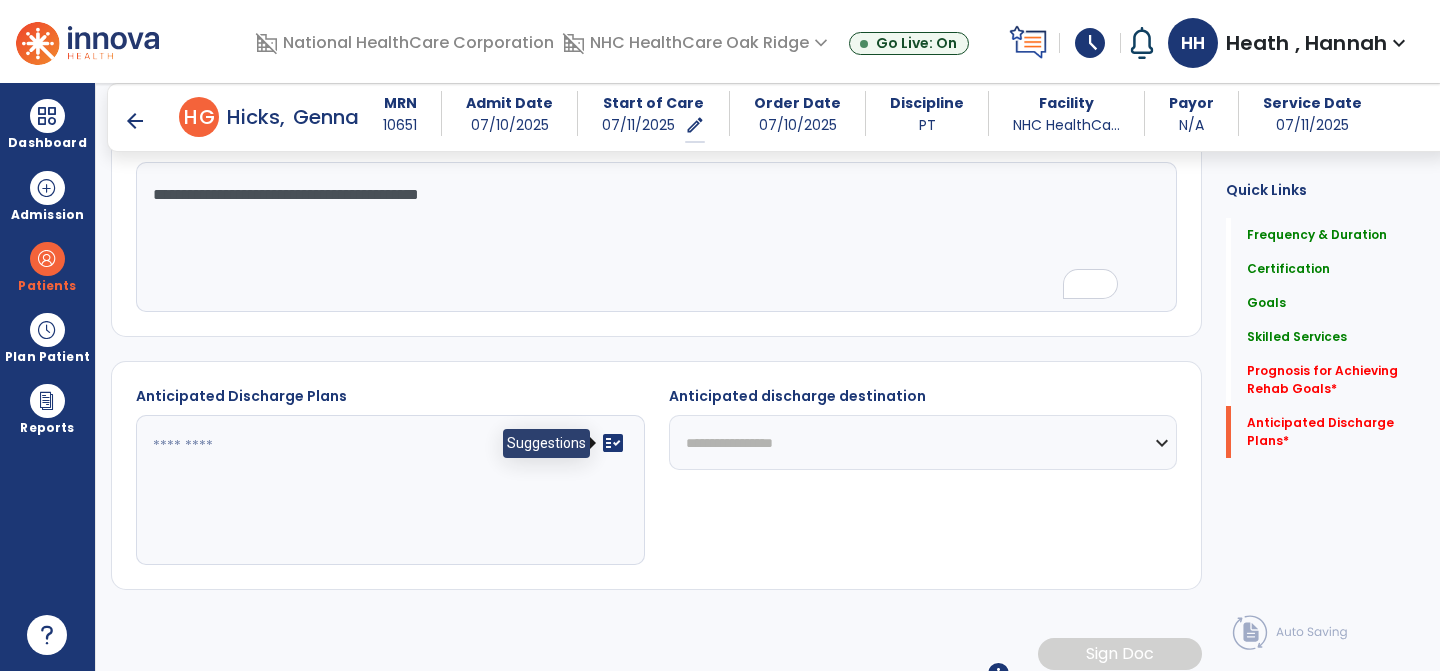 scroll, scrollTop: 2033, scrollLeft: 0, axis: vertical 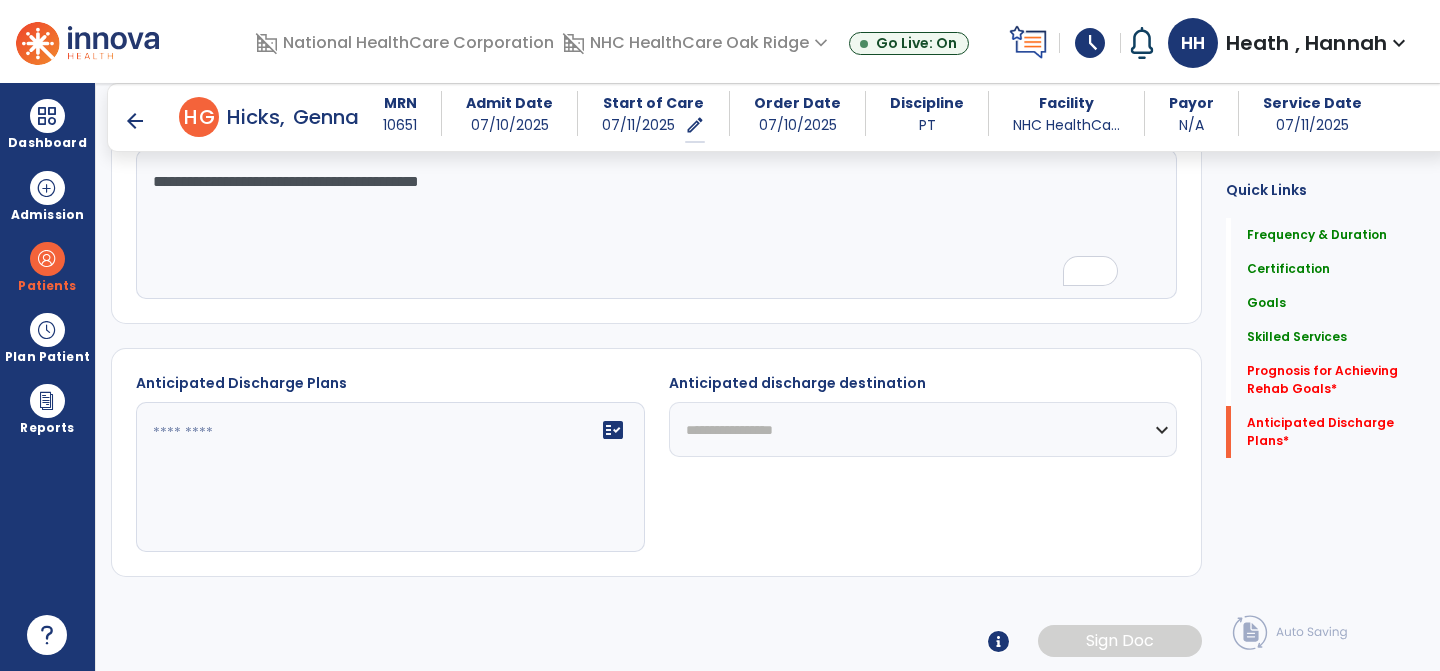 type on "**********" 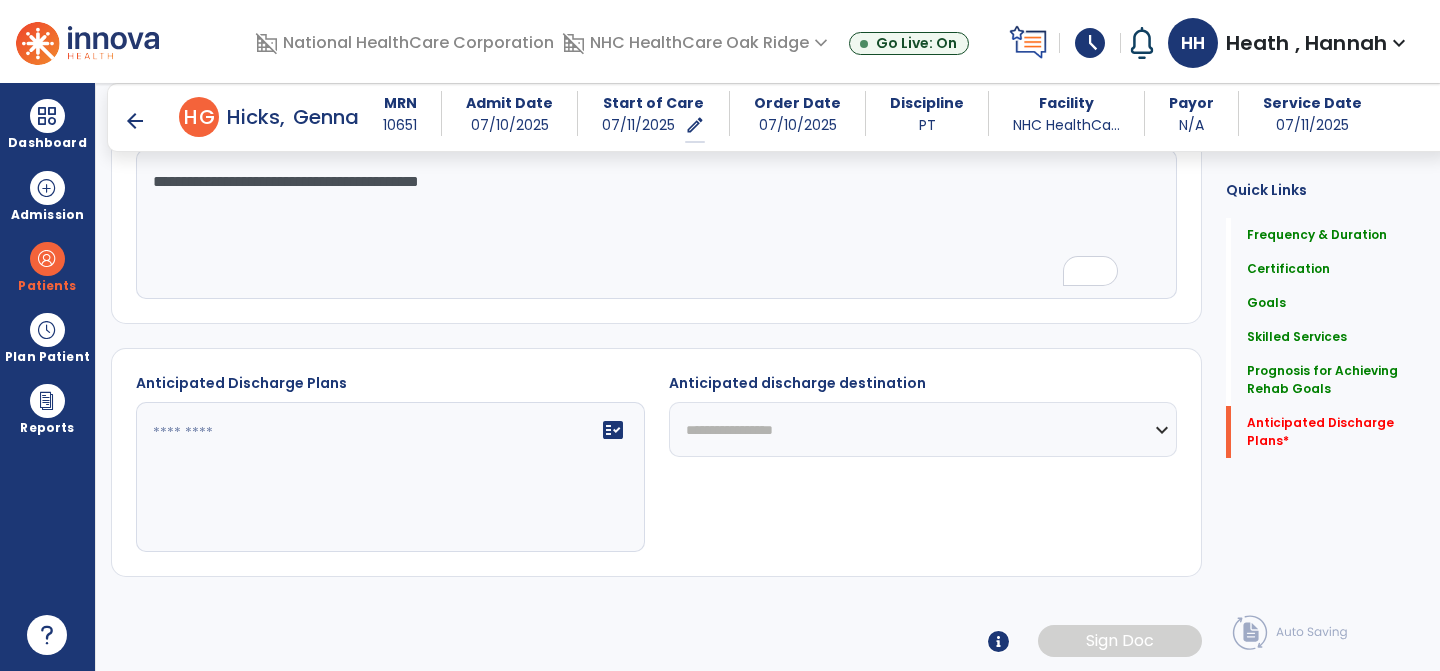 select on "****" 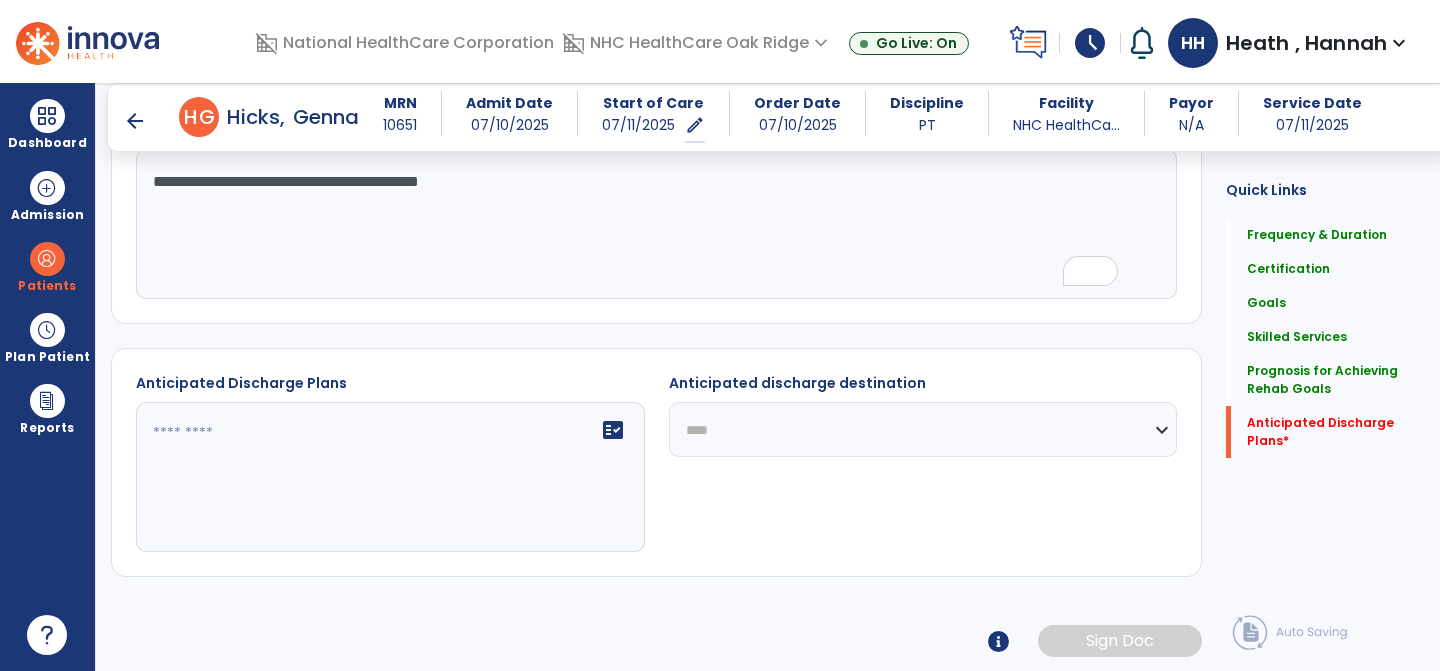 click on "fact_check" 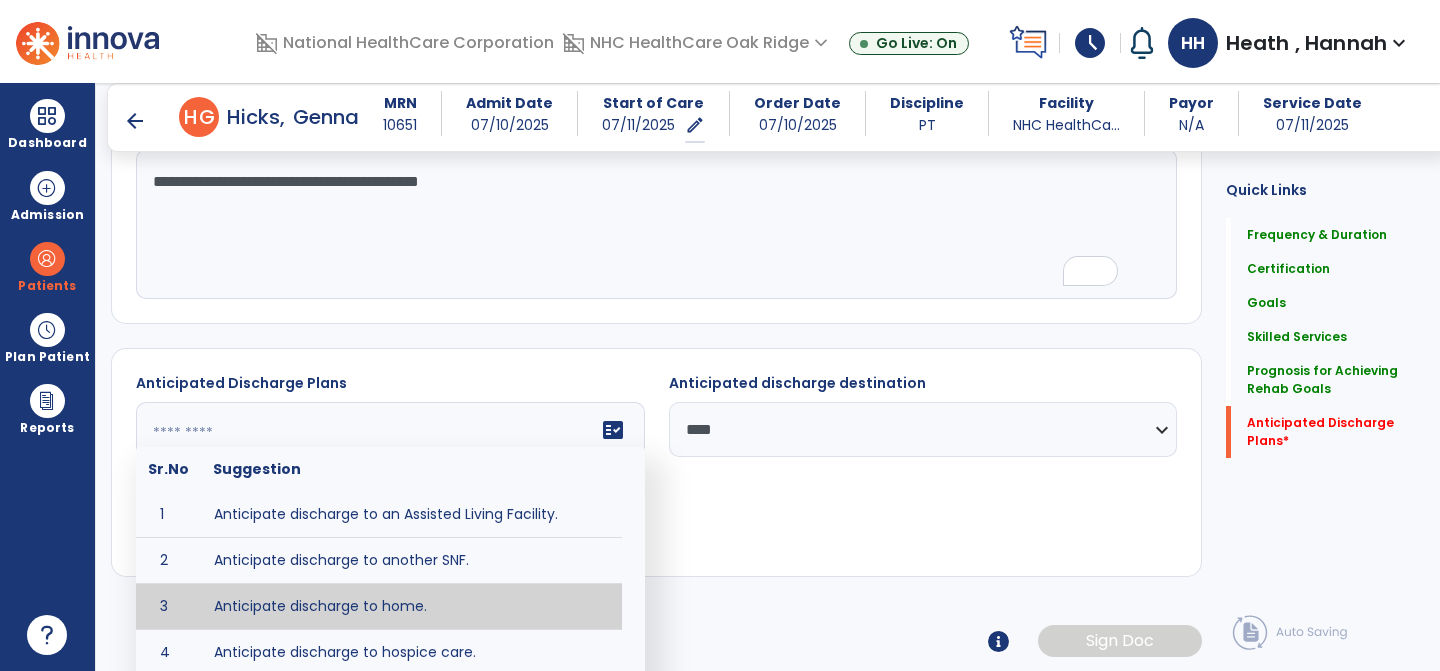 type on "**********" 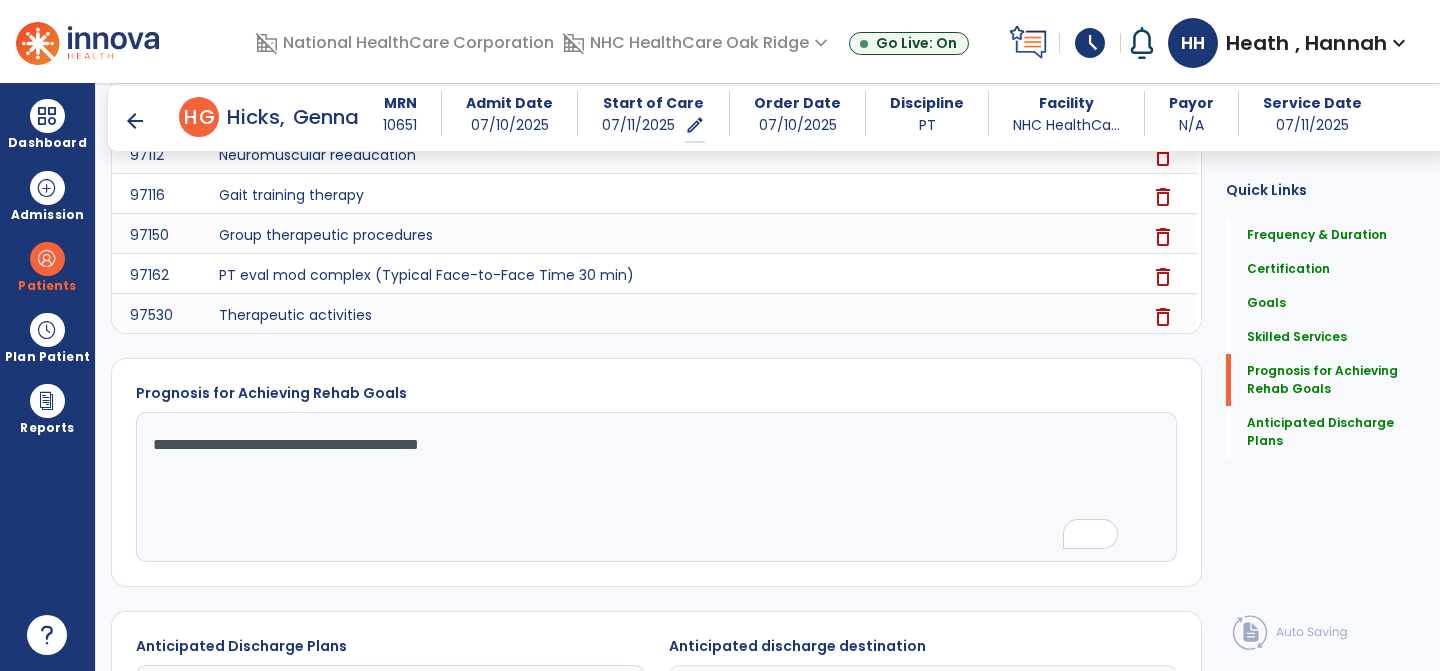 scroll, scrollTop: 2038, scrollLeft: 0, axis: vertical 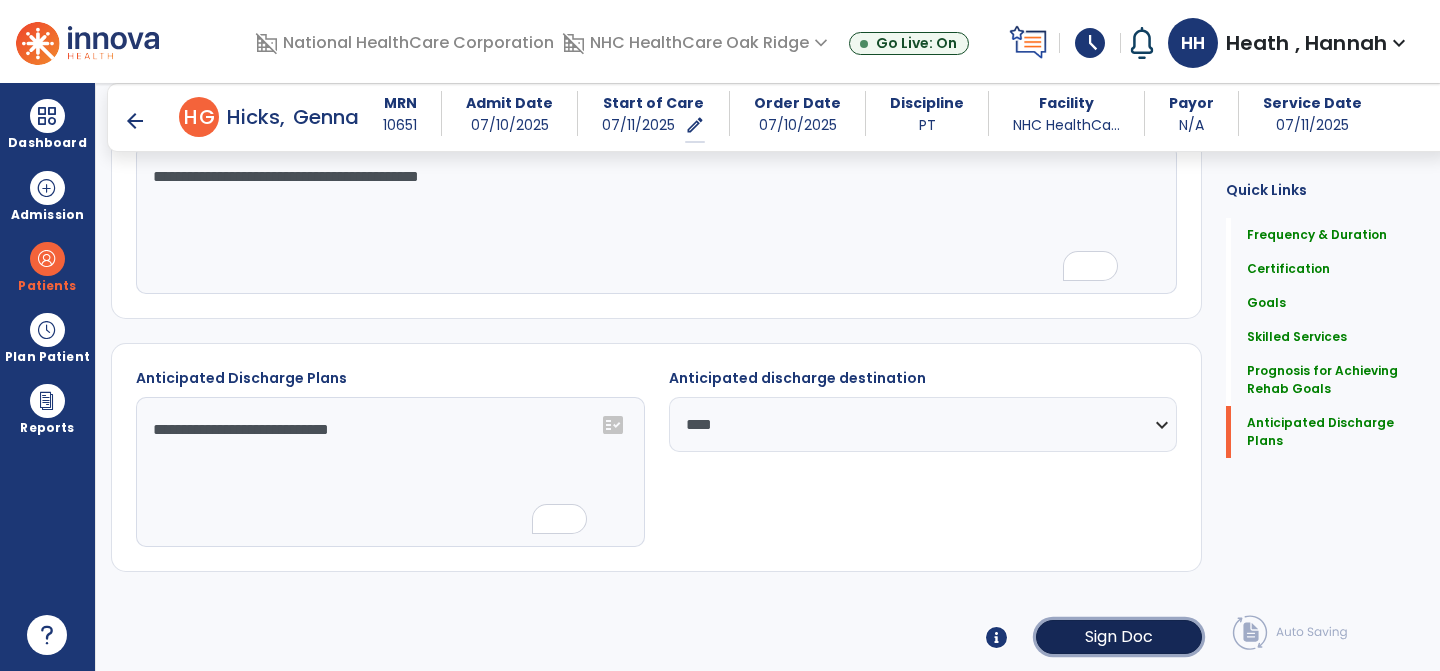 click on "Sign Doc" 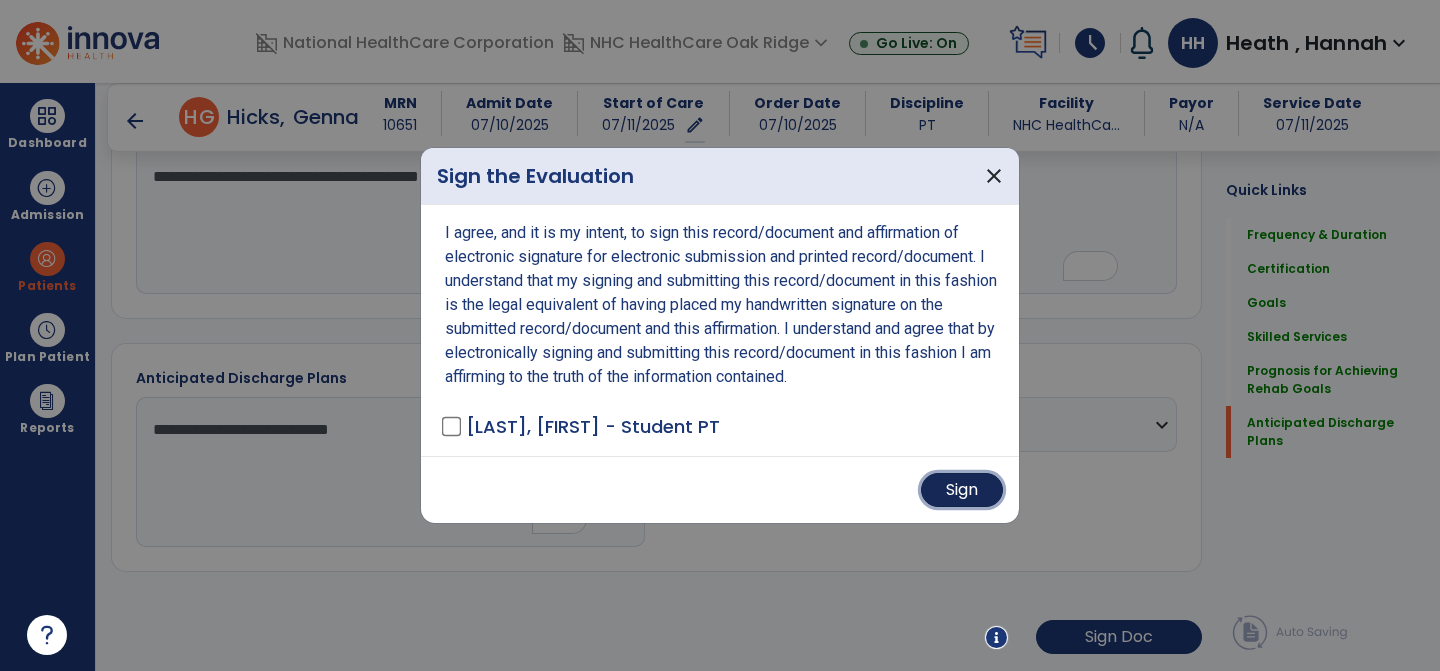click on "Sign" at bounding box center [962, 490] 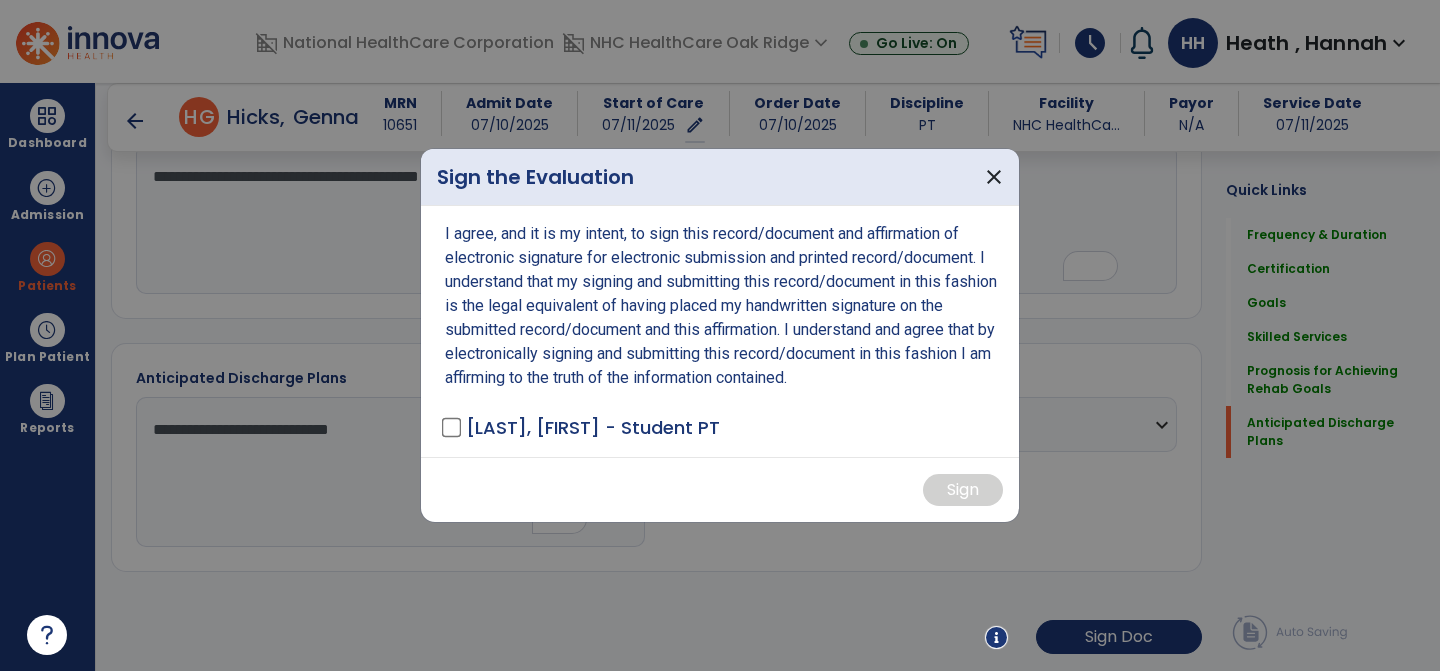 scroll, scrollTop: 2036, scrollLeft: 0, axis: vertical 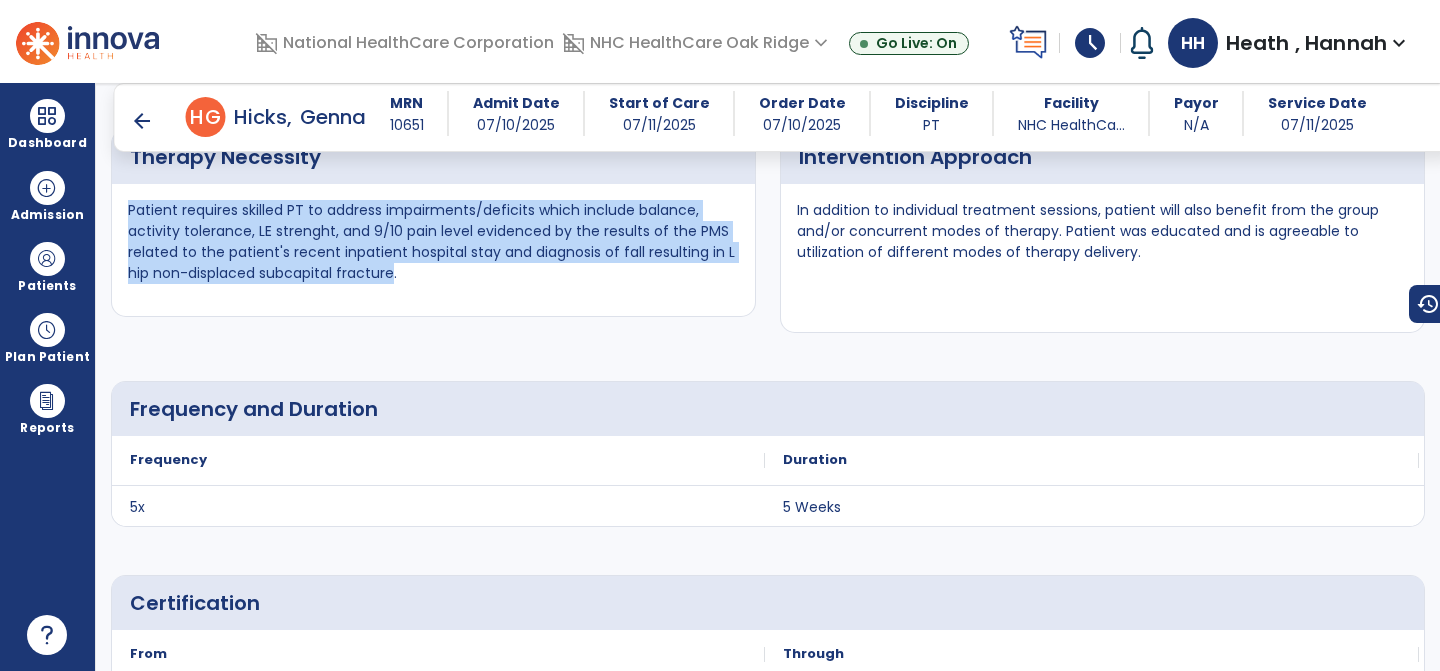 drag, startPoint x: 129, startPoint y: 208, endPoint x: 395, endPoint y: 272, distance: 273.59094 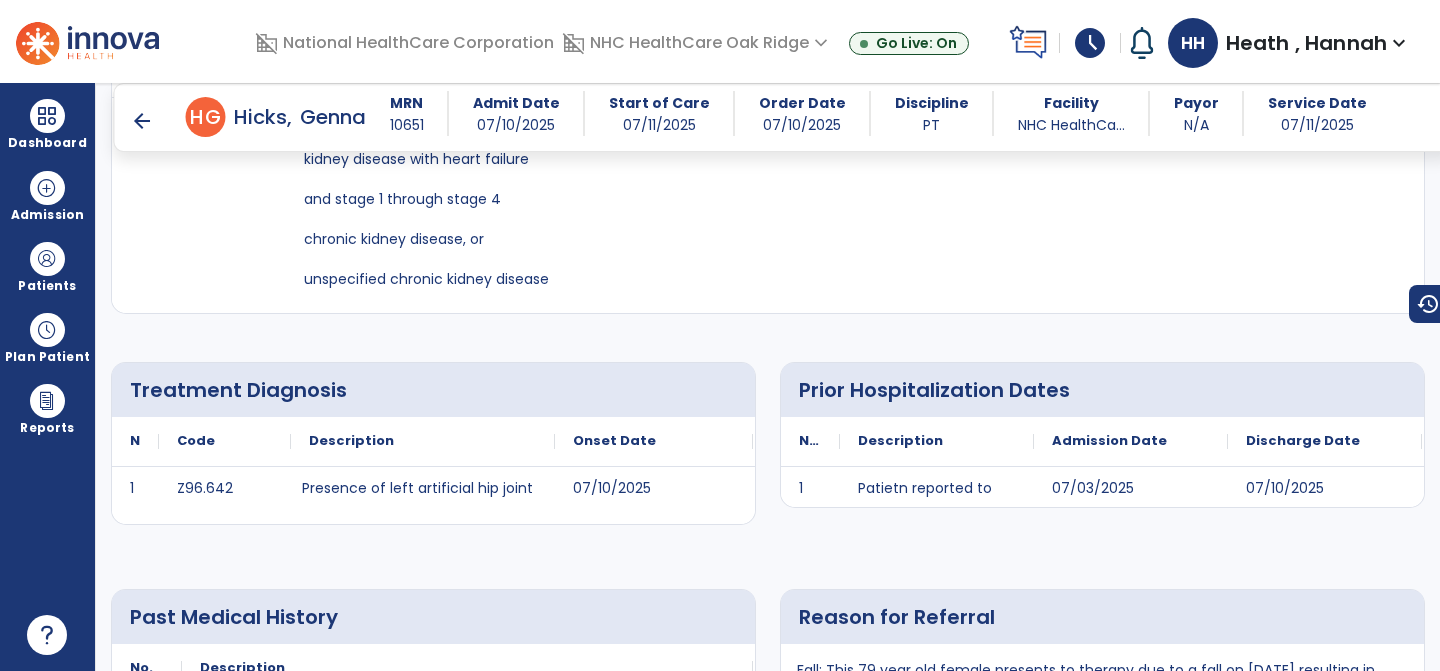 scroll, scrollTop: 0, scrollLeft: 0, axis: both 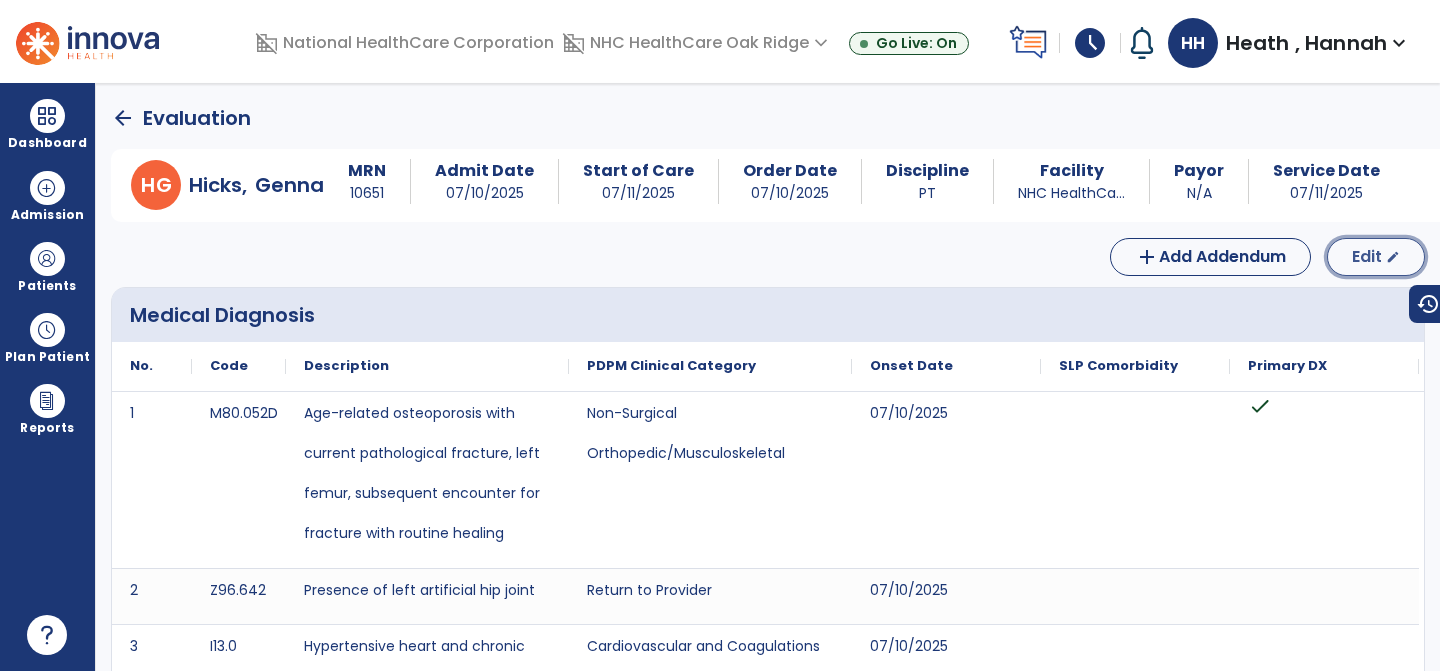 click on "Edit  edit" 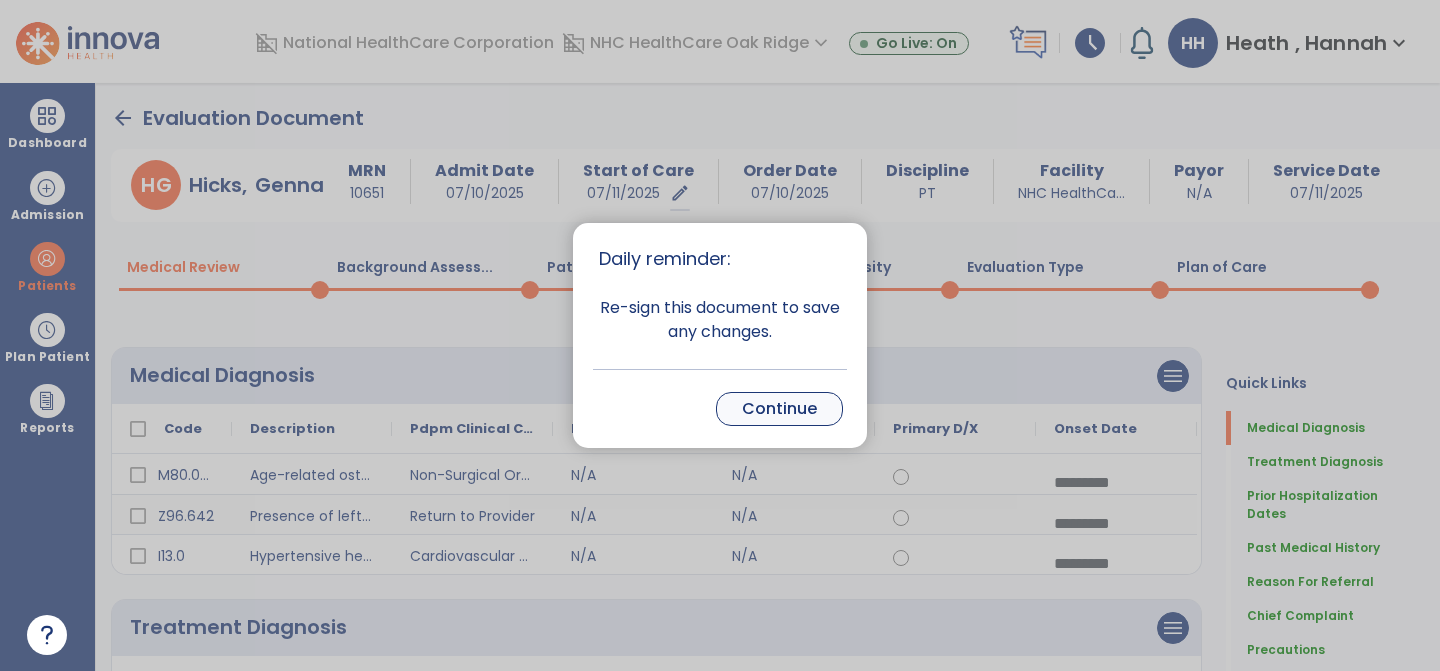 click on "Continue" at bounding box center [779, 409] 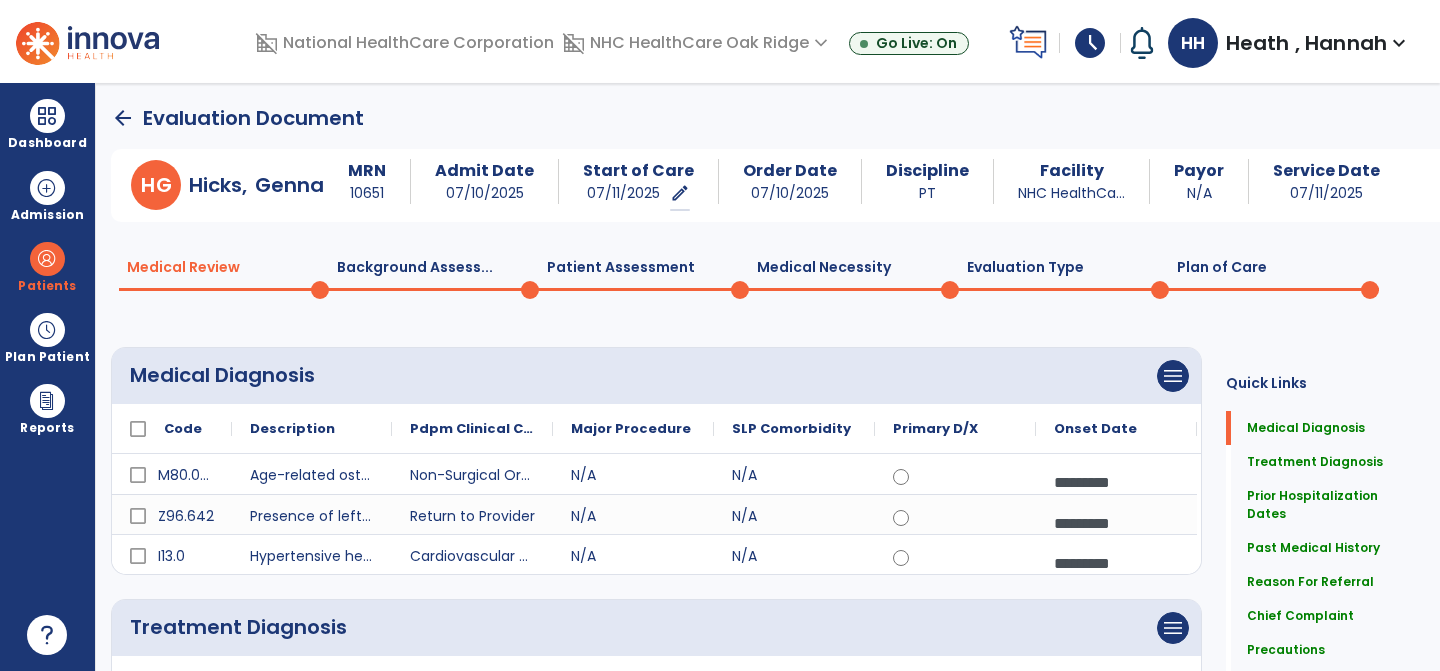 click on "Medical Review  0  Background Assess...  0  Patient Assessment  0  Medical Necessity  0  Evaluation Type  0  Plan of Care  0" 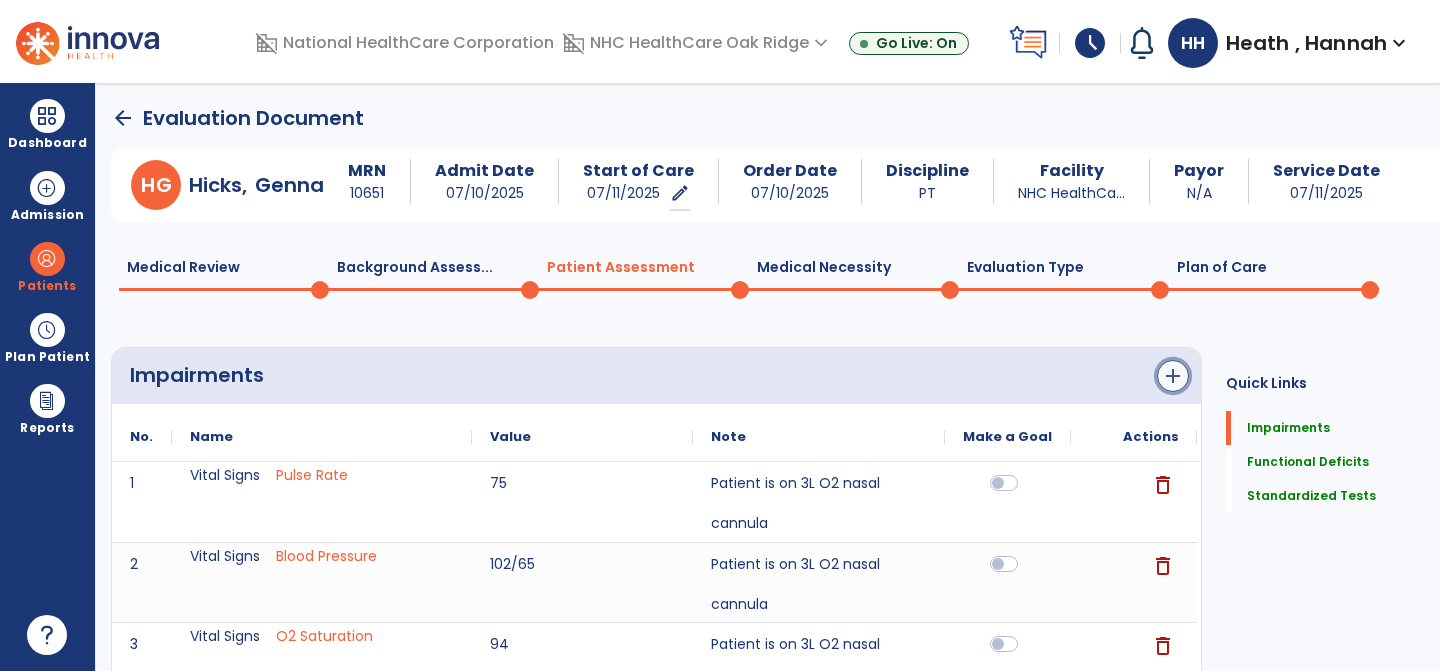 click on "add" 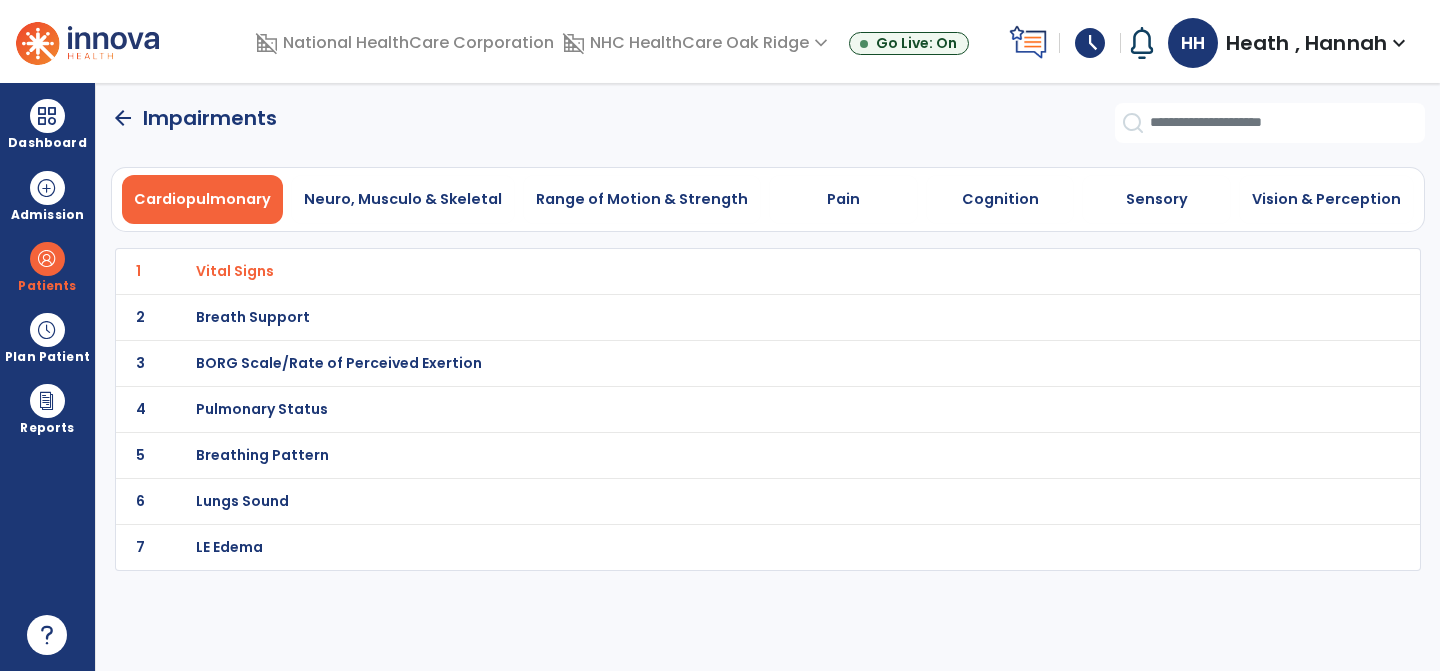 click on "Breath Support" at bounding box center (724, 271) 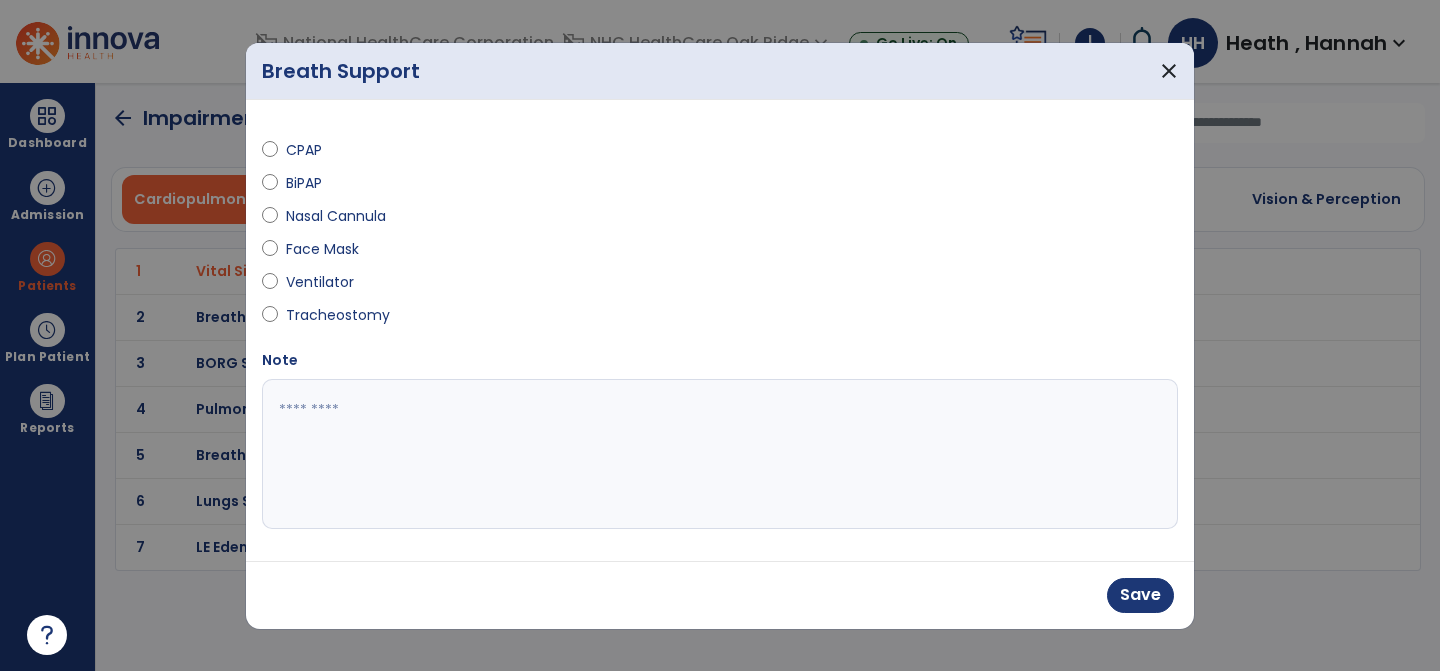 click at bounding box center [720, 454] 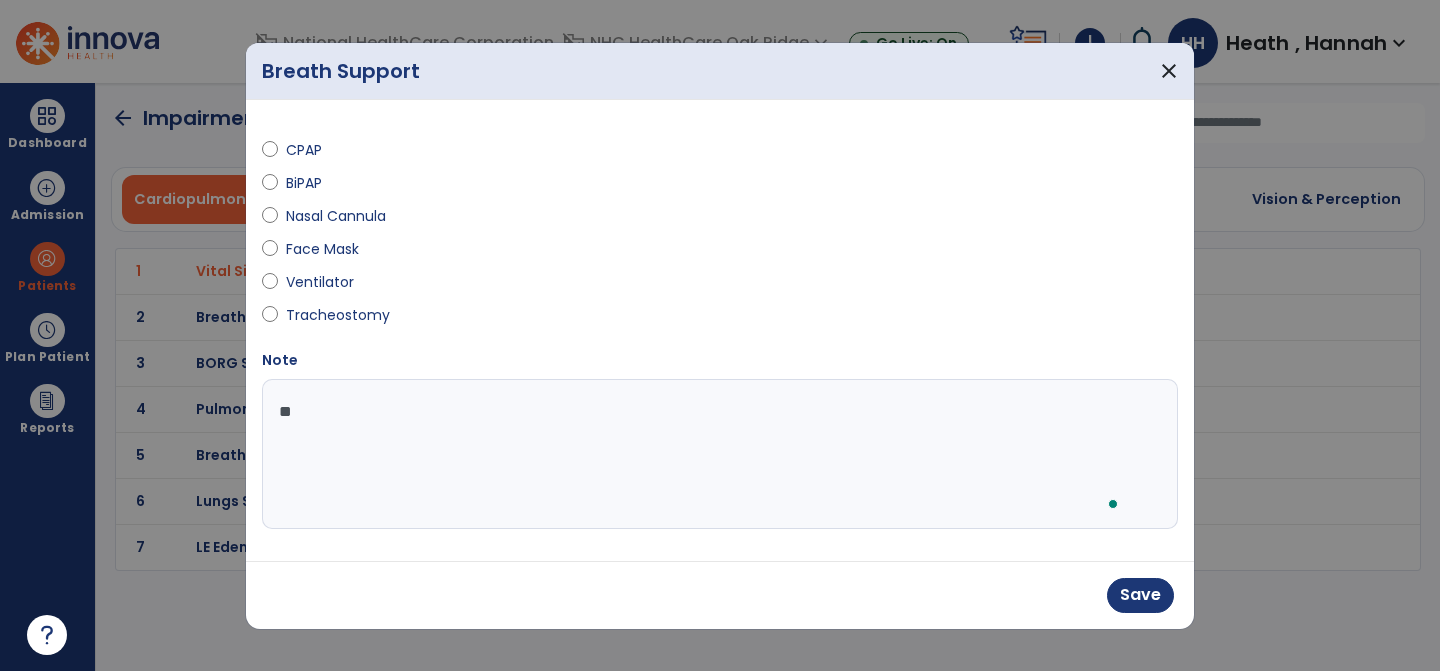 type on "*" 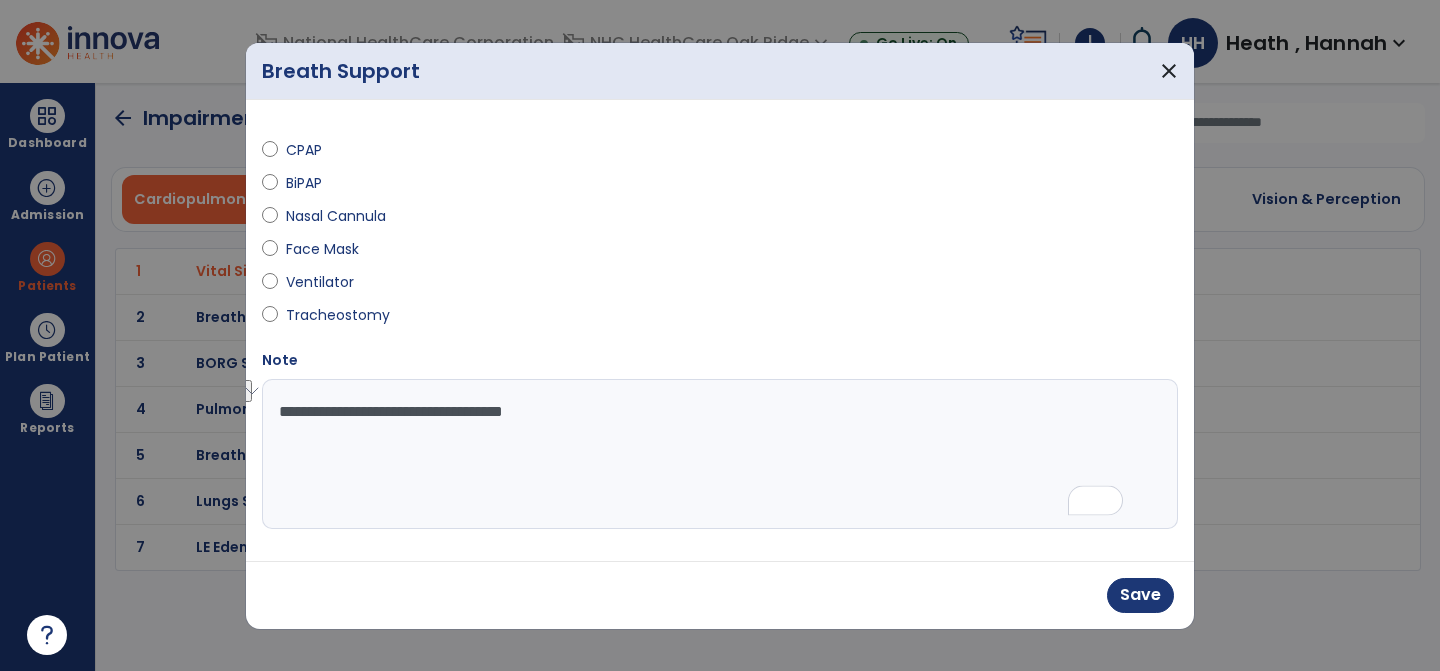 drag, startPoint x: 583, startPoint y: 416, endPoint x: 258, endPoint y: 403, distance: 325.2599 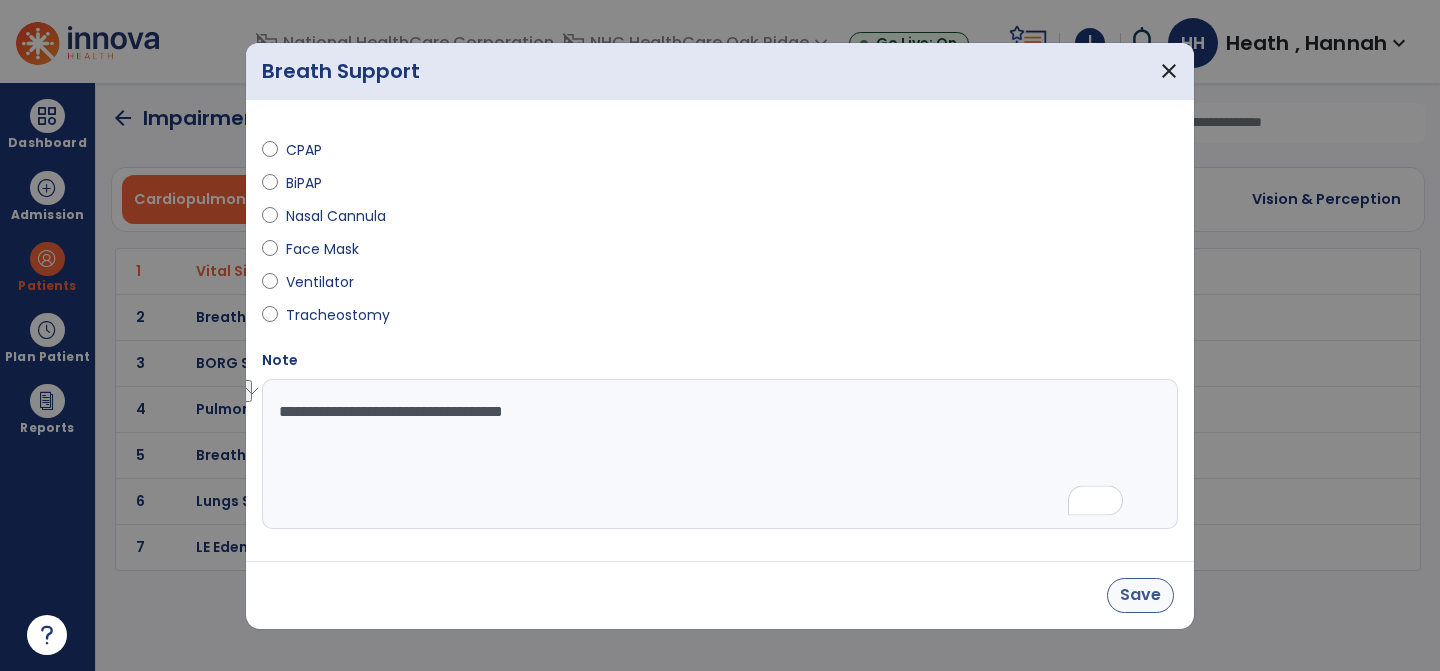 type on "**********" 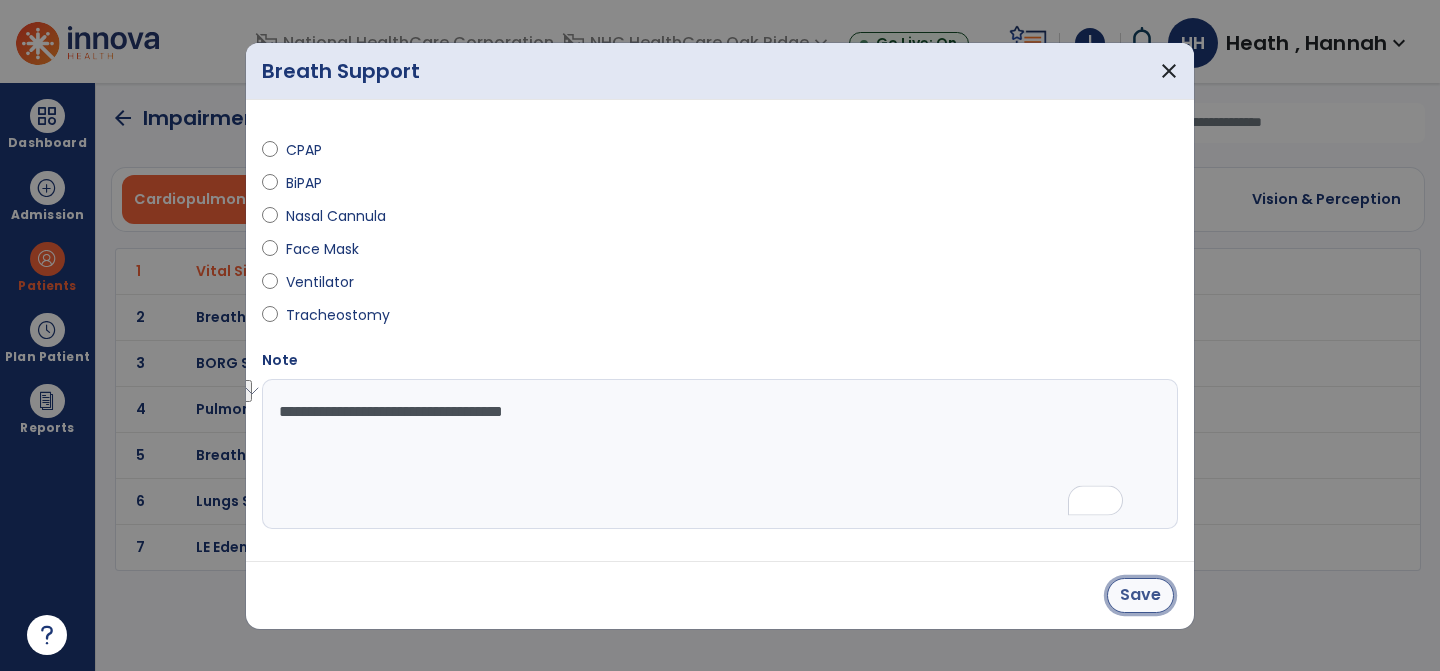 click on "Save" at bounding box center (1140, 595) 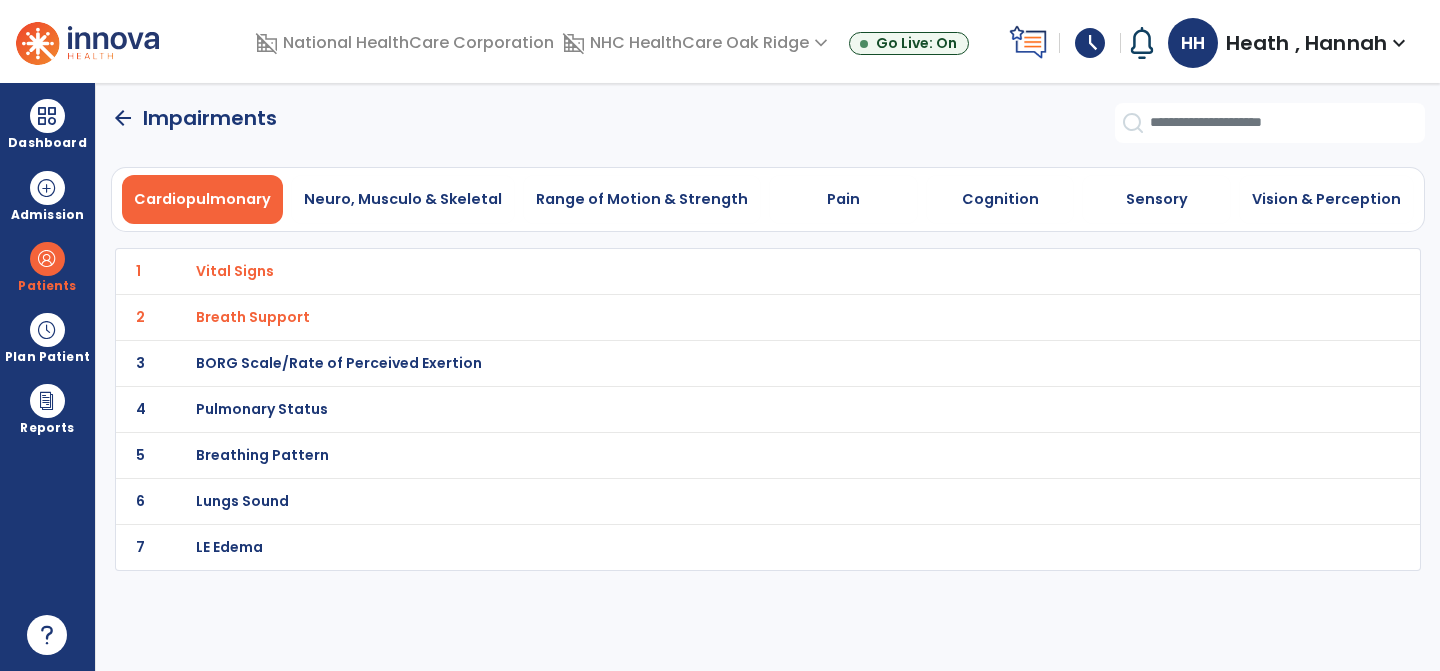 click on "arrow_back" 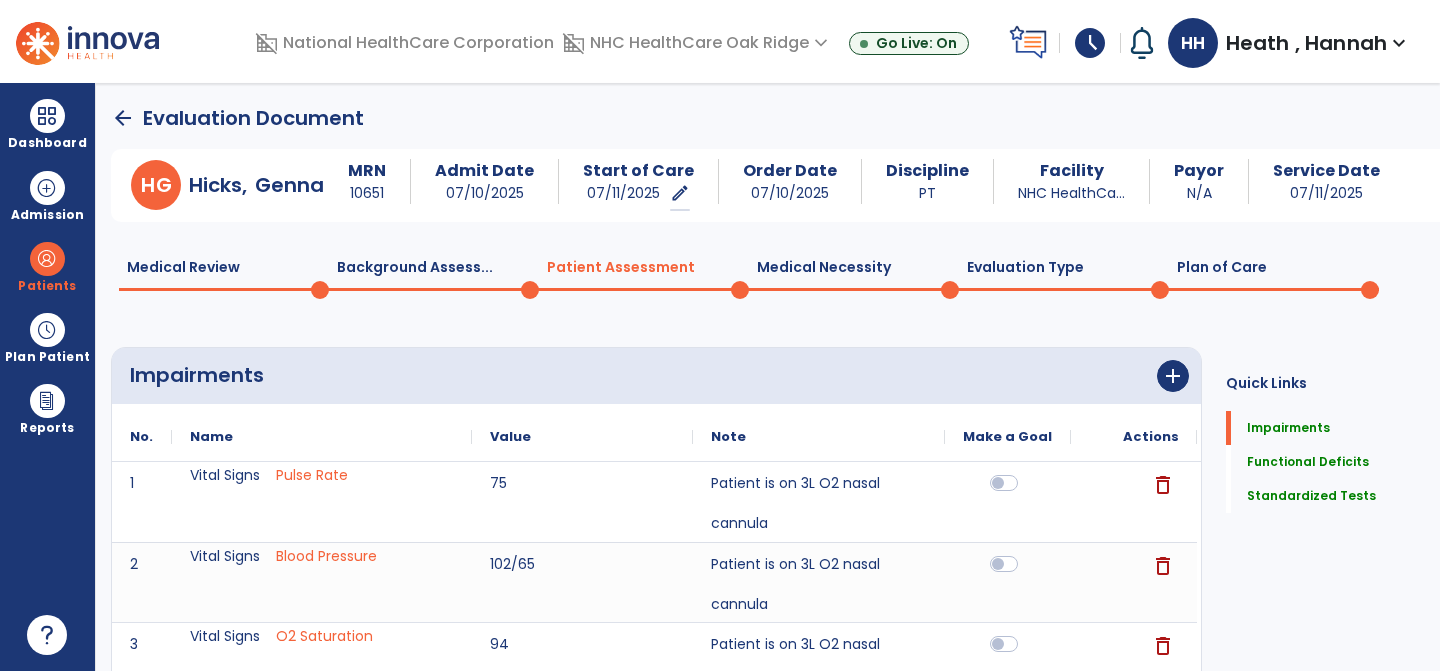 click on "Medical Review  0" 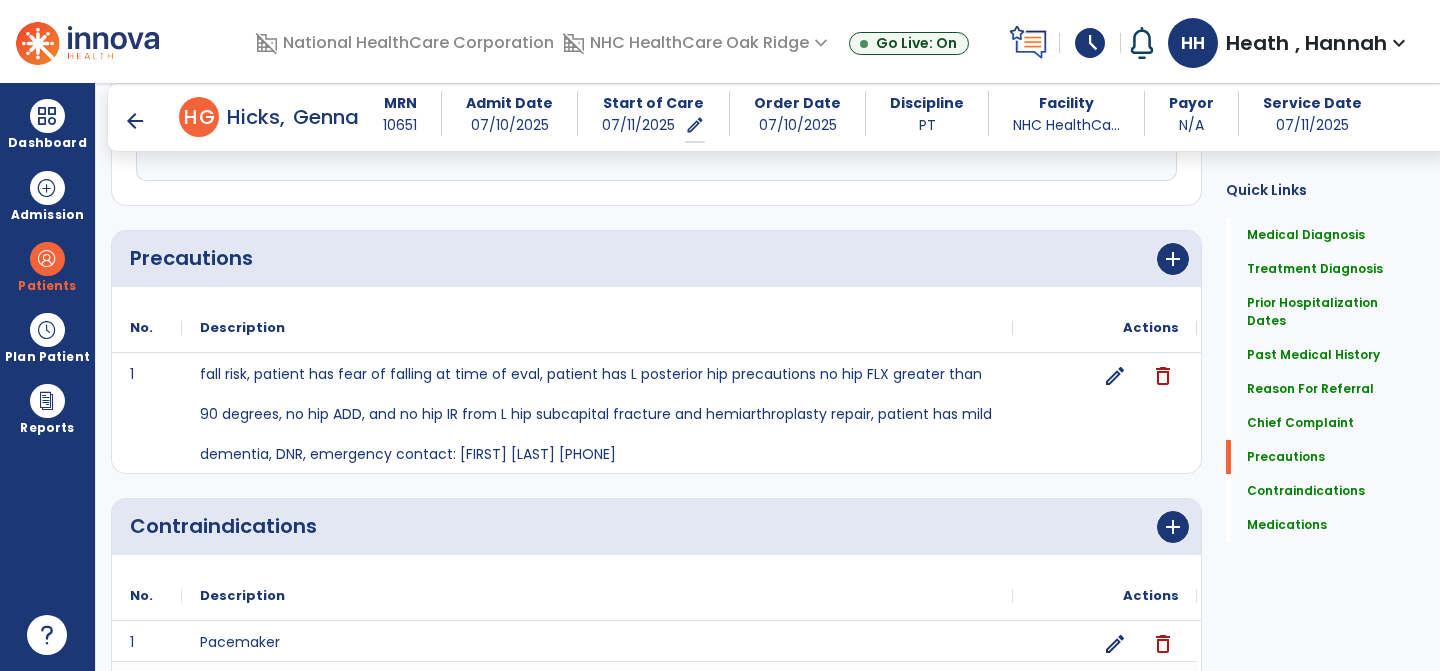 scroll, scrollTop: 1567, scrollLeft: 0, axis: vertical 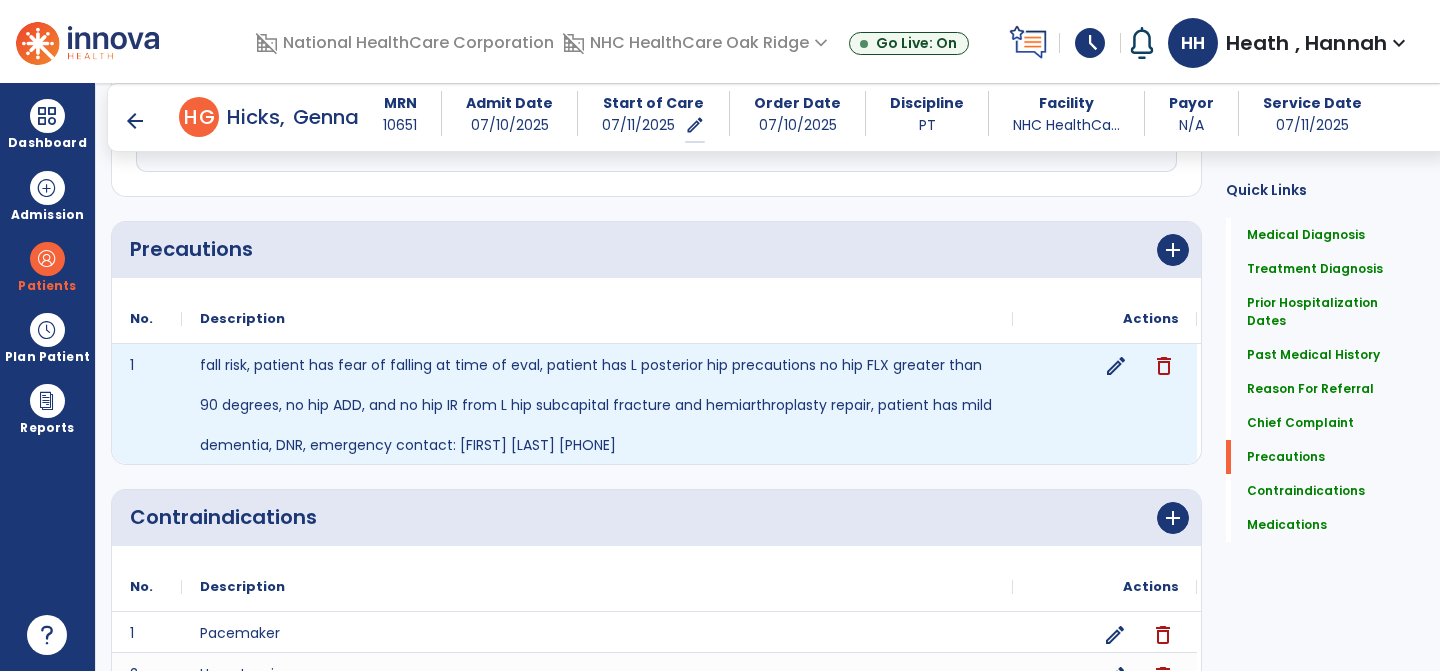 click on "edit" 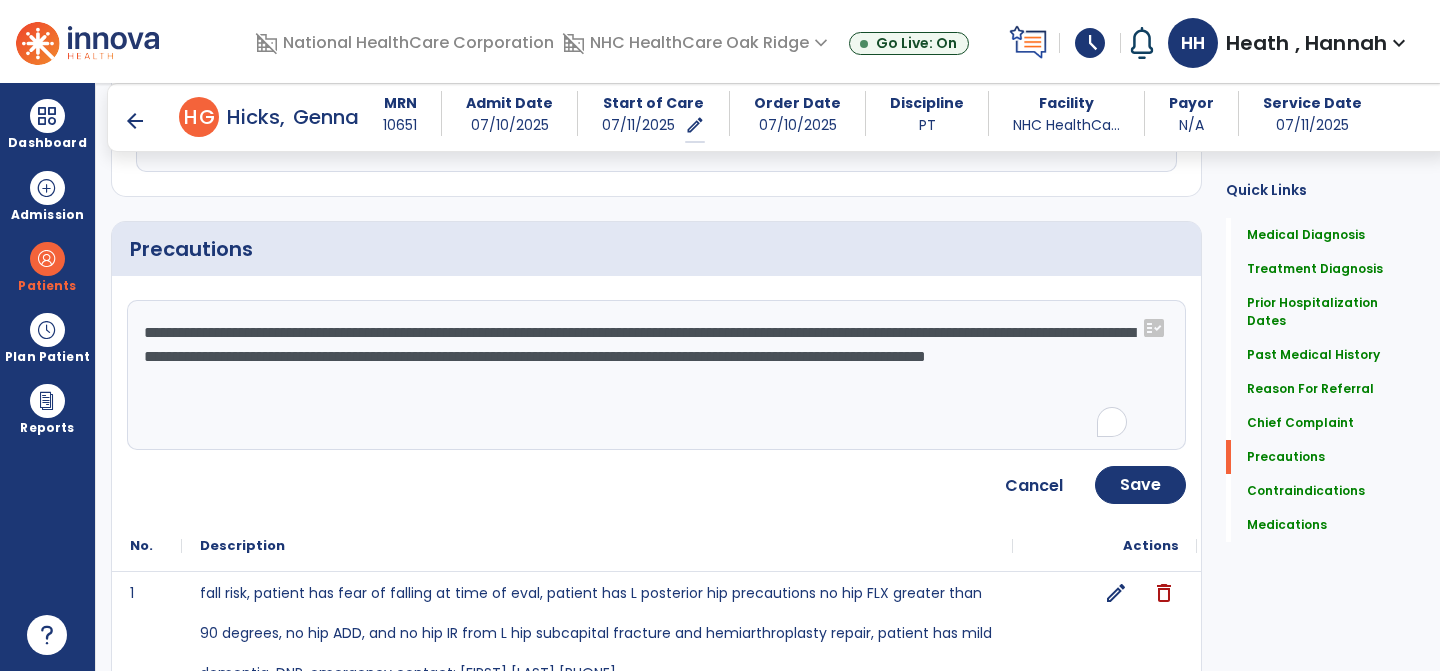click on "**********" 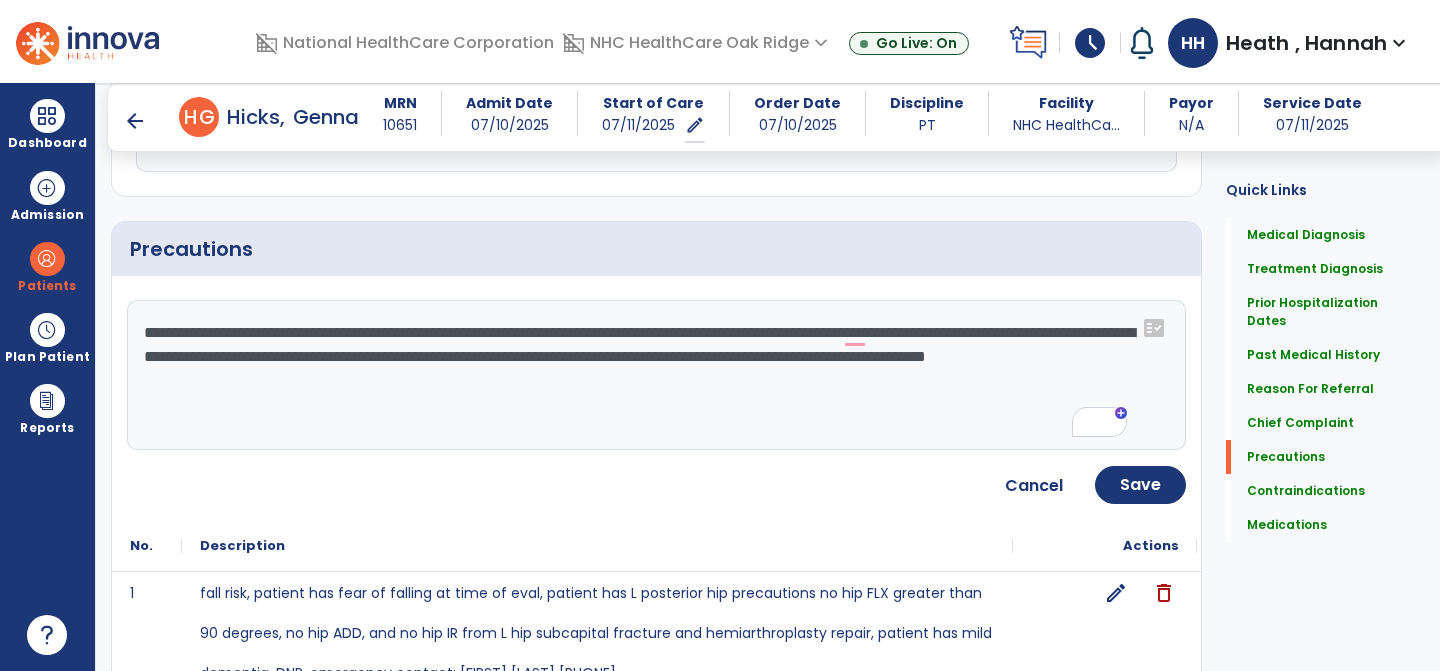 scroll, scrollTop: 1571, scrollLeft: 0, axis: vertical 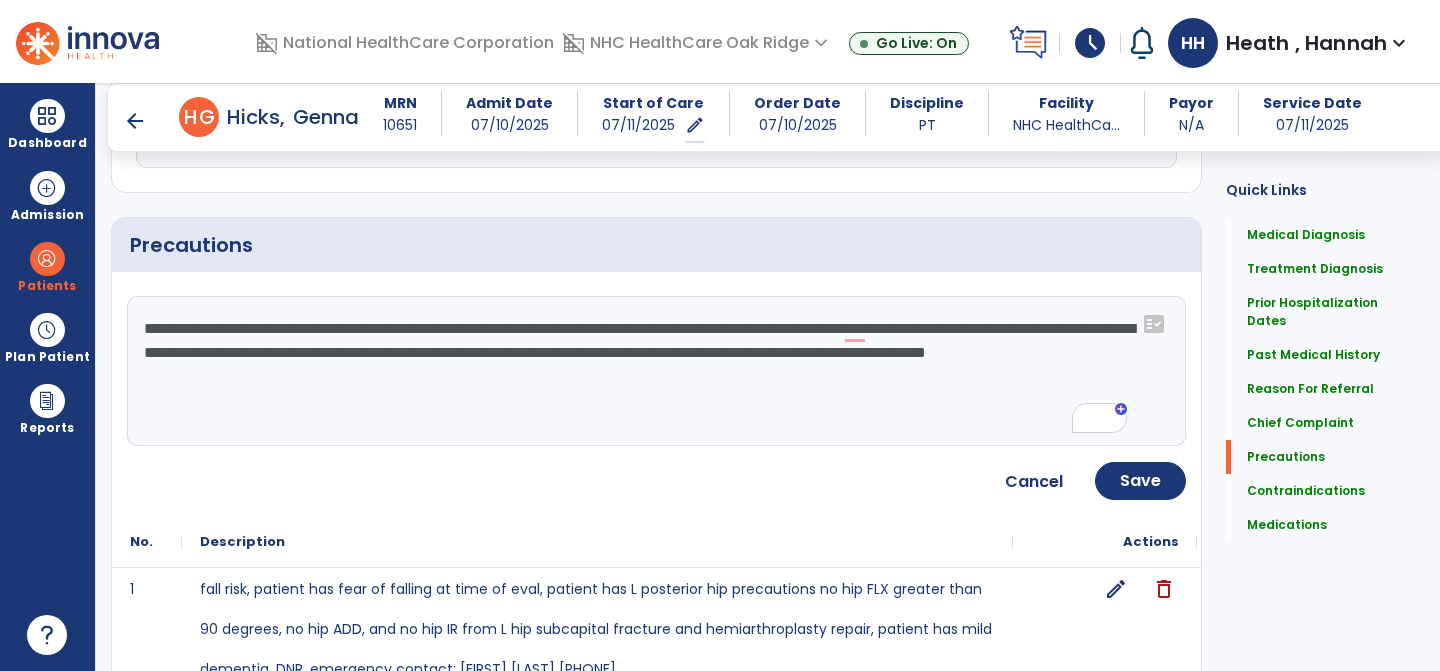 click on "**********" 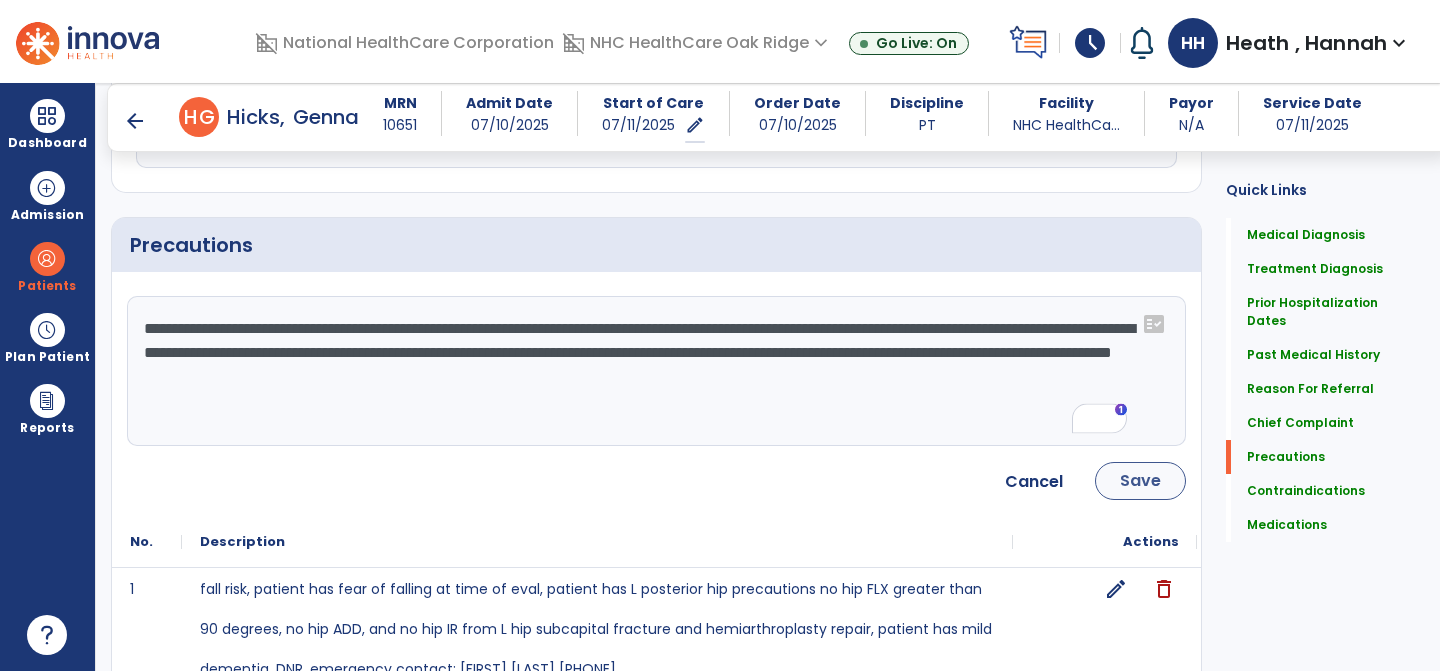 type on "**********" 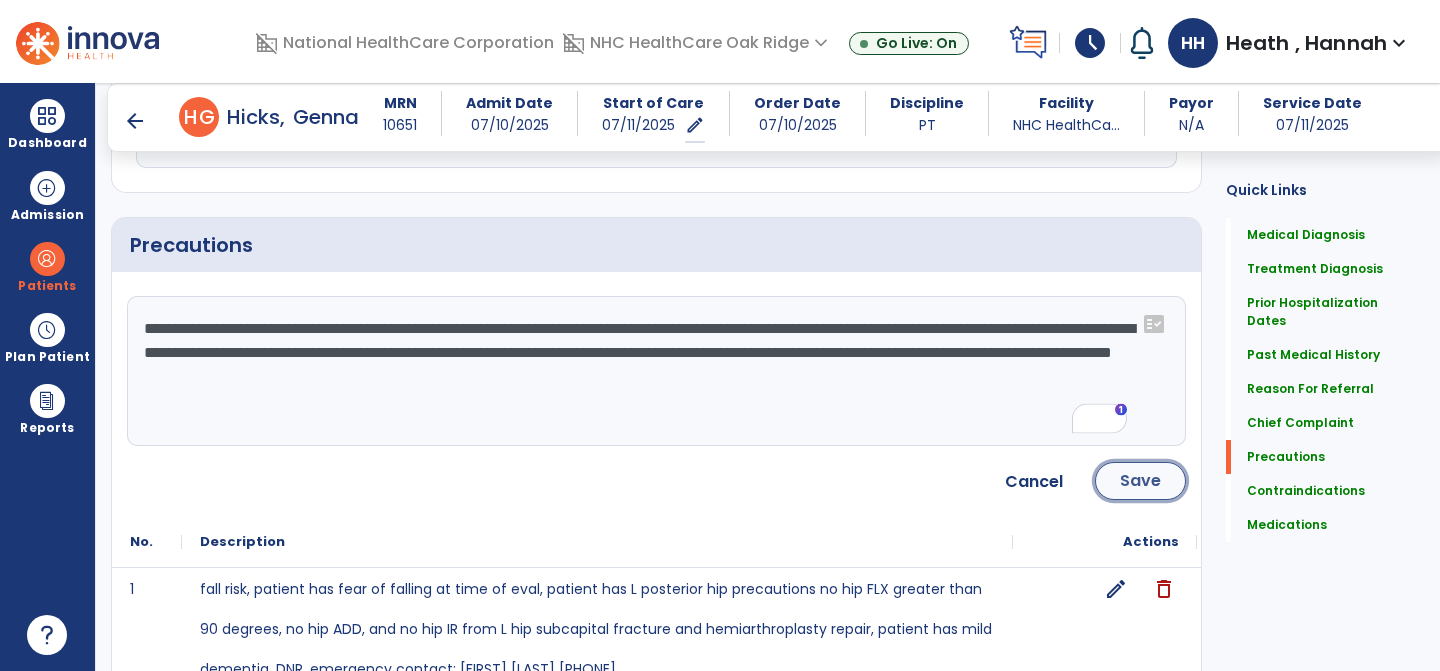 click on "Save" 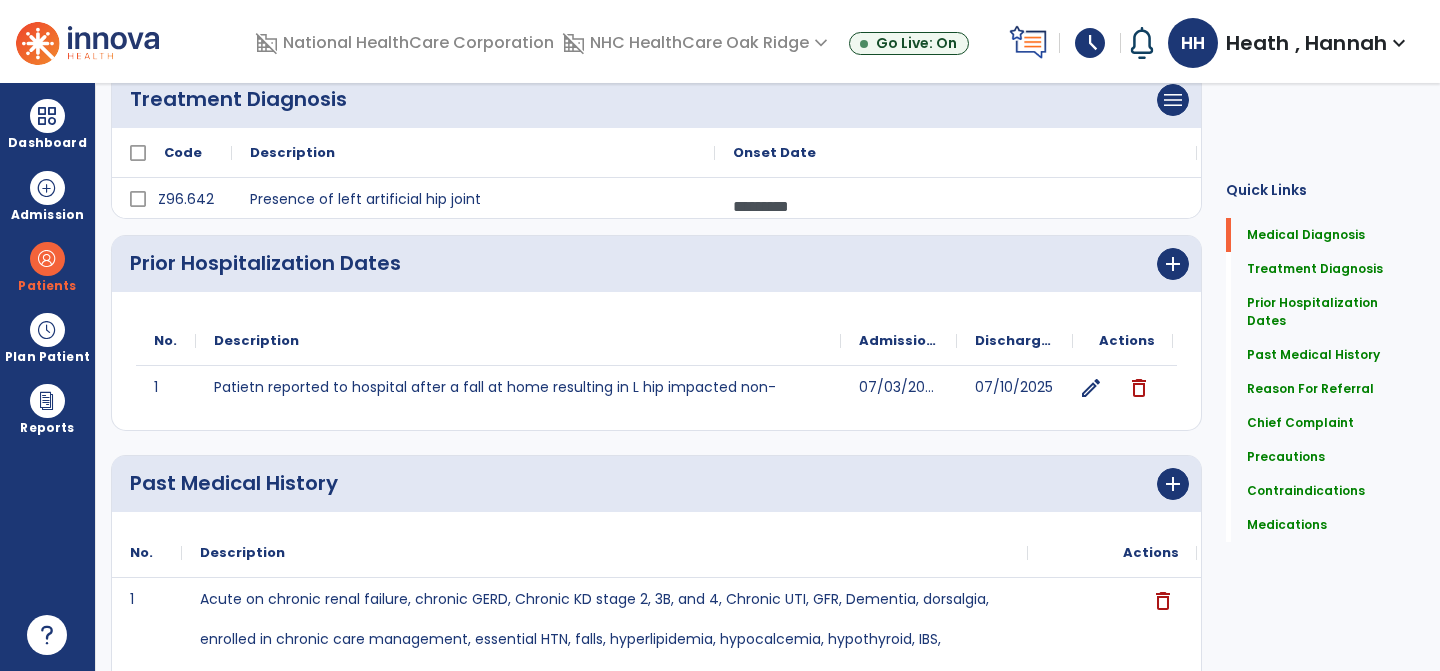 scroll, scrollTop: 0, scrollLeft: 0, axis: both 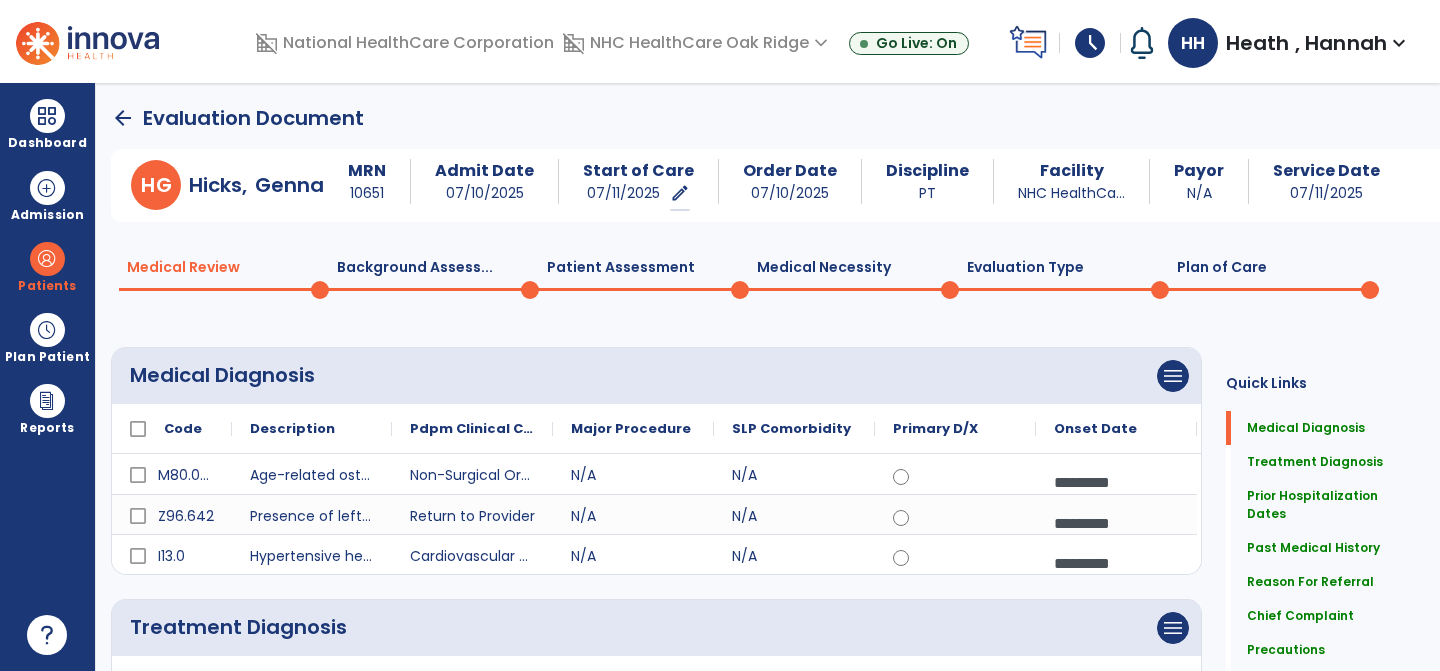 click on "Plan of Care  0" 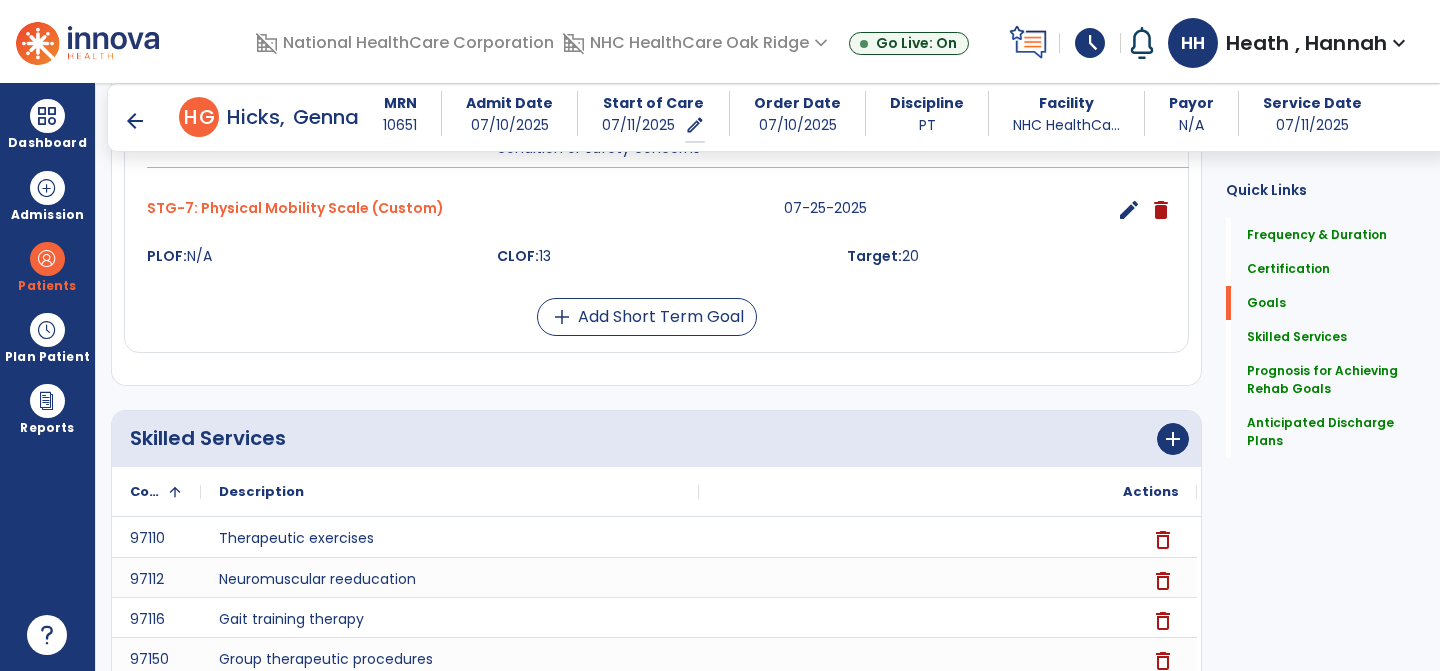 scroll, scrollTop: 2038, scrollLeft: 0, axis: vertical 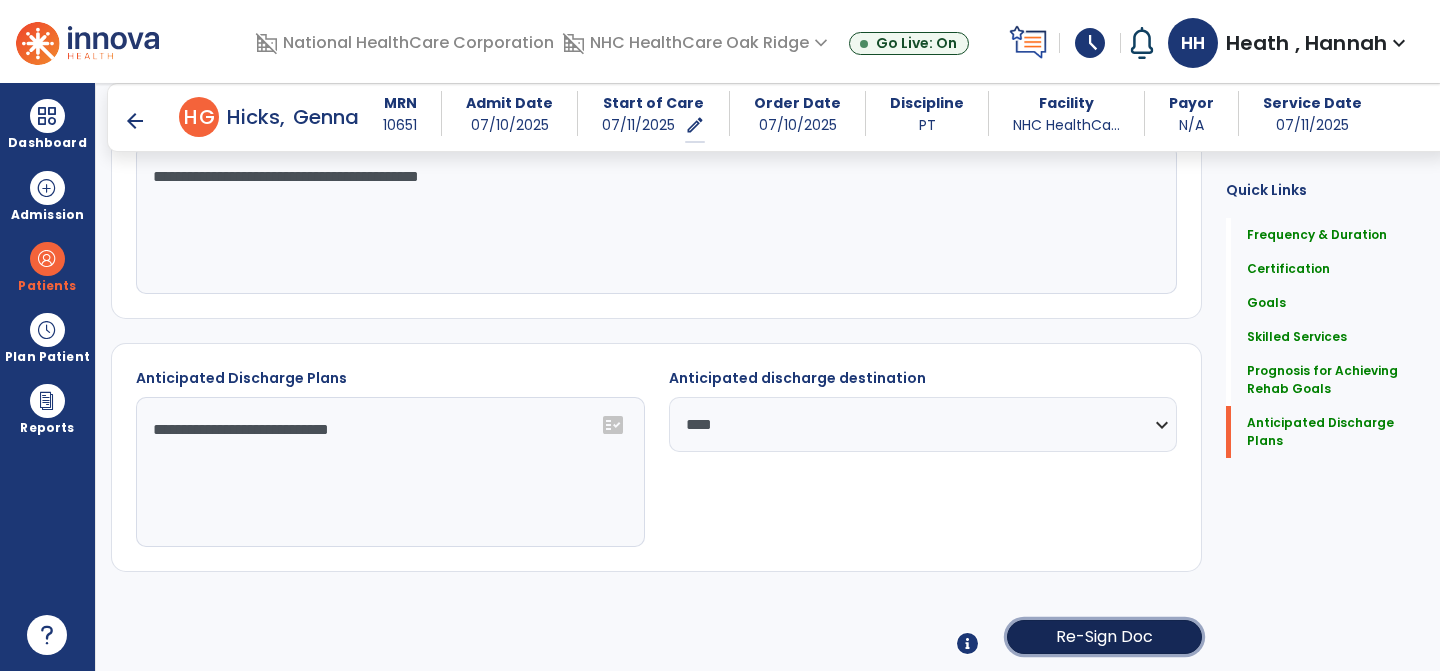 click on "Re-Sign Doc" 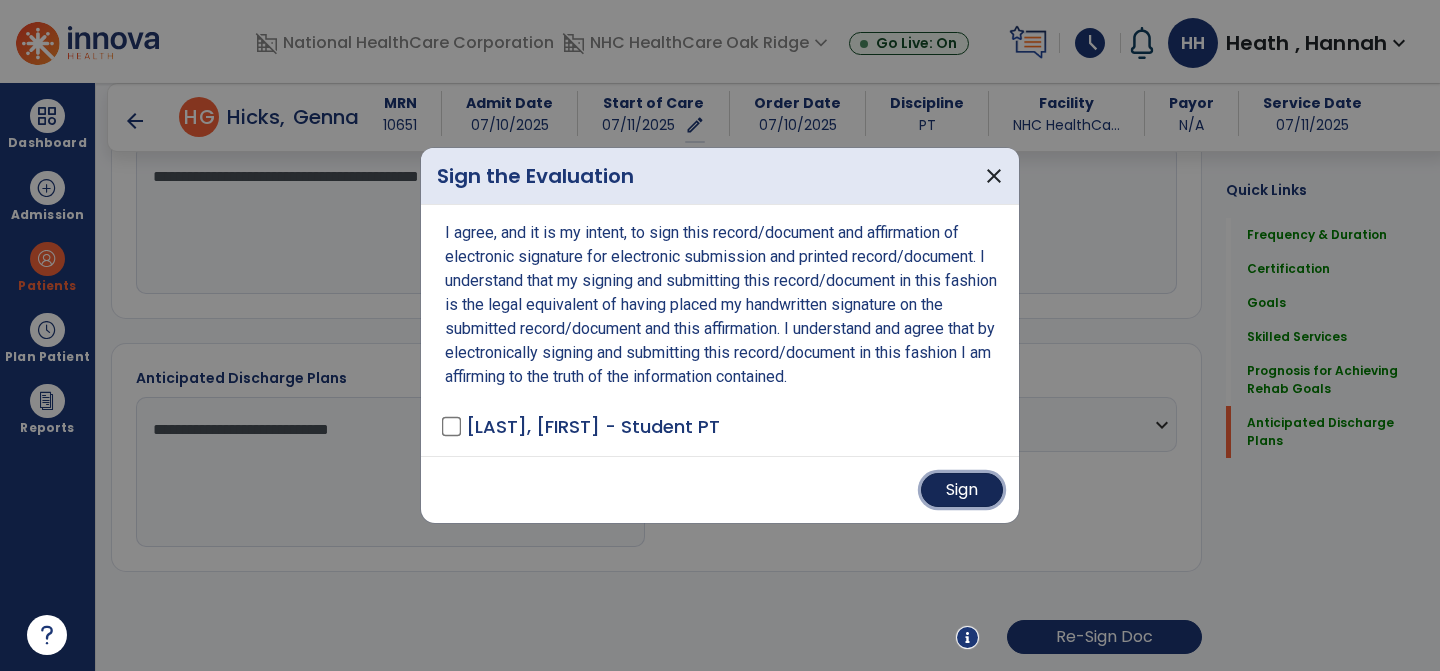 click on "Sign" at bounding box center (962, 490) 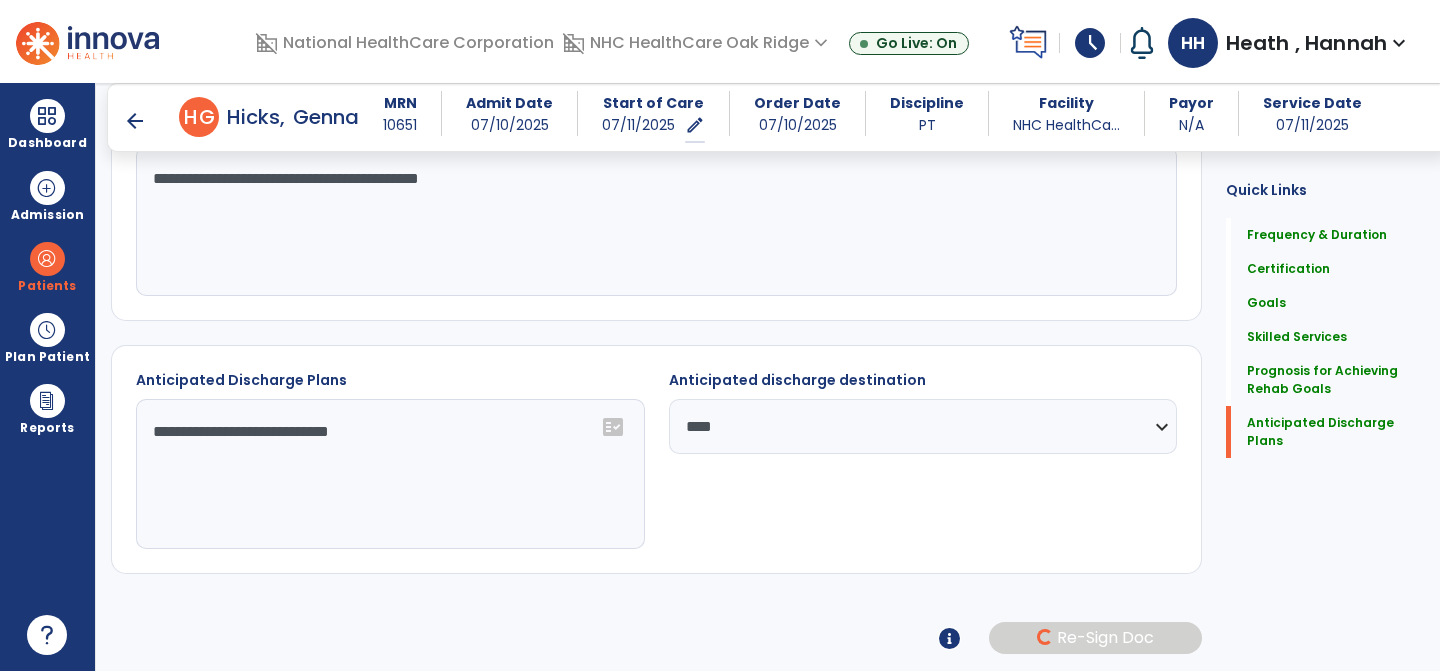 scroll, scrollTop: 2036, scrollLeft: 0, axis: vertical 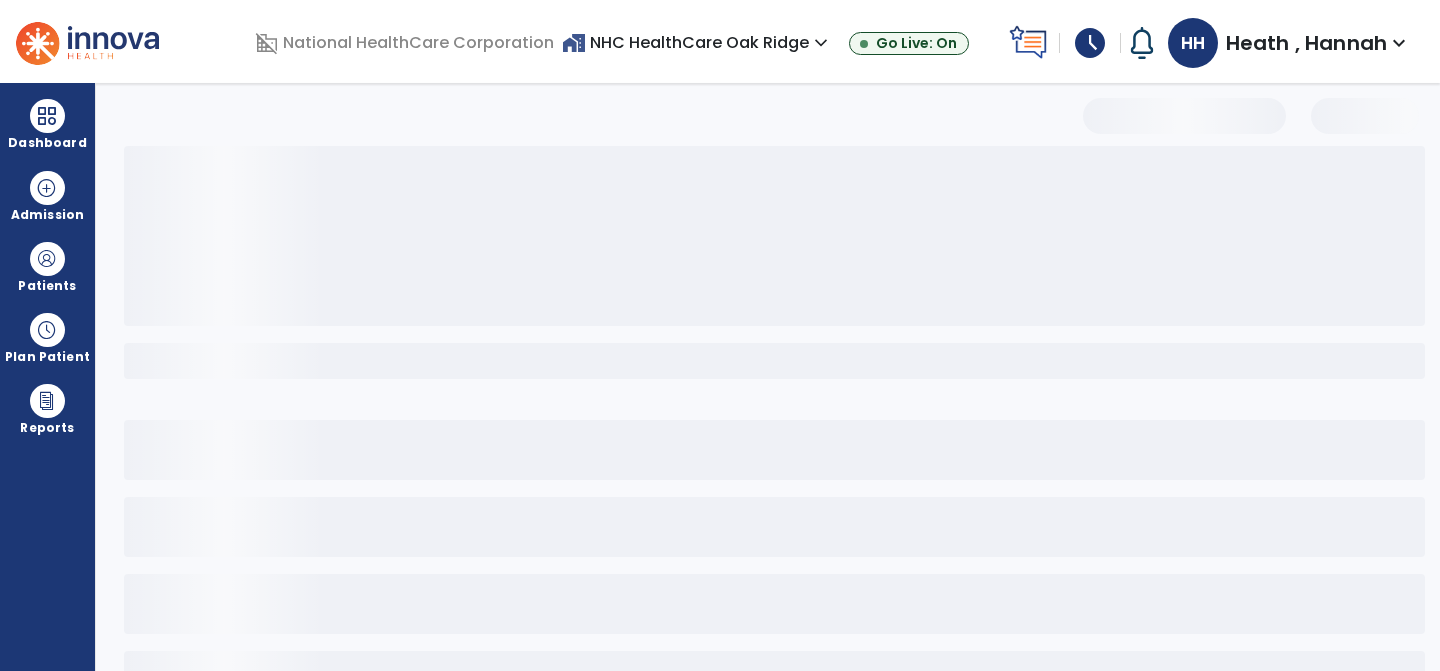 select on "**" 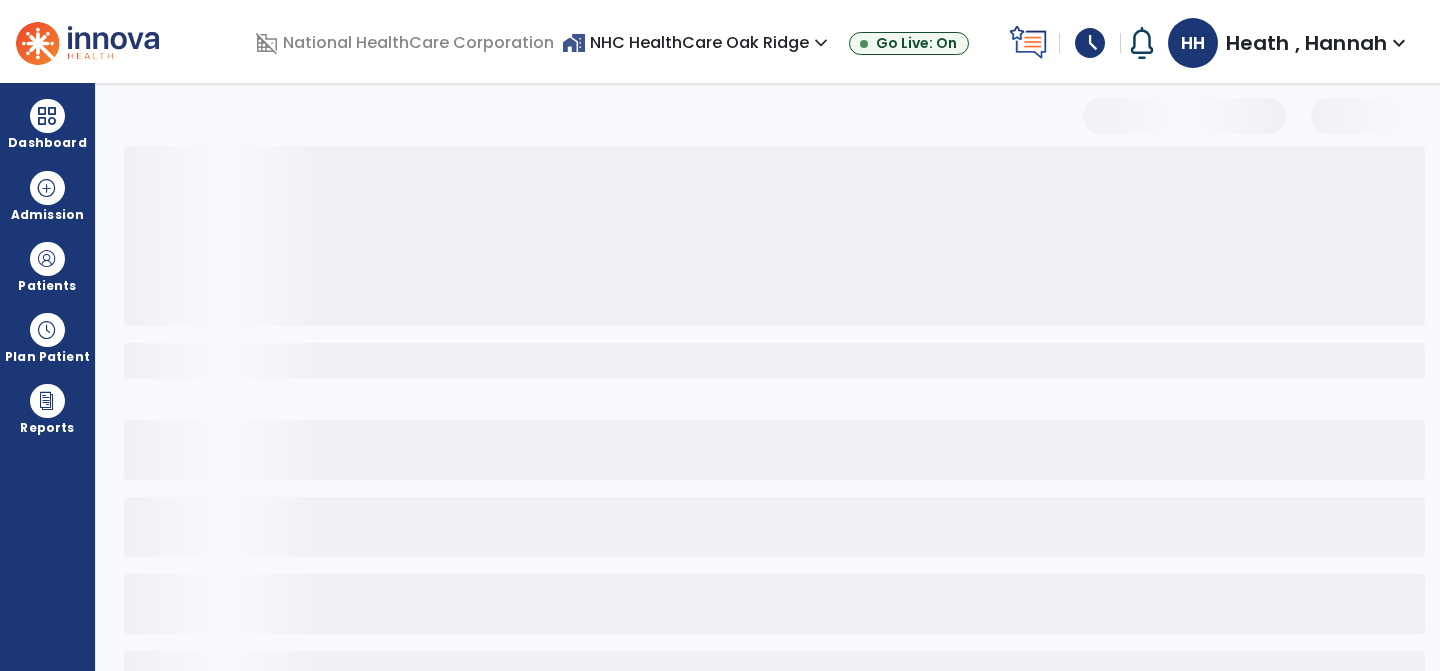 select on "*****" 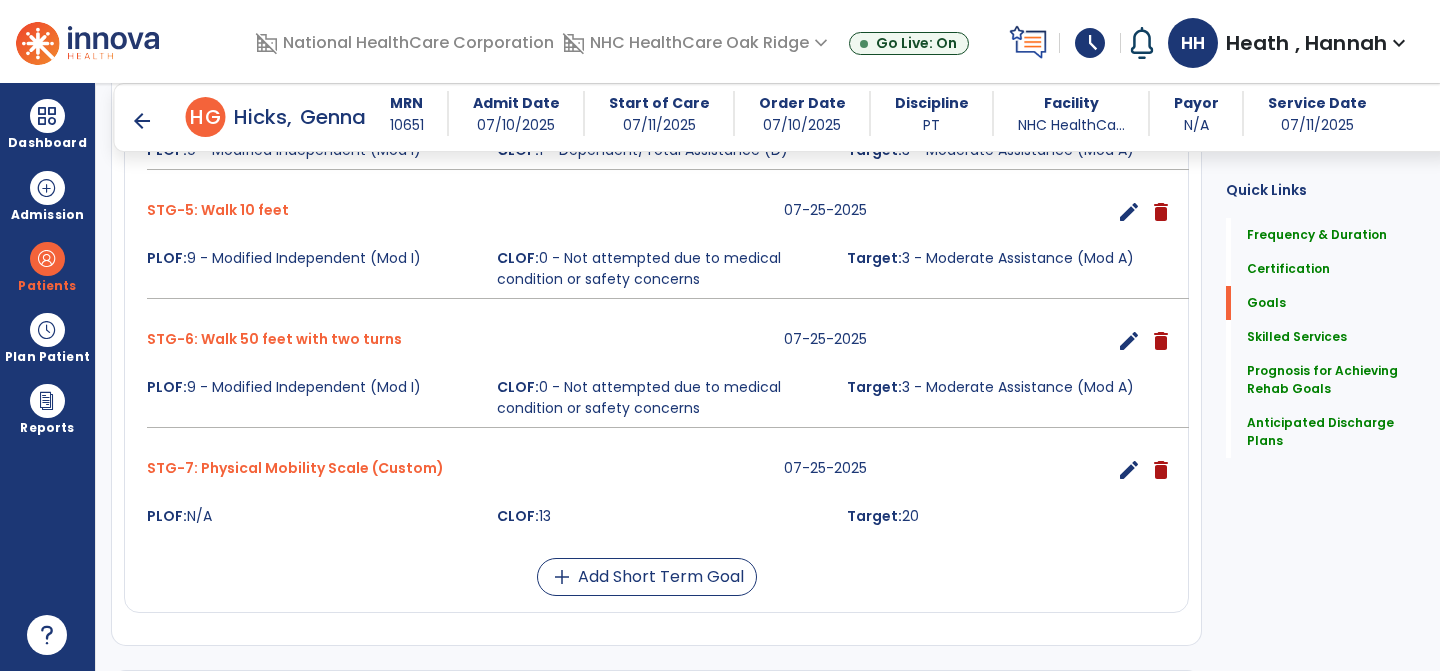 scroll, scrollTop: 2038, scrollLeft: 0, axis: vertical 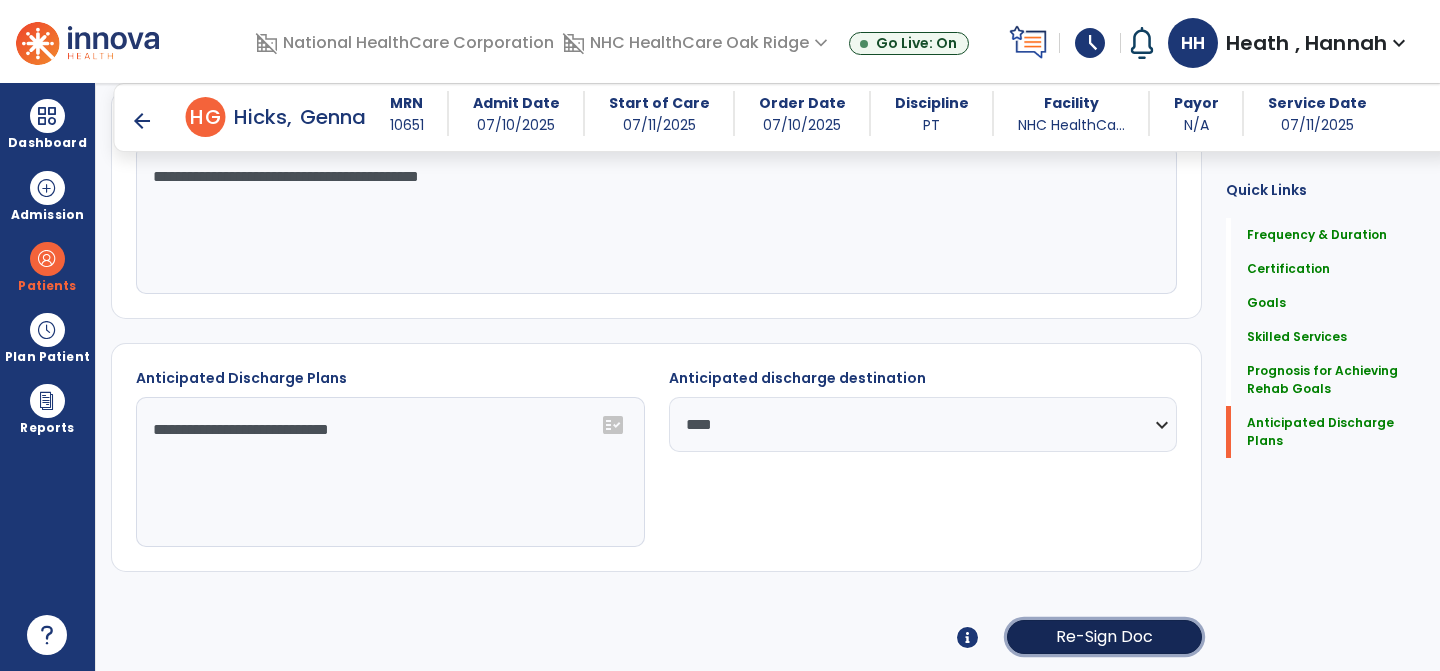 click on "Re-Sign Doc" 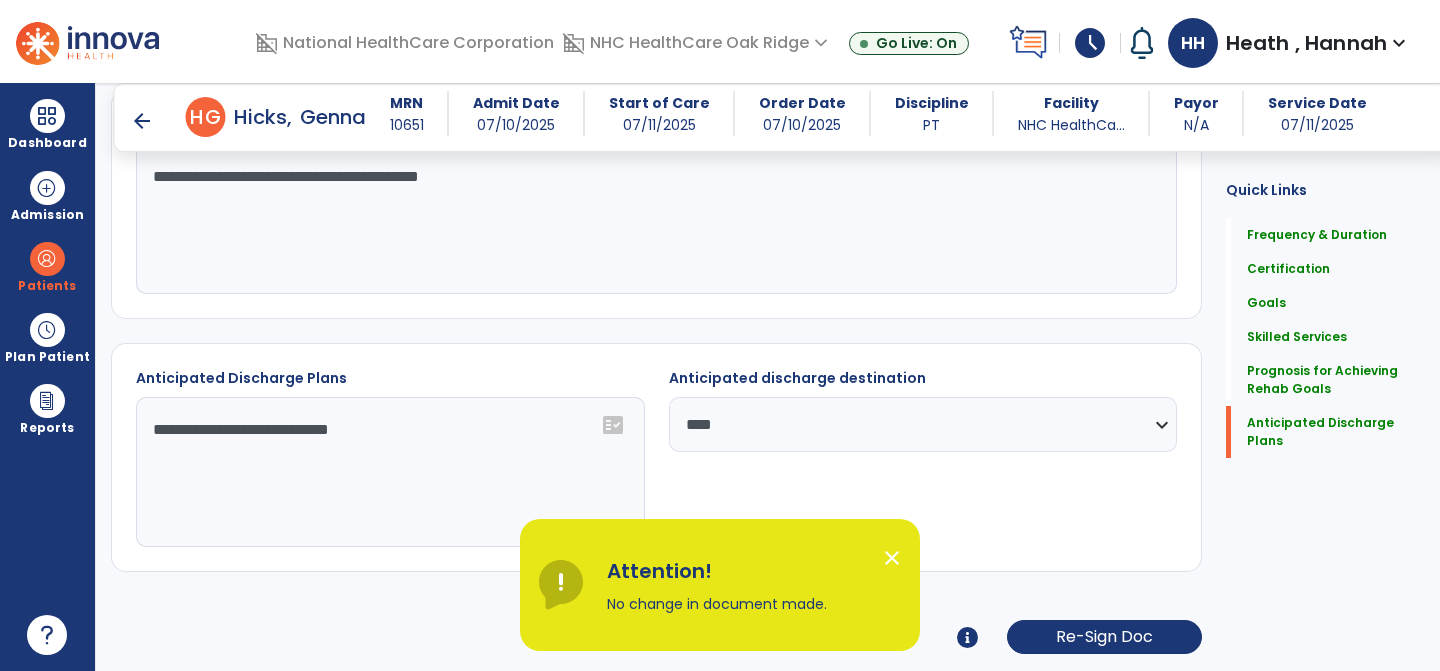 click on "close" at bounding box center [892, 558] 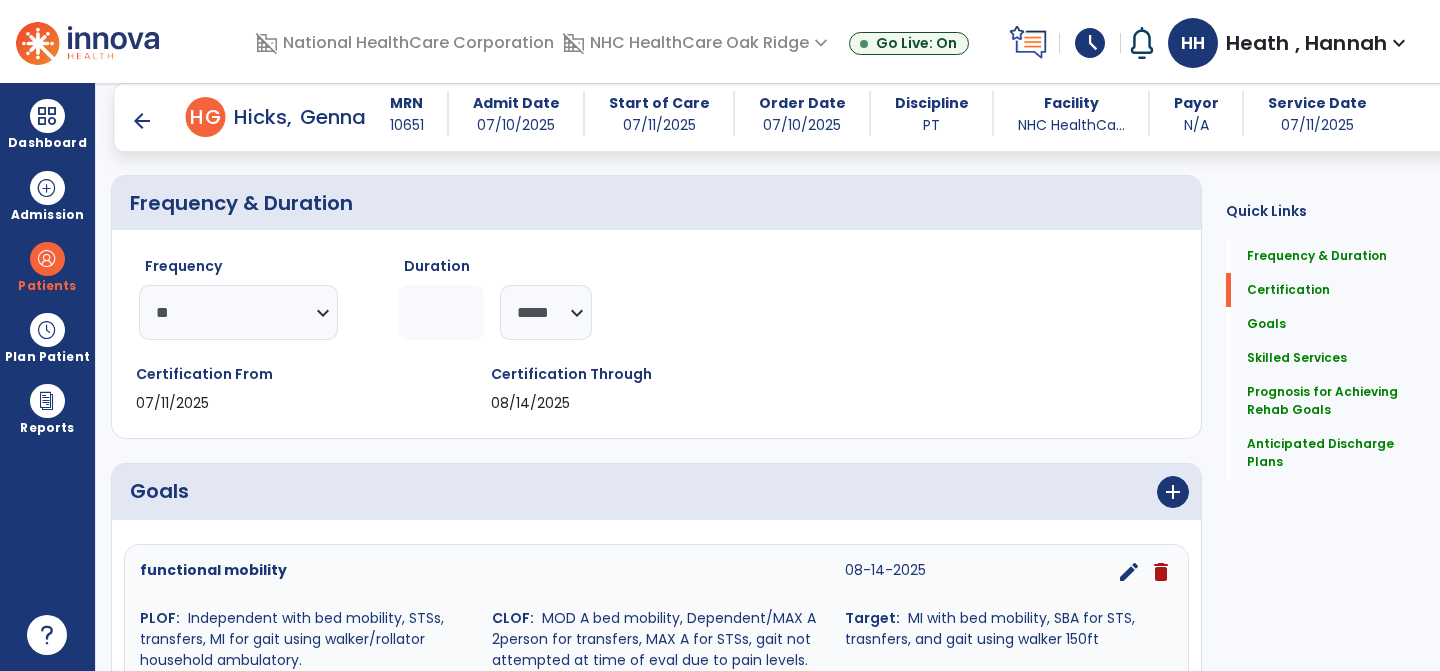 scroll, scrollTop: 0, scrollLeft: 0, axis: both 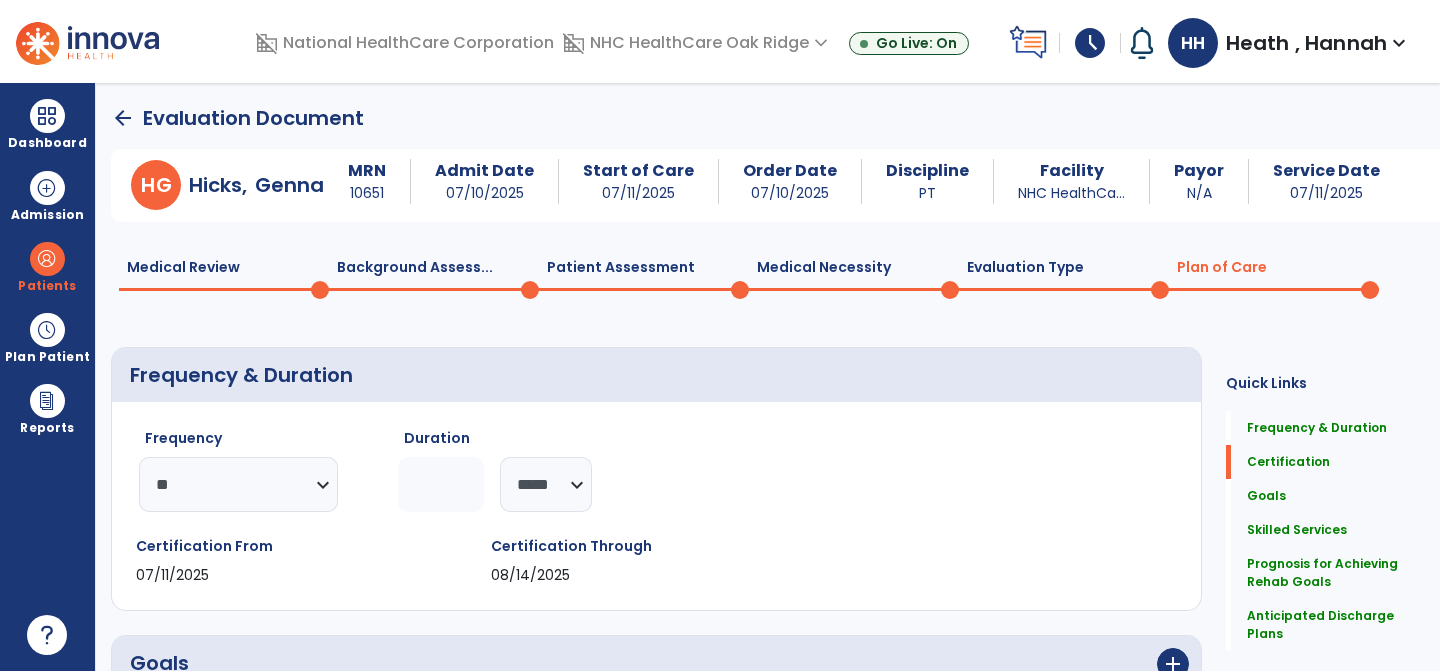 click on "Patient Assessment  0" 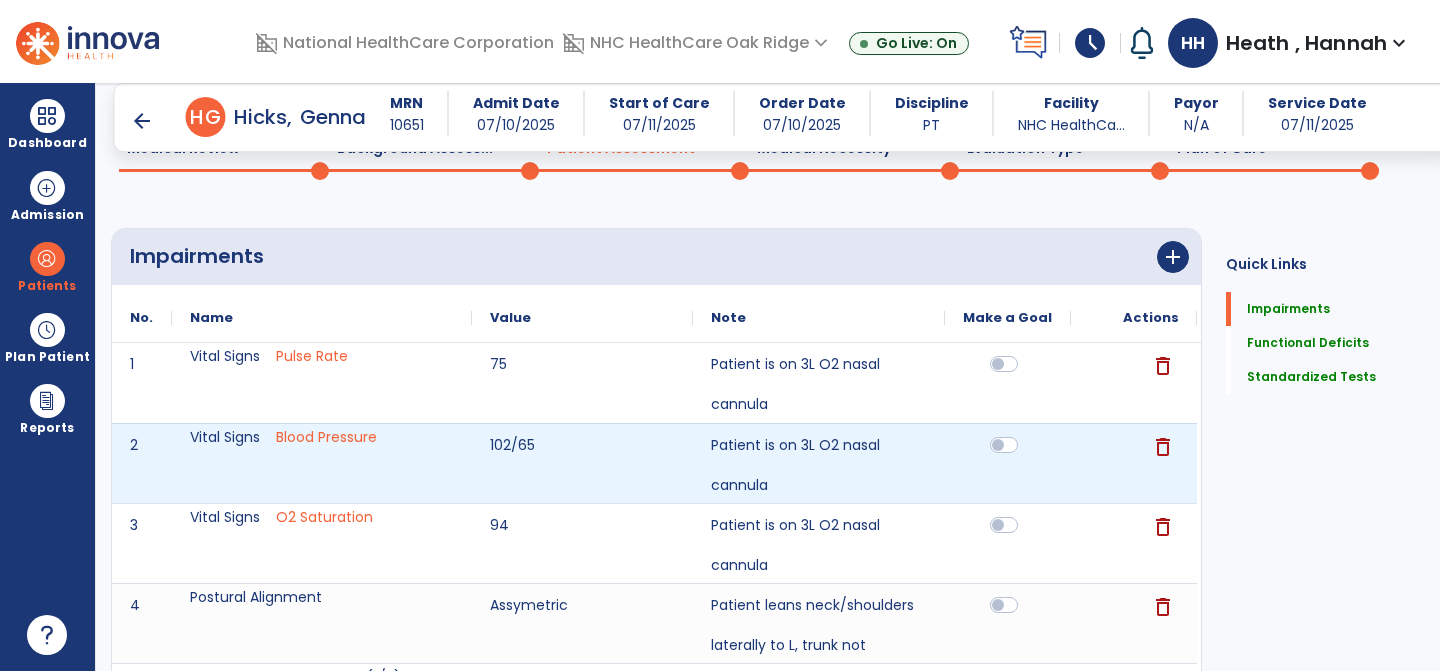 scroll, scrollTop: 62, scrollLeft: 0, axis: vertical 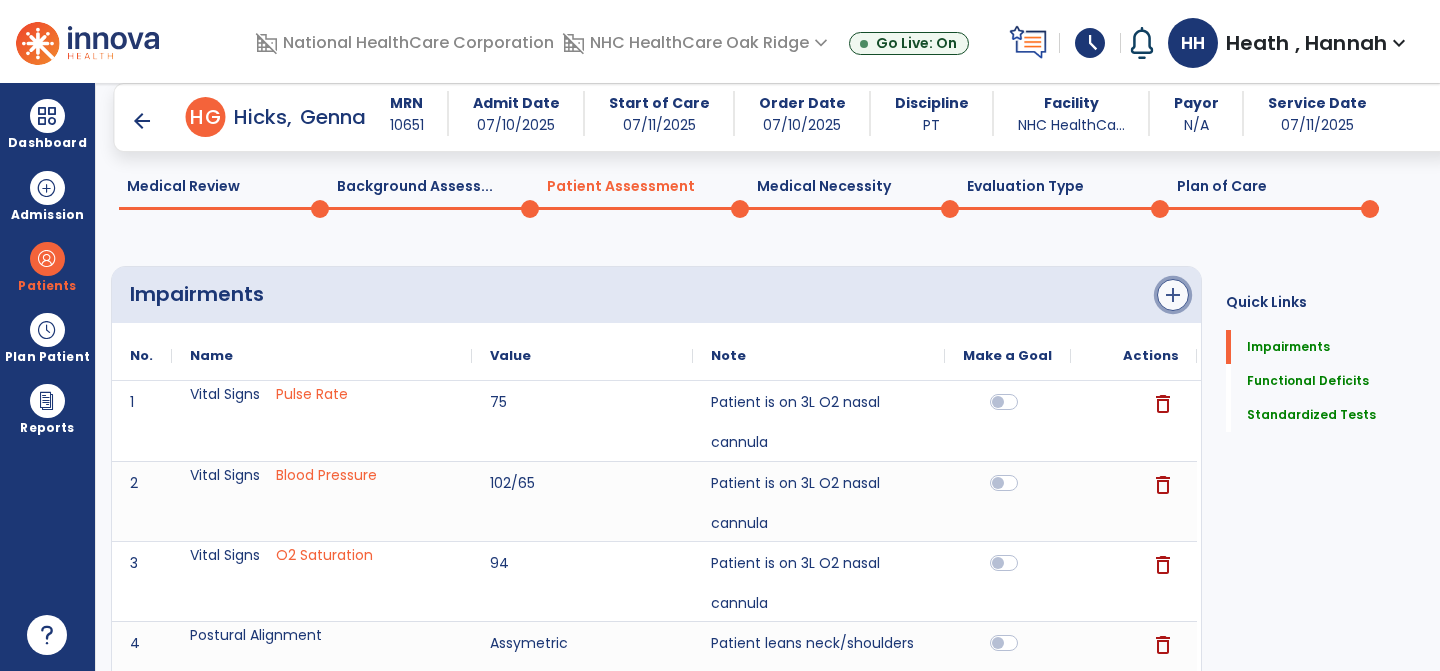 click on "add" 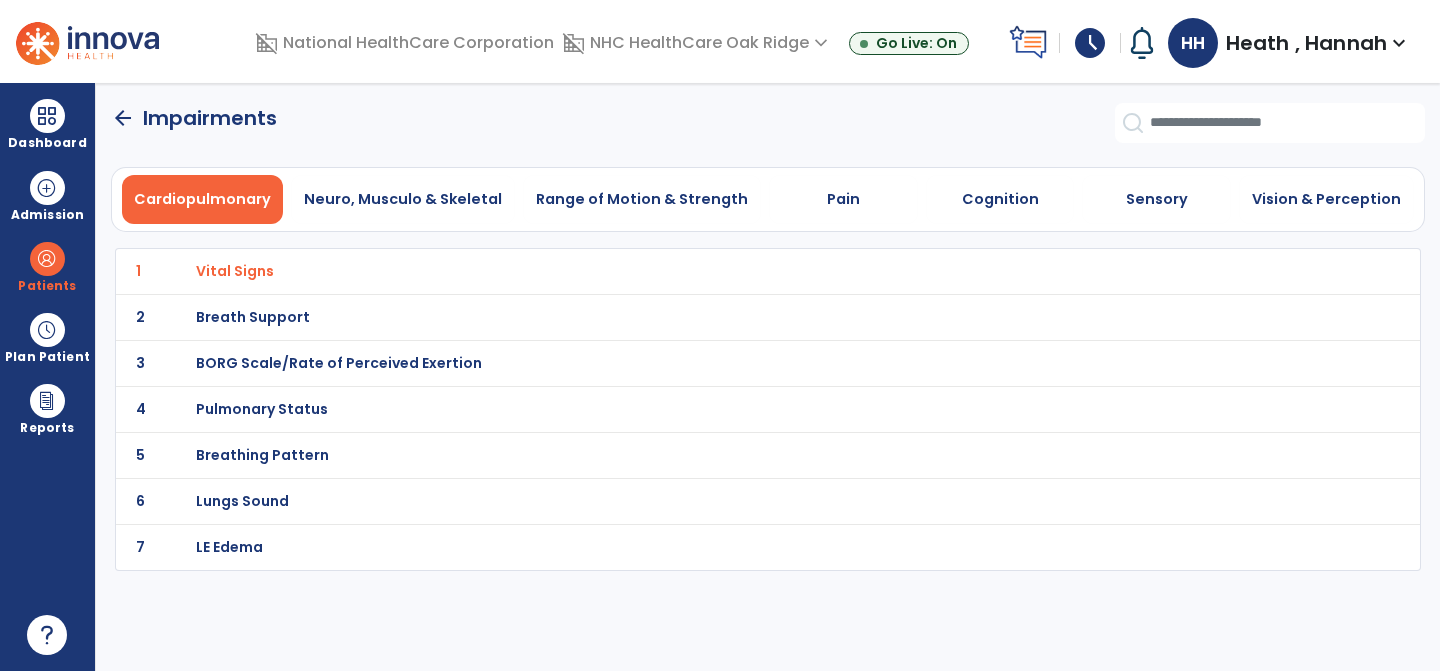 scroll, scrollTop: 0, scrollLeft: 0, axis: both 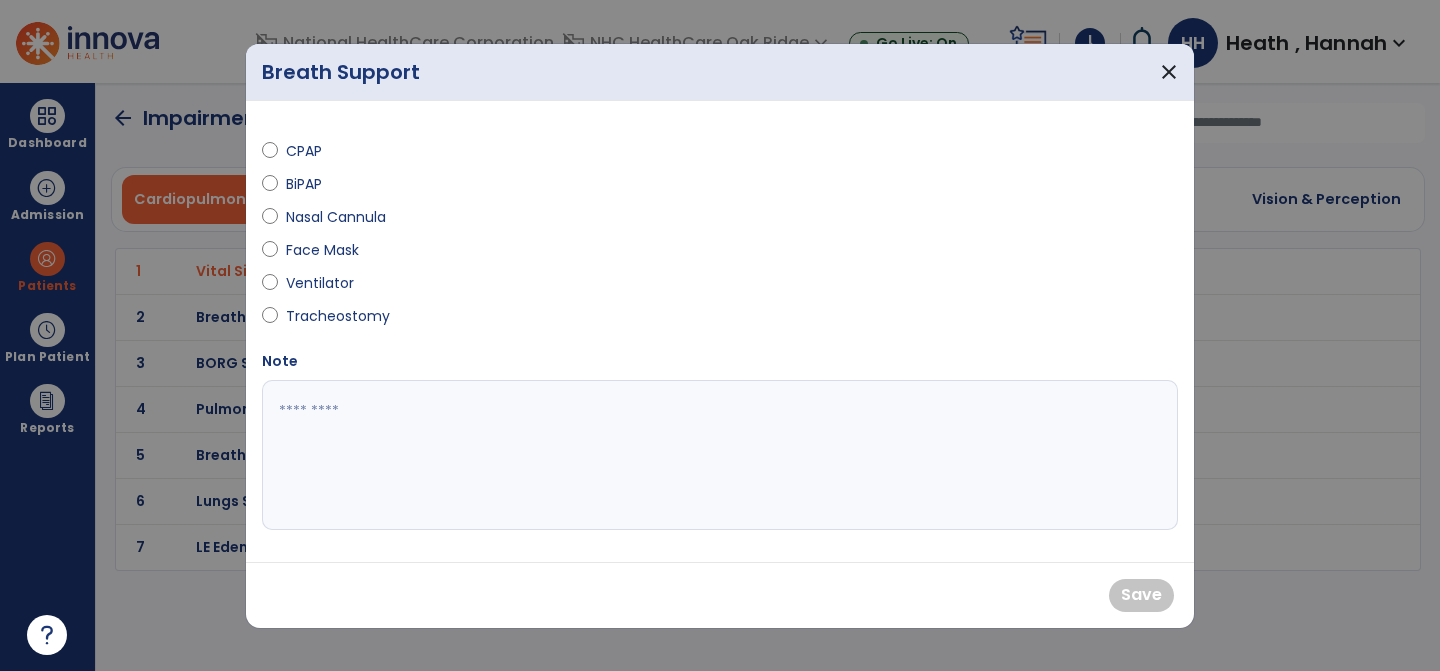 click on "Nasal Cannula" at bounding box center (336, 217) 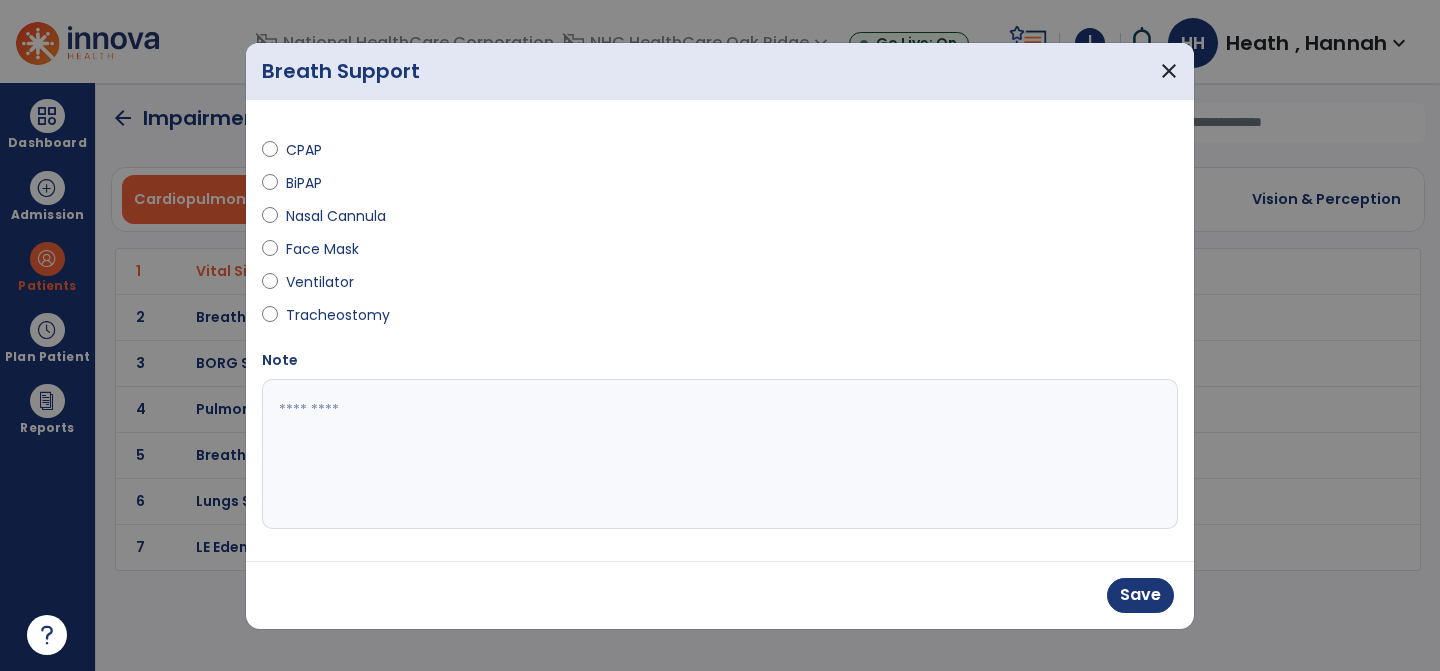 click on "Note" at bounding box center [720, 439] 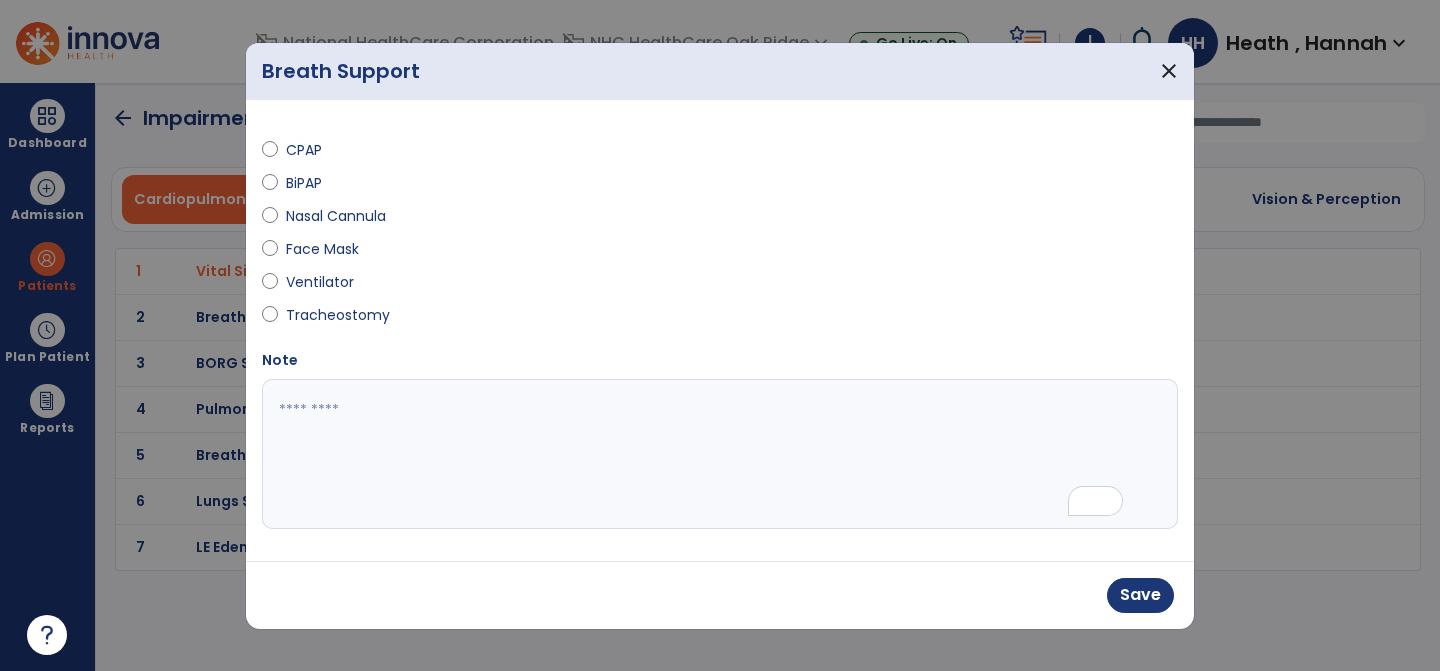 paste on "**********" 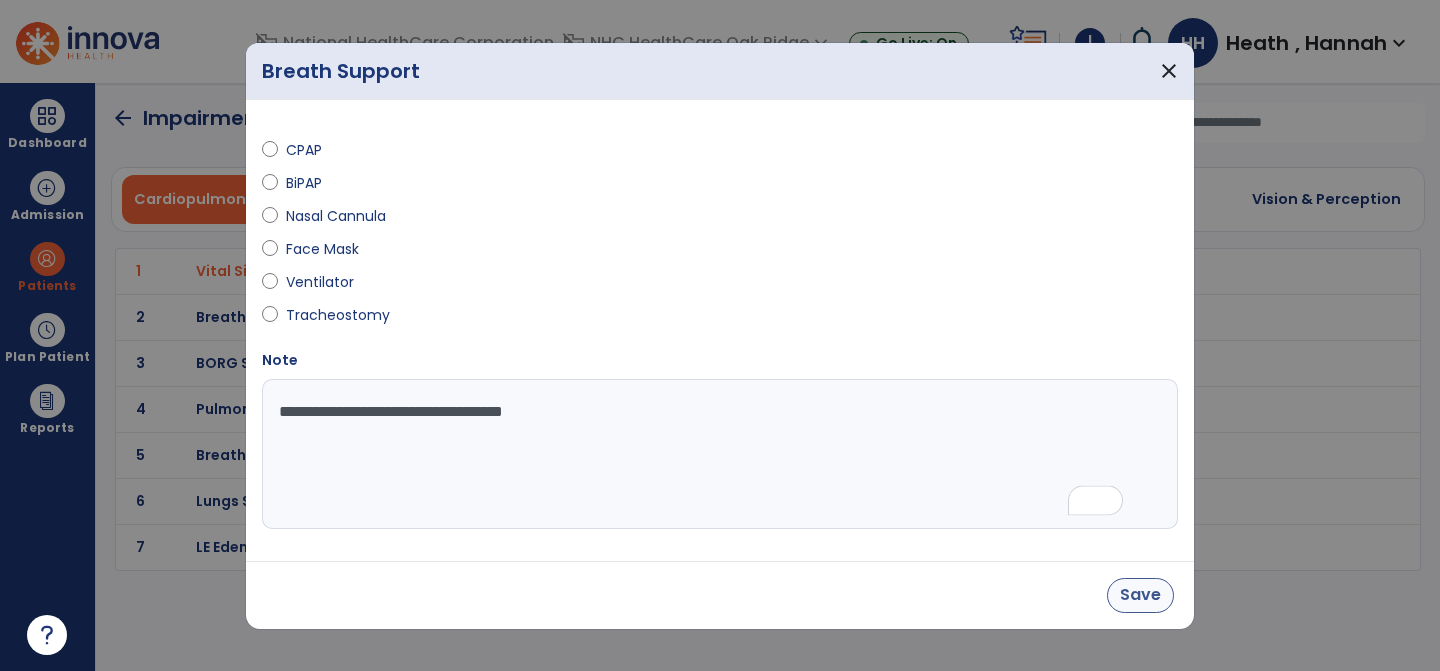 type on "**********" 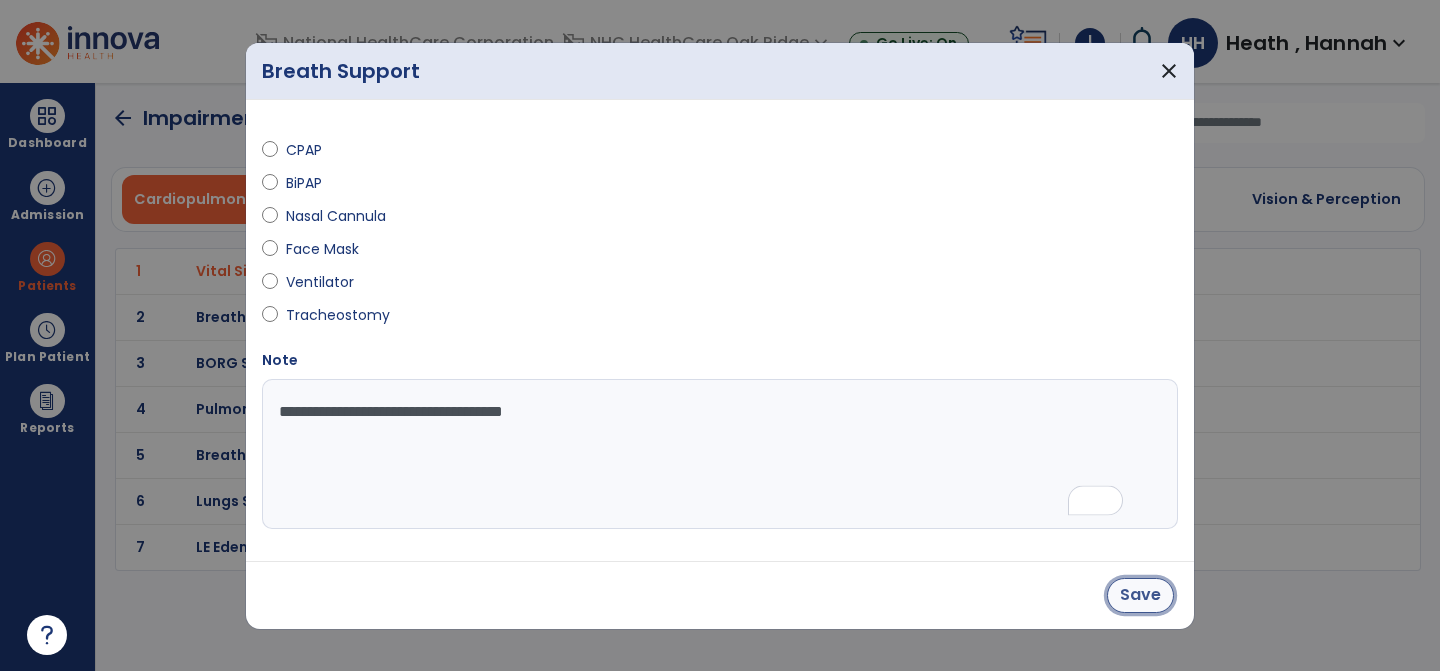 click on "Save" at bounding box center (1140, 595) 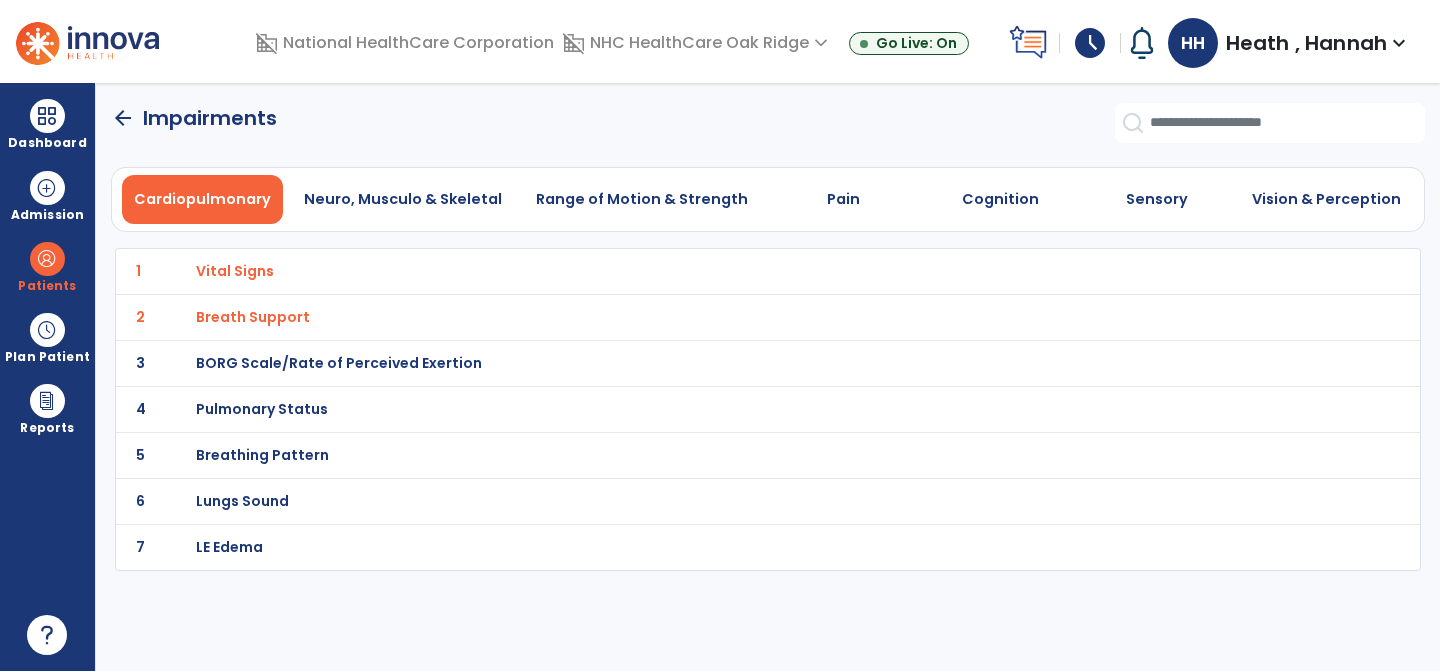 click on "arrow_back" 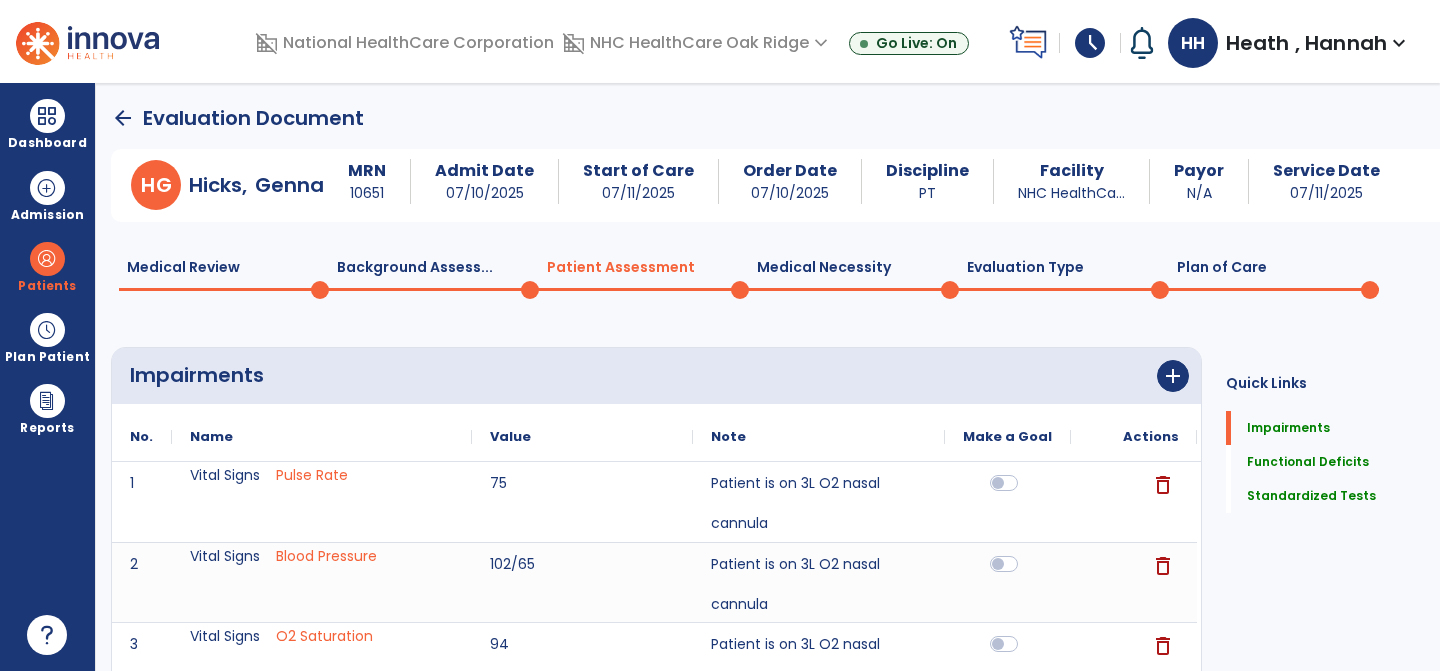 drag, startPoint x: 319, startPoint y: 277, endPoint x: 337, endPoint y: 265, distance: 21.633308 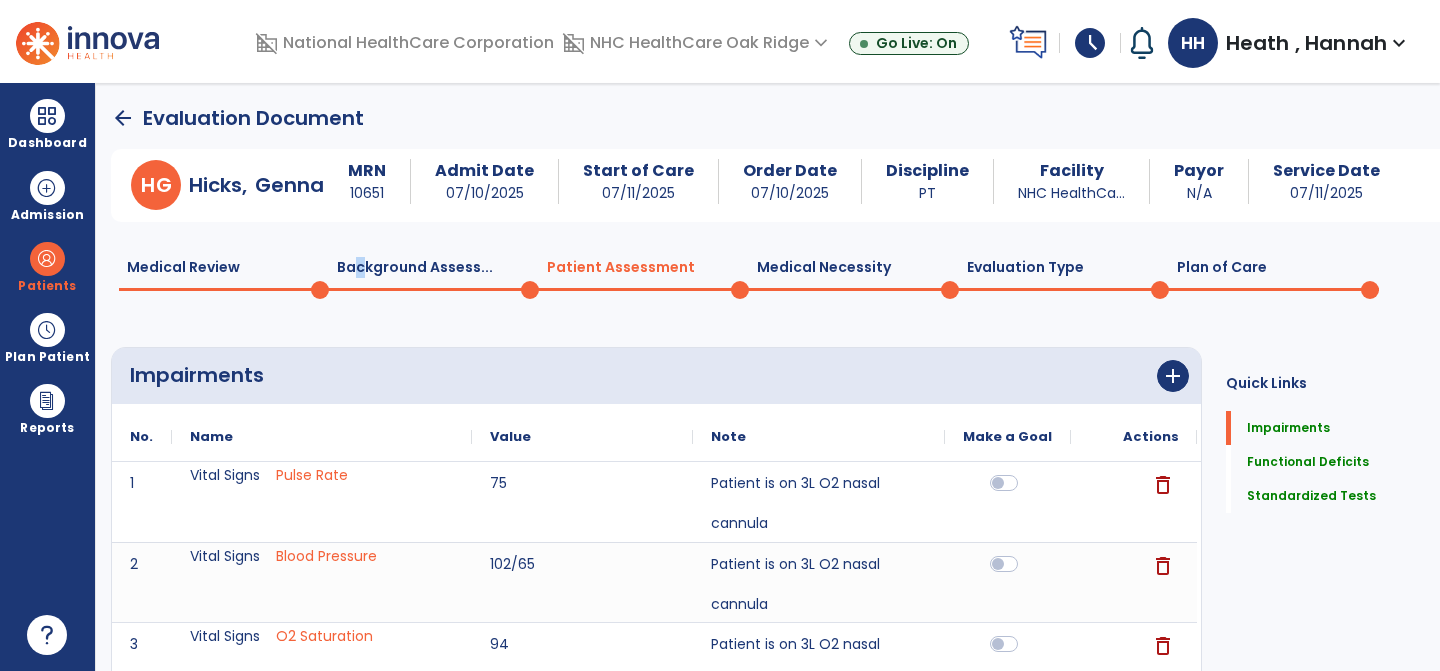 click on "Background Assess...  0" 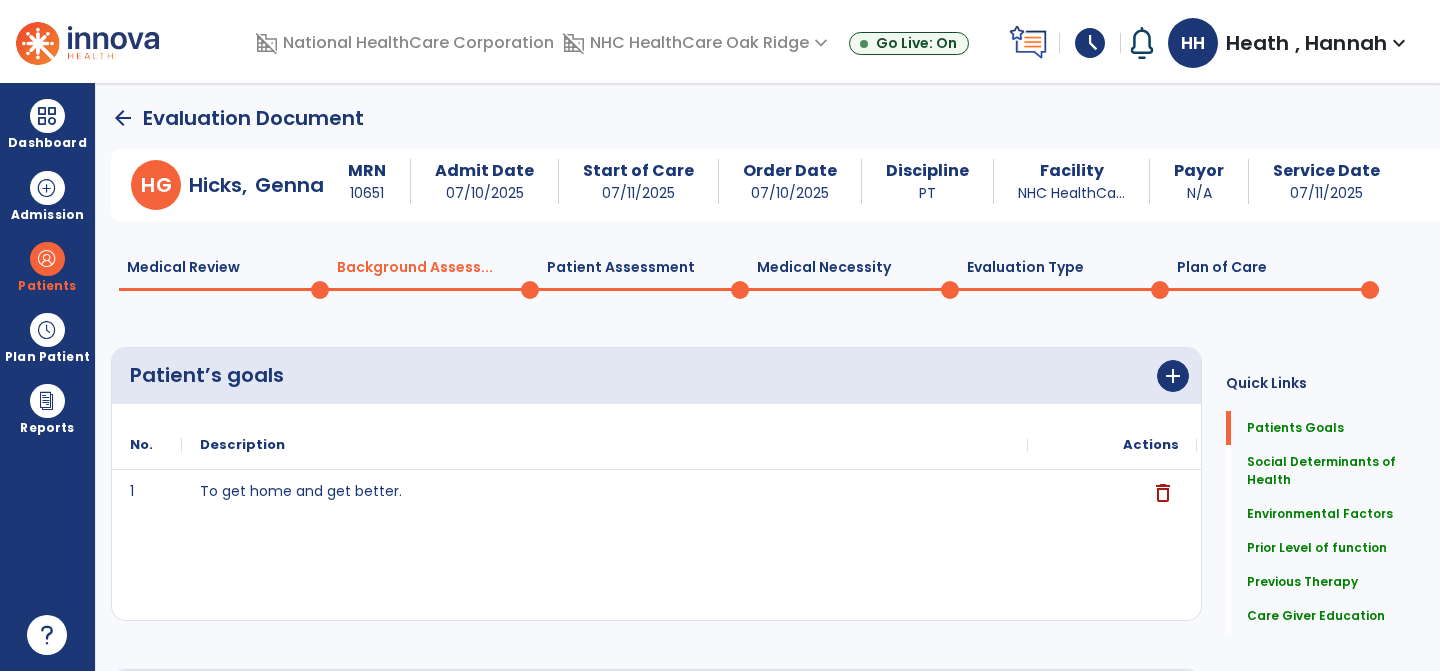 click on "Medical Review  0" 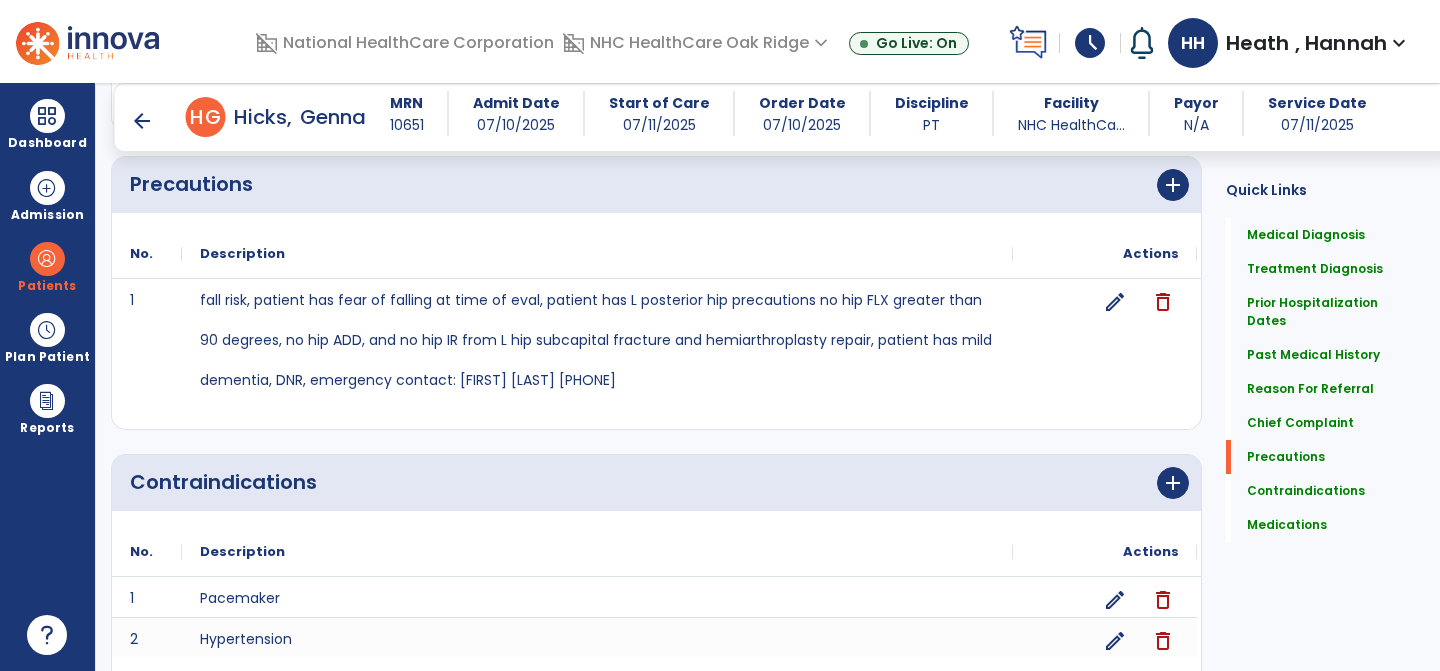 scroll, scrollTop: 1888, scrollLeft: 0, axis: vertical 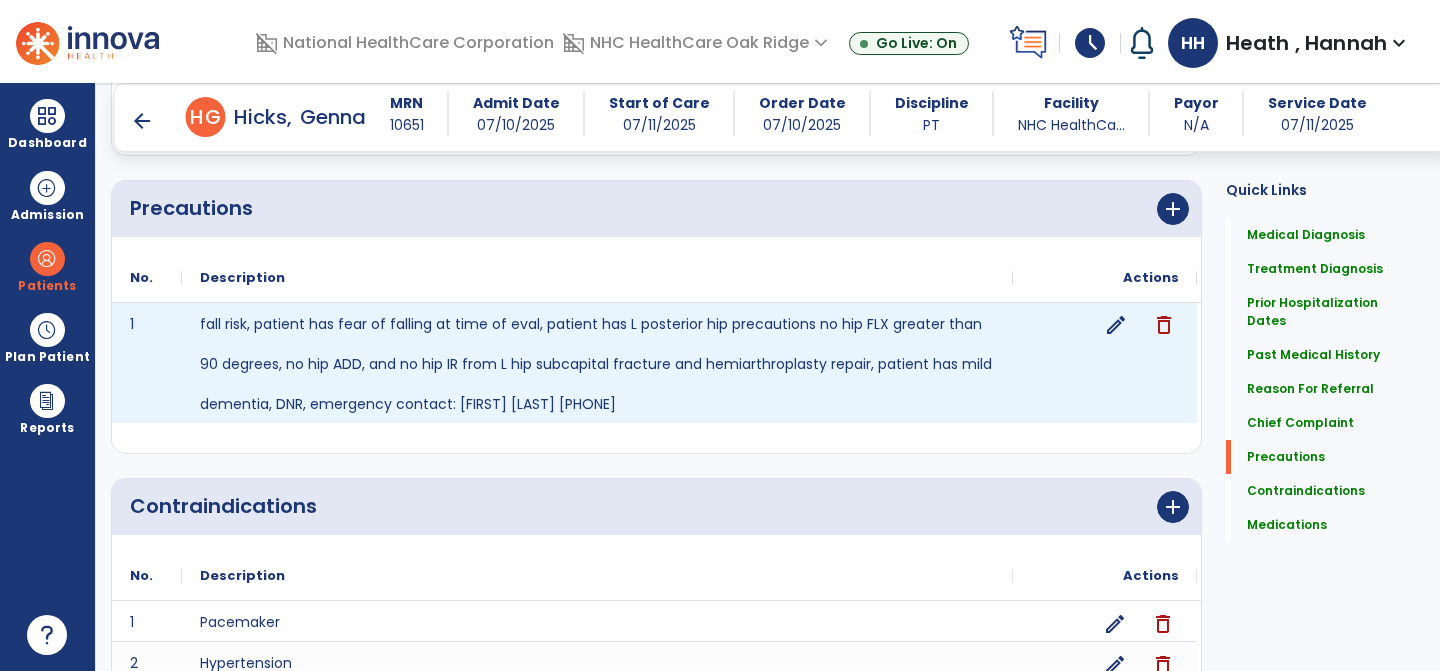 click on "edit" 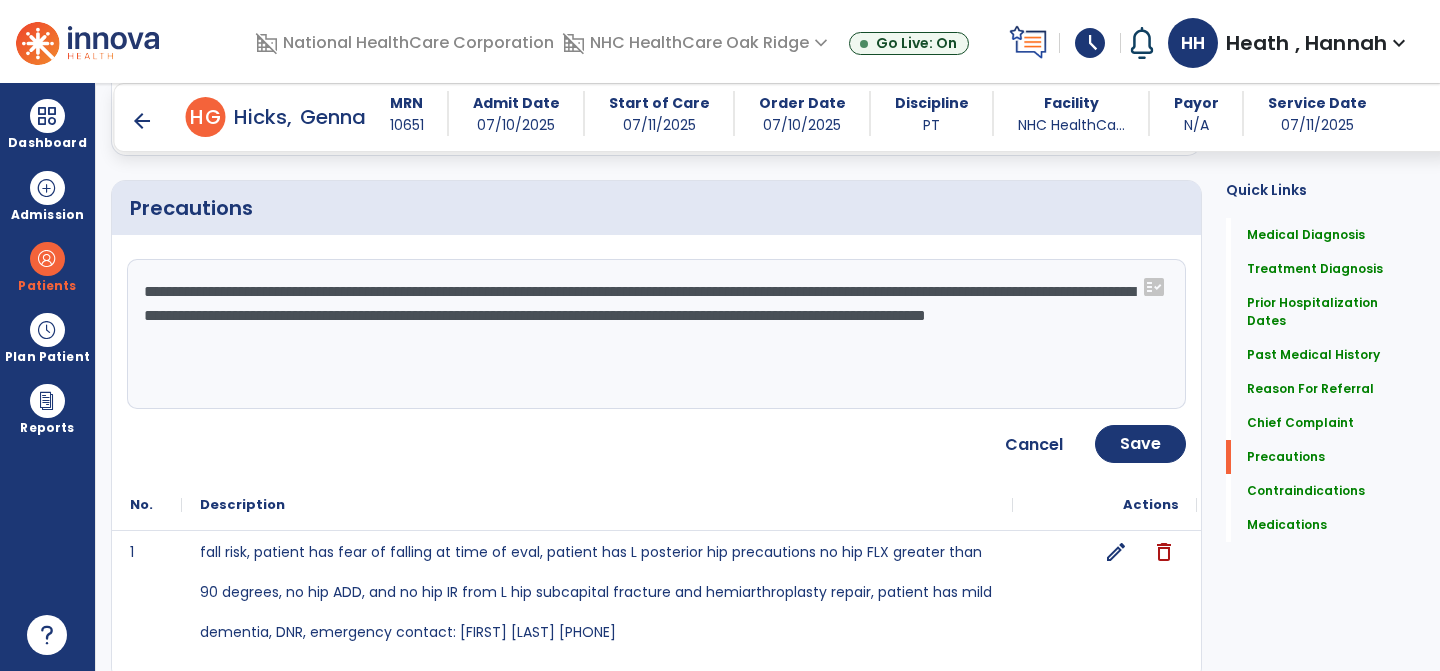 click on "**********" 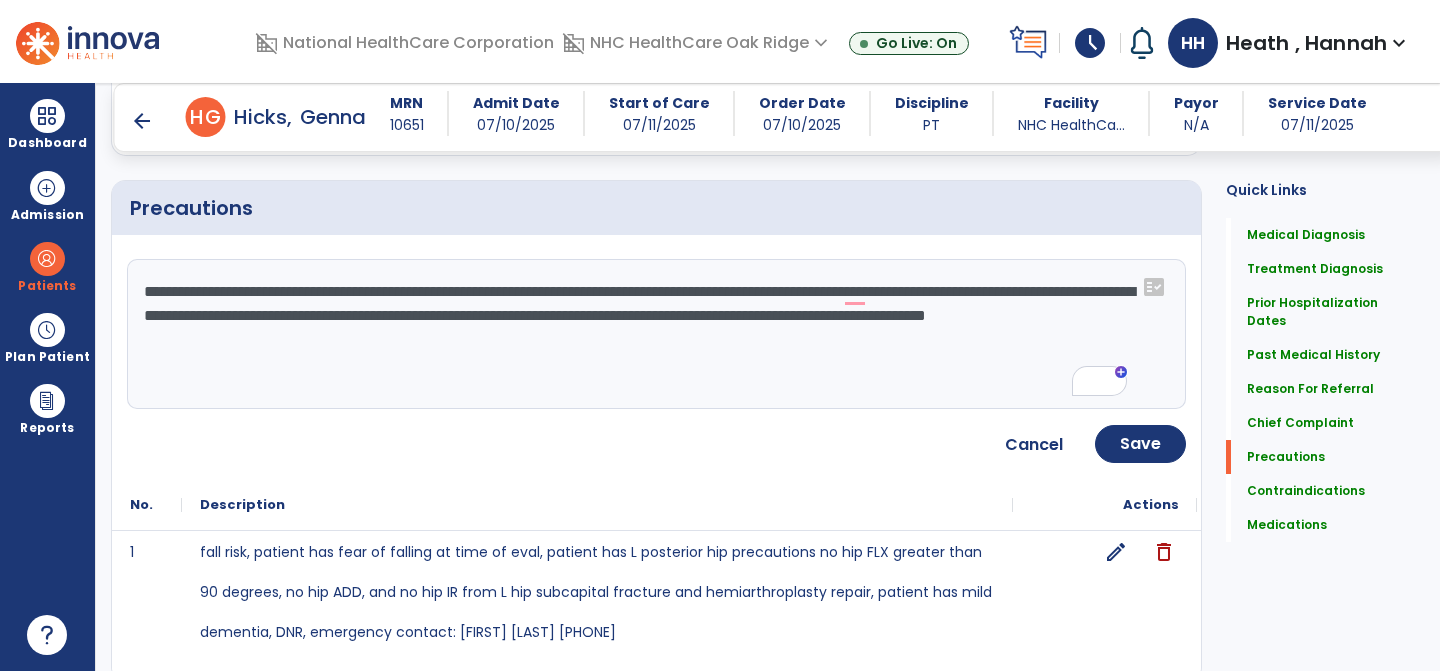 click on "**********" 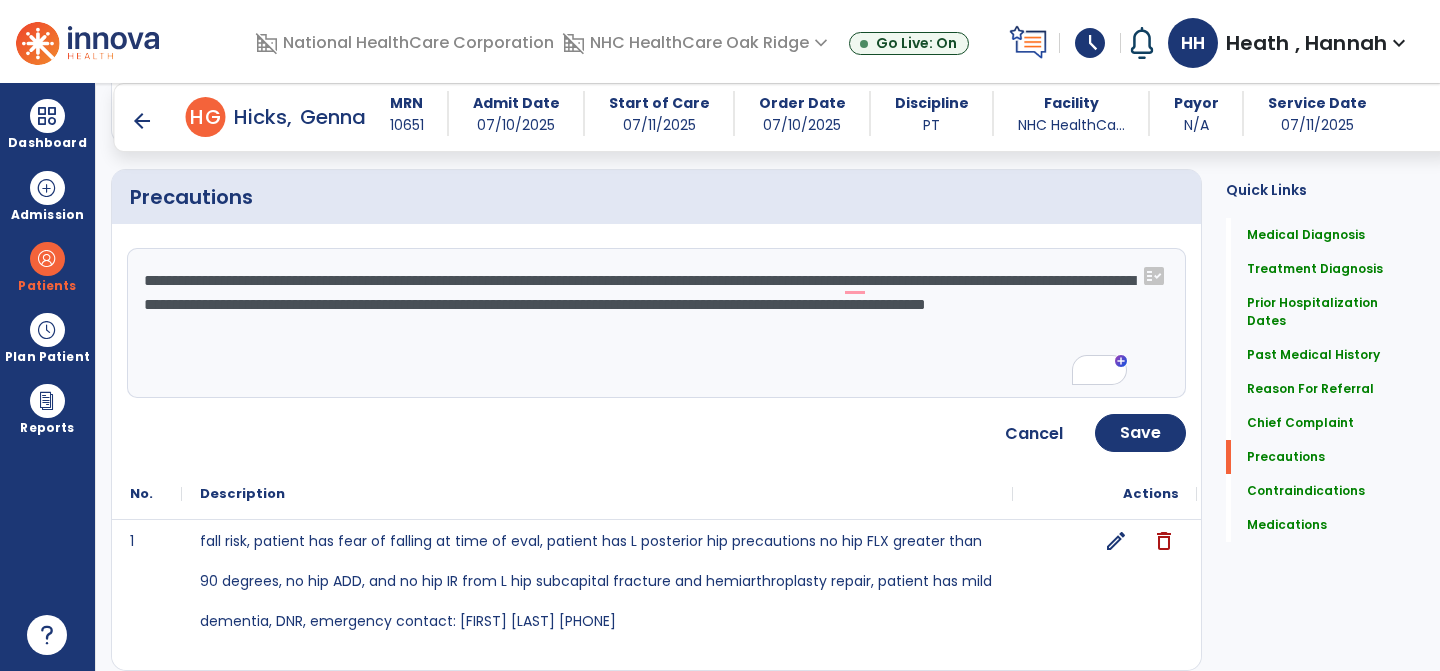 scroll, scrollTop: 1906, scrollLeft: 0, axis: vertical 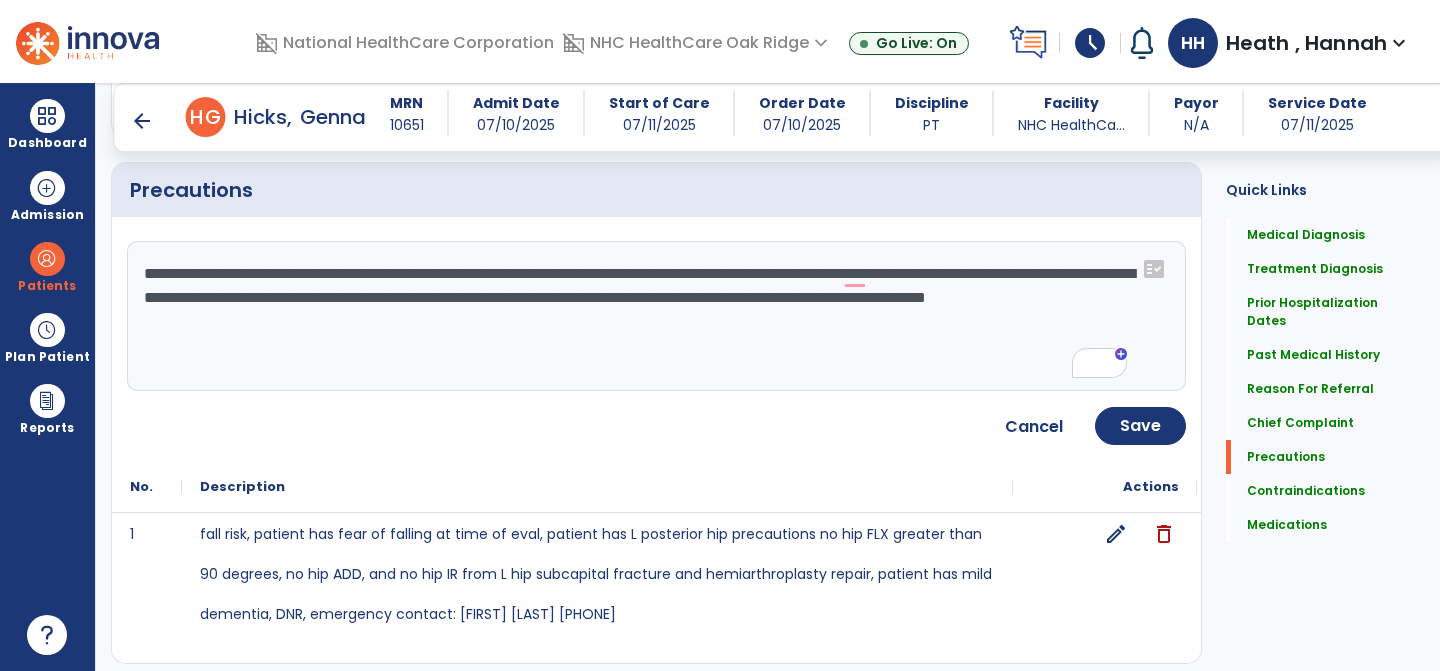 click on "**********" 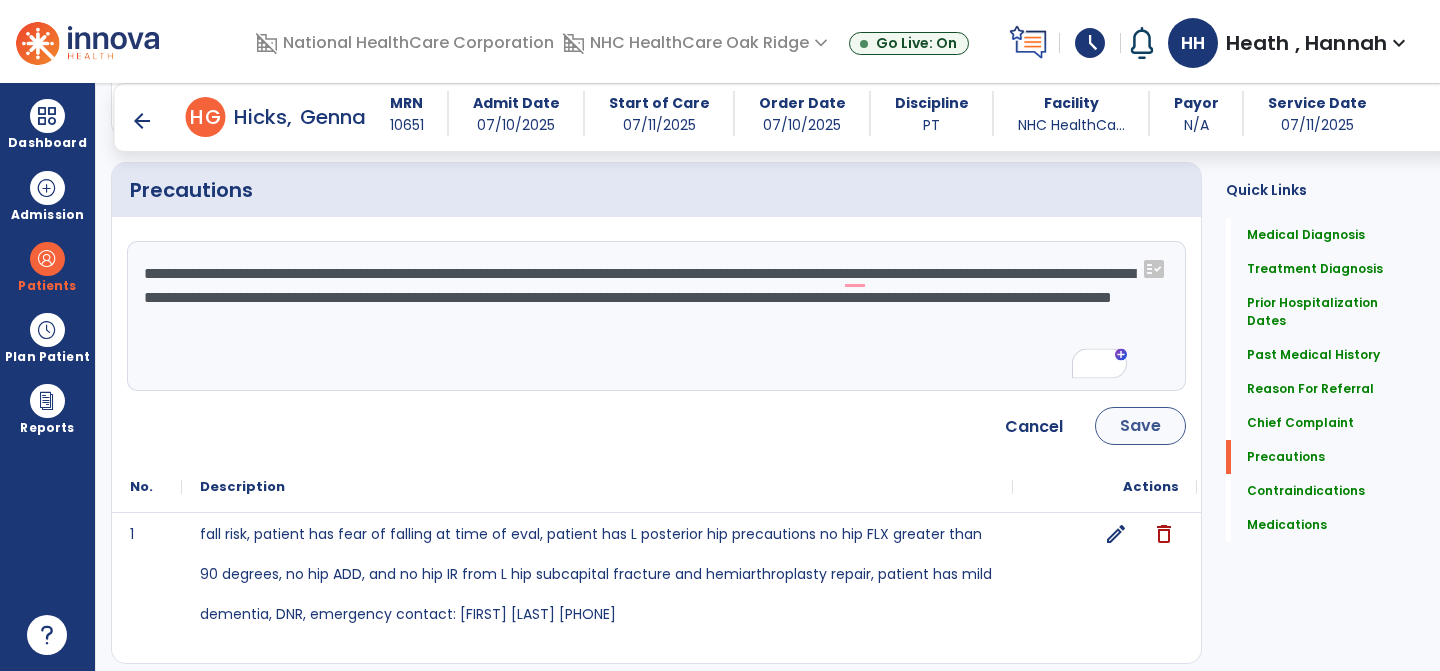 type on "**********" 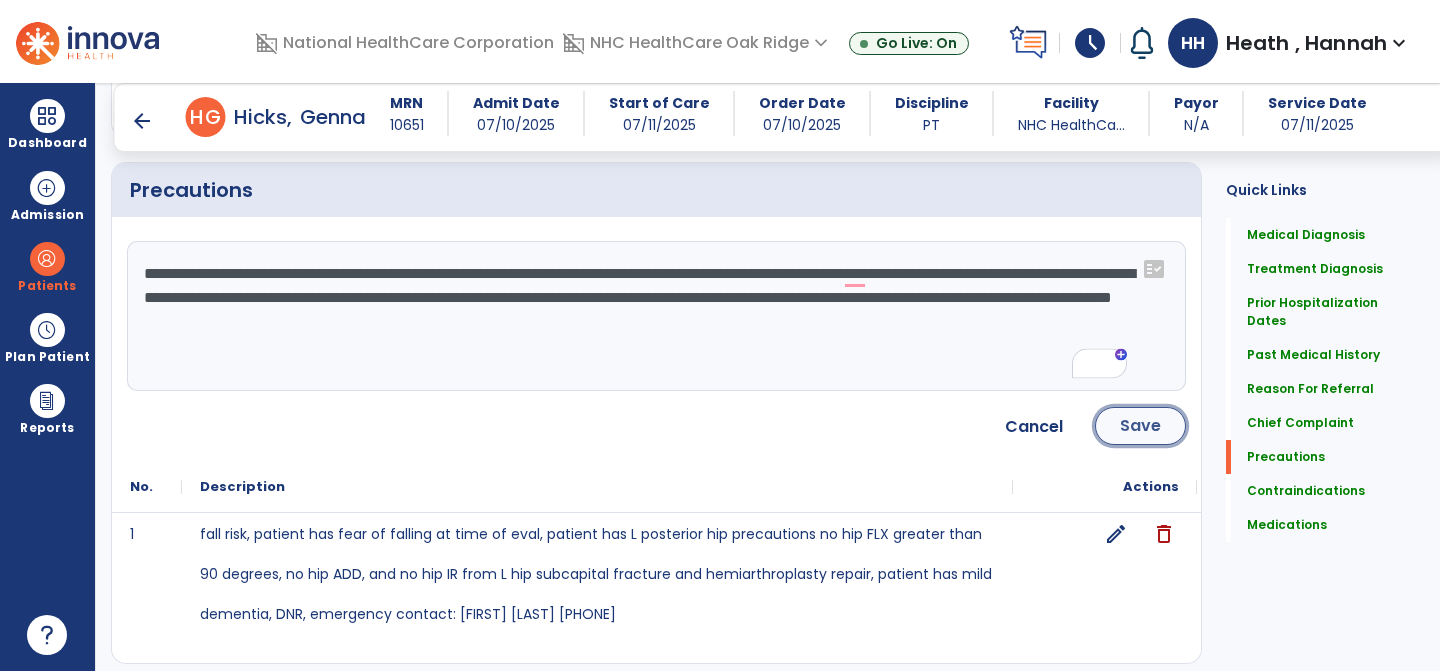 click on "Save" 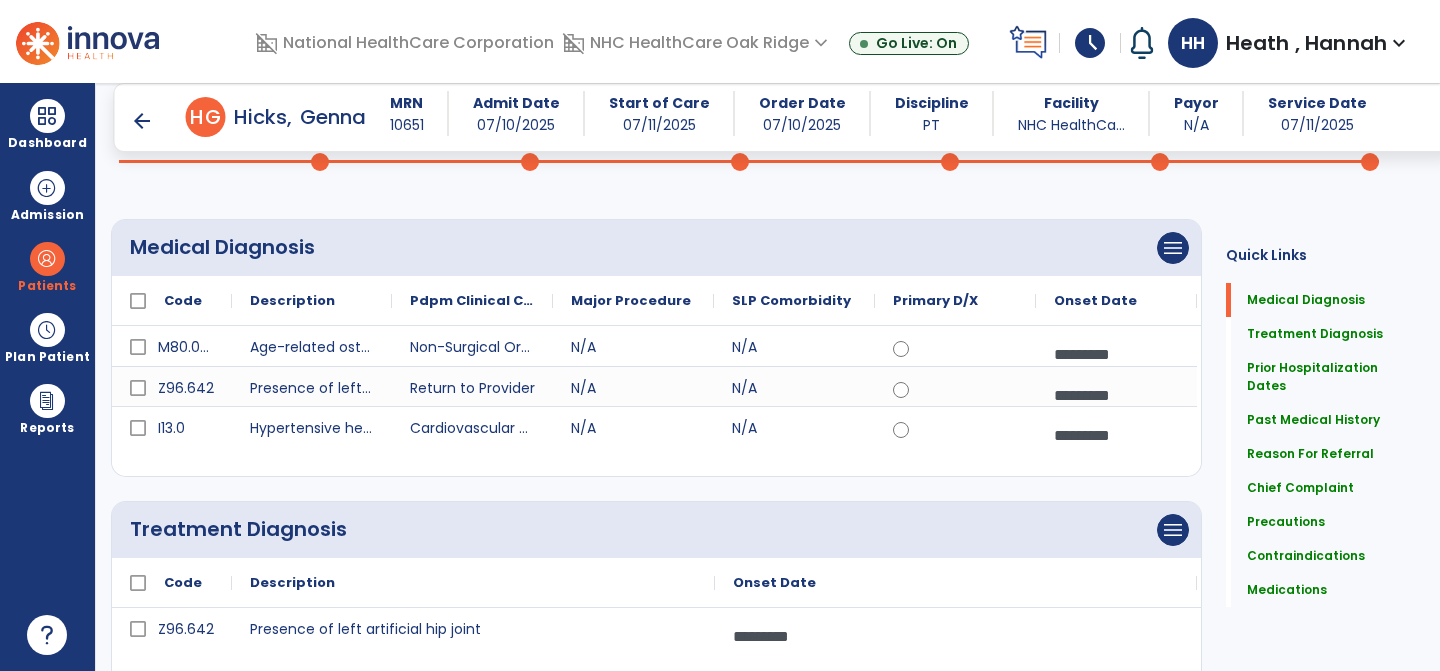 scroll, scrollTop: 0, scrollLeft: 0, axis: both 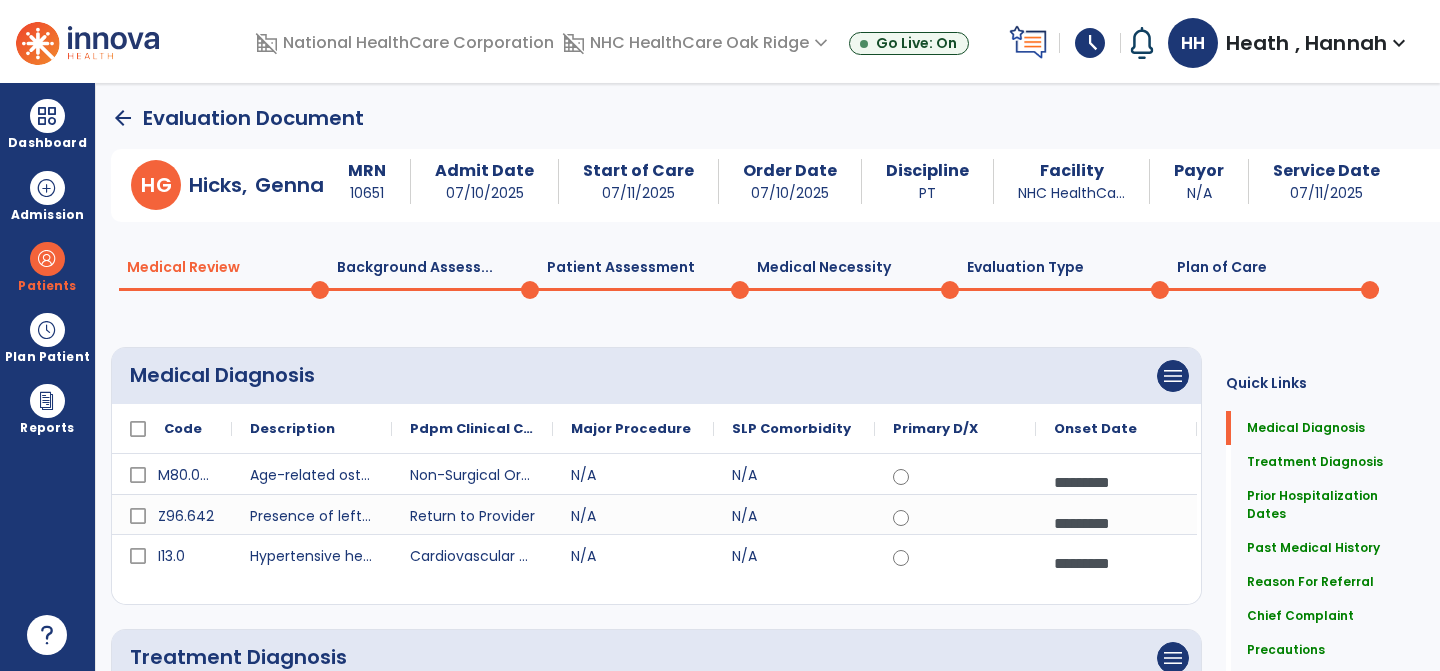click on "Plan of Care  0" 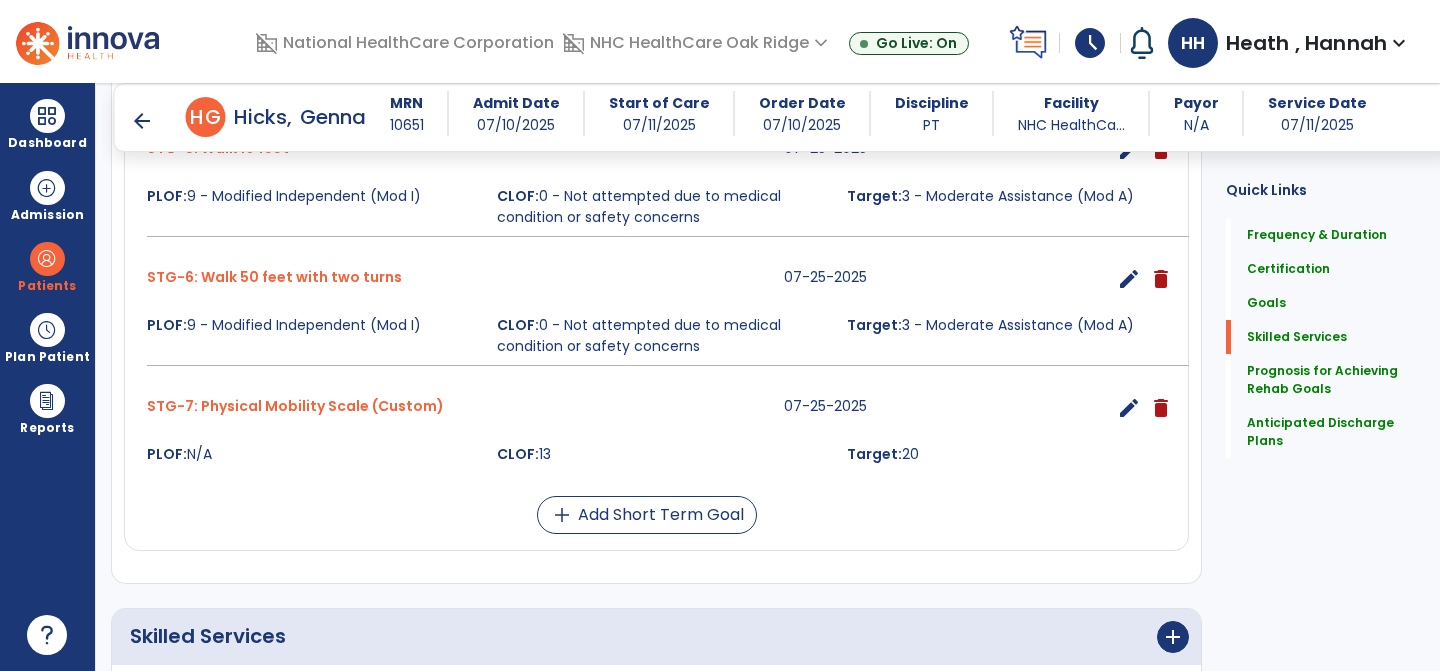 scroll, scrollTop: 2005, scrollLeft: 0, axis: vertical 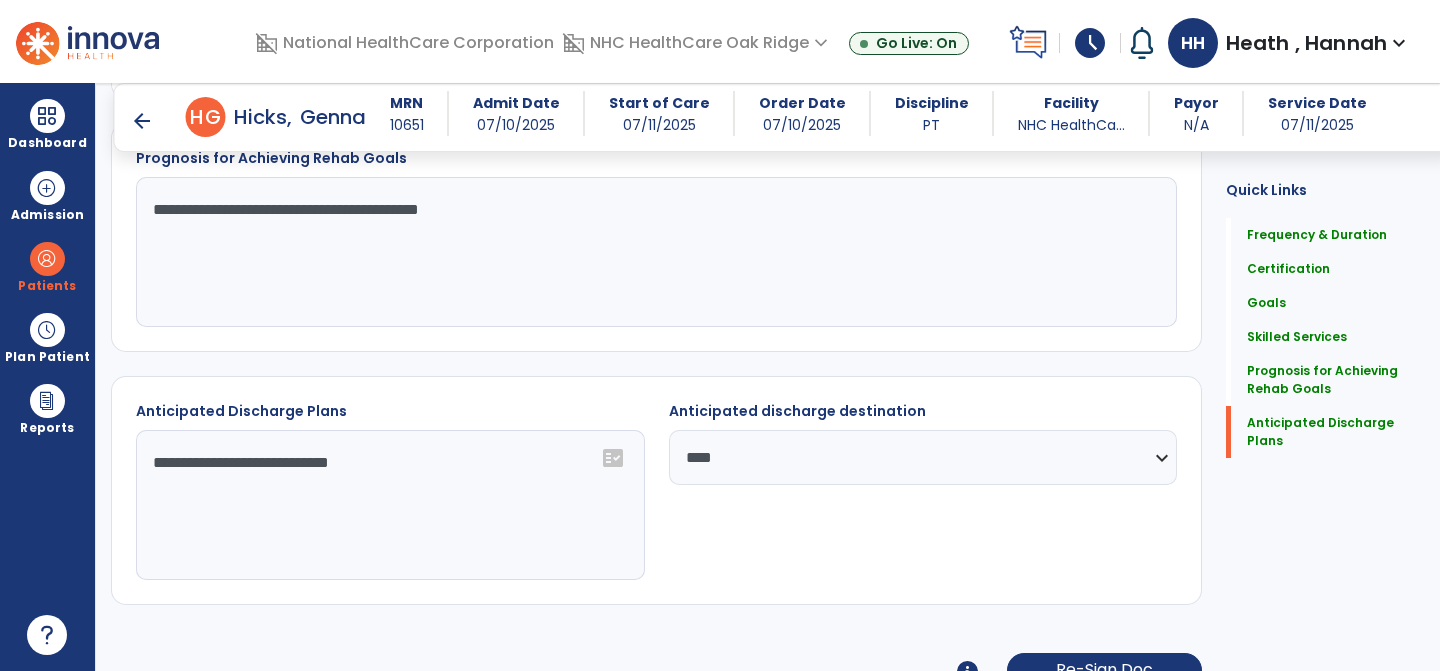 click on "Frequency & Duration  Frequency  ********* ** ** ** ** ** ** **  Duration  * ******** ***** Certification From 07/11/2025 Certification Through 08/14/2025 Goals      add  functional mobility  08-14-2025  edit delete PLOF:    Independent with bed mobility, STSs, transfers, MI for gait using walker/rollator household ambulatory.  CLOF:    MOD A bed mobility, Dependent/MAX A 2person for transfers, MAX A for STSs, gait not attempted at time of eval due to pain levels.  Target:    MI with bed mobility, SBA for STS, trasnfers, and gait using walker 150ft STG-1: Chair/bed to chair transfer  07-25-2025  edit delete PLOF:  9 - Modified Independent (Mod I)  CLOF:  1 - Dependent/Total Assistance (D)  Target:  3 - Moderate Assistance (Mod A)  STG-2: Lying to sitting on side of bed  07-25-2025  edit delete PLOF:  9 - Modified Independent (Mod I)  CLOF:  3 - Moderate Assistance (Mod A)  Target:  5 - Contact Guard Assistance (CGA)  STG-3: Sit to stand  07-25-2025  edit delete PLOF: CLOF: Target: edit delete" 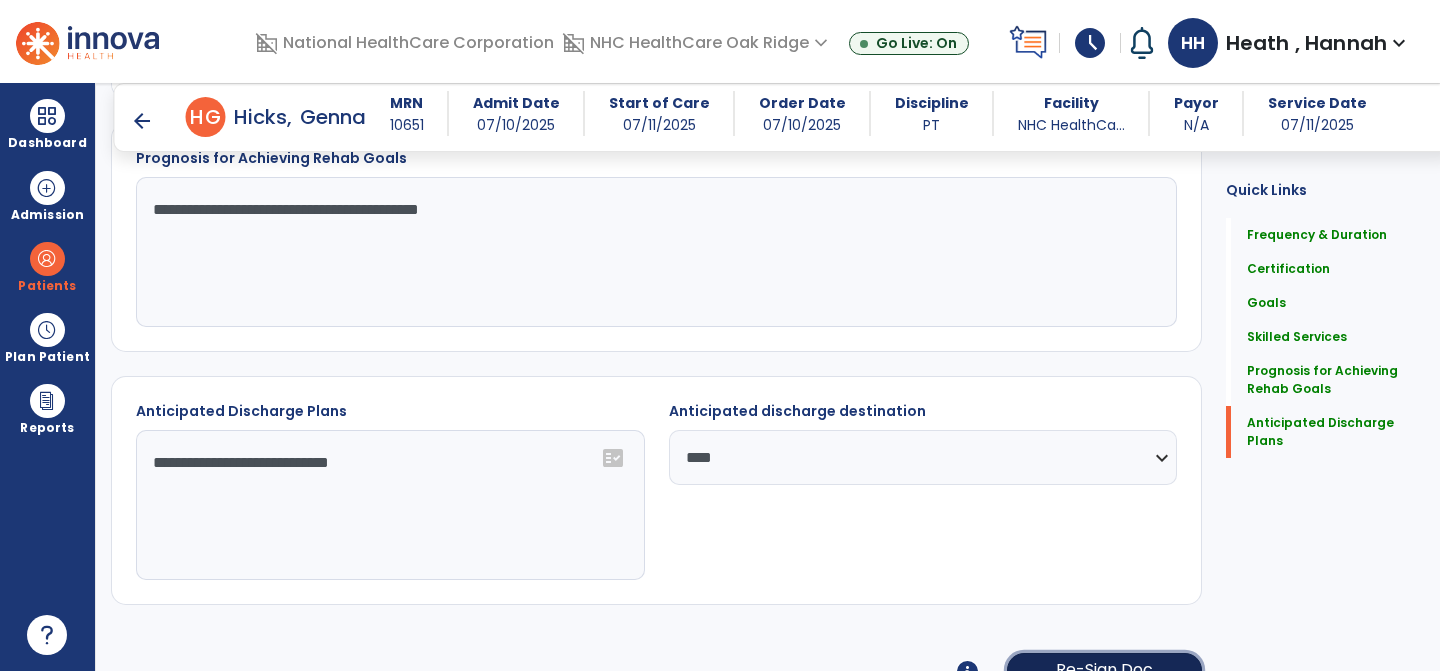 click on "Re-Sign Doc" 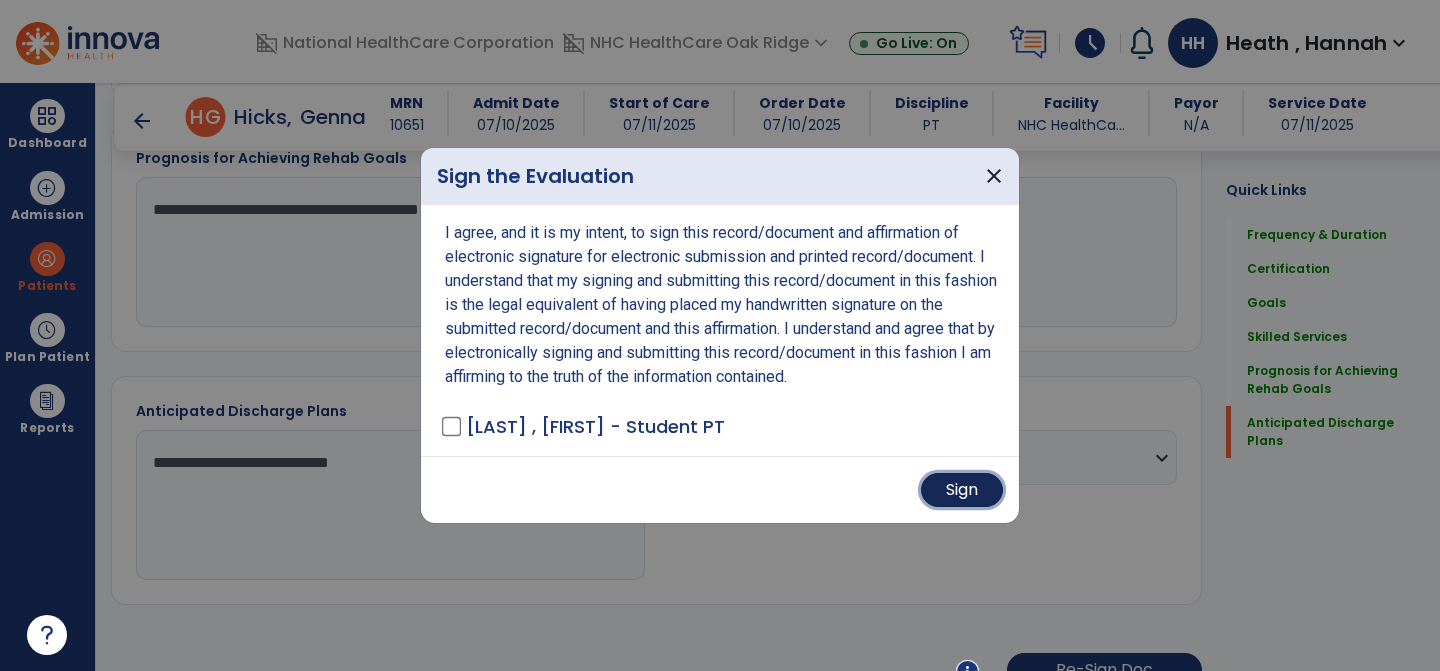 click on "Sign" at bounding box center (962, 490) 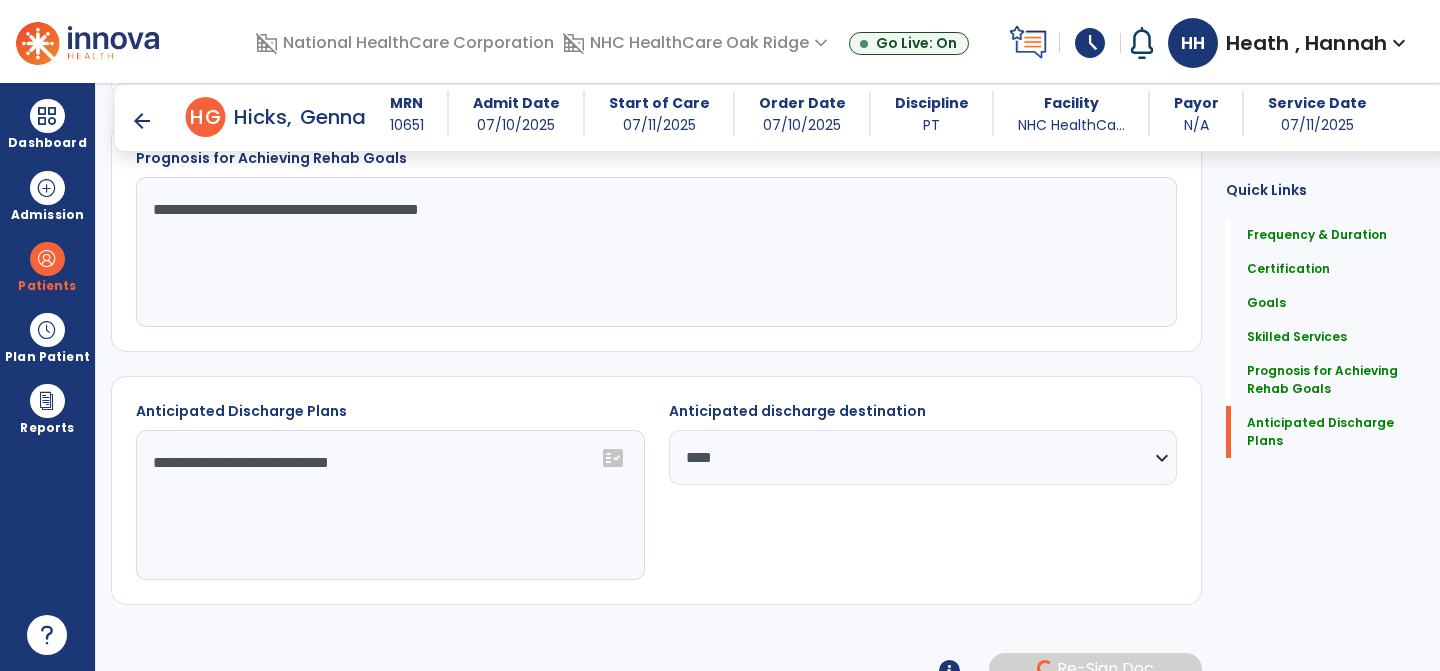 drag, startPoint x: 1422, startPoint y: 270, endPoint x: 1334, endPoint y: 312, distance: 97.50897 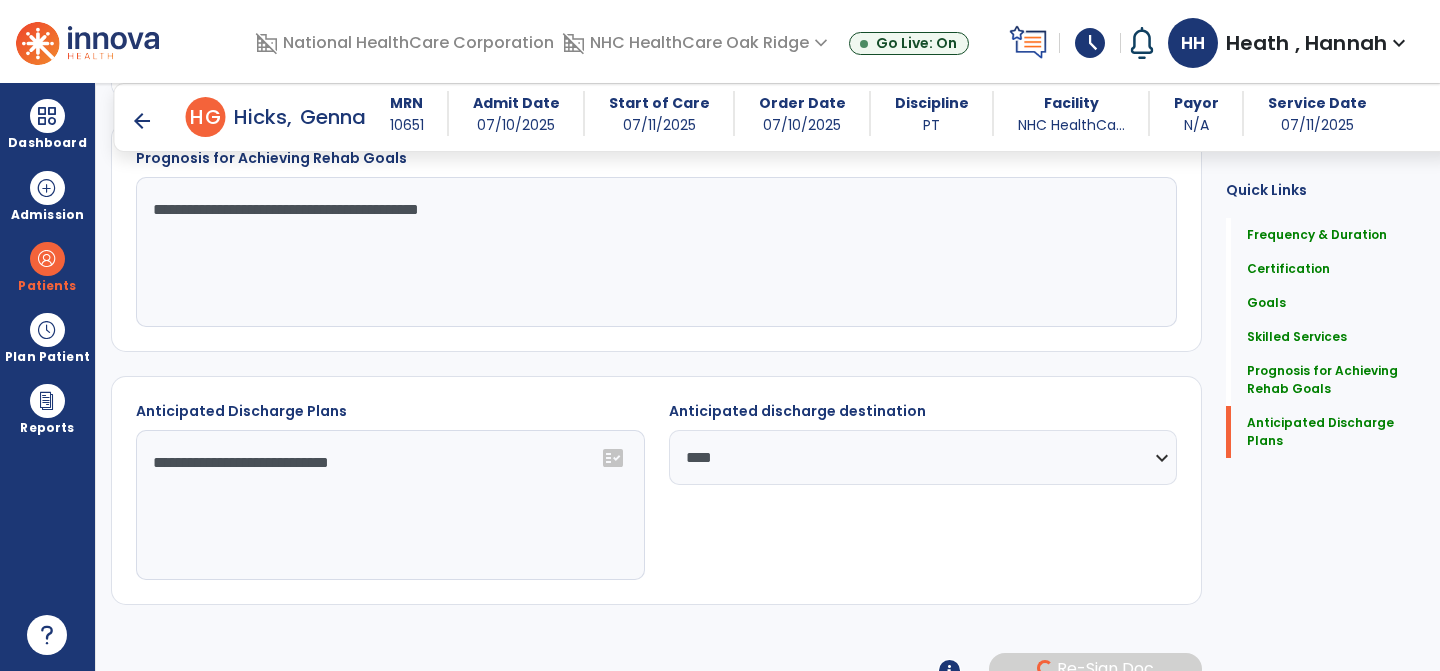 click at bounding box center [720, 335] 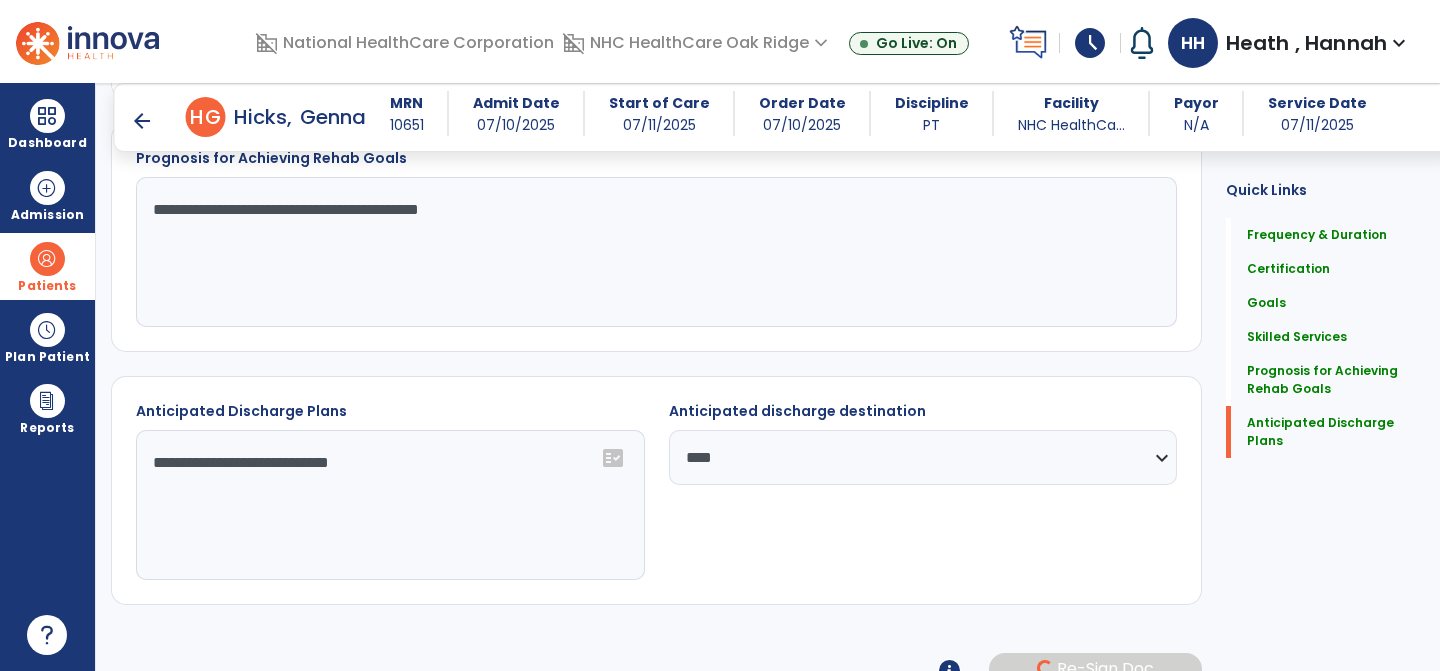 click on "Patients" at bounding box center [47, 286] 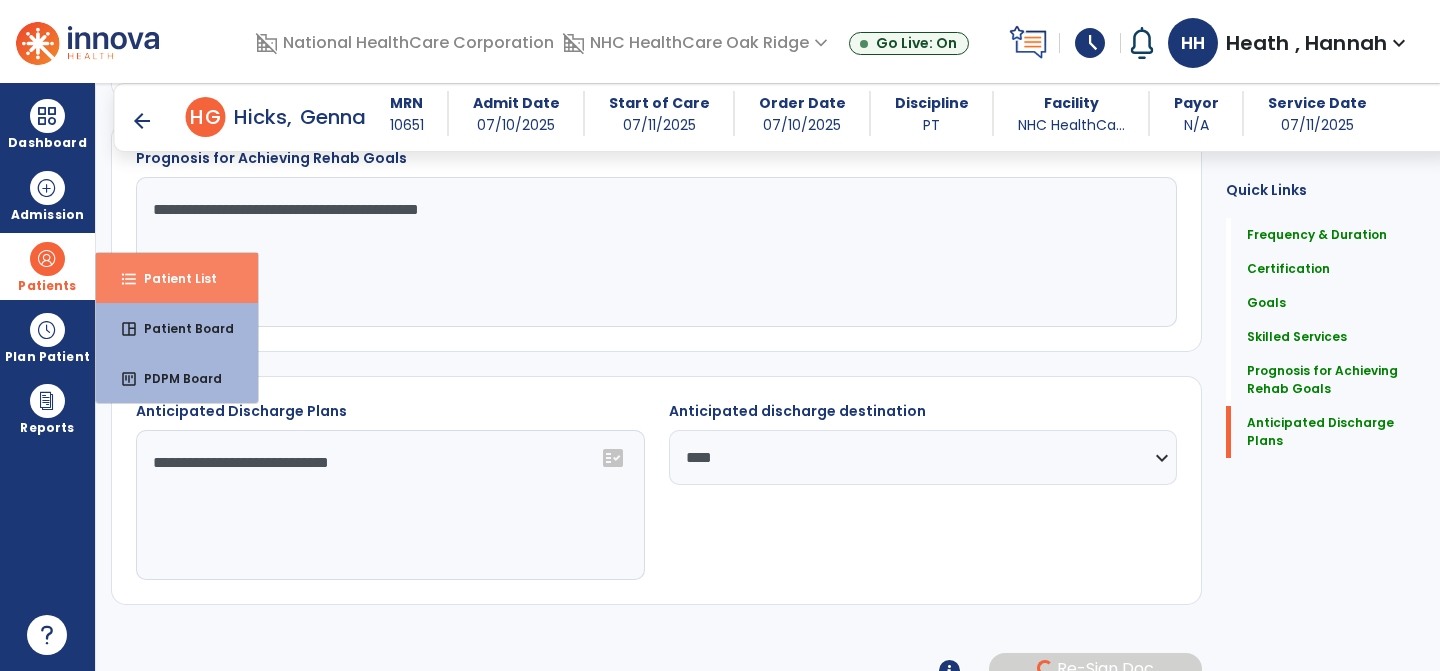 click on "format_list_bulleted  Patient List" at bounding box center [177, 278] 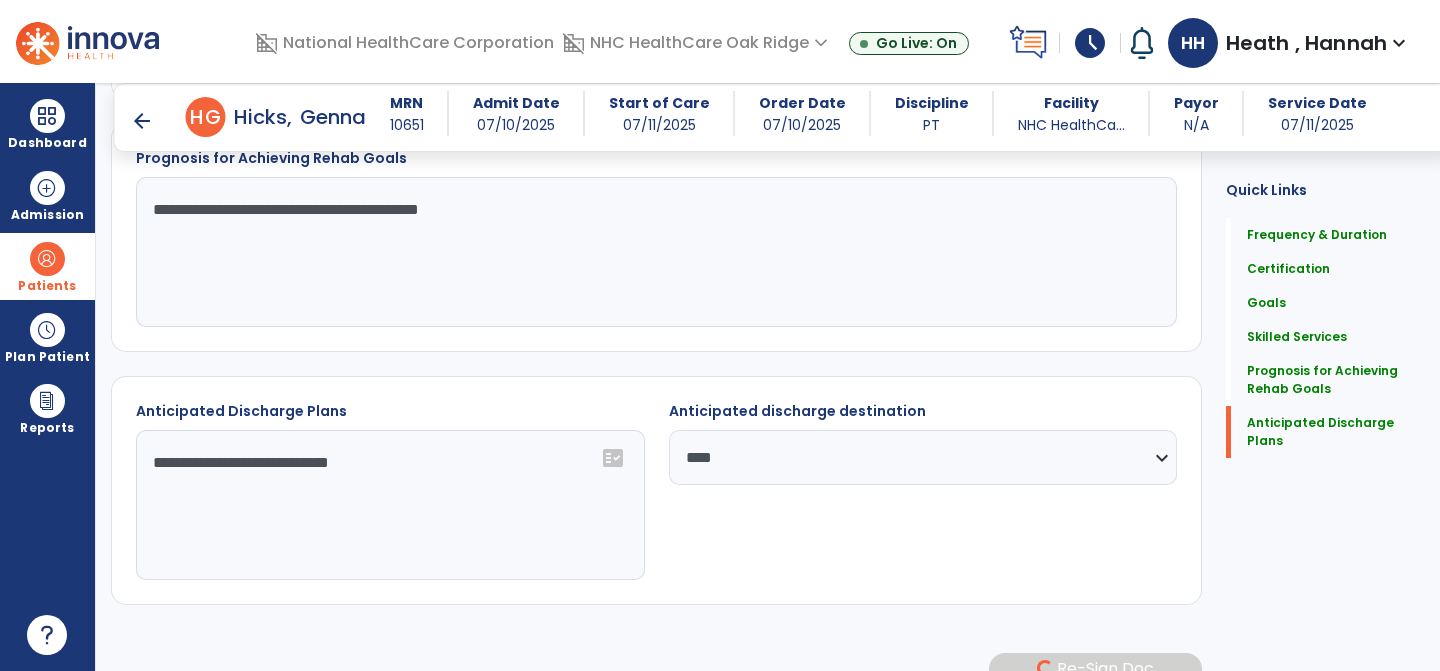click at bounding box center (720, 335) 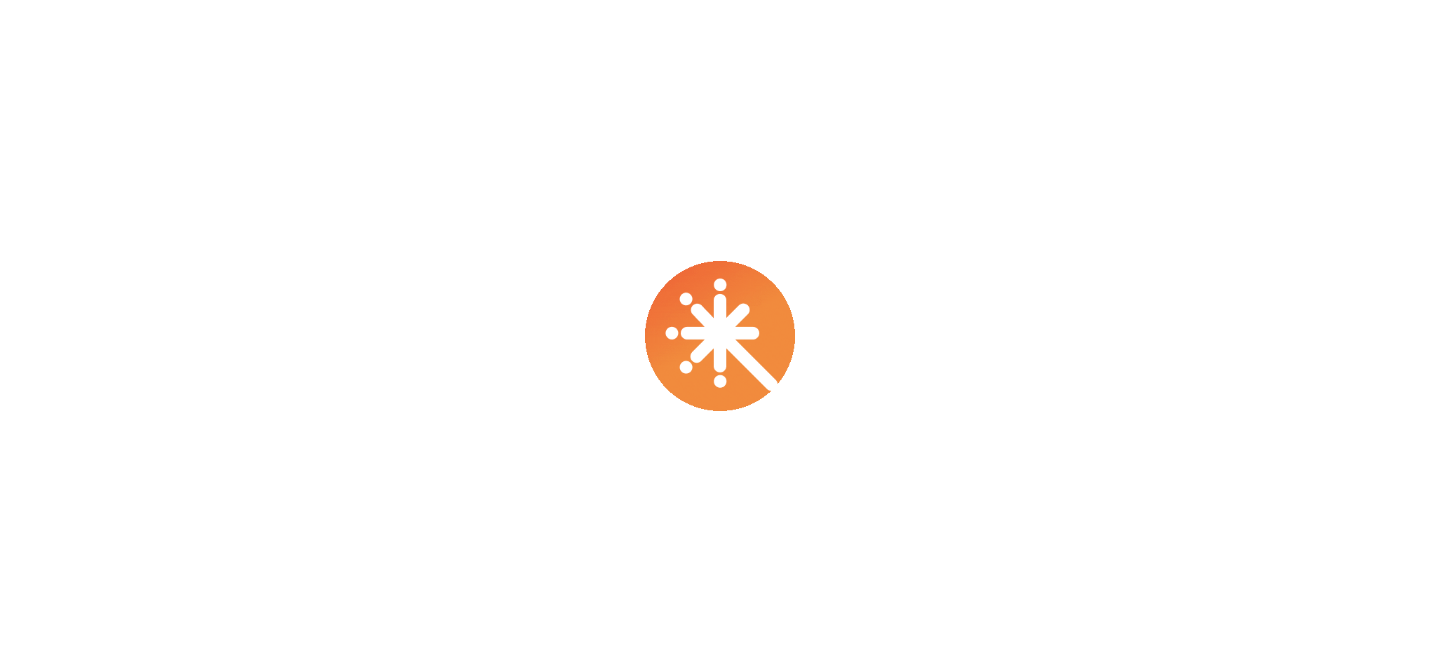 scroll, scrollTop: 0, scrollLeft: 0, axis: both 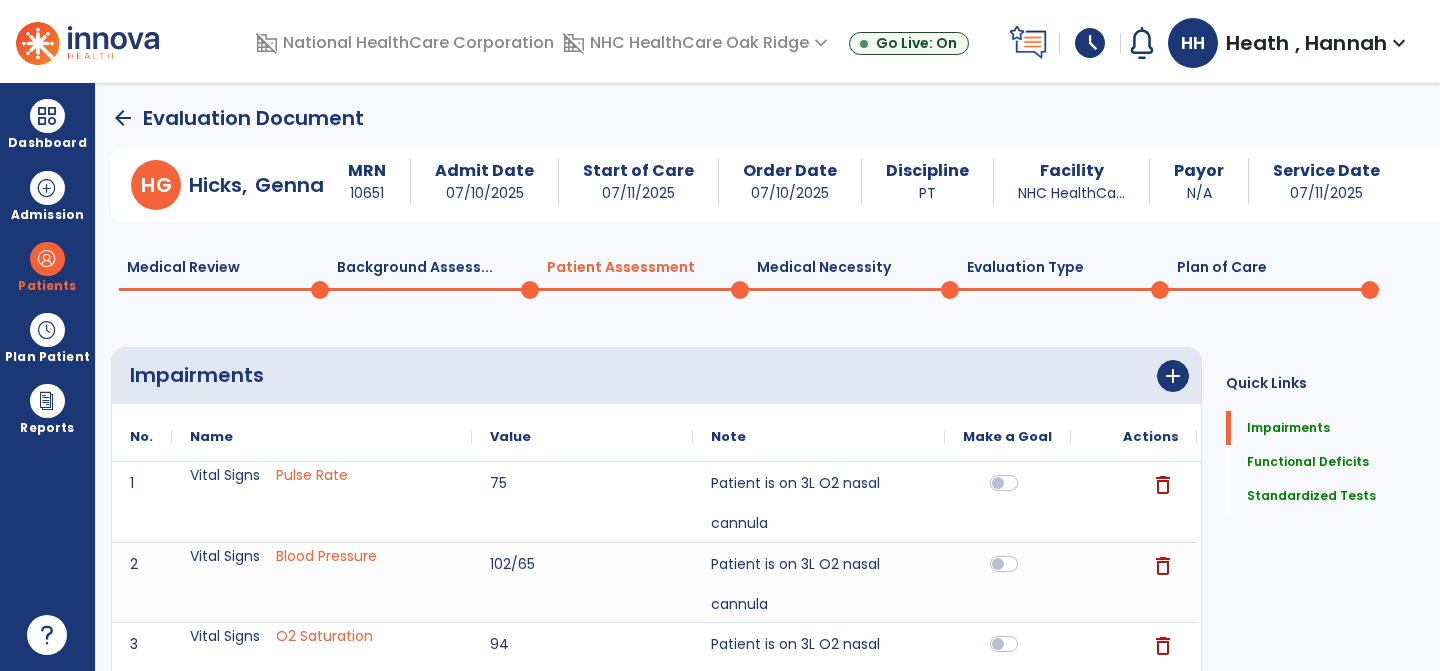click on "add" 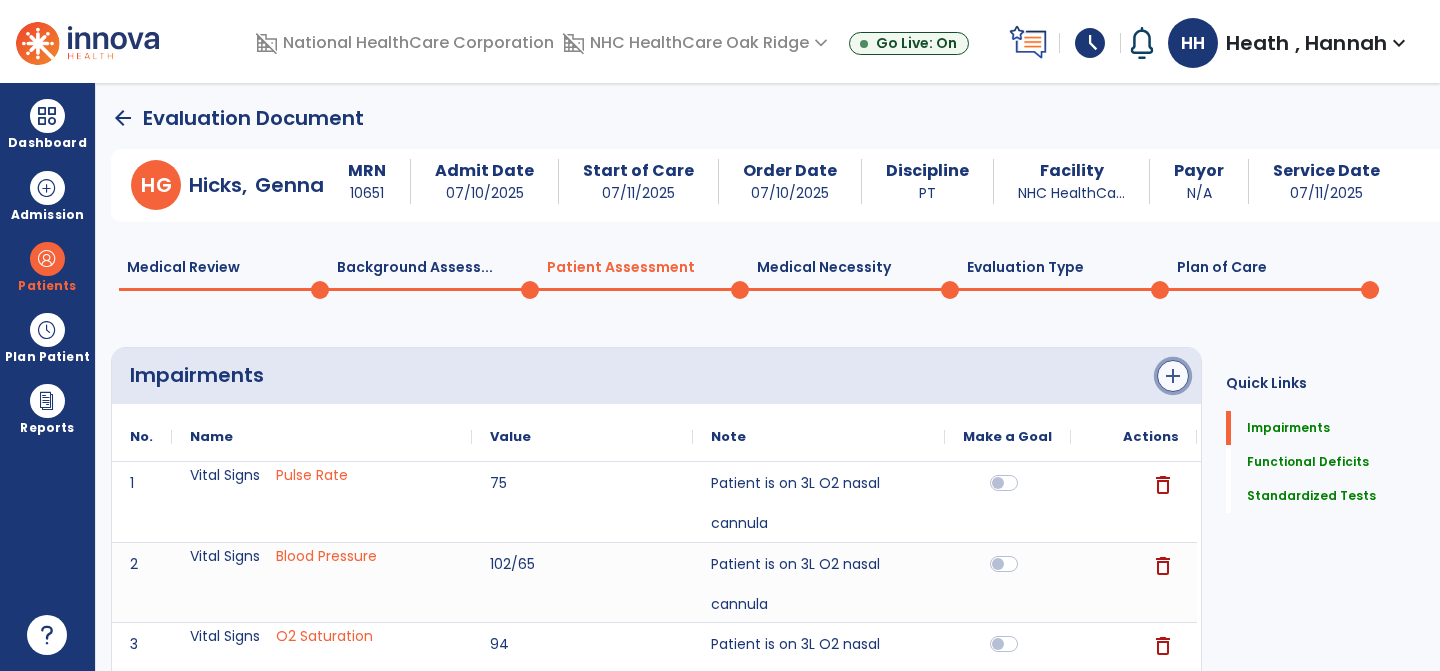 click on "add" 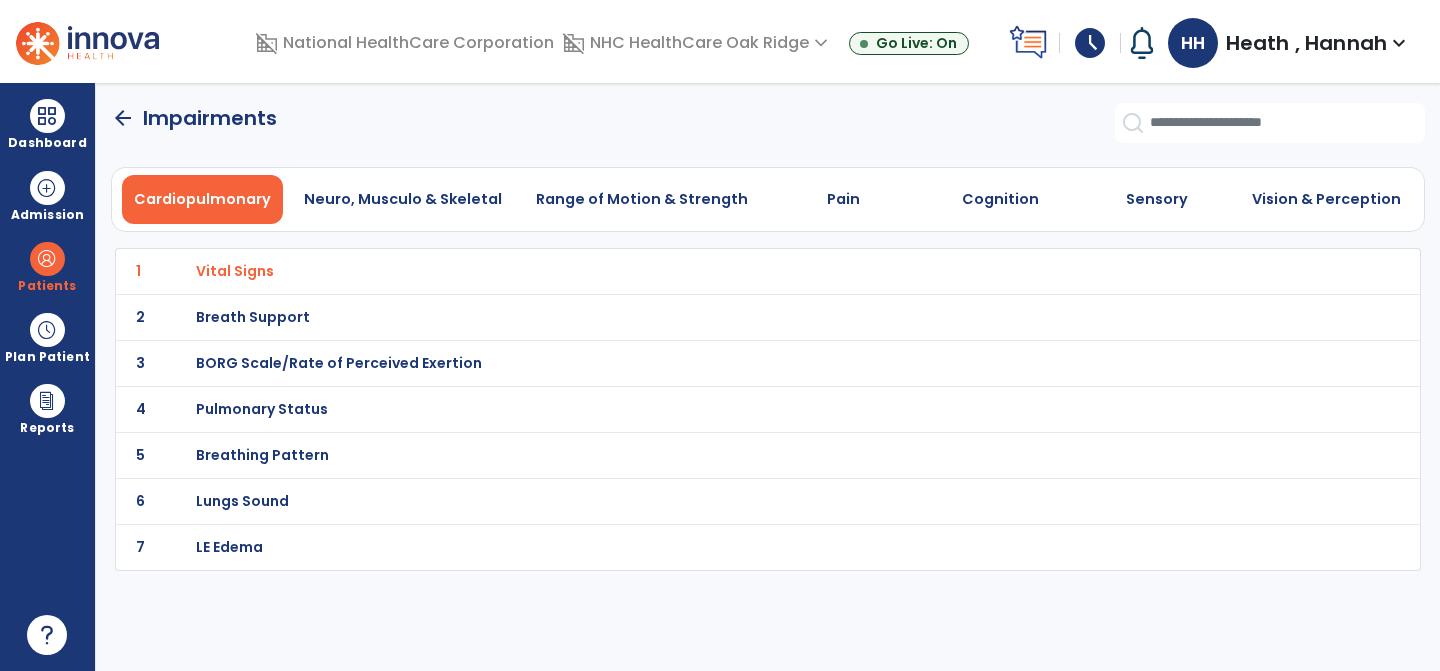 click on "Breath Support" at bounding box center (724, 271) 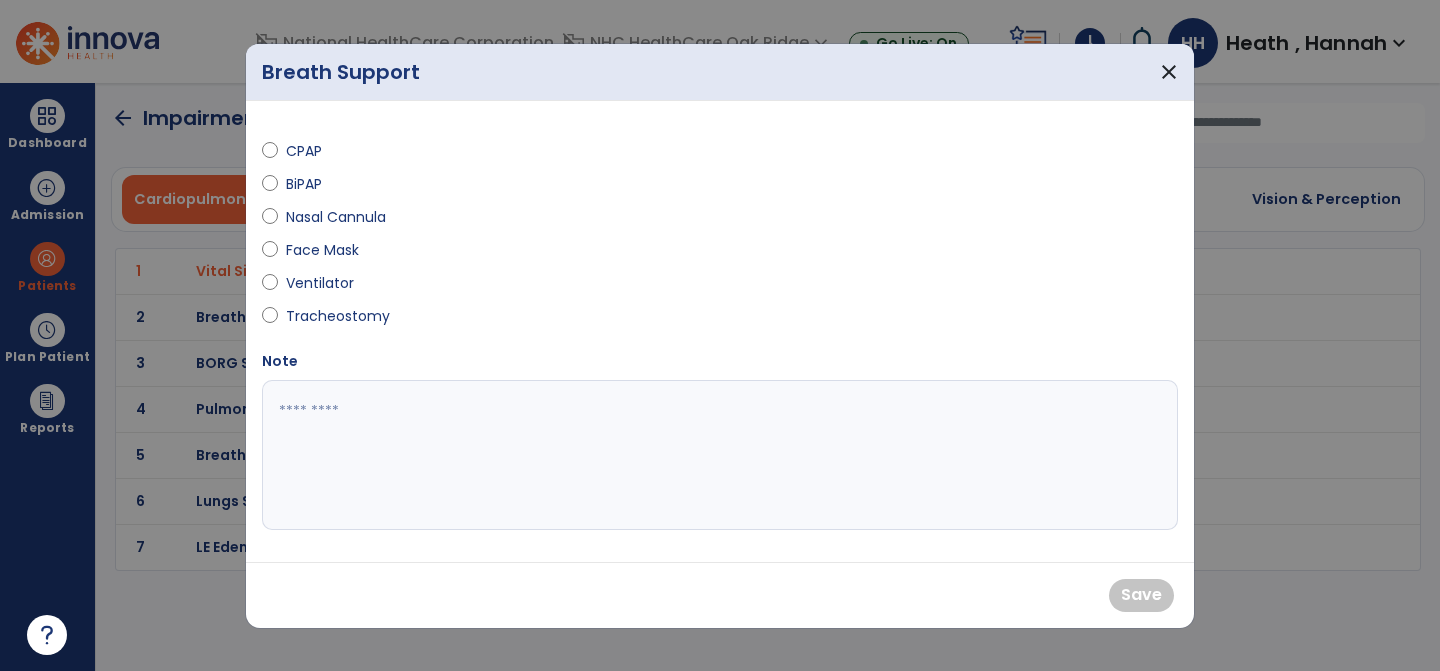 click on "Nasal Cannula" at bounding box center (336, 217) 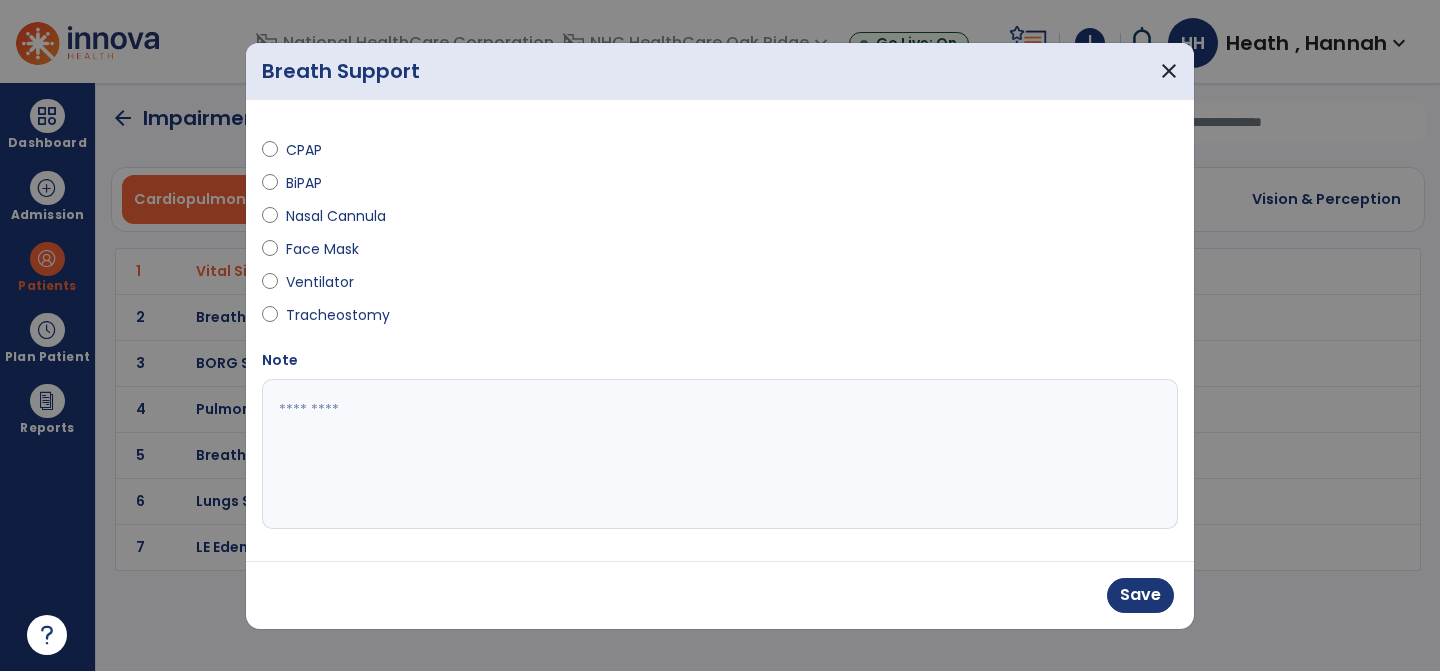 click at bounding box center (720, 454) 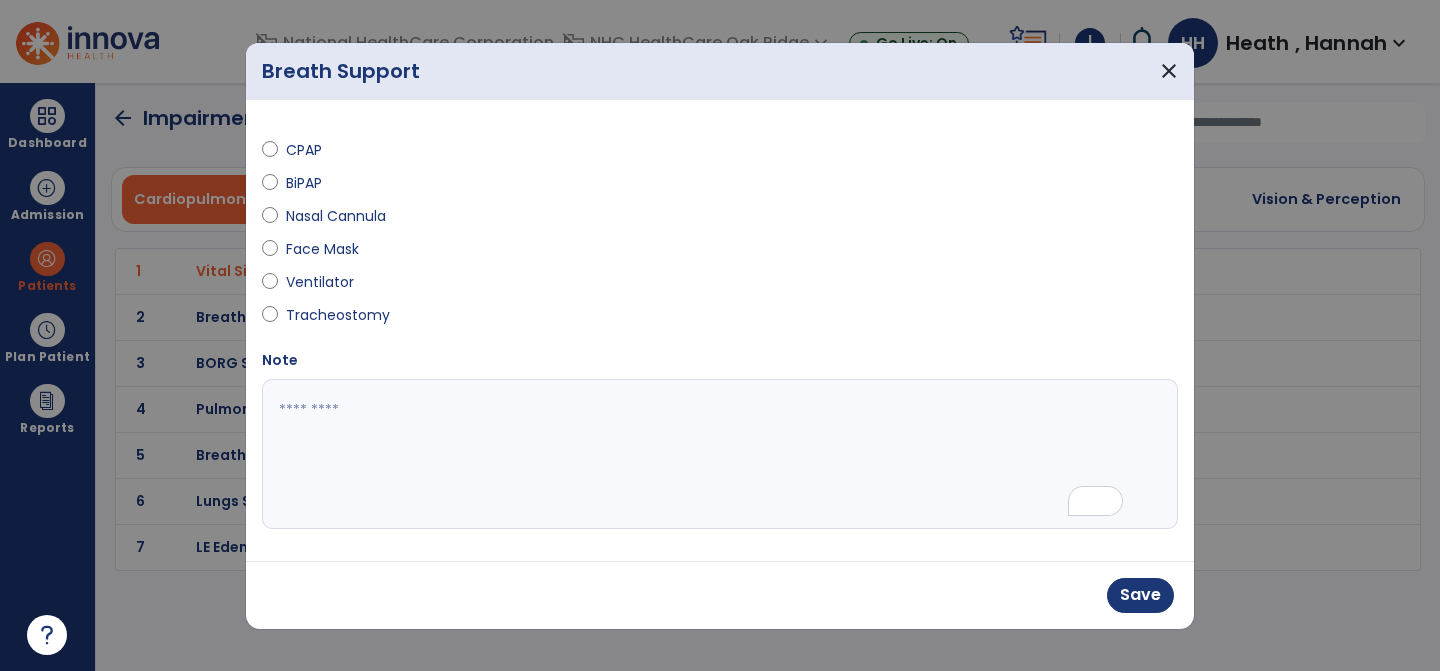 paste on "**********" 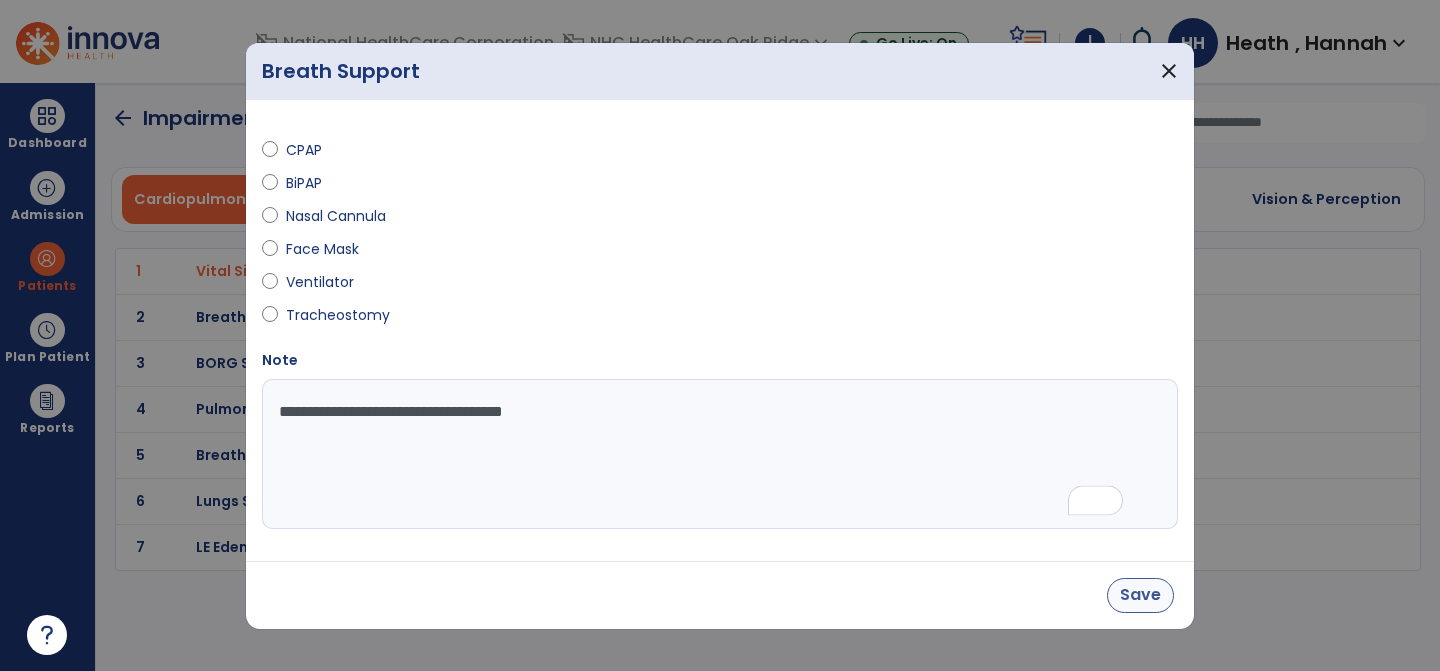 type on "**********" 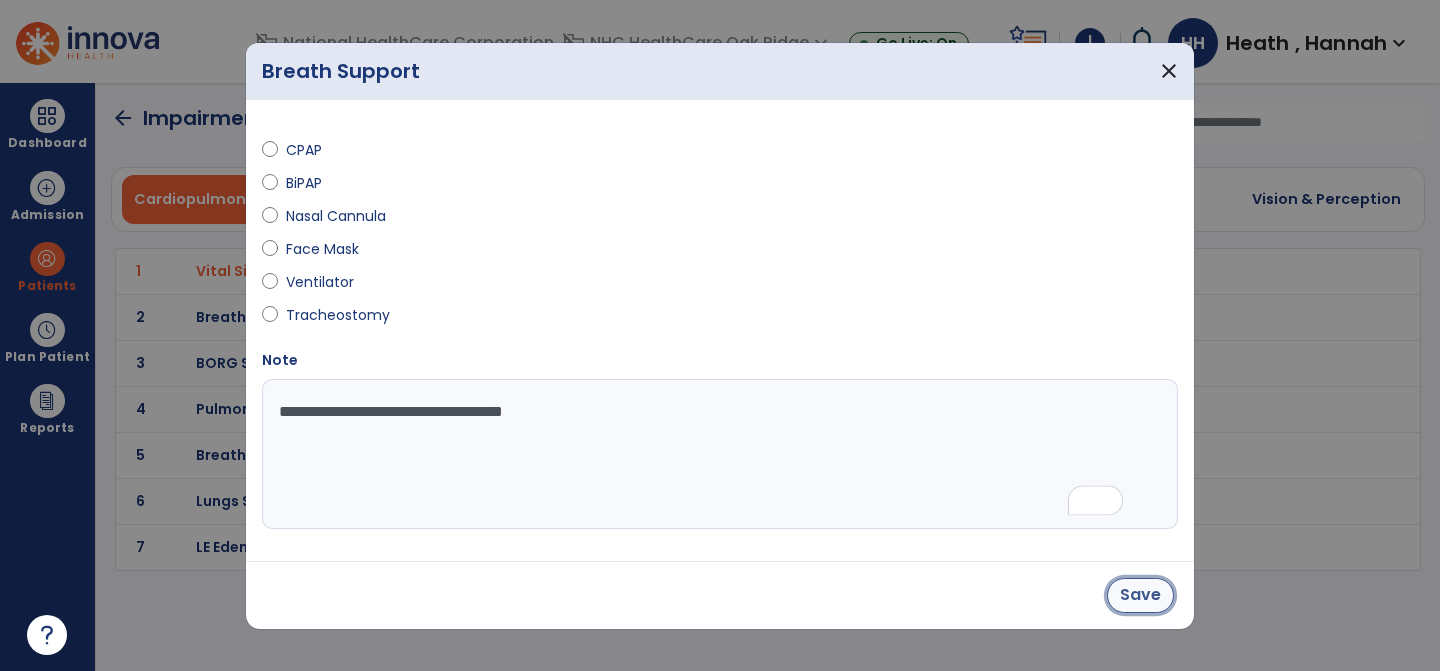 click on "Save" at bounding box center (1140, 595) 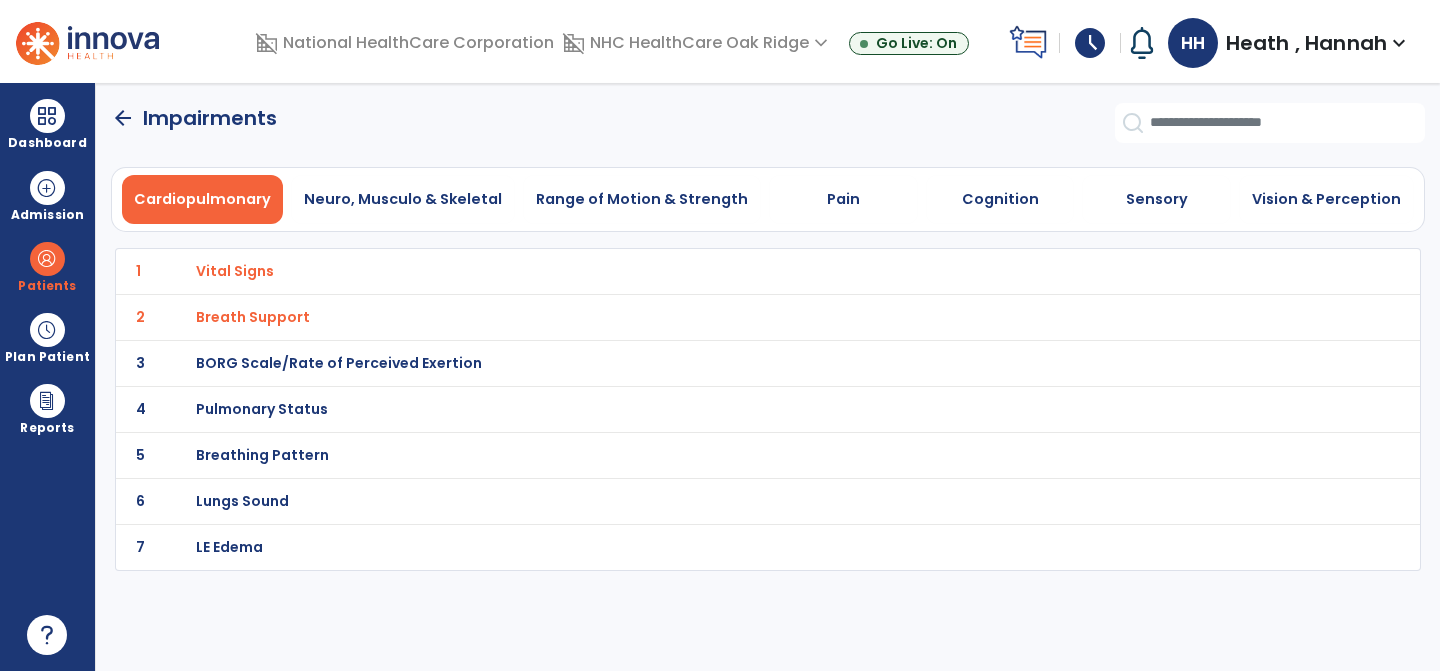 click on "arrow_back" 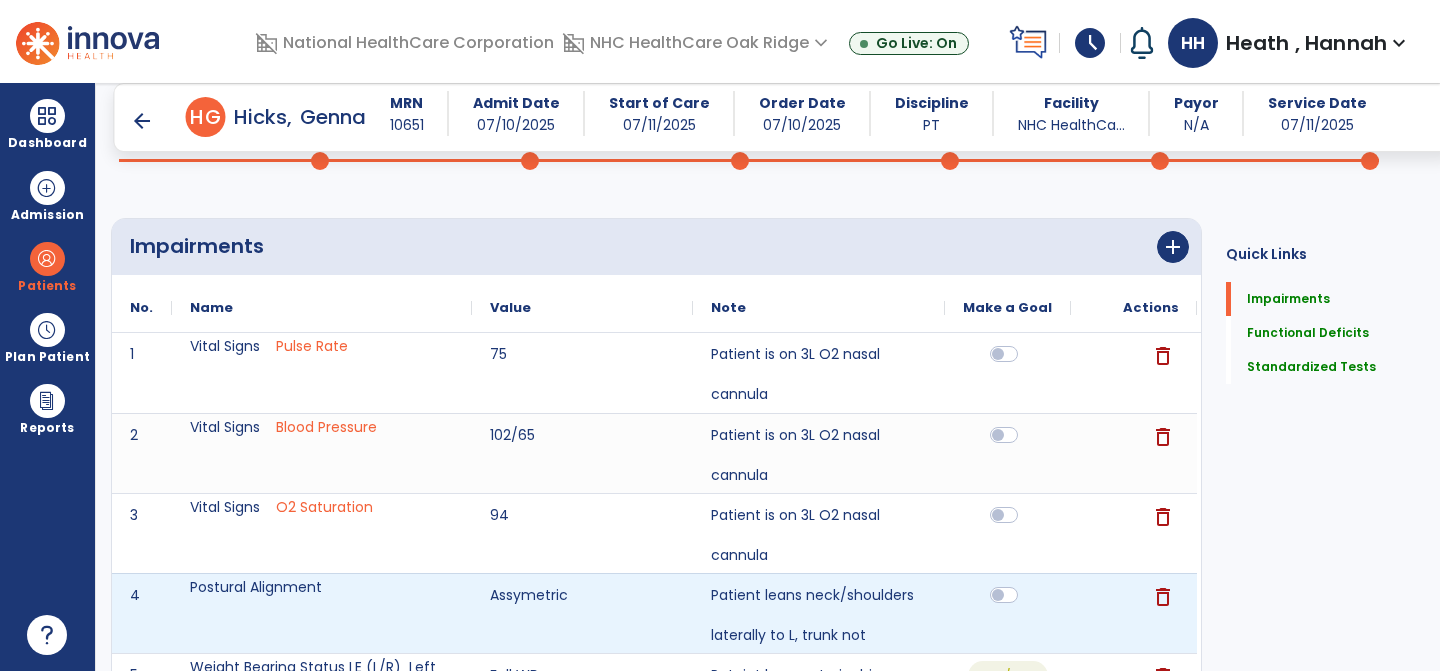 scroll, scrollTop: 0, scrollLeft: 0, axis: both 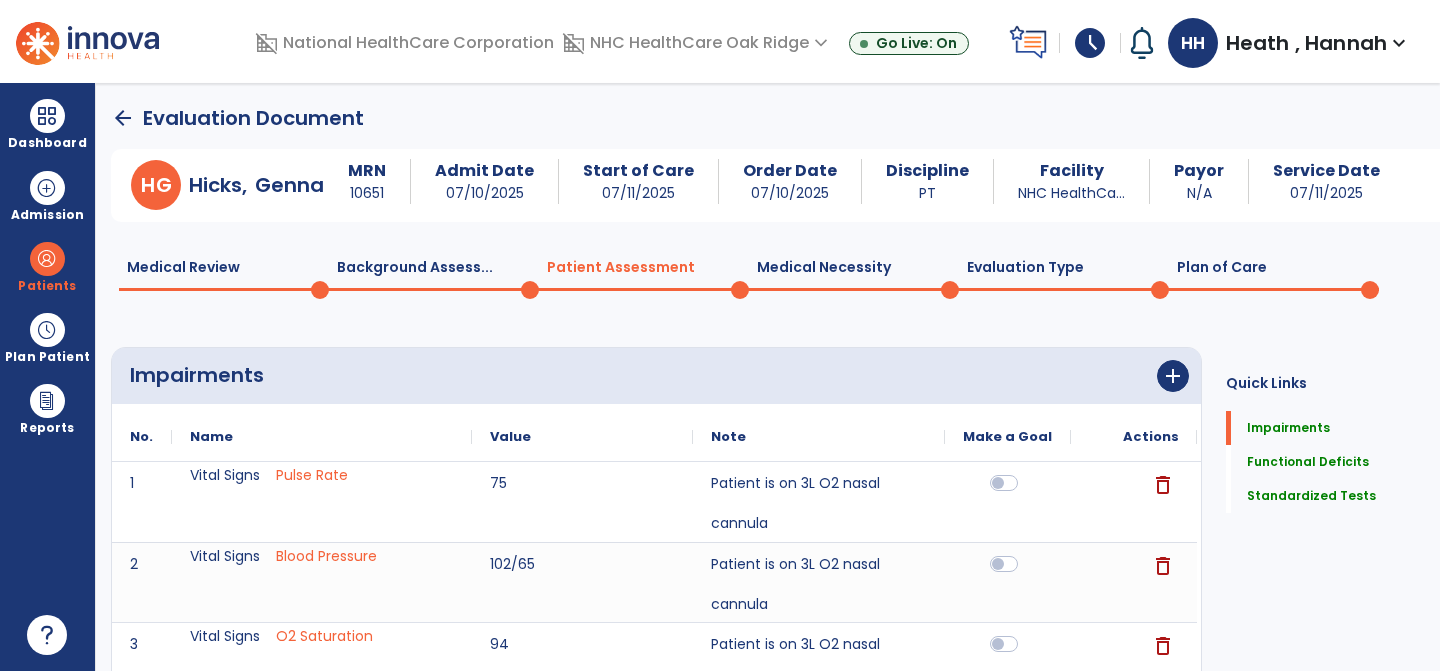 click on "Background Assess...  0" 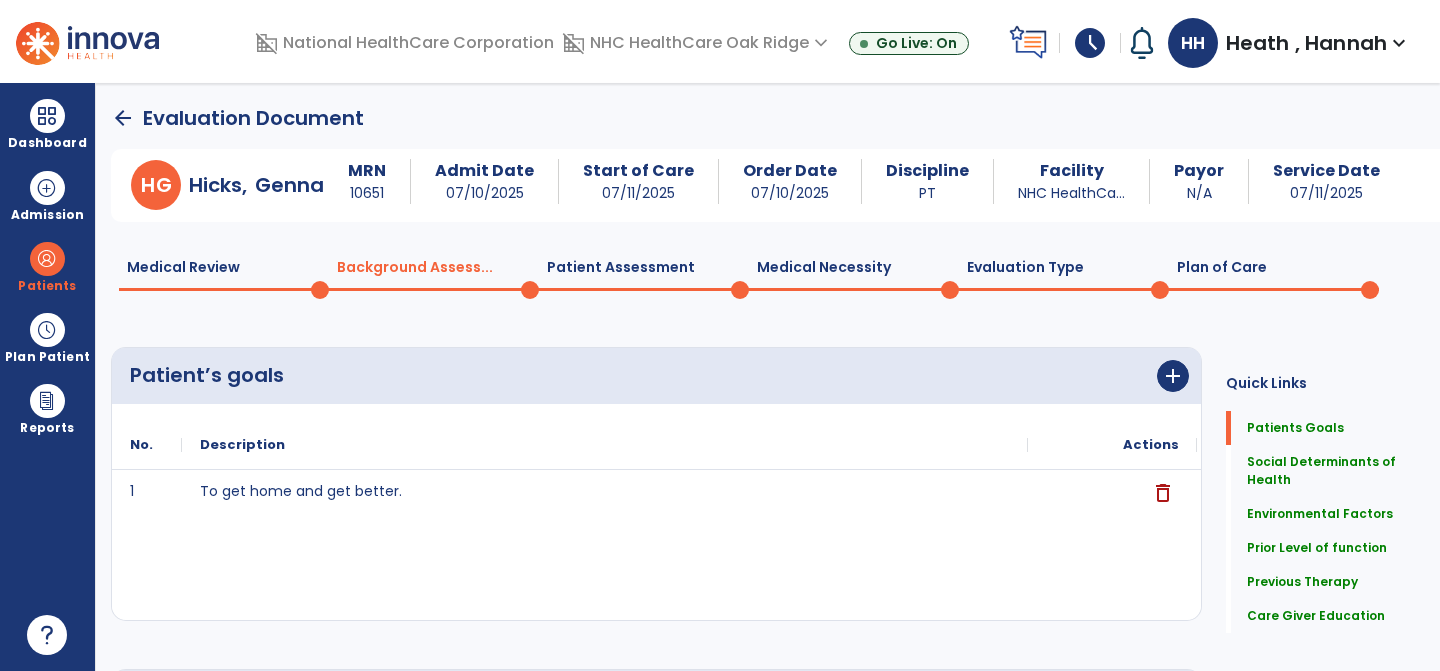 click on "0" 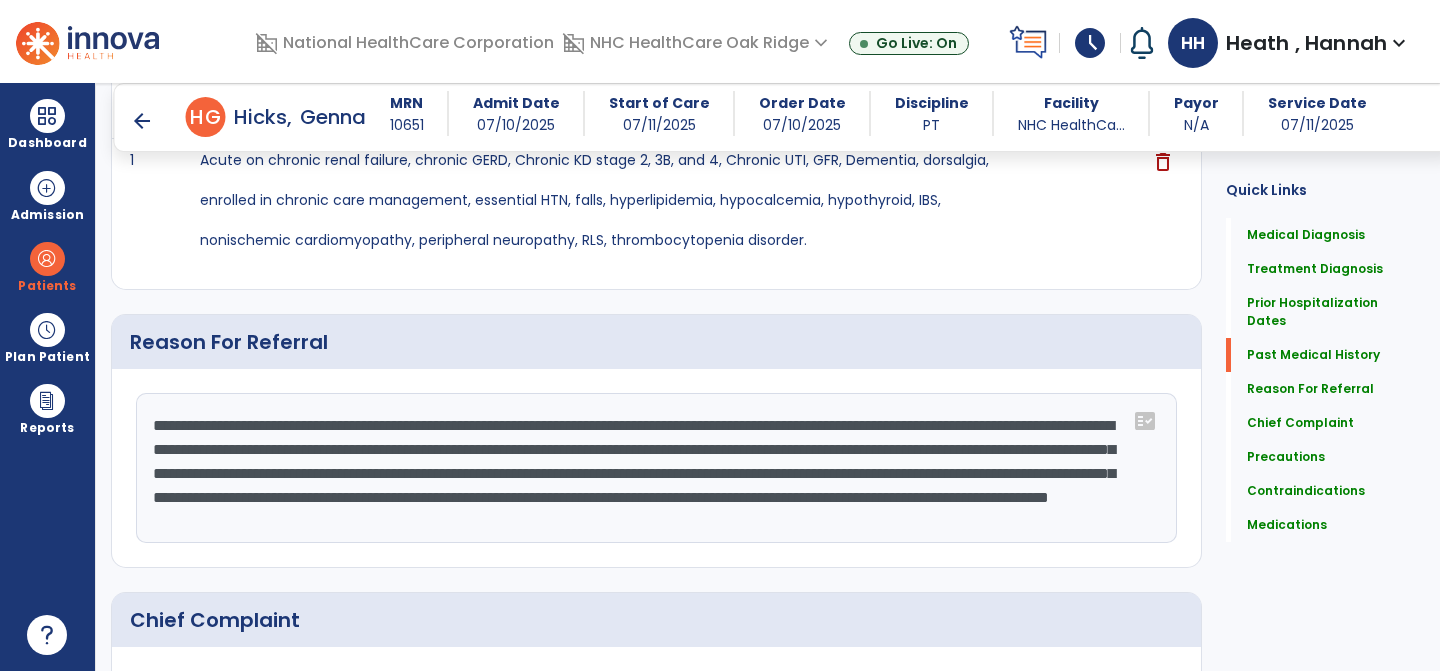 scroll, scrollTop: 1200, scrollLeft: 0, axis: vertical 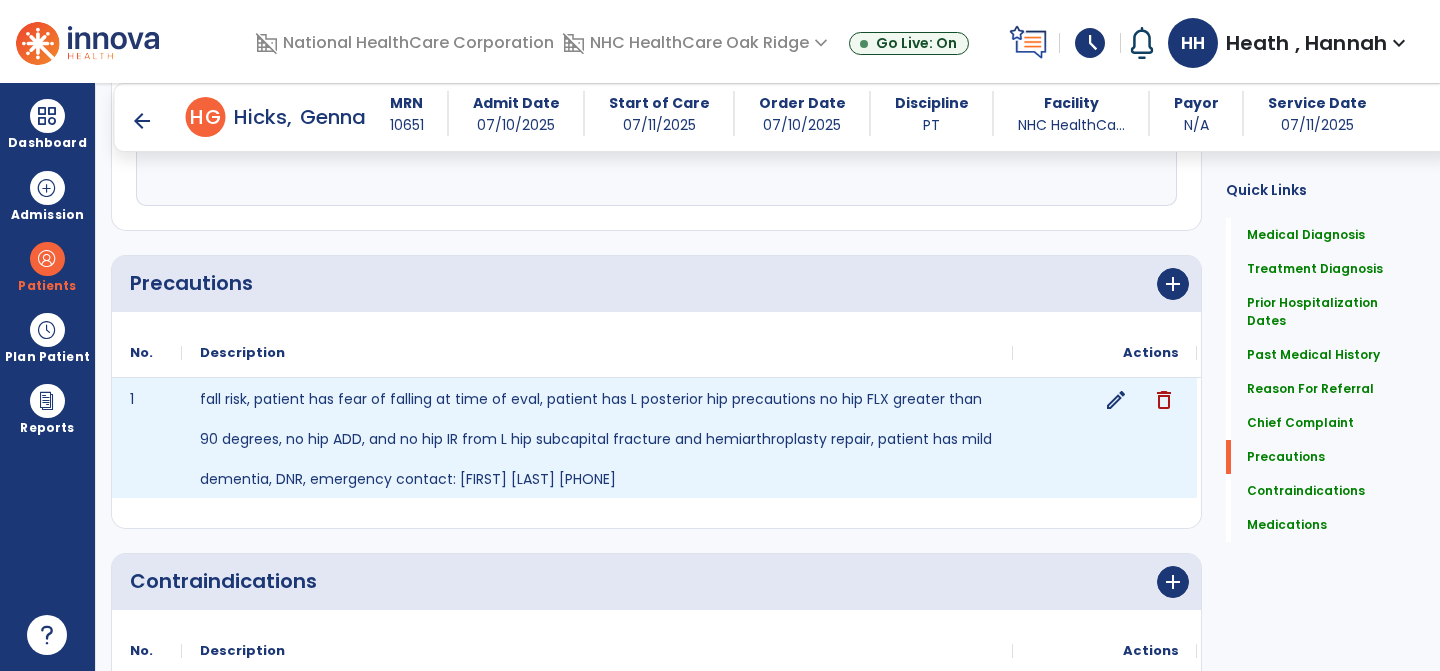 click on "edit" 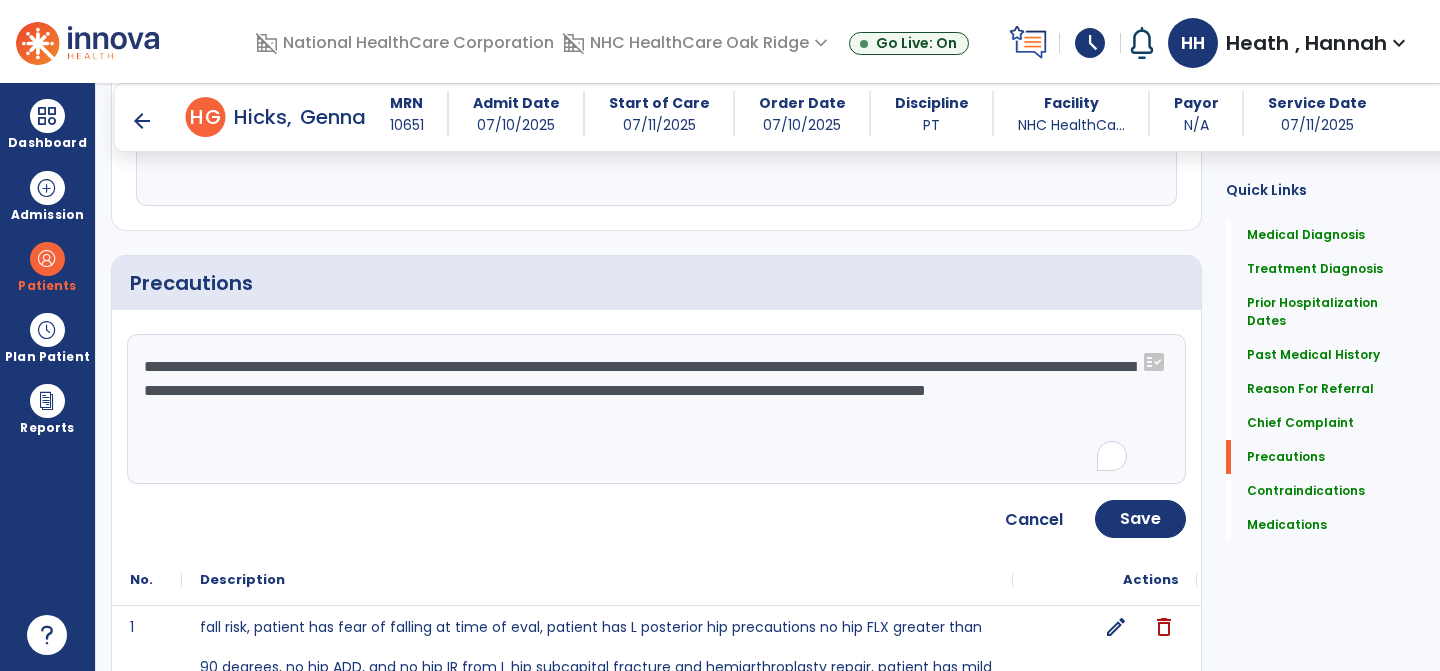 click on "**********" 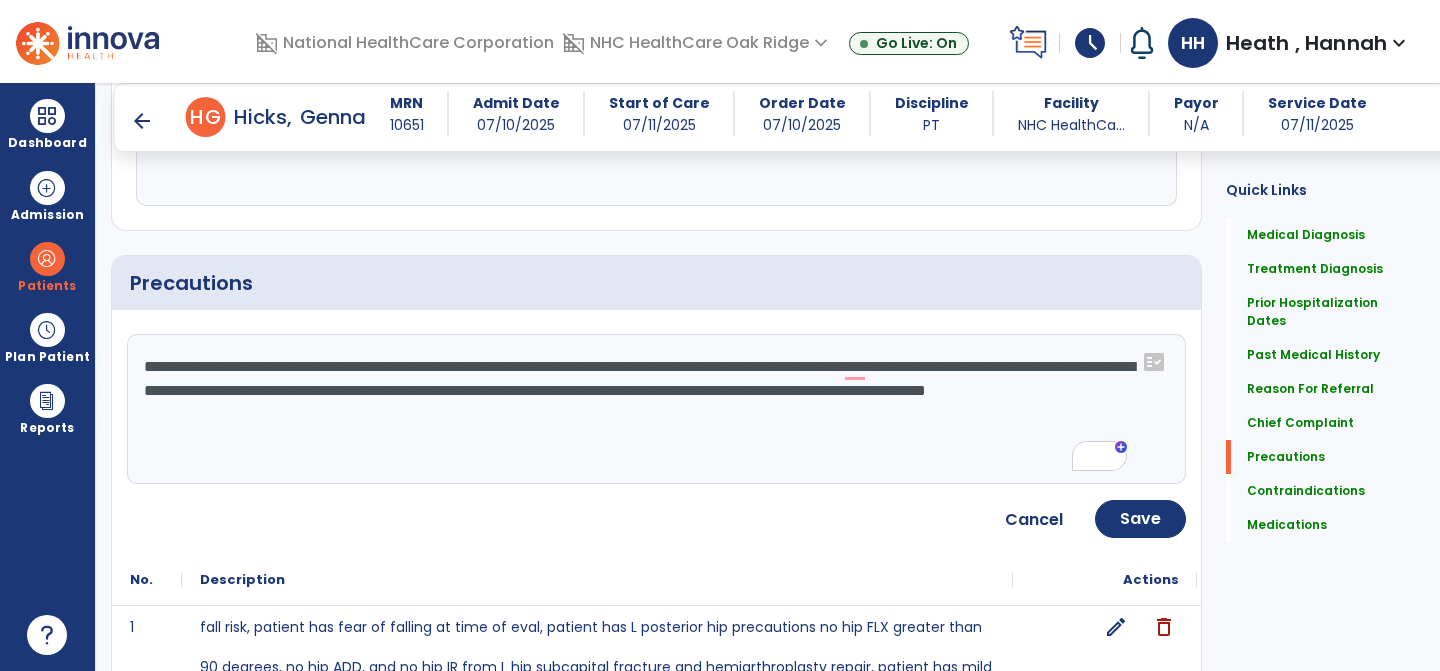scroll, scrollTop: 1851, scrollLeft: 0, axis: vertical 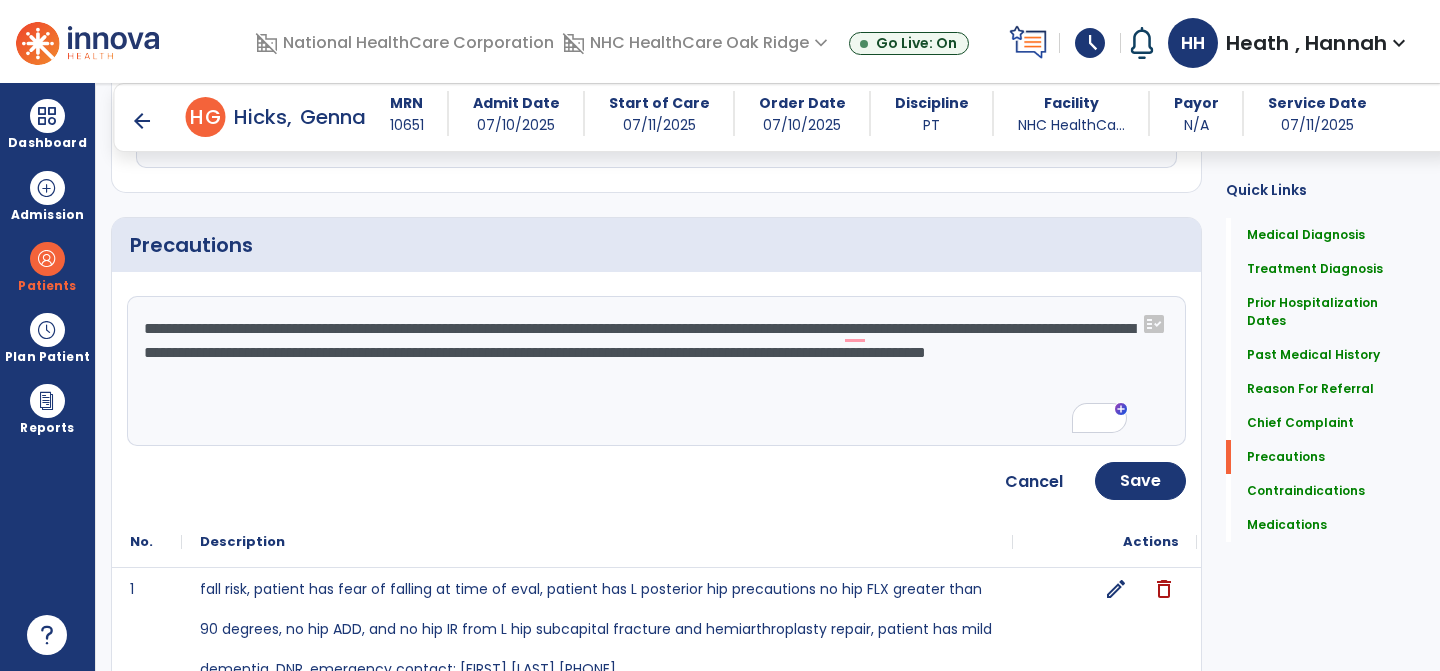 click on "**********" 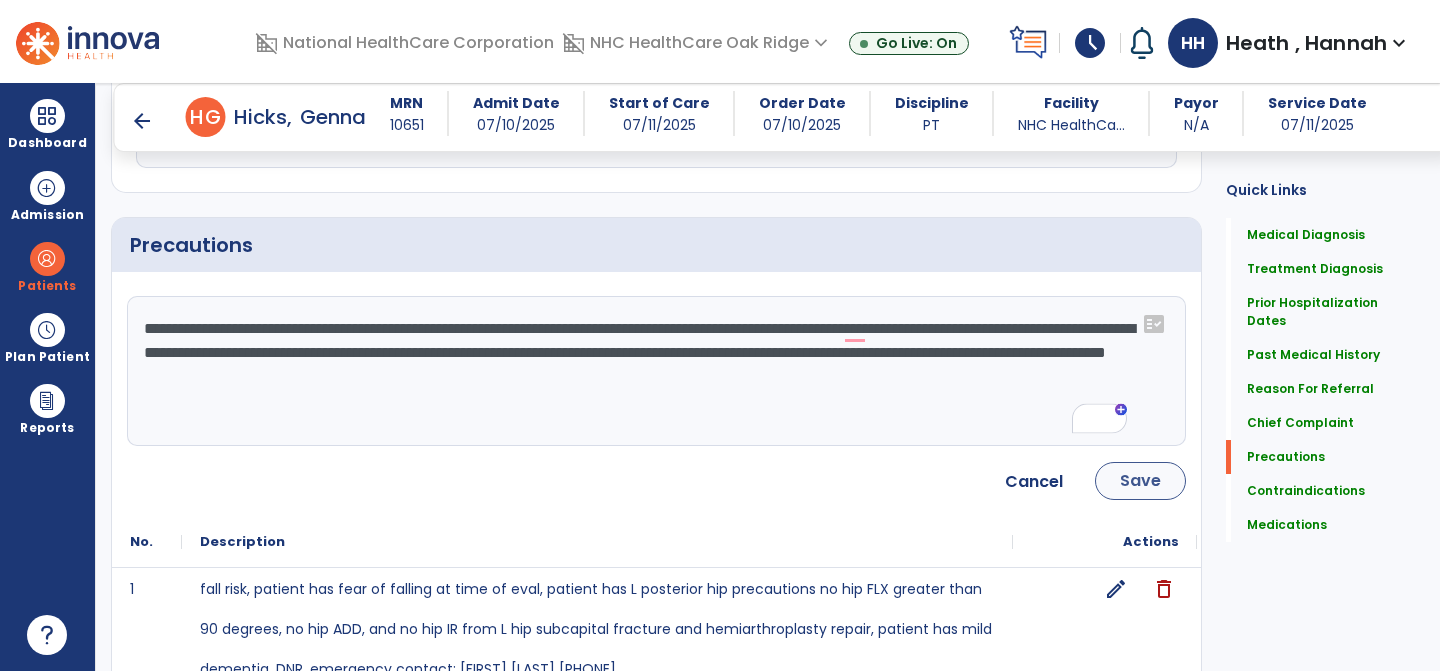 type on "**********" 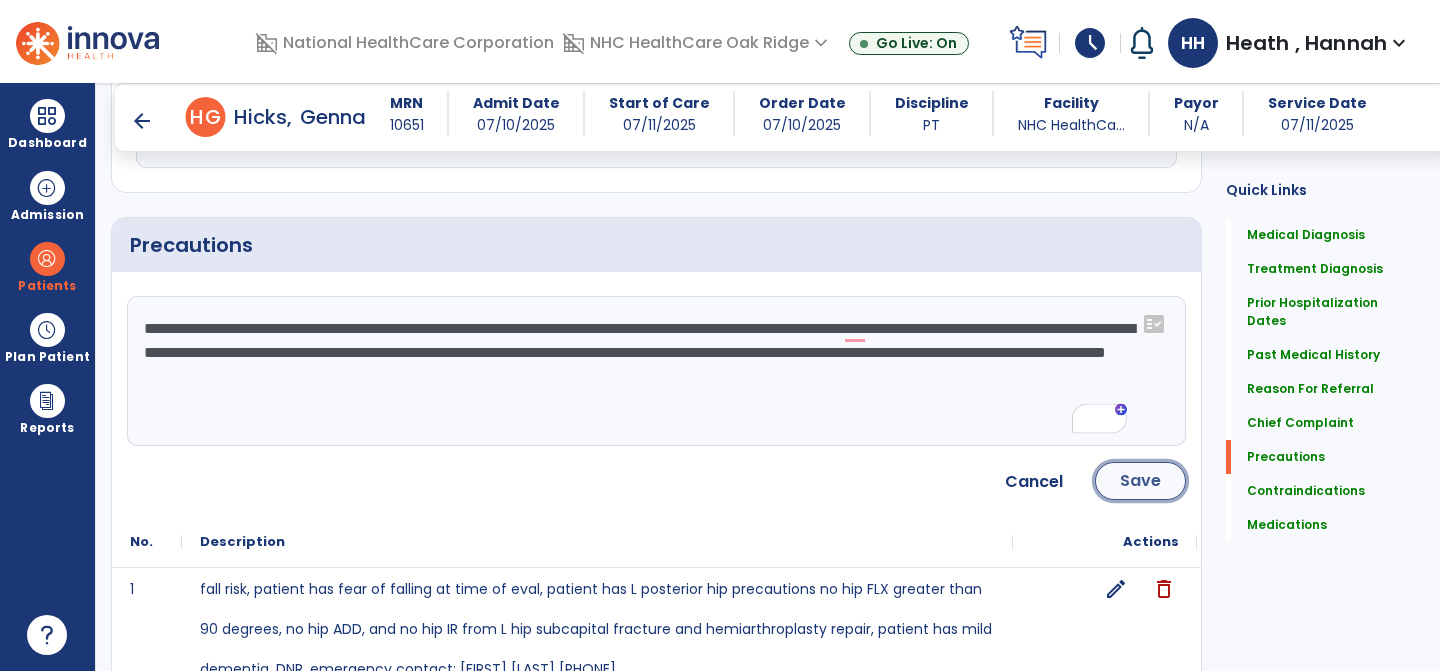 click on "Save" 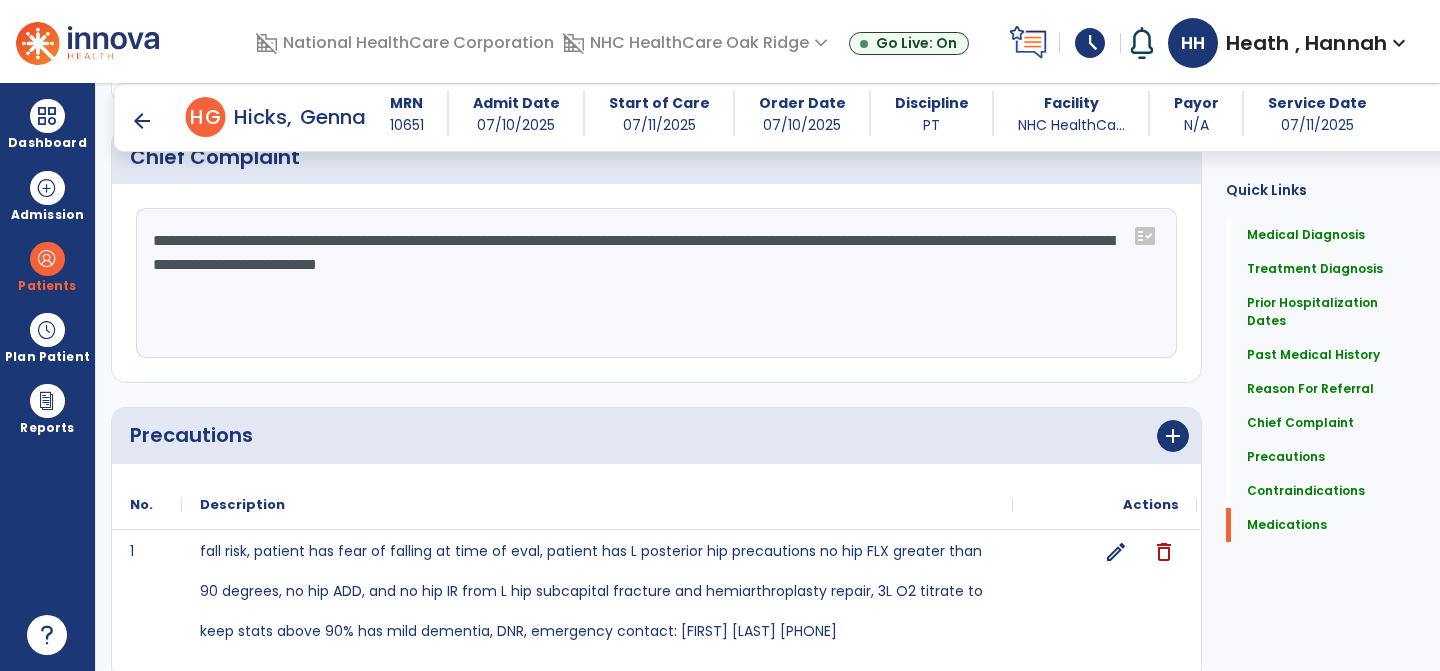 scroll, scrollTop: 2337, scrollLeft: 0, axis: vertical 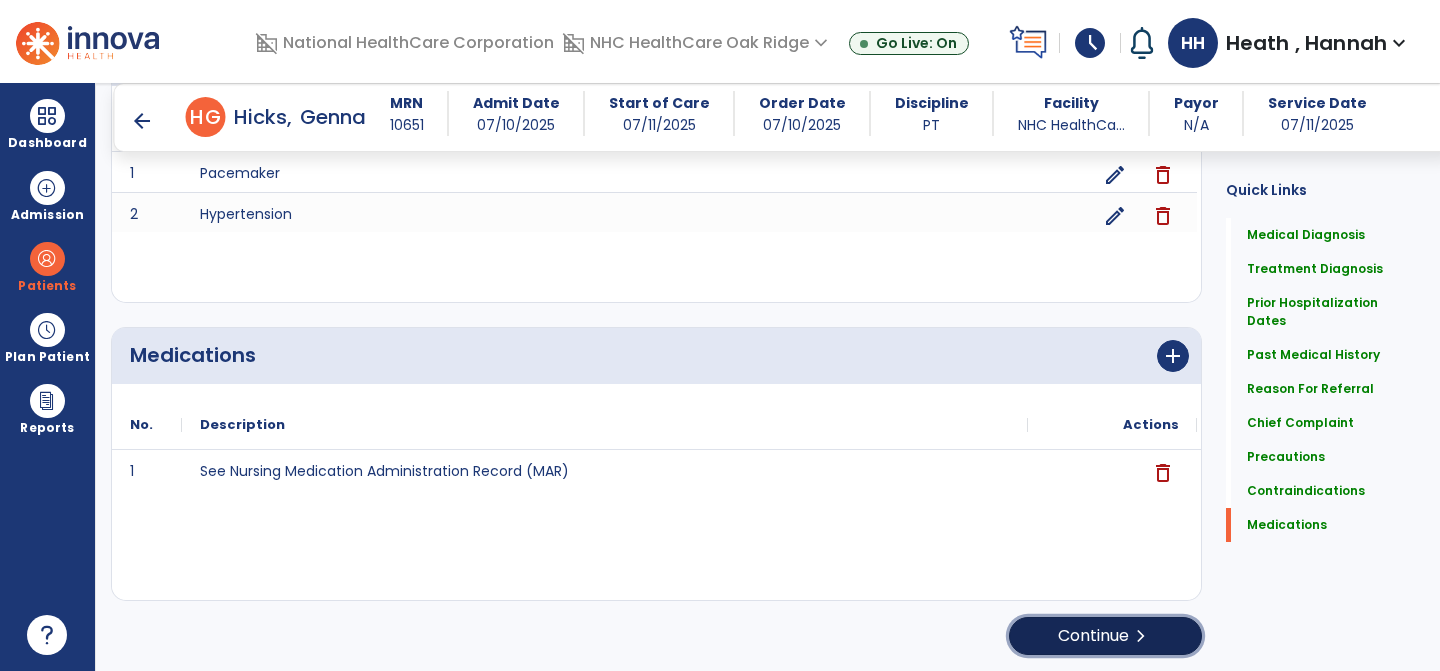 click on "Continue  chevron_right" 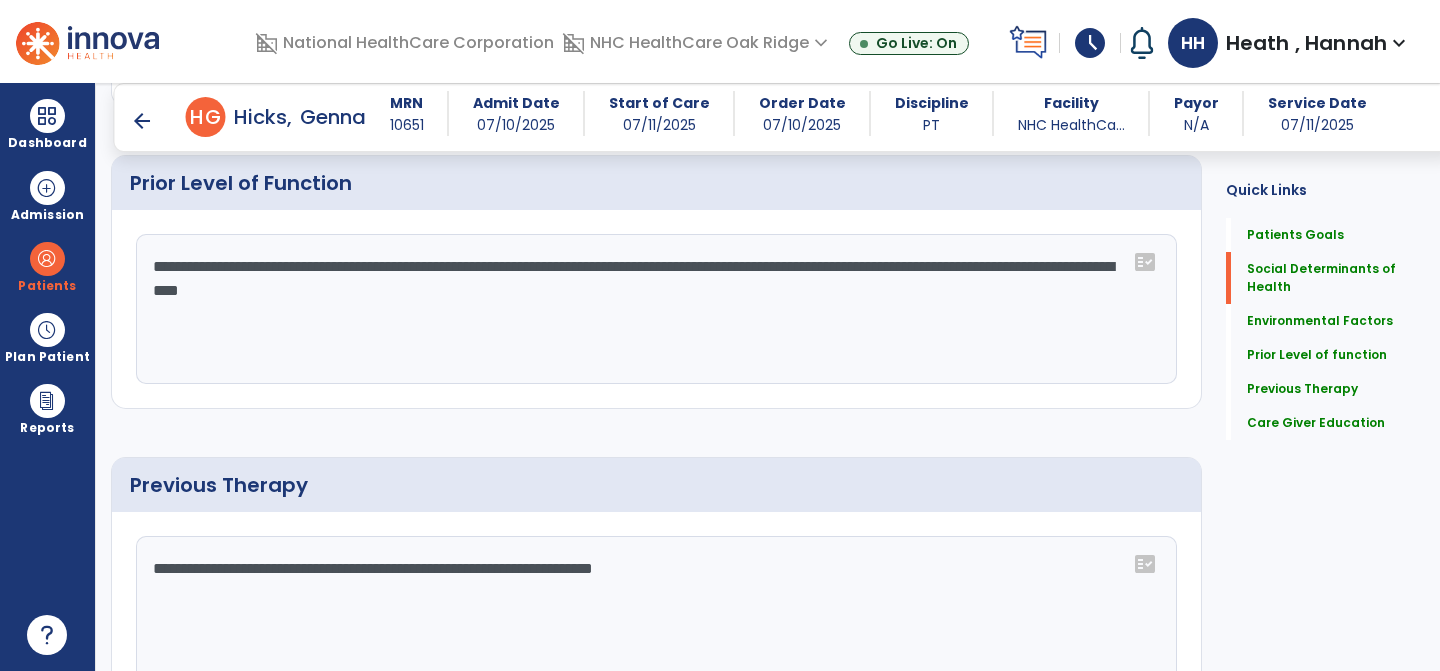 scroll, scrollTop: 1551, scrollLeft: 0, axis: vertical 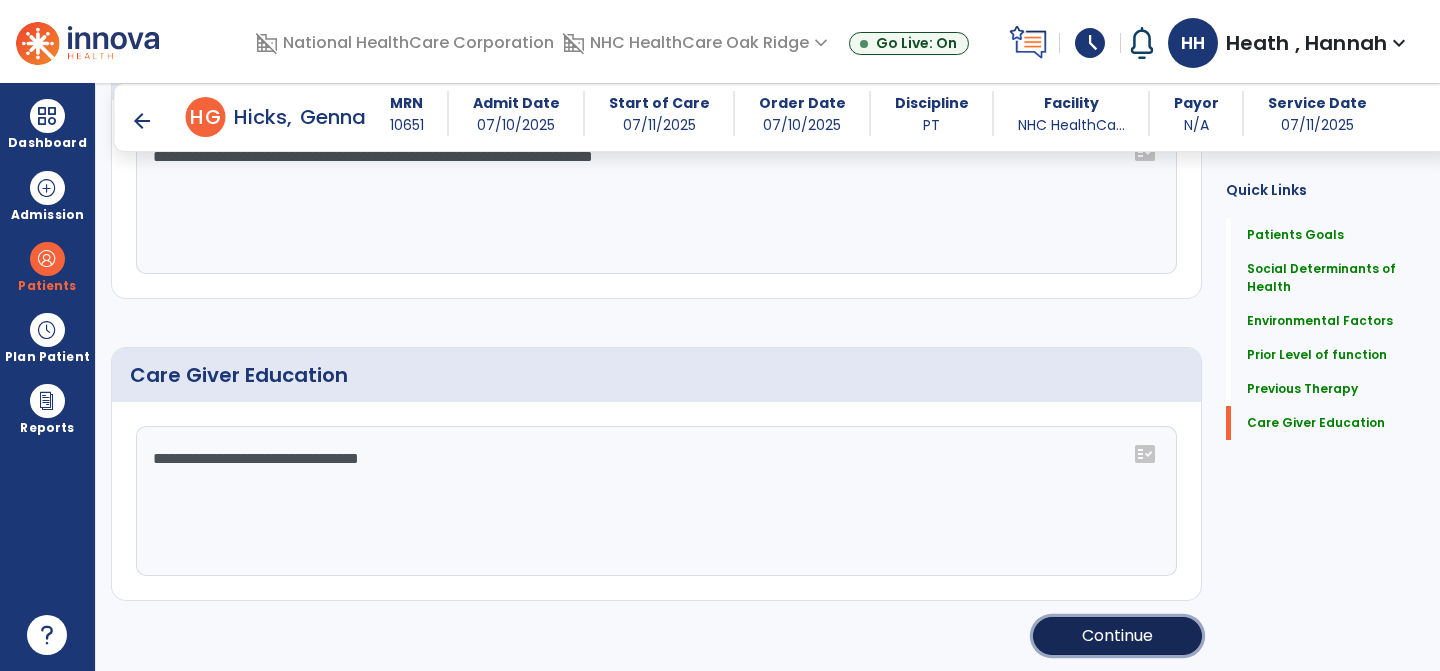 click on "Continue" 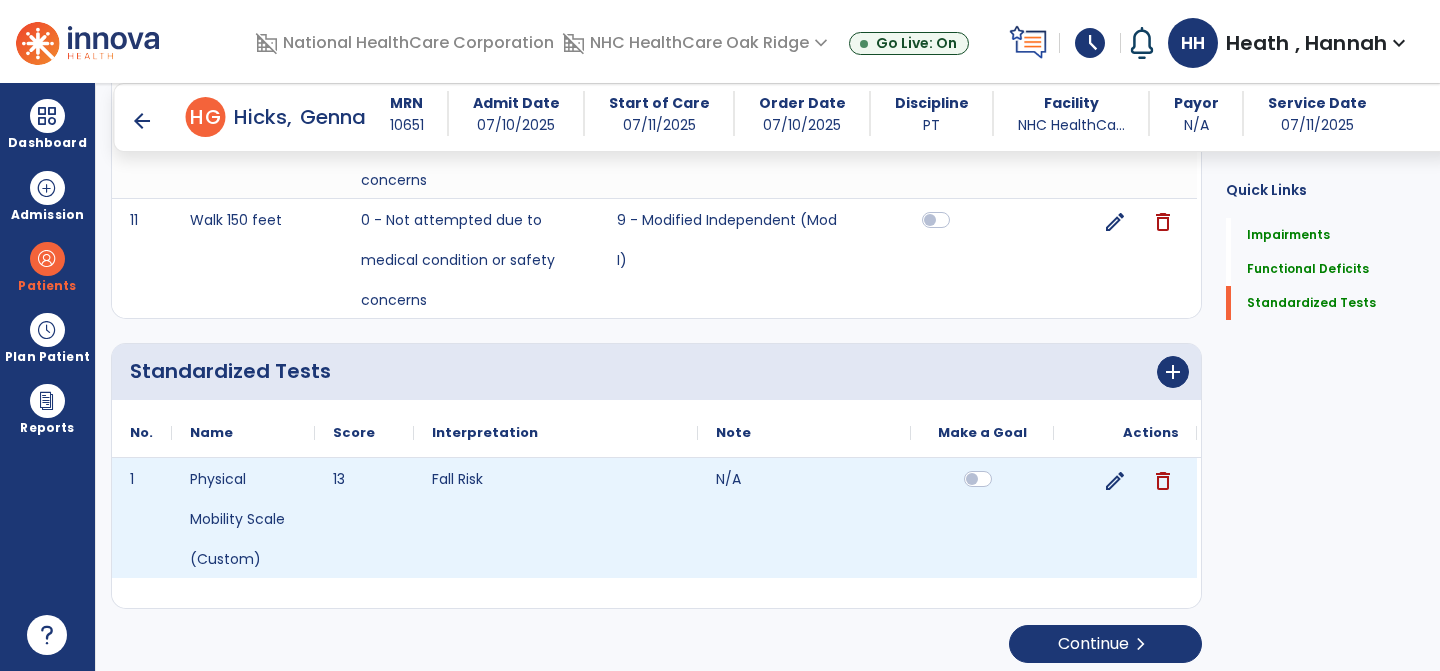 scroll, scrollTop: 2833, scrollLeft: 0, axis: vertical 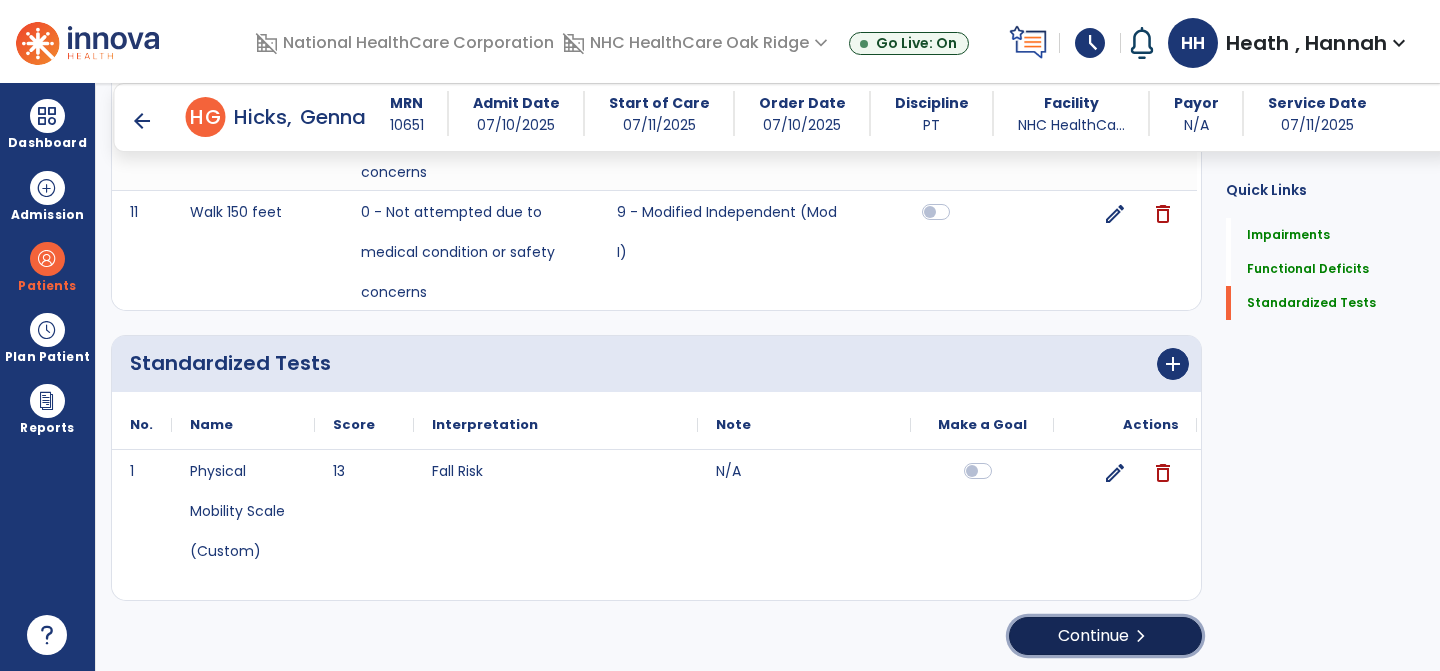 click on "Continue  chevron_right" 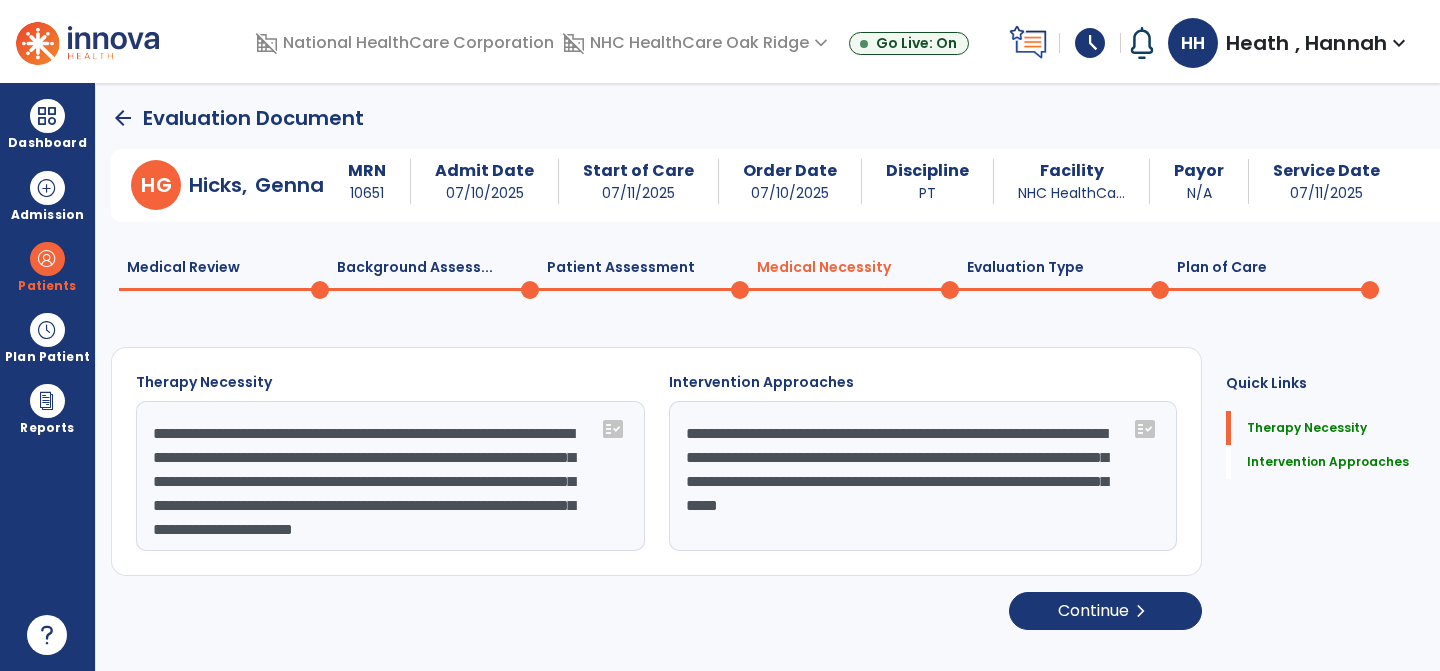 scroll, scrollTop: 1, scrollLeft: 0, axis: vertical 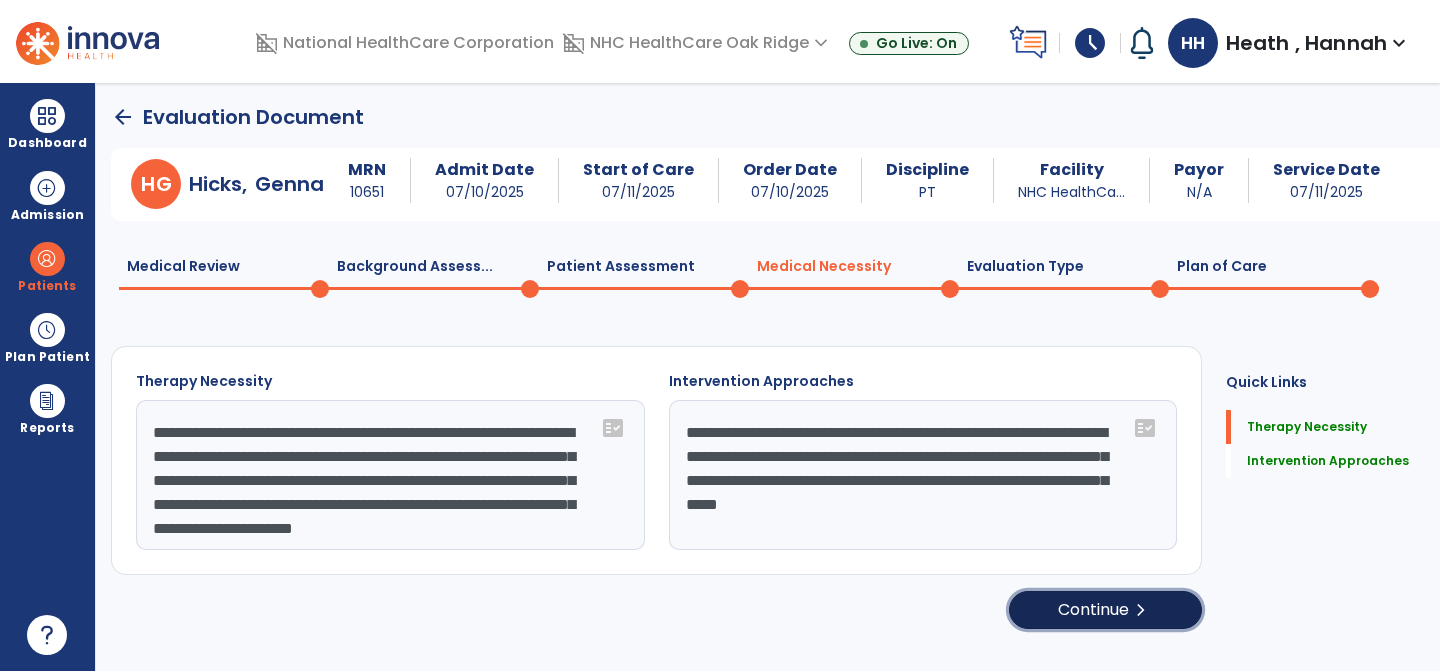 click on "Continue  chevron_right" 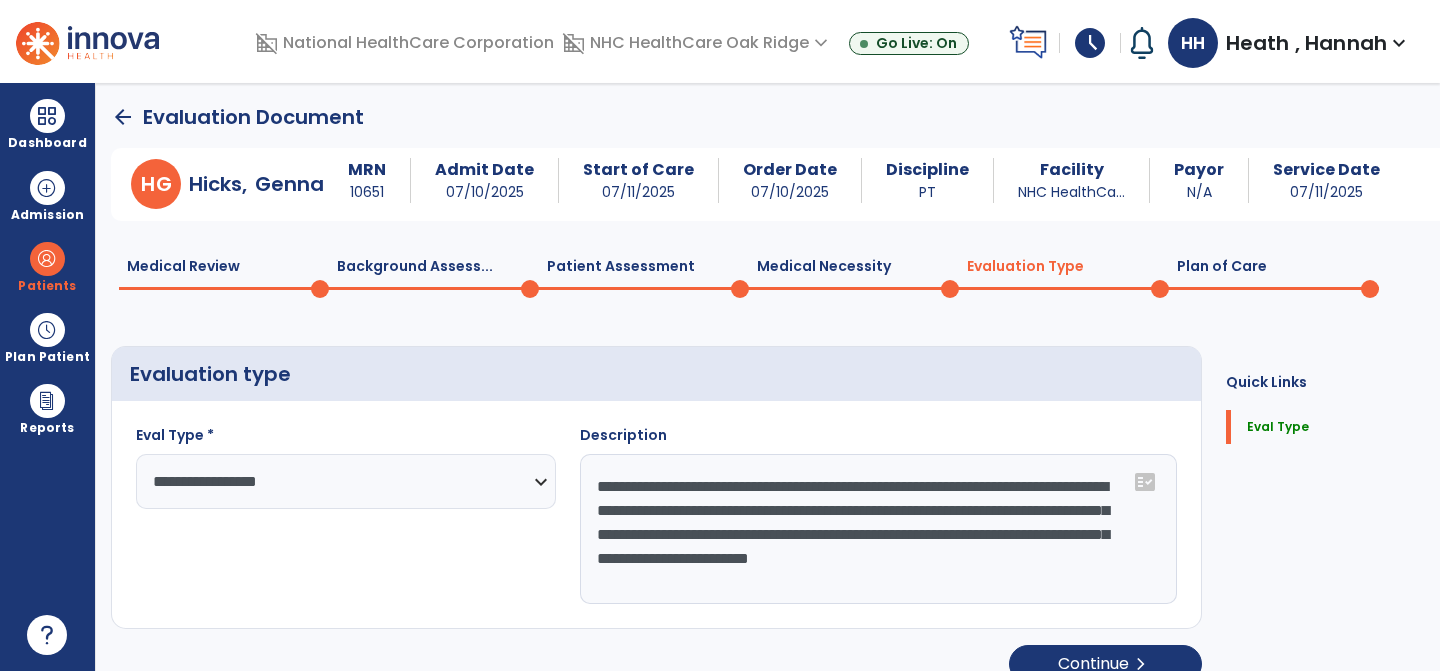 select on "**********" 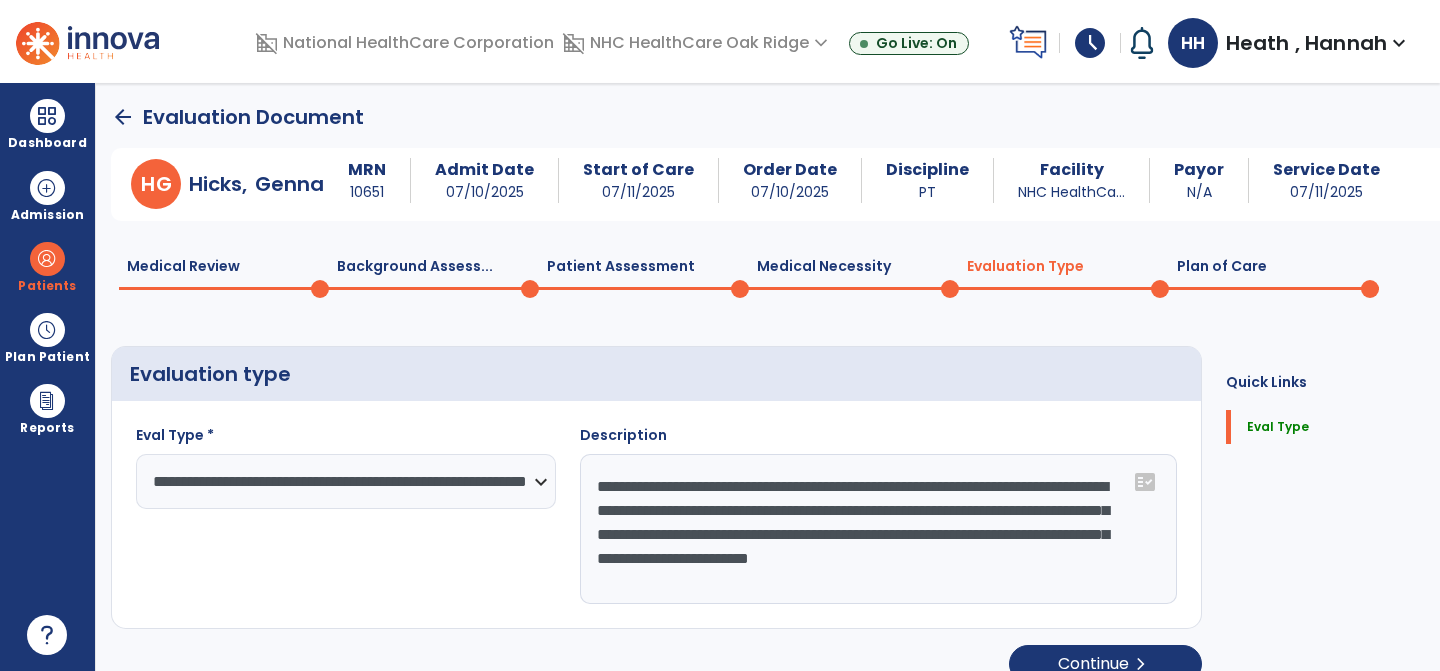 scroll, scrollTop: 29, scrollLeft: 0, axis: vertical 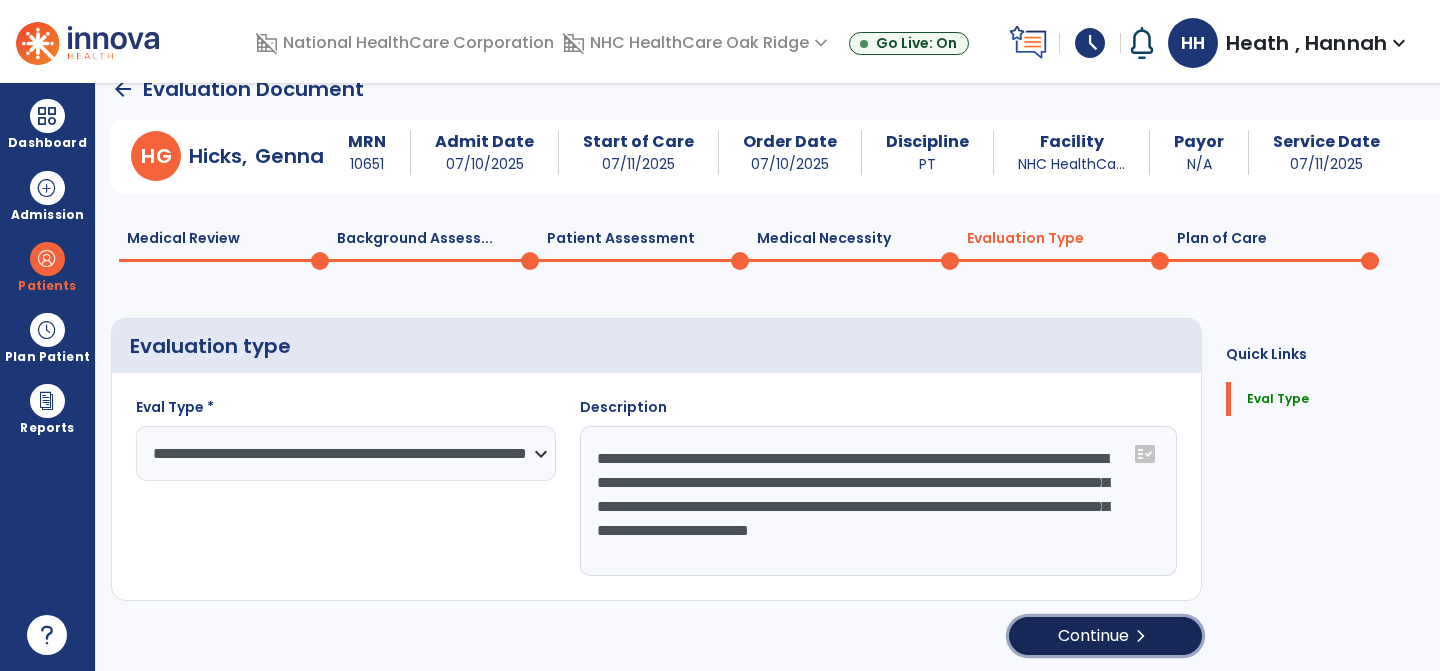 click on "Continue  chevron_right" 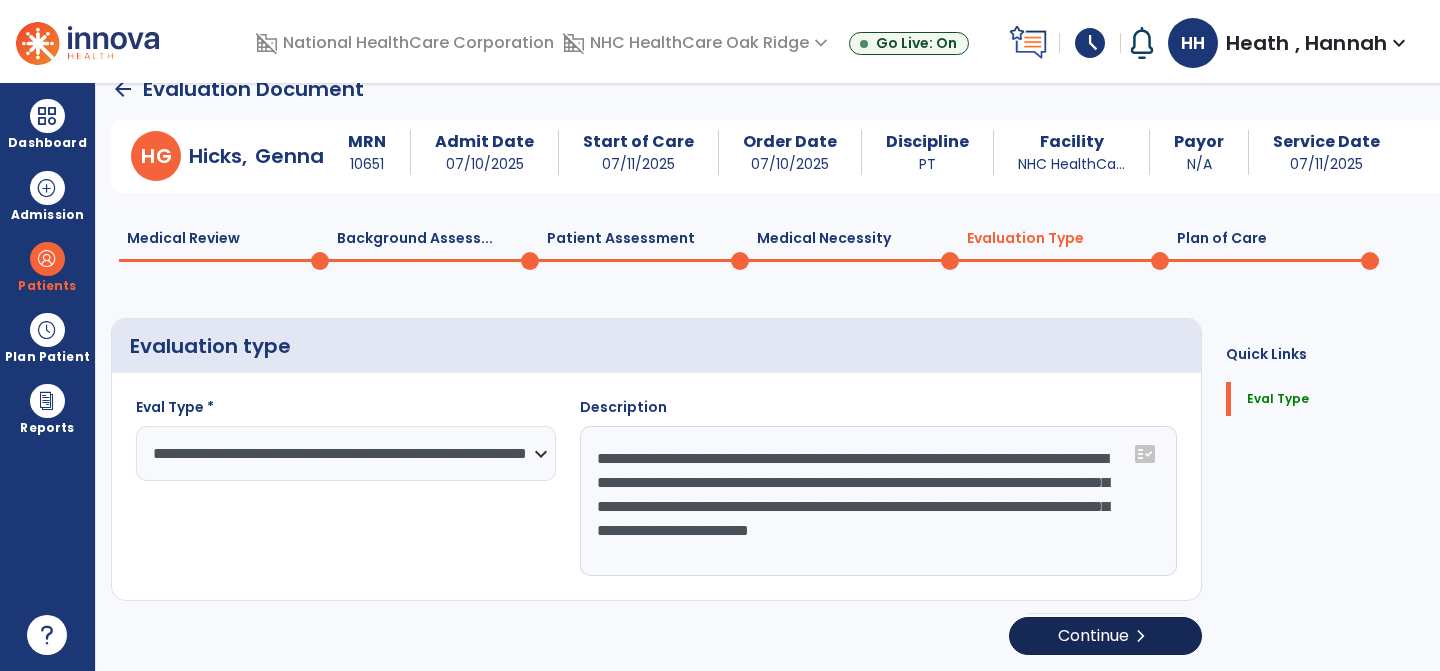 select on "**" 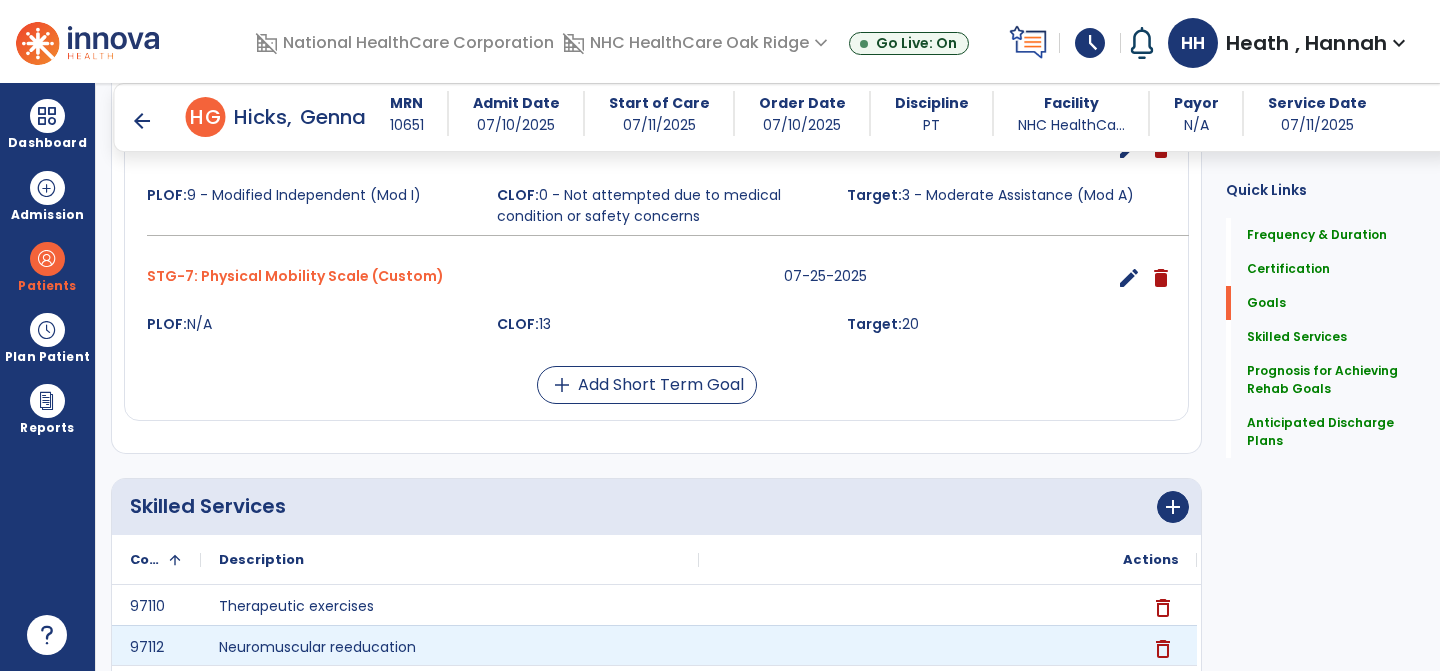 scroll, scrollTop: 2038, scrollLeft: 0, axis: vertical 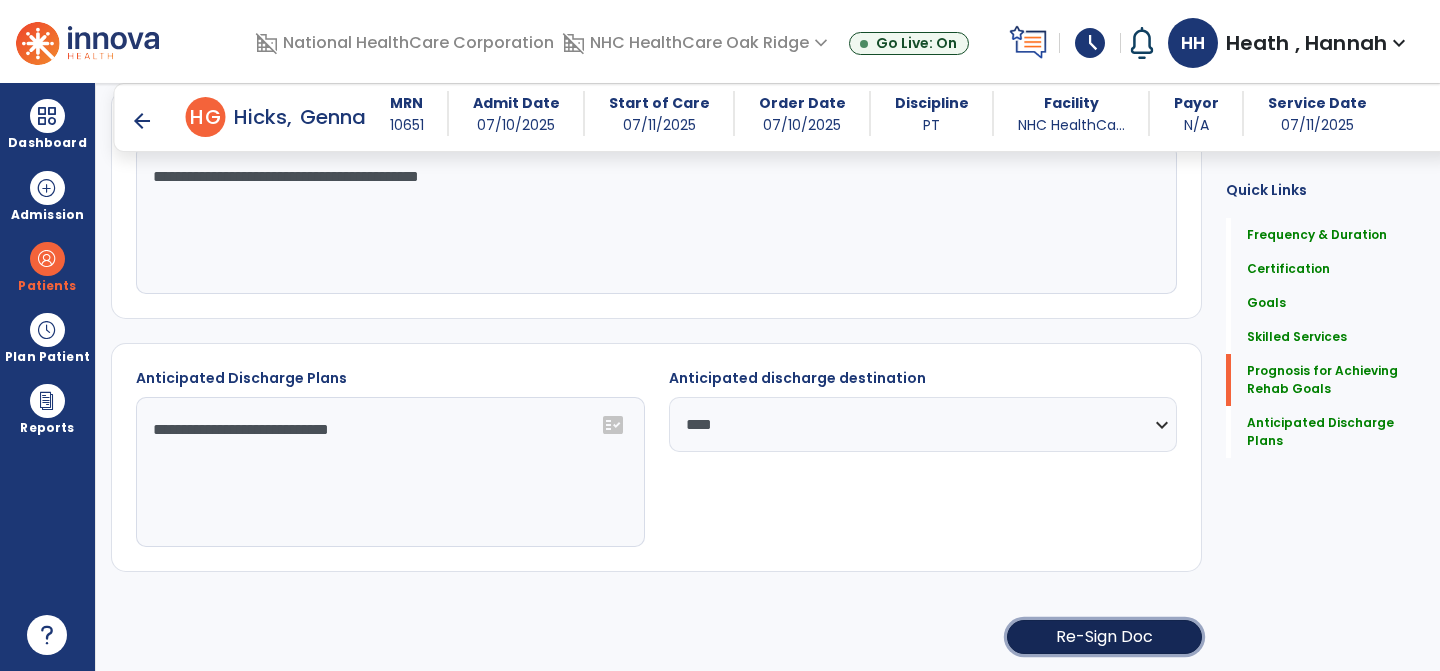 click on "Re-Sign Doc" 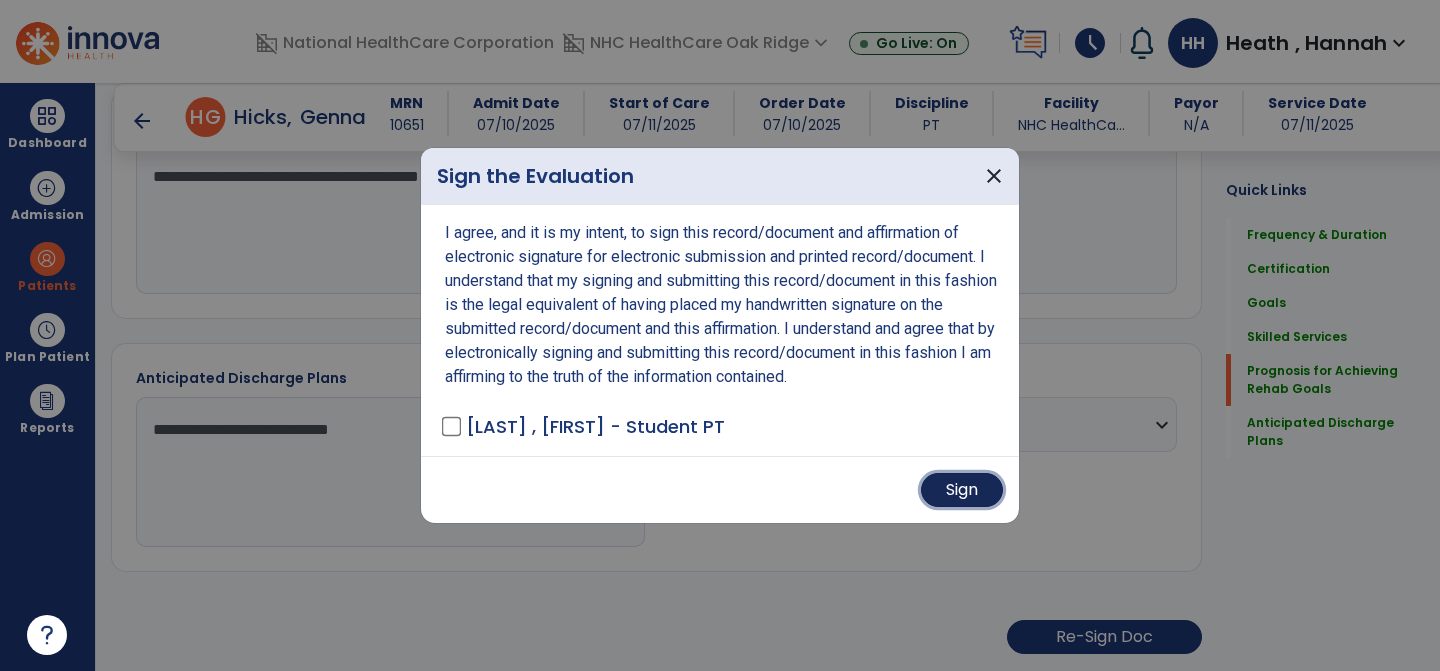 click on "Sign" at bounding box center (962, 490) 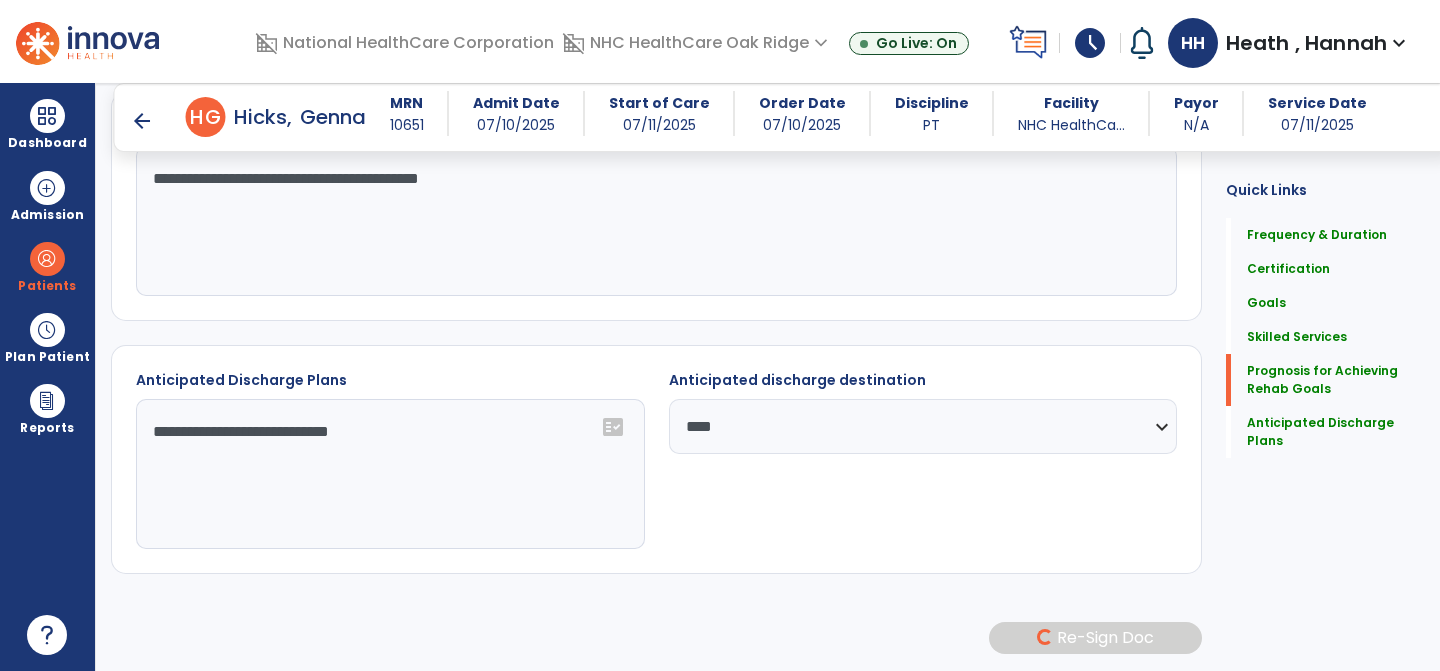 scroll, scrollTop: 2036, scrollLeft: 0, axis: vertical 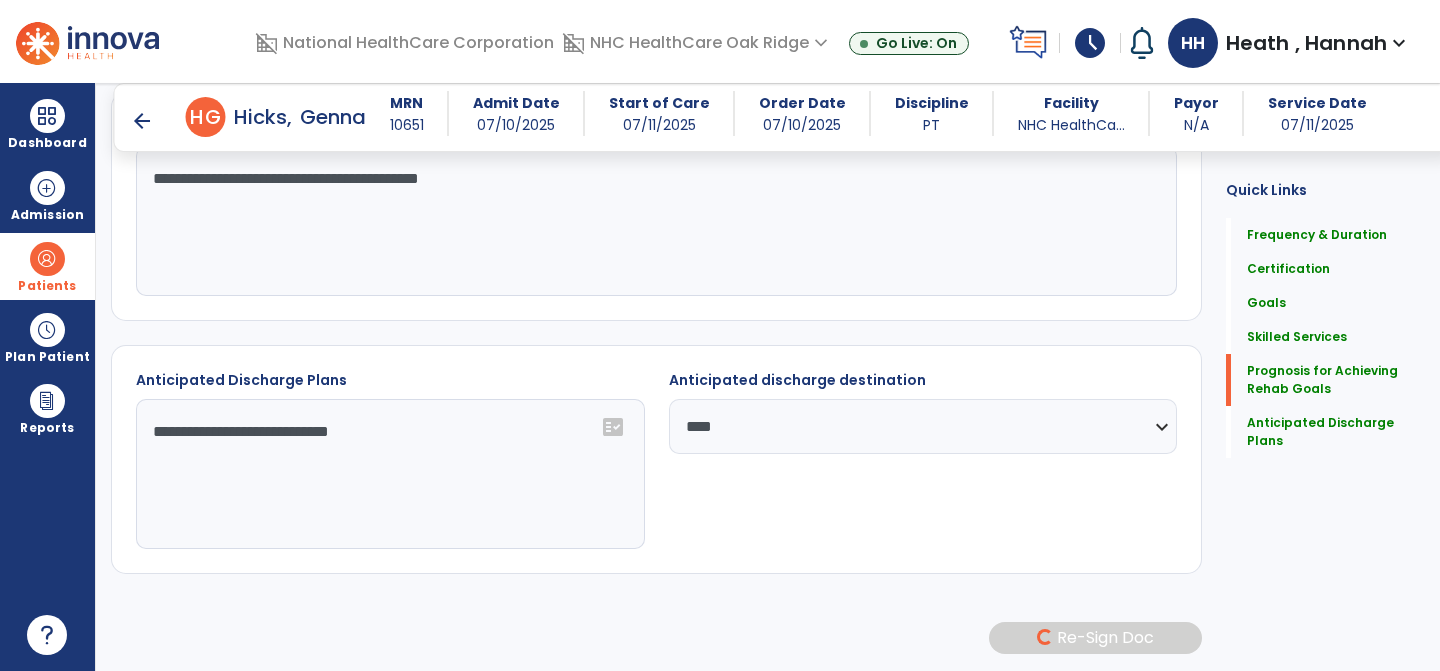 click on "Patients" at bounding box center (47, 286) 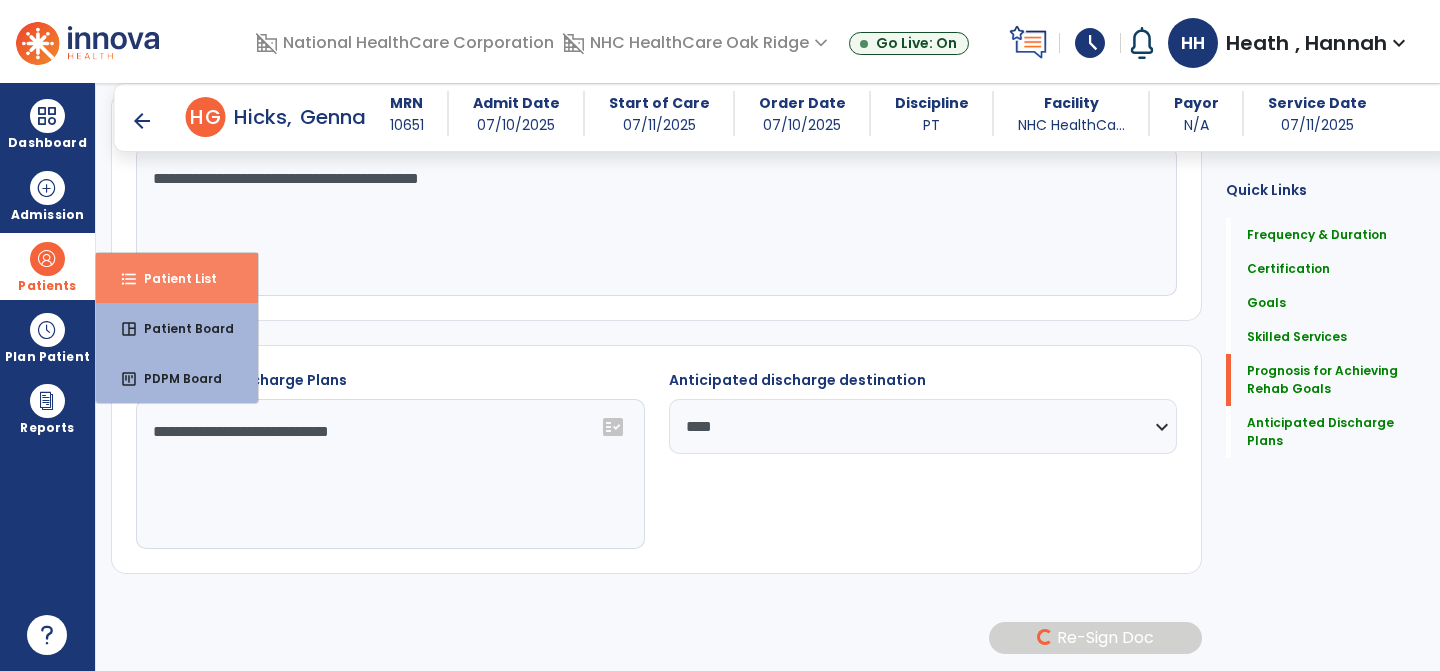 click on "Patient List" at bounding box center [172, 278] 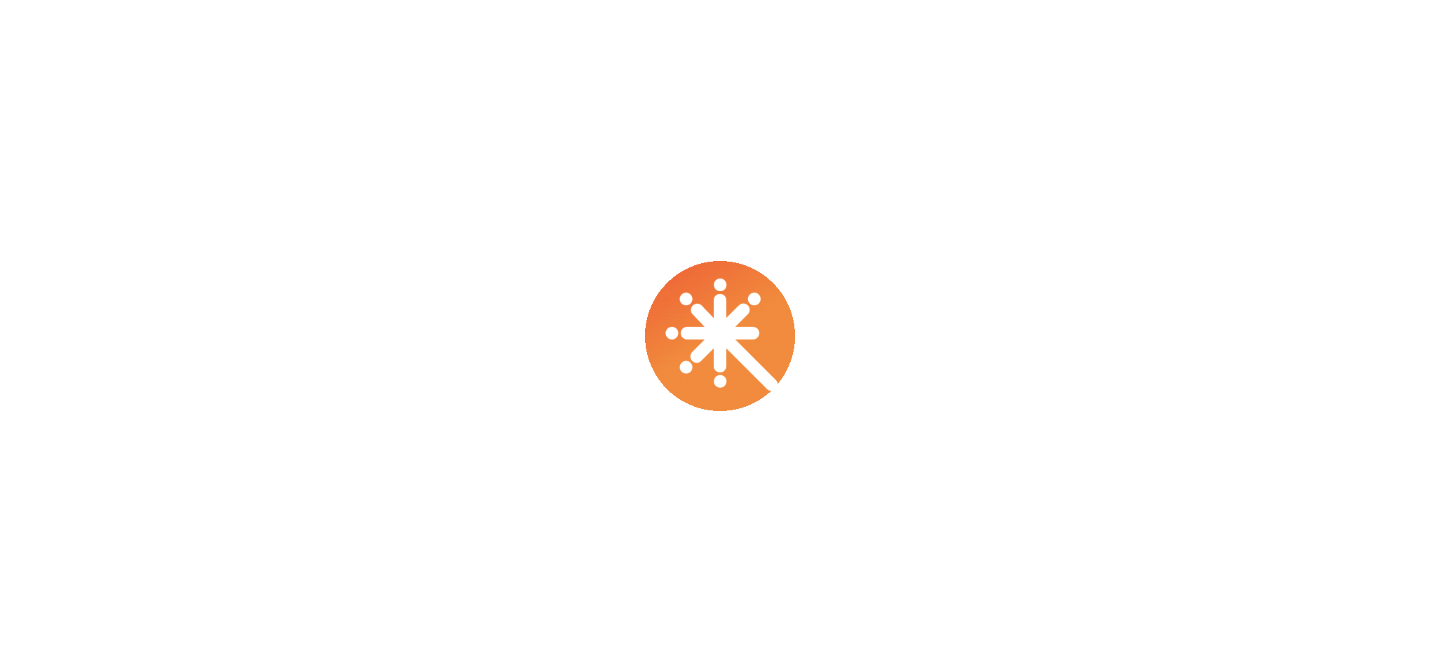scroll, scrollTop: 0, scrollLeft: 0, axis: both 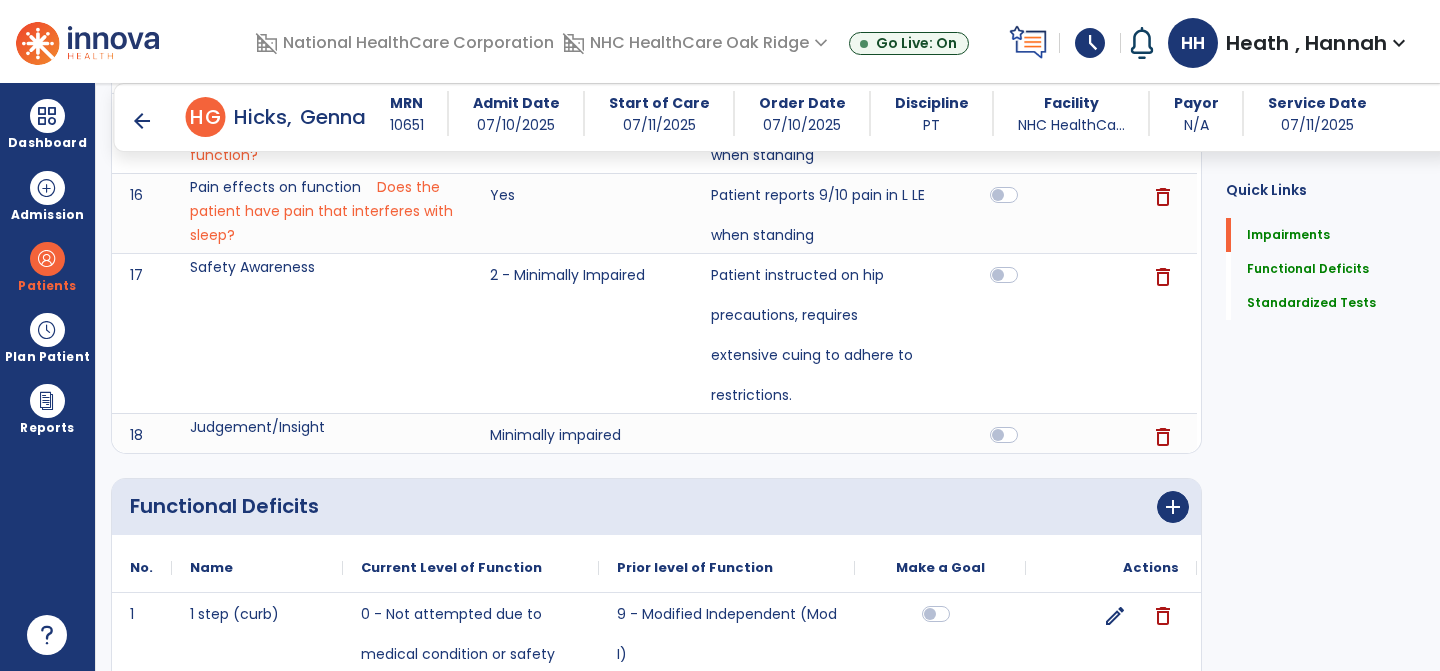 click on "arrow_back" at bounding box center (142, 121) 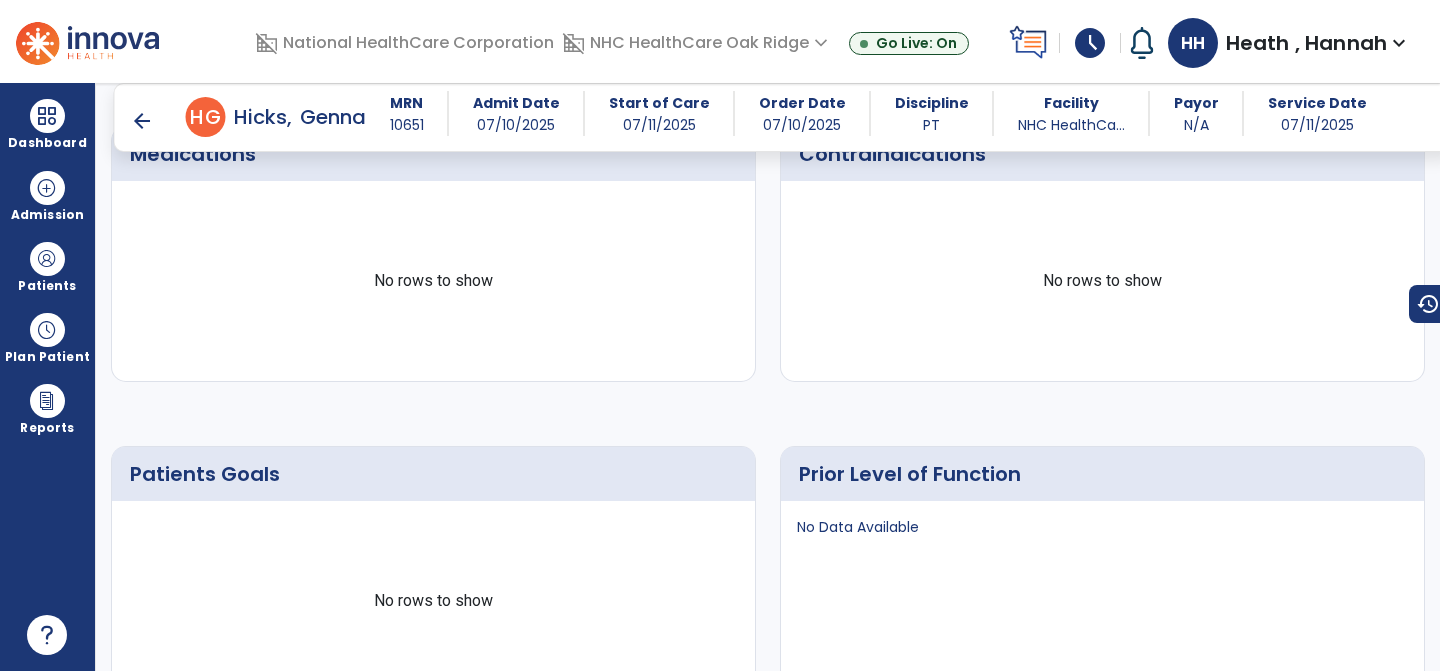 scroll, scrollTop: 3577, scrollLeft: 0, axis: vertical 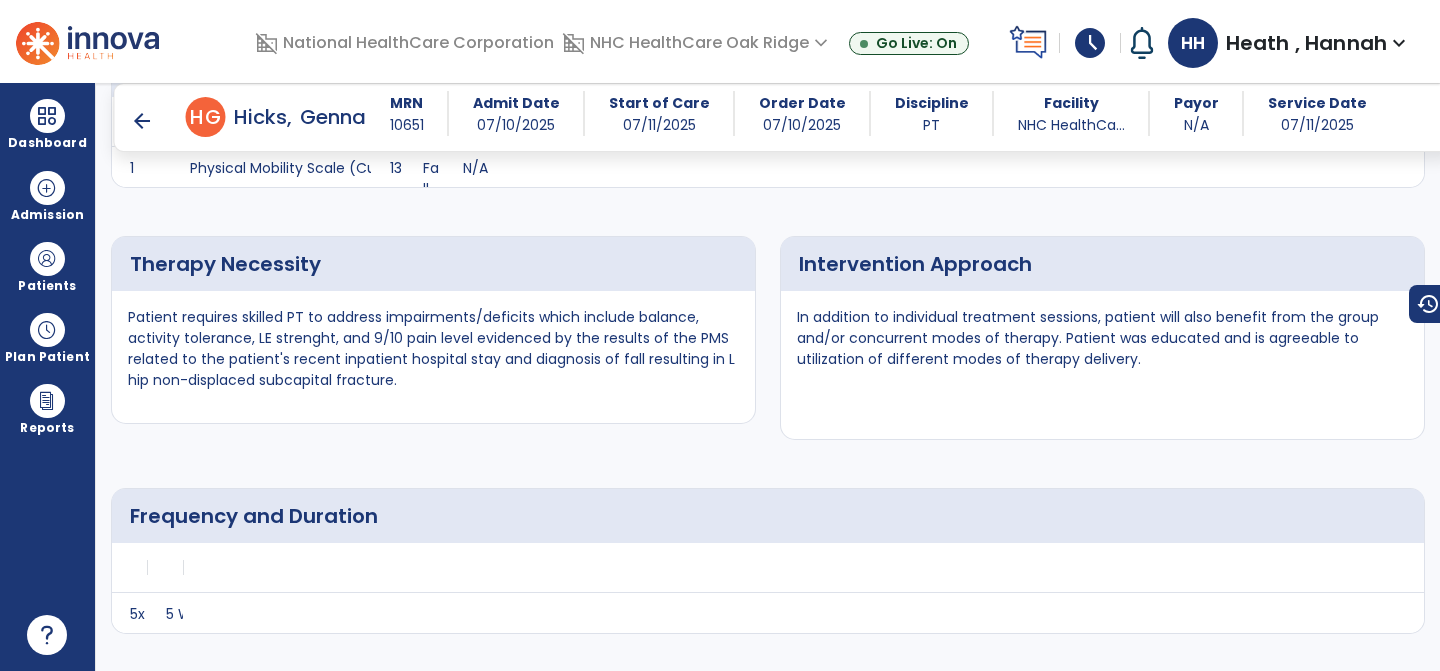 click on "arrow_back" at bounding box center (142, 121) 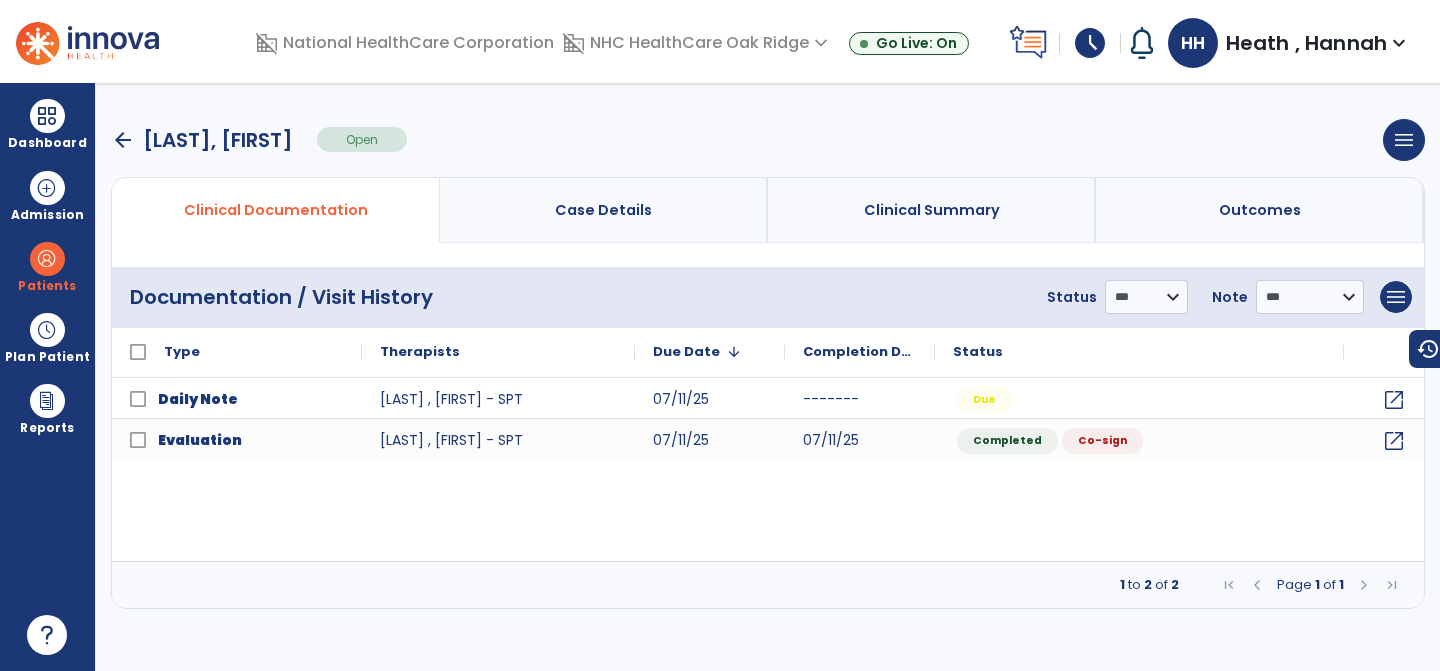 click on "arrow_back" at bounding box center [123, 140] 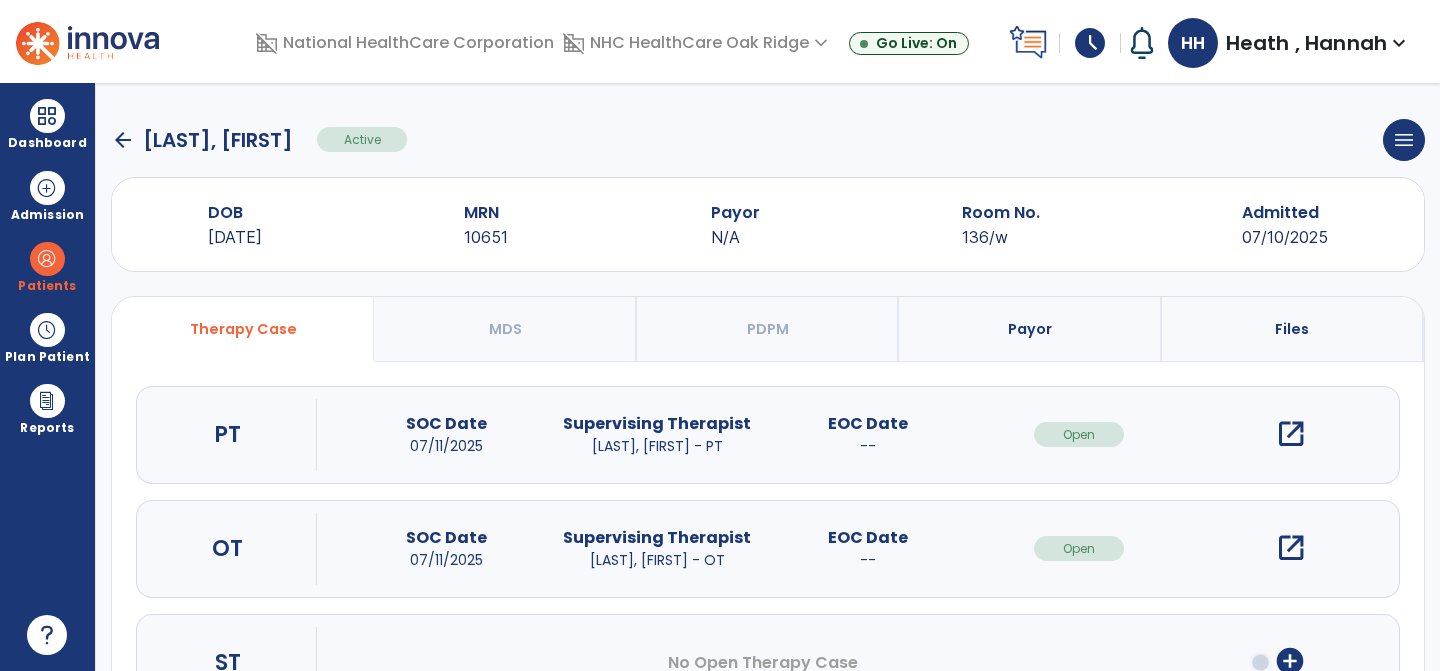 click on "arrow_back" 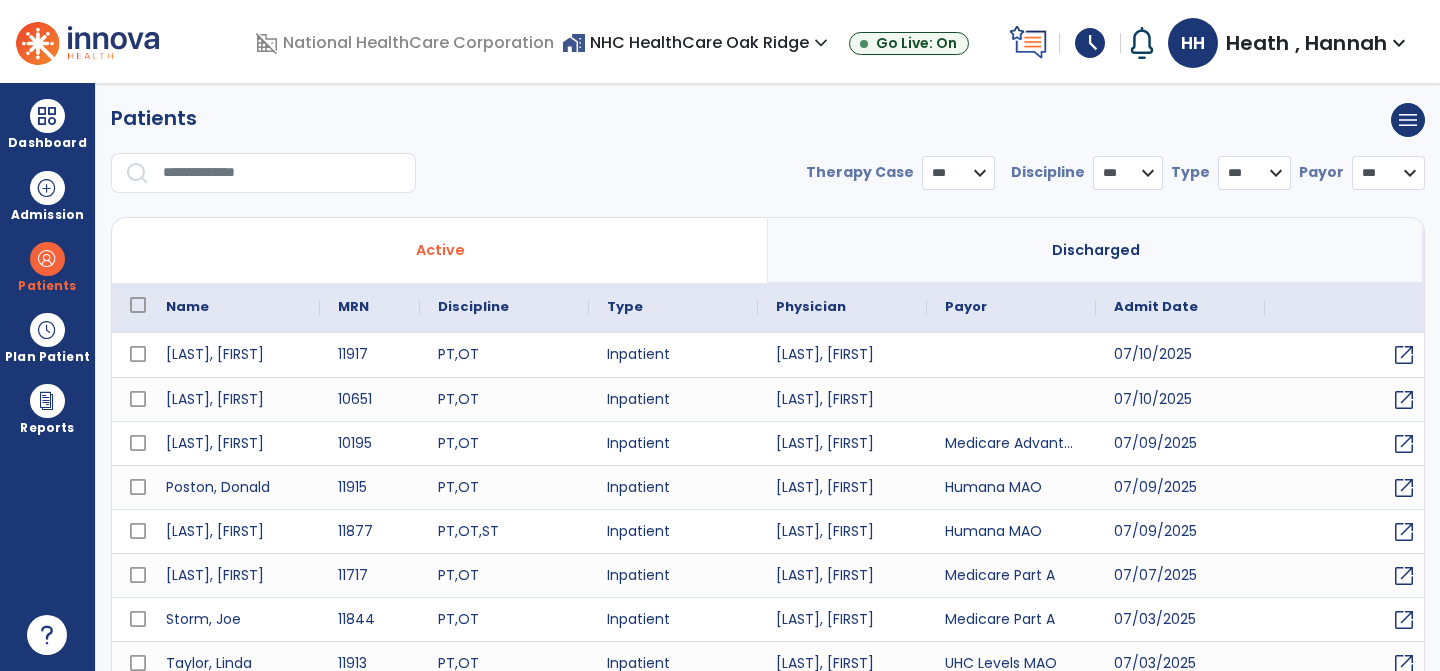 select on "***" 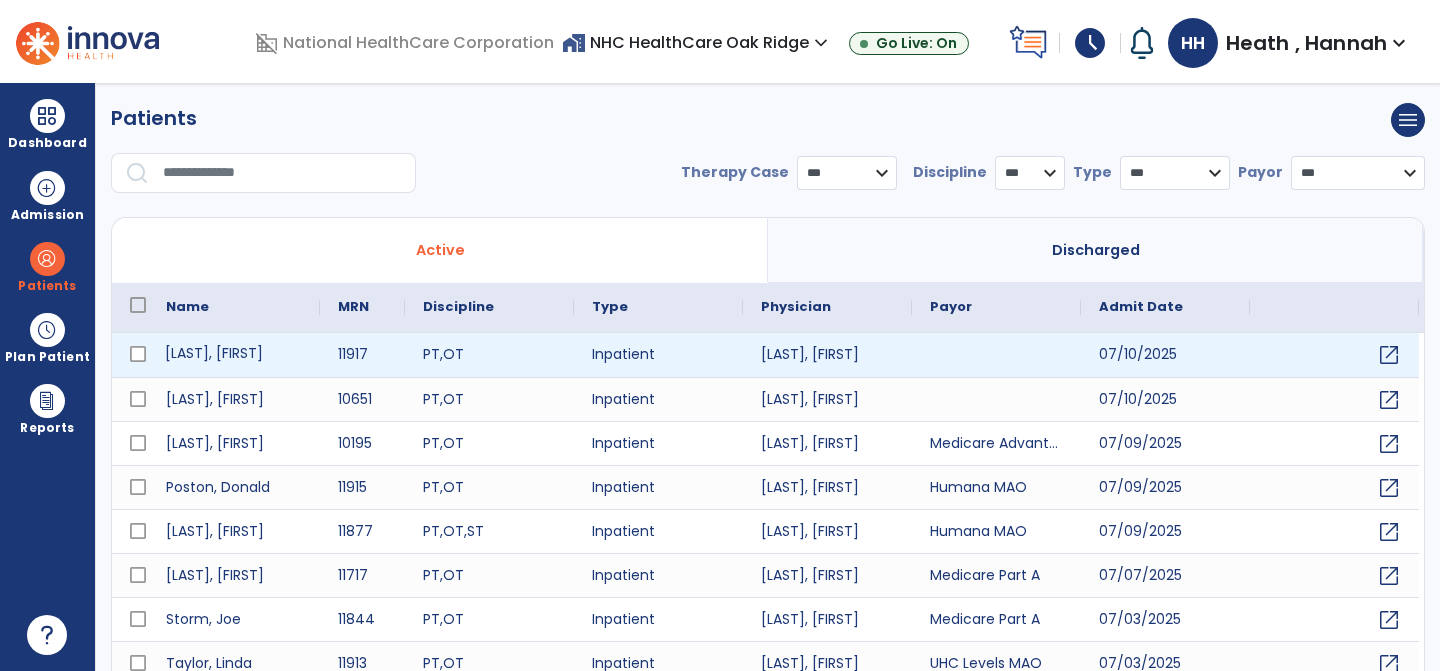click on "[LAST], [FIRST]" at bounding box center (234, 355) 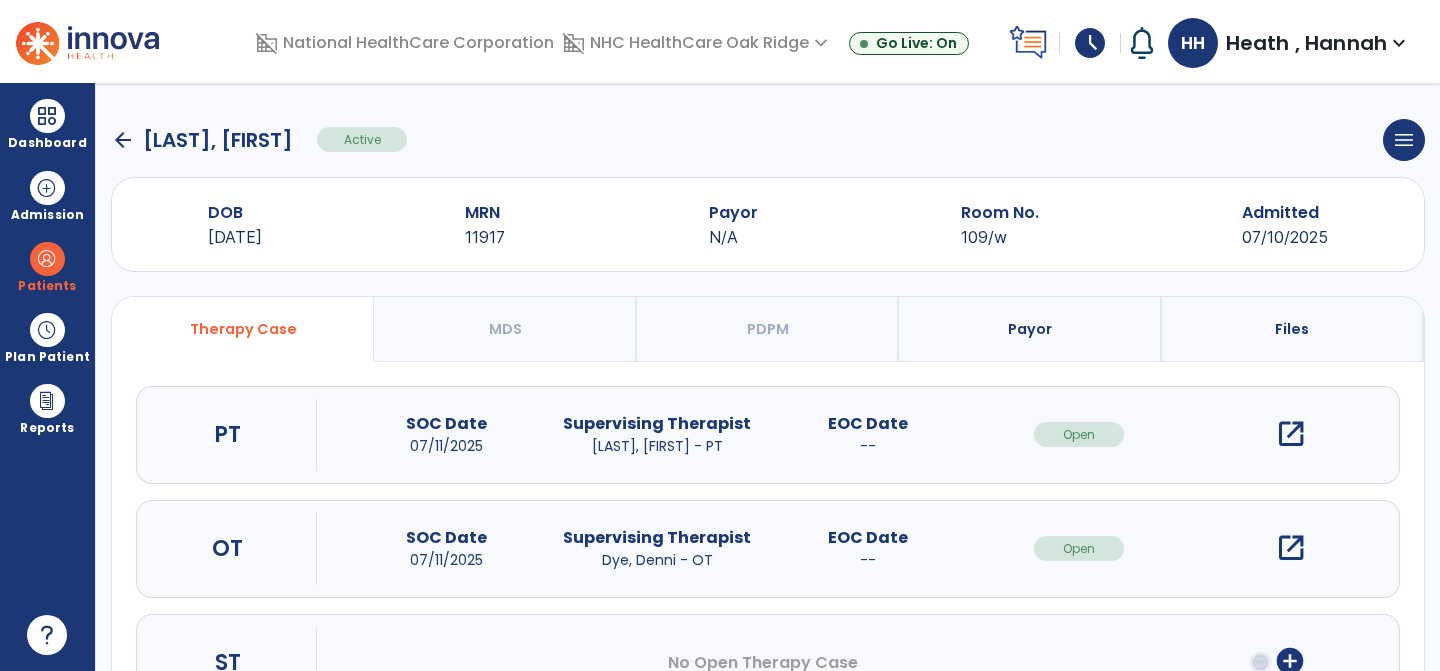 click on "open_in_new" at bounding box center (1291, 434) 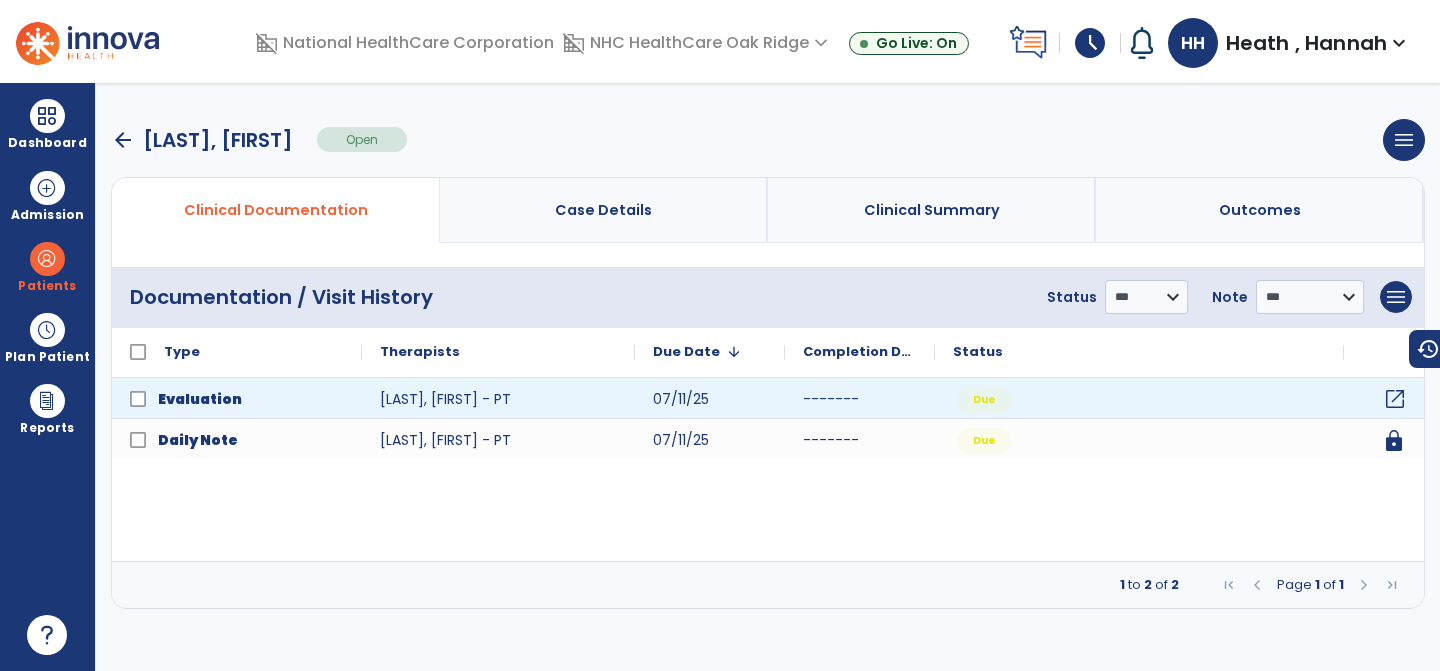 click on "open_in_new" 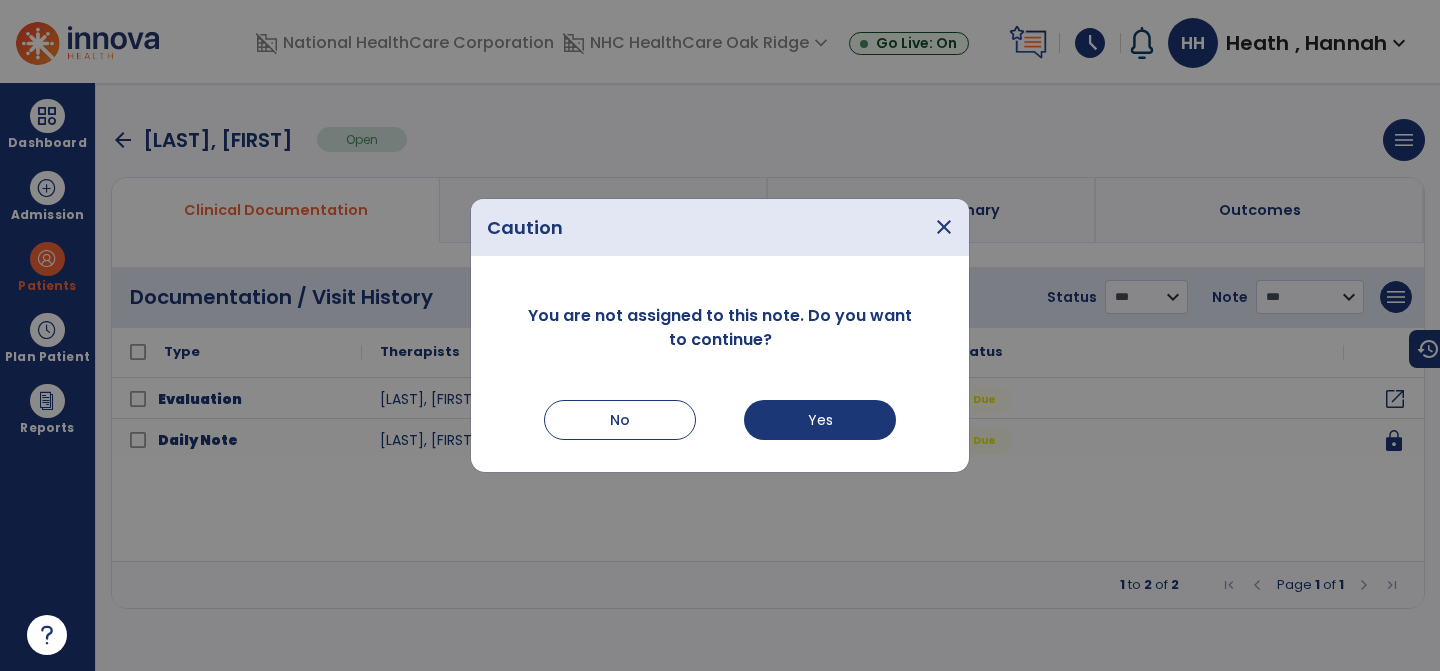 click on "You are not assigned to this note. Do you want to continue?     No   Yes" at bounding box center [720, 372] 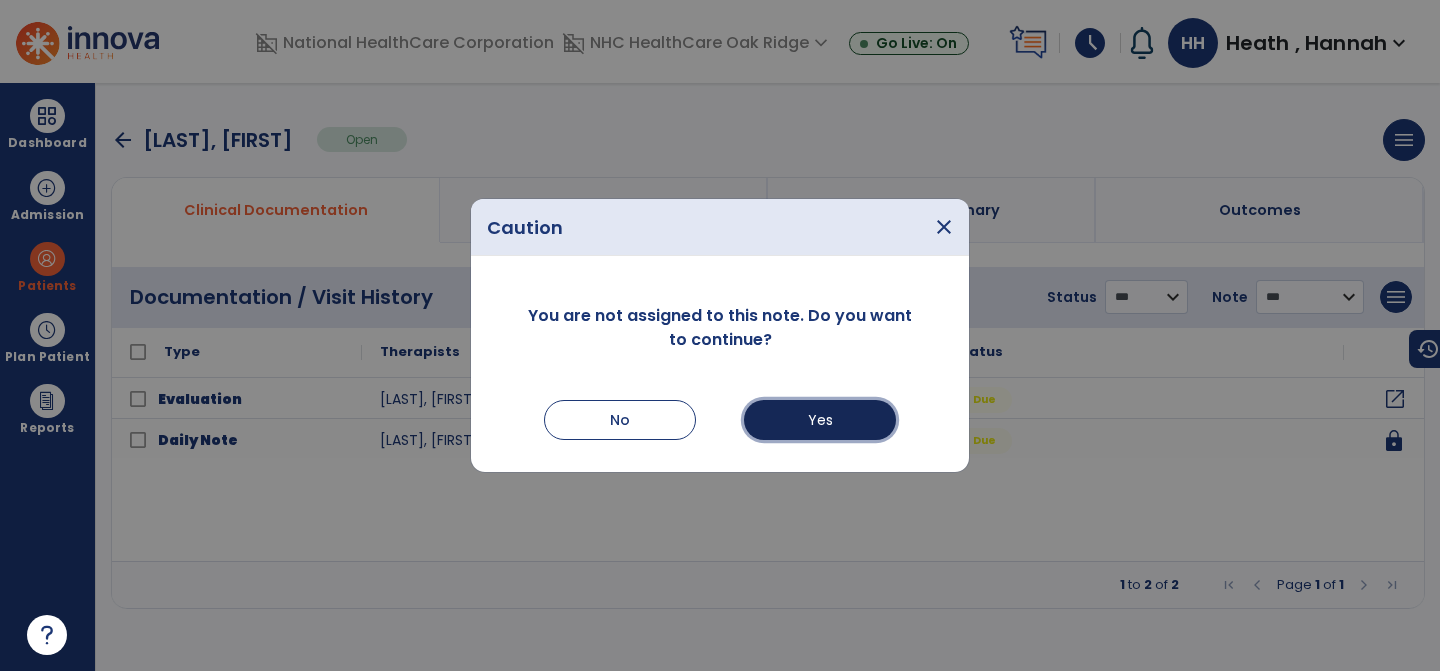 click on "Yes" at bounding box center [820, 420] 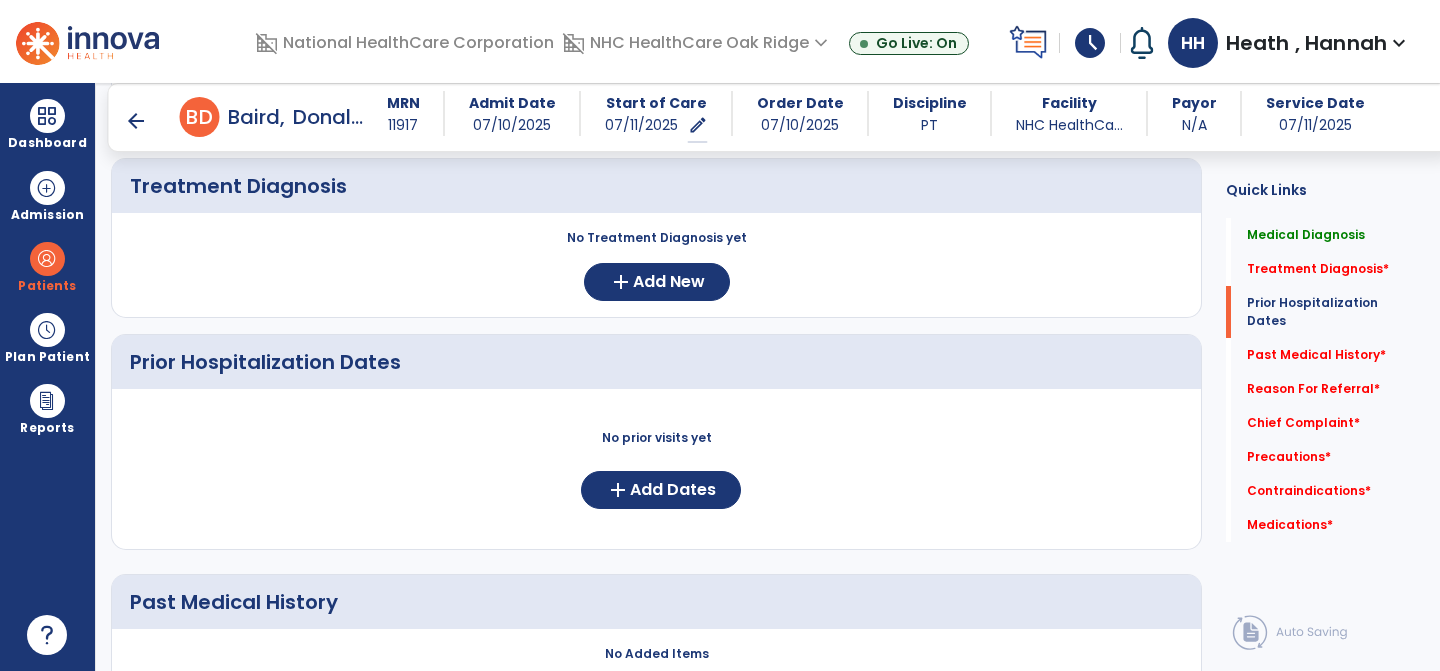 scroll, scrollTop: 365, scrollLeft: 0, axis: vertical 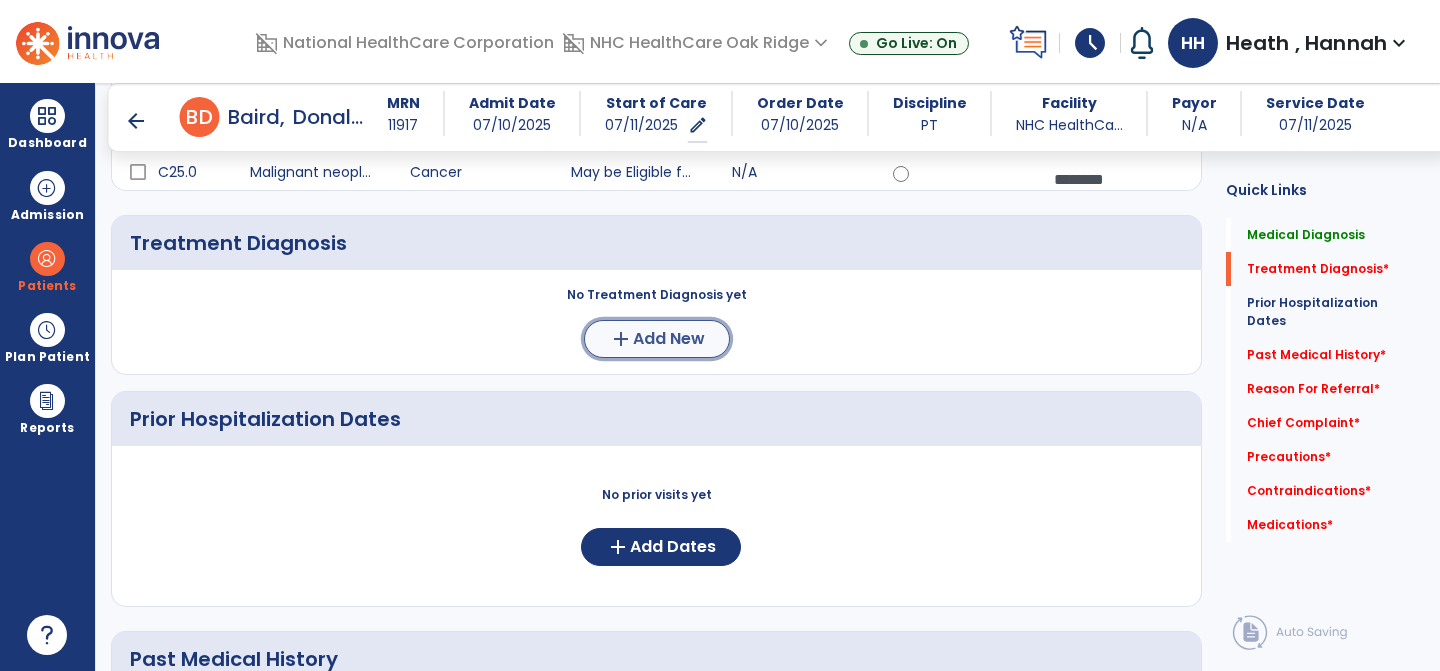 click on "Add New" 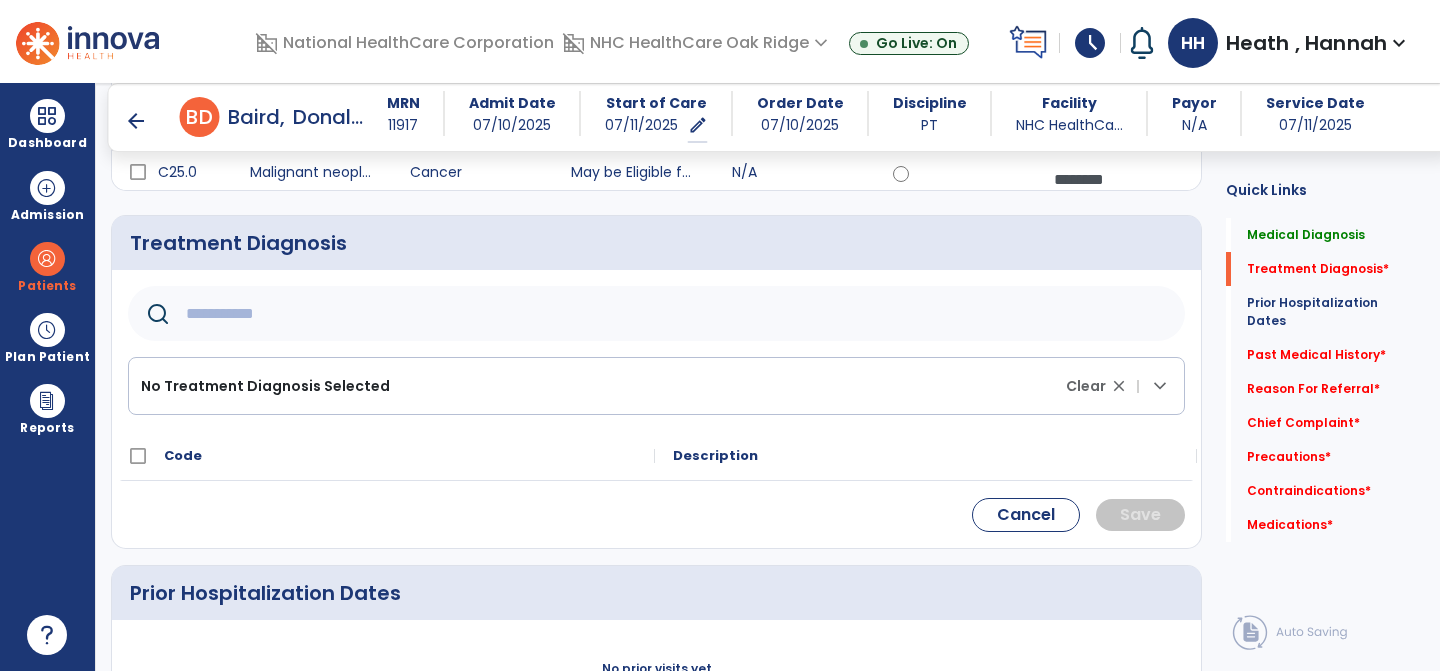 click 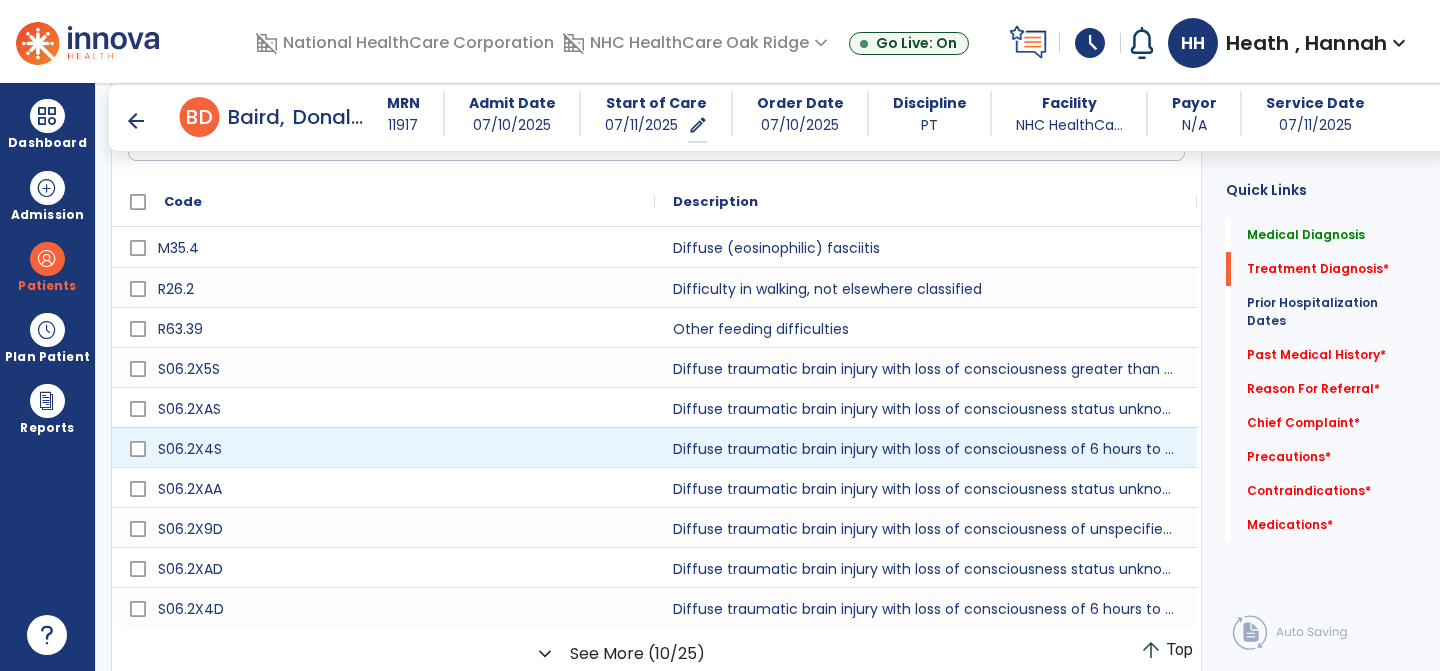 scroll, scrollTop: 621, scrollLeft: 0, axis: vertical 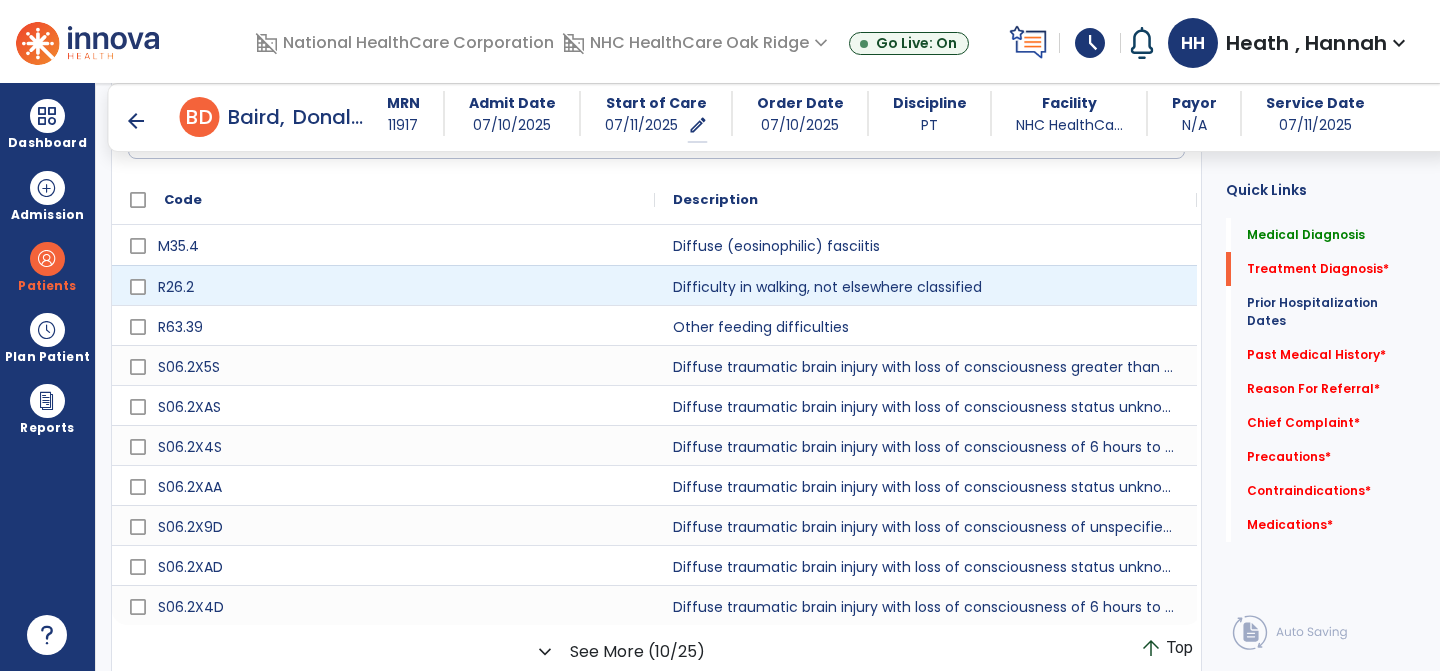 type on "***" 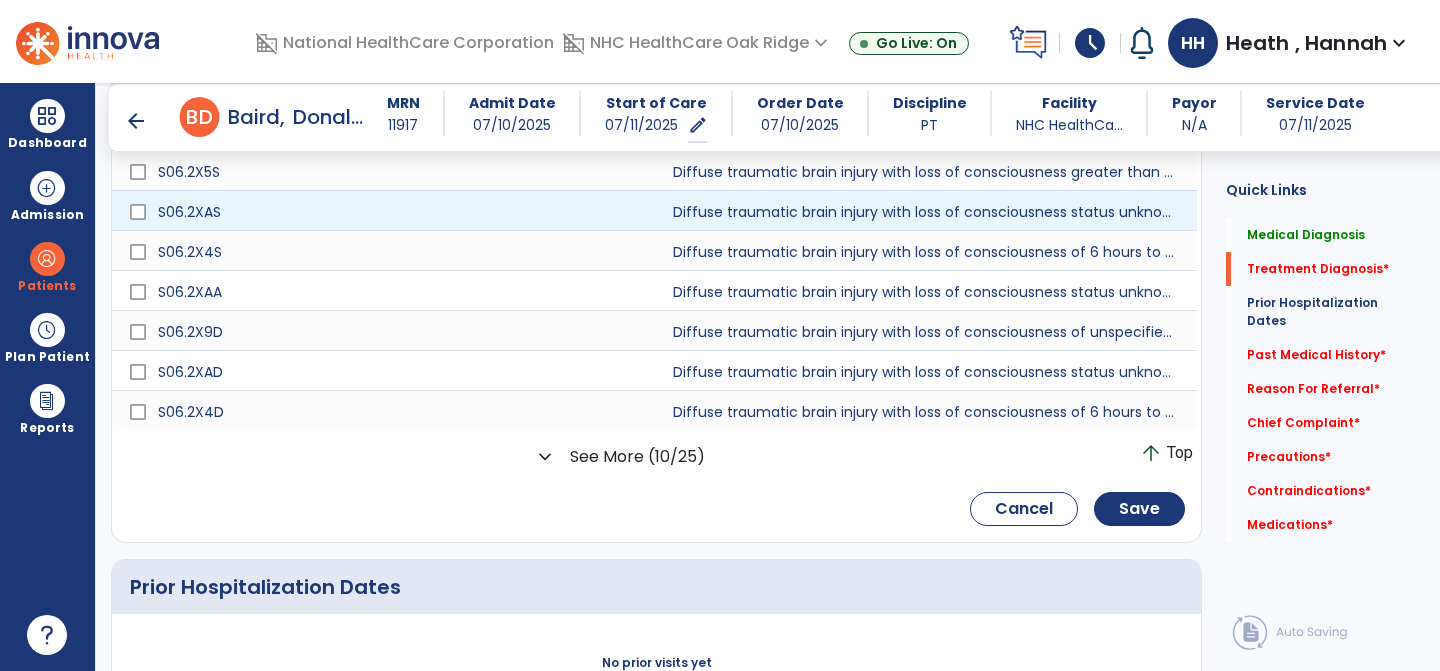 scroll, scrollTop: 822, scrollLeft: 0, axis: vertical 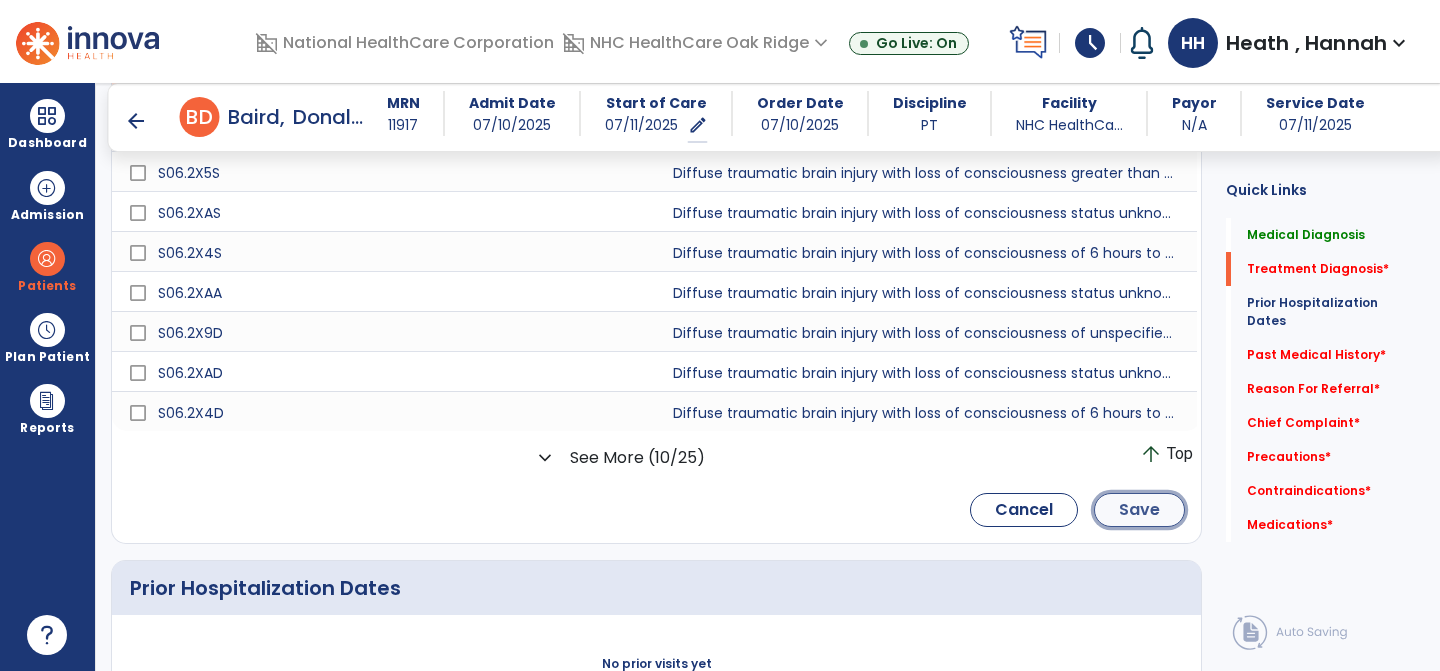 click on "Save" 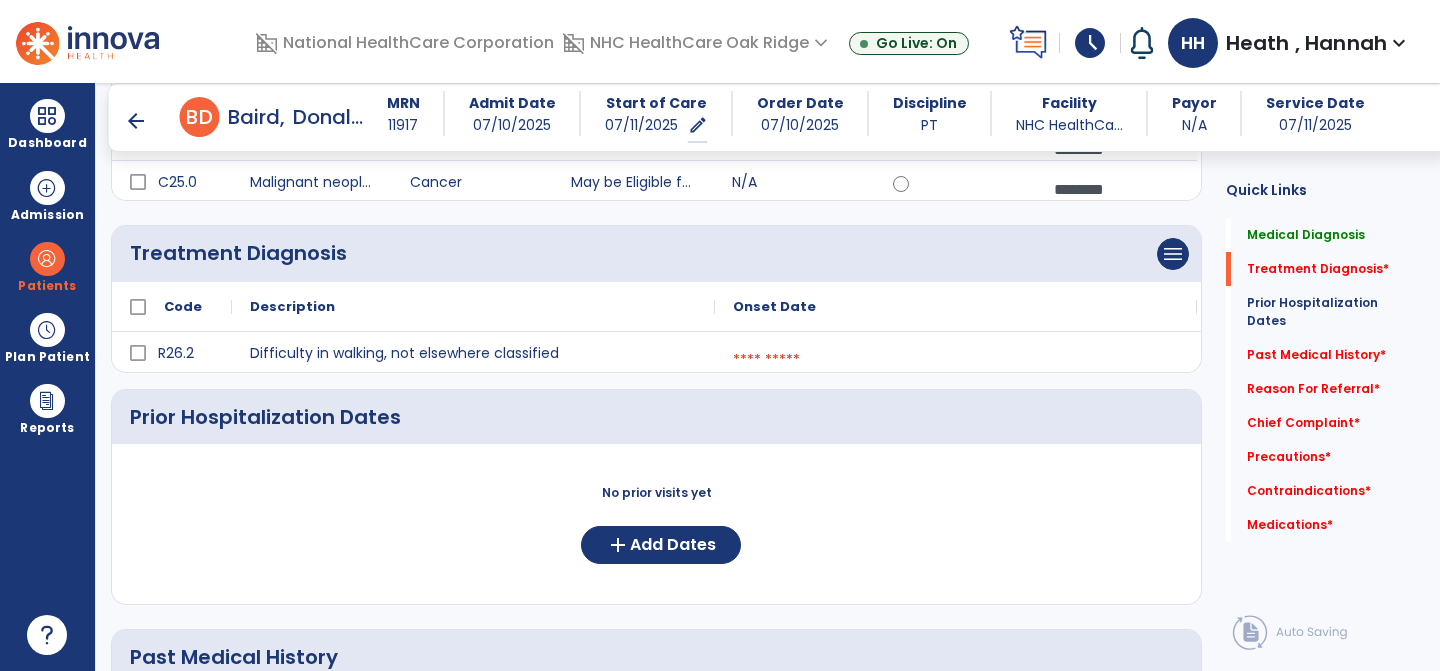 scroll, scrollTop: 342, scrollLeft: 0, axis: vertical 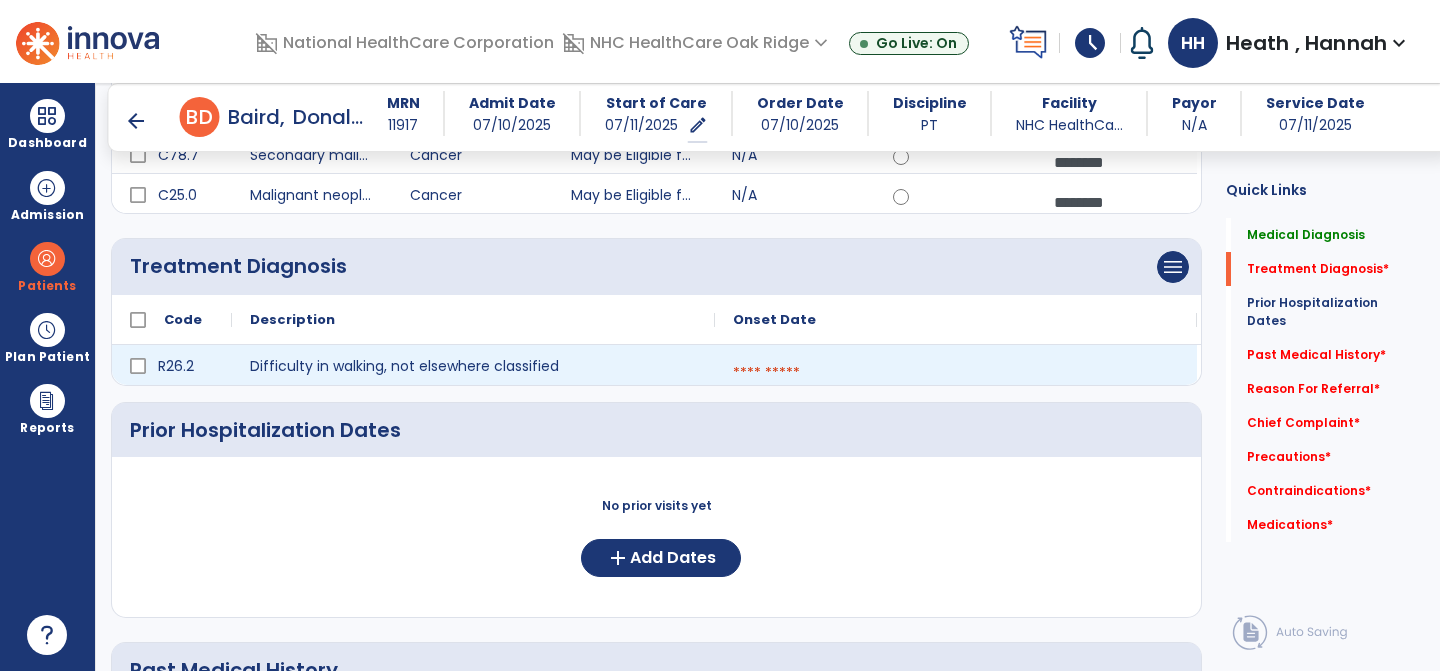 click at bounding box center (956, 373) 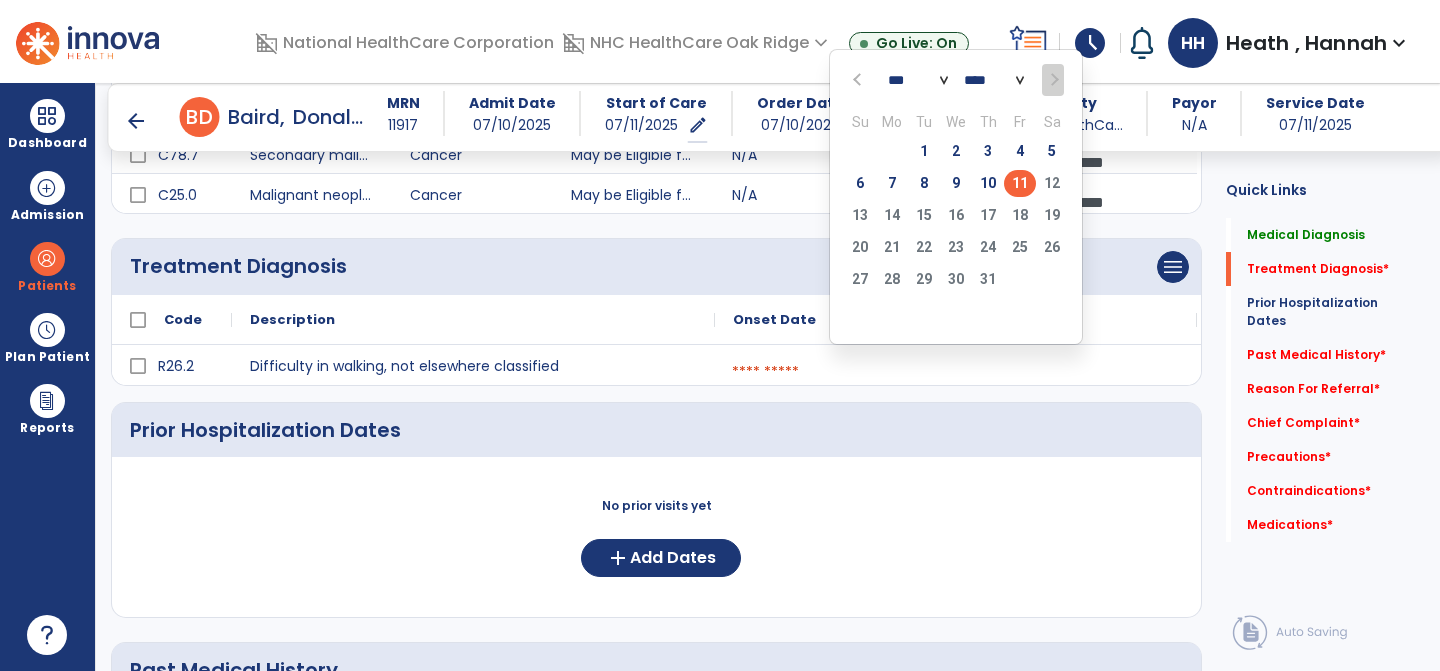 click on "11" 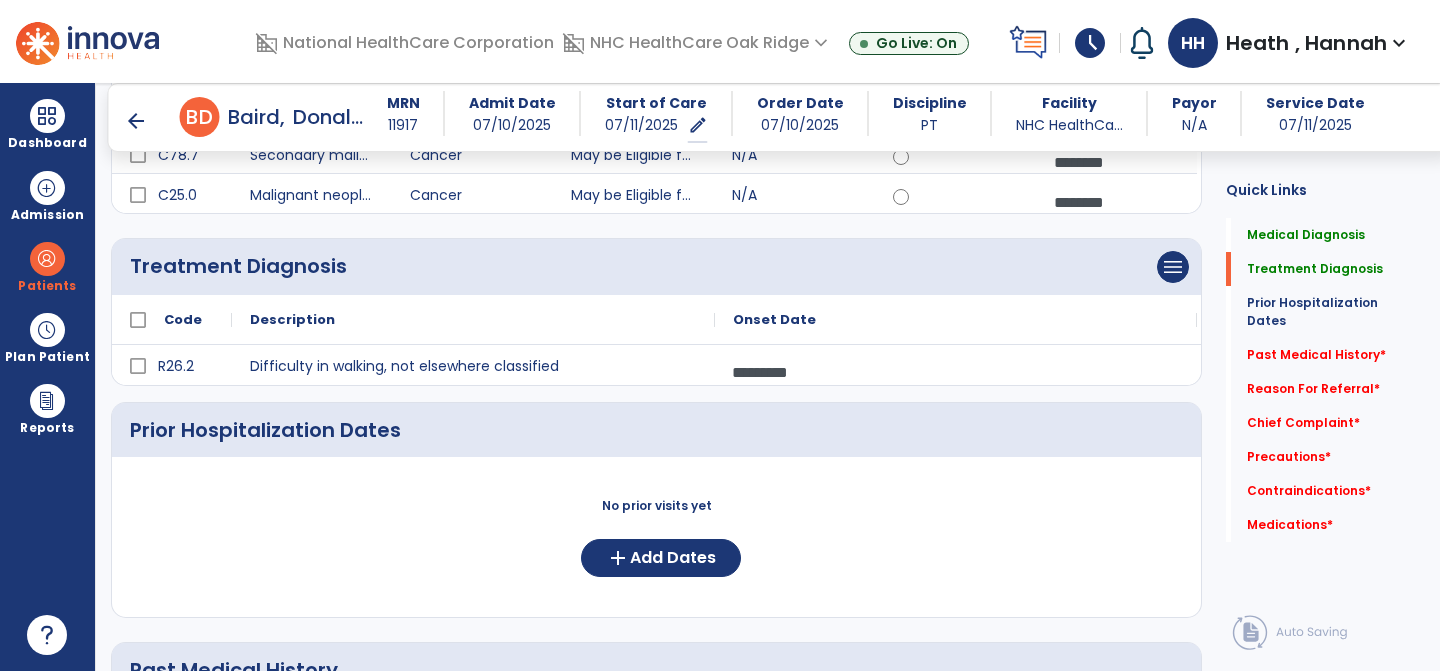 click on "arrow_back" at bounding box center [136, 121] 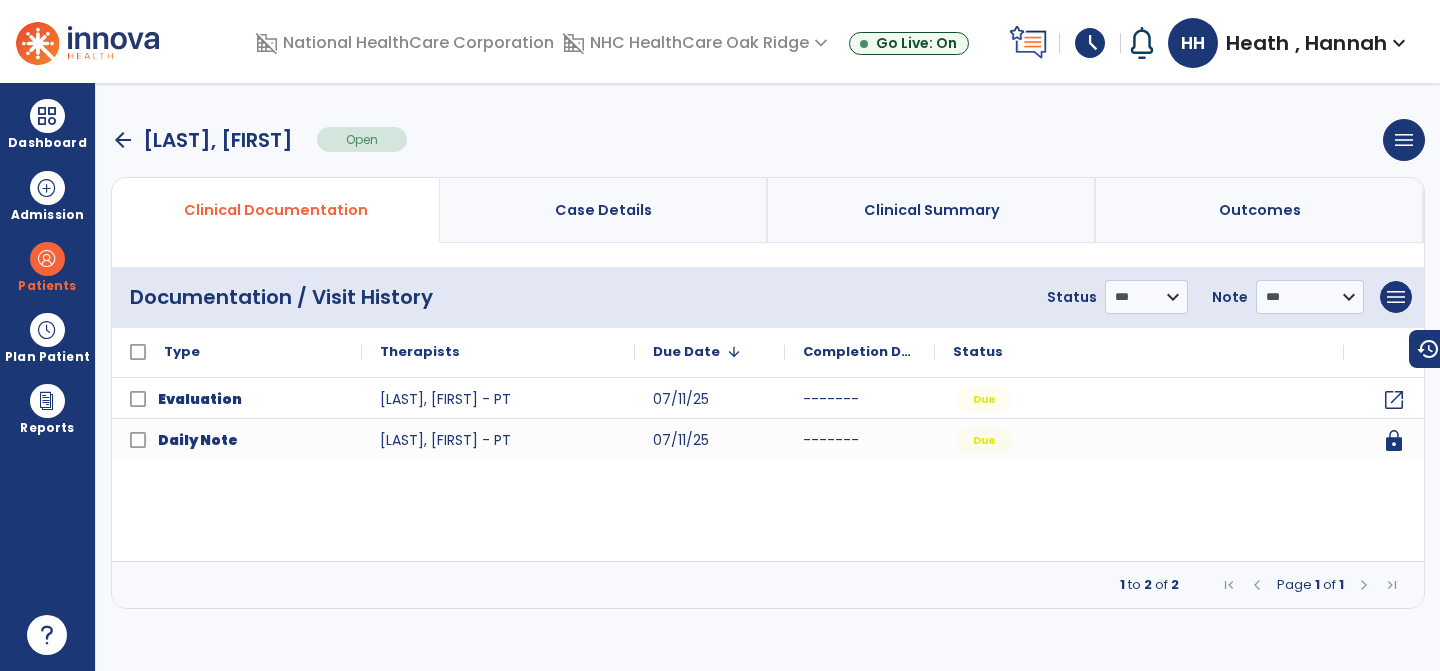 scroll, scrollTop: 0, scrollLeft: 0, axis: both 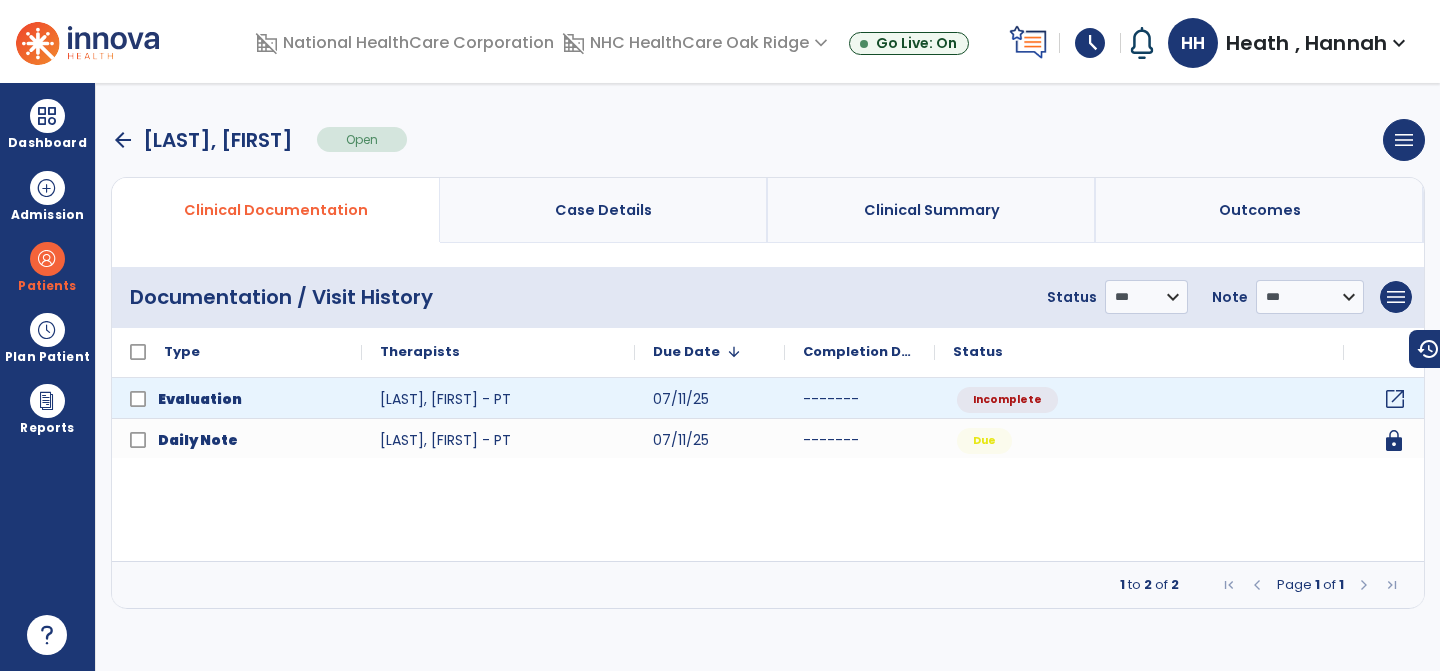 click on "open_in_new" 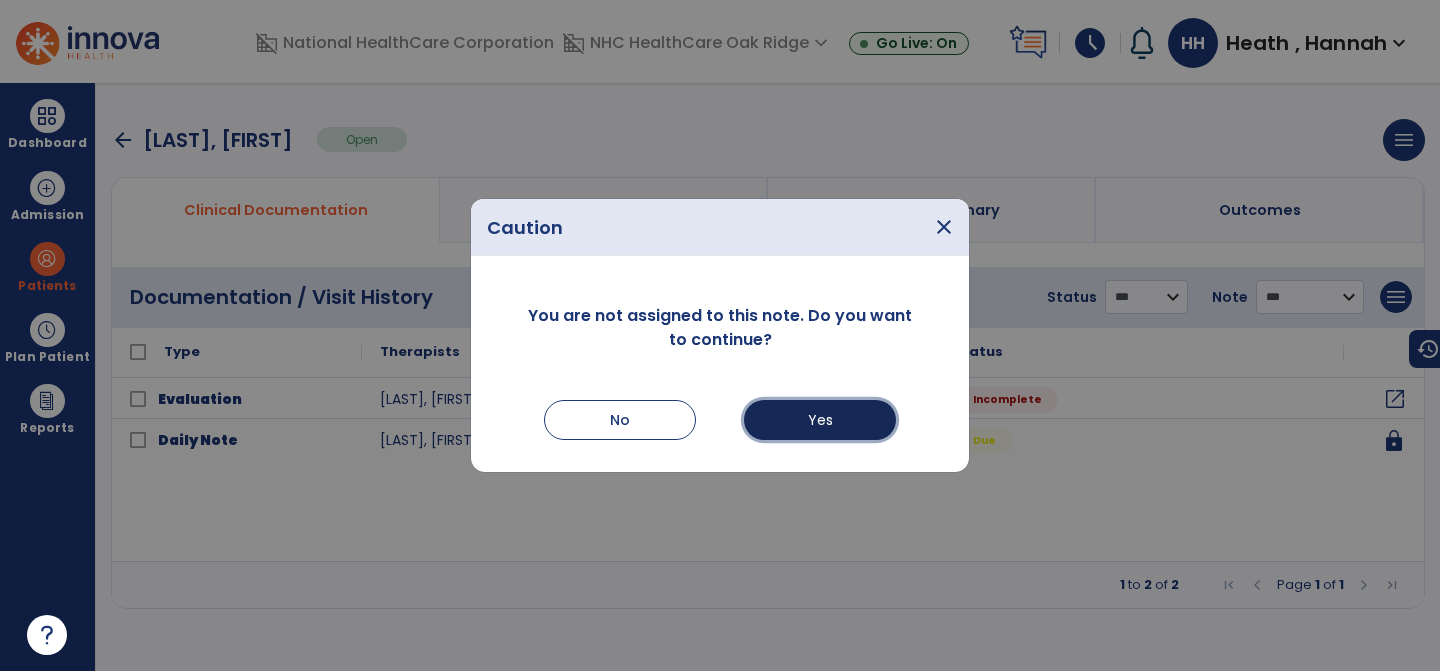click on "Yes" at bounding box center (820, 420) 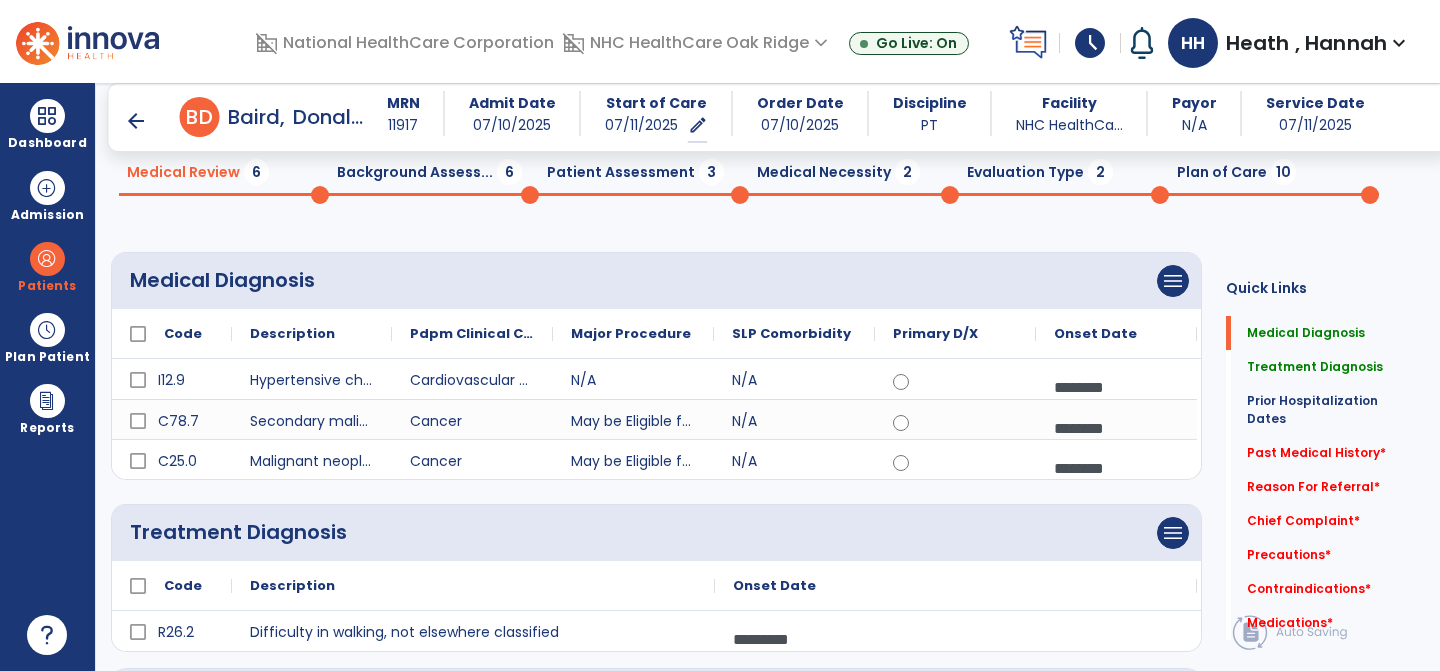 scroll, scrollTop: 0, scrollLeft: 0, axis: both 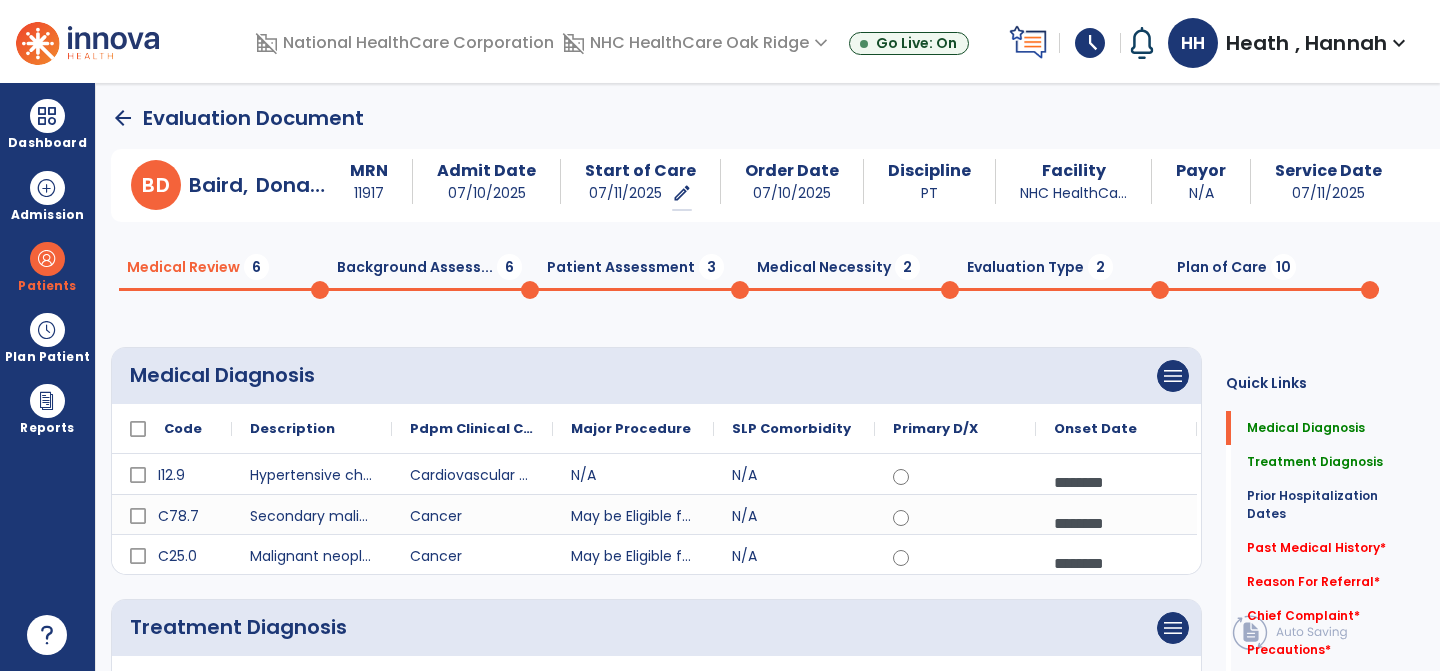 click on "Patient Assessment  3" 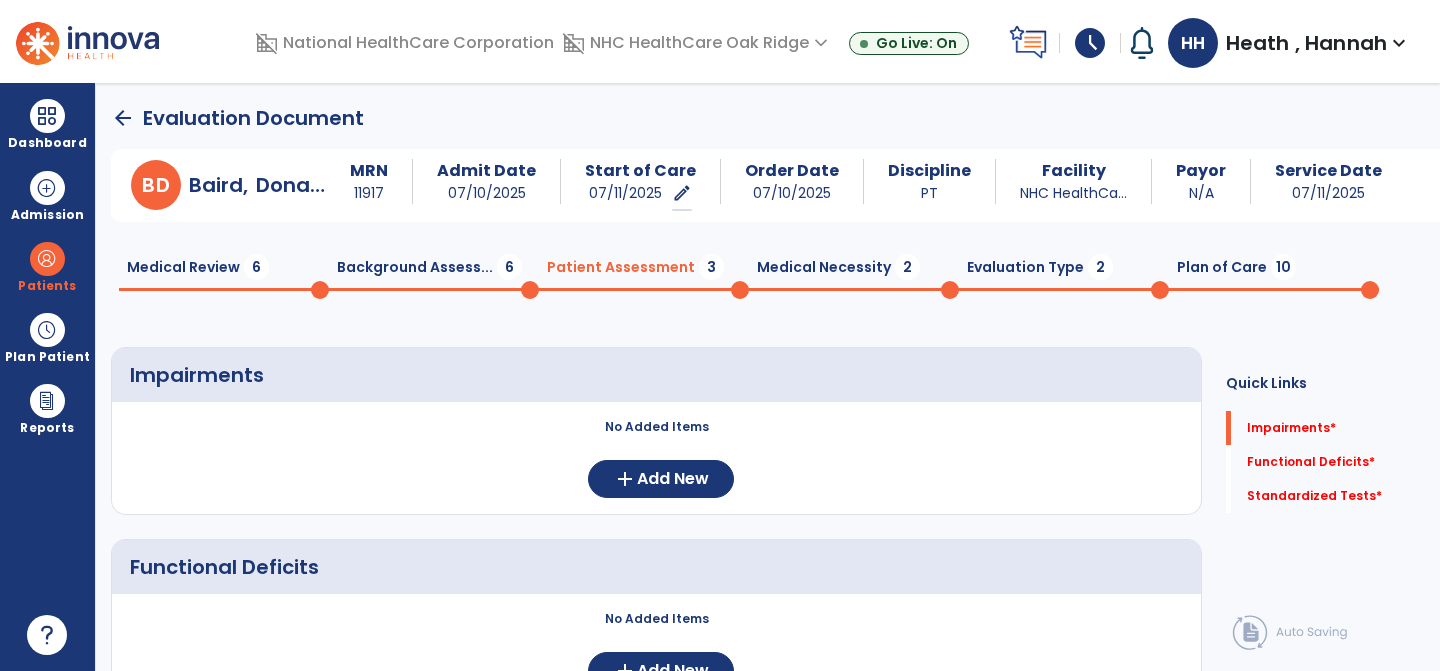 scroll, scrollTop: 279, scrollLeft: 0, axis: vertical 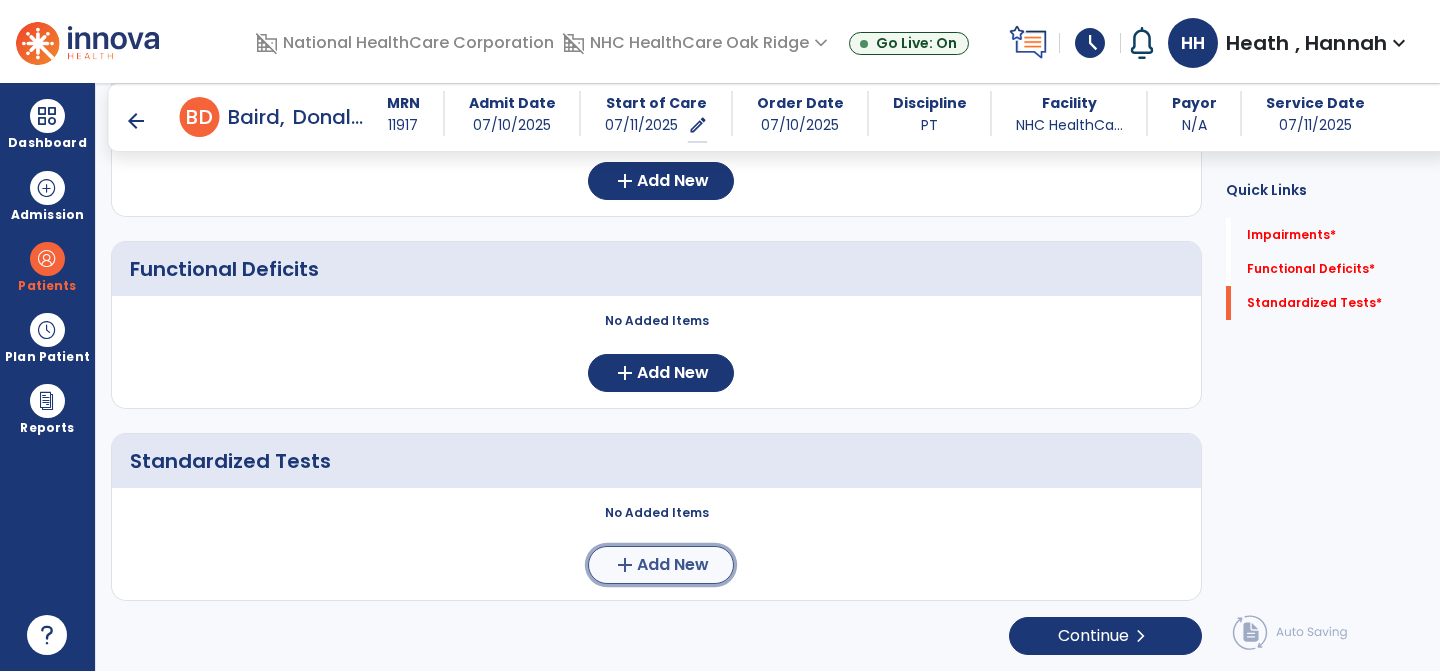 click on "Add New" 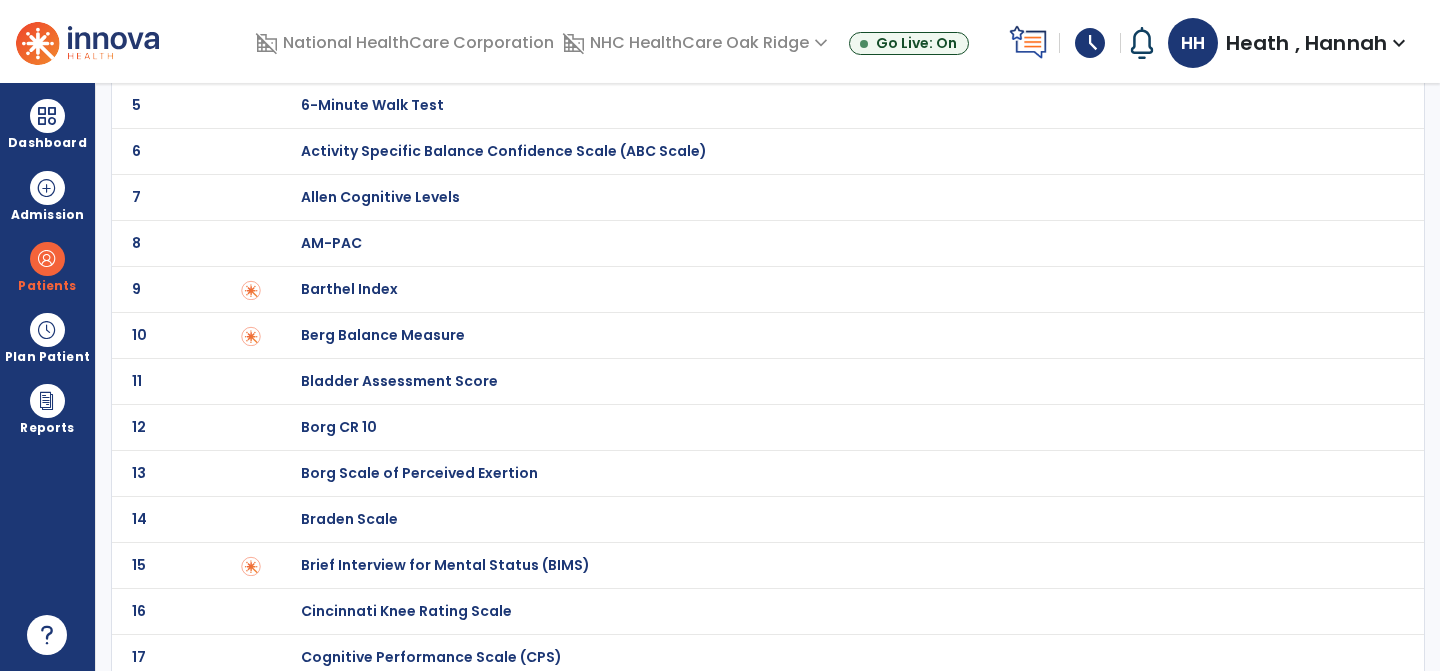 scroll, scrollTop: 0, scrollLeft: 0, axis: both 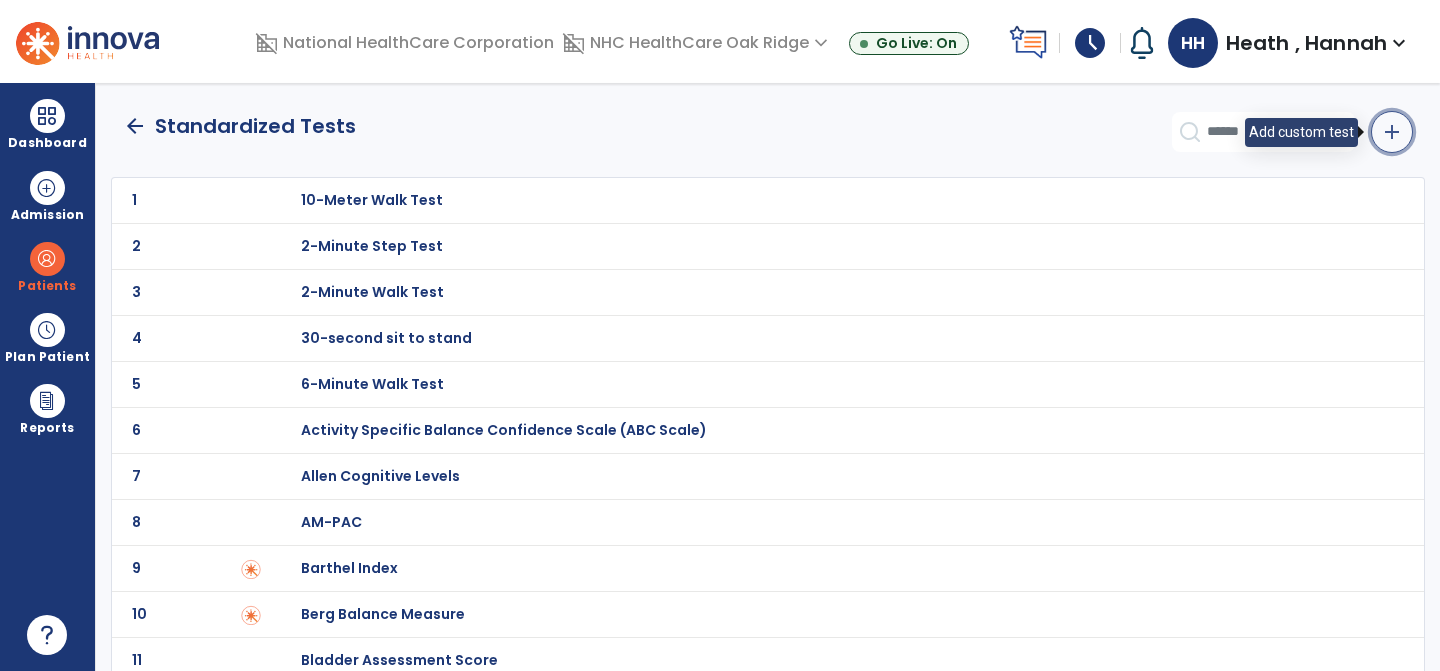 click on "add" 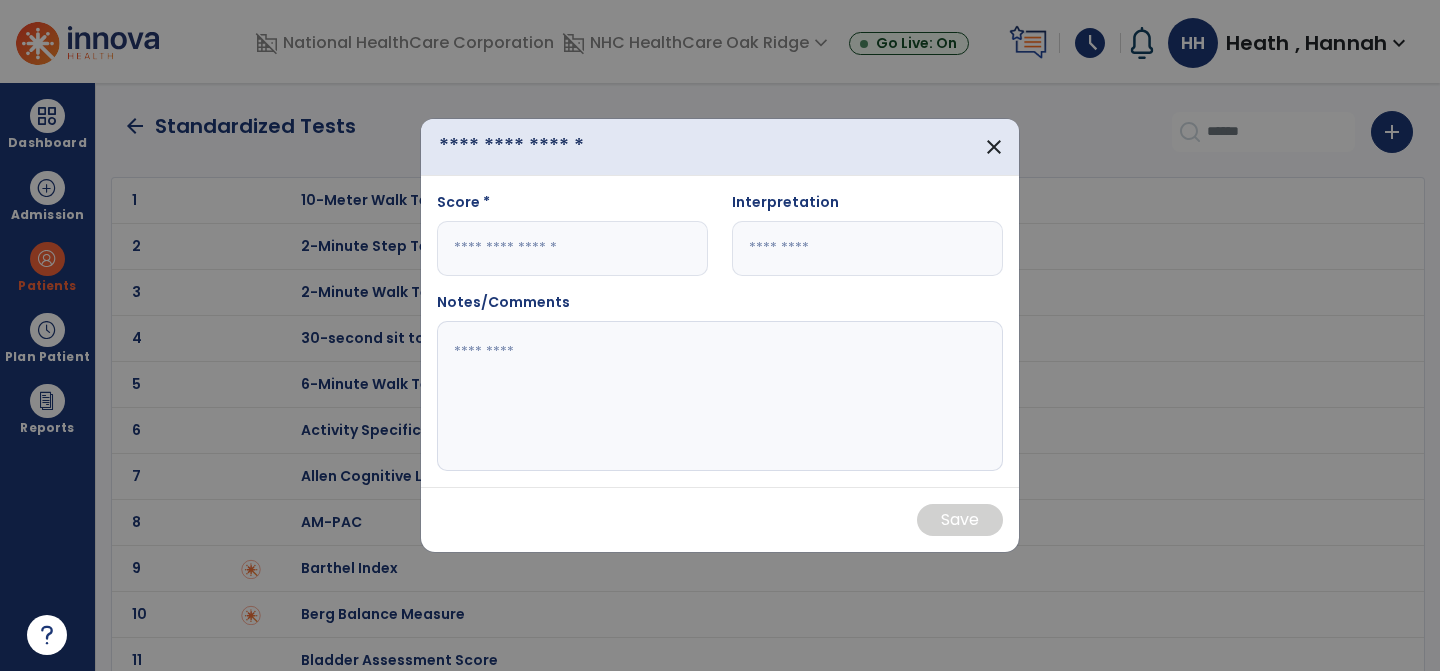 click at bounding box center [545, 147] 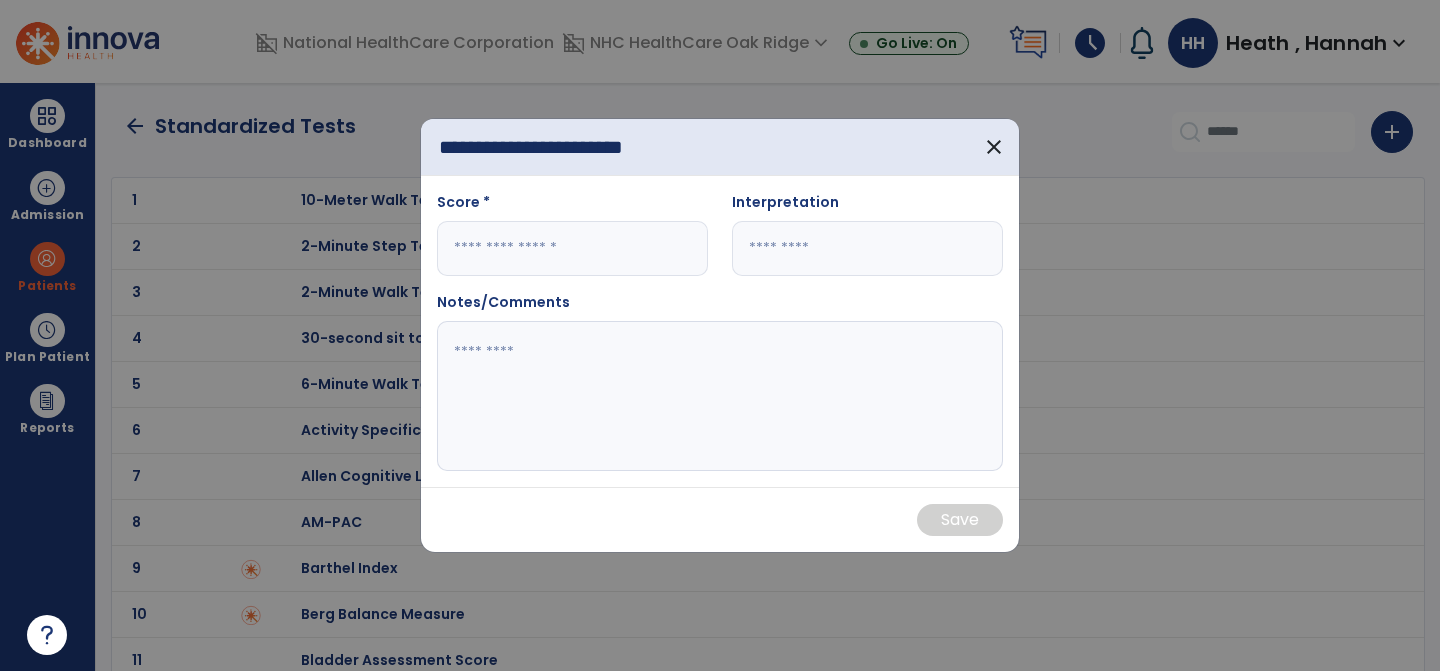 type on "**********" 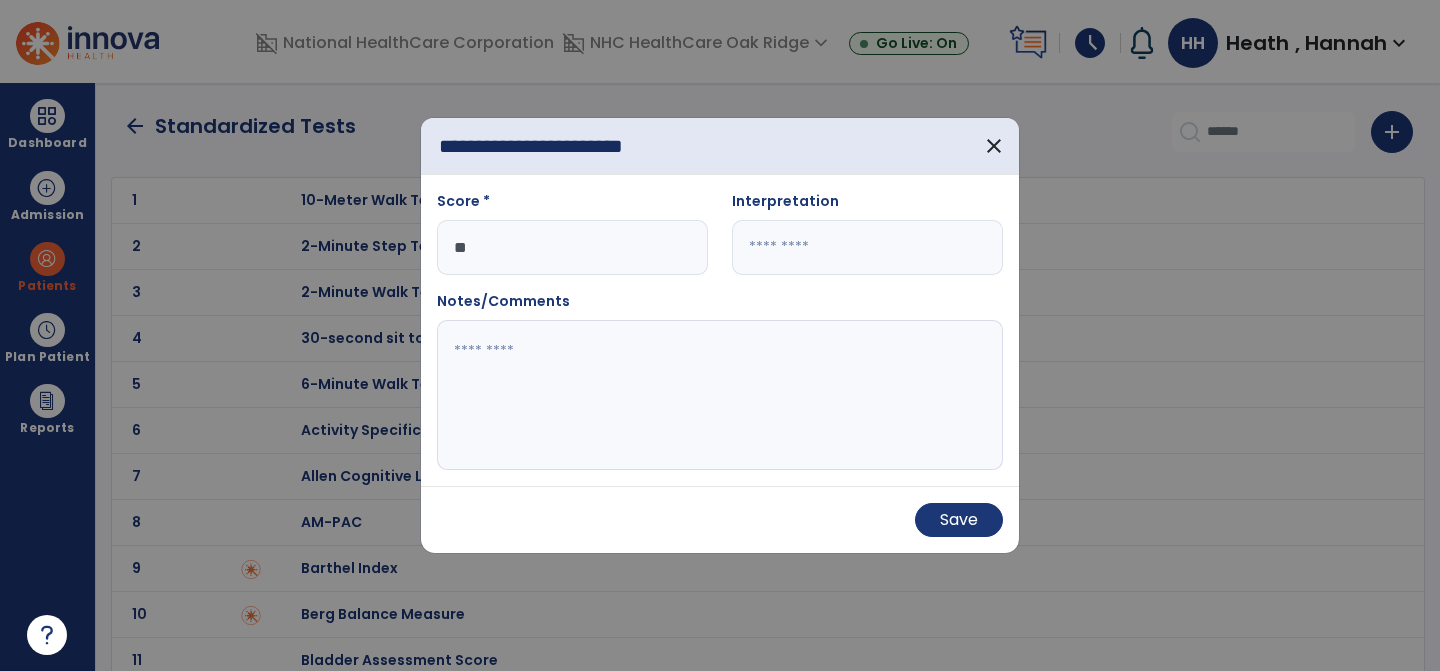 type on "**" 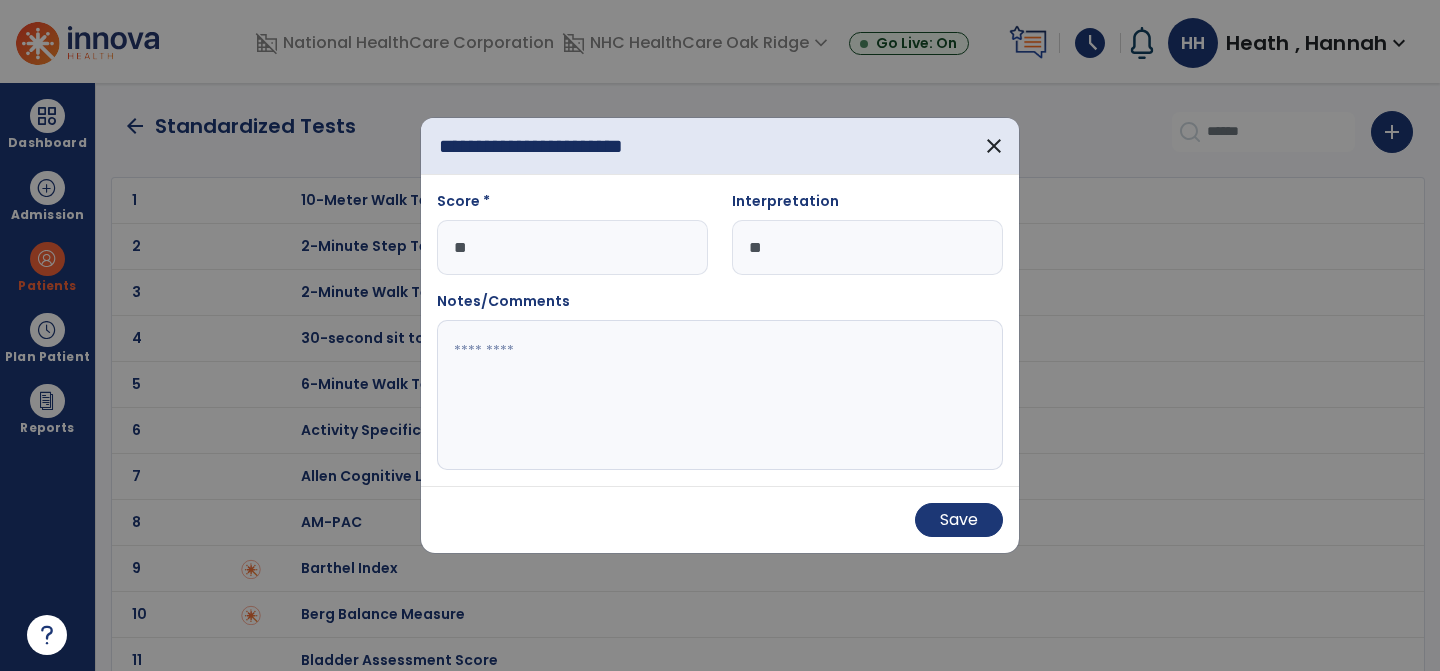 type on "*" 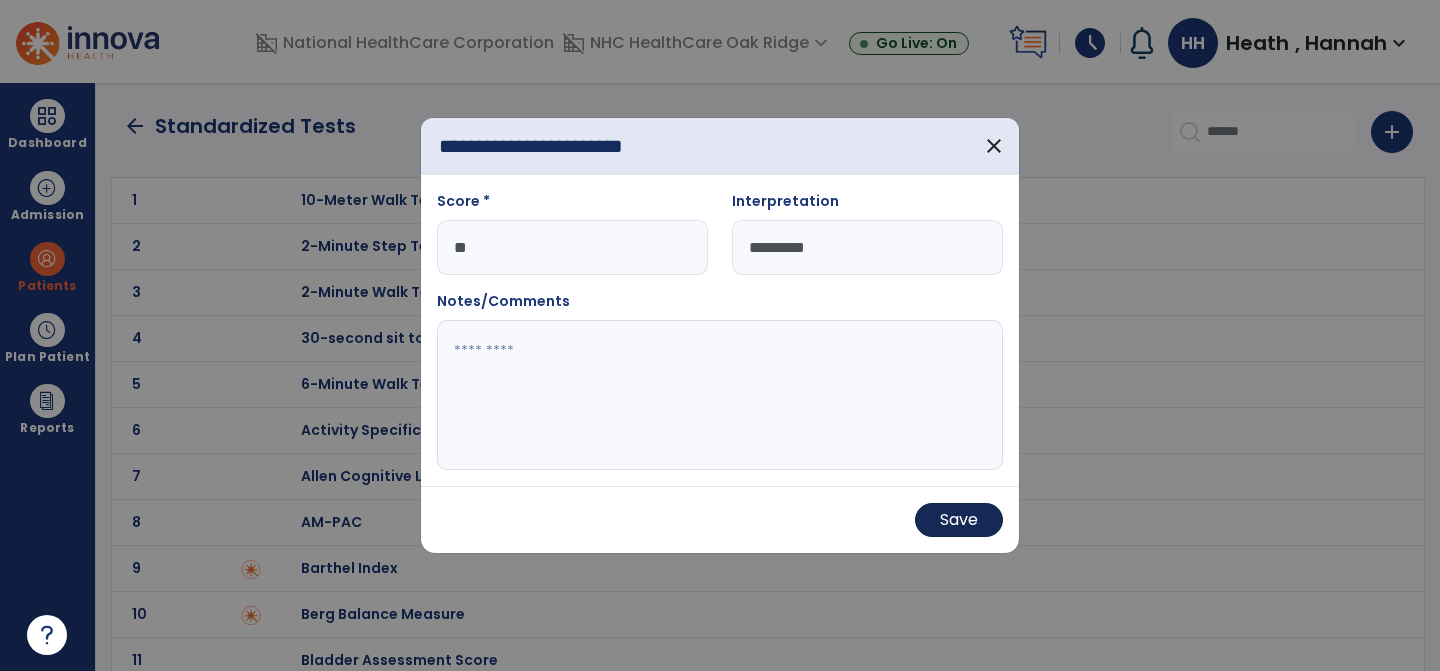 type on "*********" 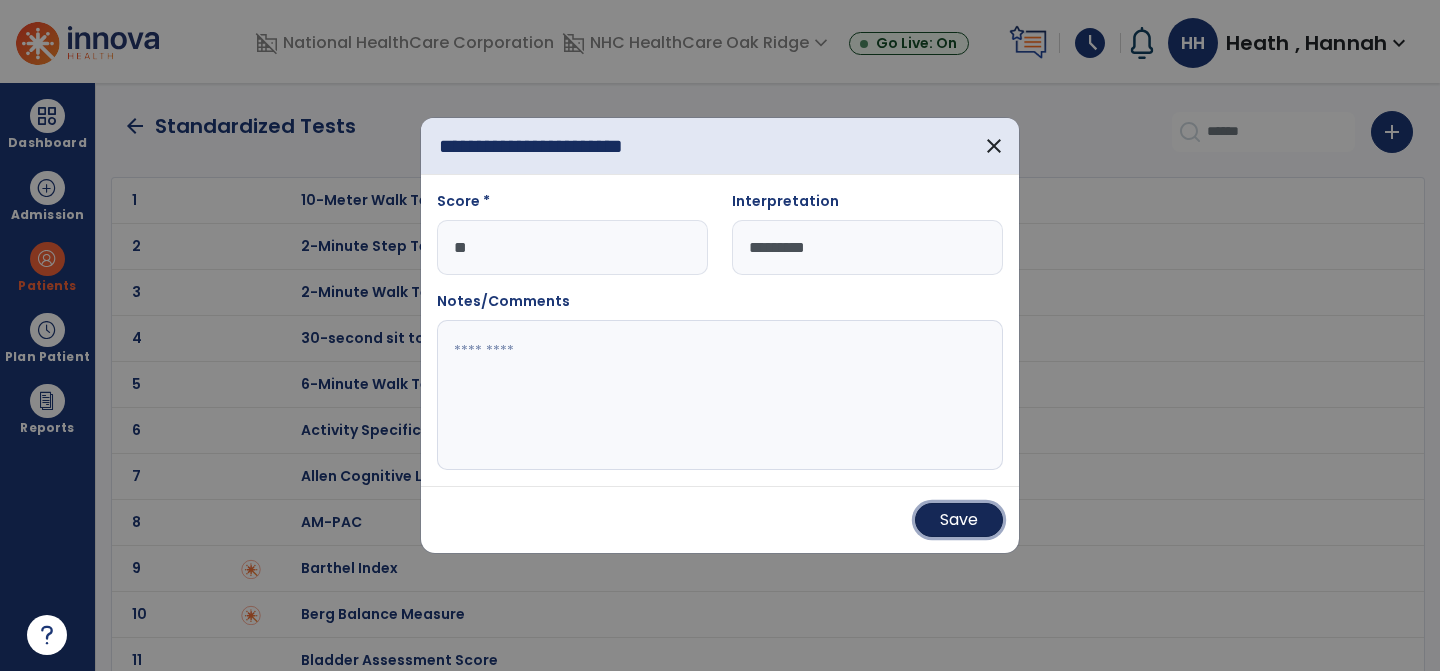 click on "Save" at bounding box center [959, 520] 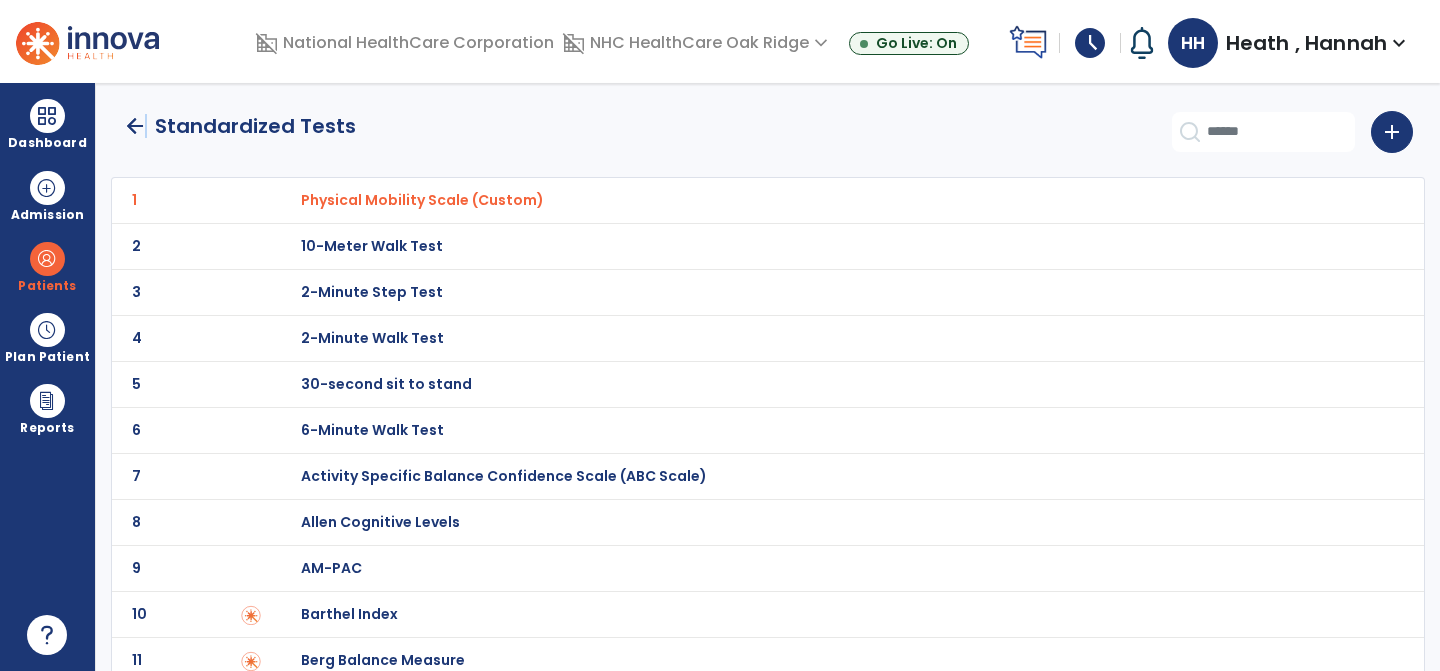 click on "arrow_back" 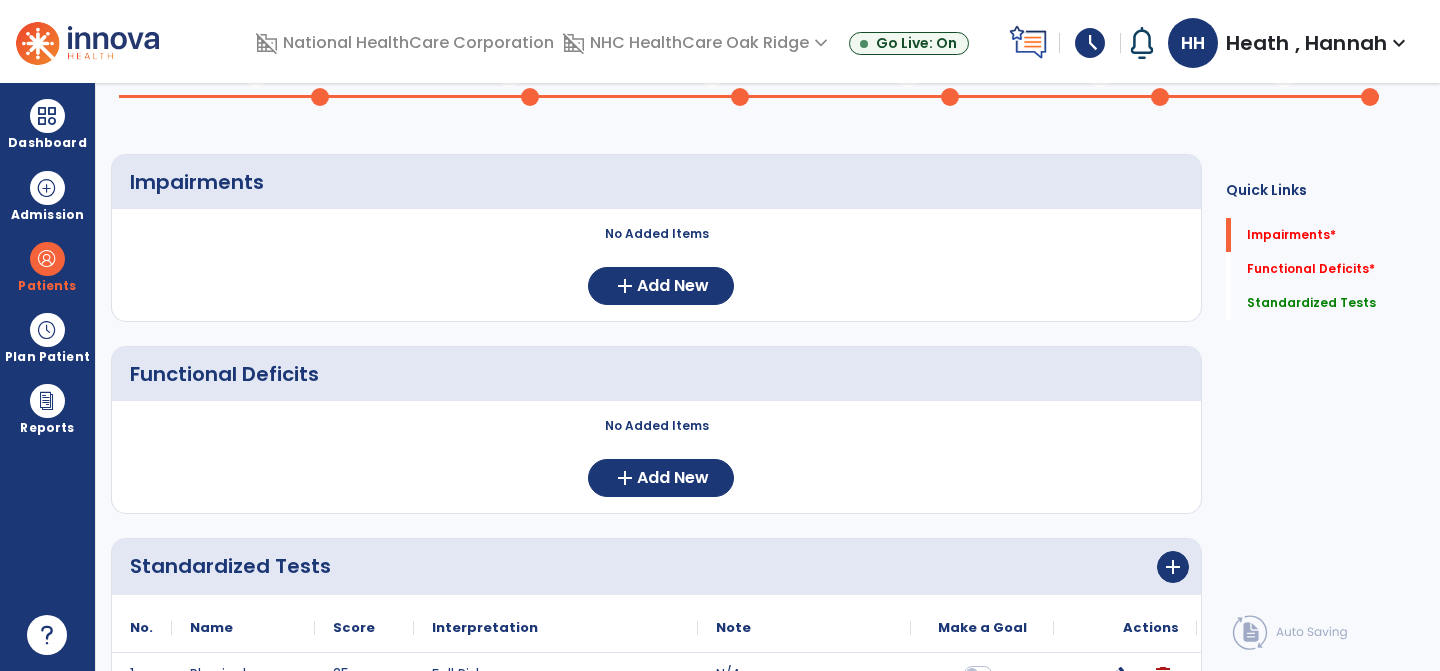 scroll, scrollTop: 0, scrollLeft: 0, axis: both 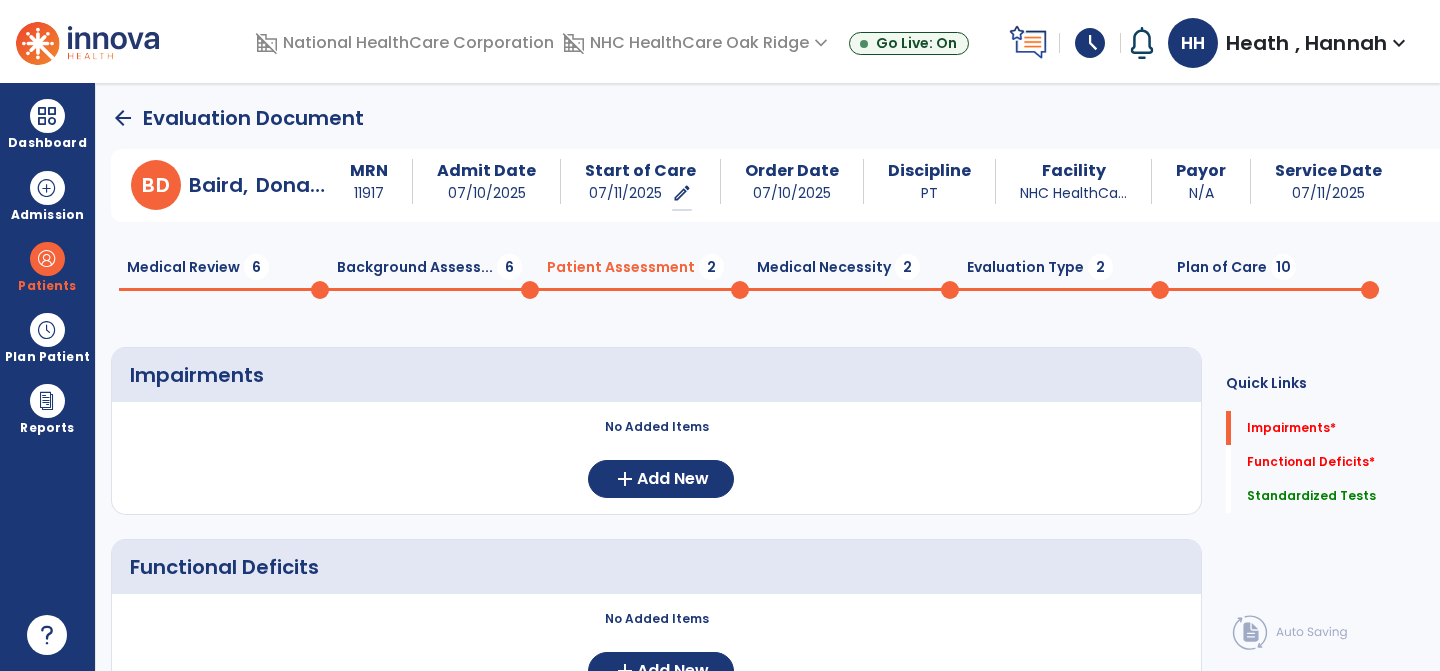 click on "Medical Review  6" 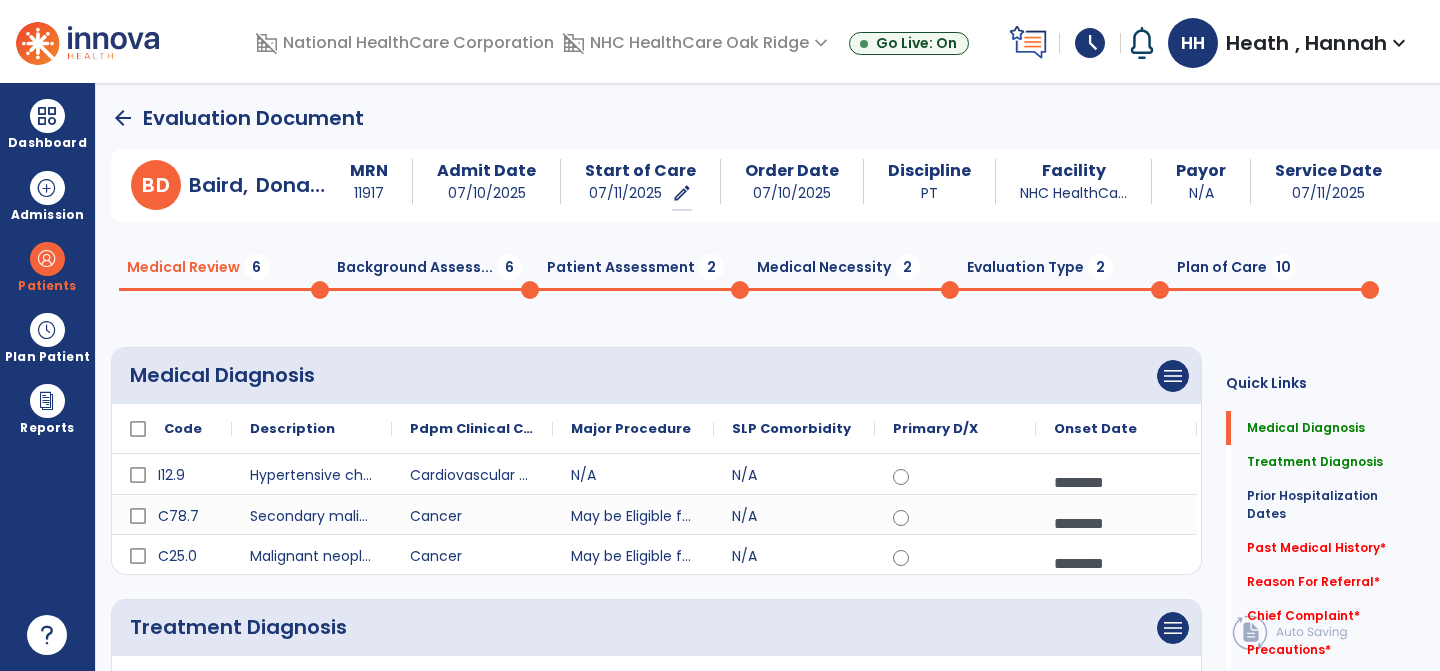click on "arrow_back" 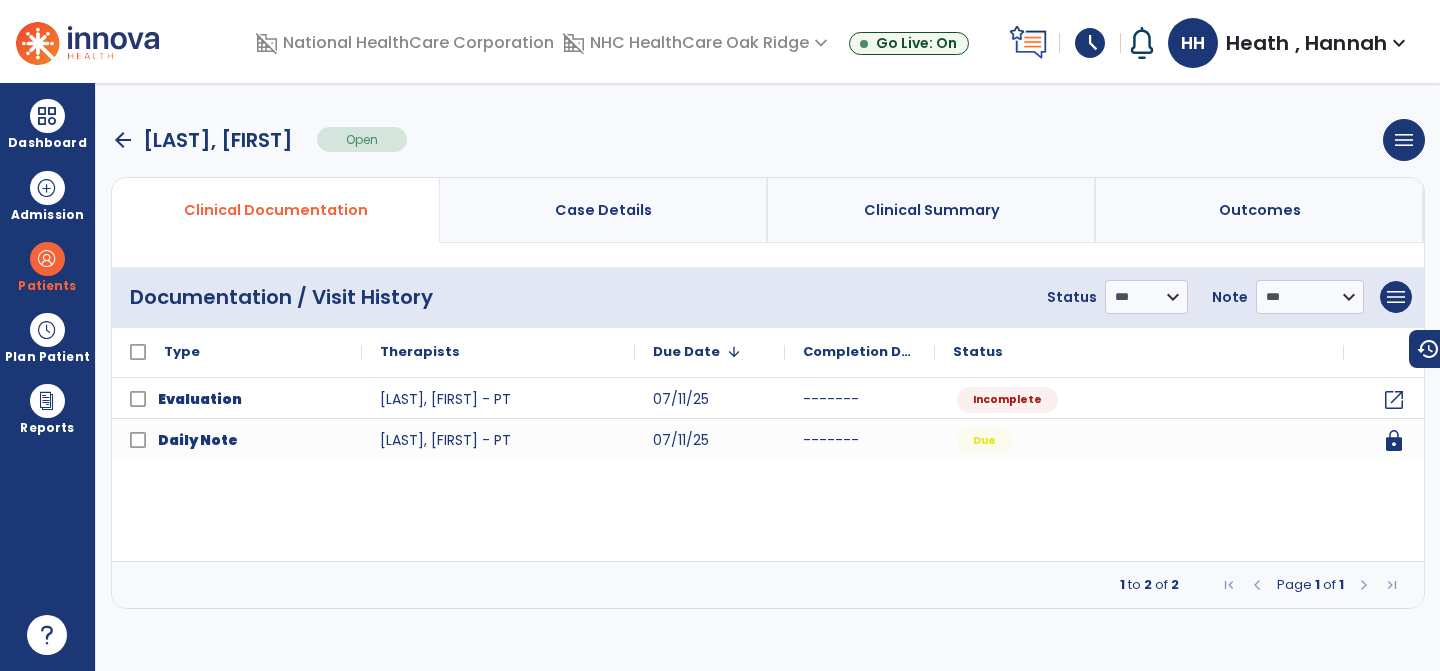 click on "arrow_back" at bounding box center [123, 140] 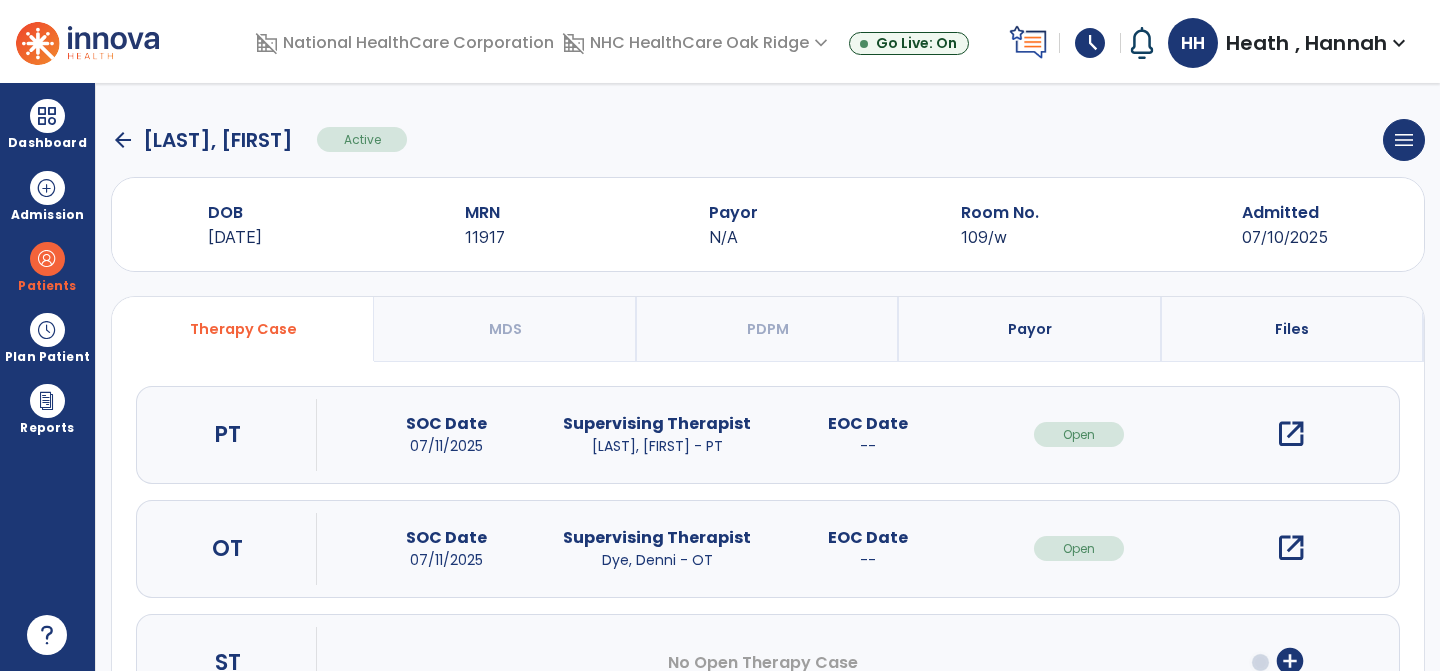 click on "open_in_new" at bounding box center [1290, 434] 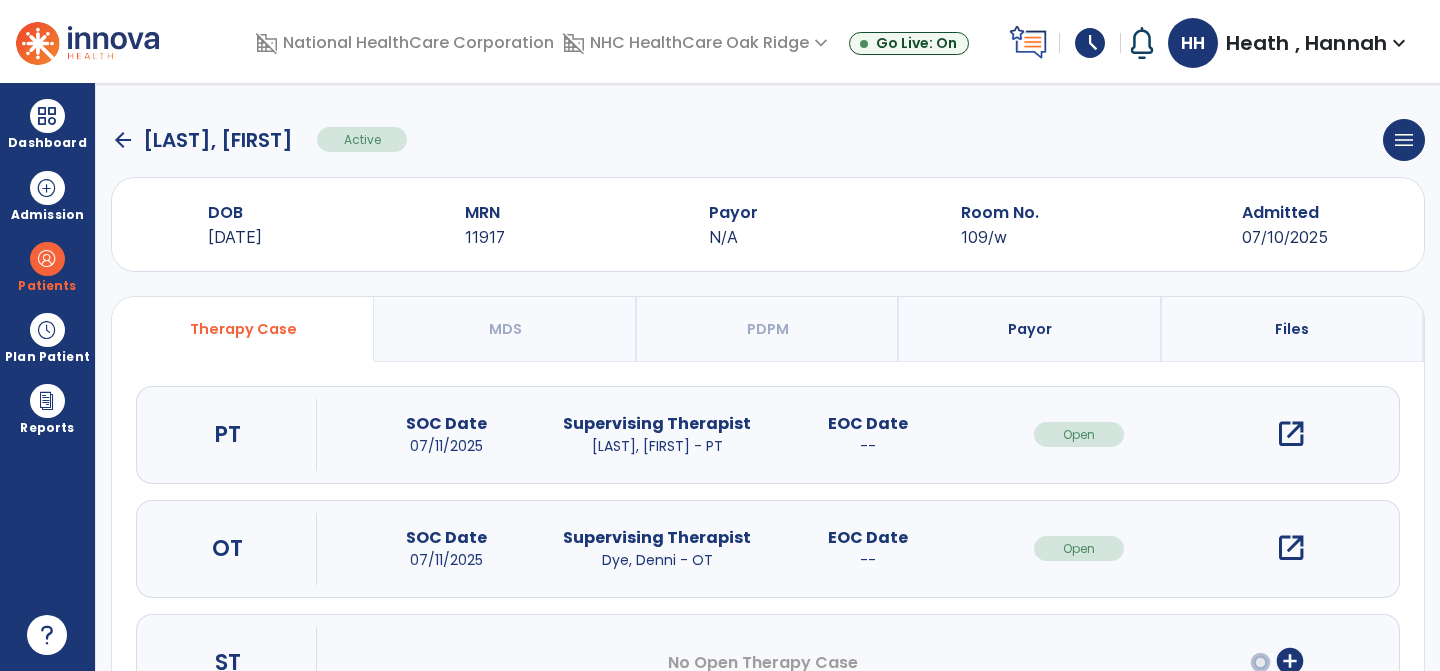 click on "open_in_new" at bounding box center [1291, 434] 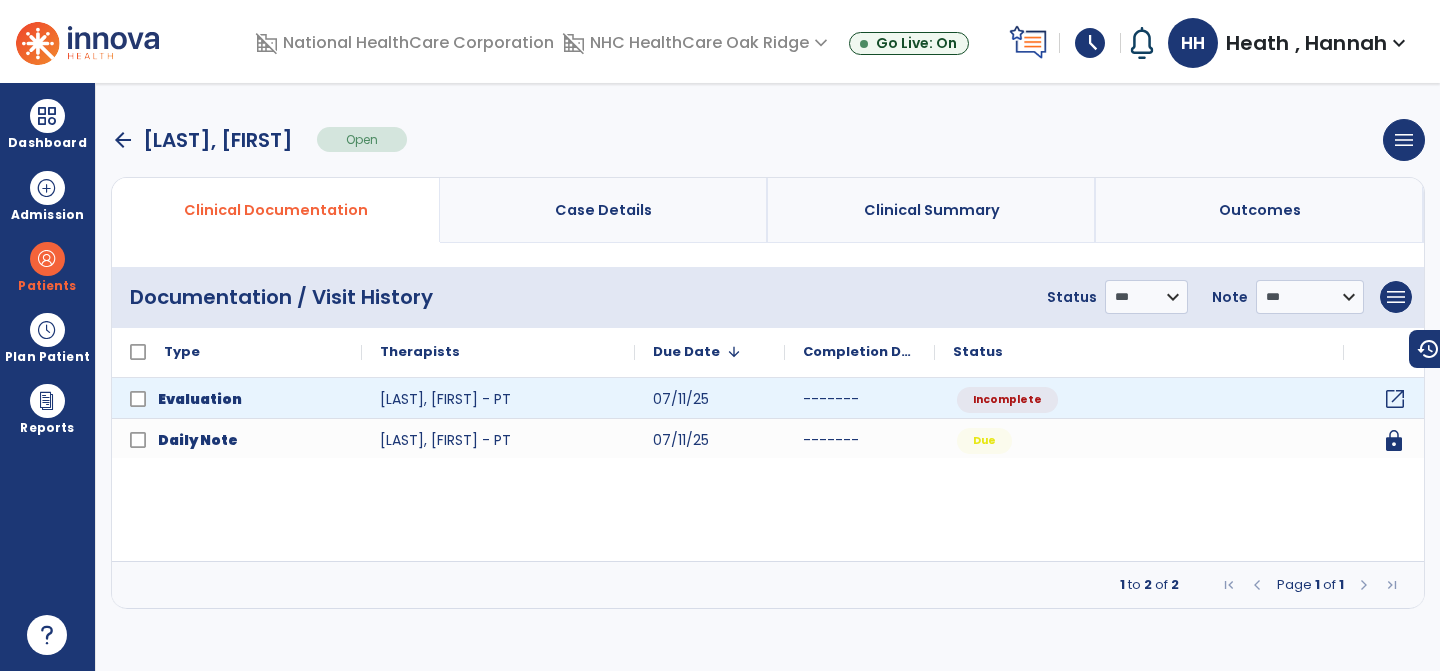 click on "open_in_new" 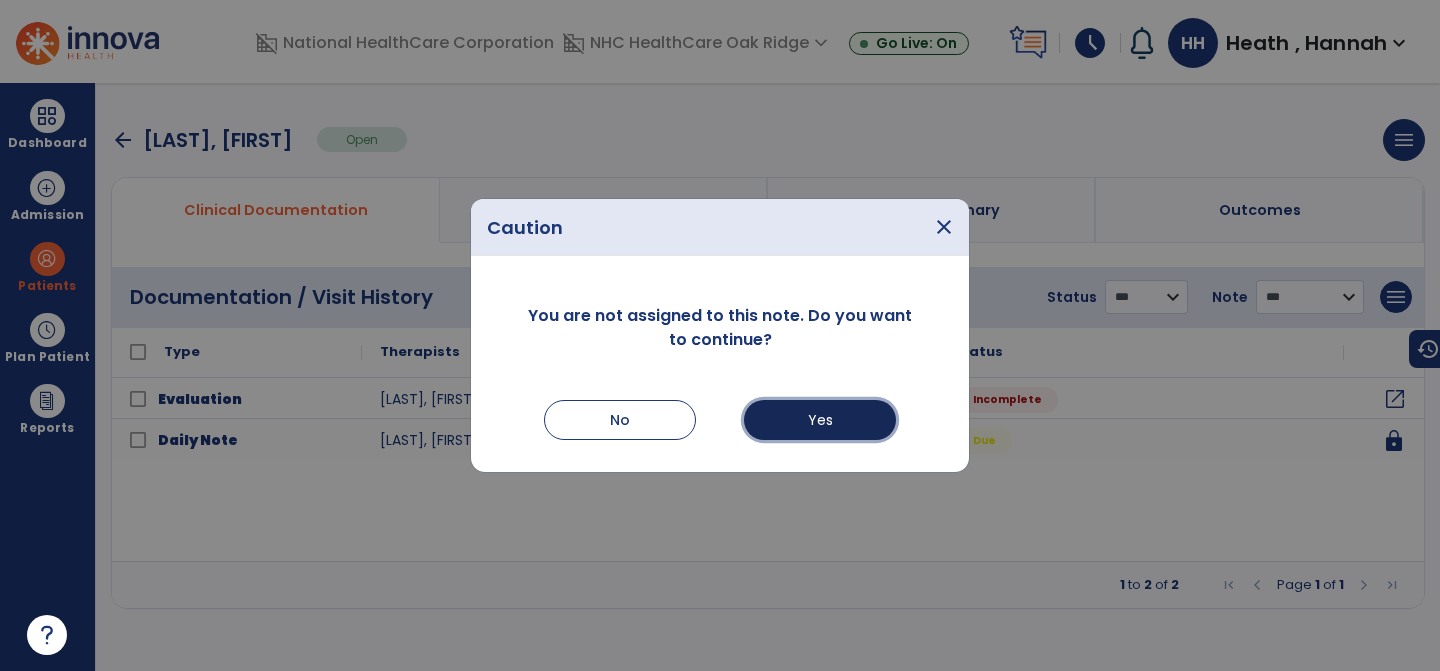 click on "Yes" at bounding box center [820, 420] 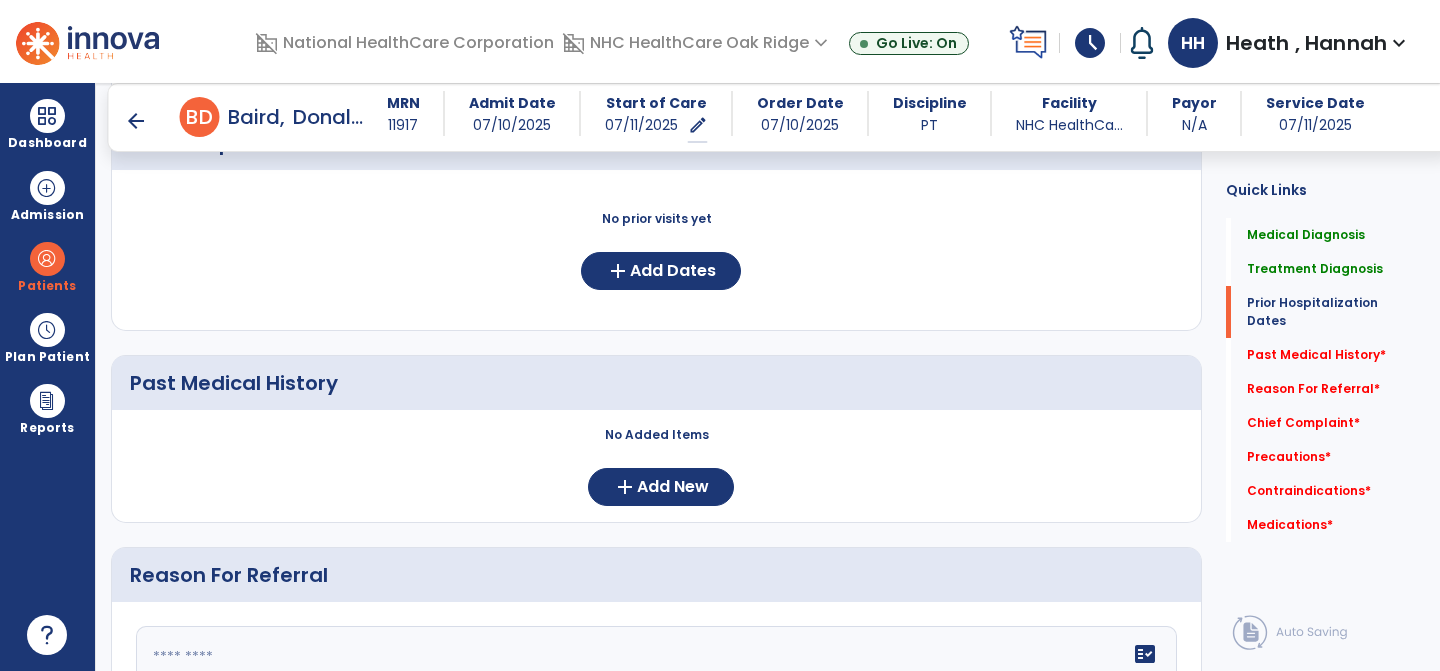 scroll, scrollTop: 597, scrollLeft: 0, axis: vertical 